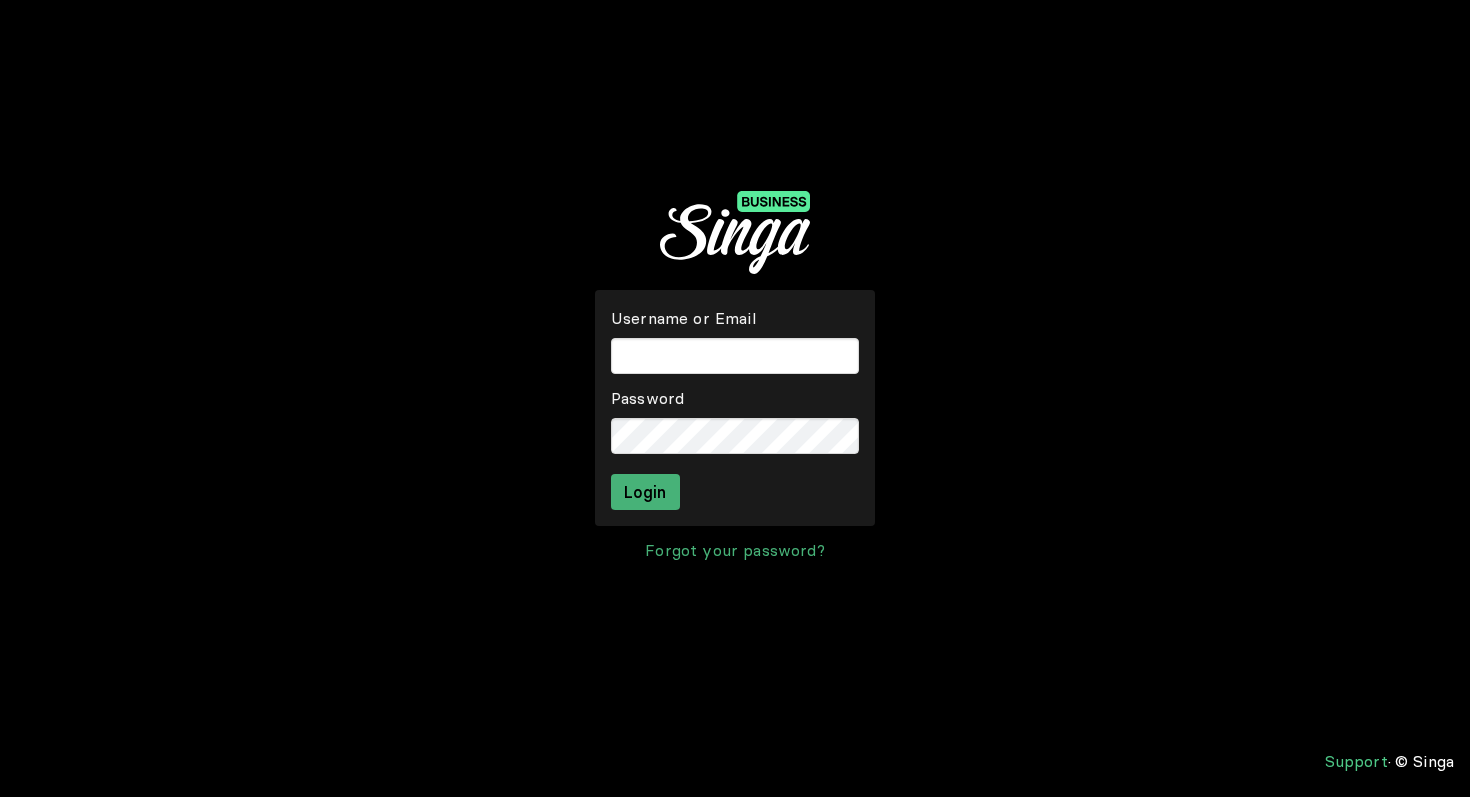 scroll, scrollTop: 0, scrollLeft: 0, axis: both 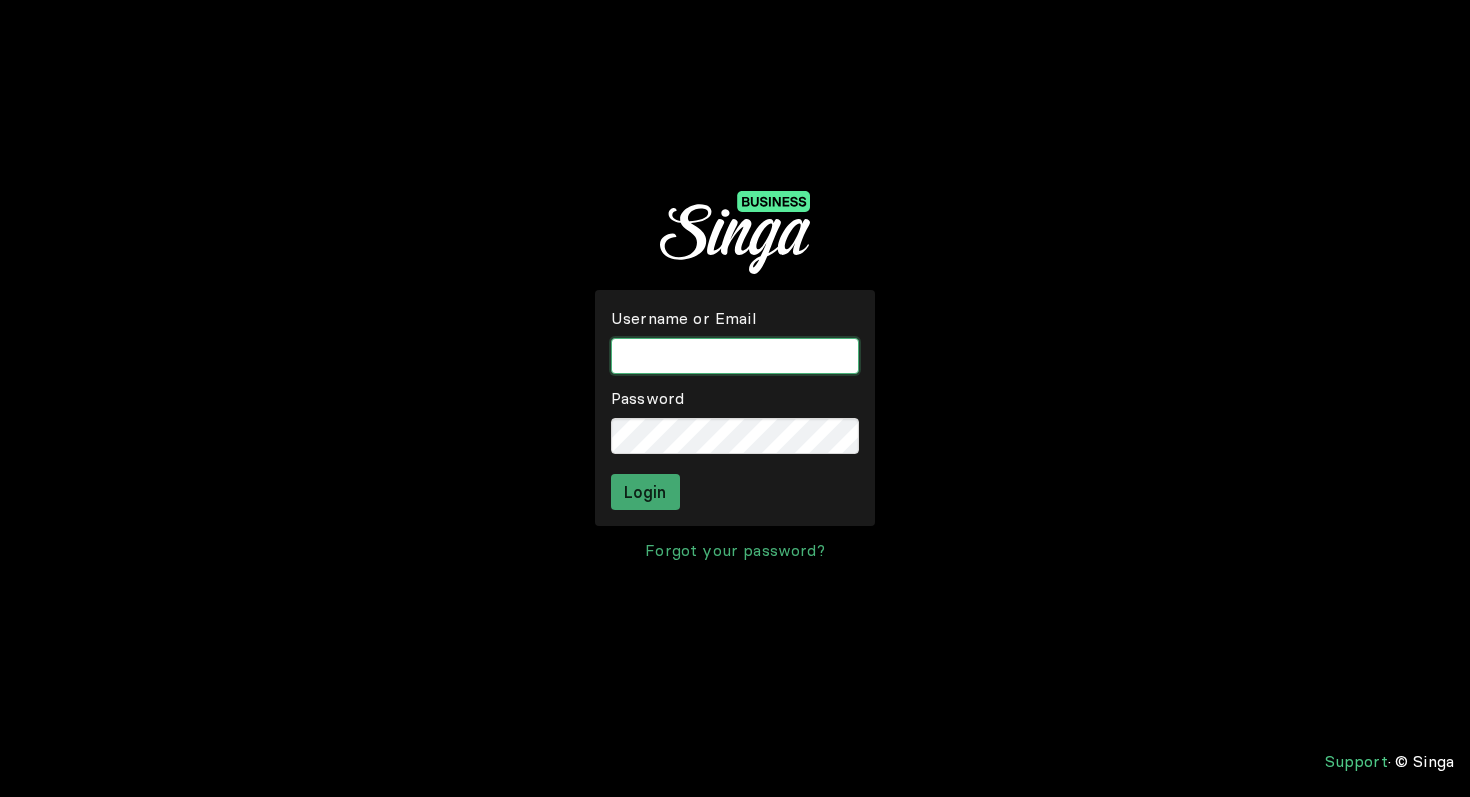 type on "[FIRST]@[DOMAIN]" 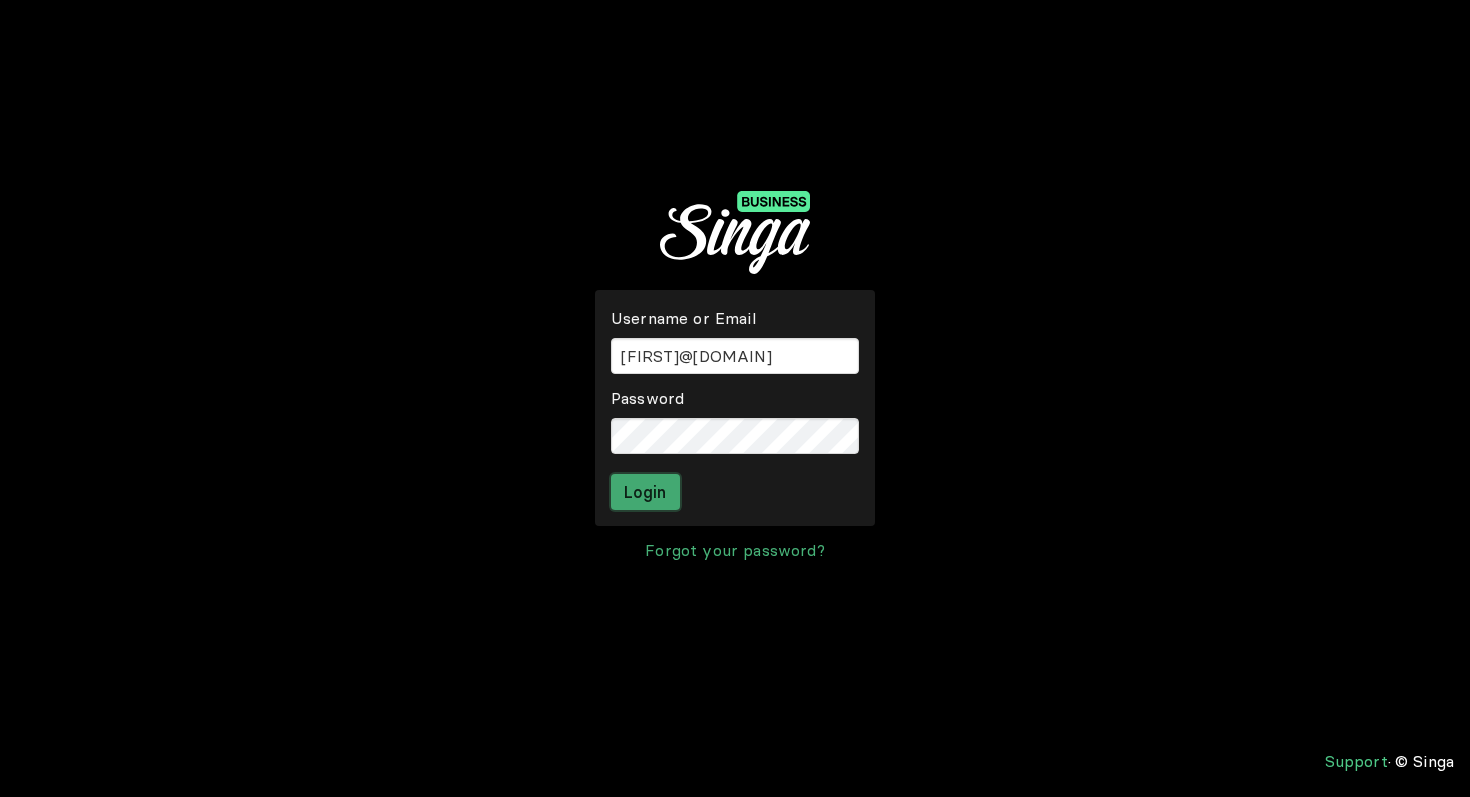 click on "Login" at bounding box center [645, 492] 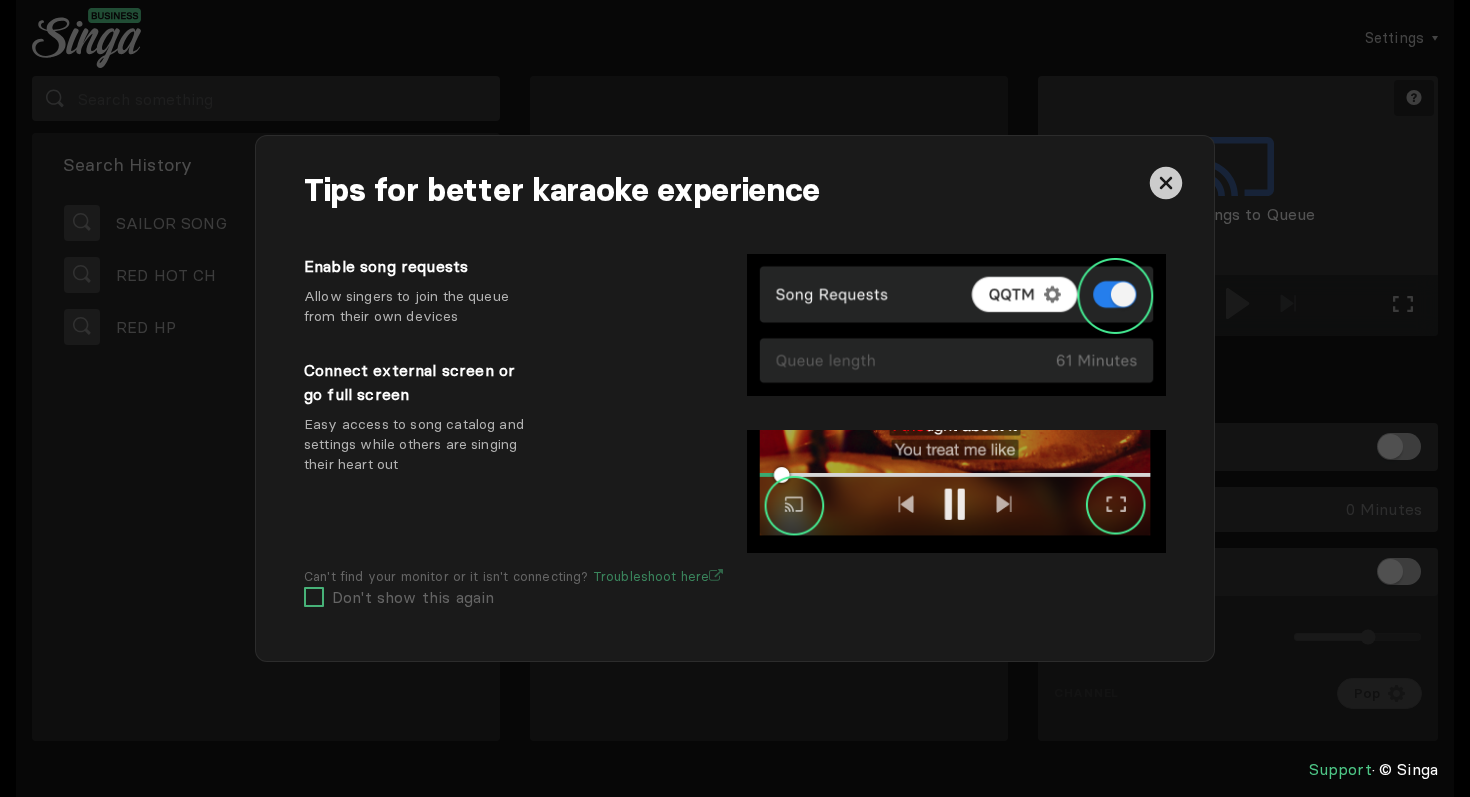 click at bounding box center (314, 597) 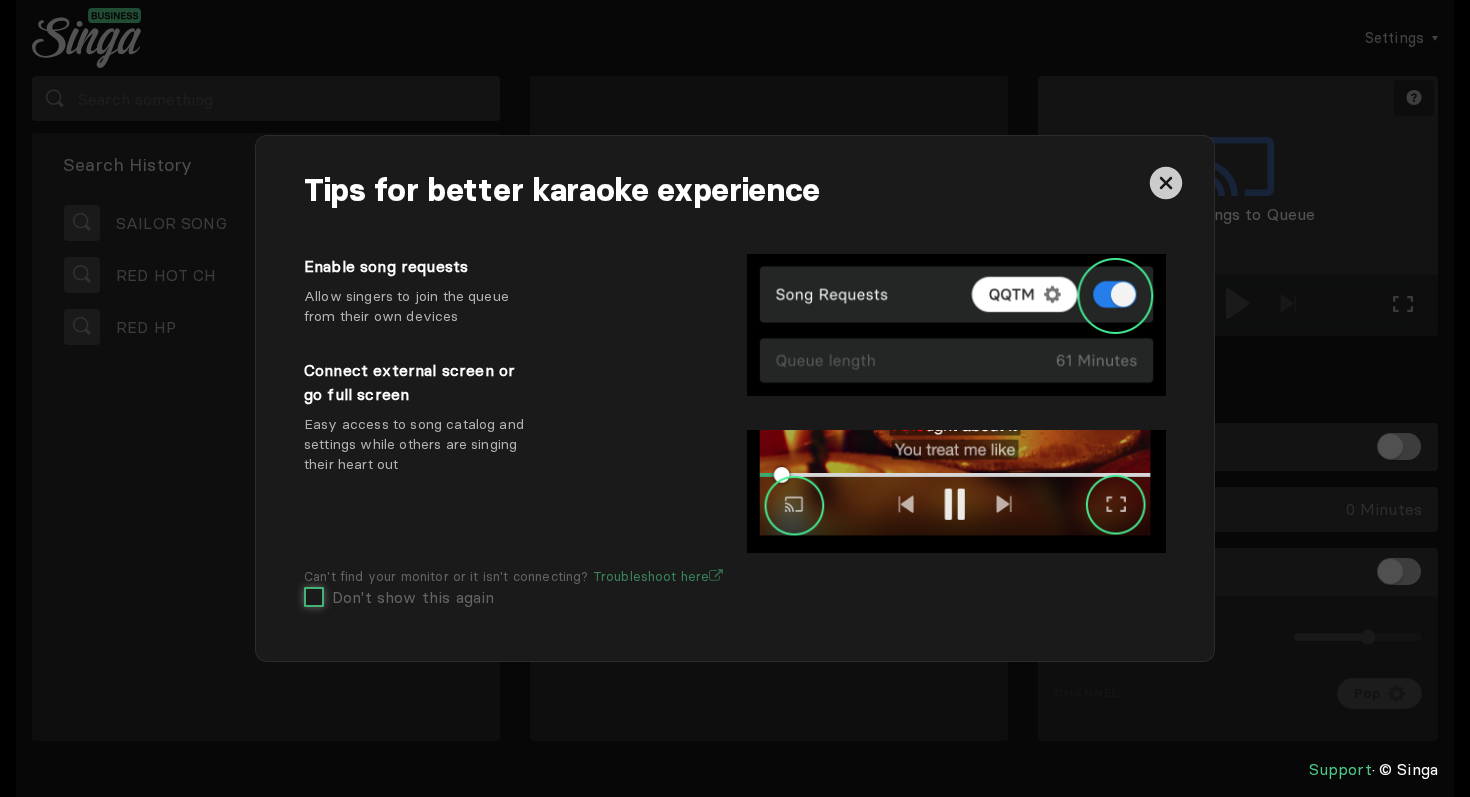click on "Don't show this again" at bounding box center (310, 596) 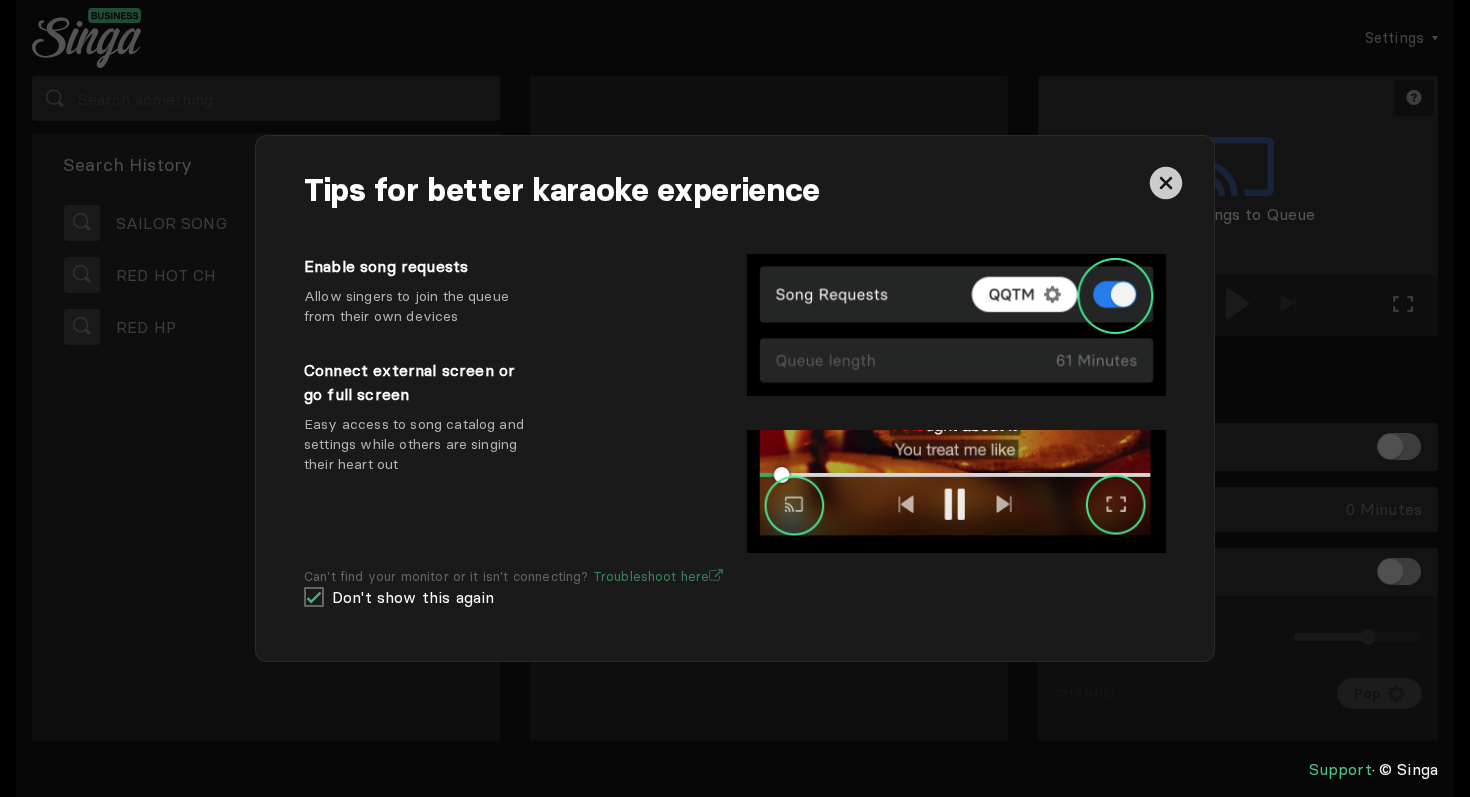 click at bounding box center [1166, 183] 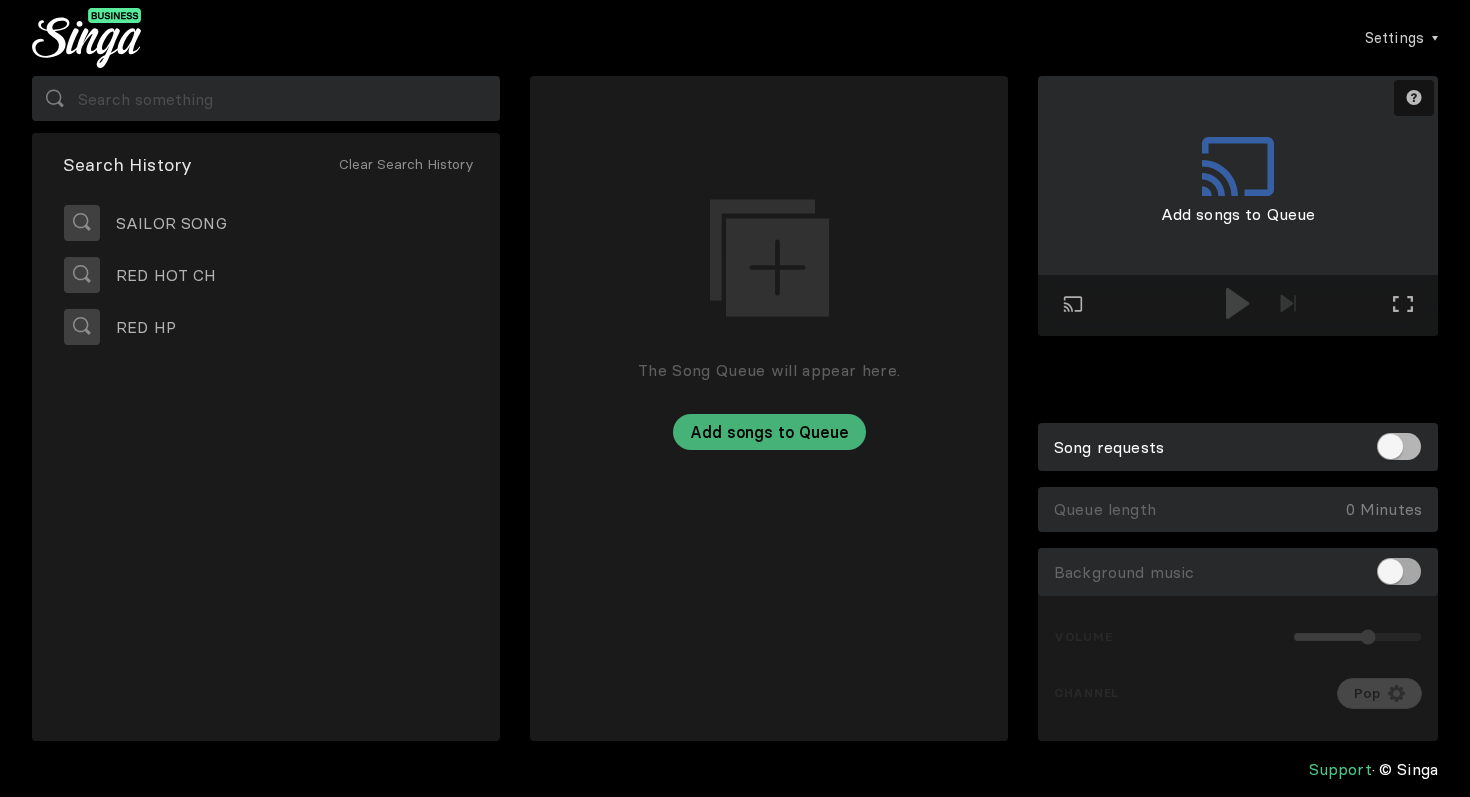 click at bounding box center [1399, 571] 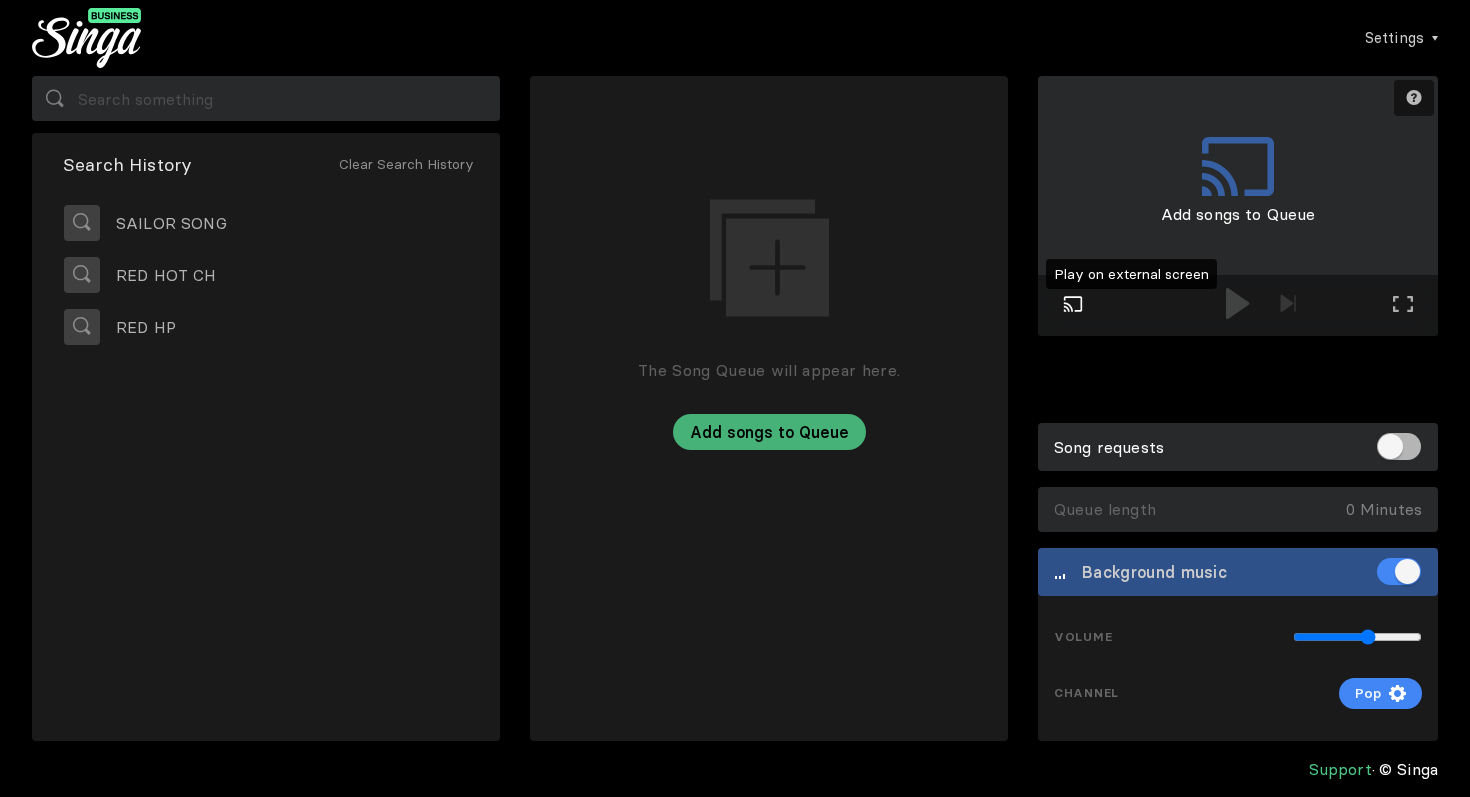 click at bounding box center (1073, 304) 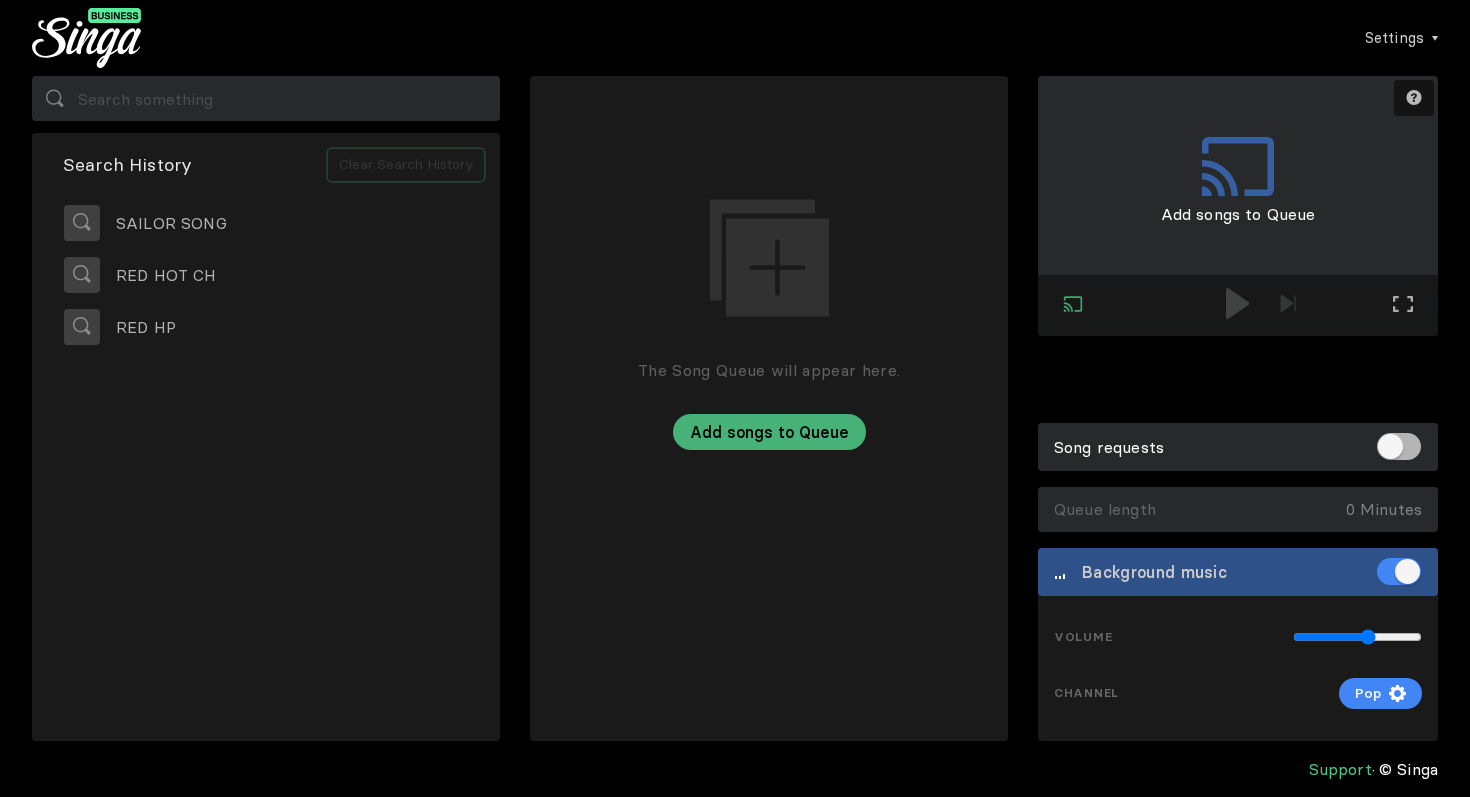 click on "Clear Search History" at bounding box center [406, 165] 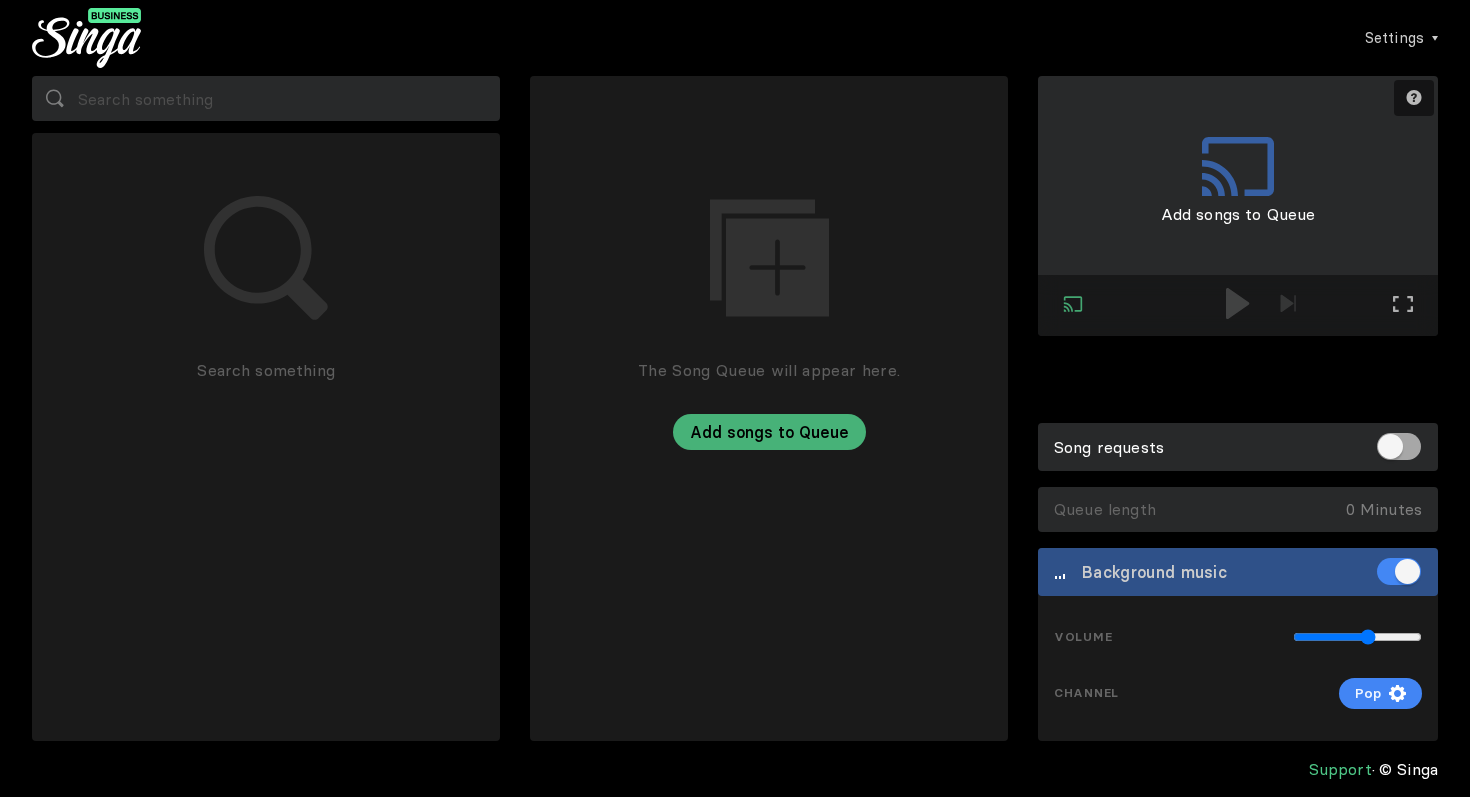 click at bounding box center [1399, 446] 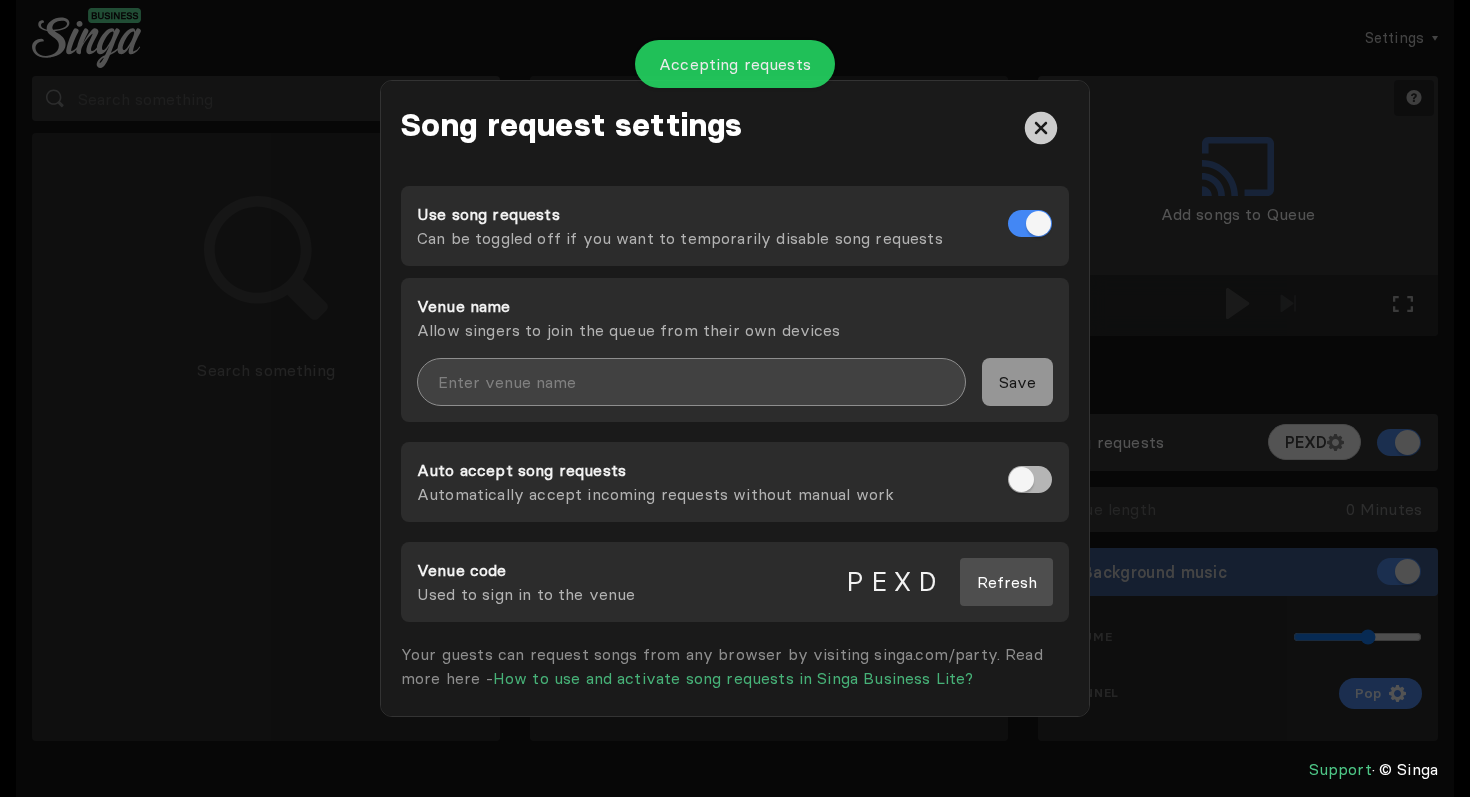 click at bounding box center [691, 382] 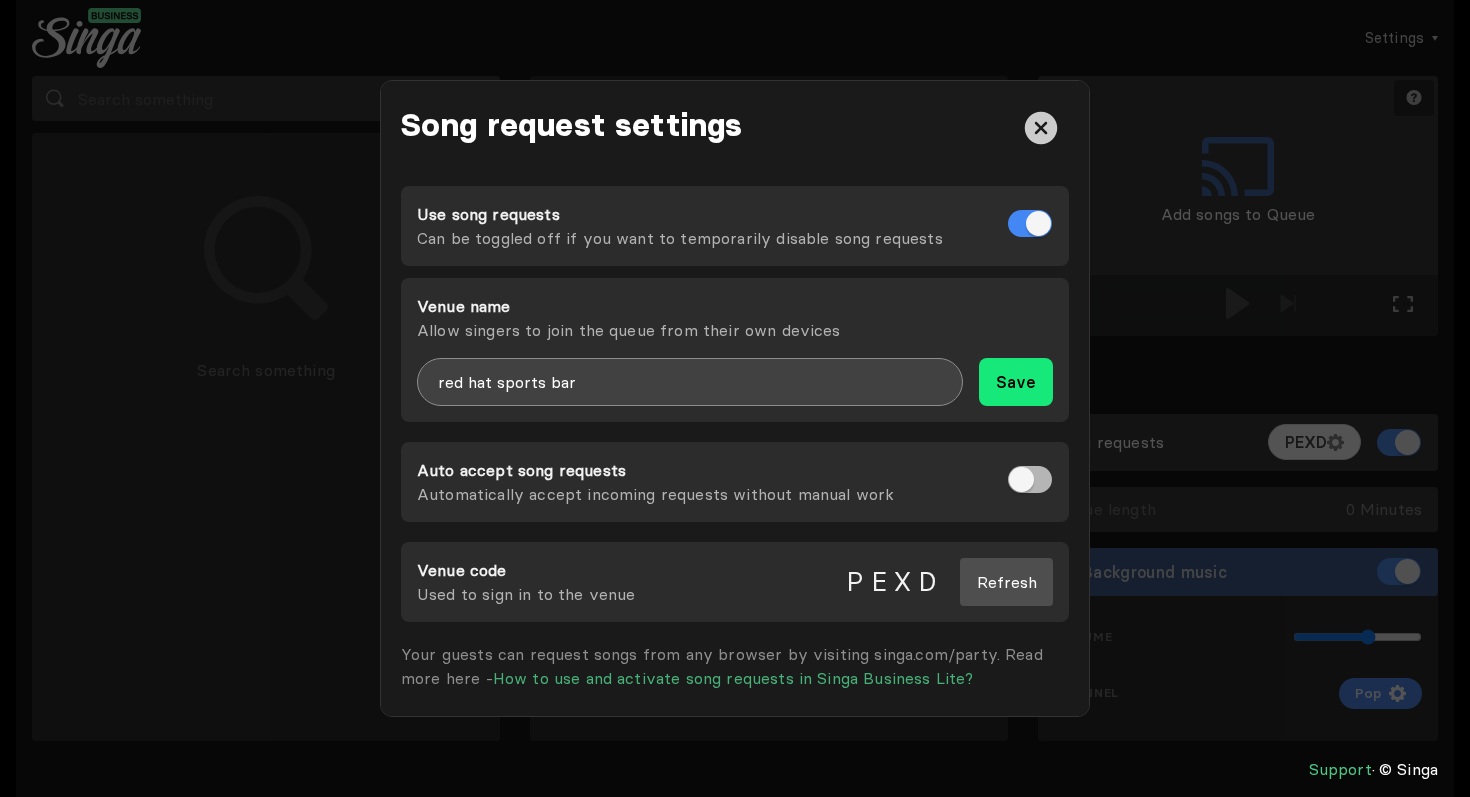 type on "red hat sports bar" 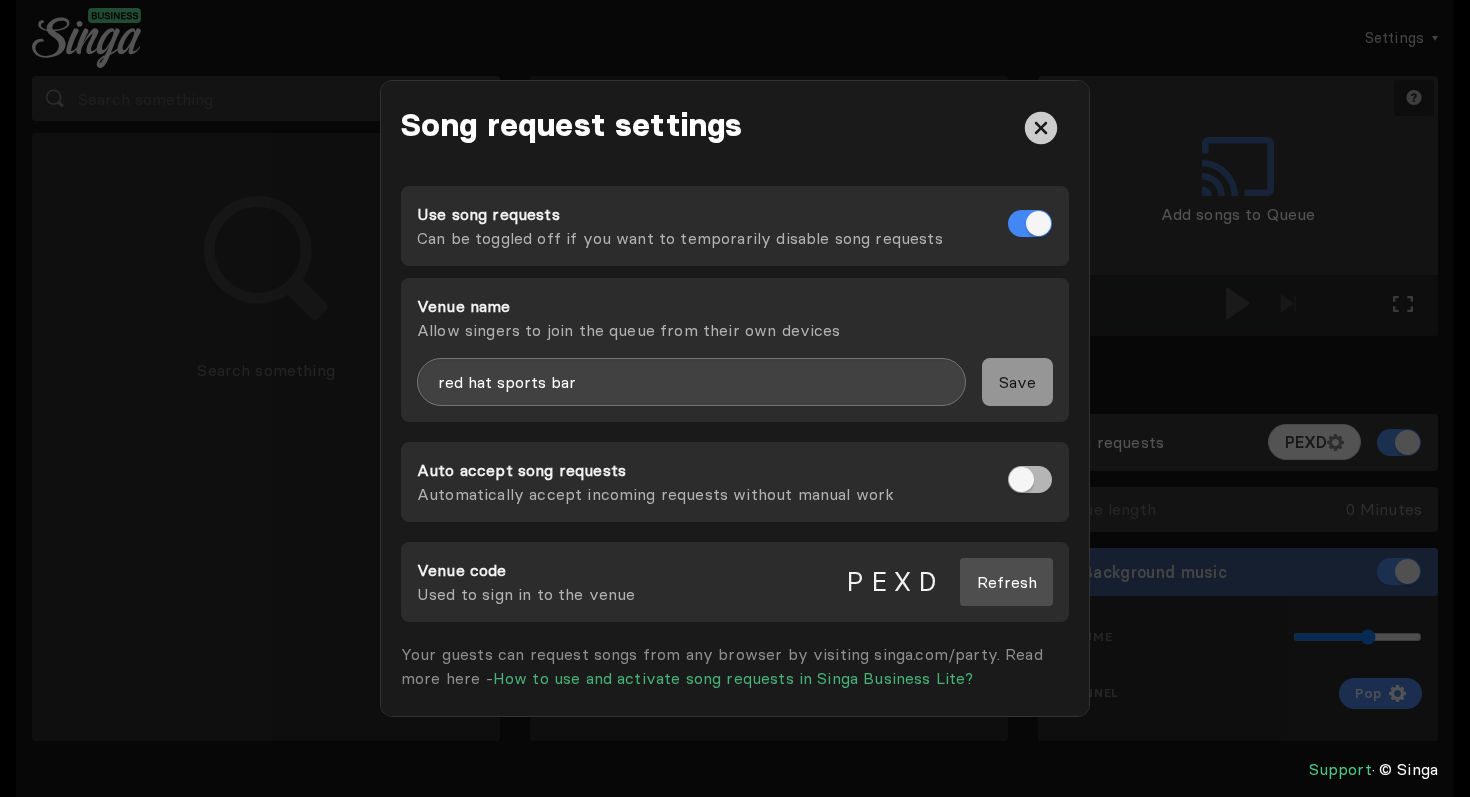 click on "red hat sports bar Save" at bounding box center [735, 382] 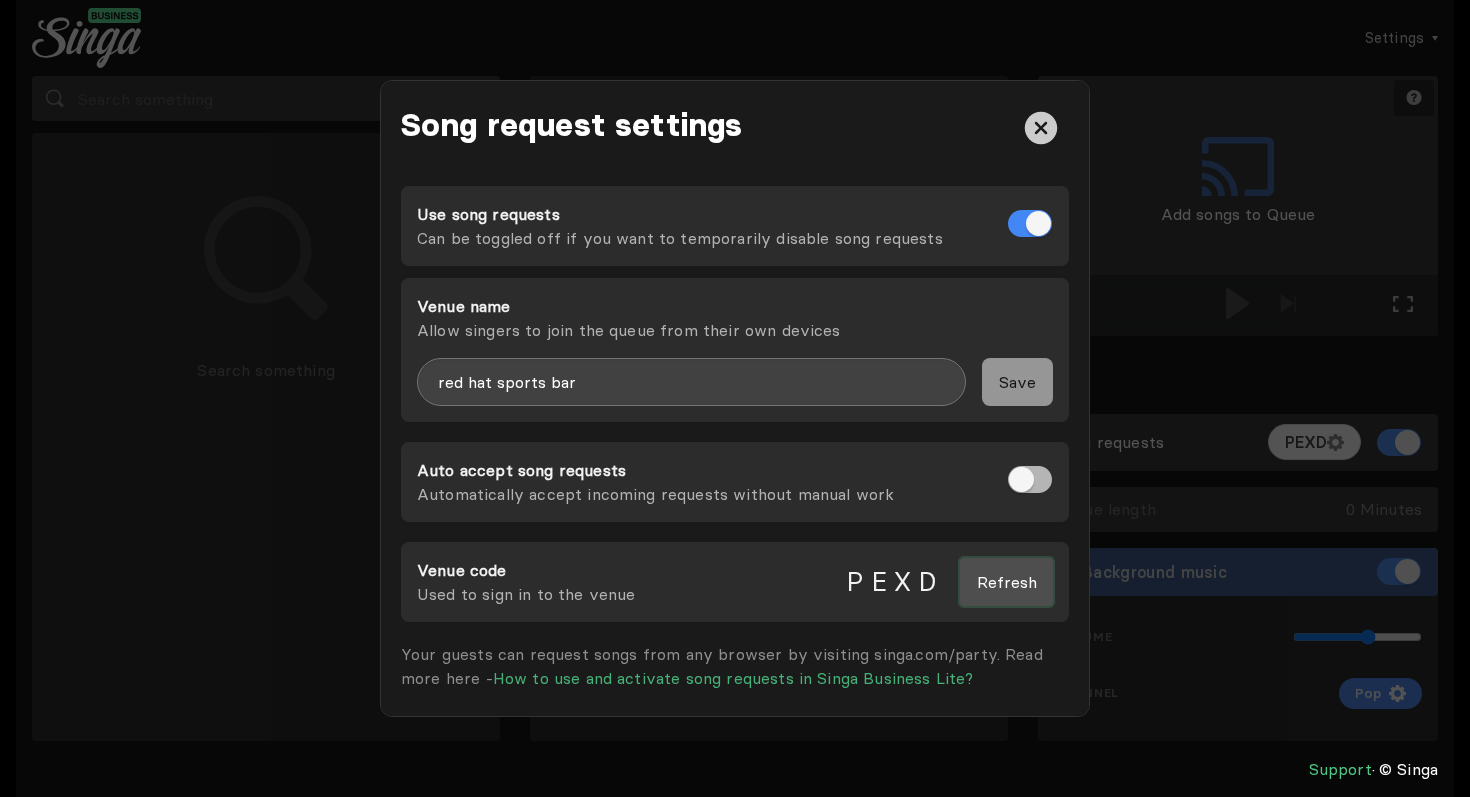 click on "Refresh" at bounding box center (1006, 582) 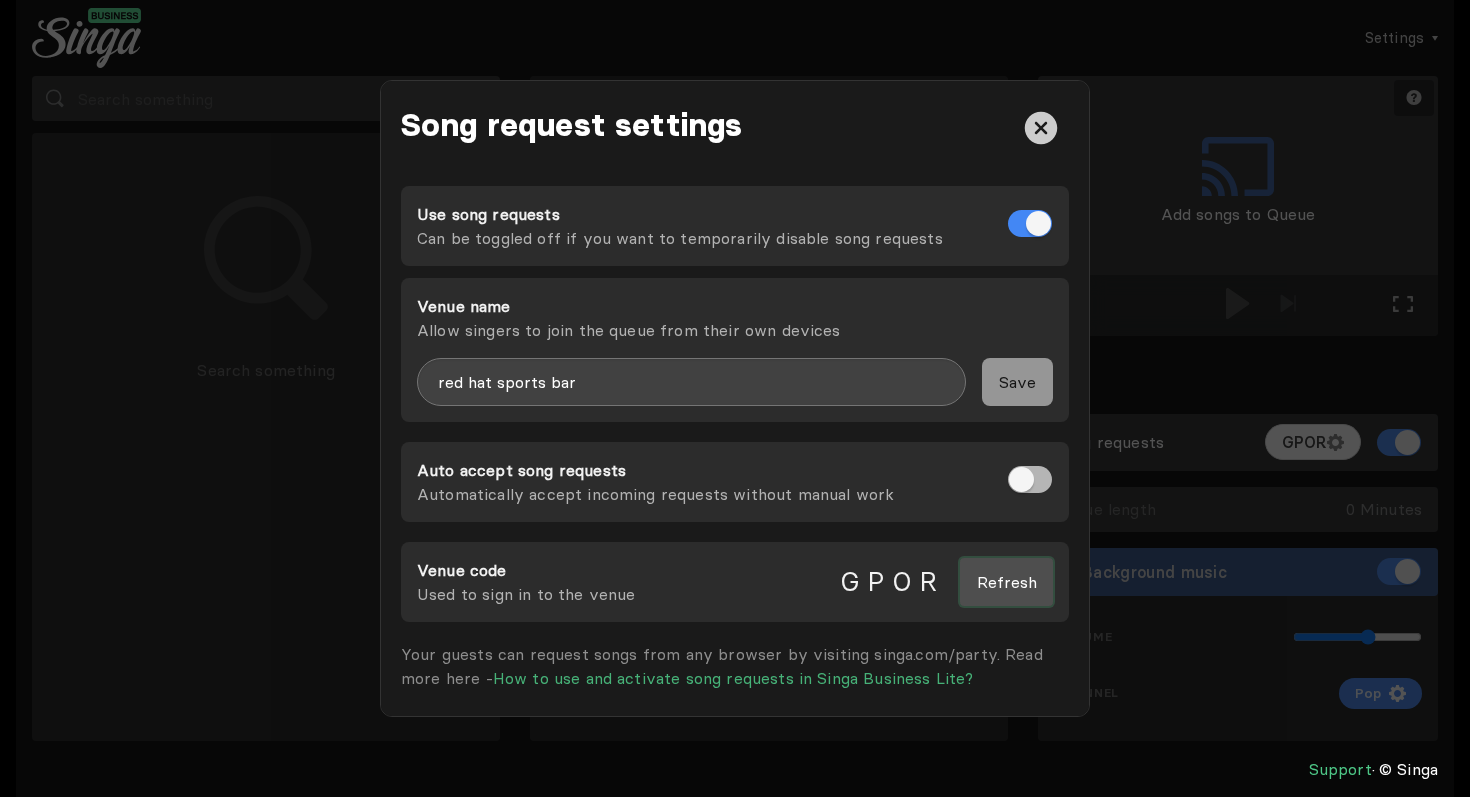 click on "Refresh" at bounding box center [1006, 582] 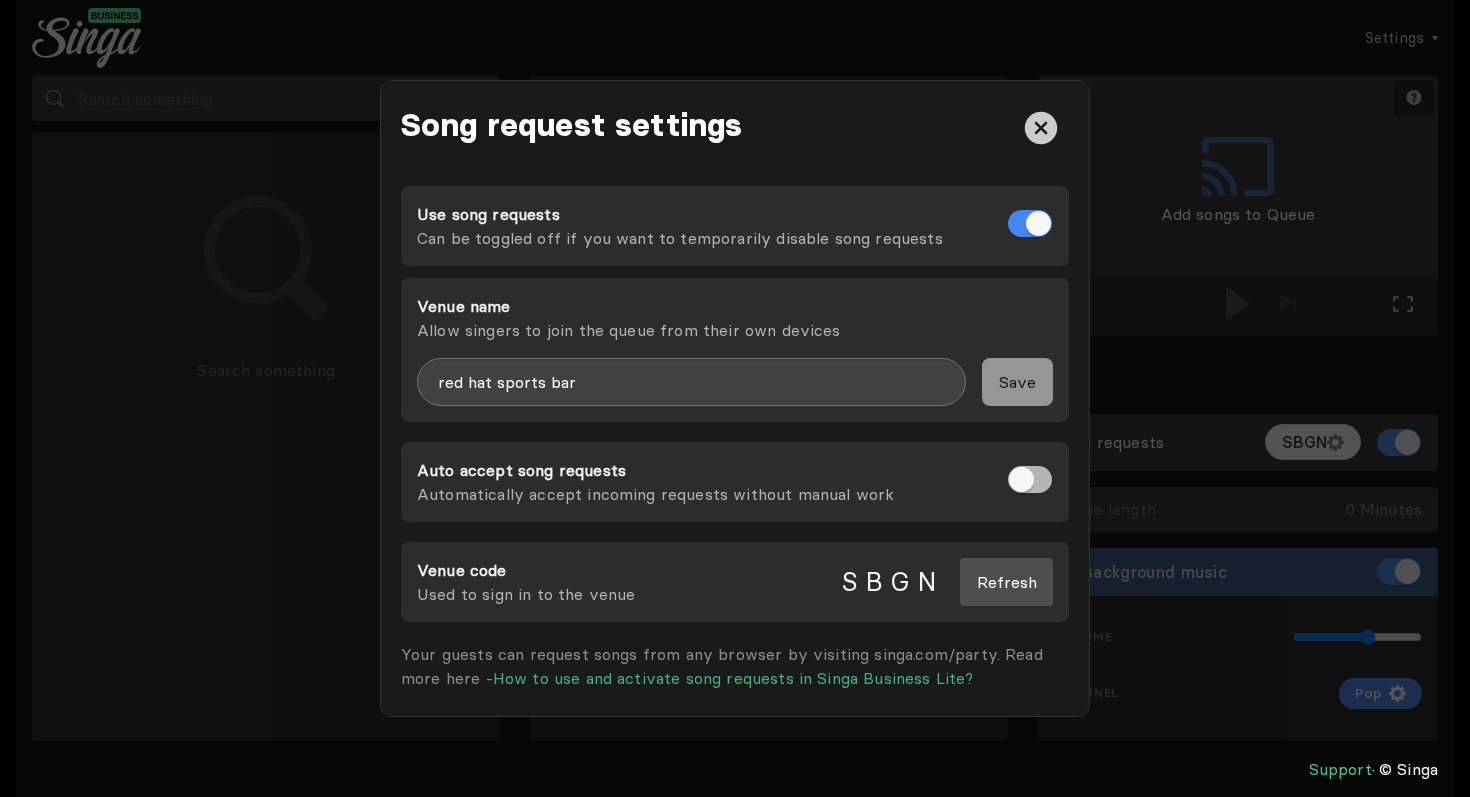click at bounding box center (1041, 128) 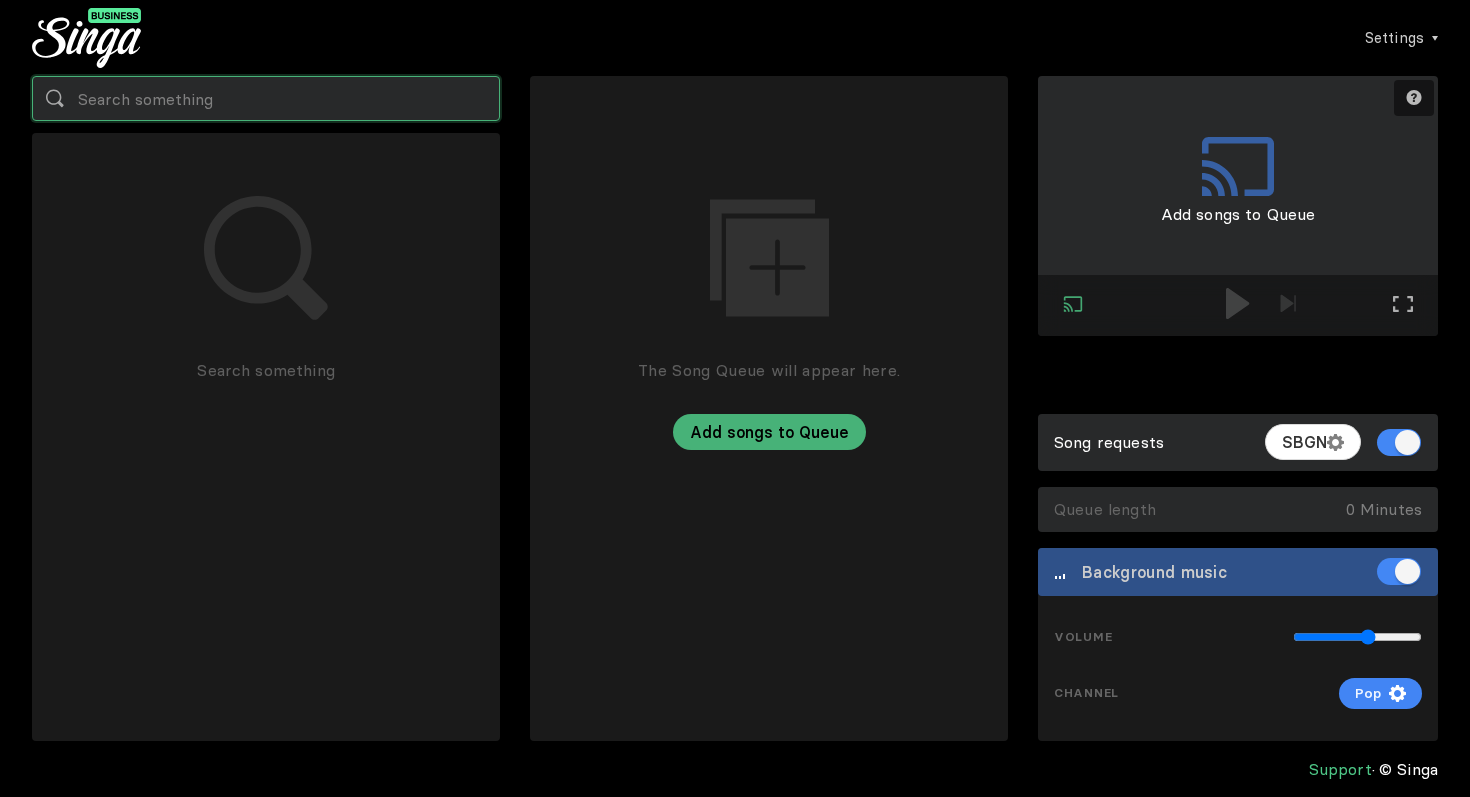 click at bounding box center (266, 98) 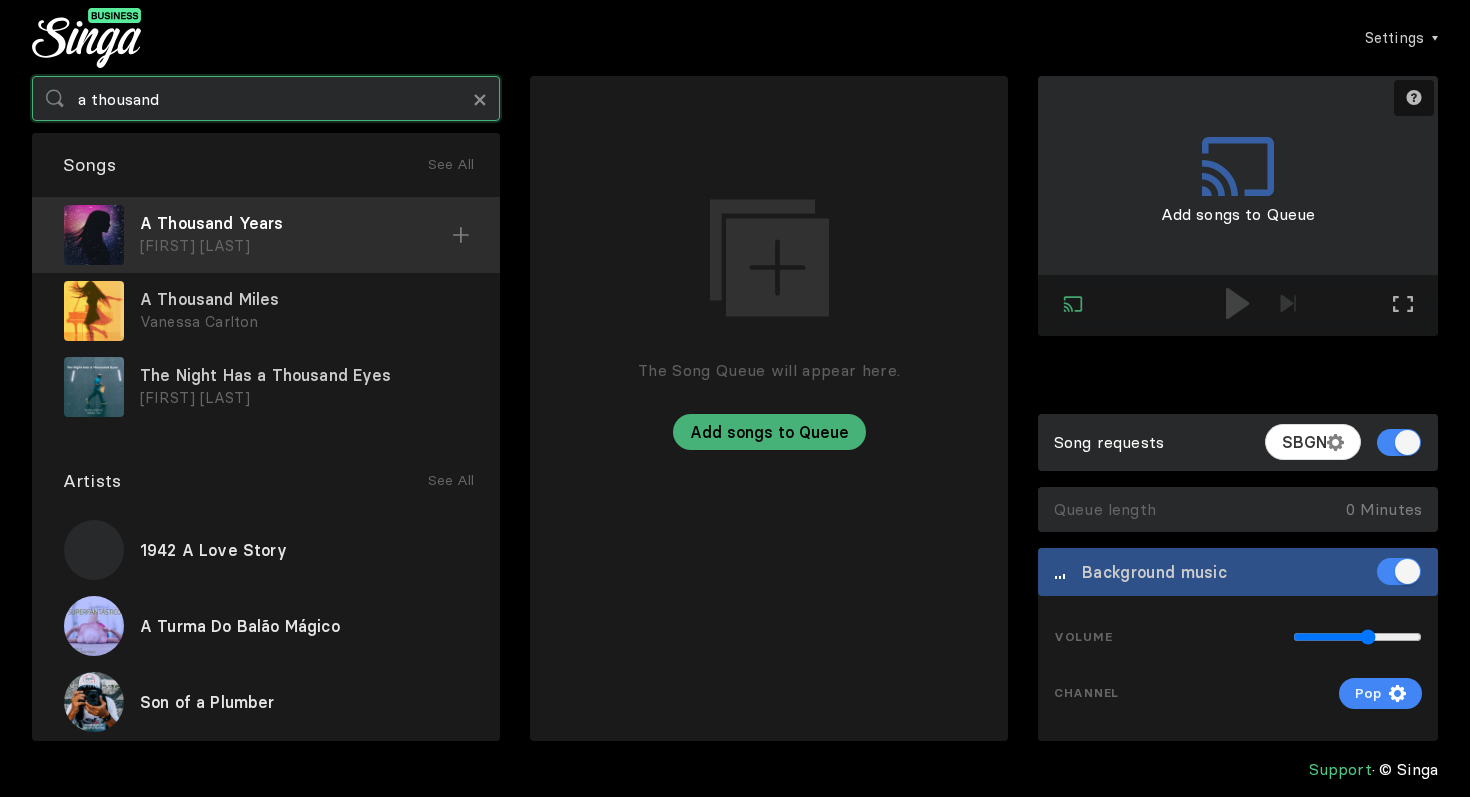 type on "a thousand" 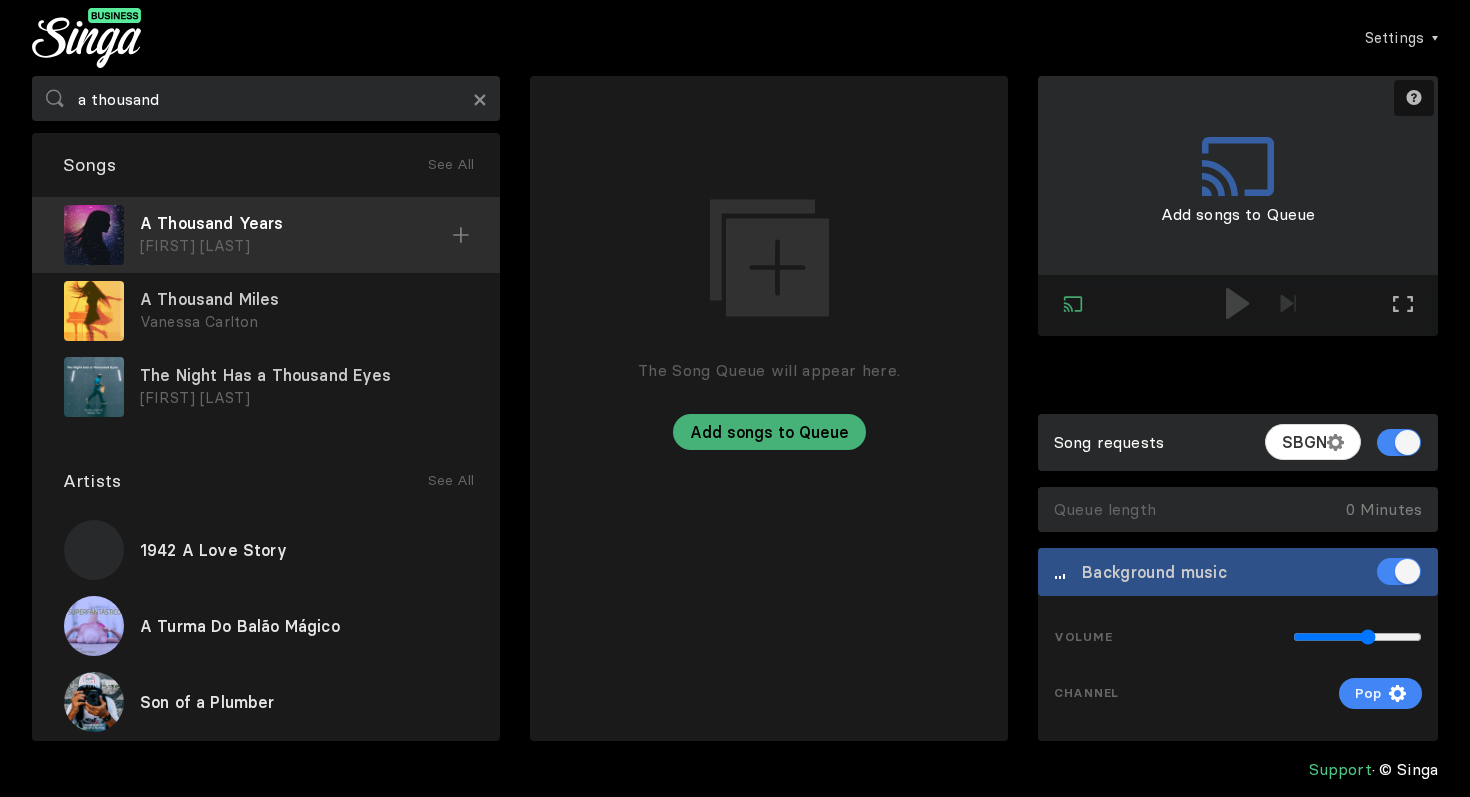 click at bounding box center (461, 235) 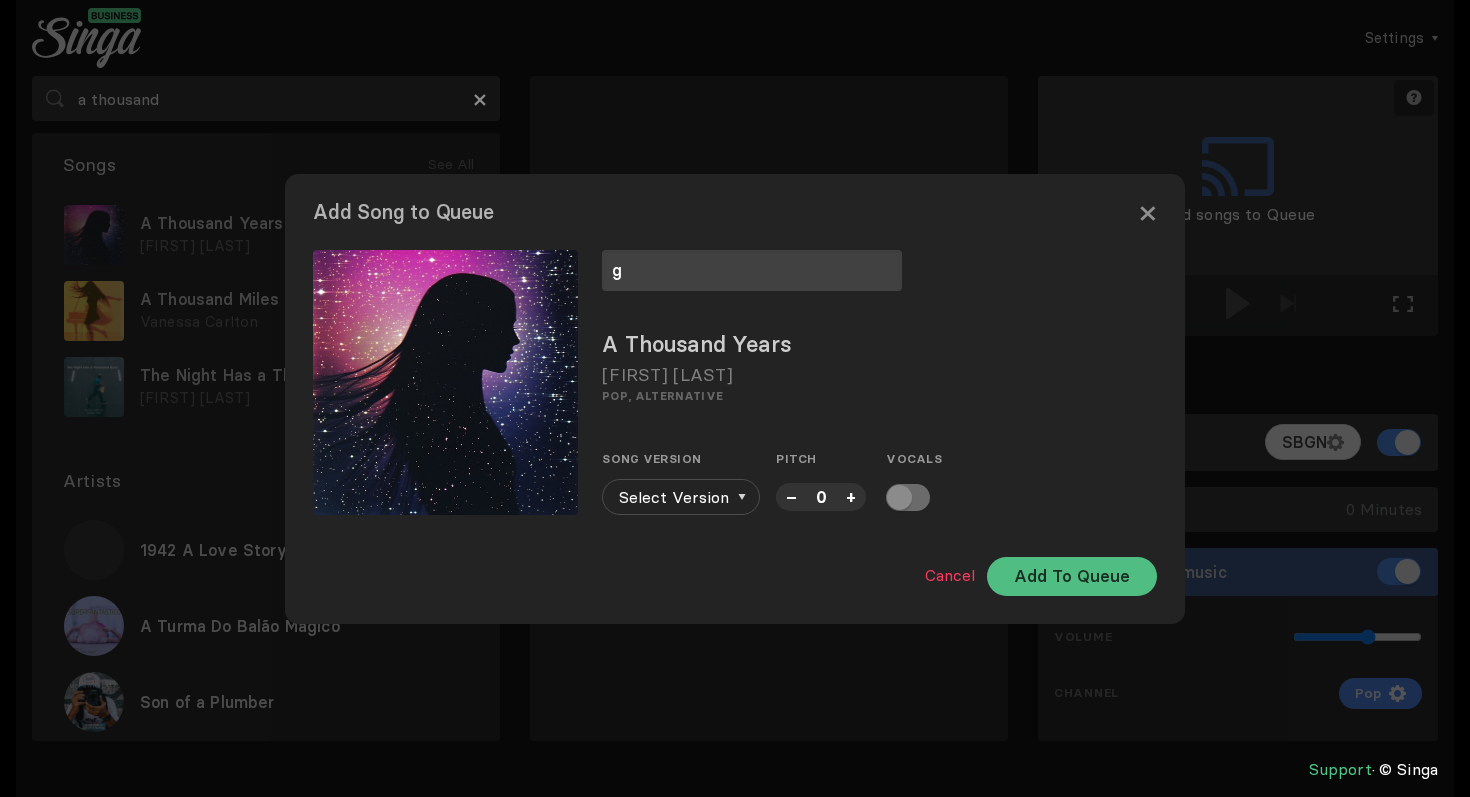 type on "g" 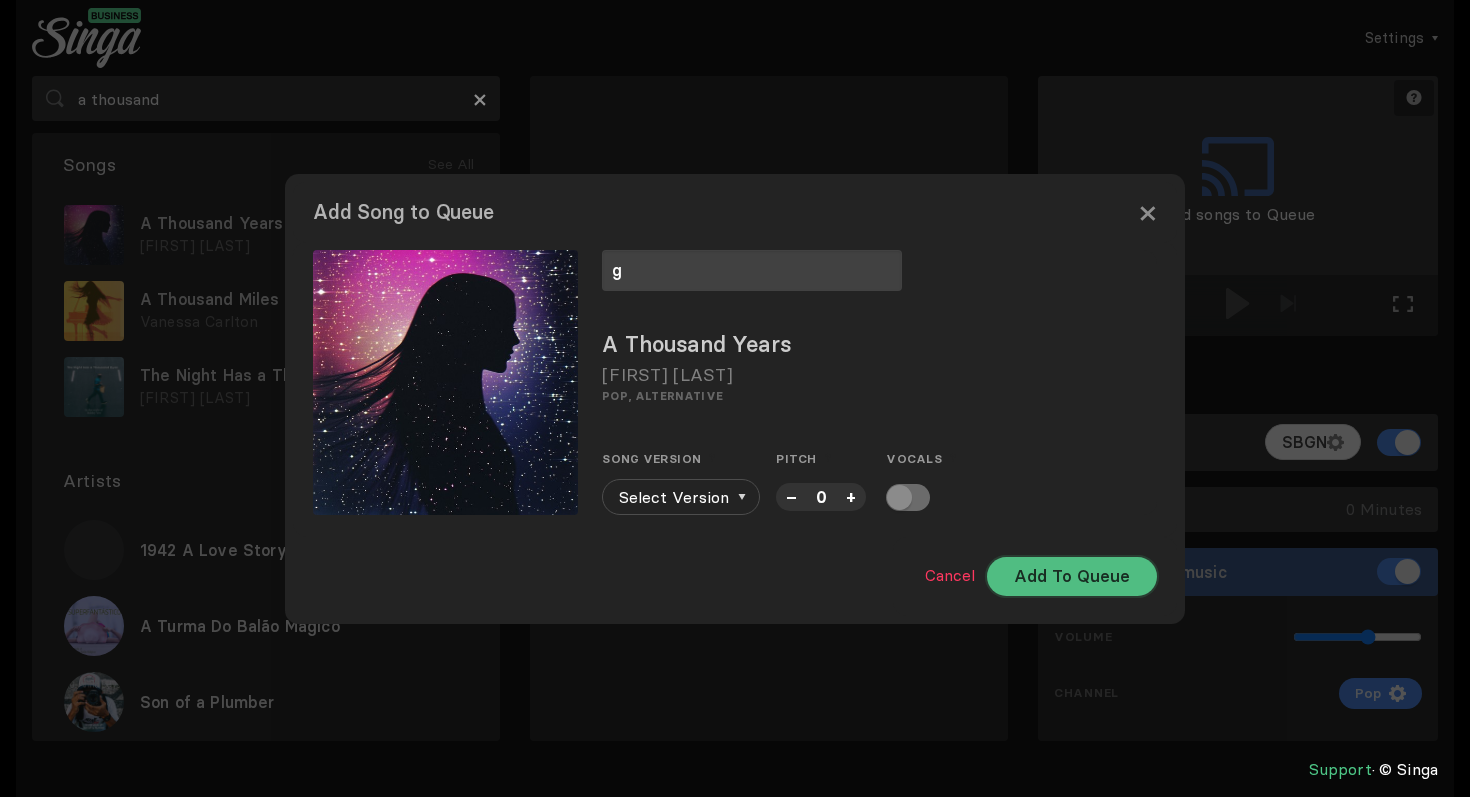 click on "Add To Queue" at bounding box center [1072, 576] 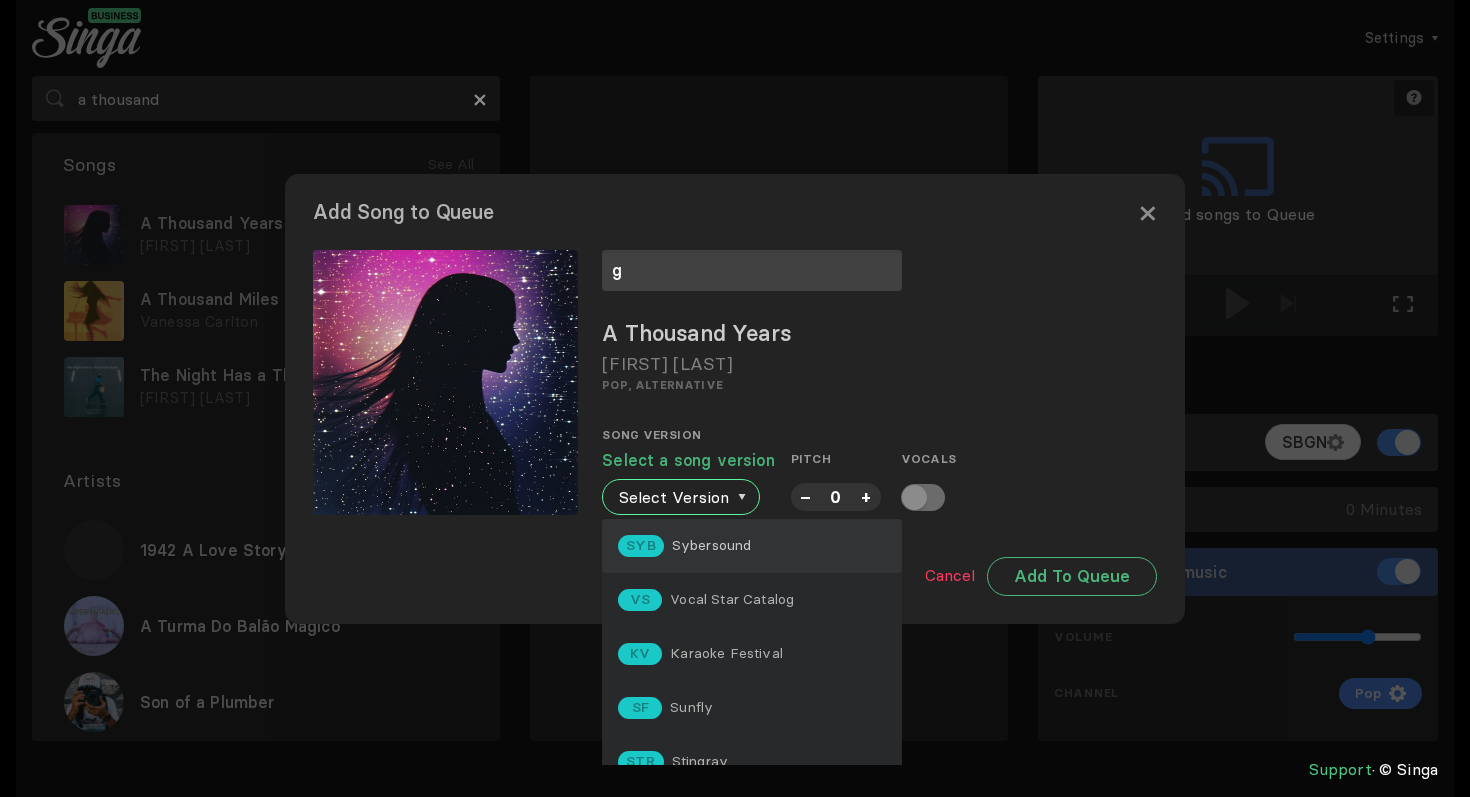 click on "SYB Sybersound" at bounding box center [752, 546] 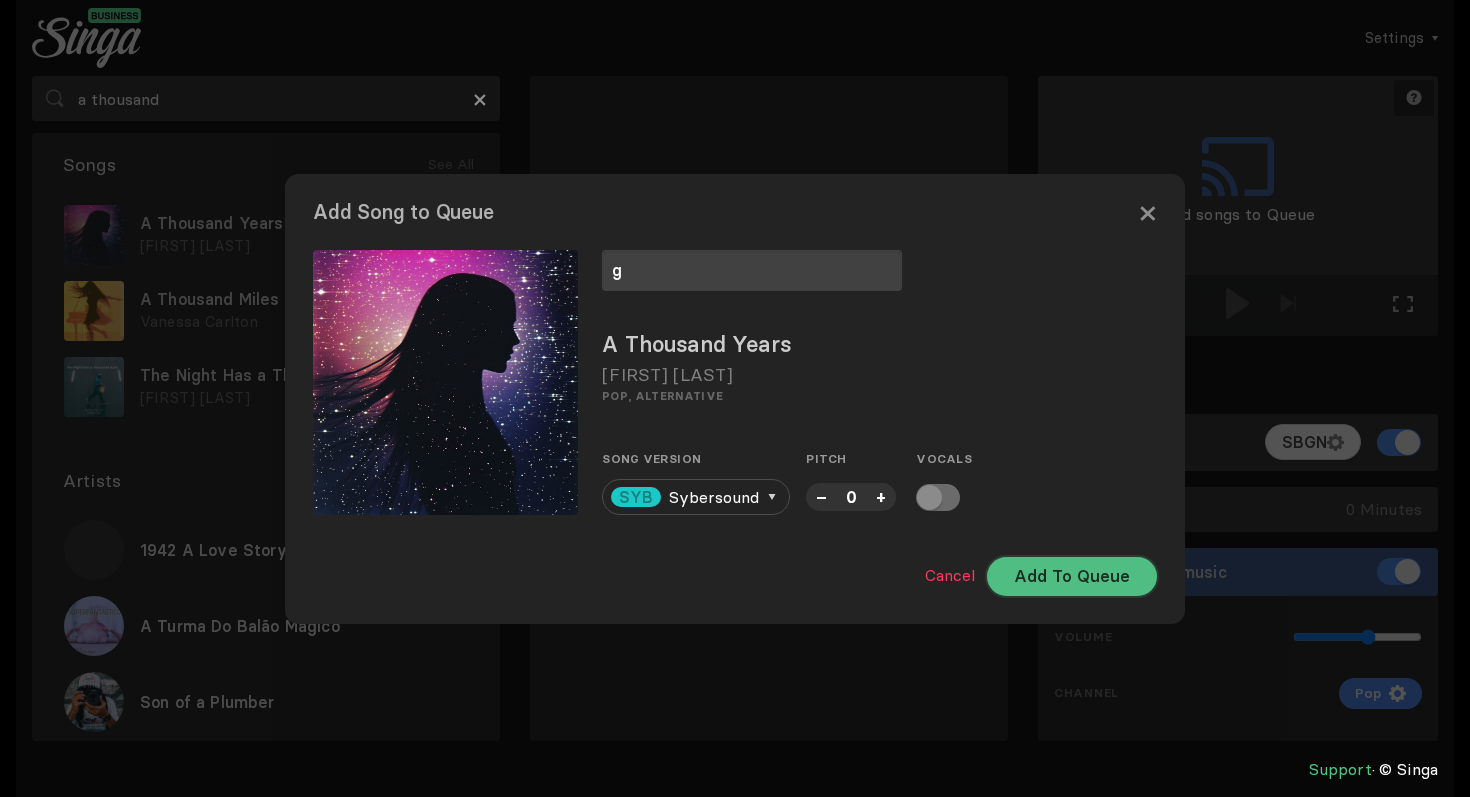 click on "Add To Queue" at bounding box center [1072, 576] 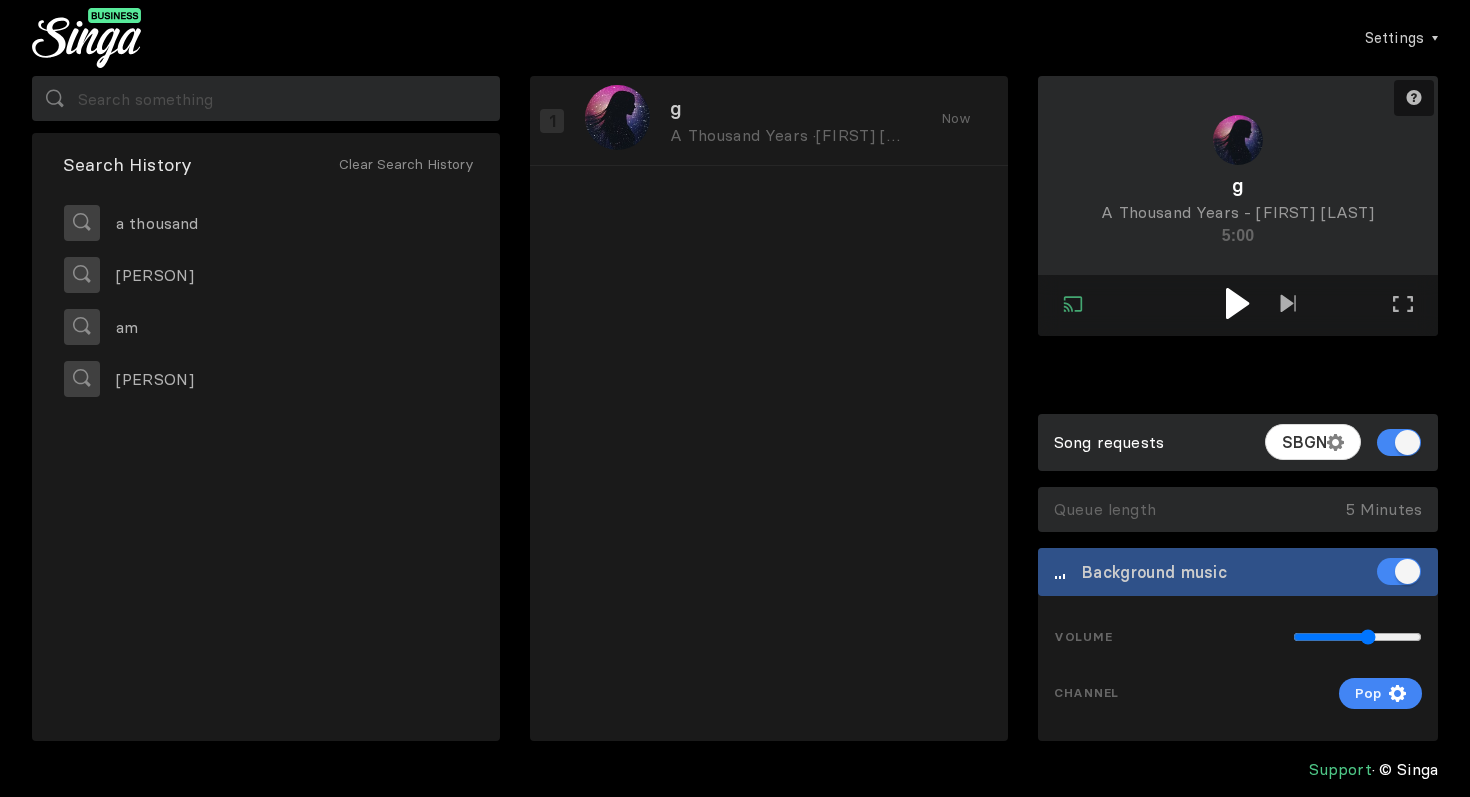 click at bounding box center [1237, 303] 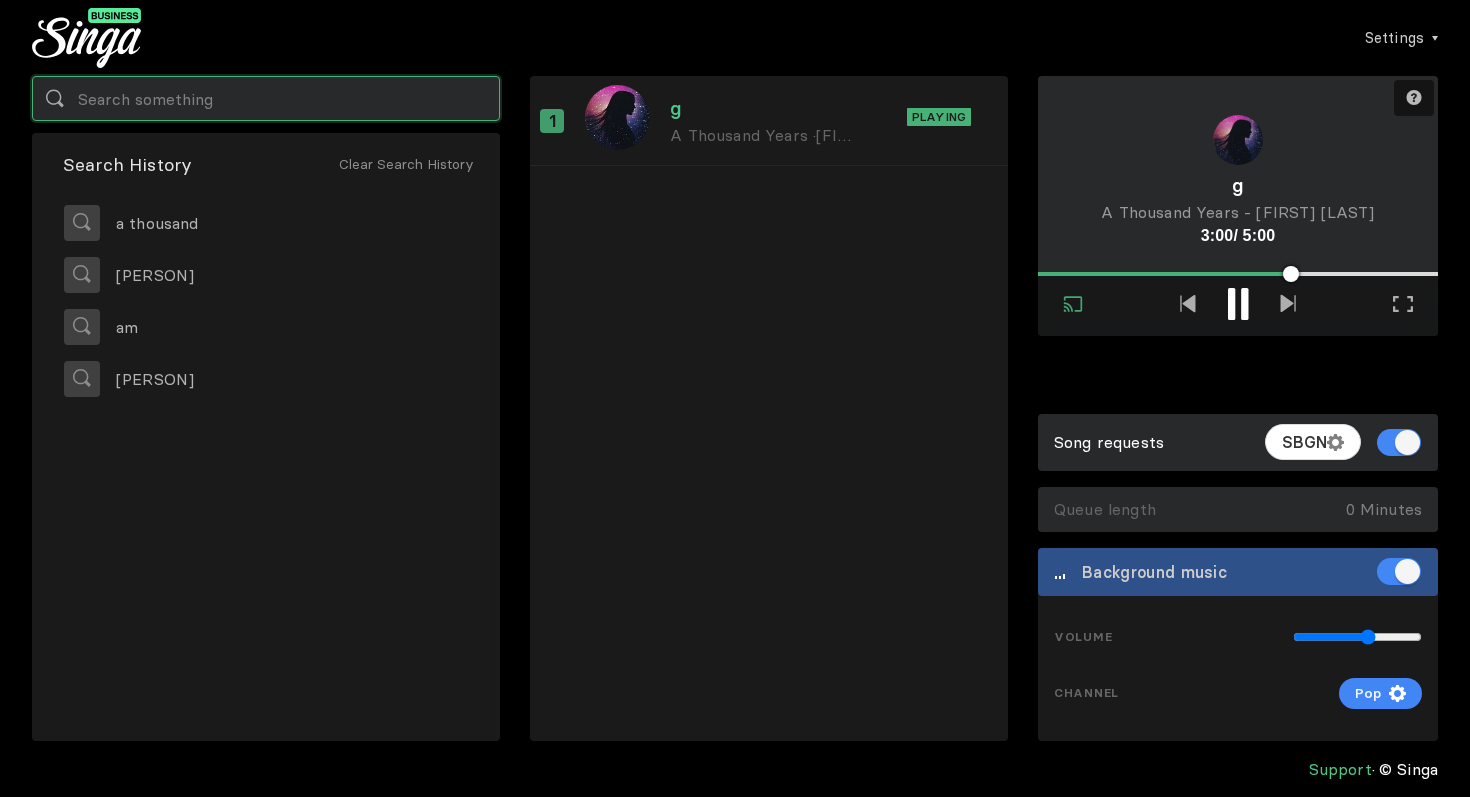 click at bounding box center [266, 98] 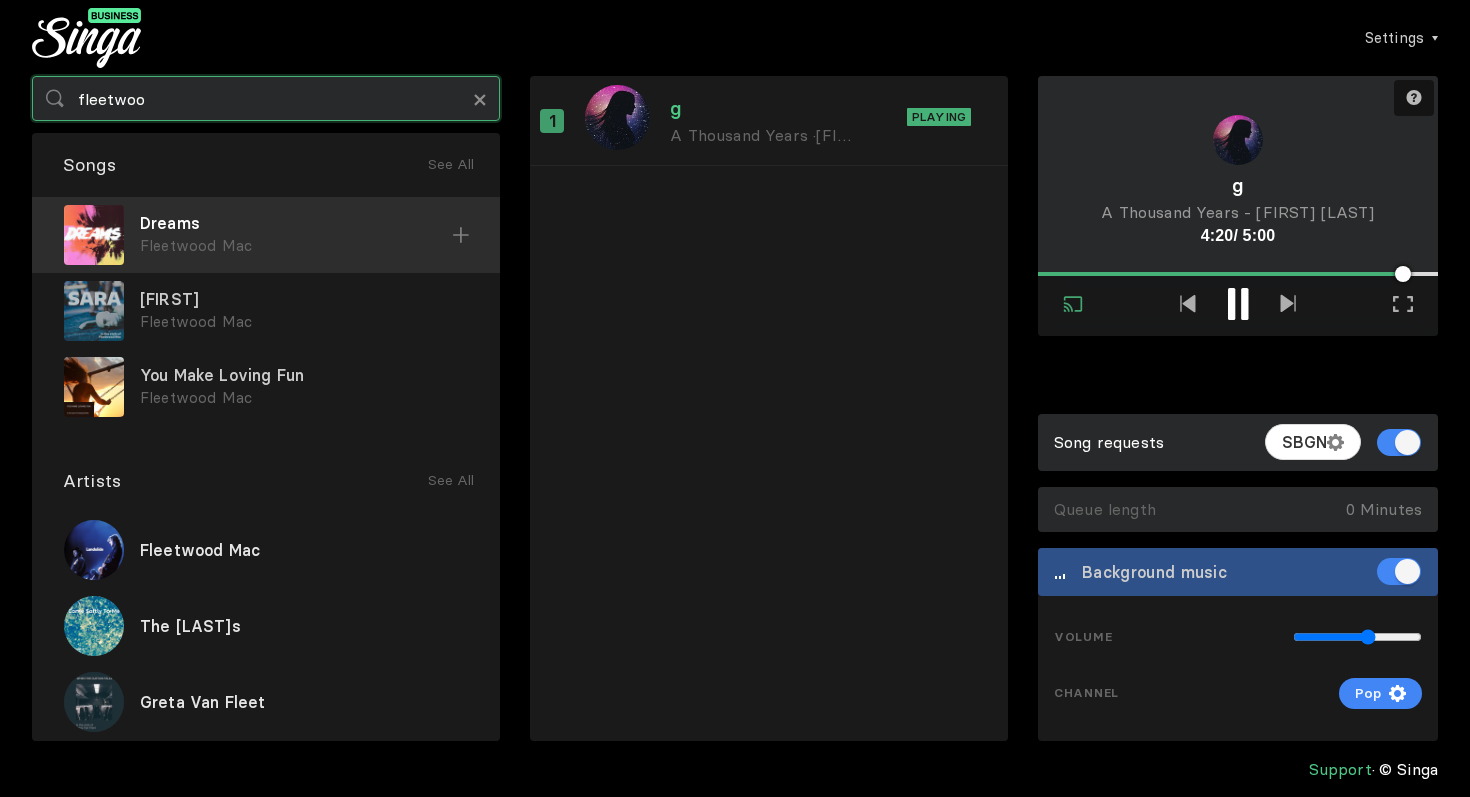 type on "fleetwoo" 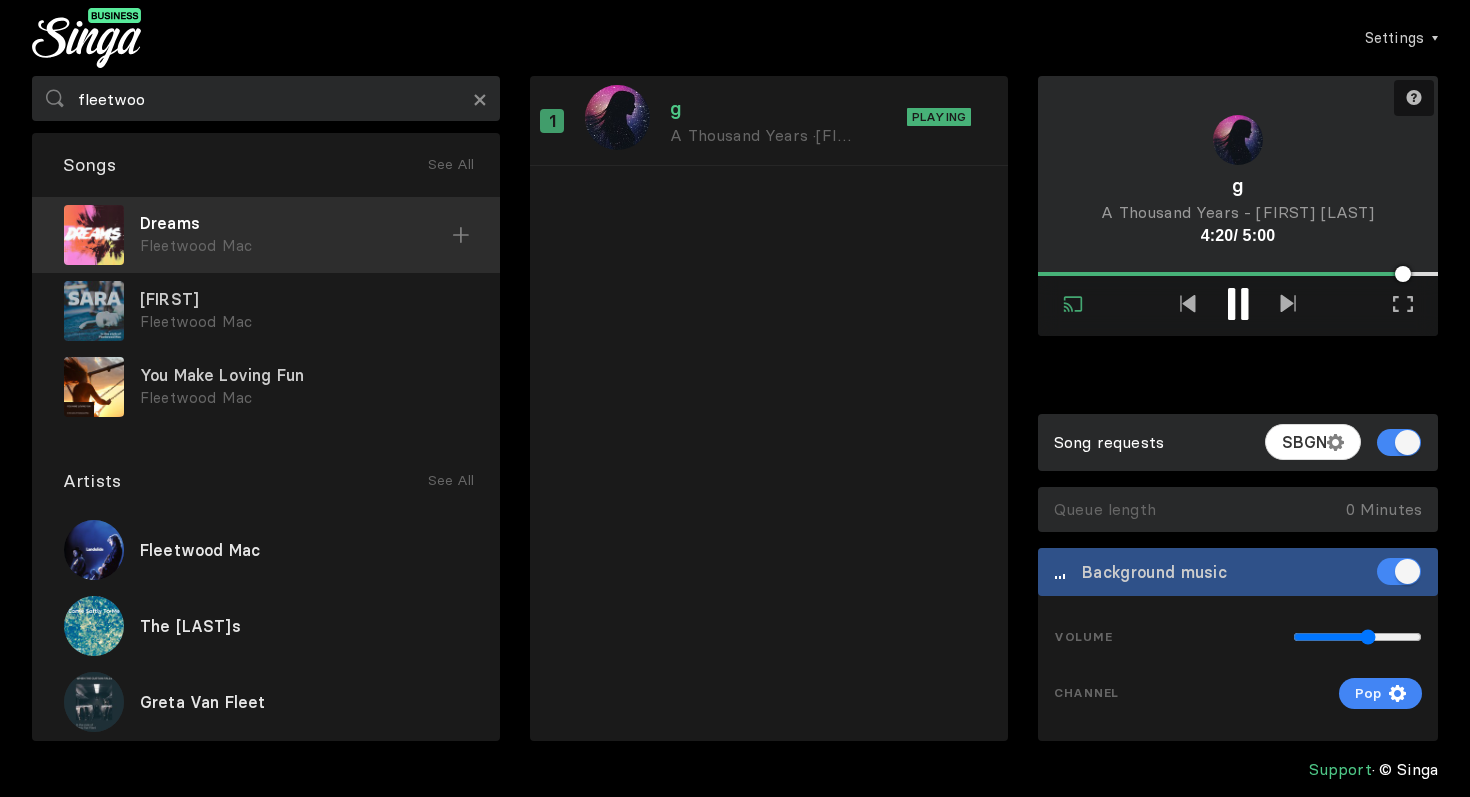 click at bounding box center (461, 235) 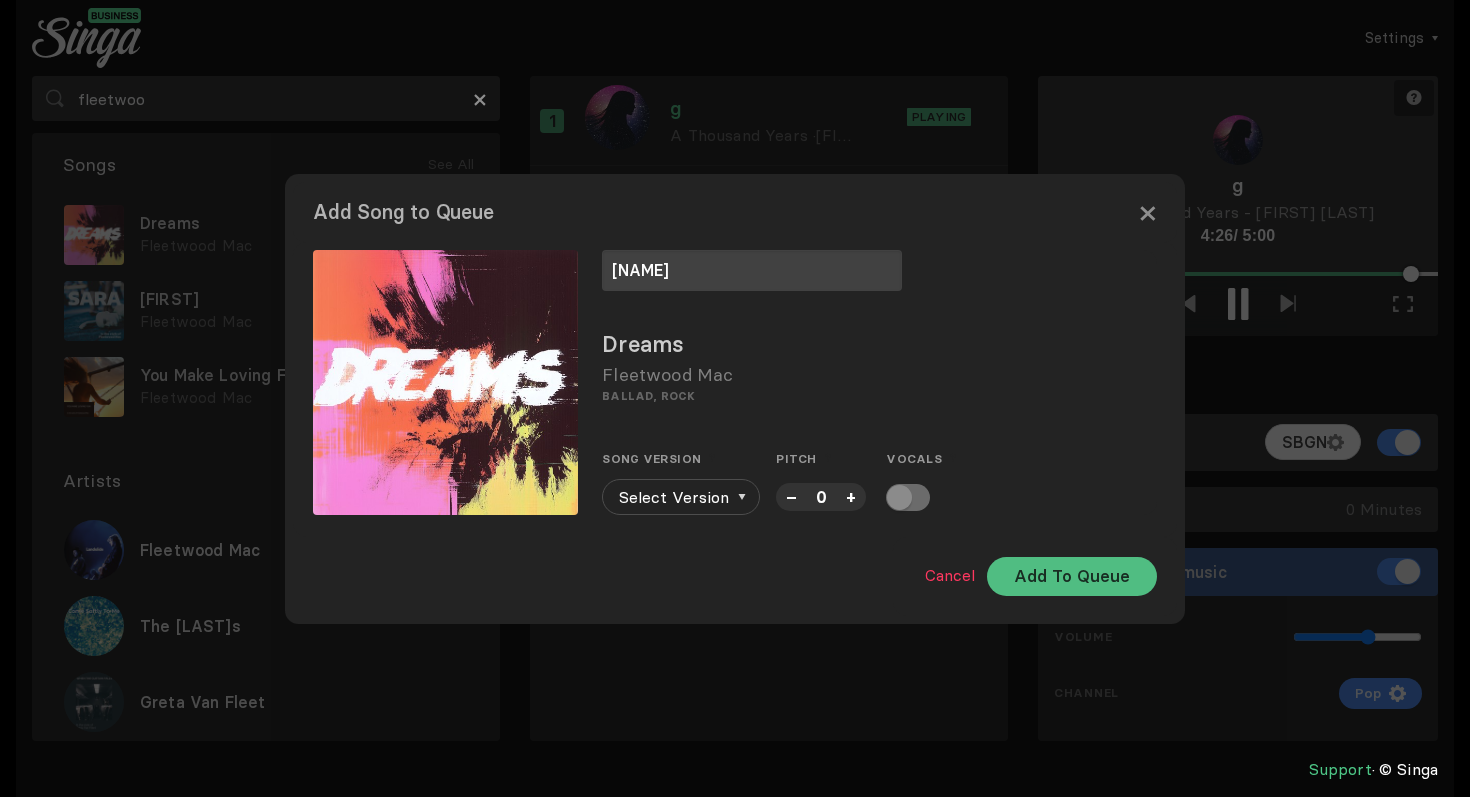 type on "[NAME]" 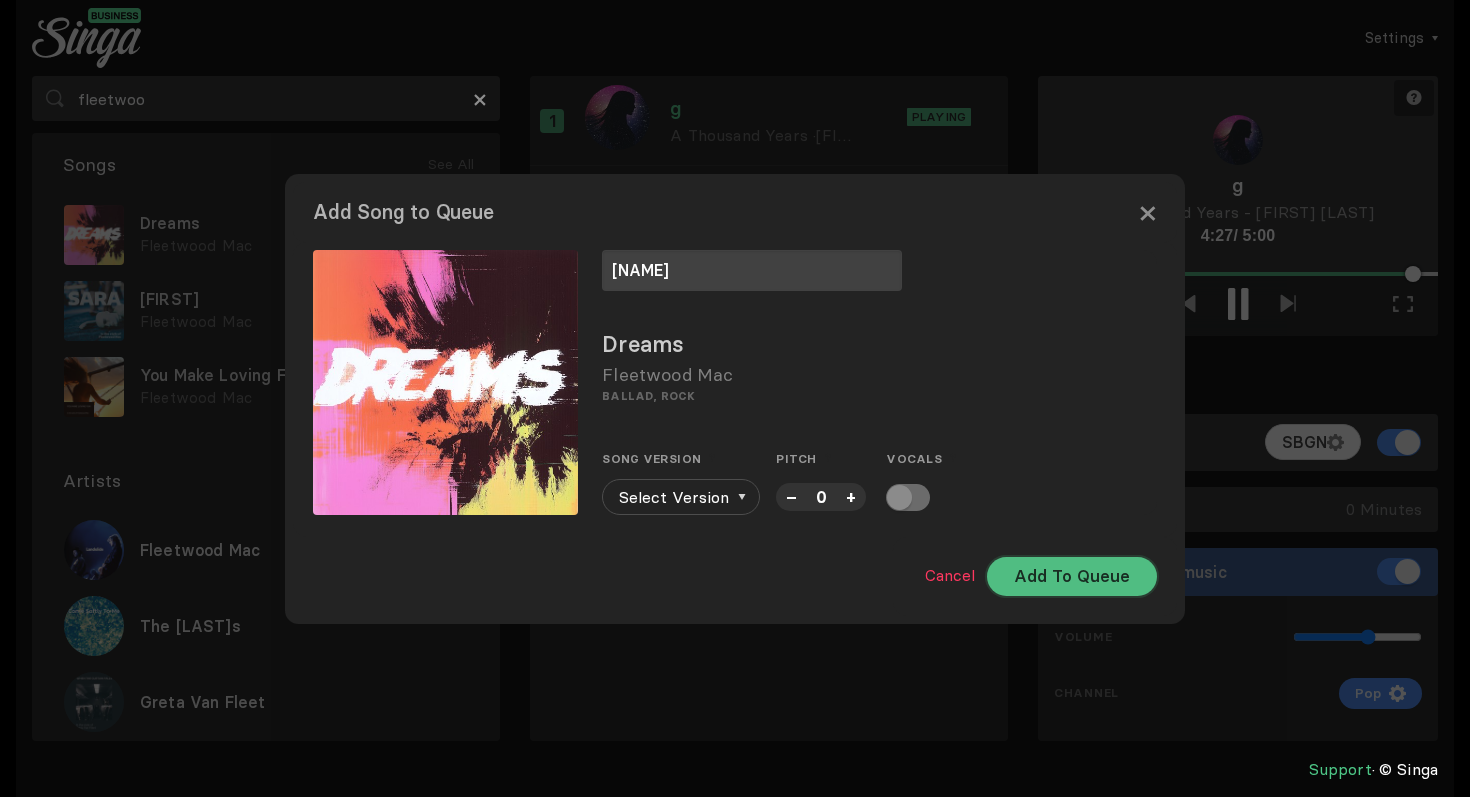 click on "Add To Queue" at bounding box center (1072, 576) 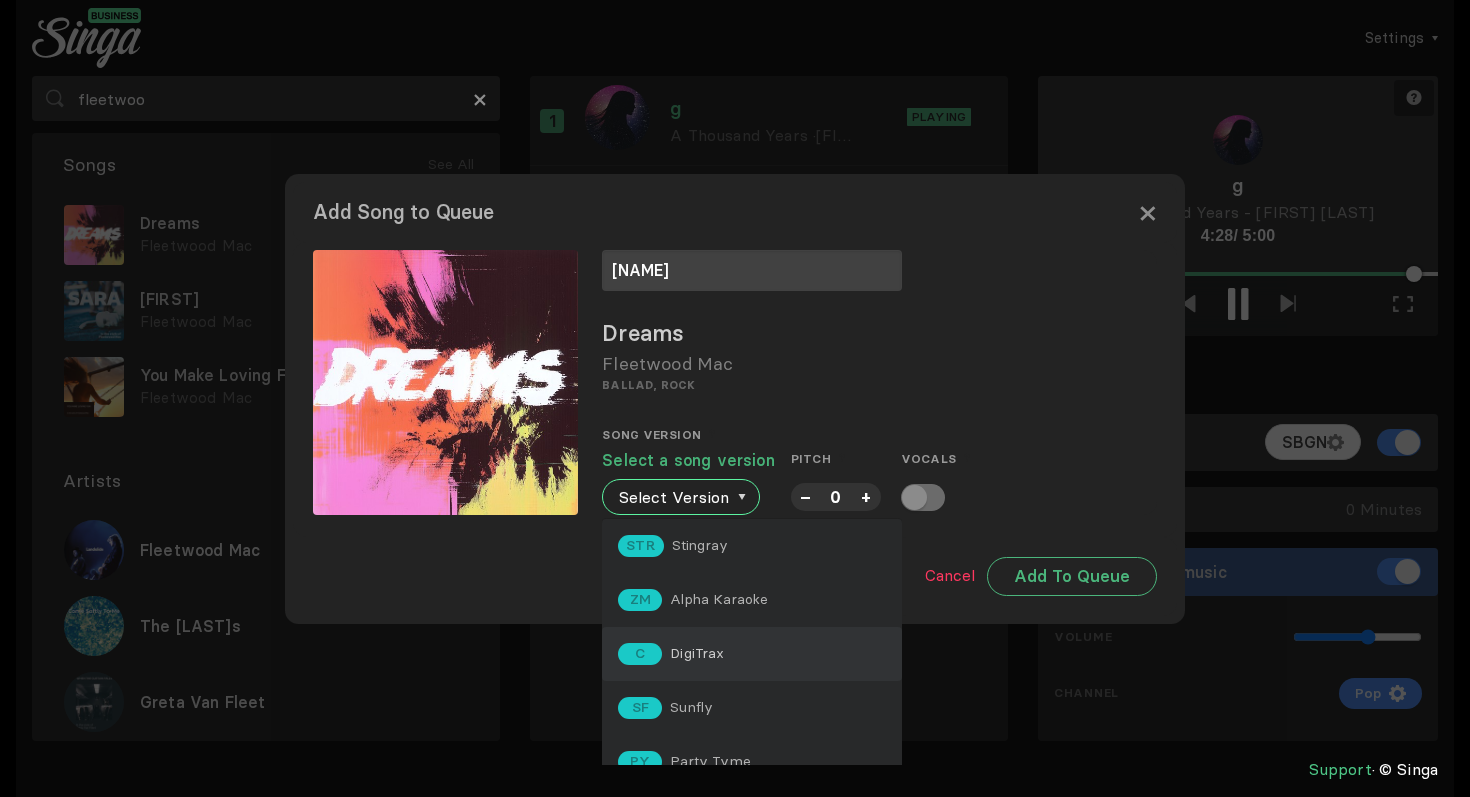 click on "C DigiTrax" at bounding box center (752, 654) 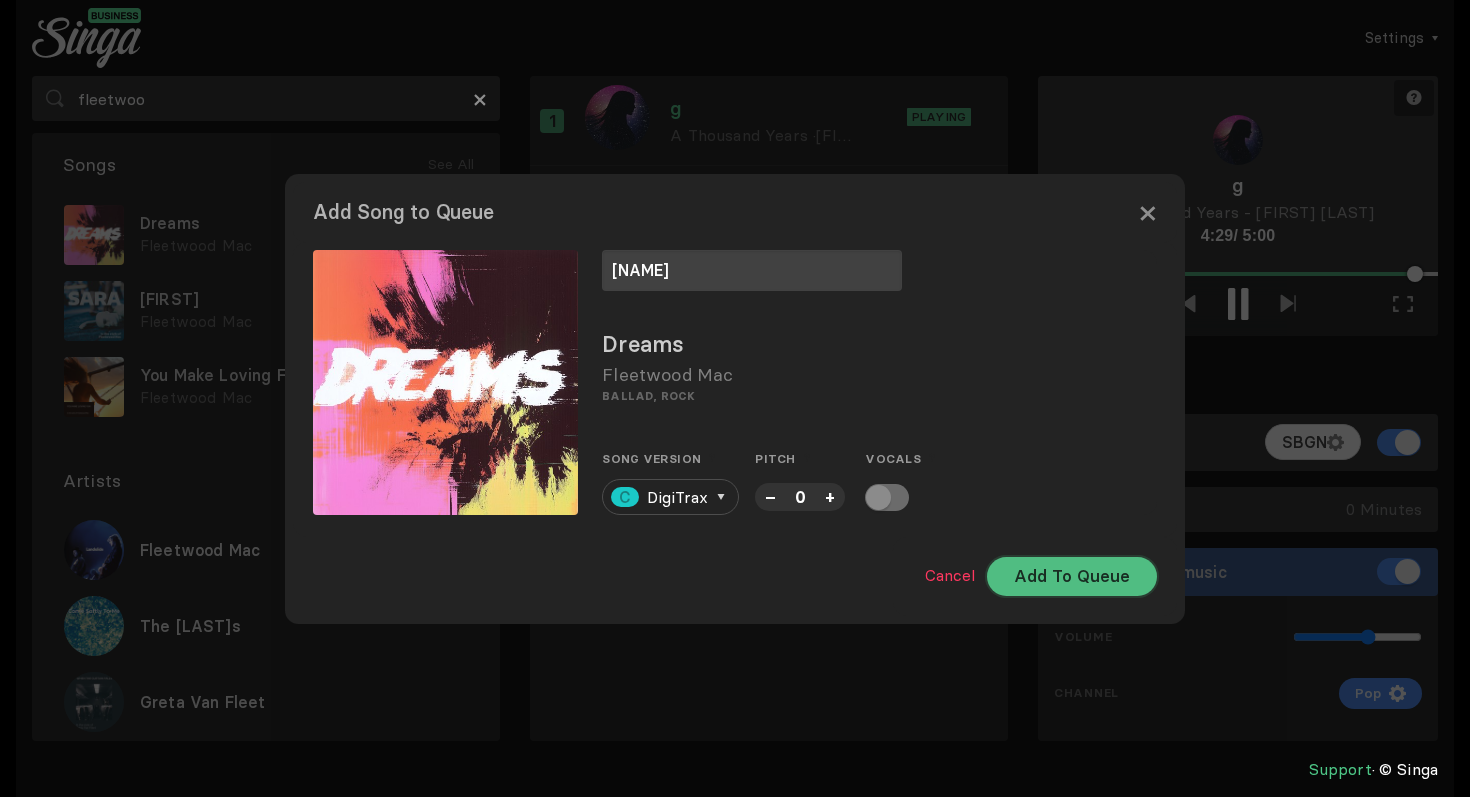 click on "Add To Queue" at bounding box center (1072, 576) 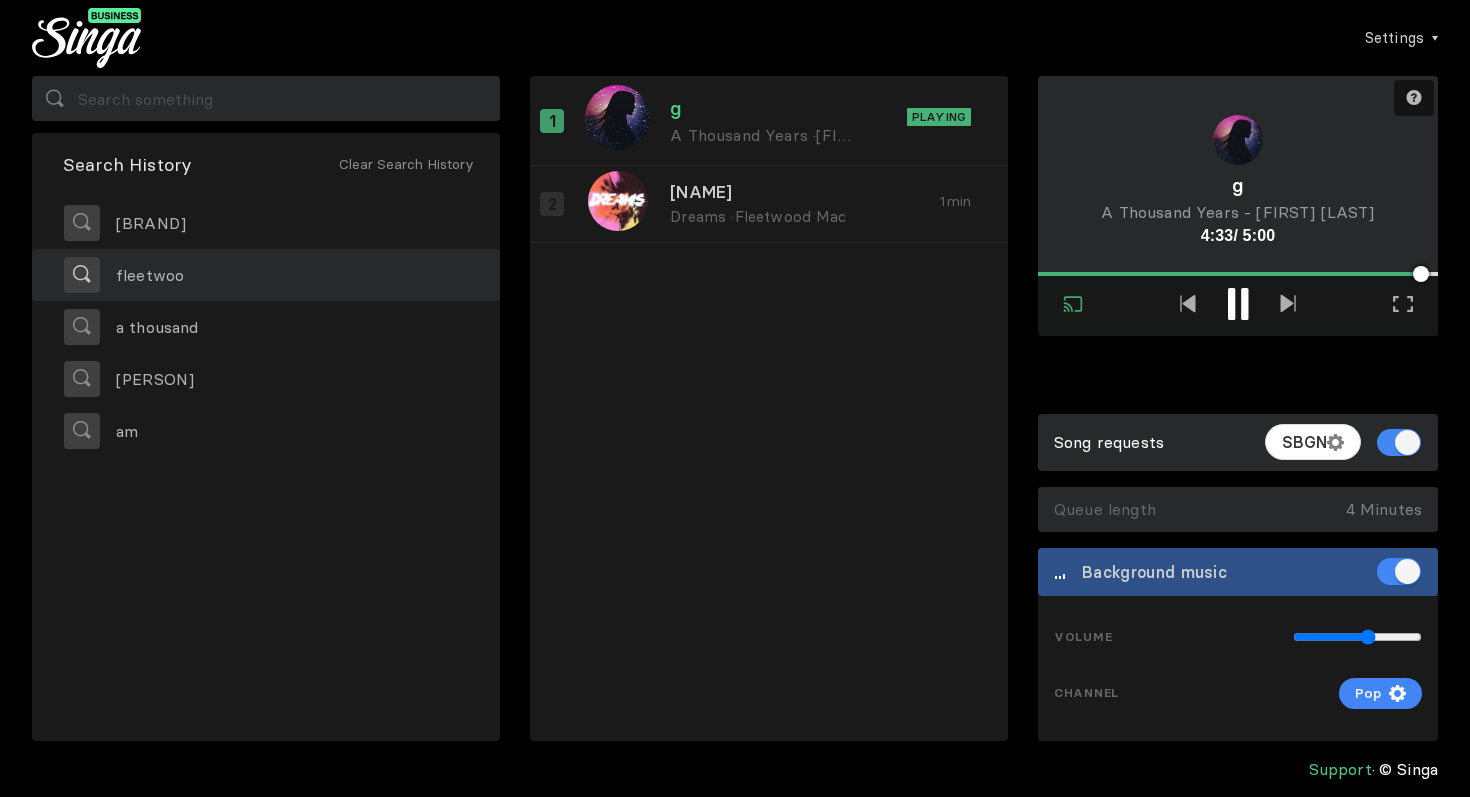click on "fleetwoo" at bounding box center [266, 275] 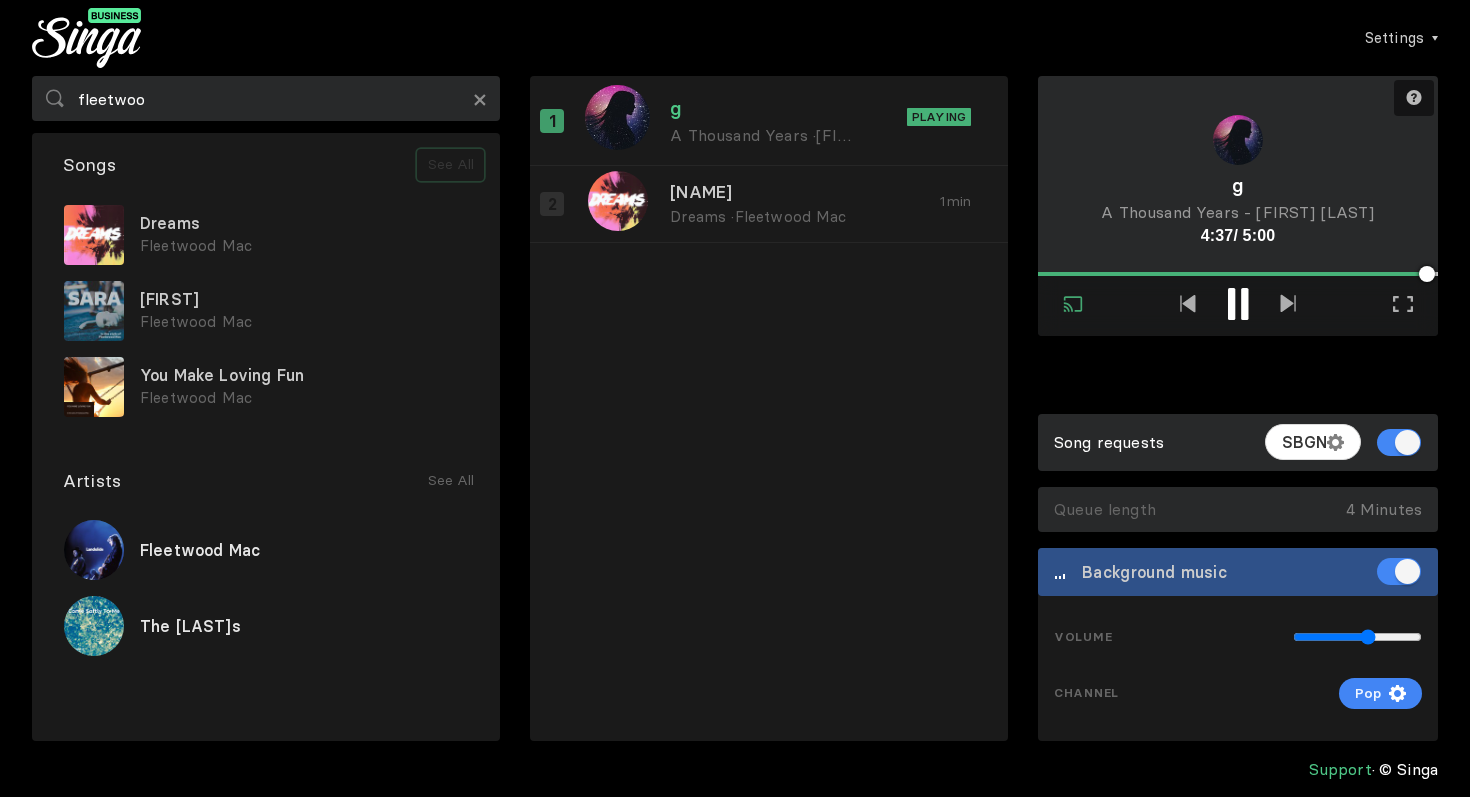 click on "See All" at bounding box center (450, 165) 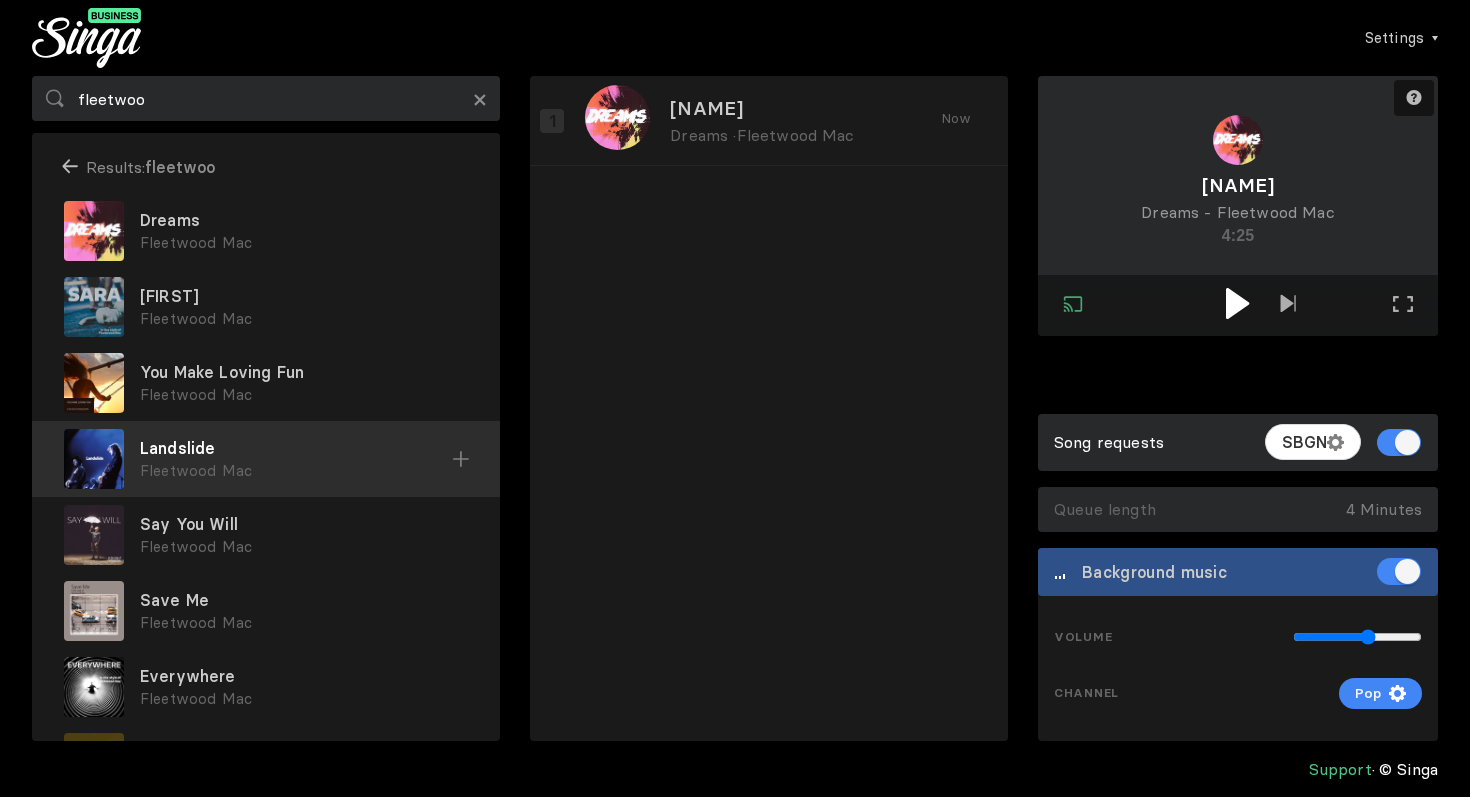 click at bounding box center (0, 0) 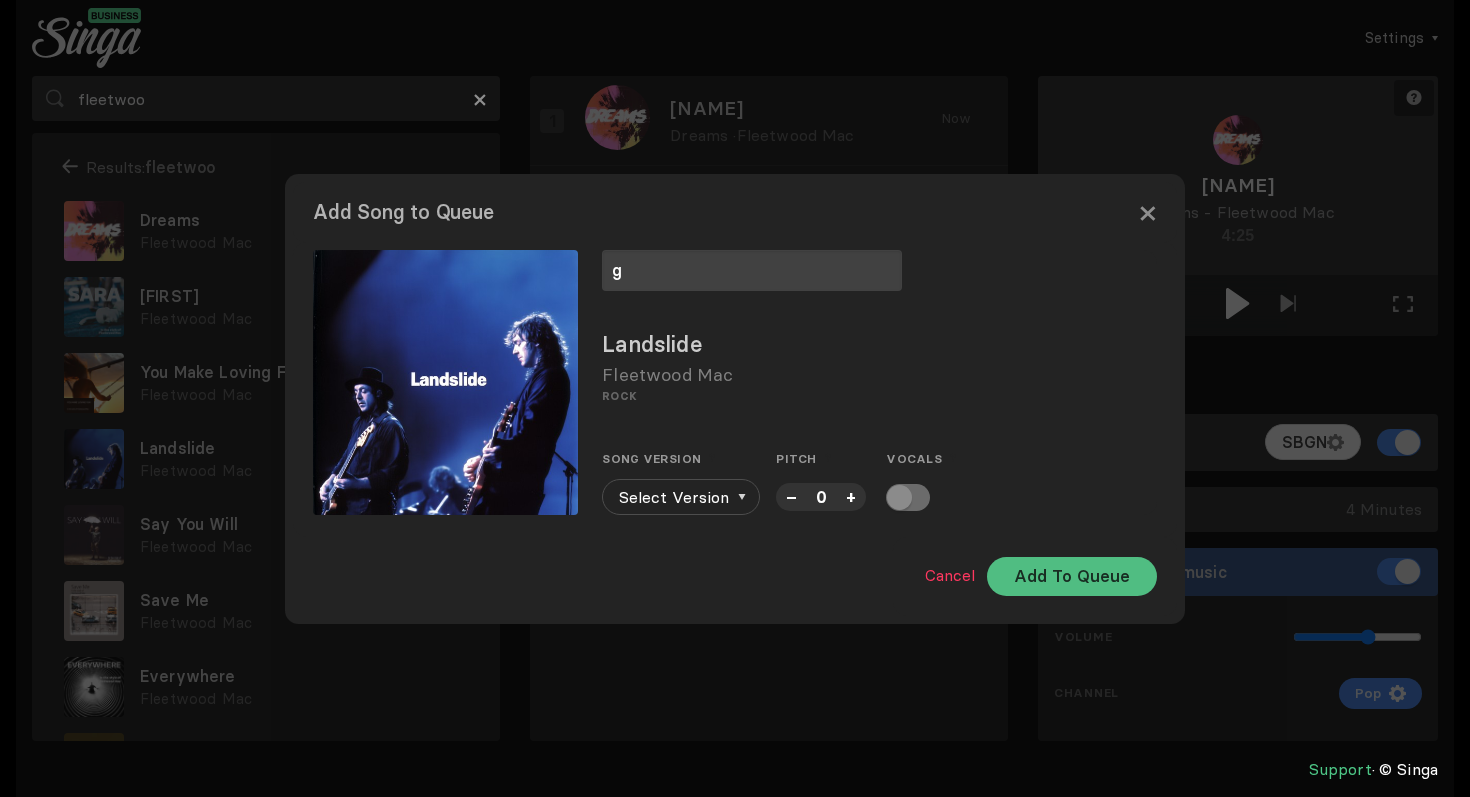 type on "g" 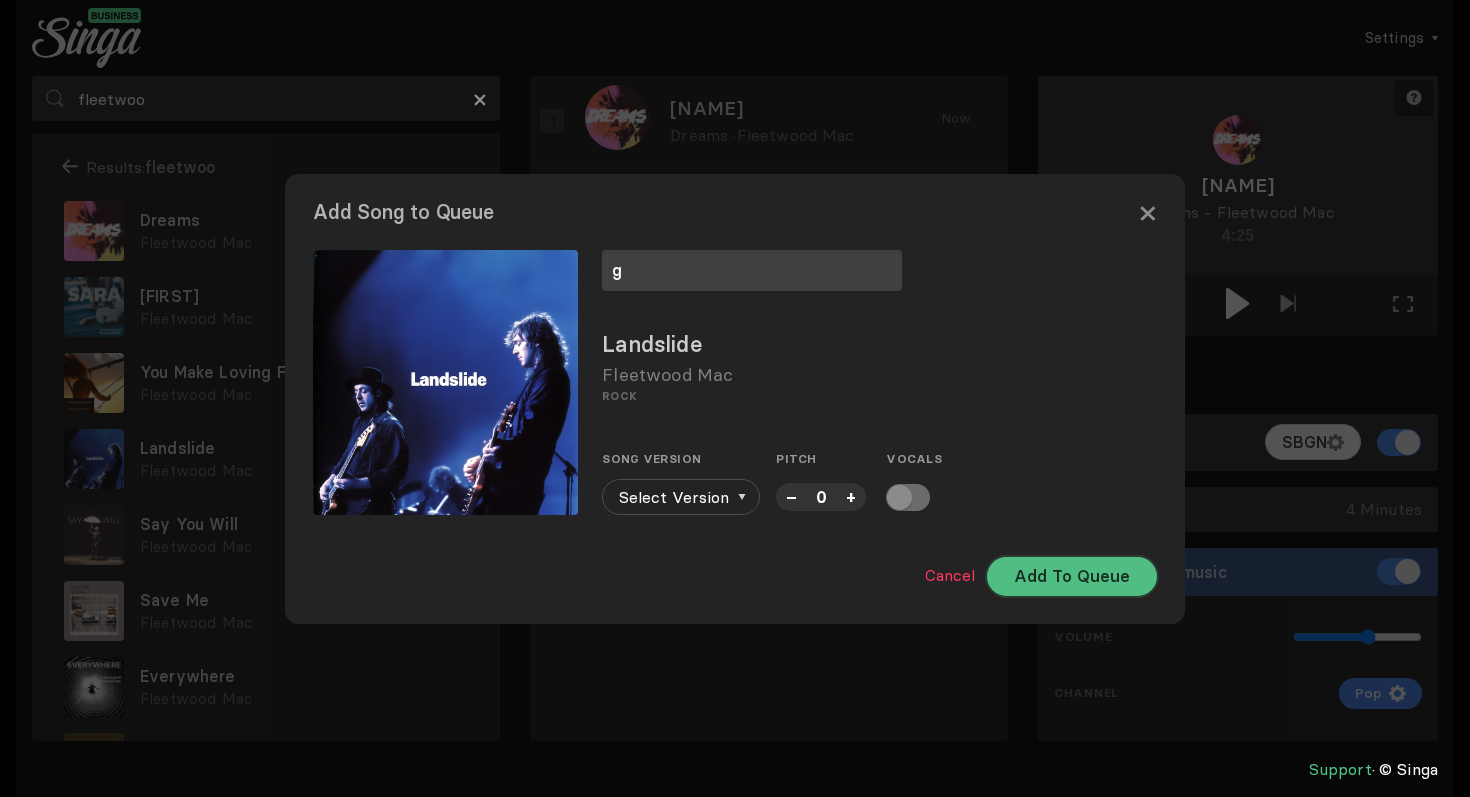 click on "Add To Queue" at bounding box center [1072, 576] 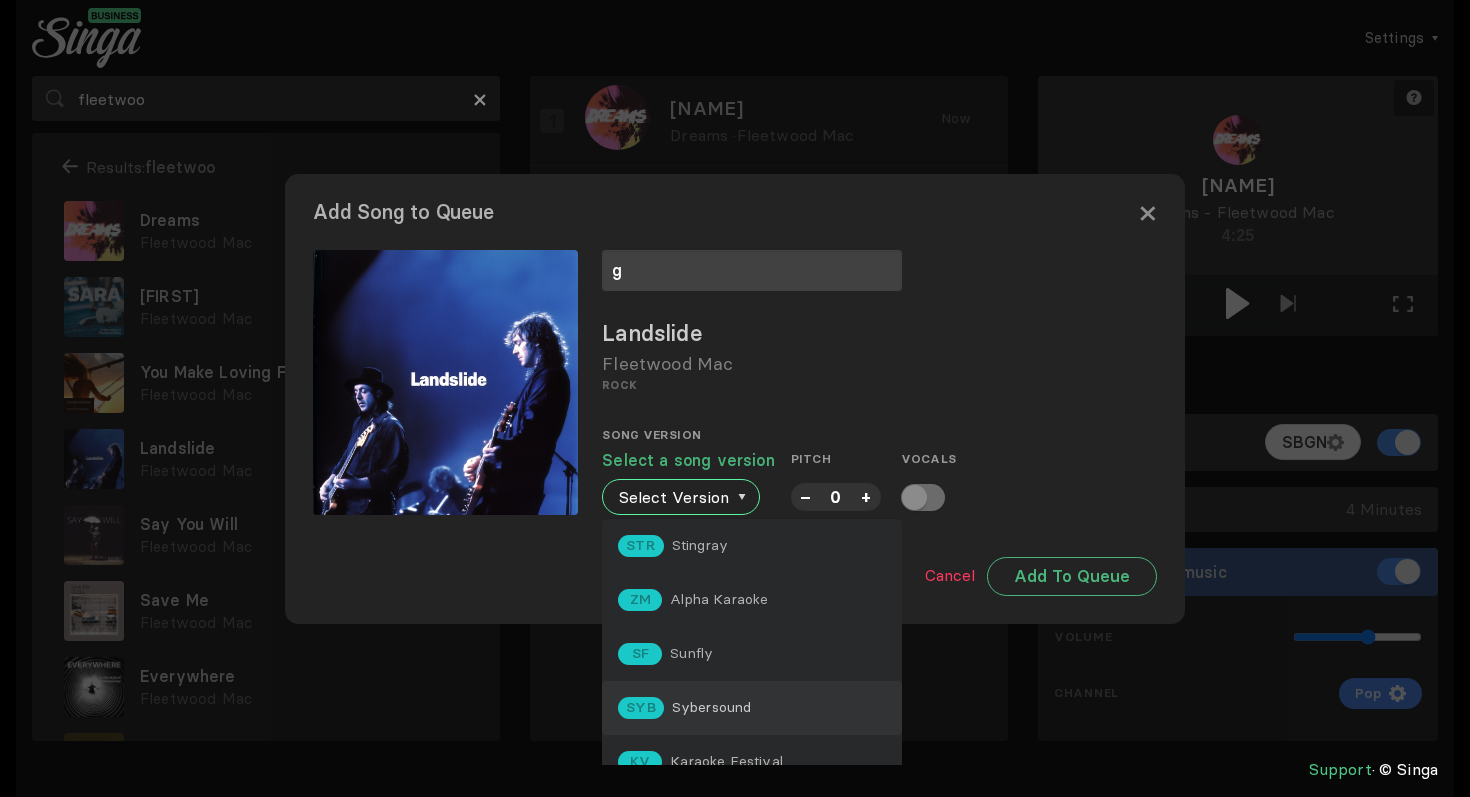 click on "SYB Sybersound" at bounding box center (673, 546) 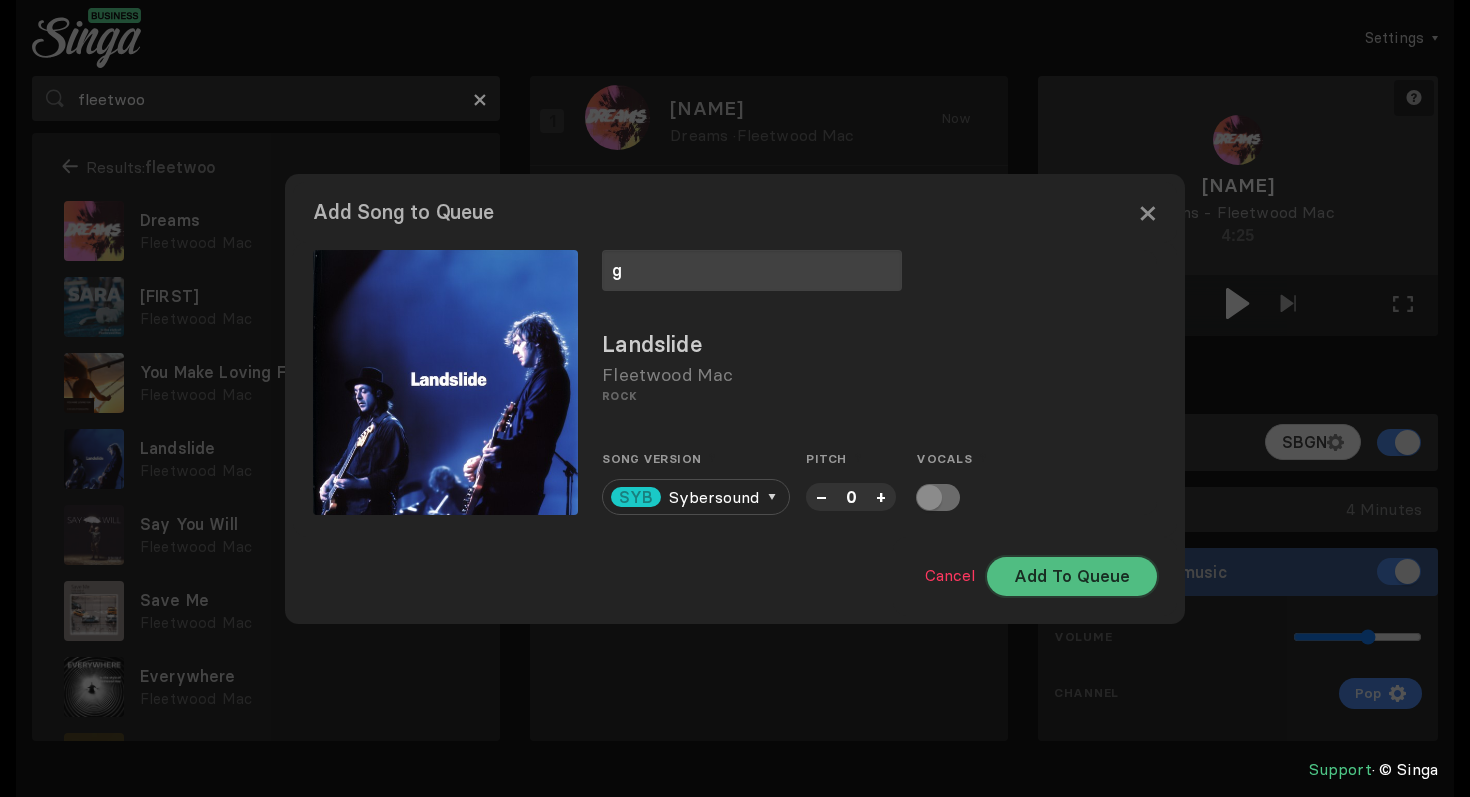click on "Add To Queue" at bounding box center [1072, 576] 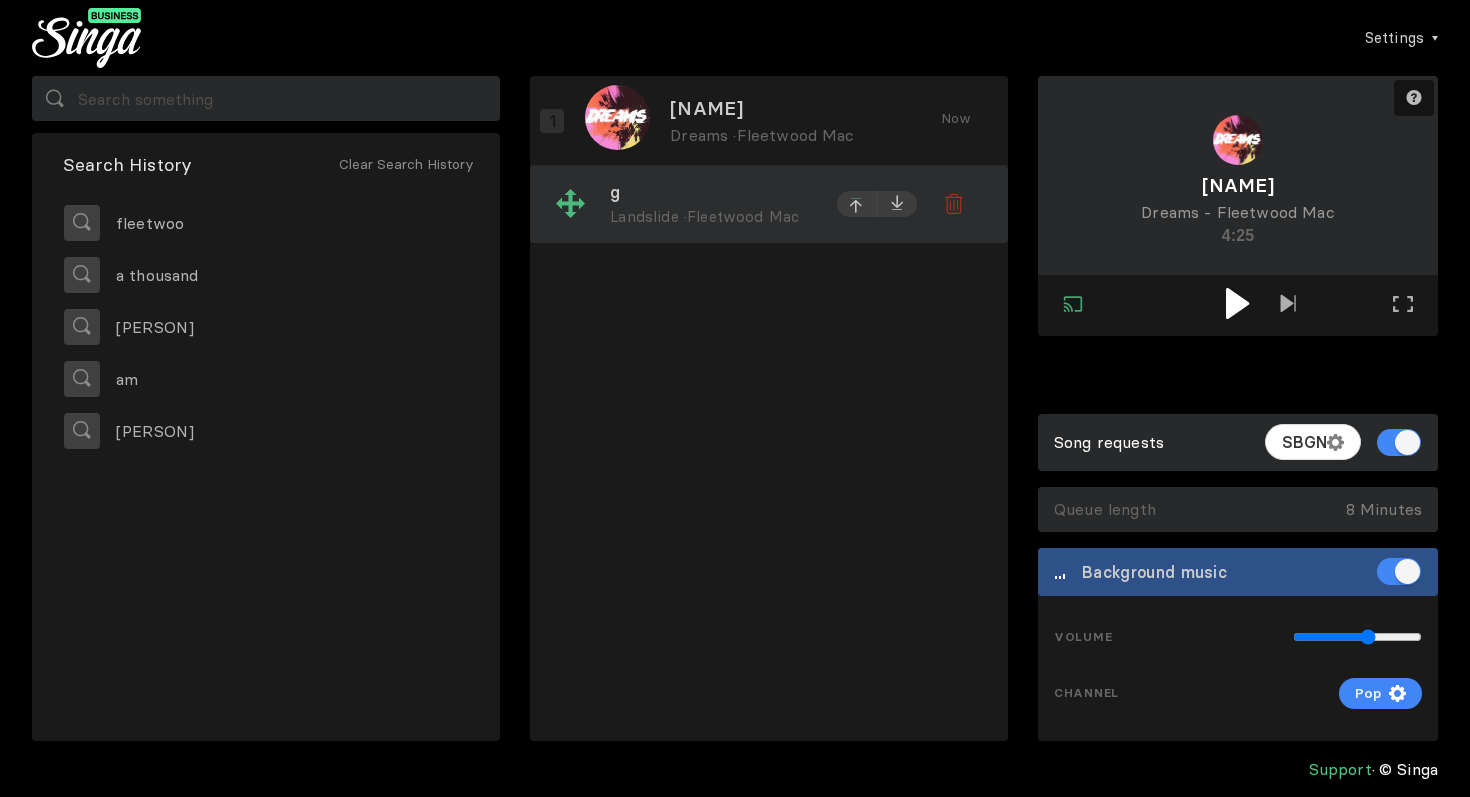 click at bounding box center [857, 121] 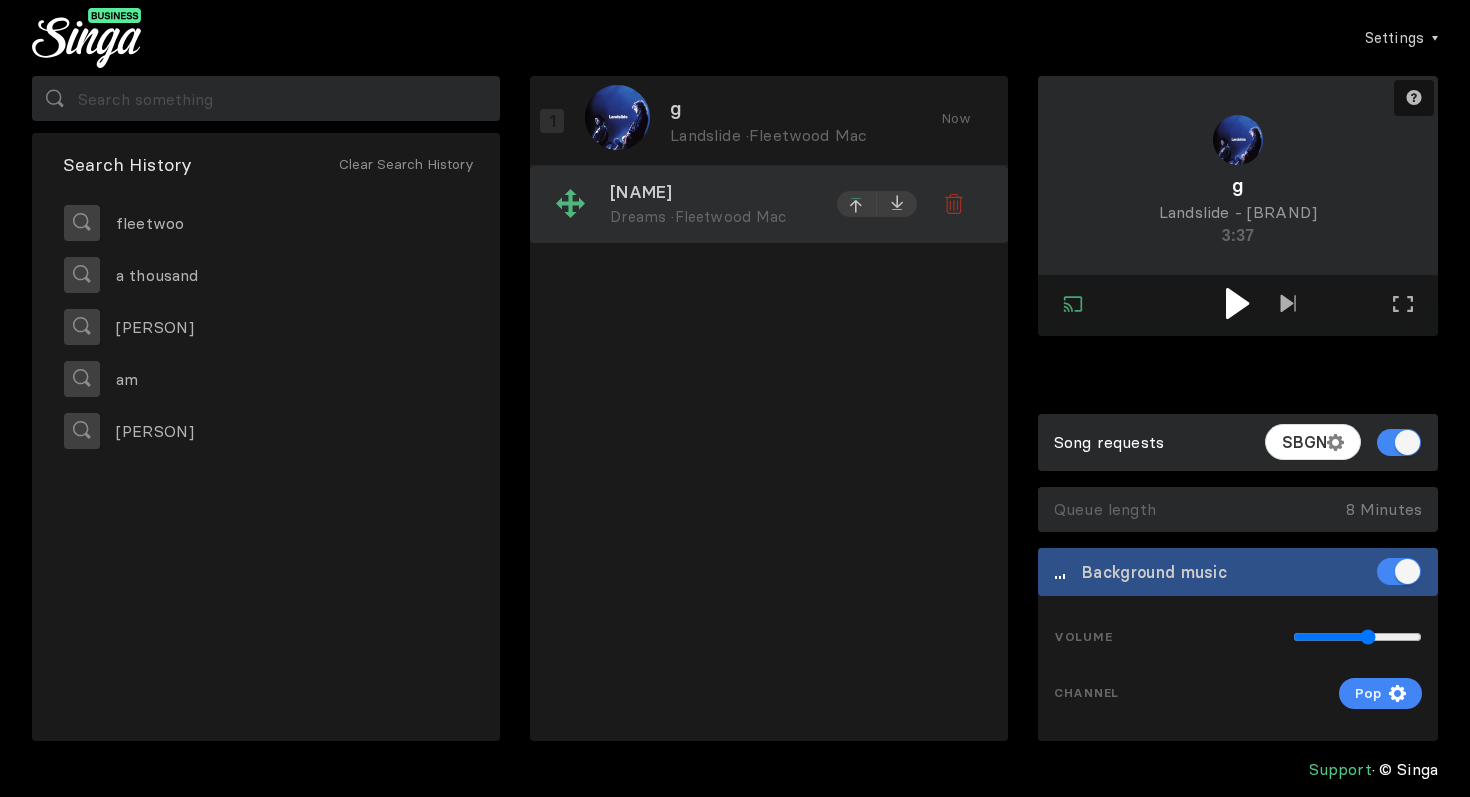 click at bounding box center [857, 123] 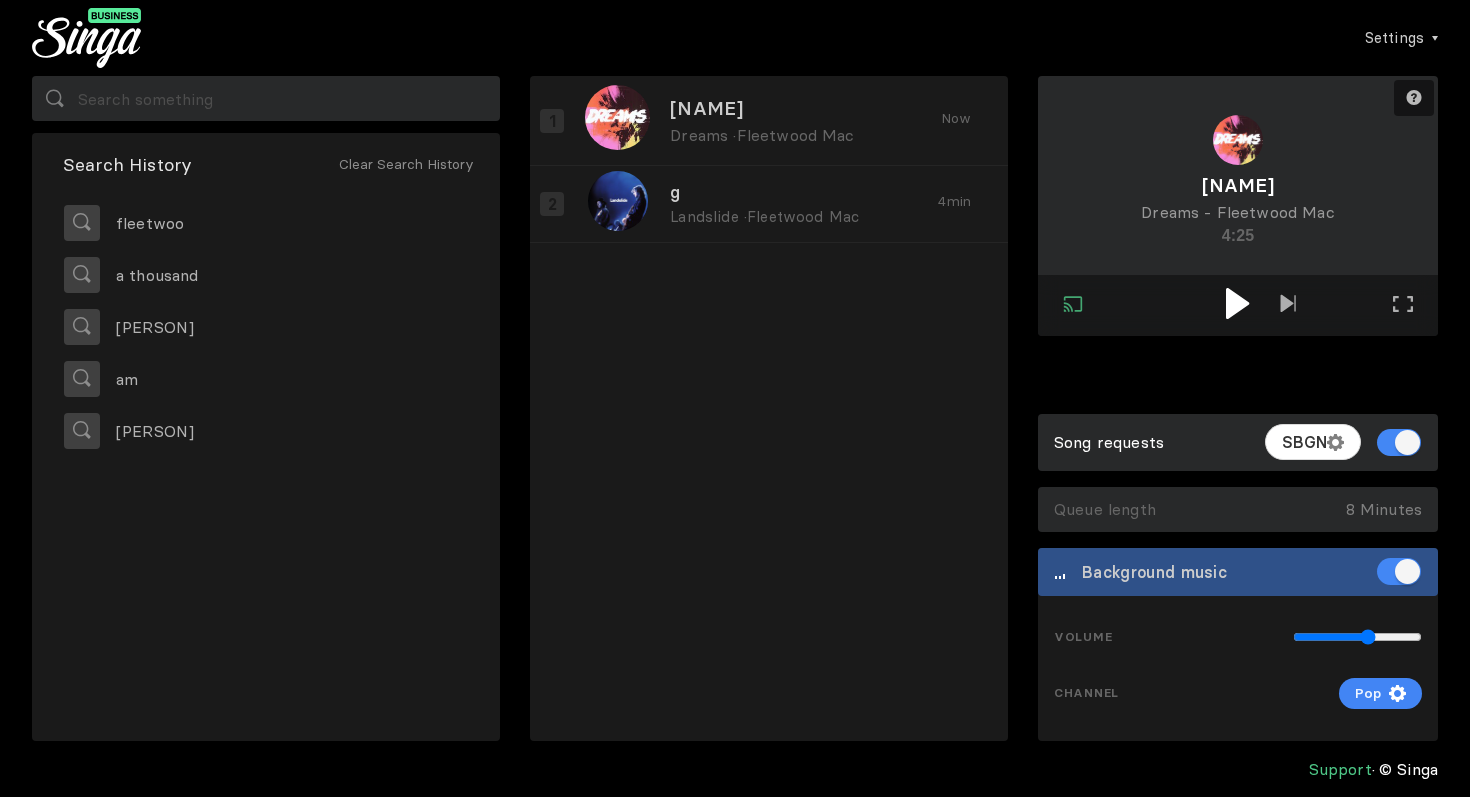 click at bounding box center (1237, 303) 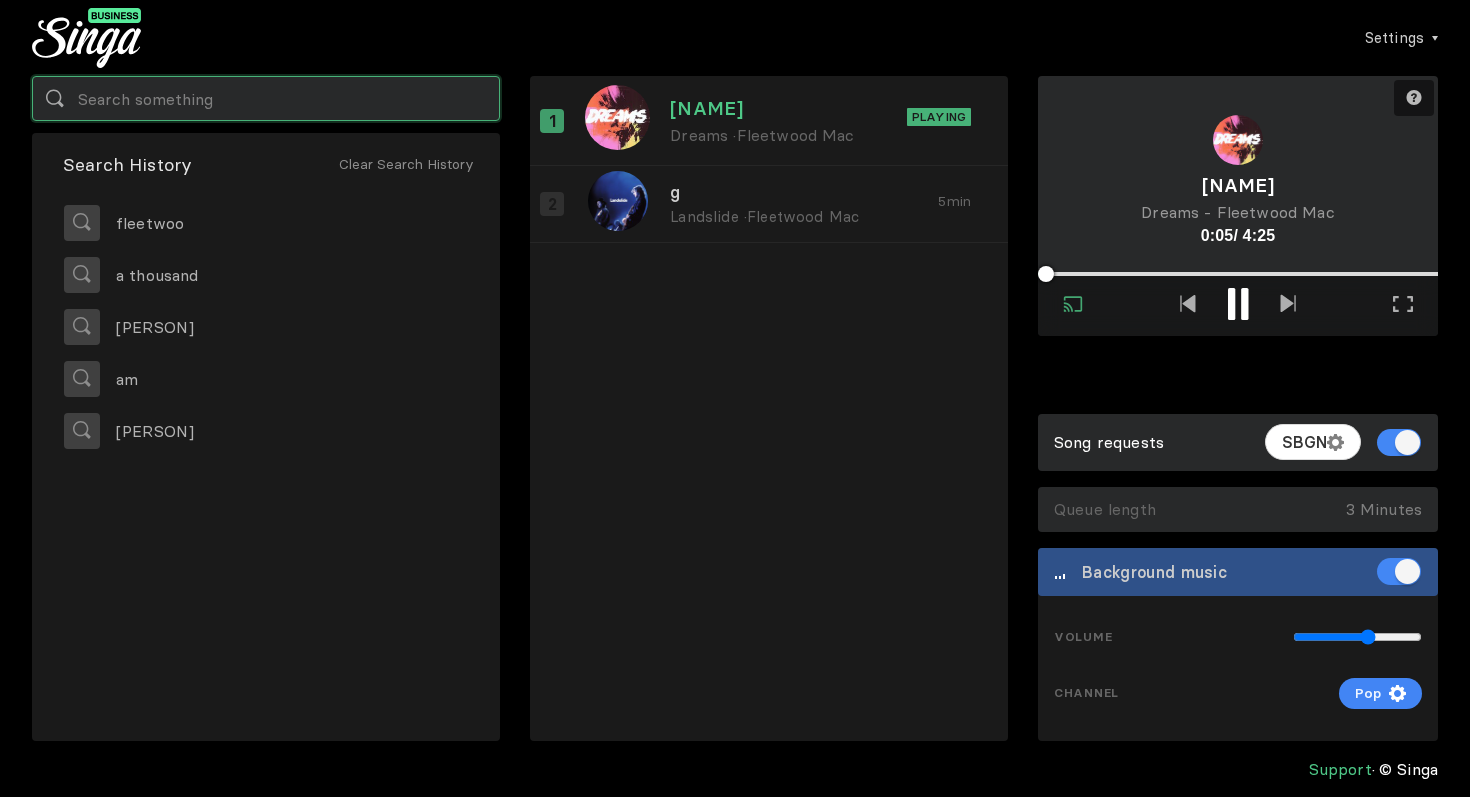 click at bounding box center [266, 98] 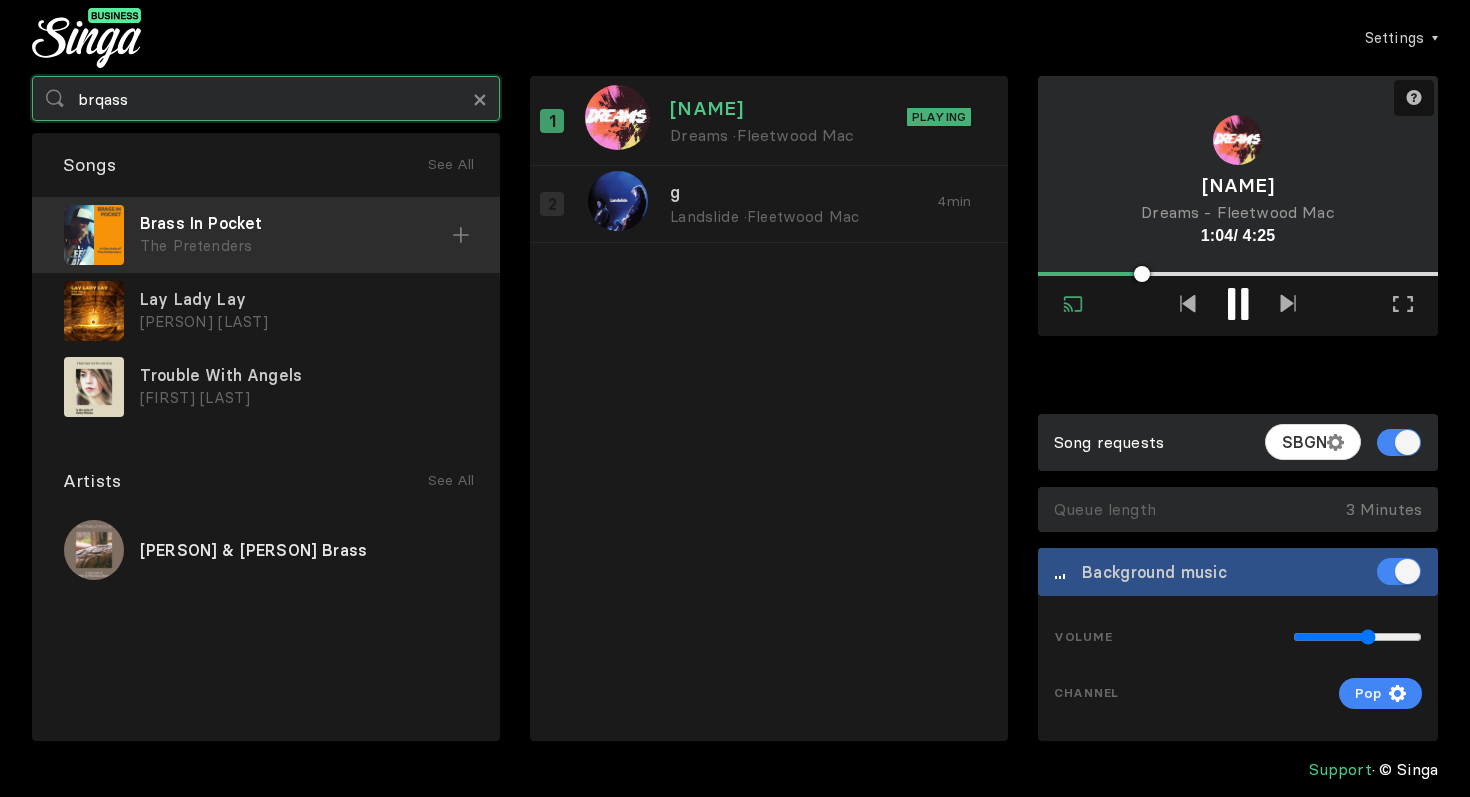 type on "brqass" 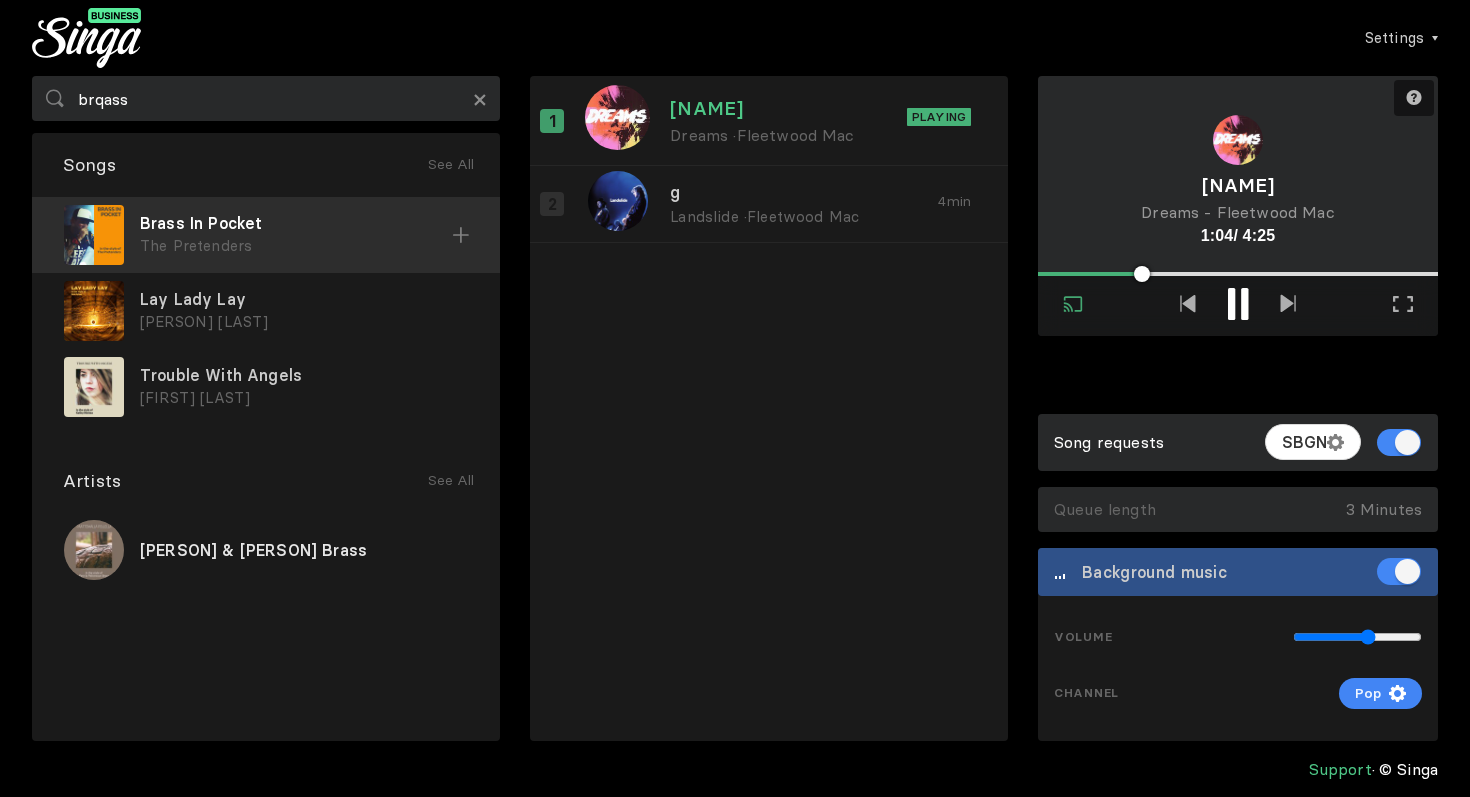 click at bounding box center [461, 235] 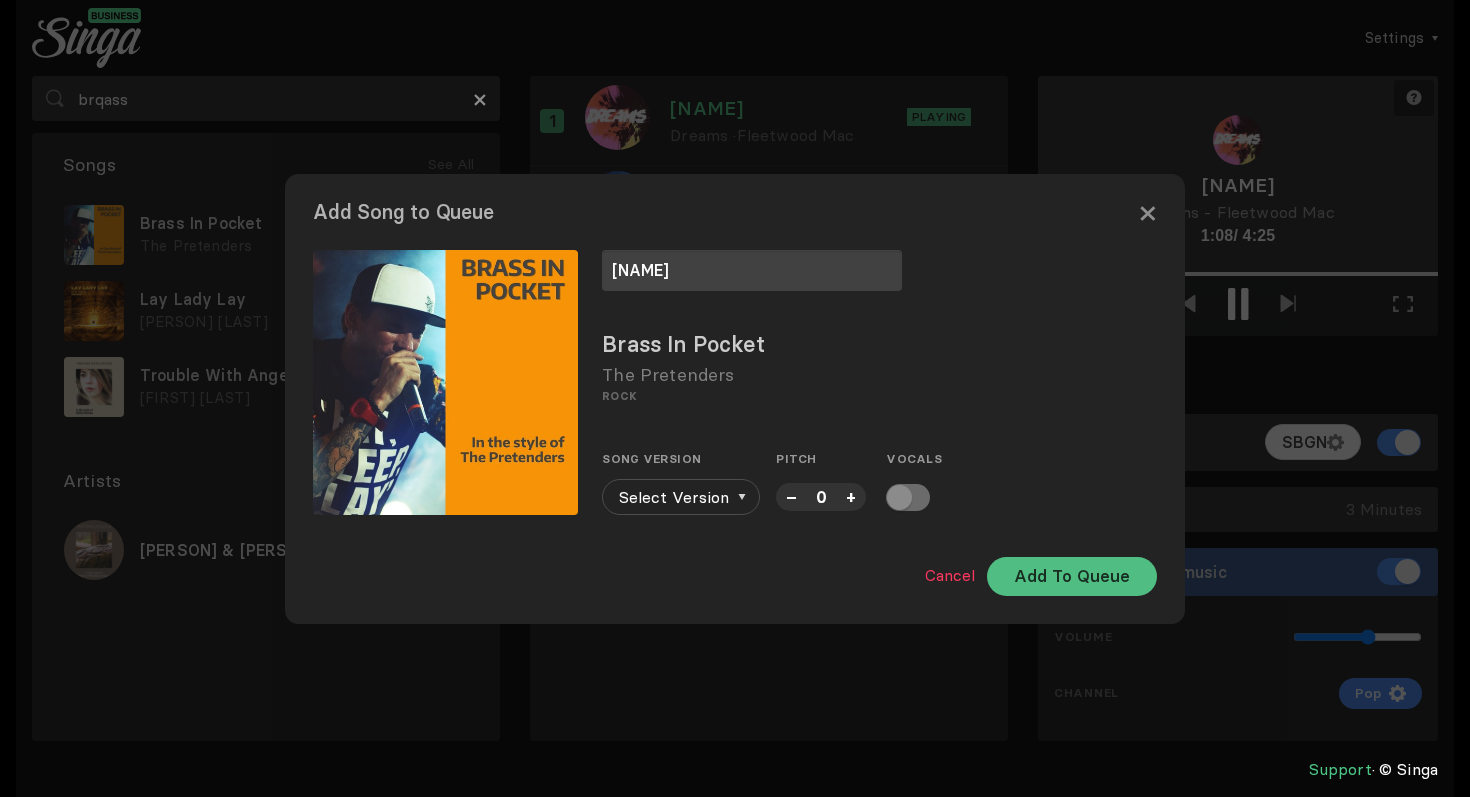 type on "[NAME]" 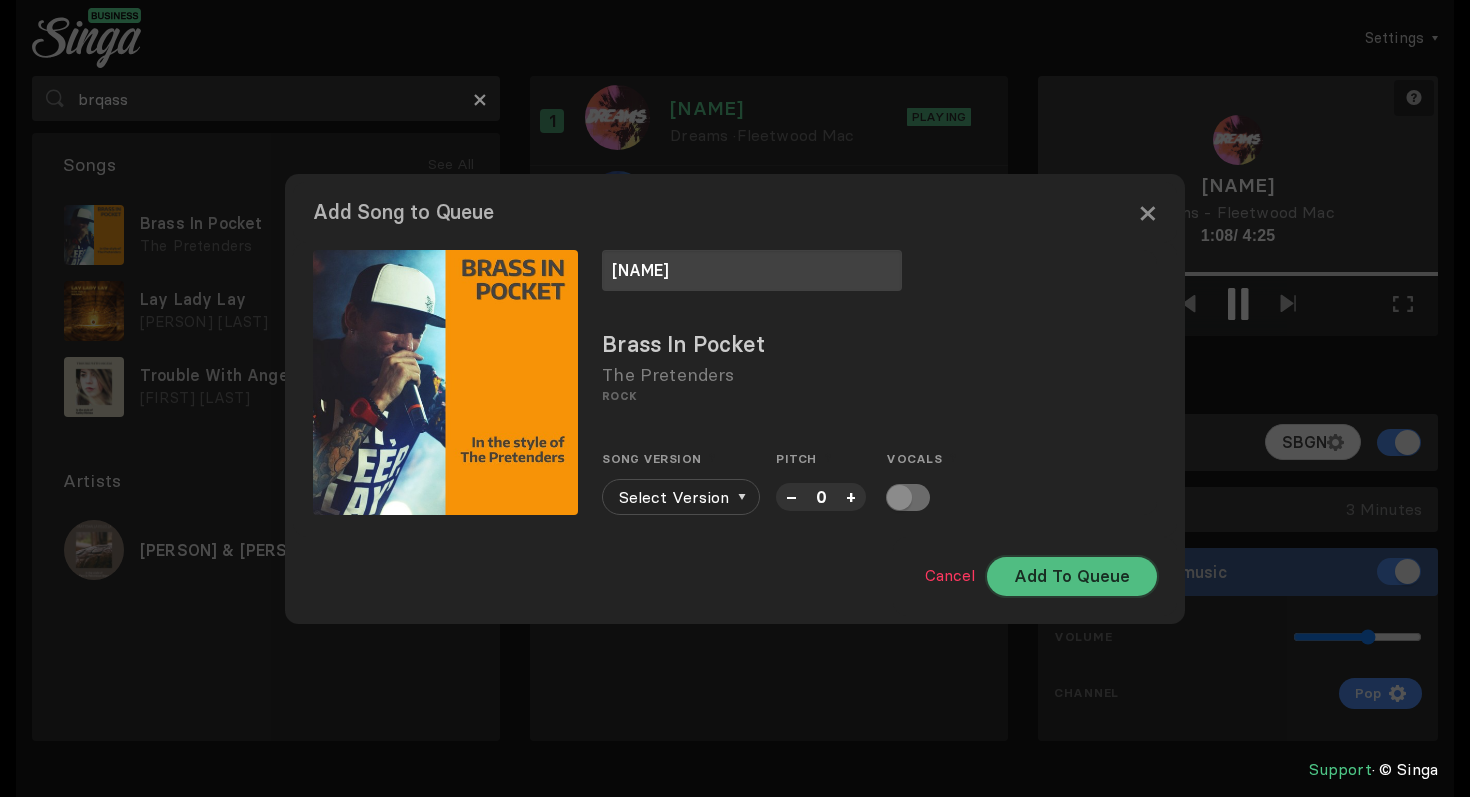 click on "Add To Queue" at bounding box center (1072, 576) 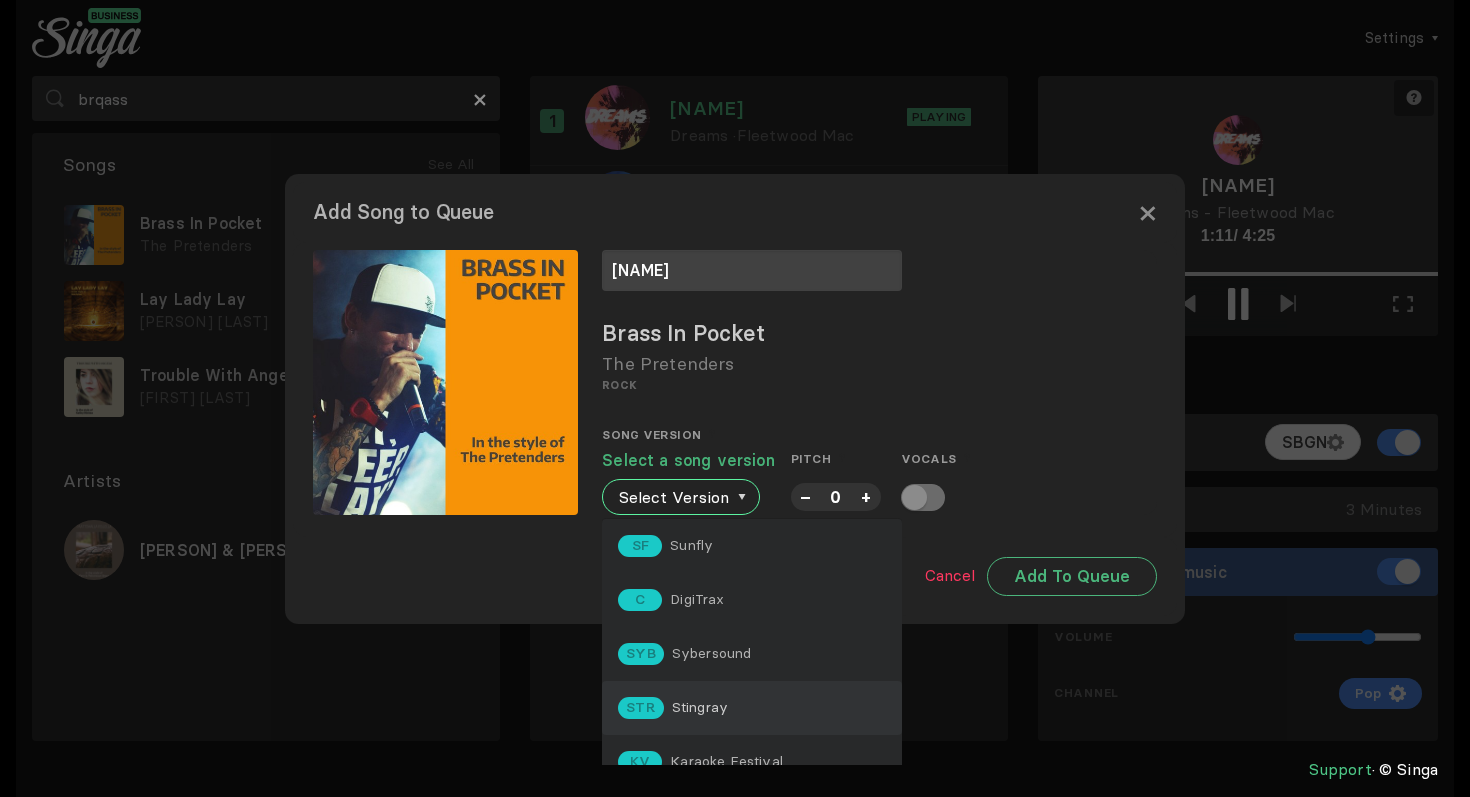 click on "STR Stingray" at bounding box center [752, 546] 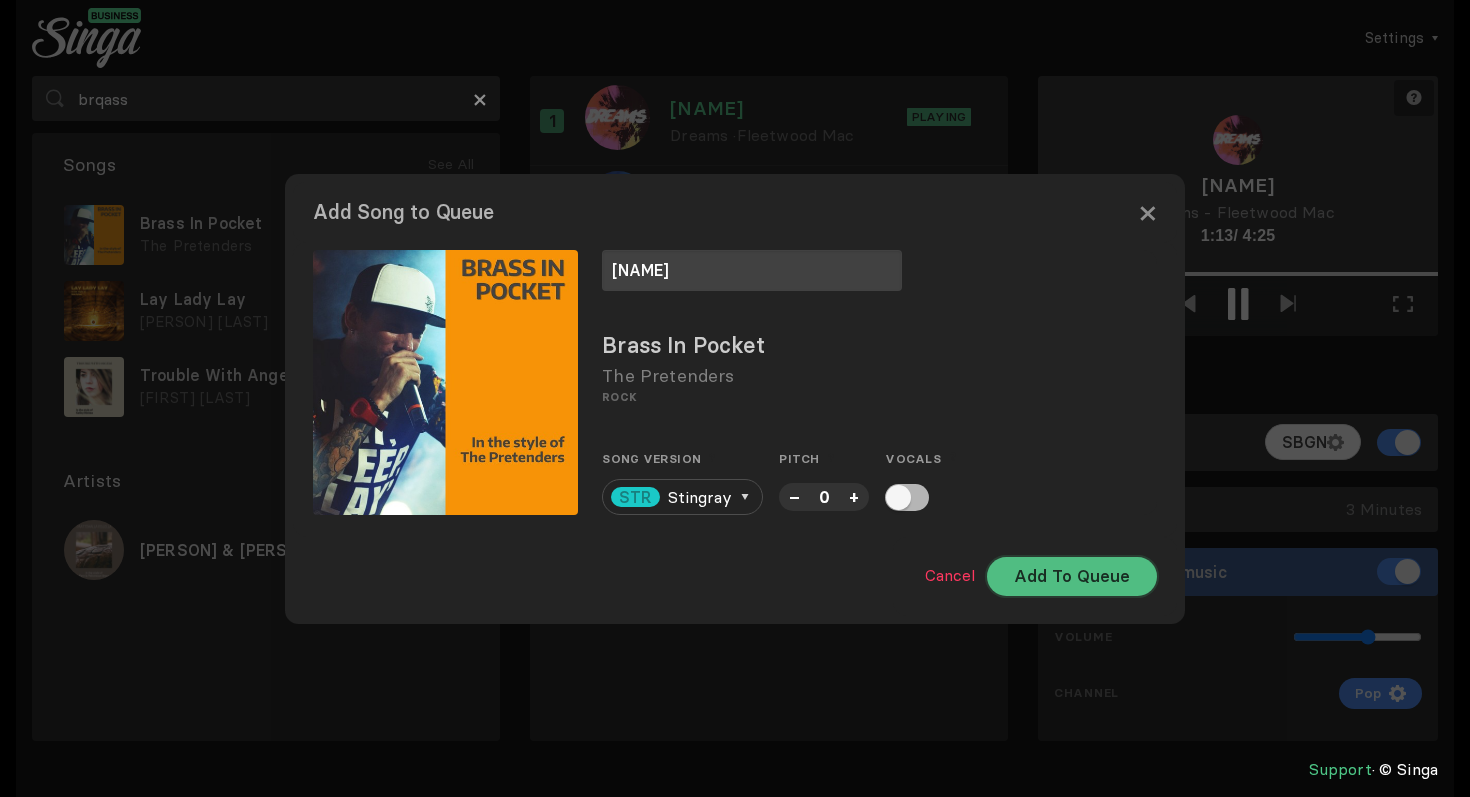 click on "Add To Queue" at bounding box center [1072, 576] 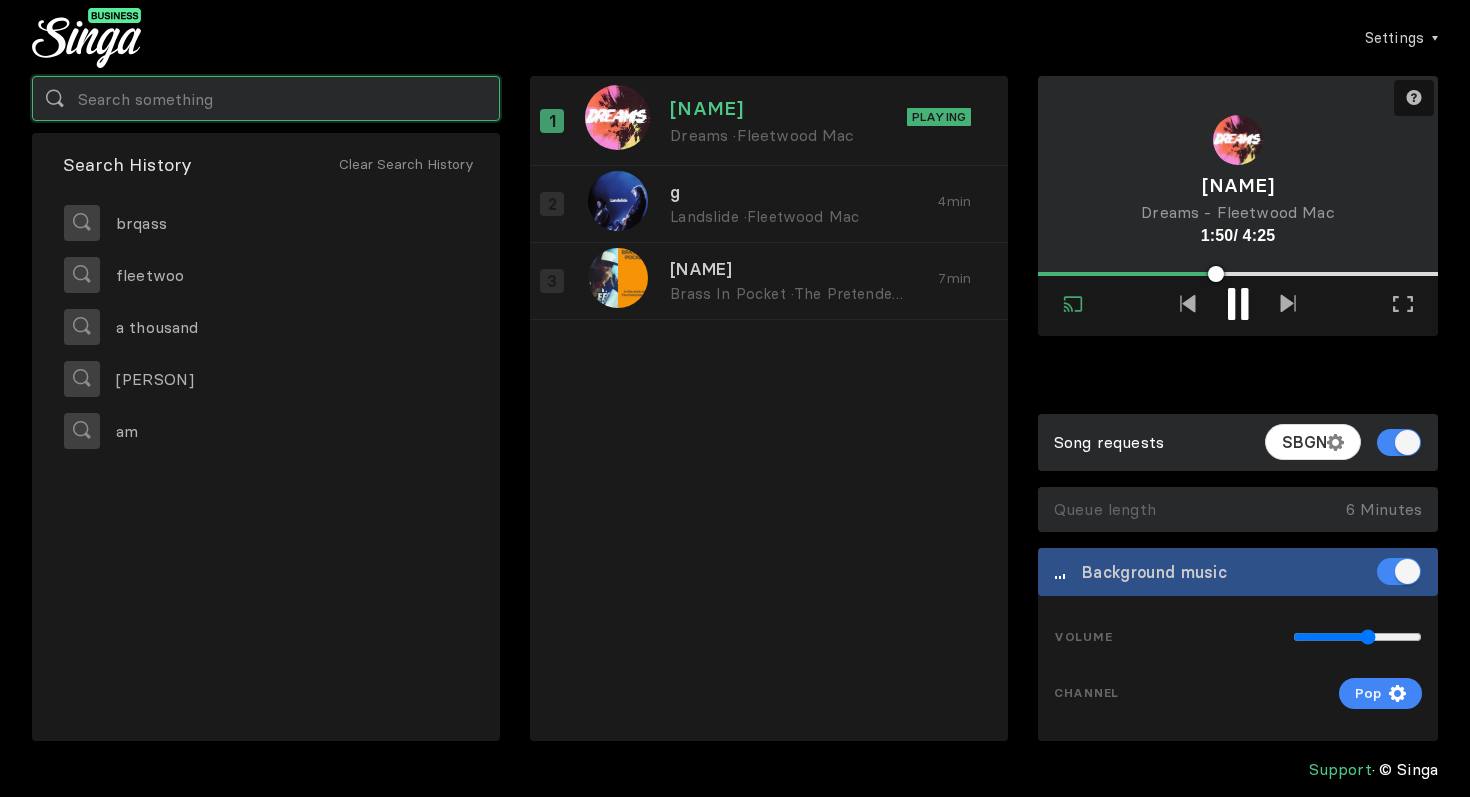 click at bounding box center [266, 98] 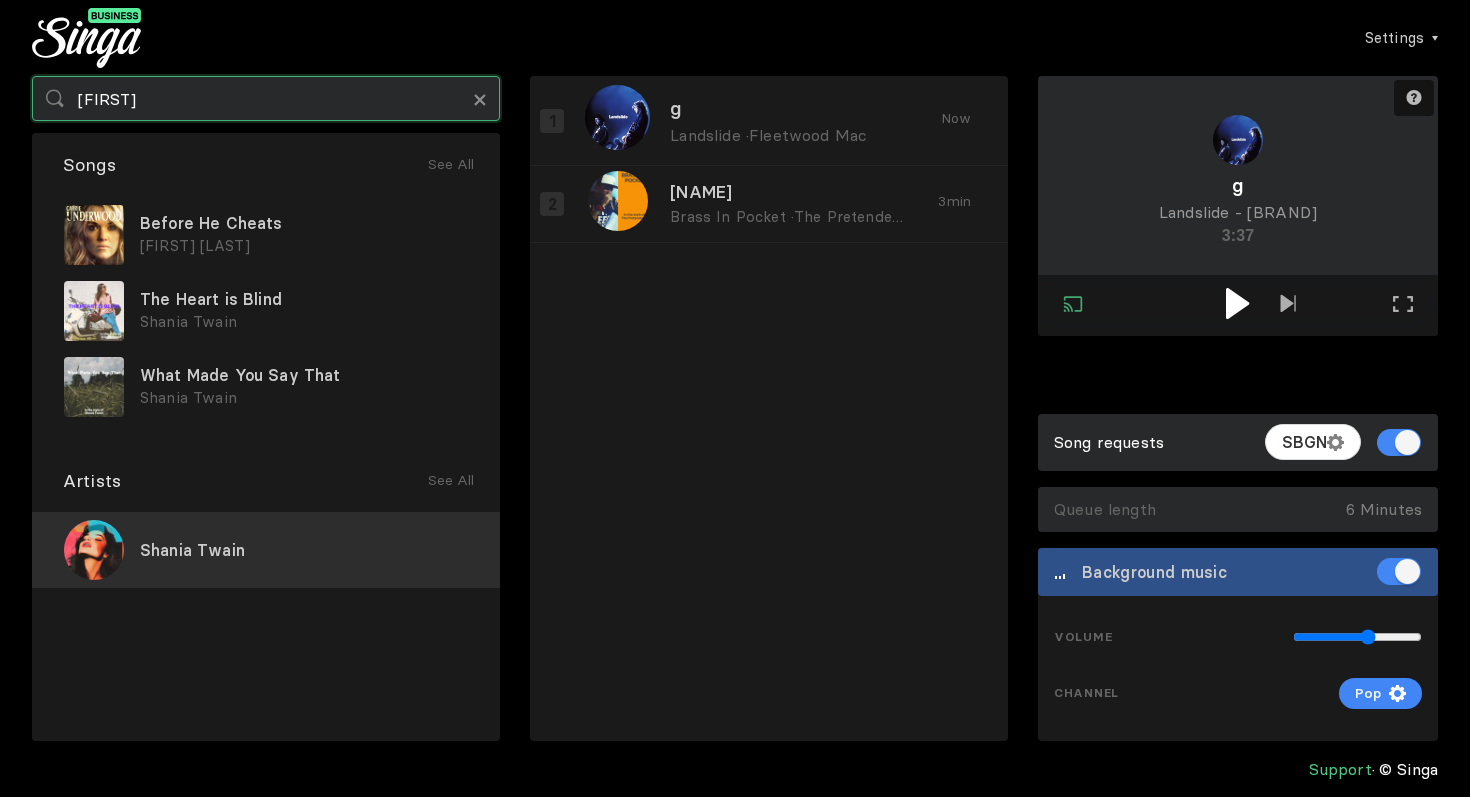 type on "[FIRST]" 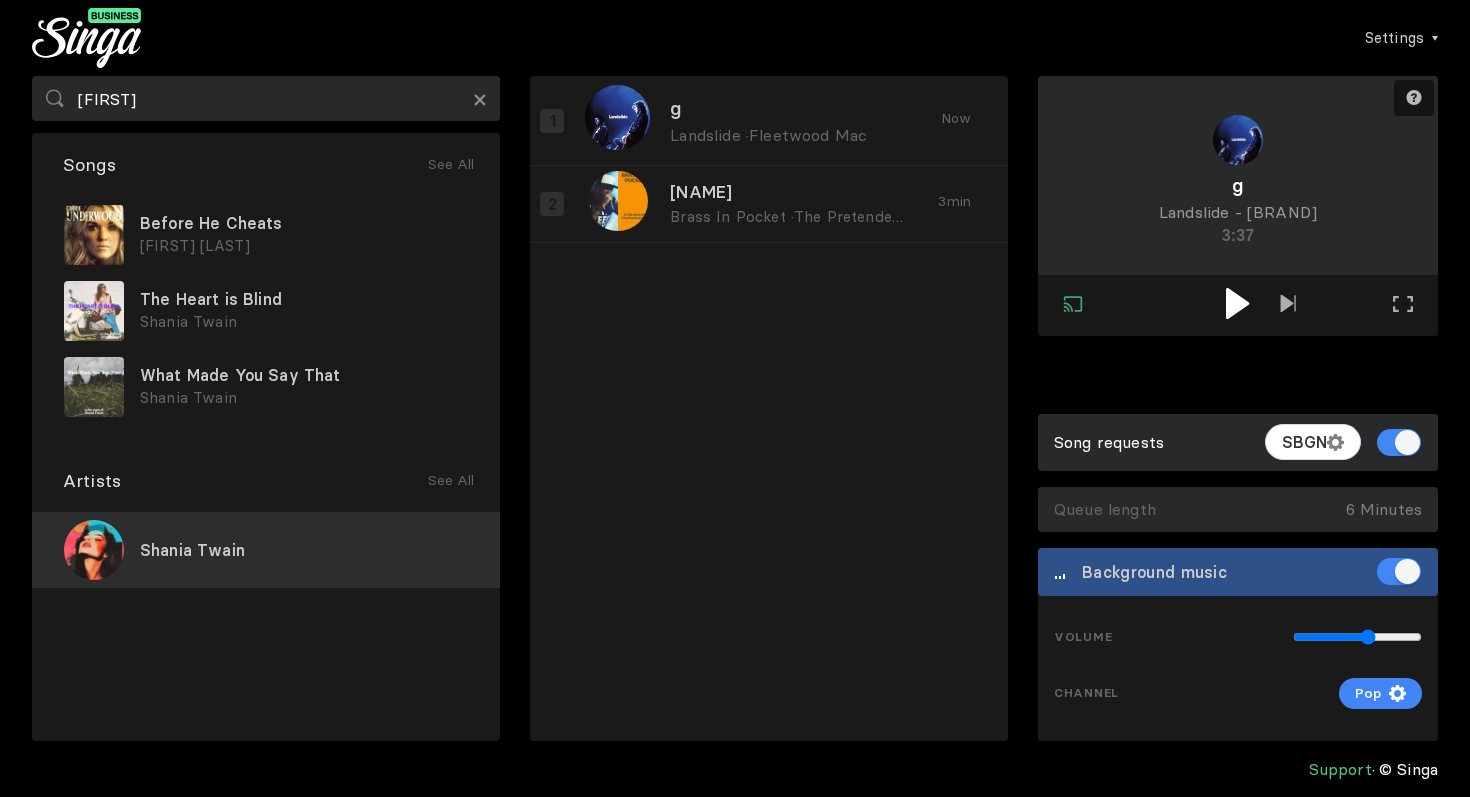click on "Shania Twain" at bounding box center (266, 550) 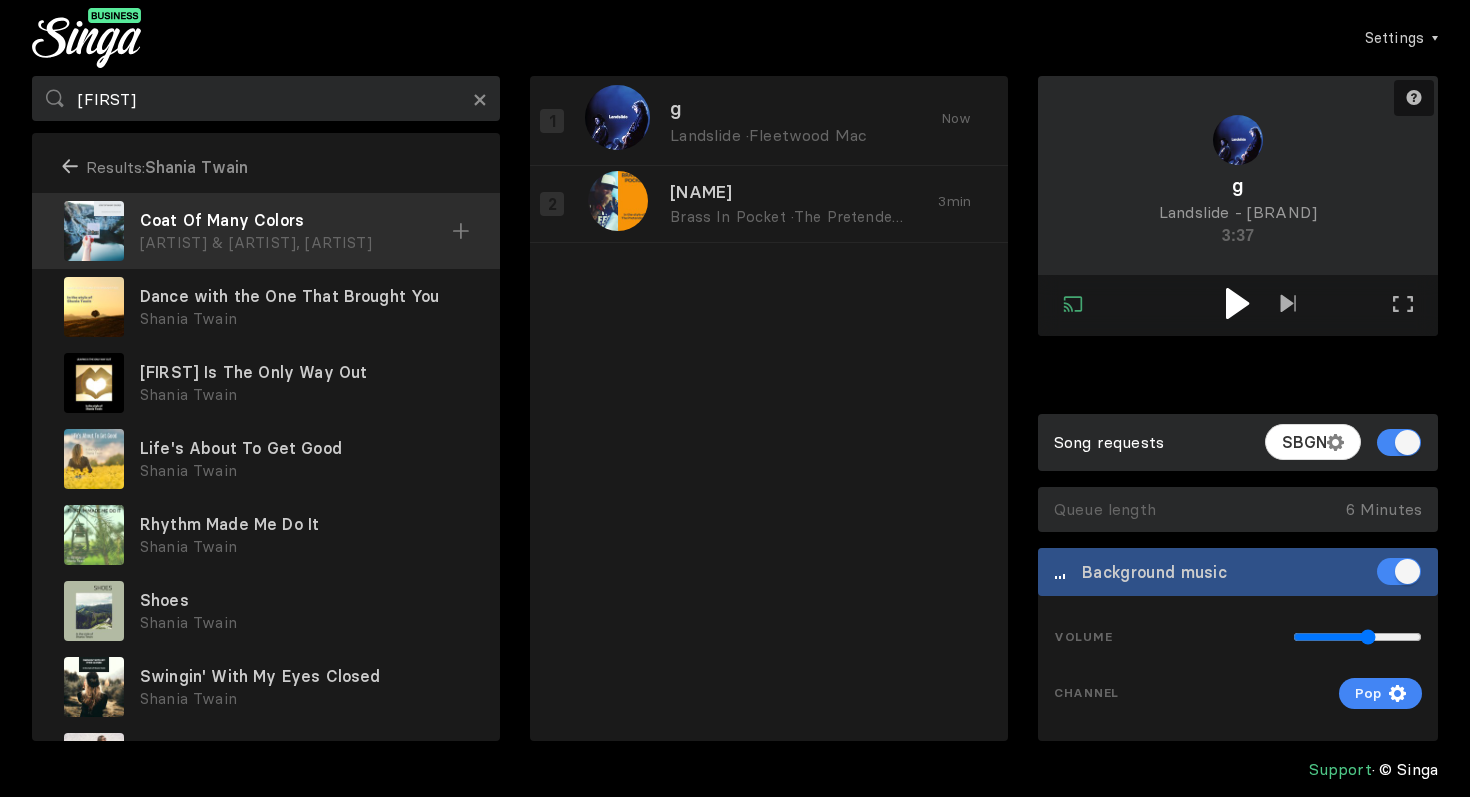 click on "Coat Of Many Colors [FIRST] [LAST] & [LAST]" at bounding box center (266, 231) 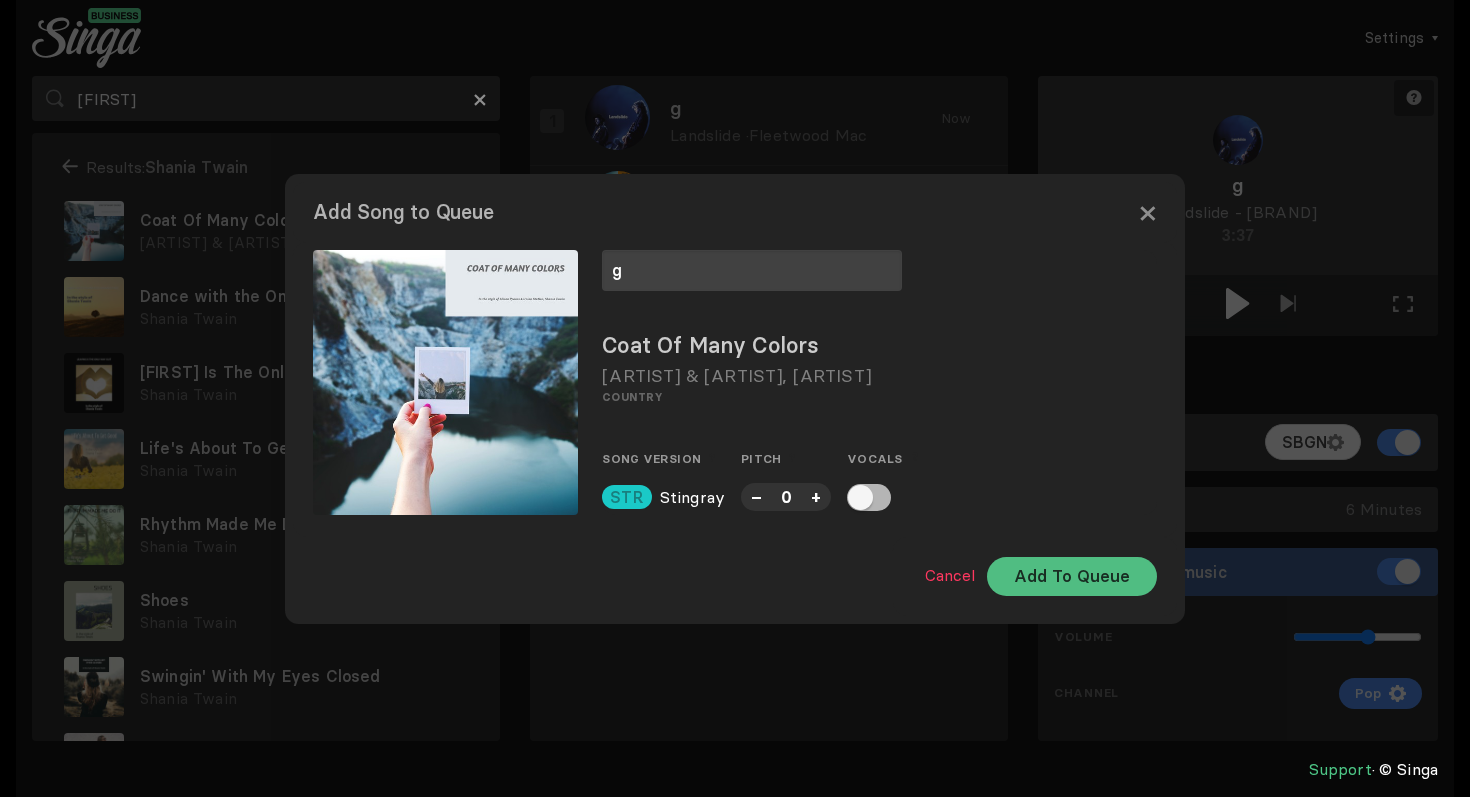 type on "g" 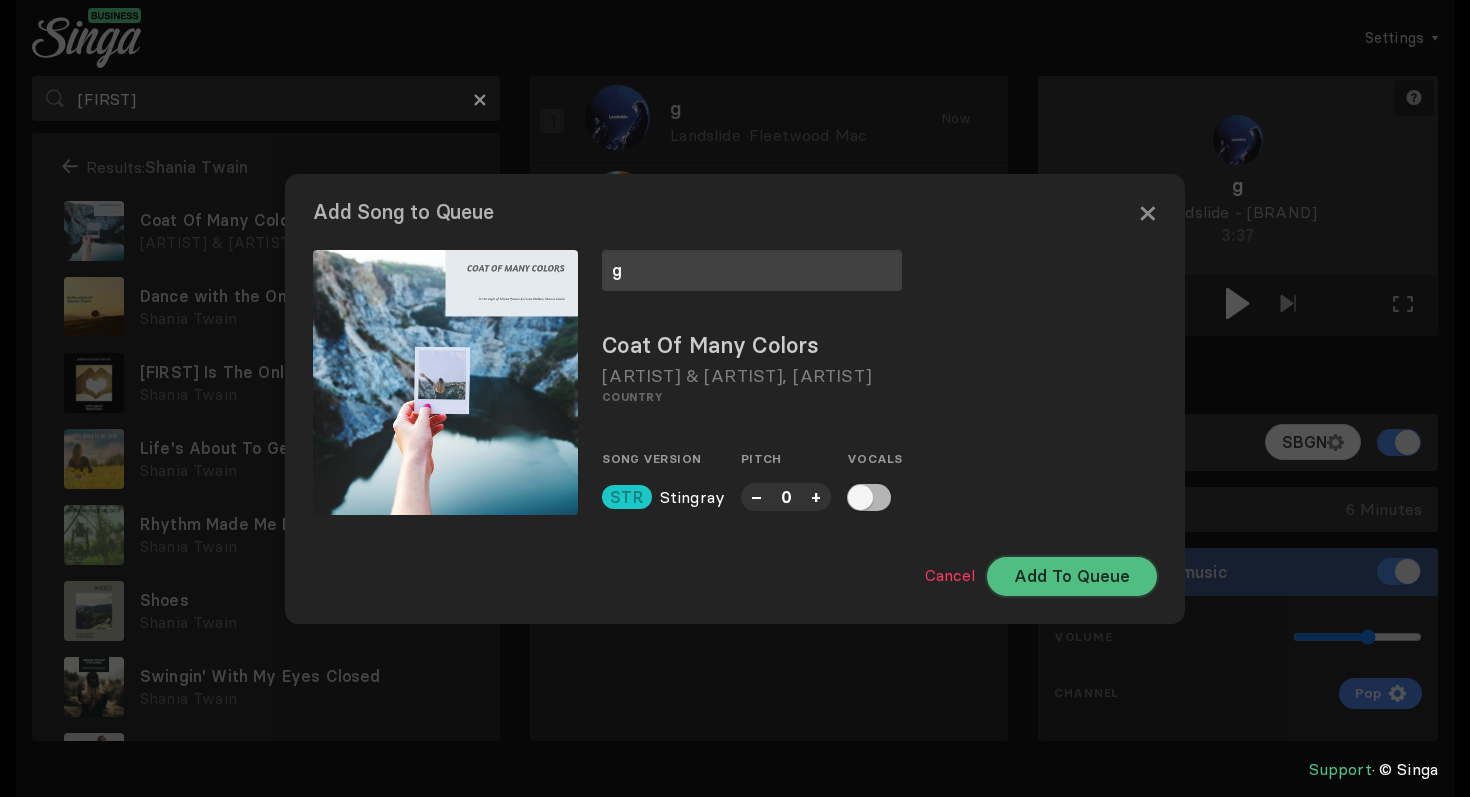 click on "Add To Queue" at bounding box center [1072, 576] 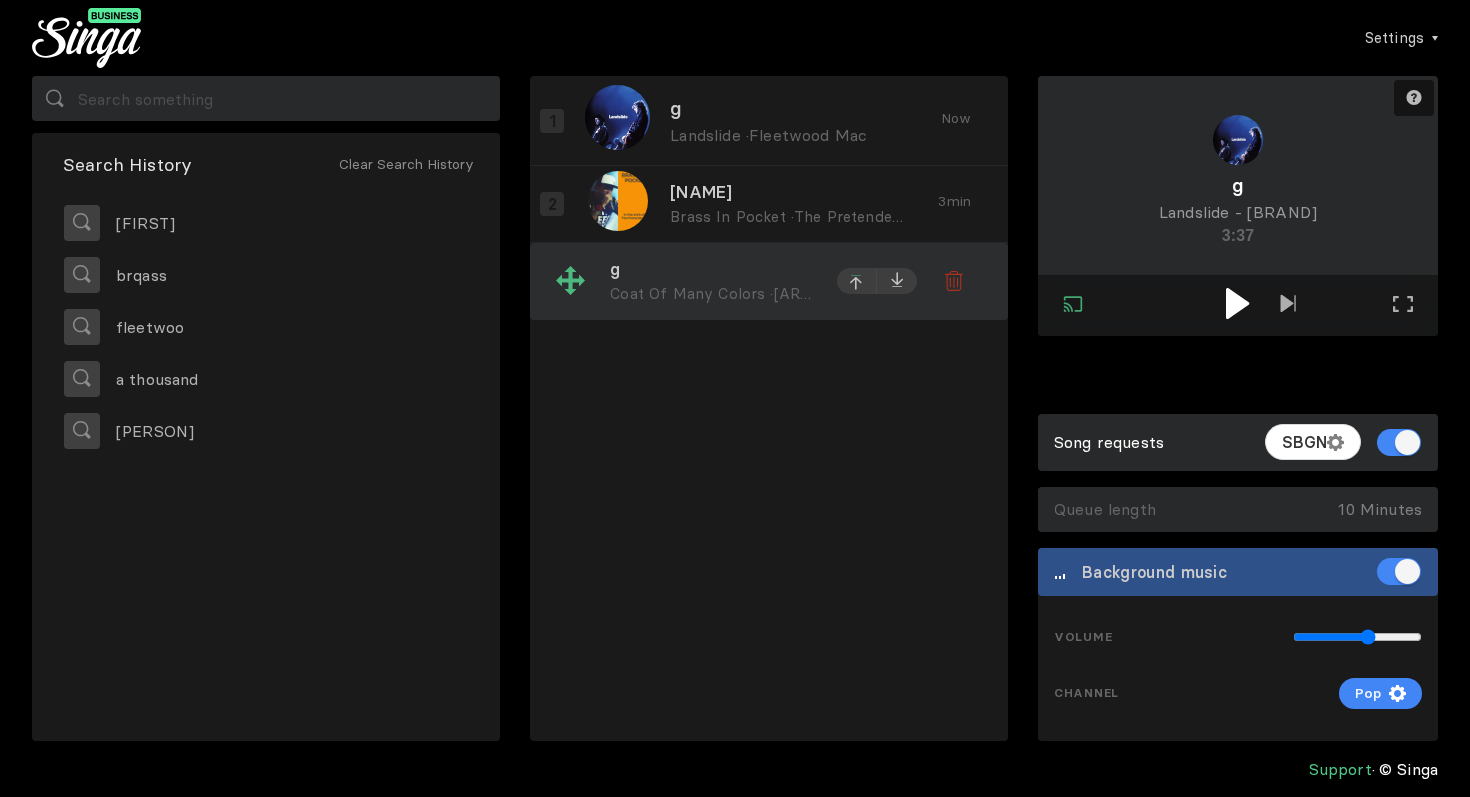 click at bounding box center (857, 122) 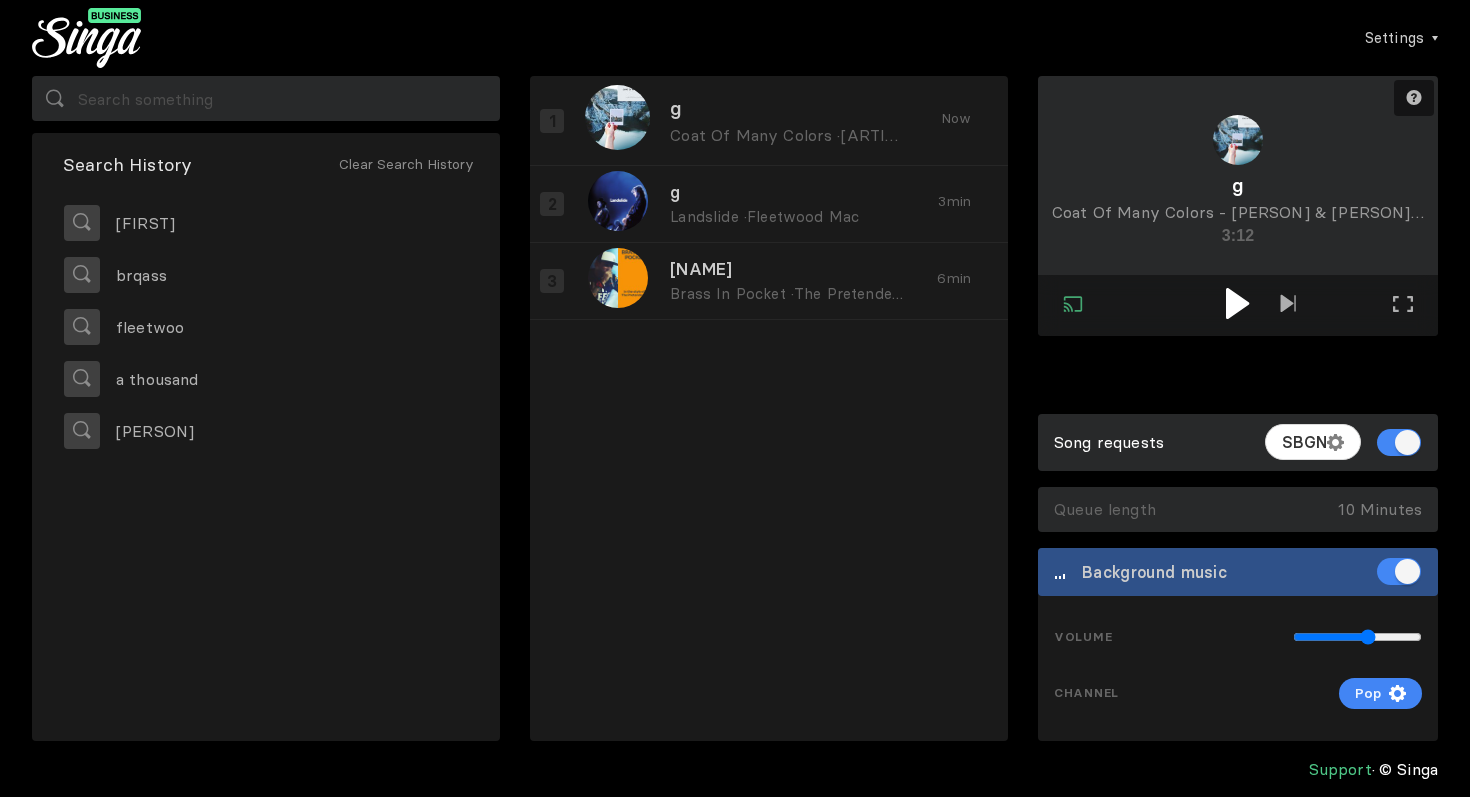 click at bounding box center [1238, 303] 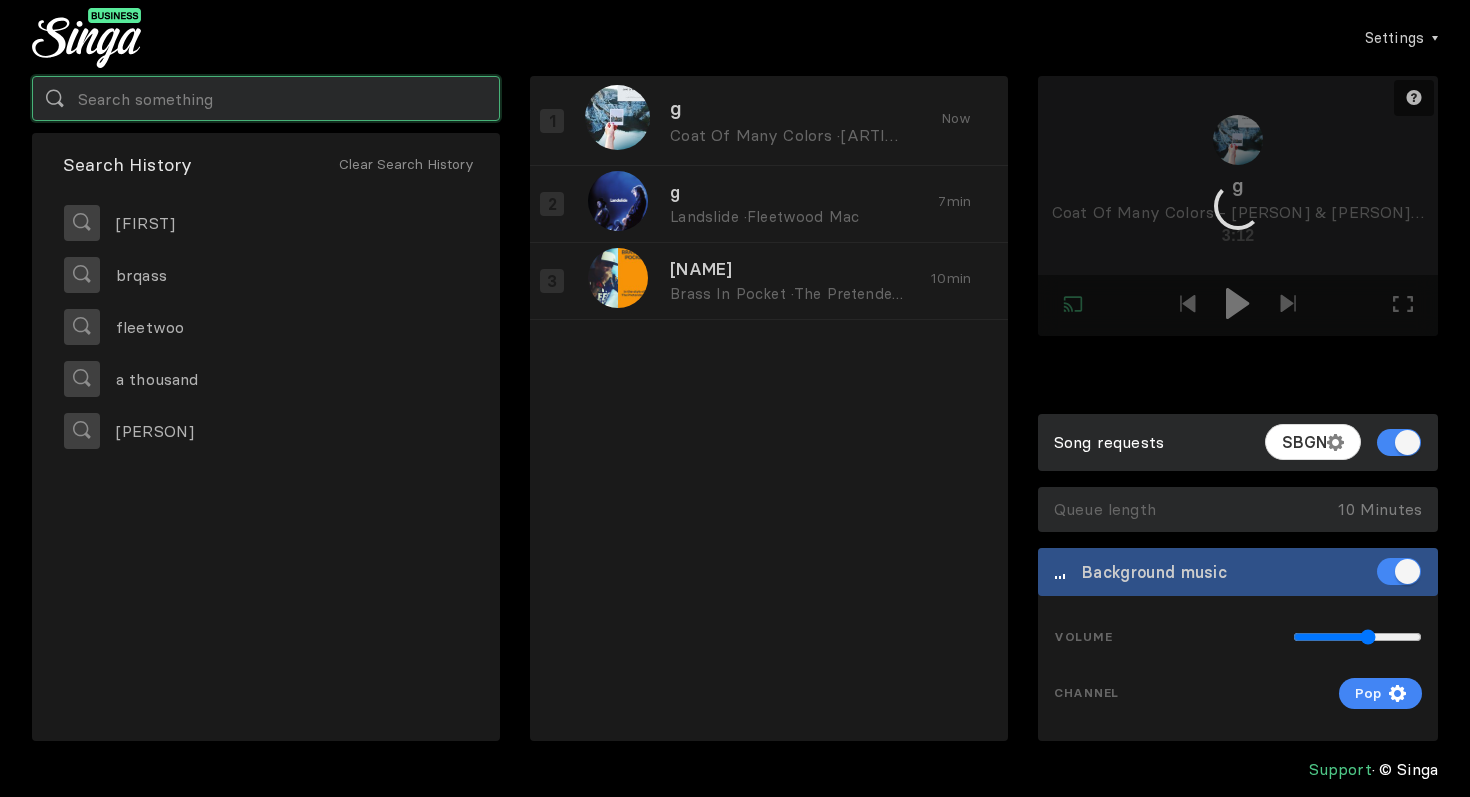 click at bounding box center [266, 98] 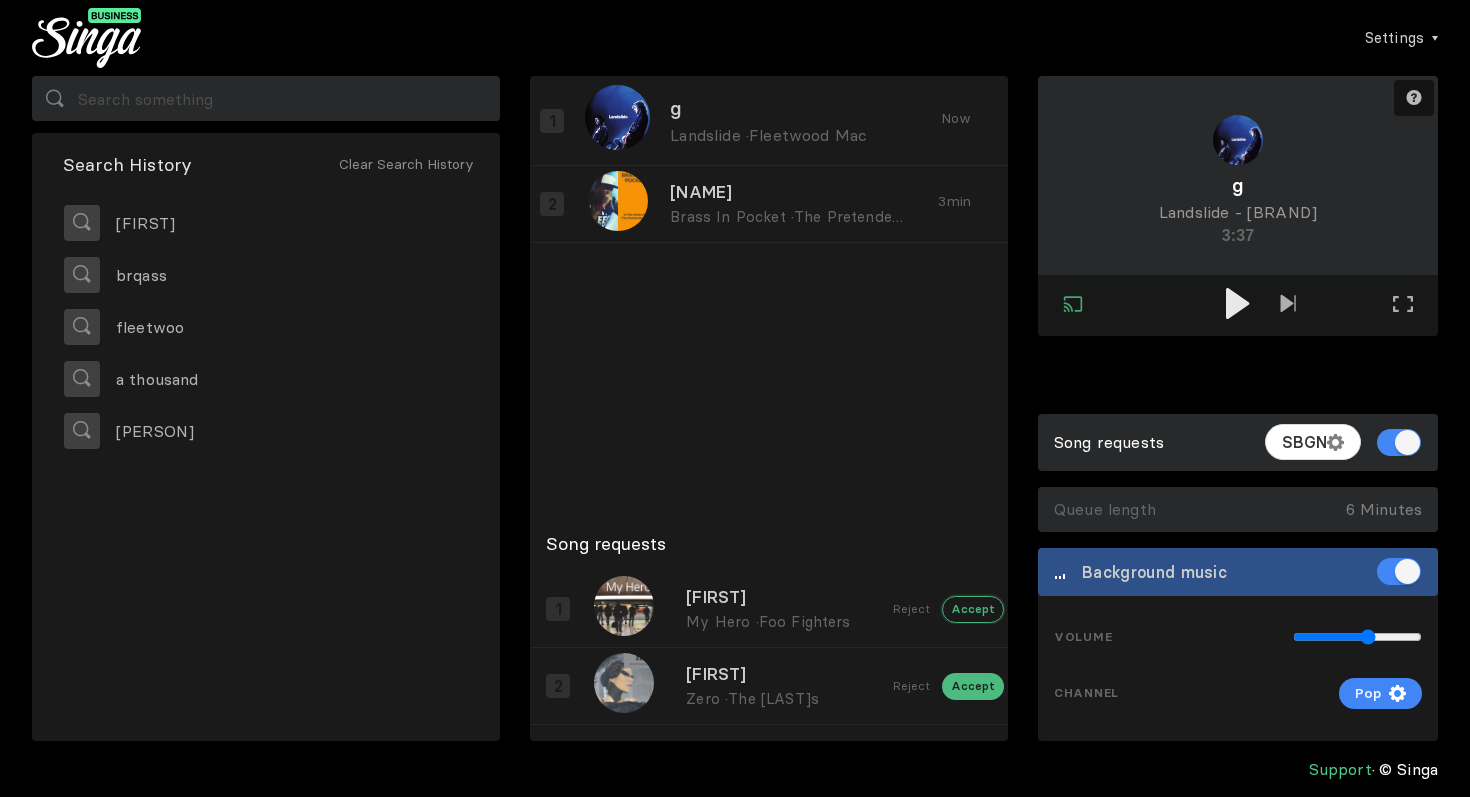 click on "Accept" at bounding box center [973, 609] 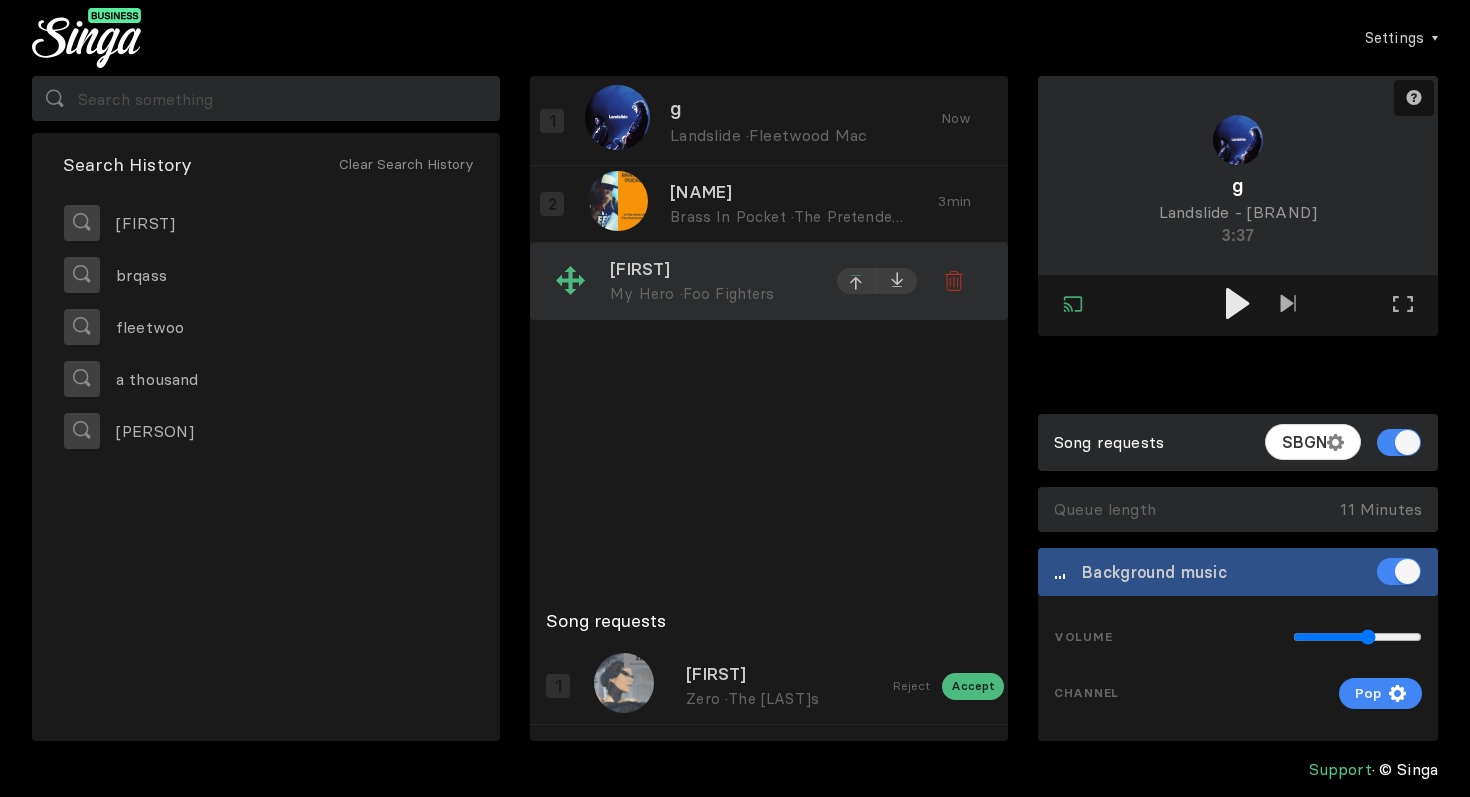 click at bounding box center [857, 284] 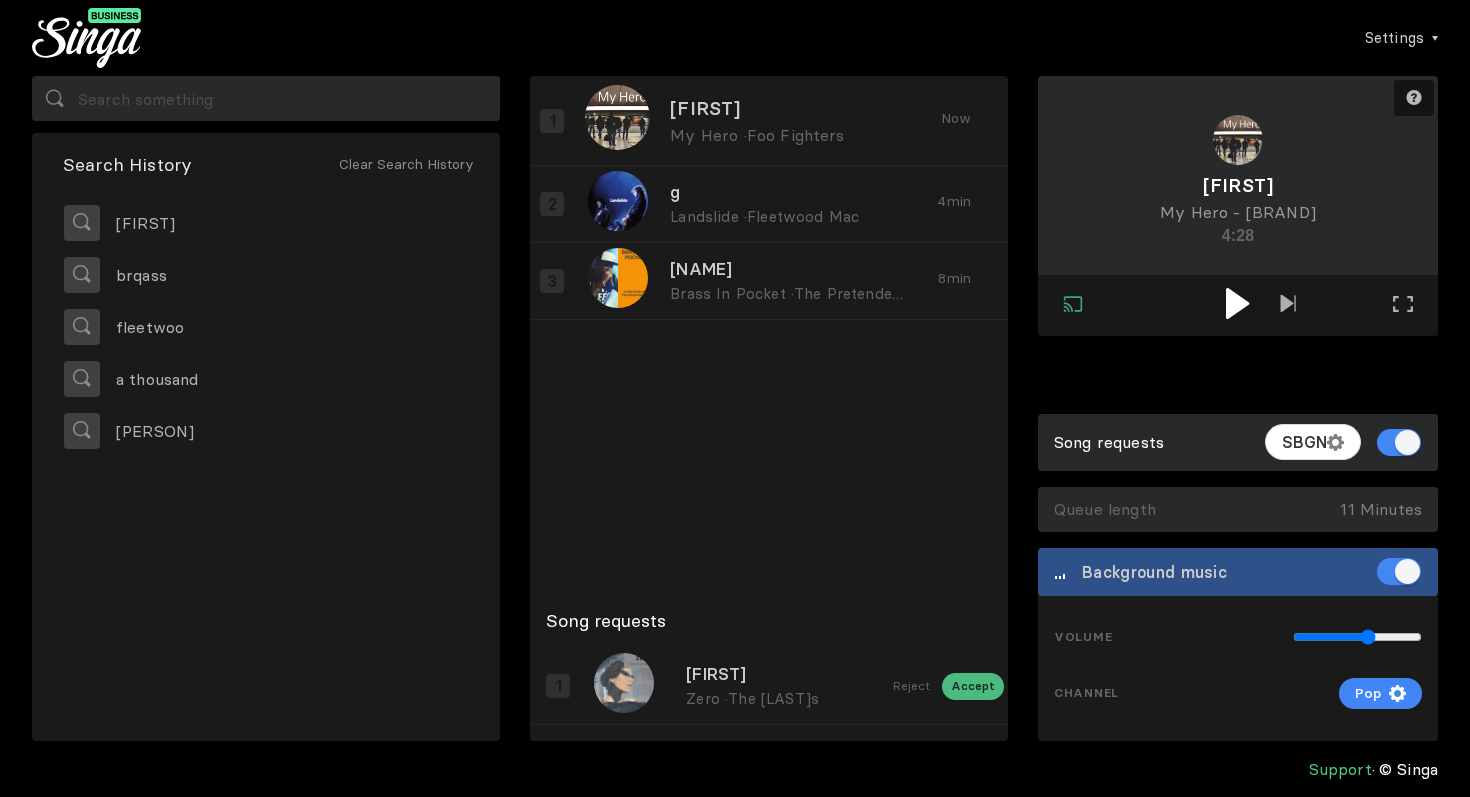 click at bounding box center [1238, 305] 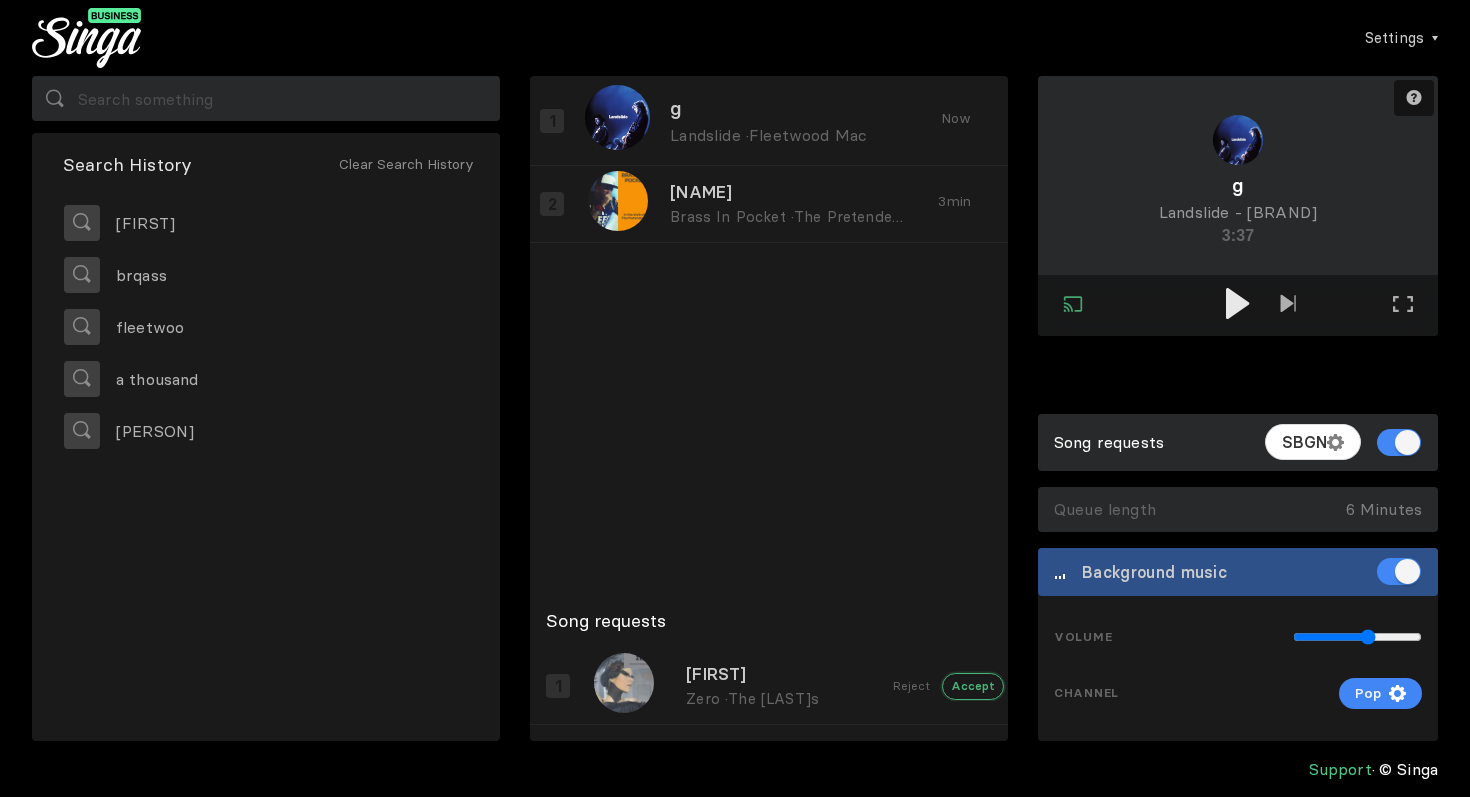 click on "Accept" at bounding box center (973, 686) 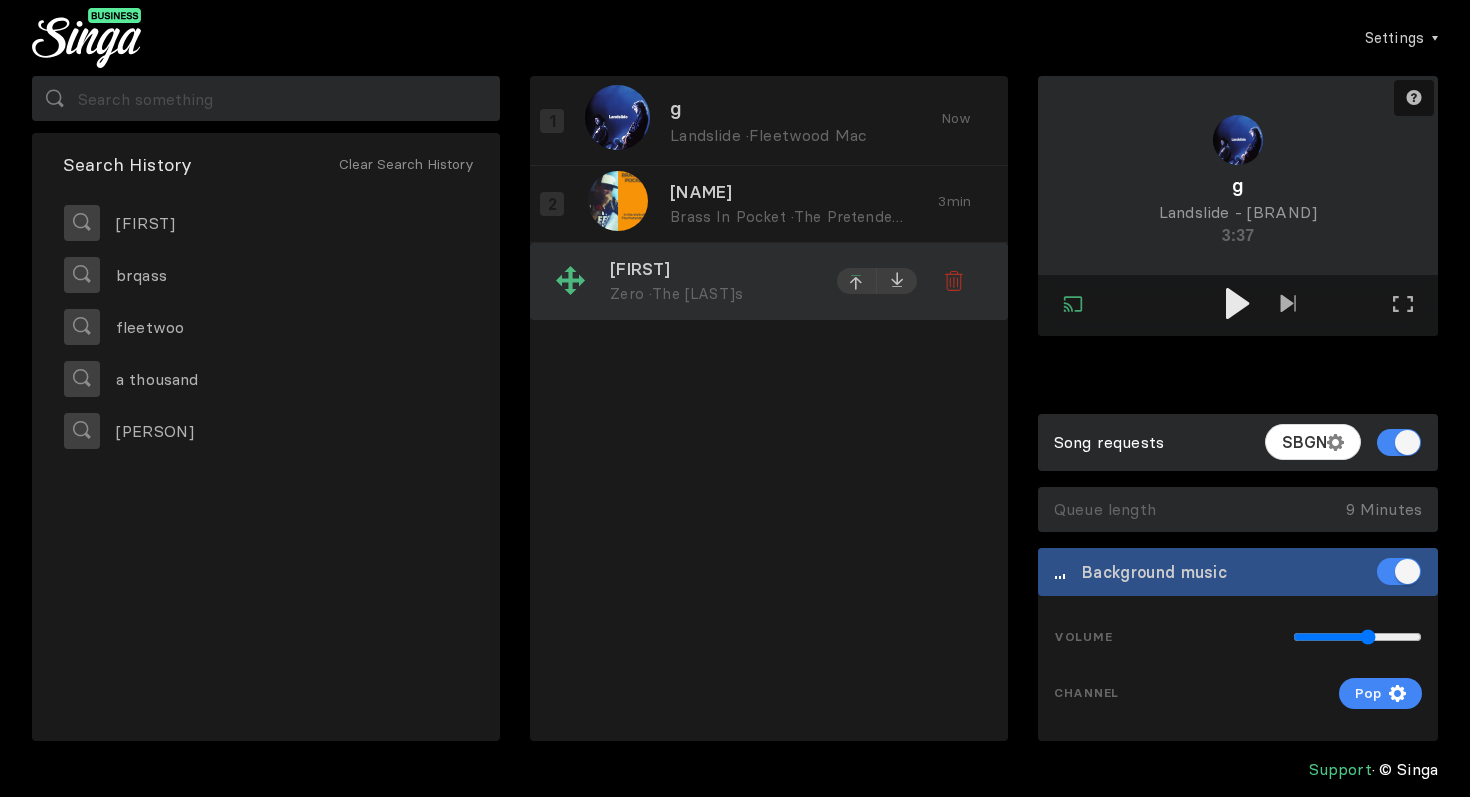 click at bounding box center [857, 284] 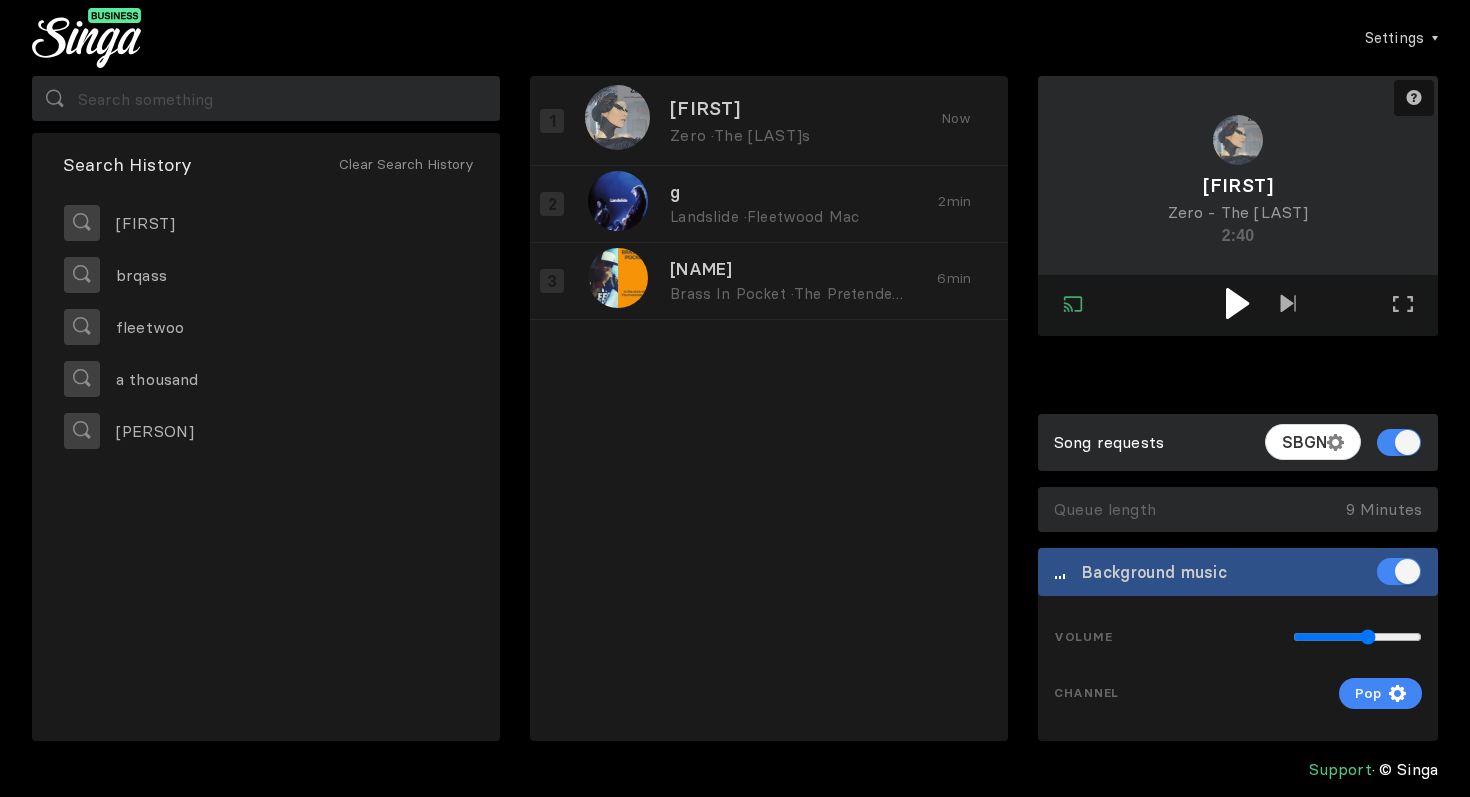 click at bounding box center (1237, 303) 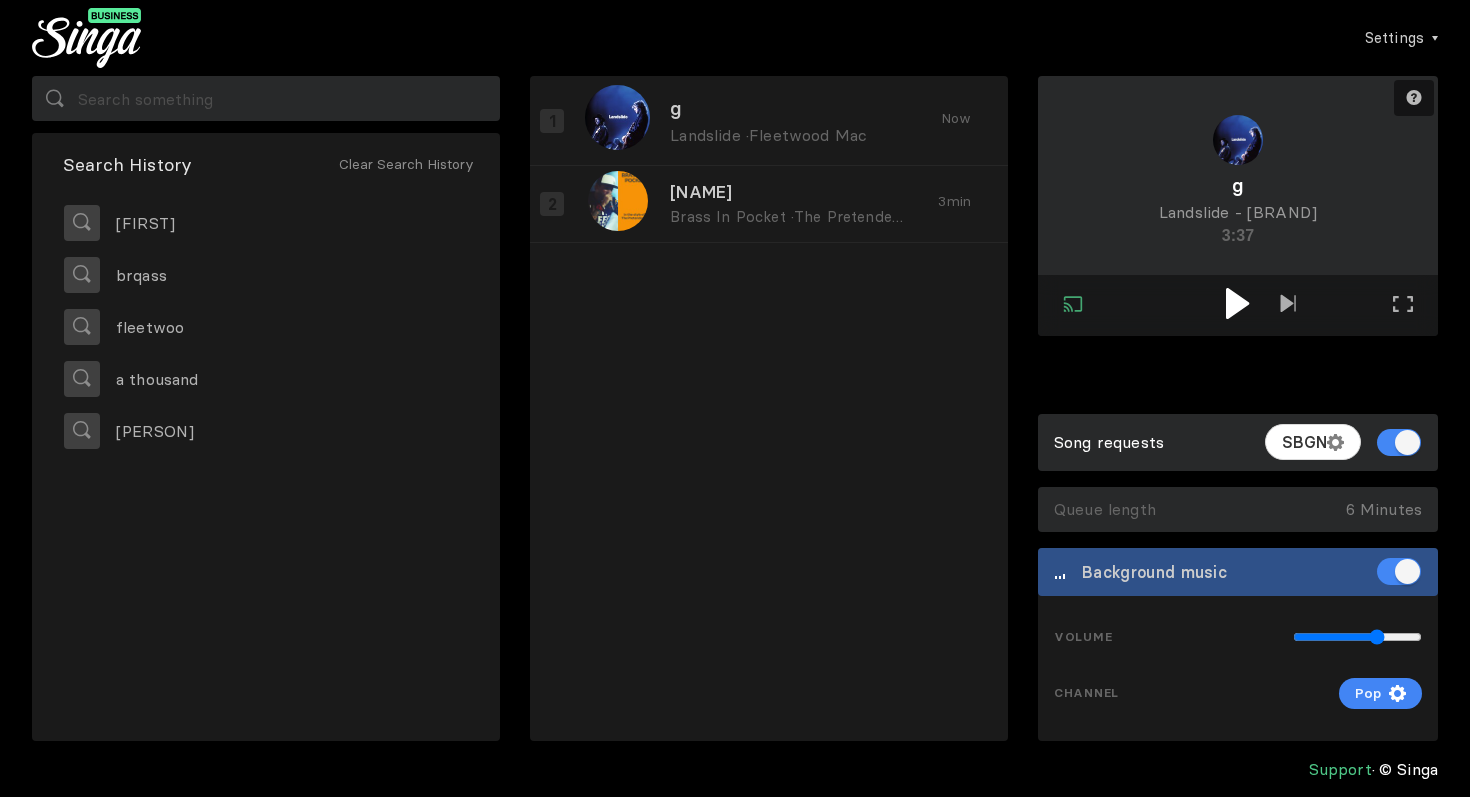 click at bounding box center [1357, 637] 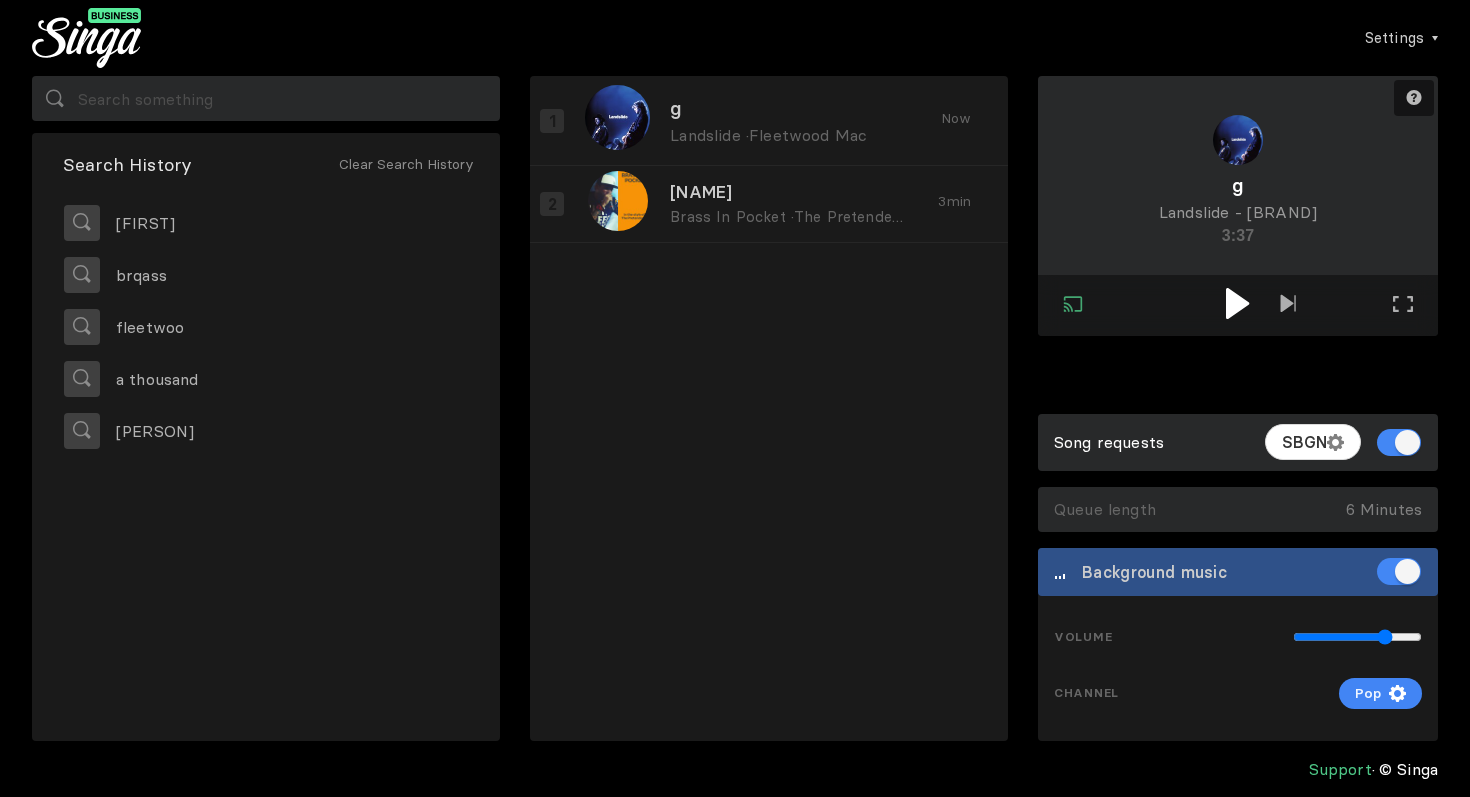 type on "0.74" 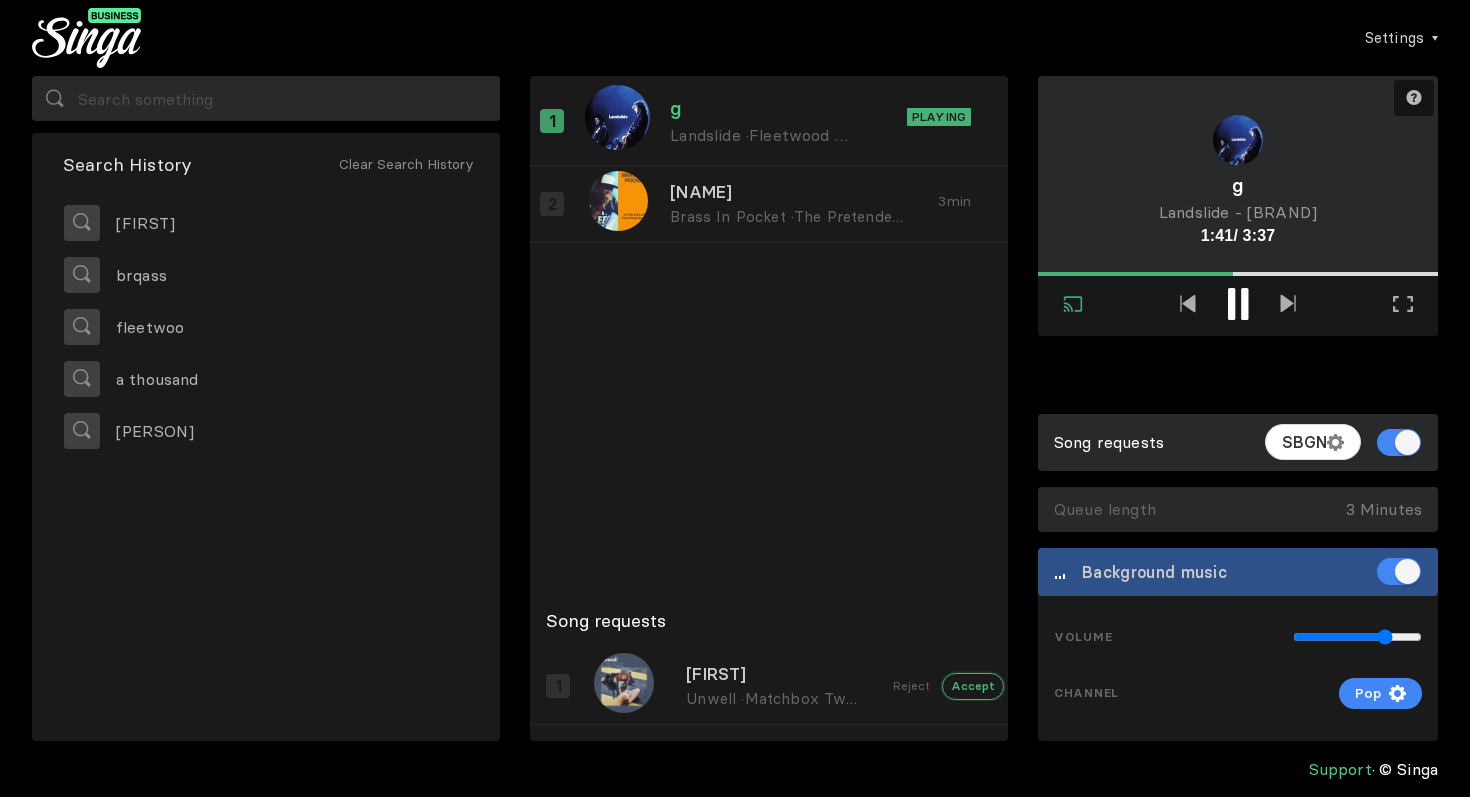 click on "Accept" at bounding box center (973, 686) 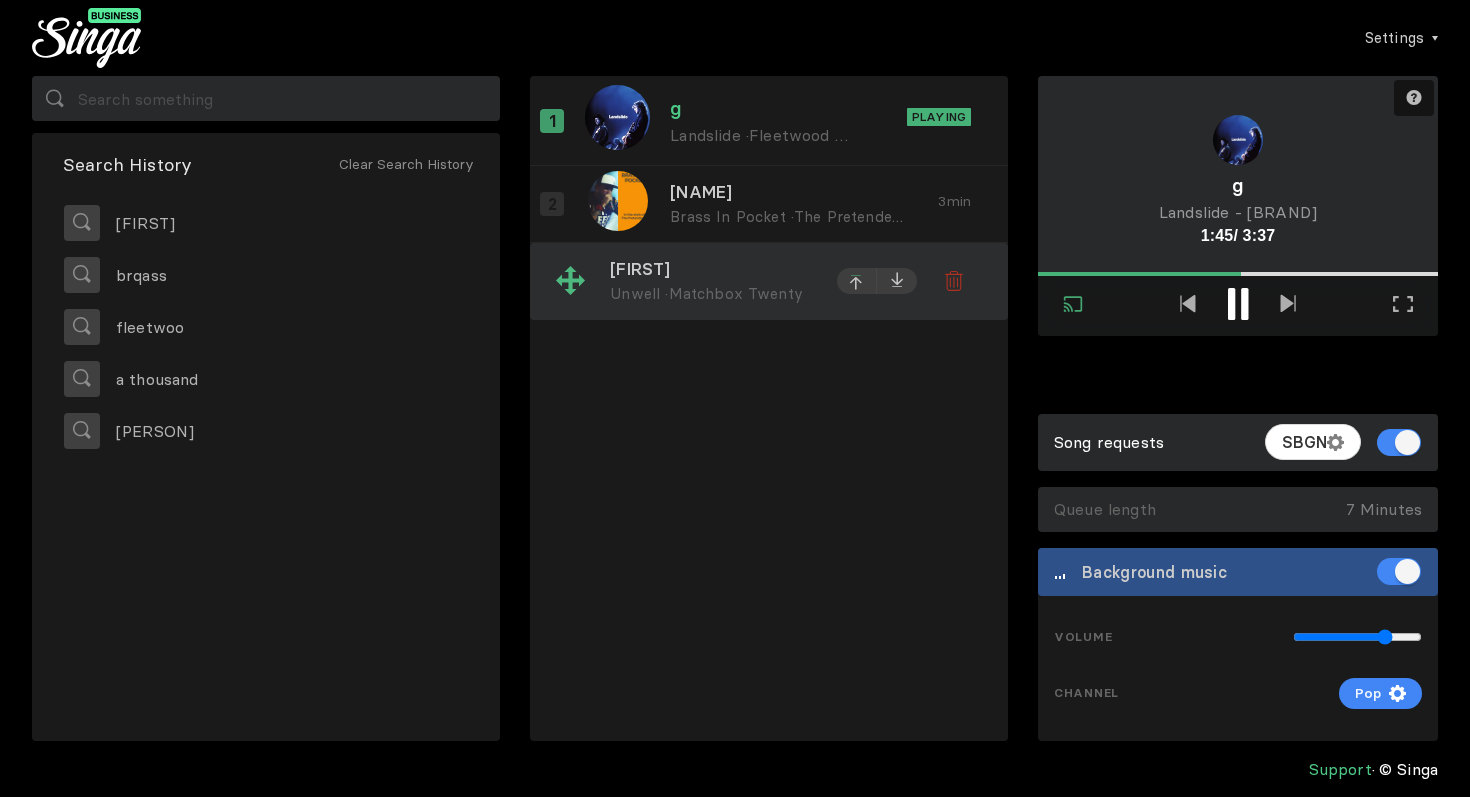 click at bounding box center [857, 281] 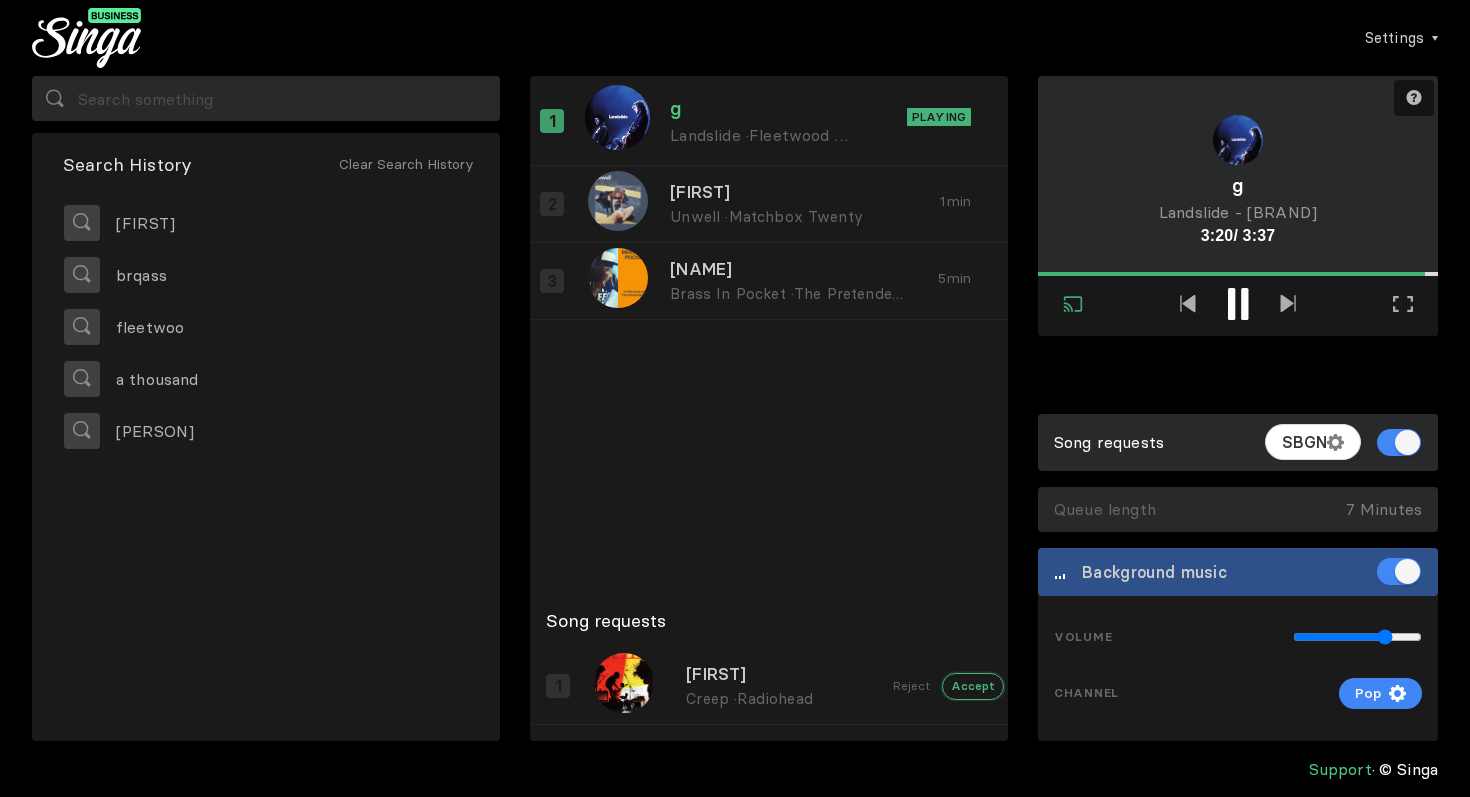 click on "Accept" at bounding box center [973, 686] 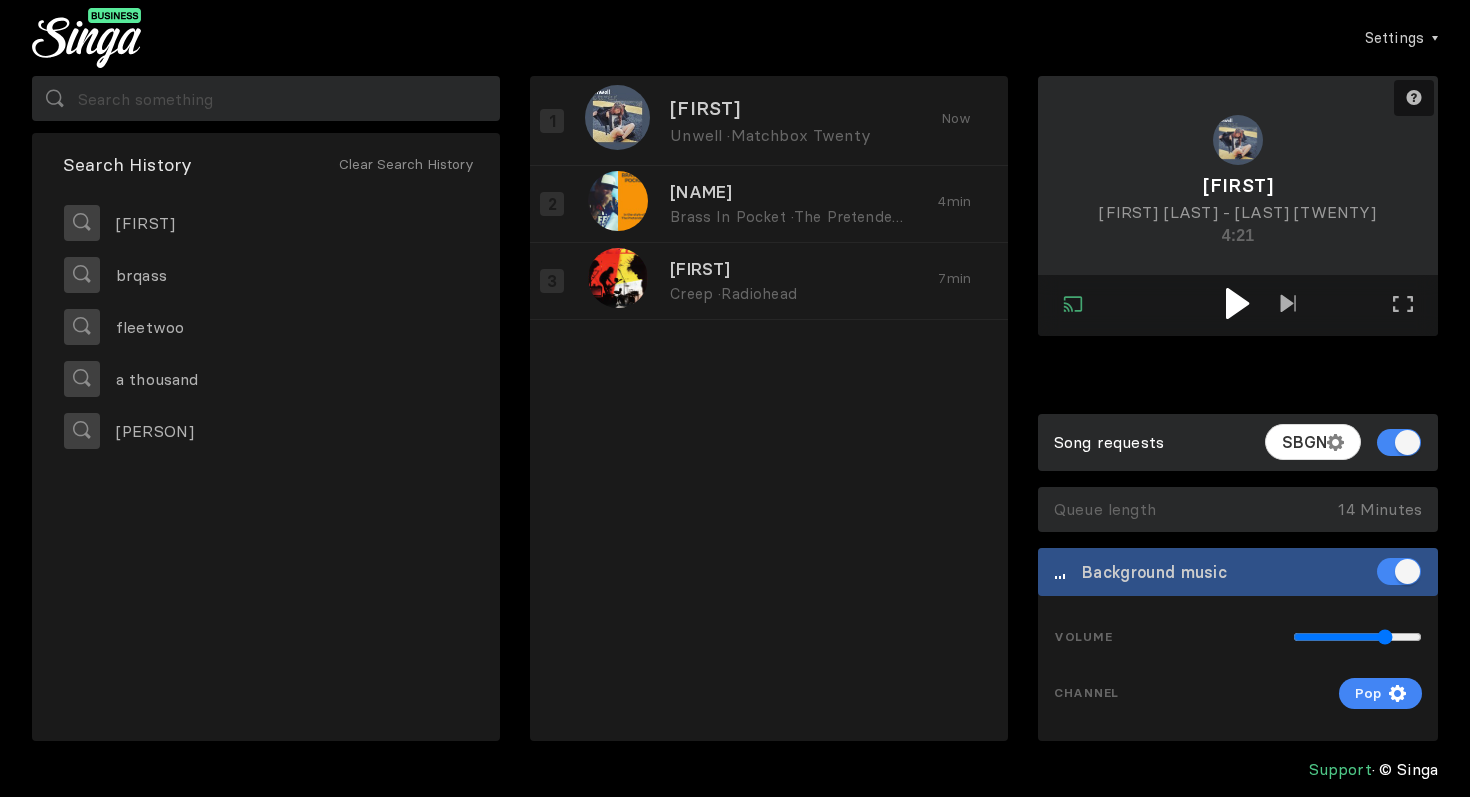 click at bounding box center [1237, 303] 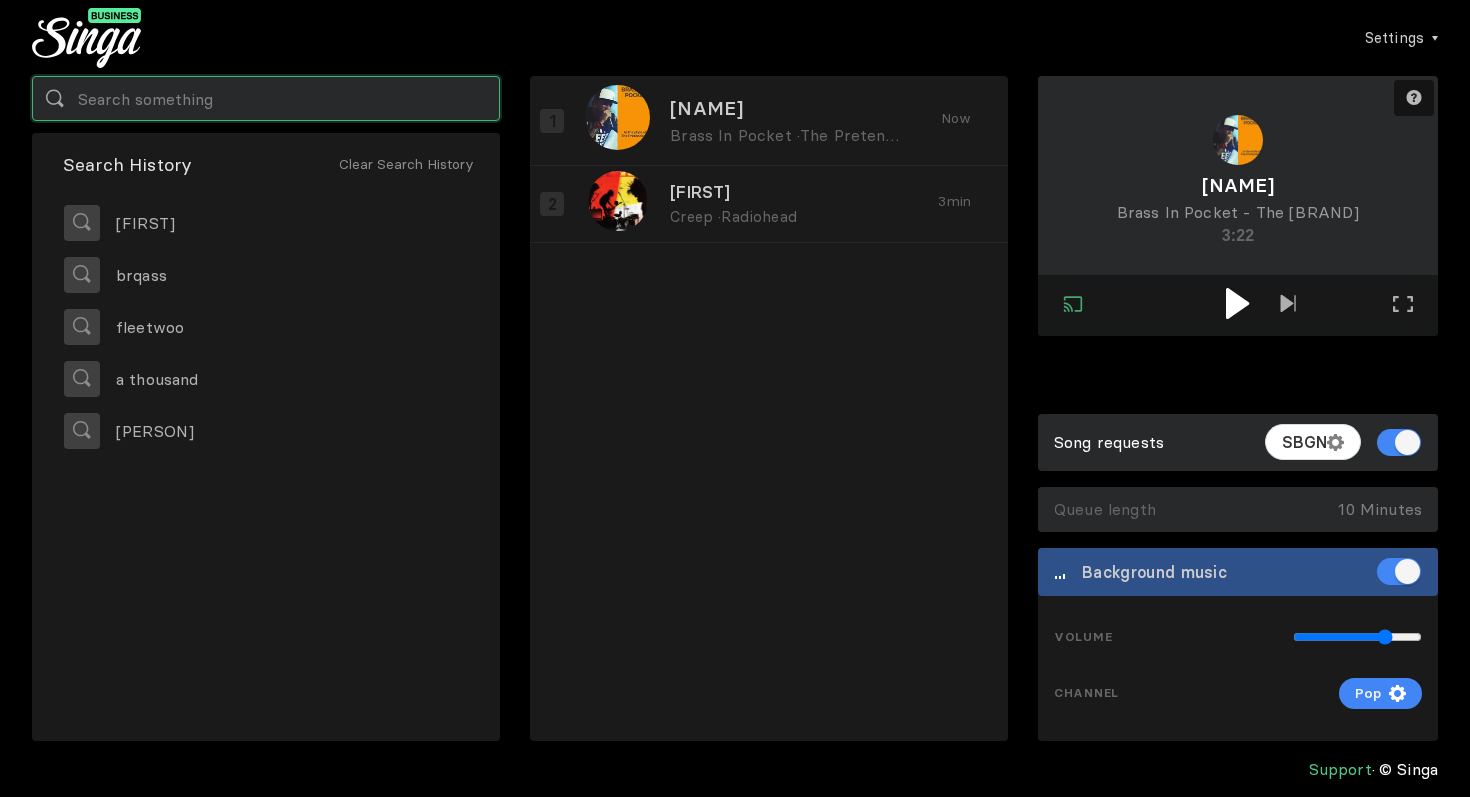 click at bounding box center (266, 98) 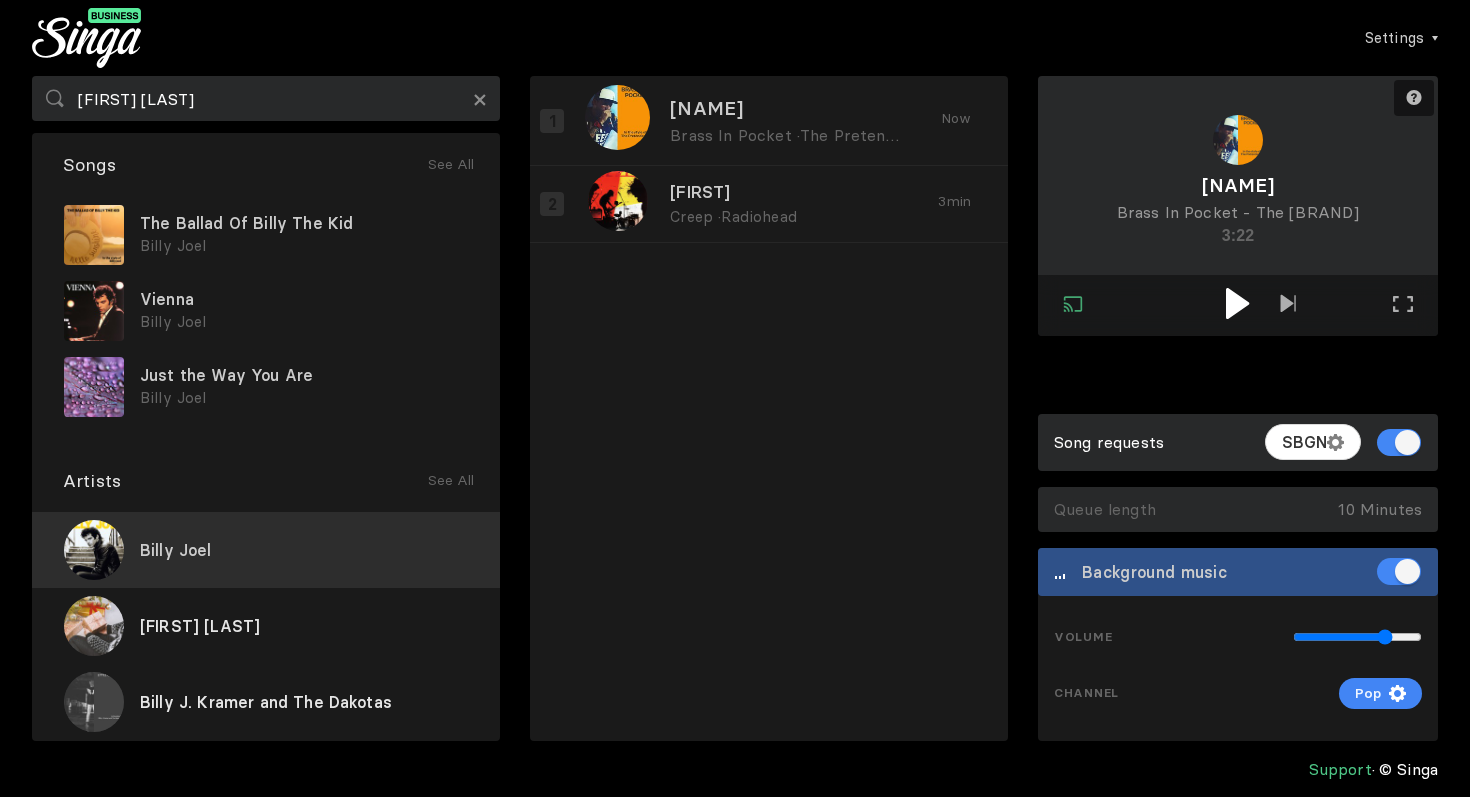 click on "Billy Joel" at bounding box center (266, 550) 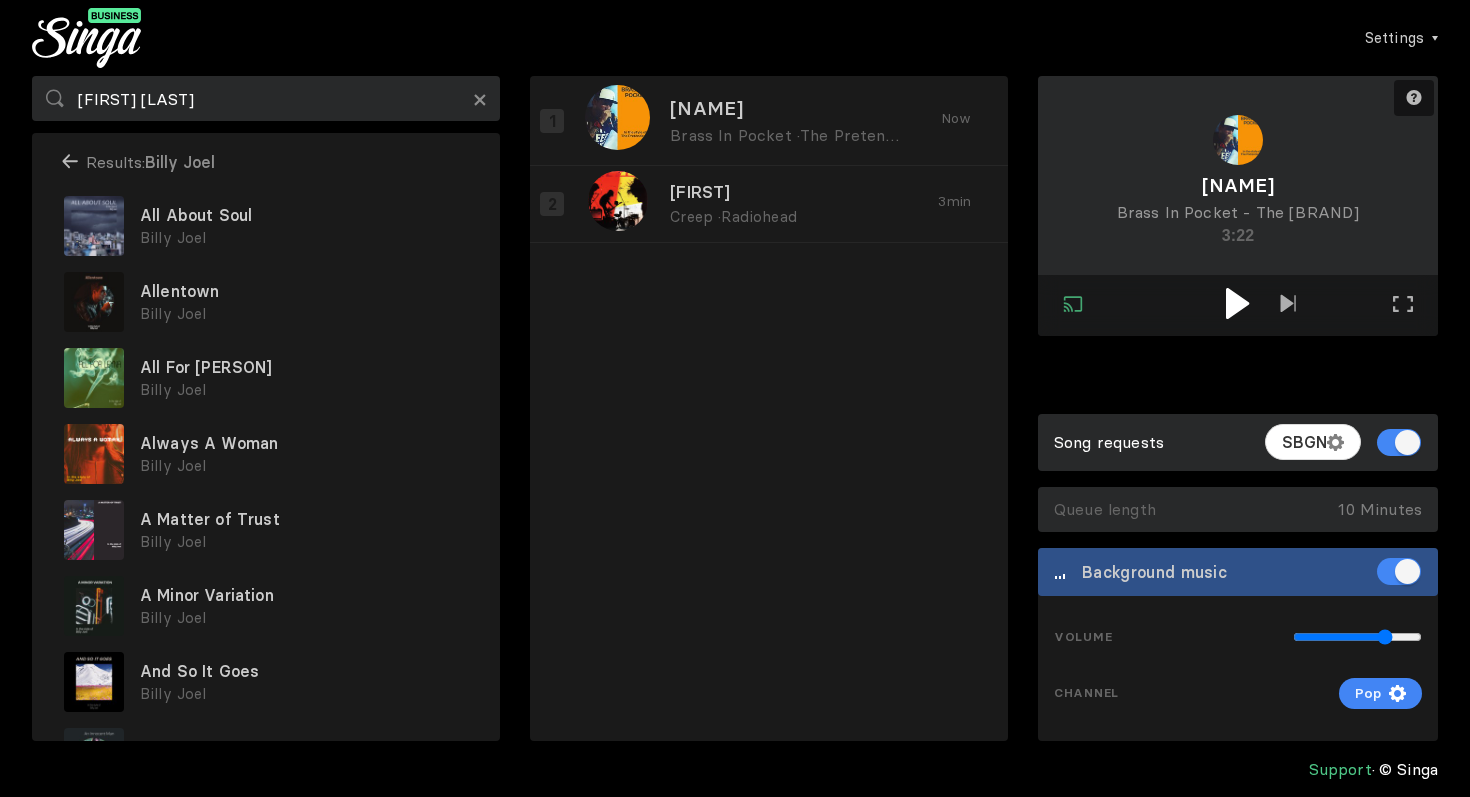 scroll, scrollTop: 7, scrollLeft: 0, axis: vertical 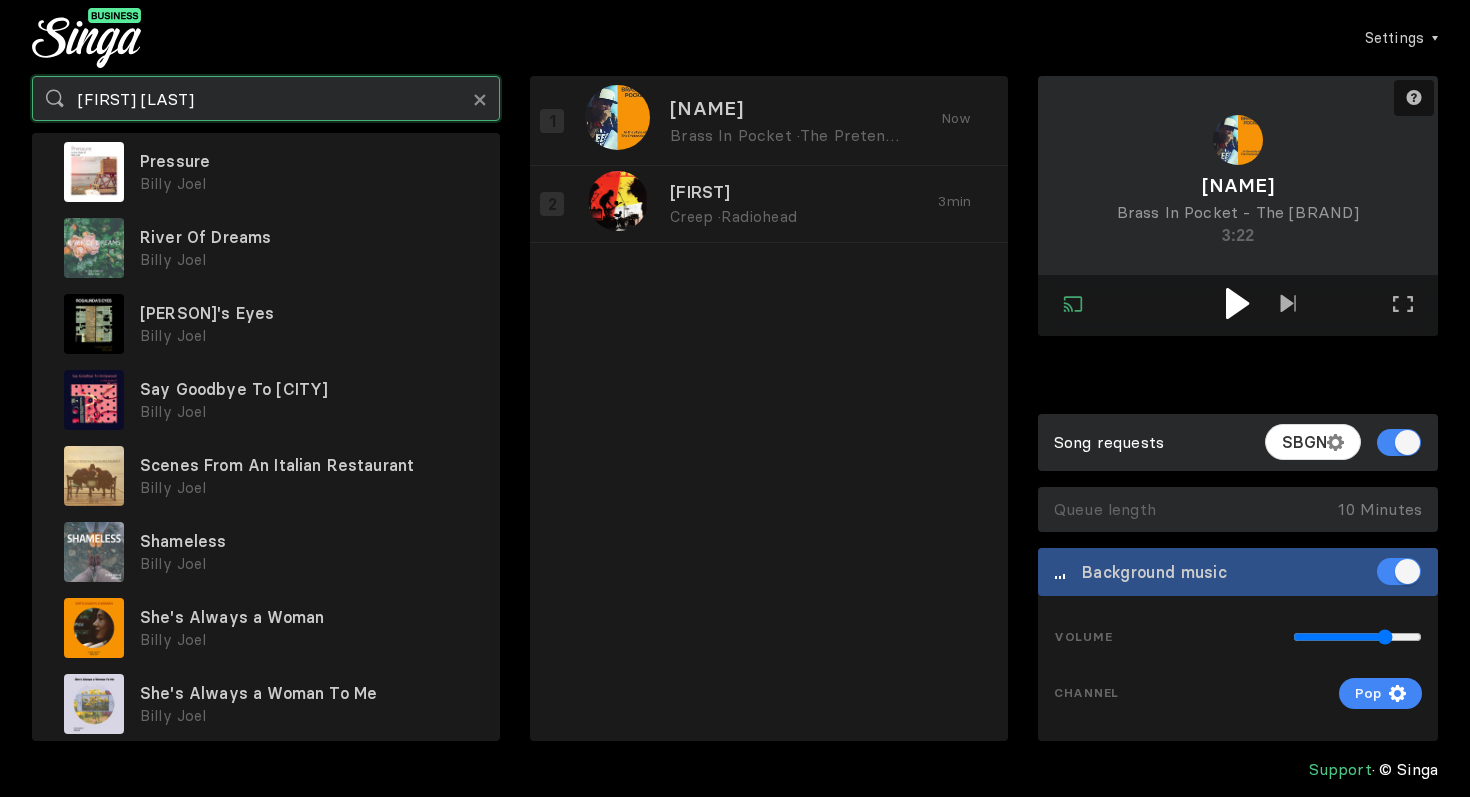 click on "[FIRST] [LAST]" at bounding box center [266, 98] 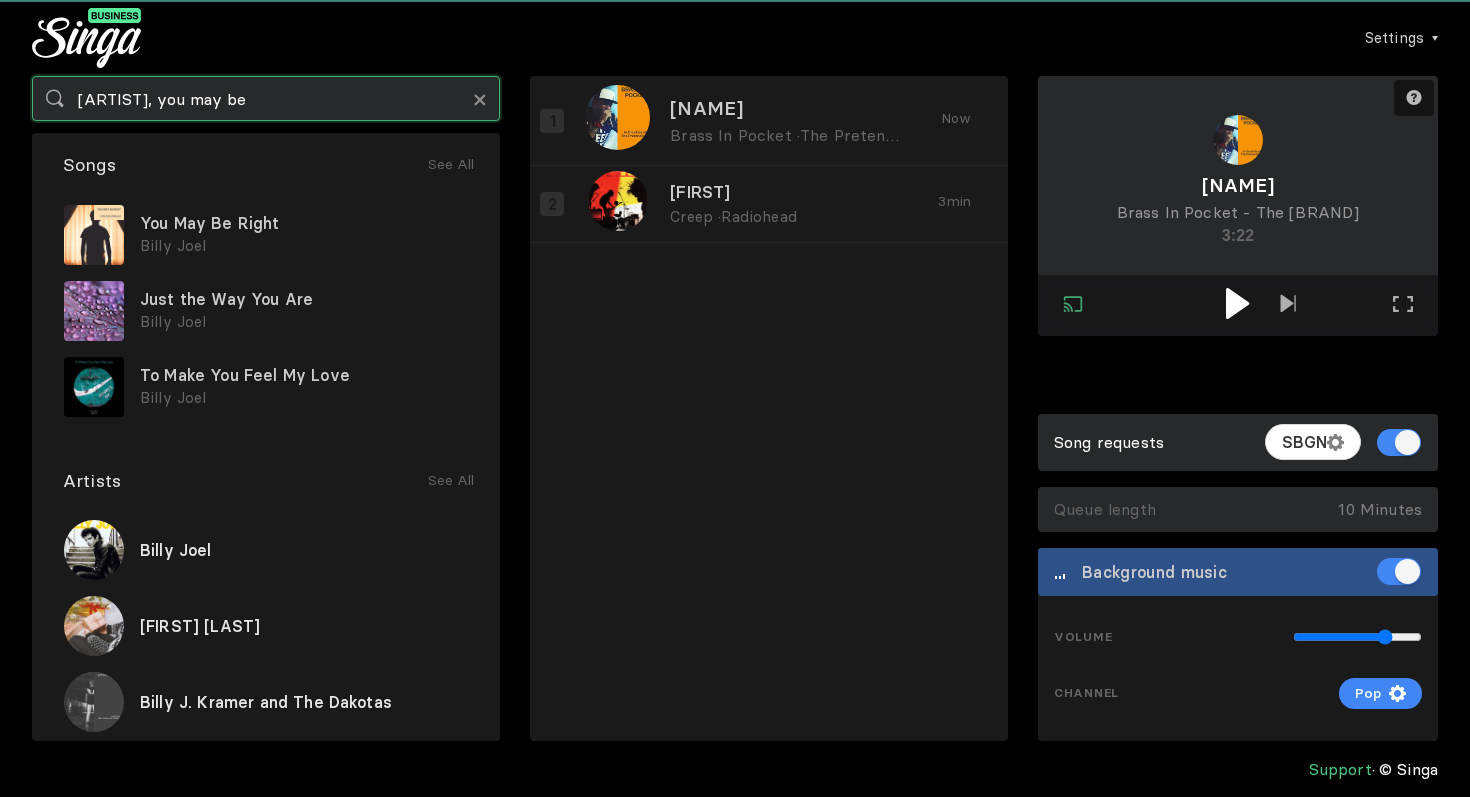 scroll, scrollTop: 0, scrollLeft: 0, axis: both 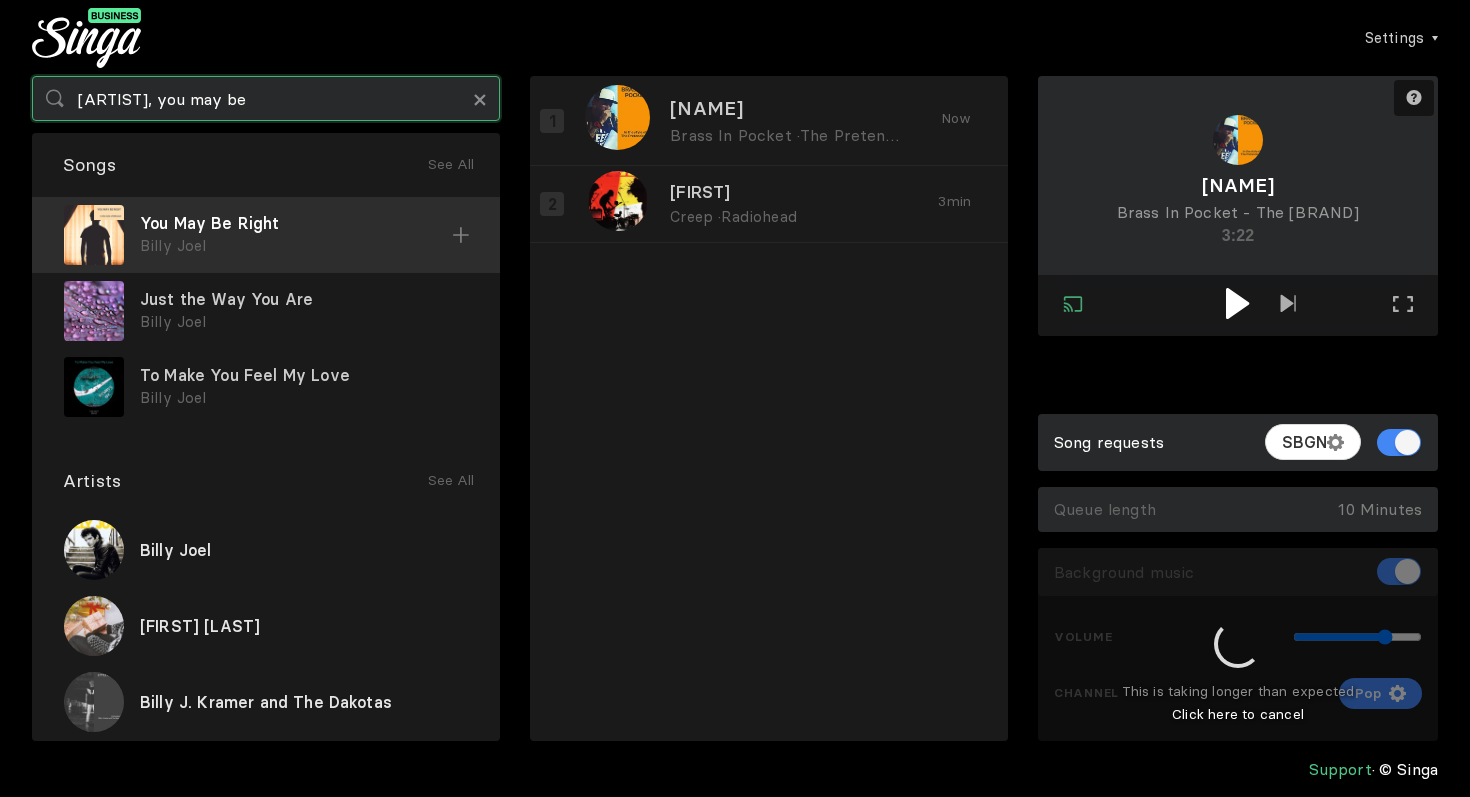 type on "[ARTIST], you may be" 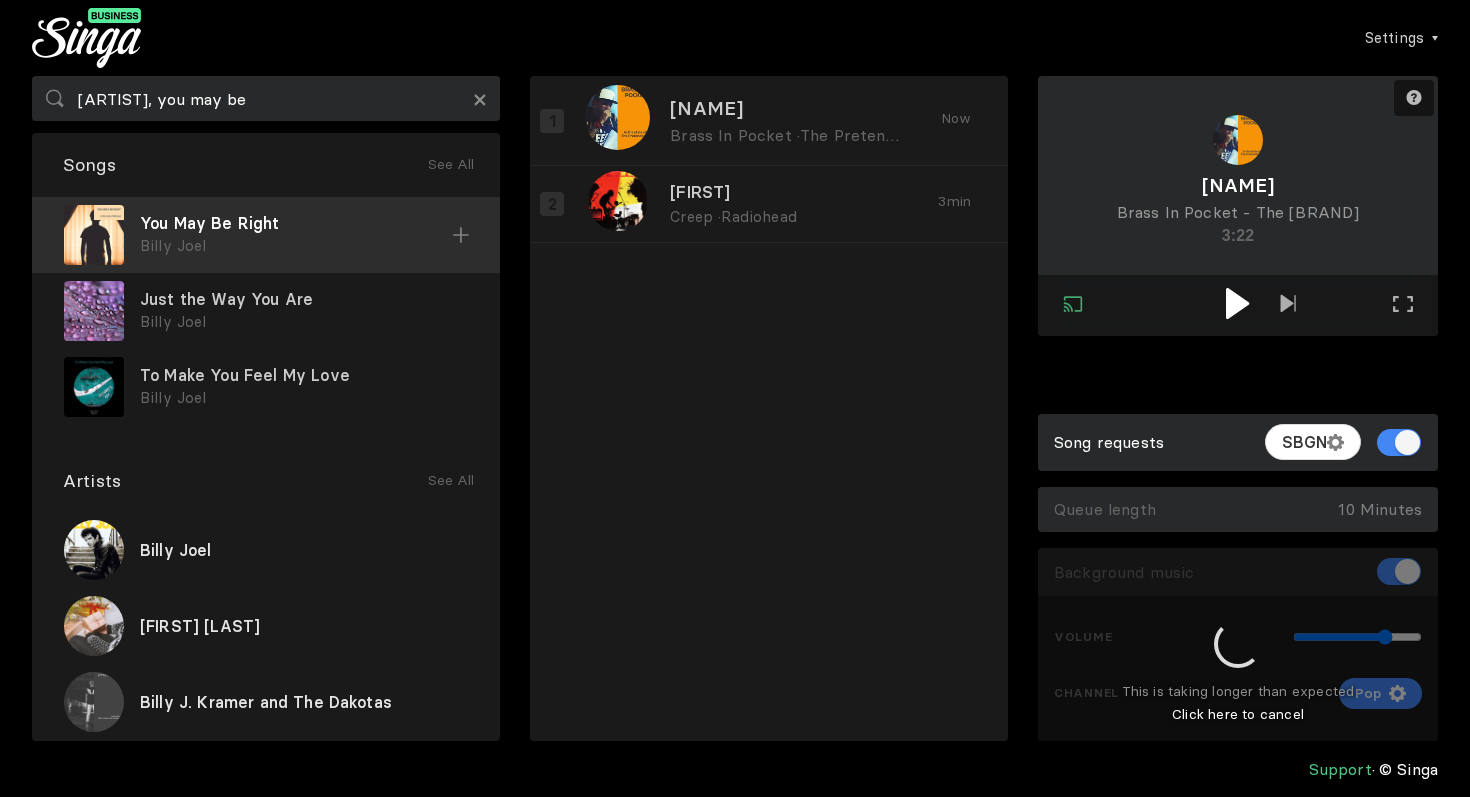 click at bounding box center [461, 235] 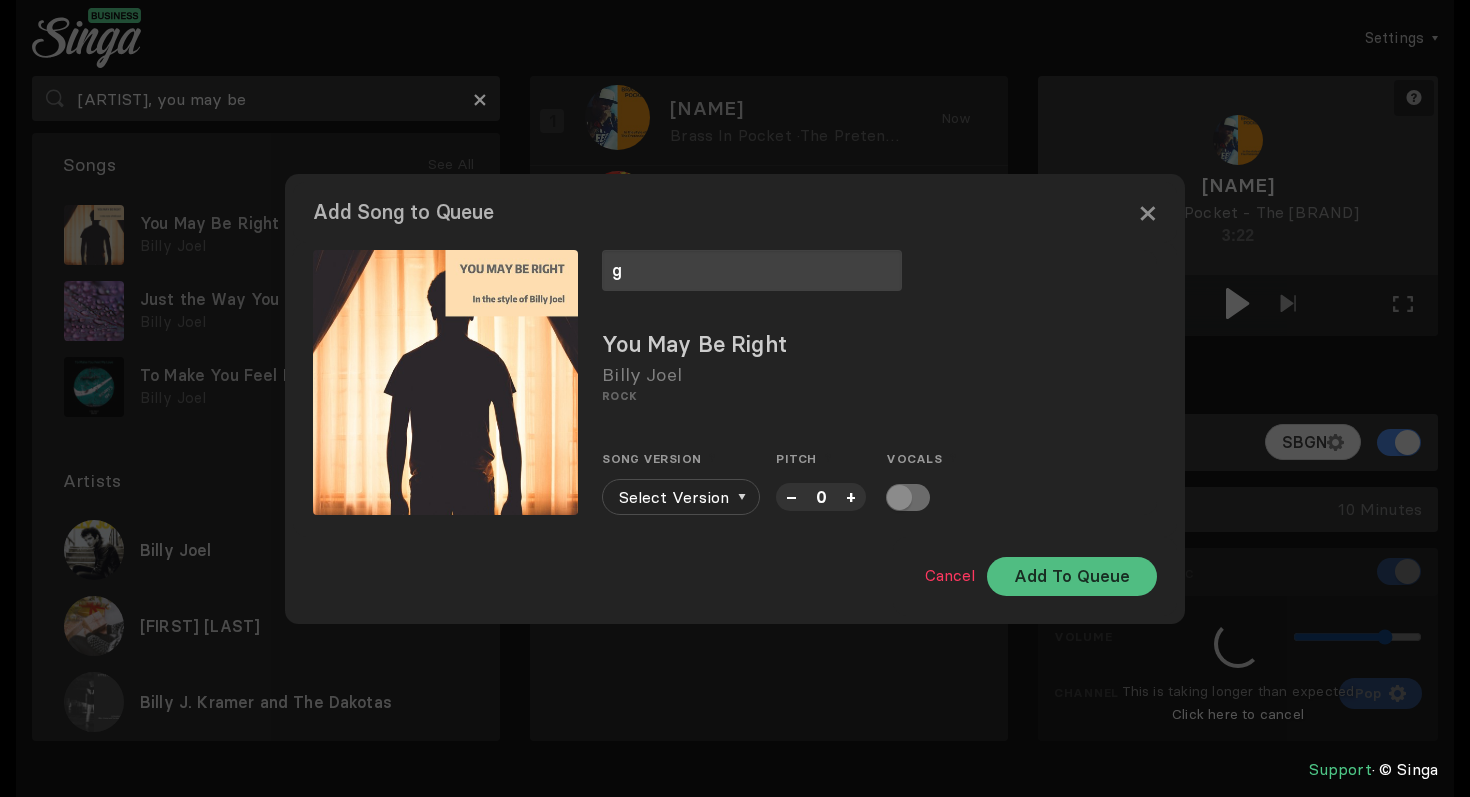 type on "g" 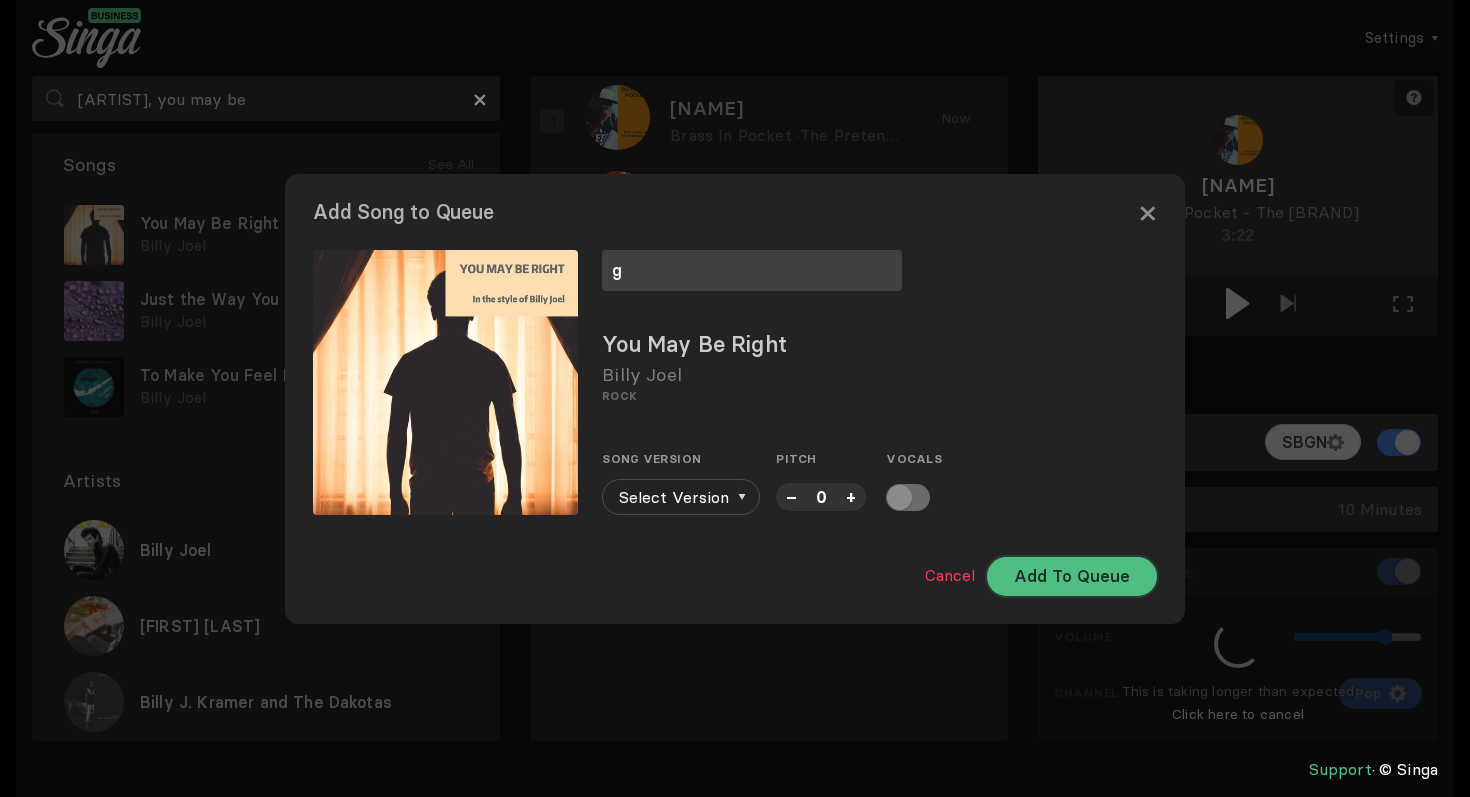 click on "Add To Queue" at bounding box center (1072, 576) 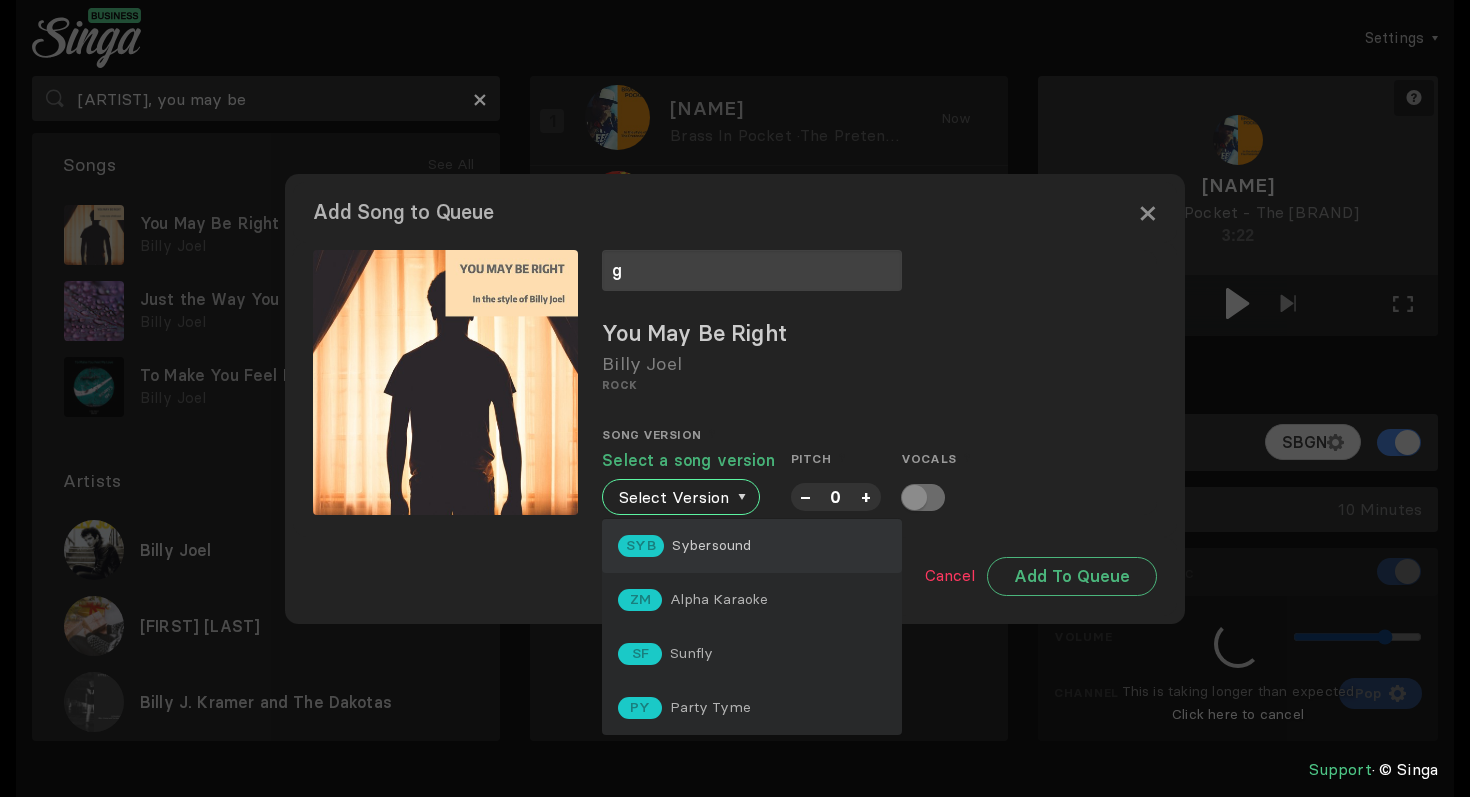 click on "SYB Sybersound" at bounding box center [752, 546] 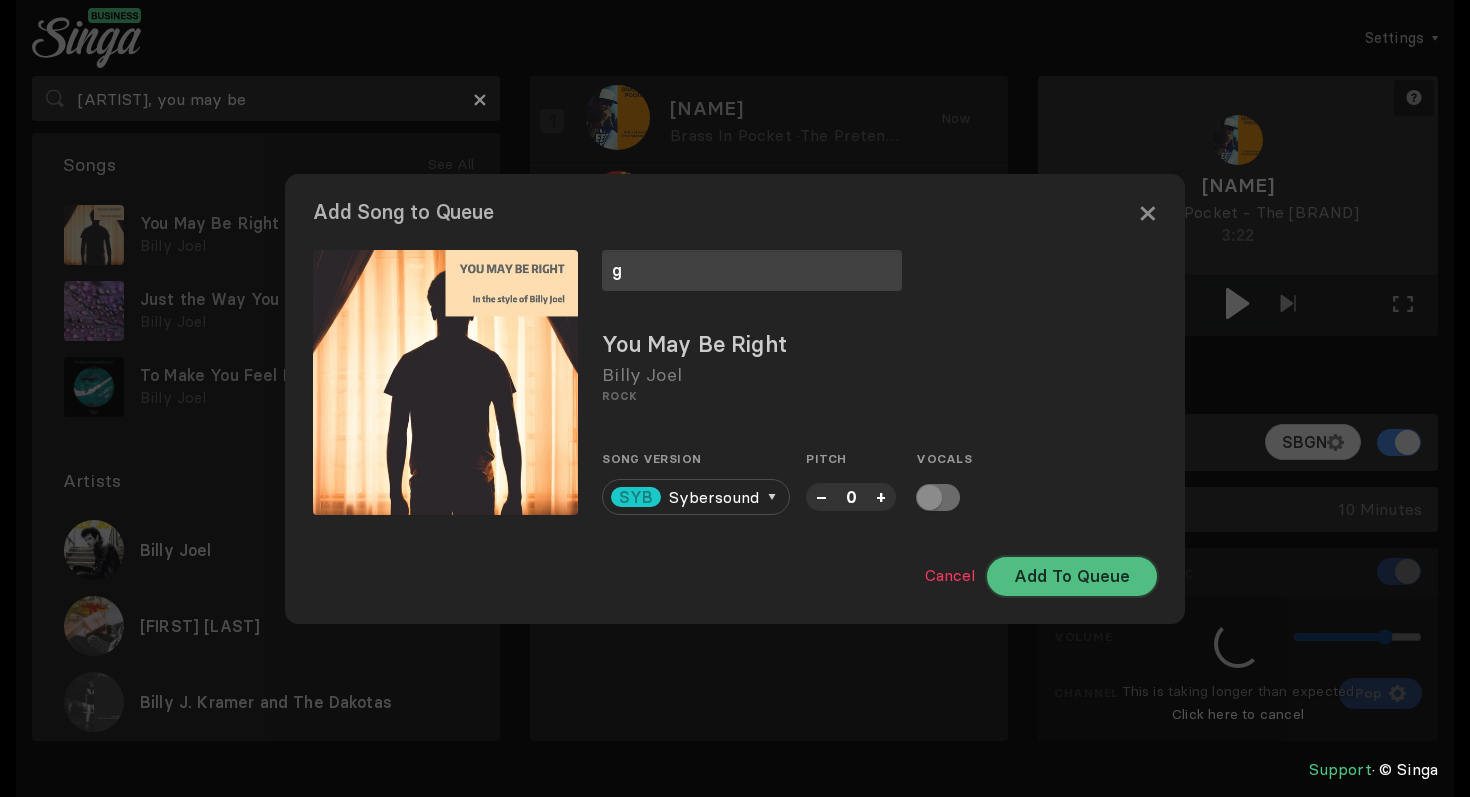 click on "Add To Queue" at bounding box center [1072, 576] 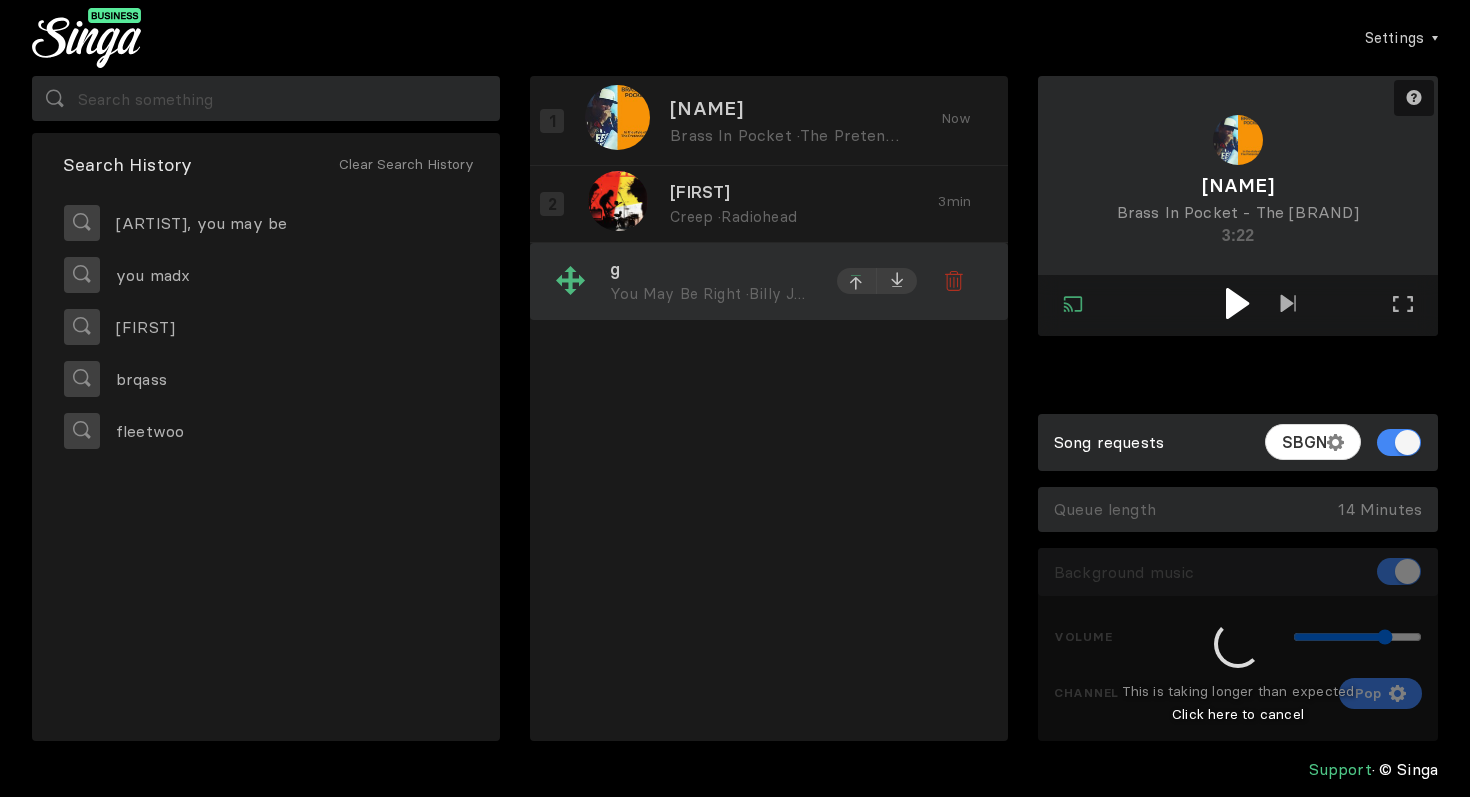 click at bounding box center (857, 284) 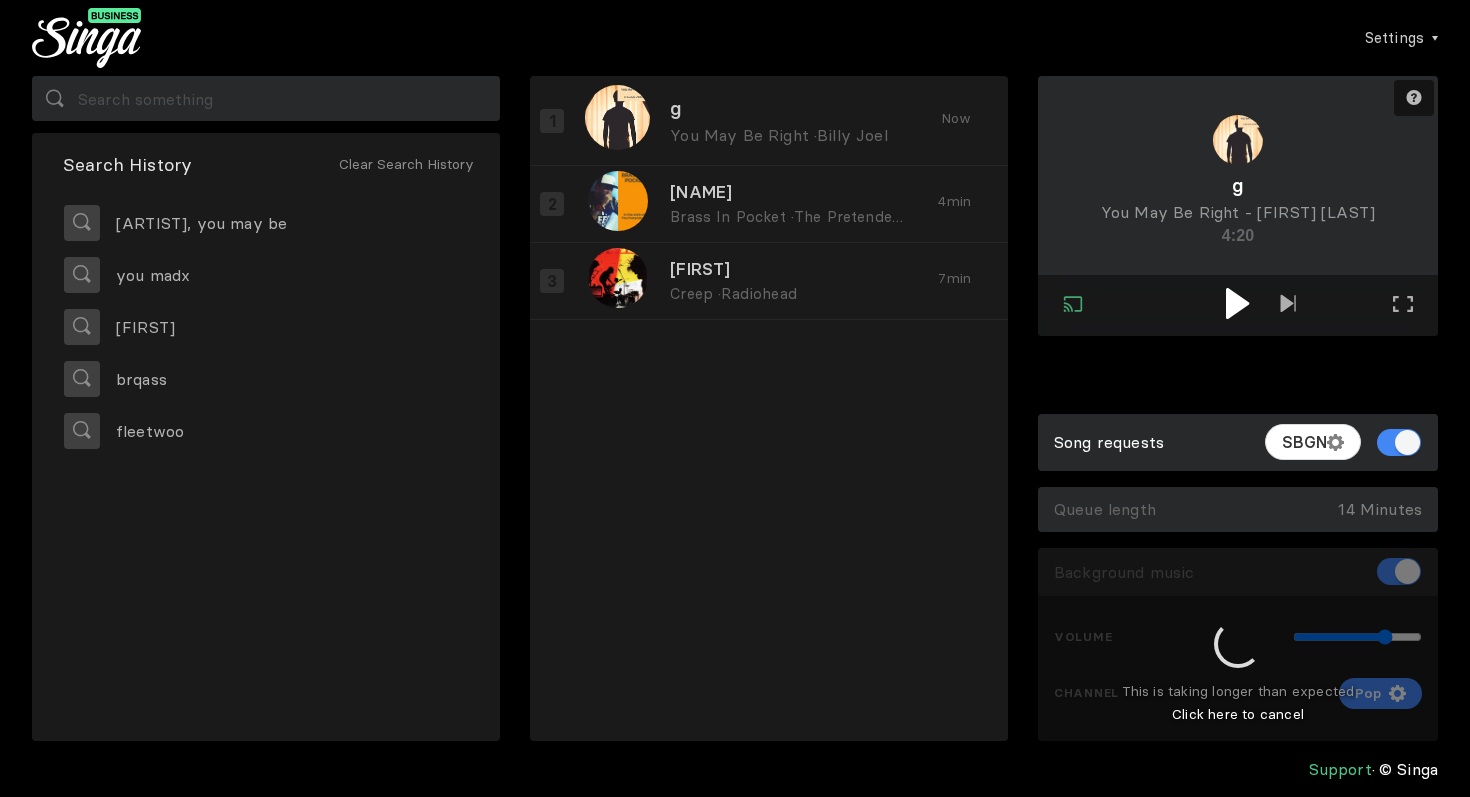 click at bounding box center [1238, 305] 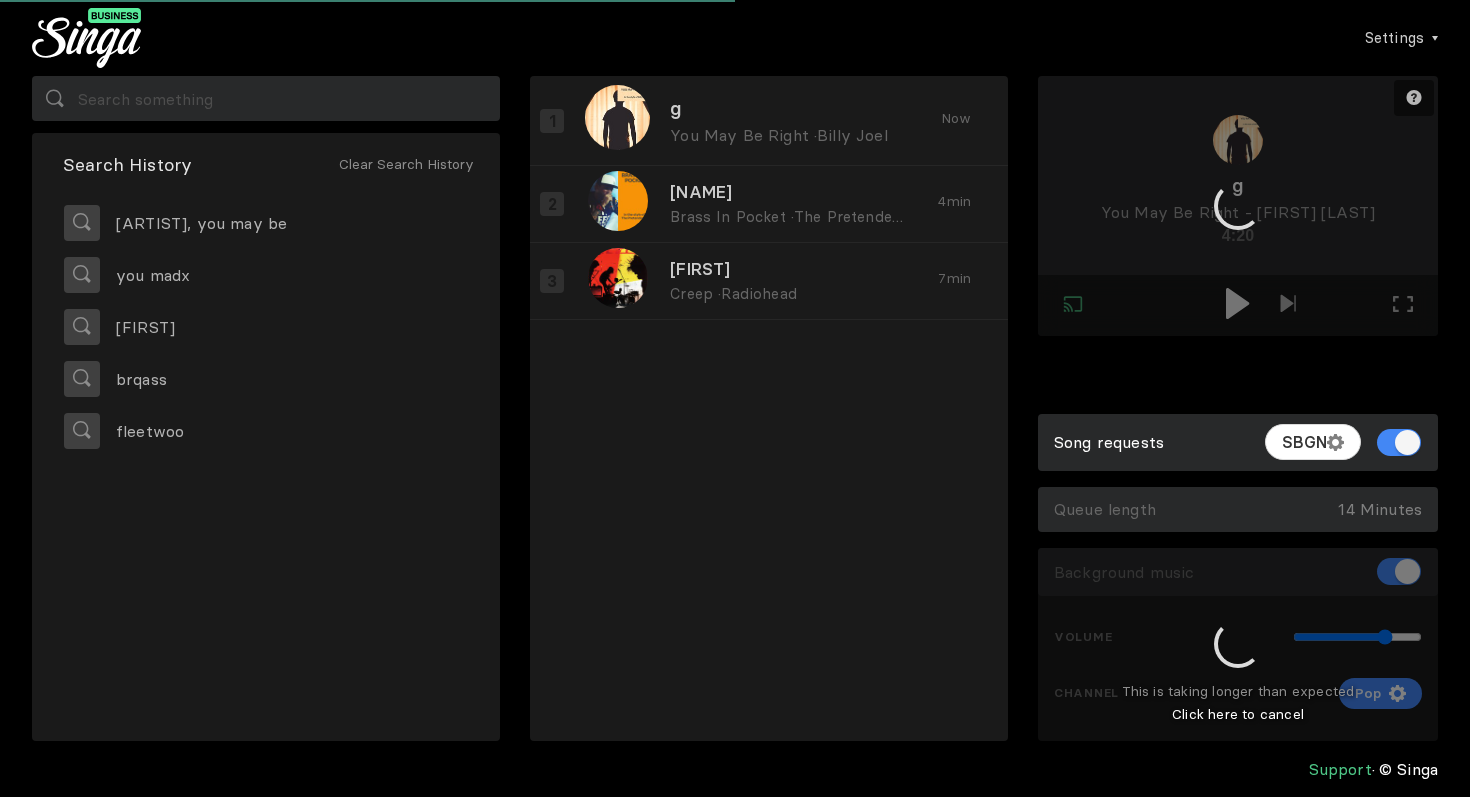 click at bounding box center [1238, 645] 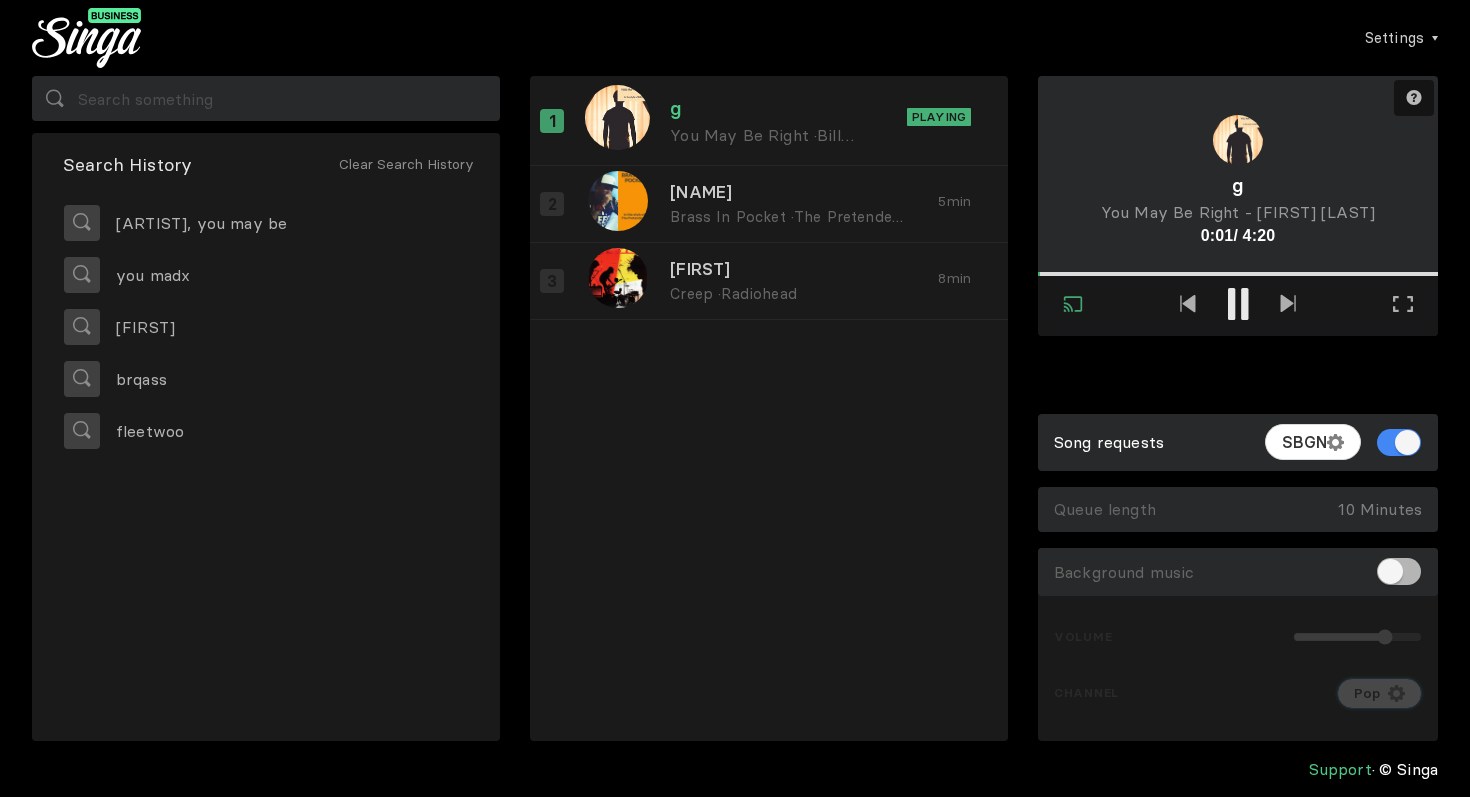 click on "Pop" at bounding box center (1379, 694) 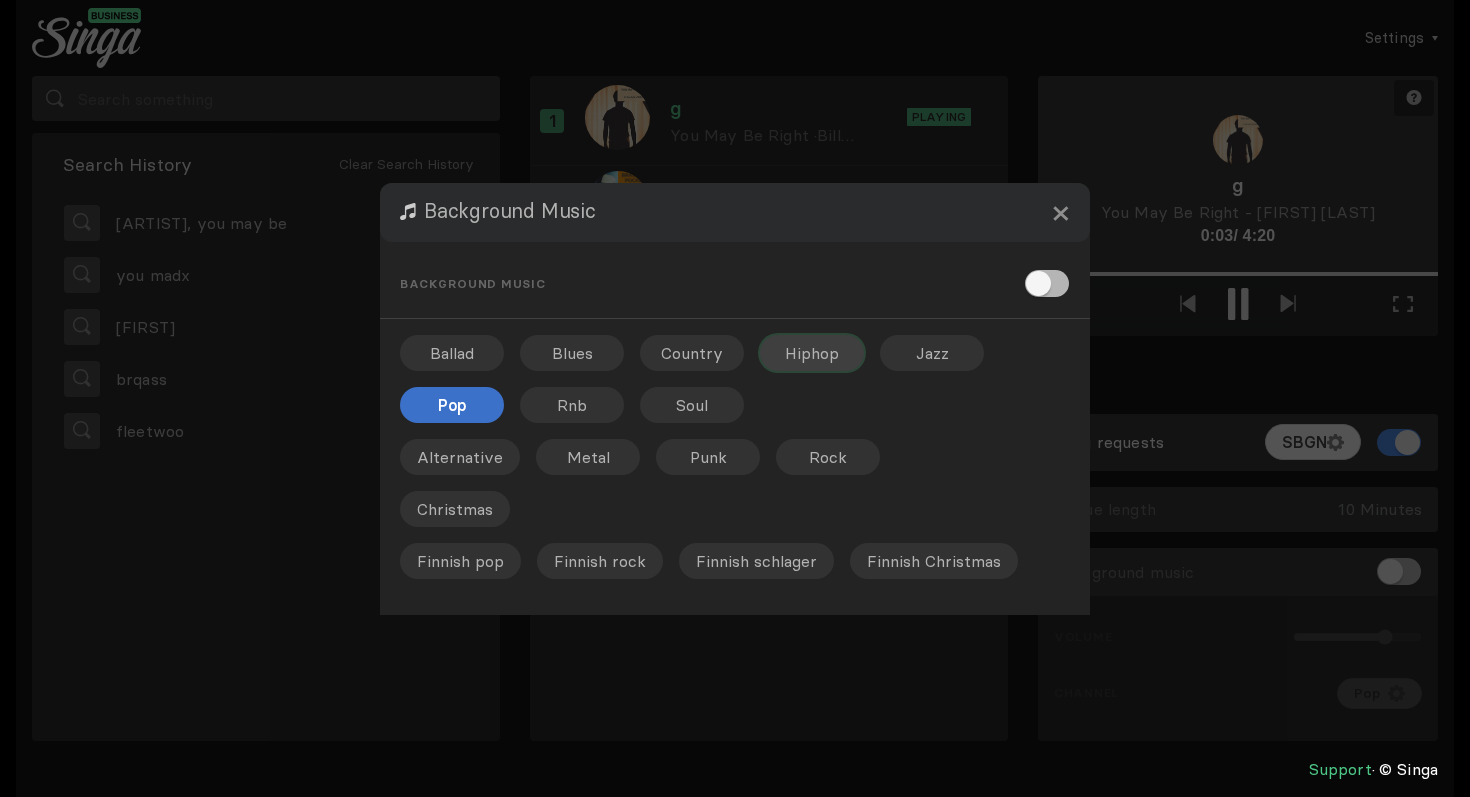 click on "Hiphop" at bounding box center [812, 353] 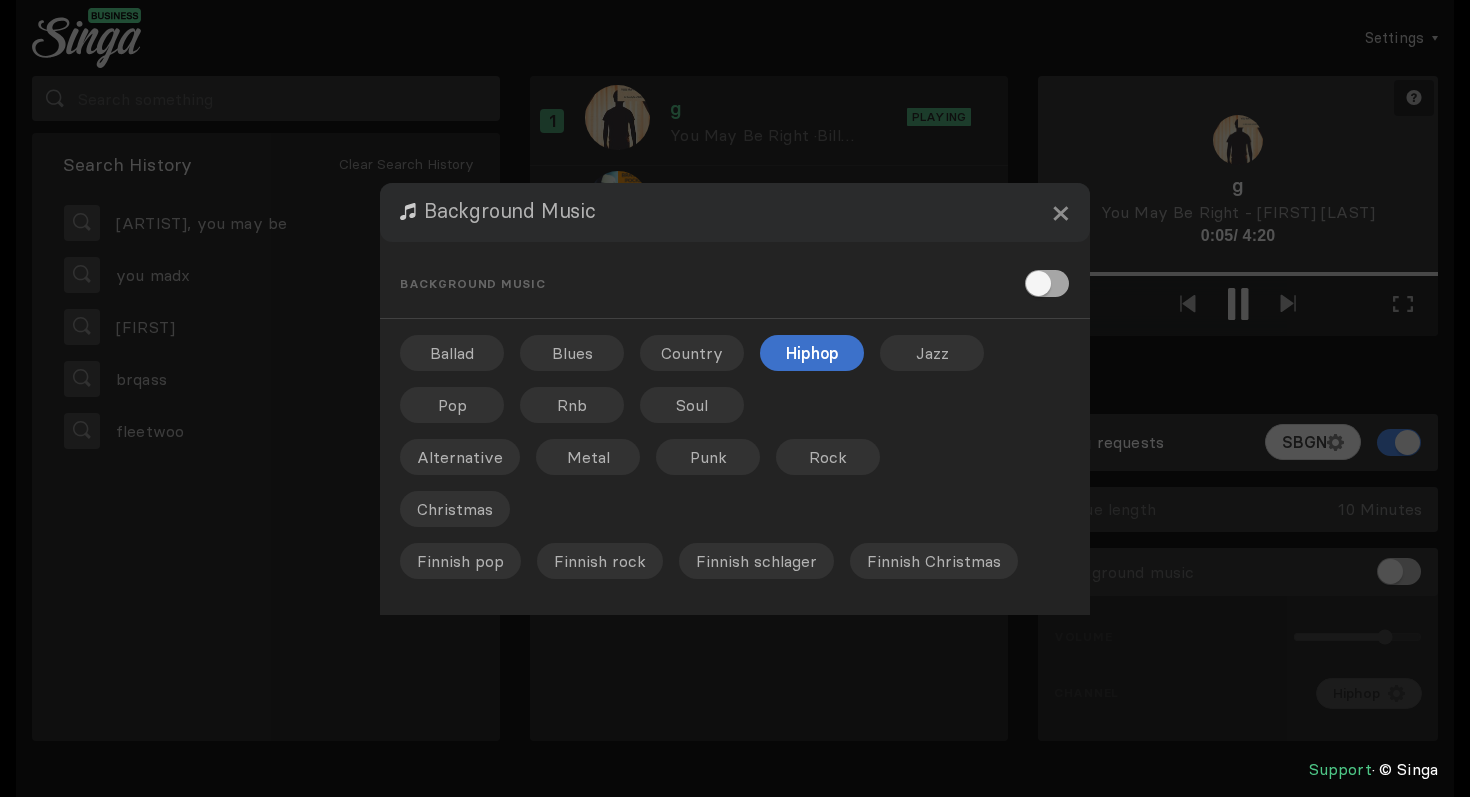 click at bounding box center (1047, 283) 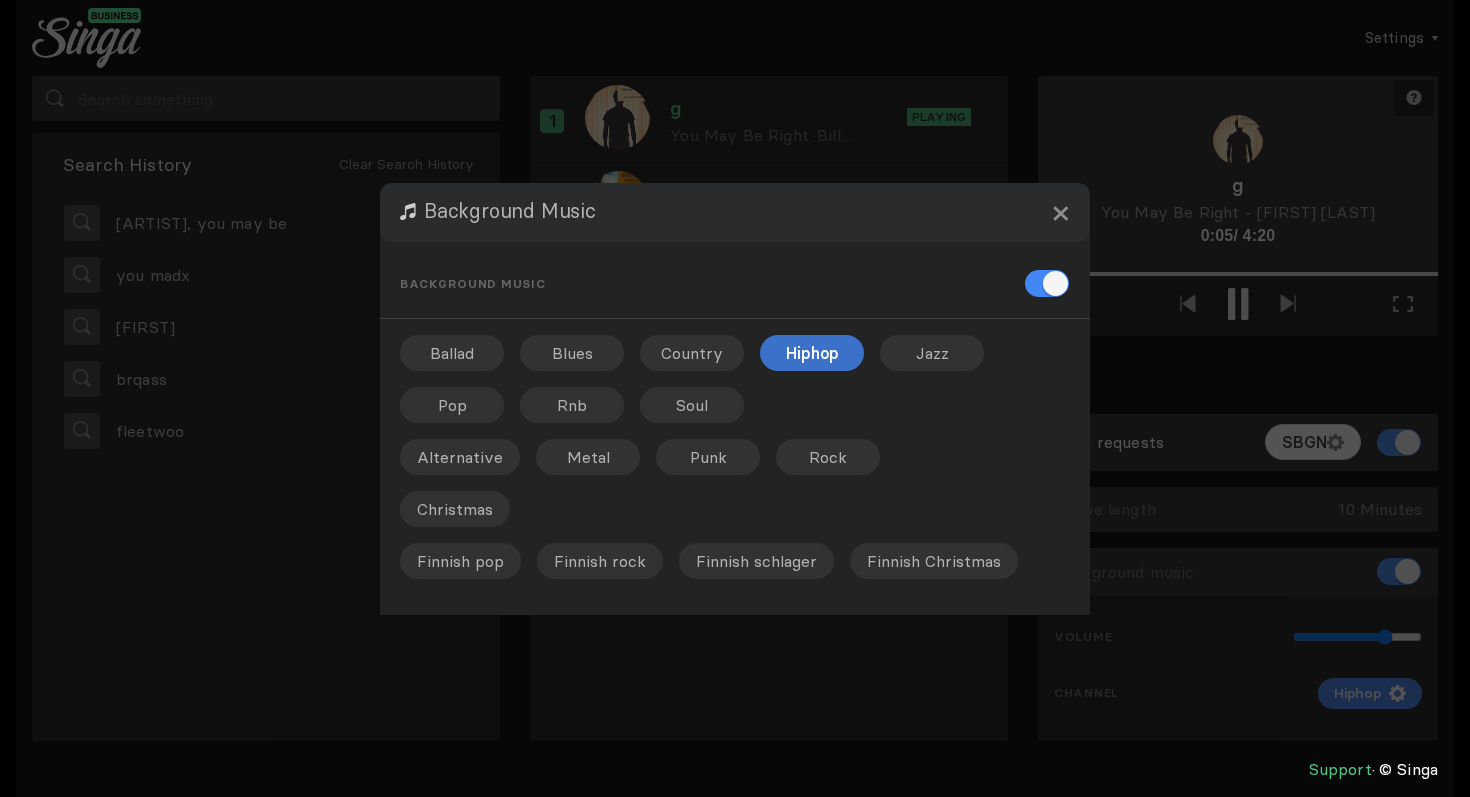 click at bounding box center [735, 398] 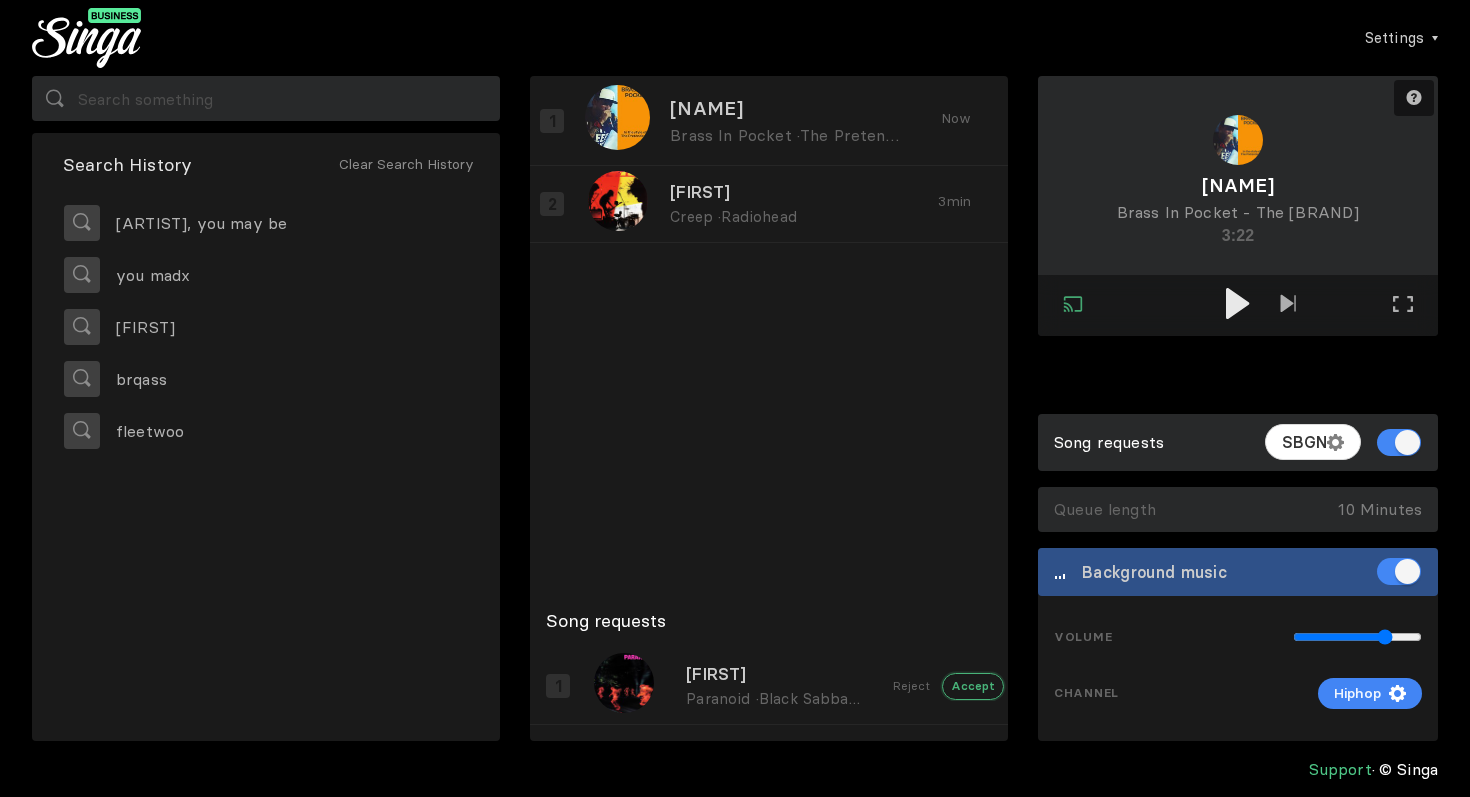 click on "Accept" at bounding box center (973, 686) 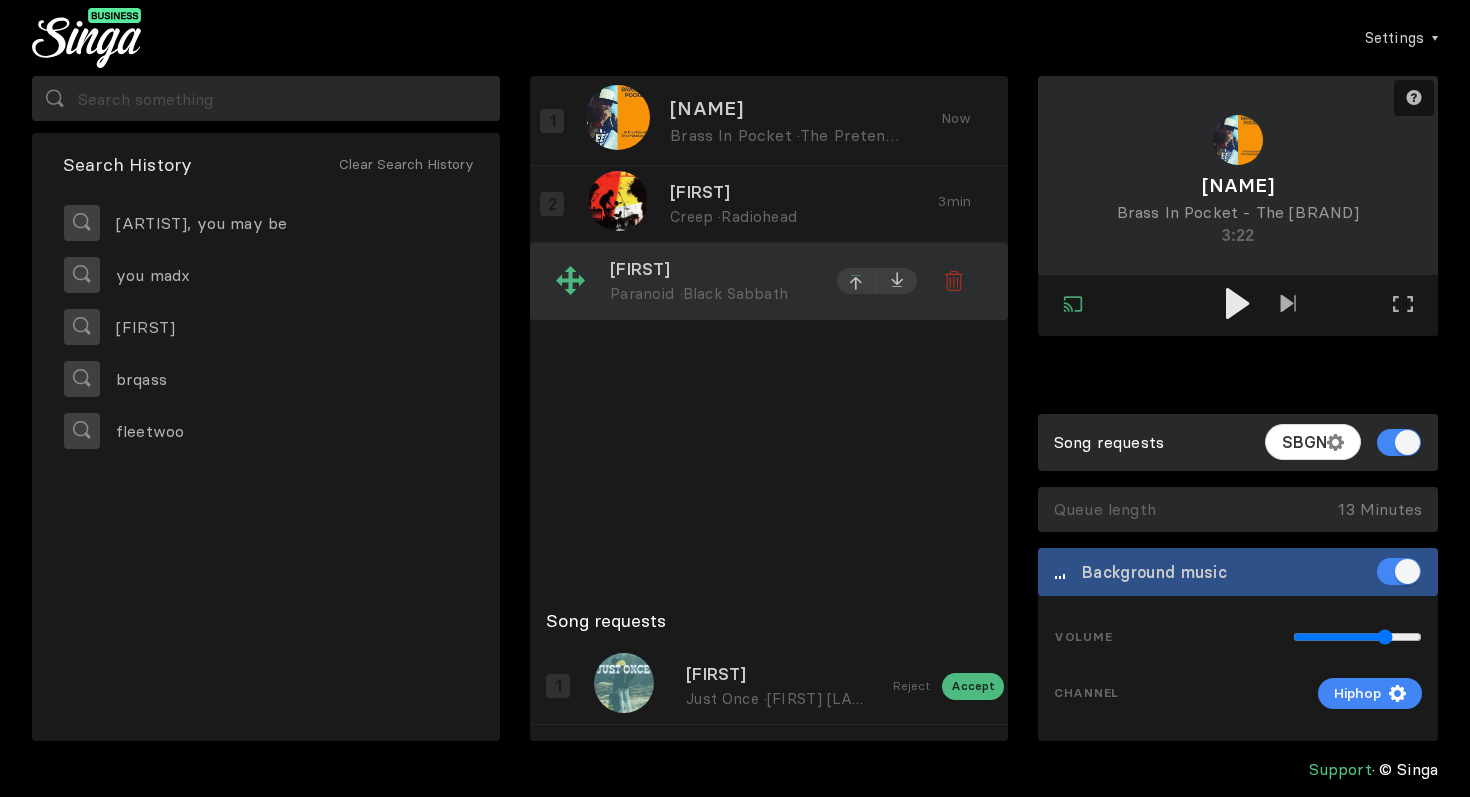 click at bounding box center [857, 206] 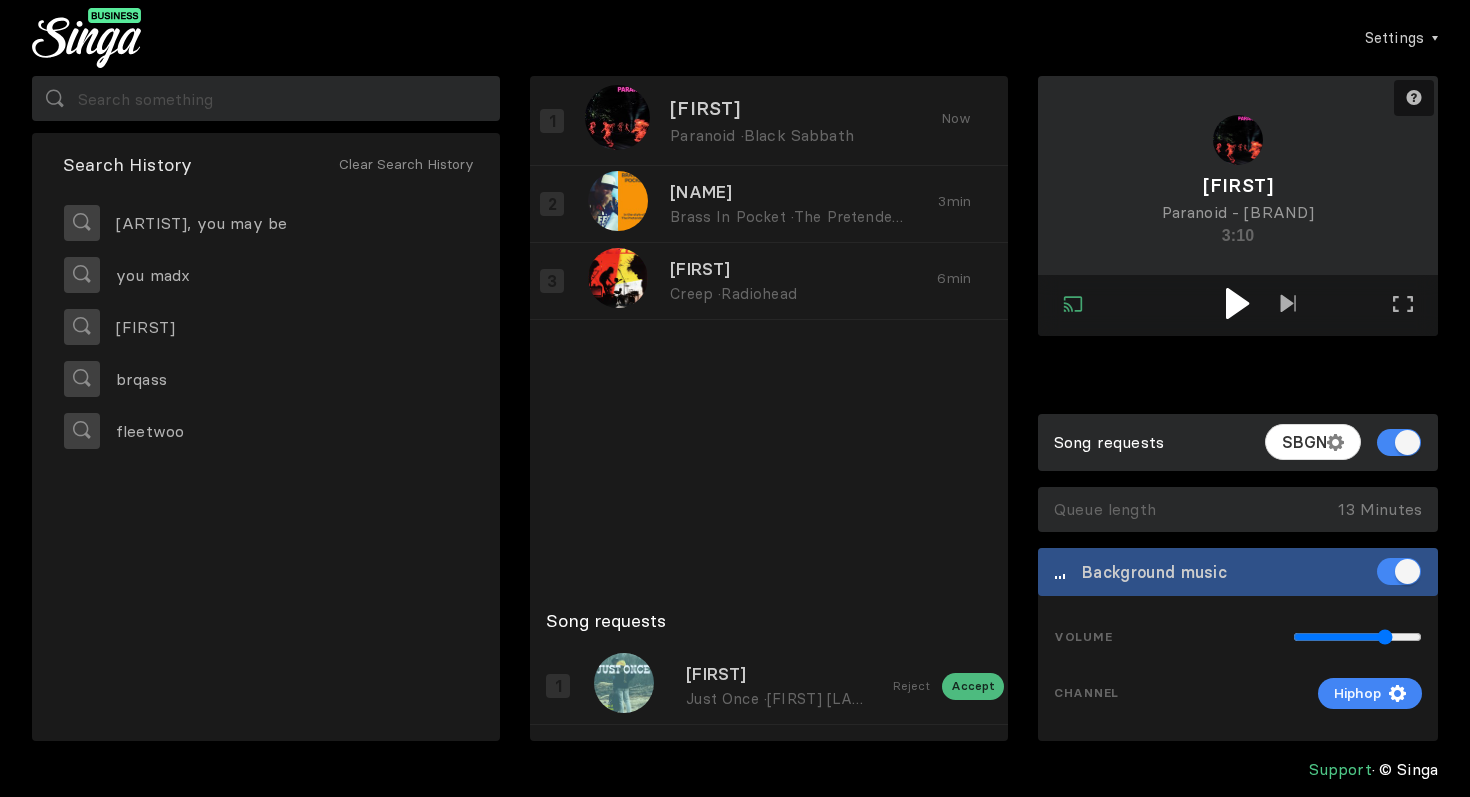 click at bounding box center (1237, 303) 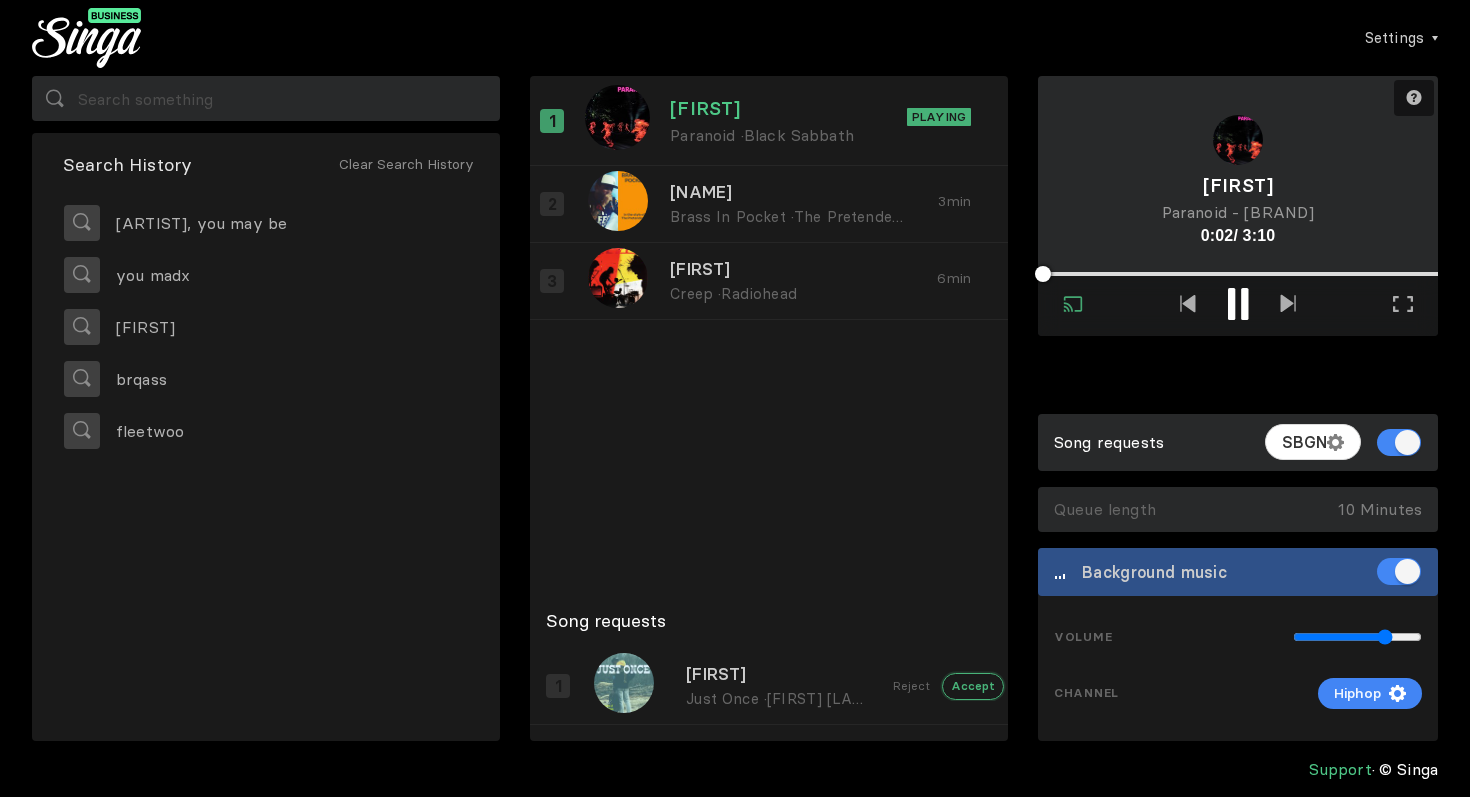 click on "Accept" at bounding box center [973, 686] 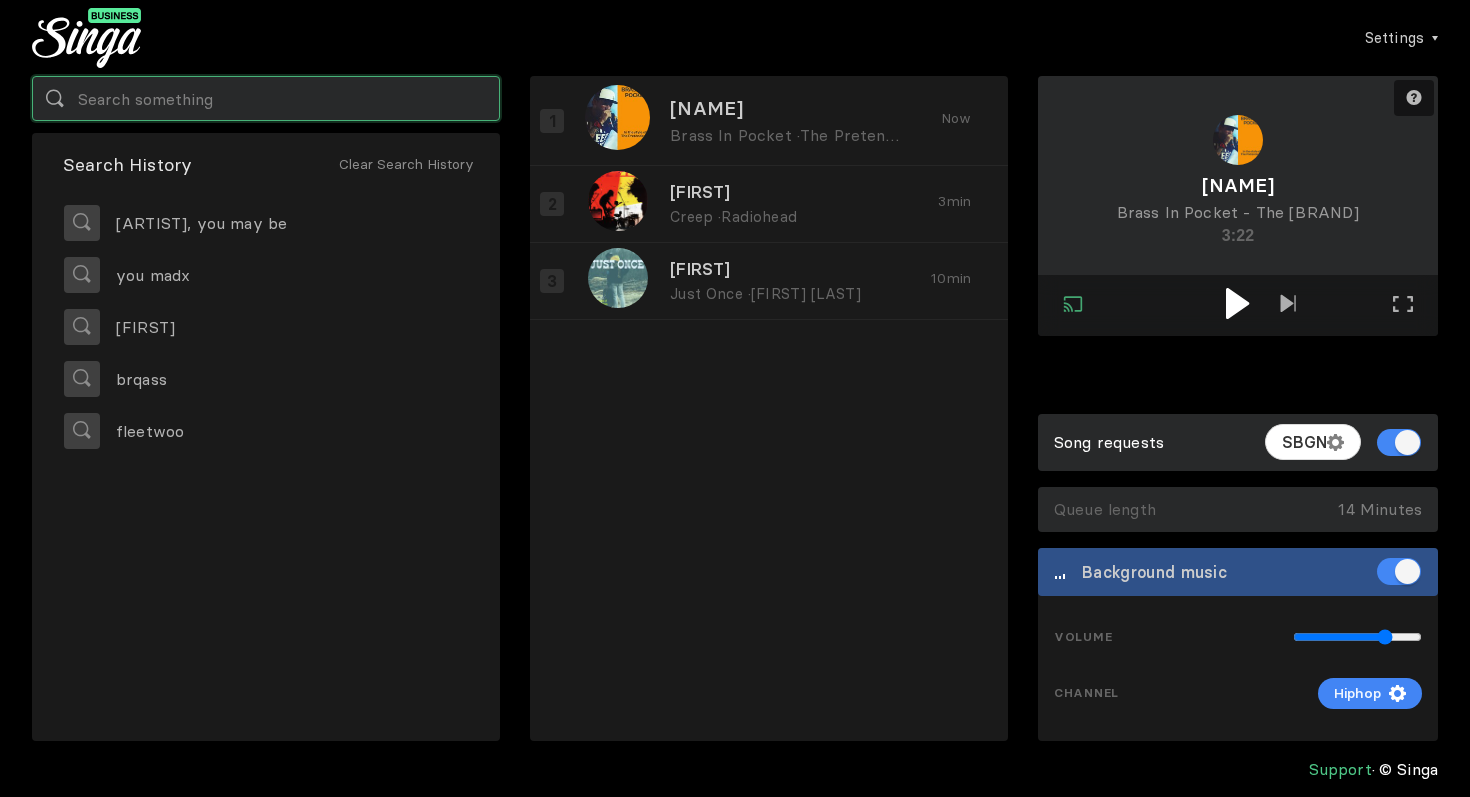 click at bounding box center (266, 98) 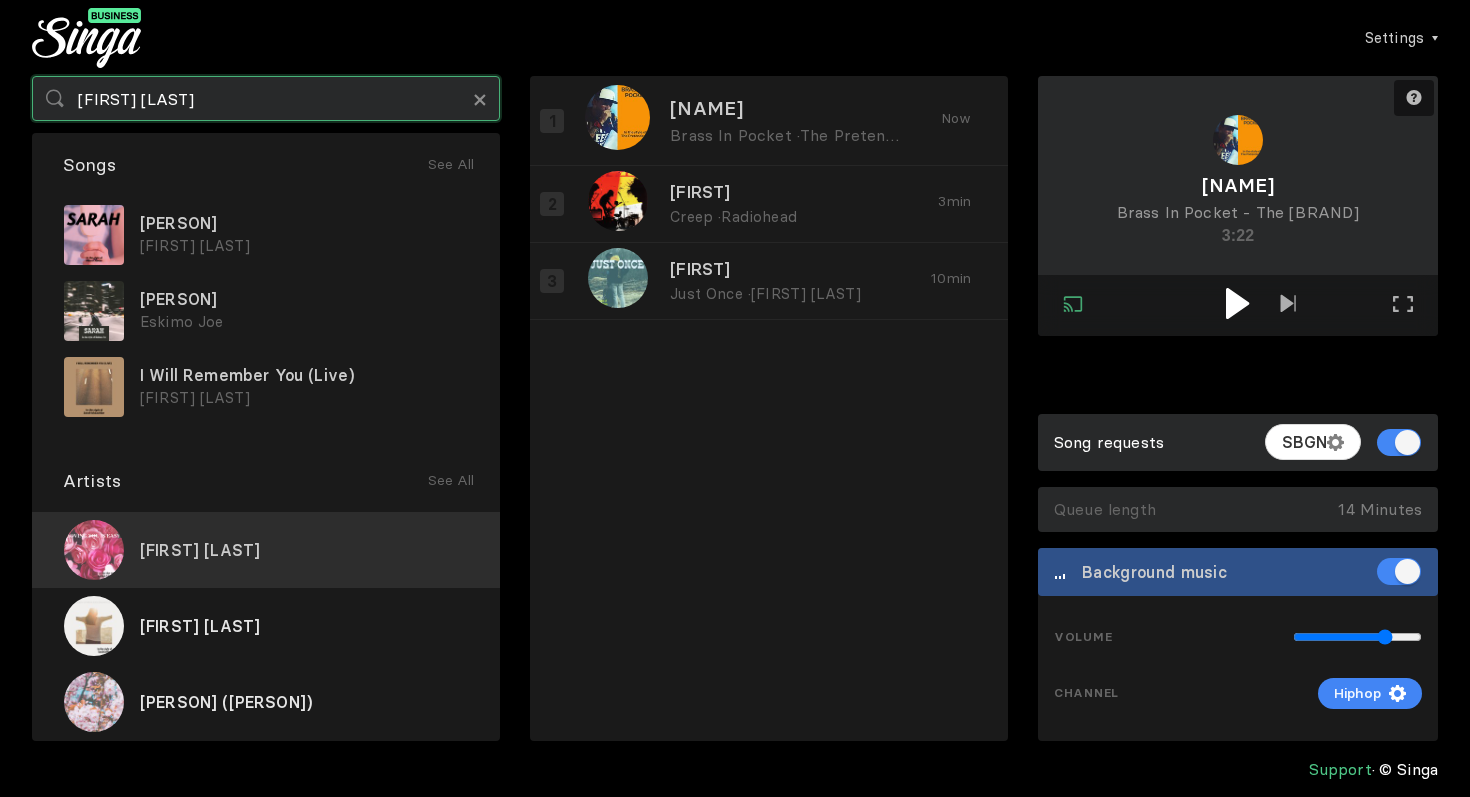 type on "[FIRST] [LAST]" 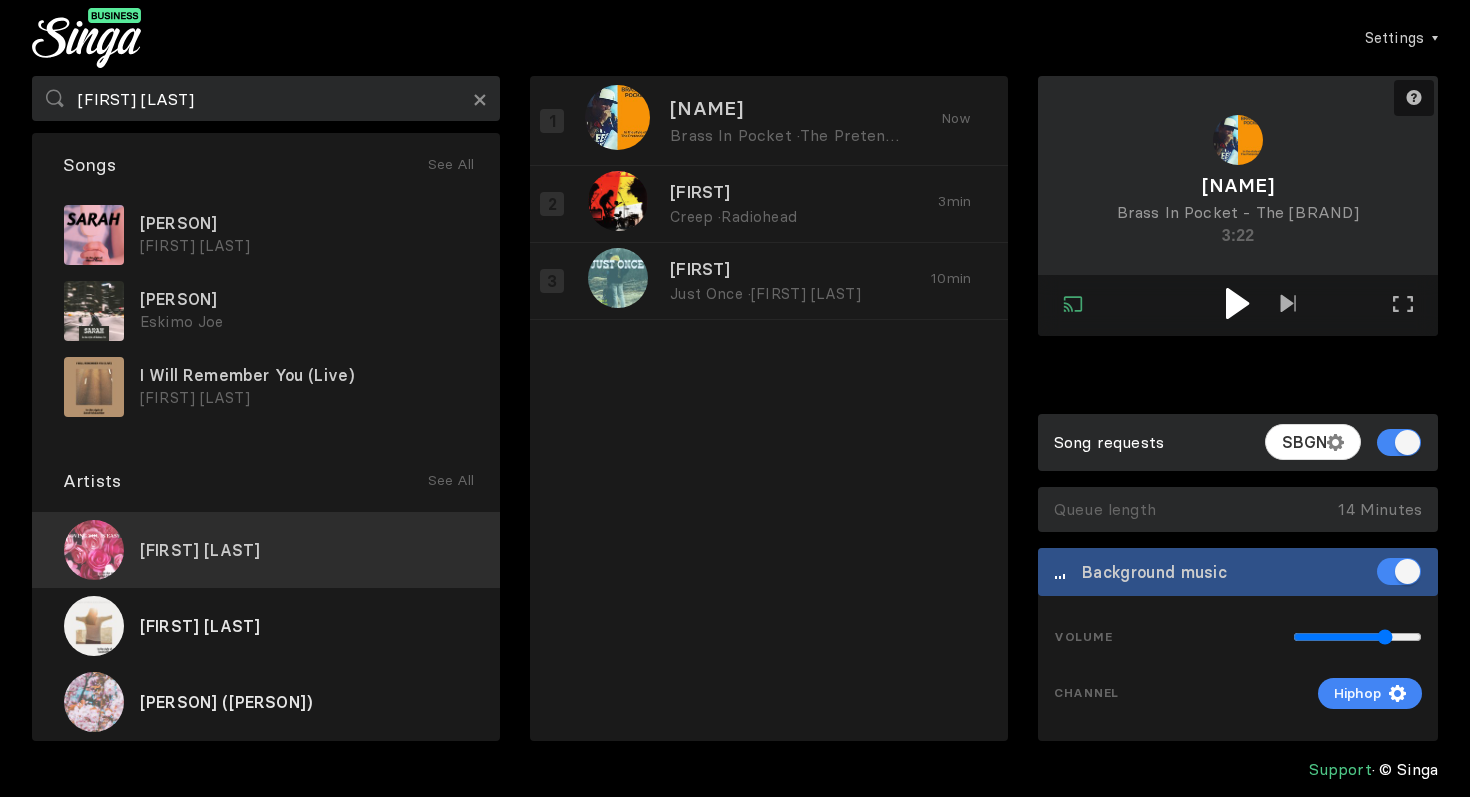 click on "[FIRST] [LAST]" at bounding box center [266, 550] 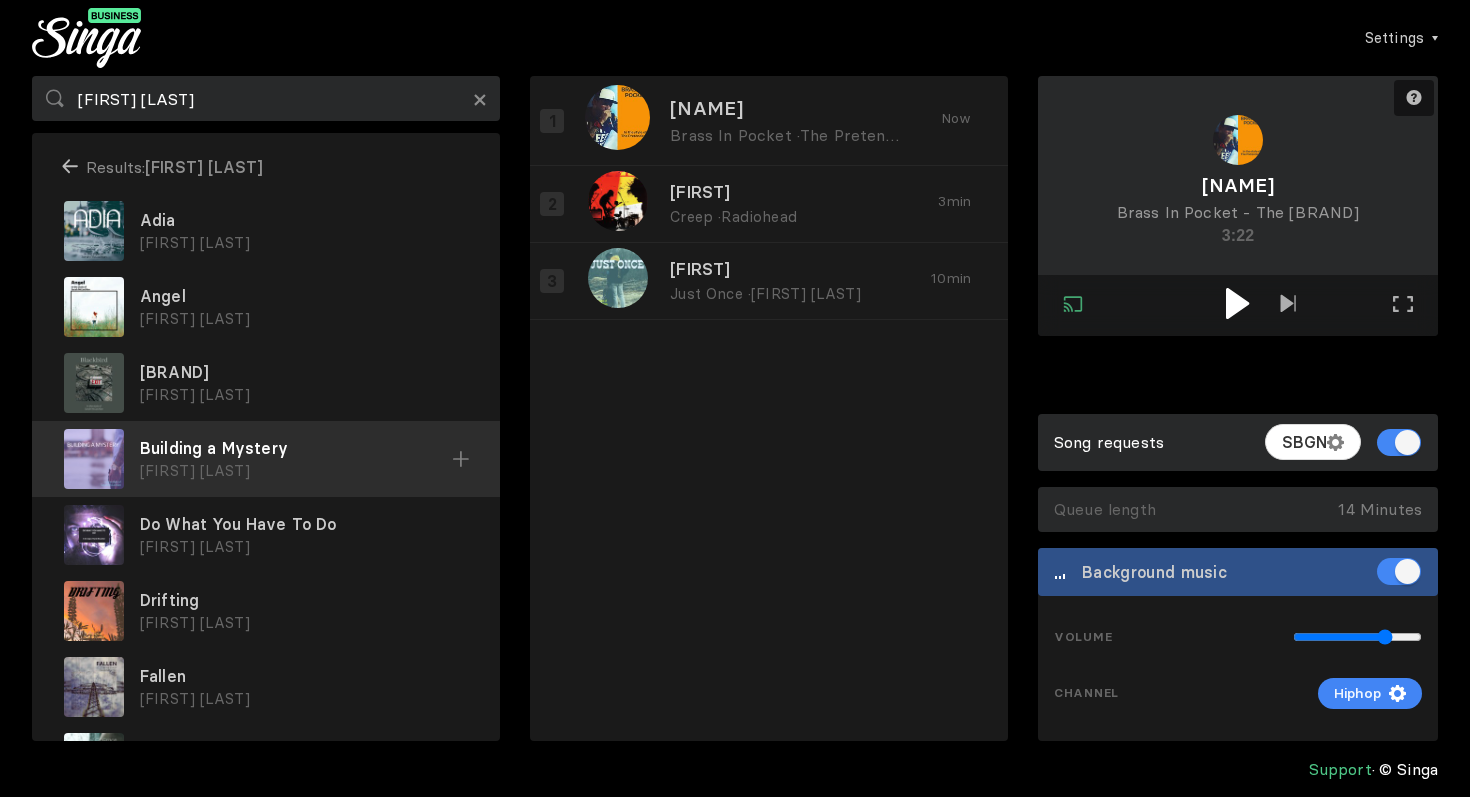 click at bounding box center (0, 0) 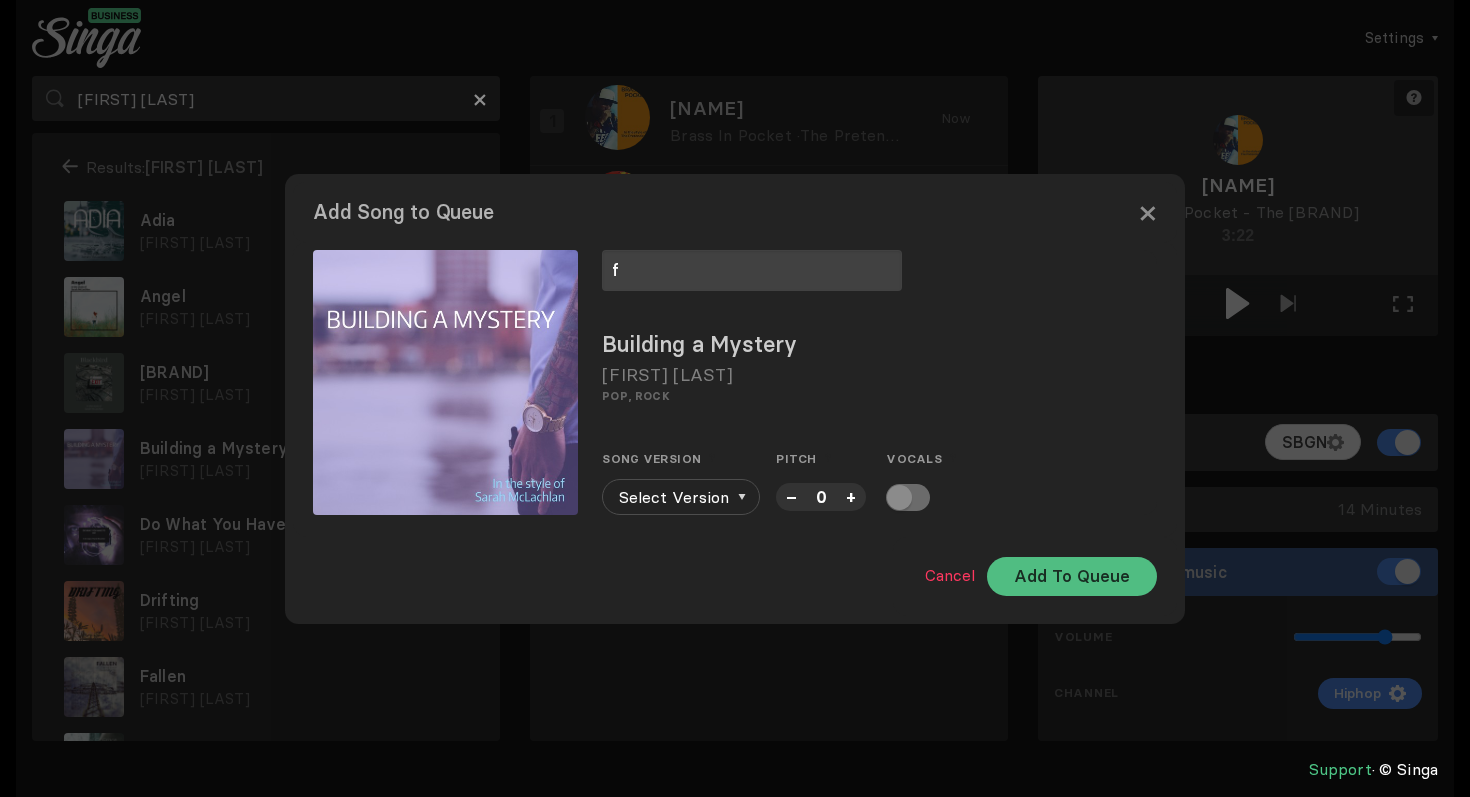 type on "f" 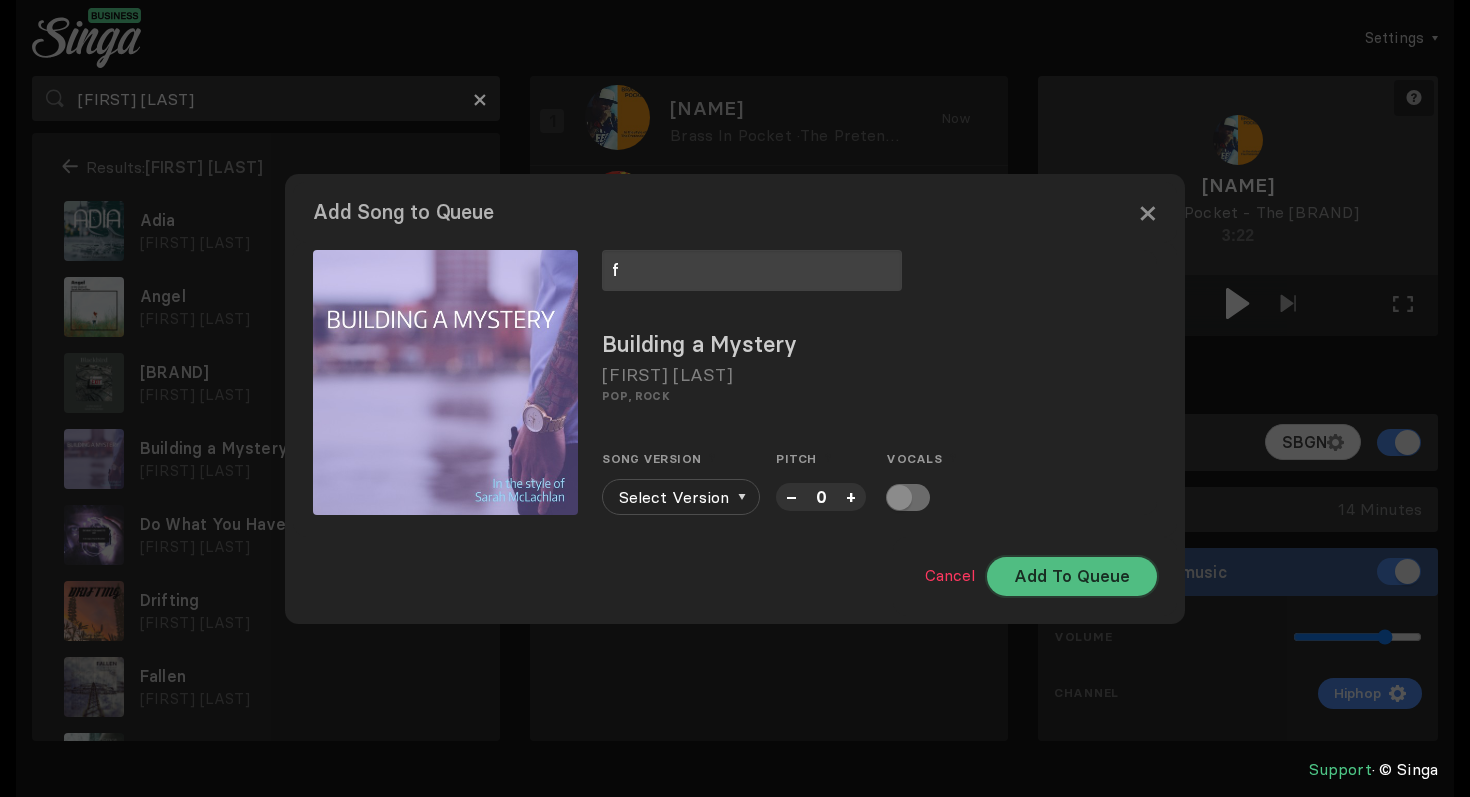 click on "Add To Queue" at bounding box center [1072, 576] 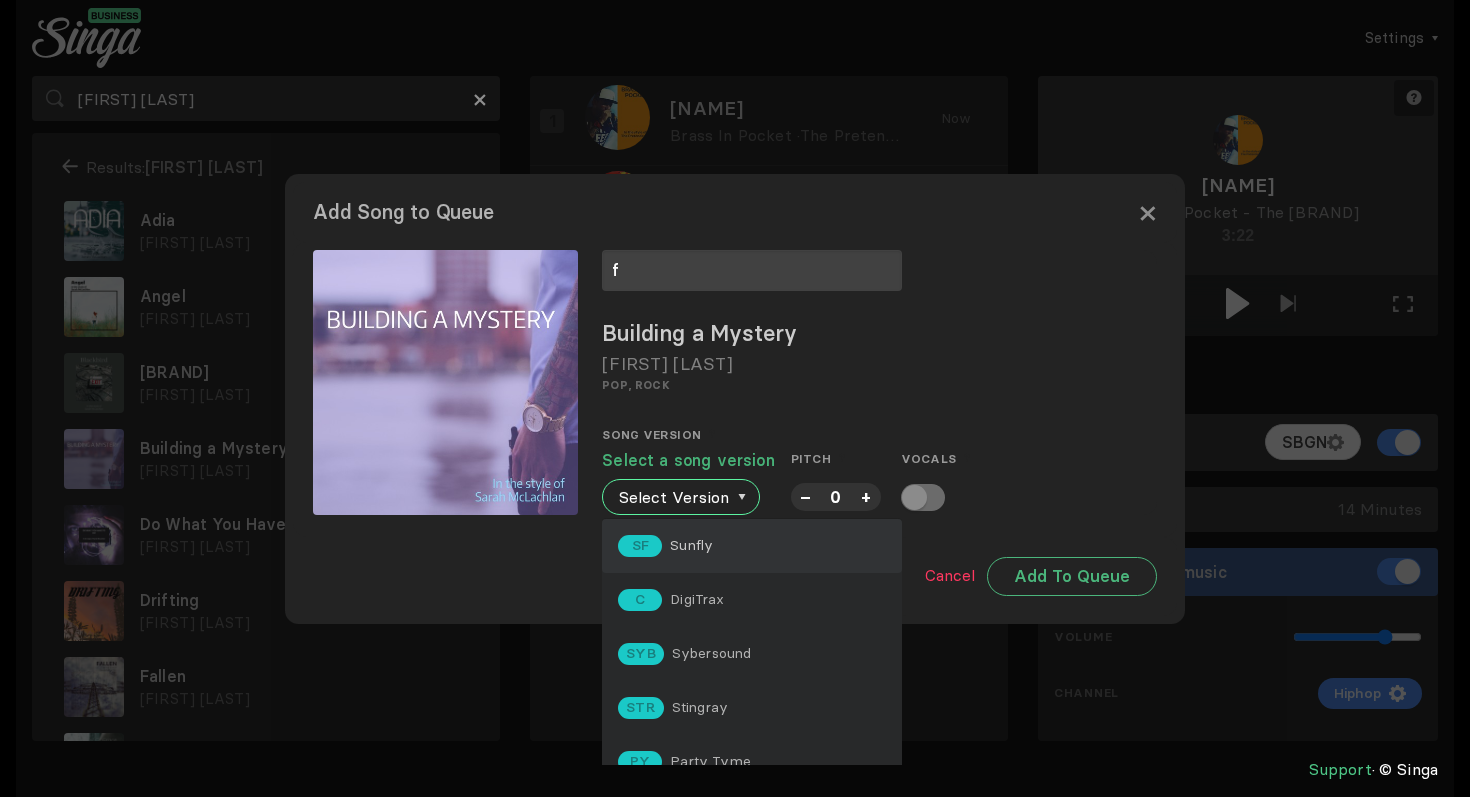 click on "SF Sunfly" at bounding box center (752, 546) 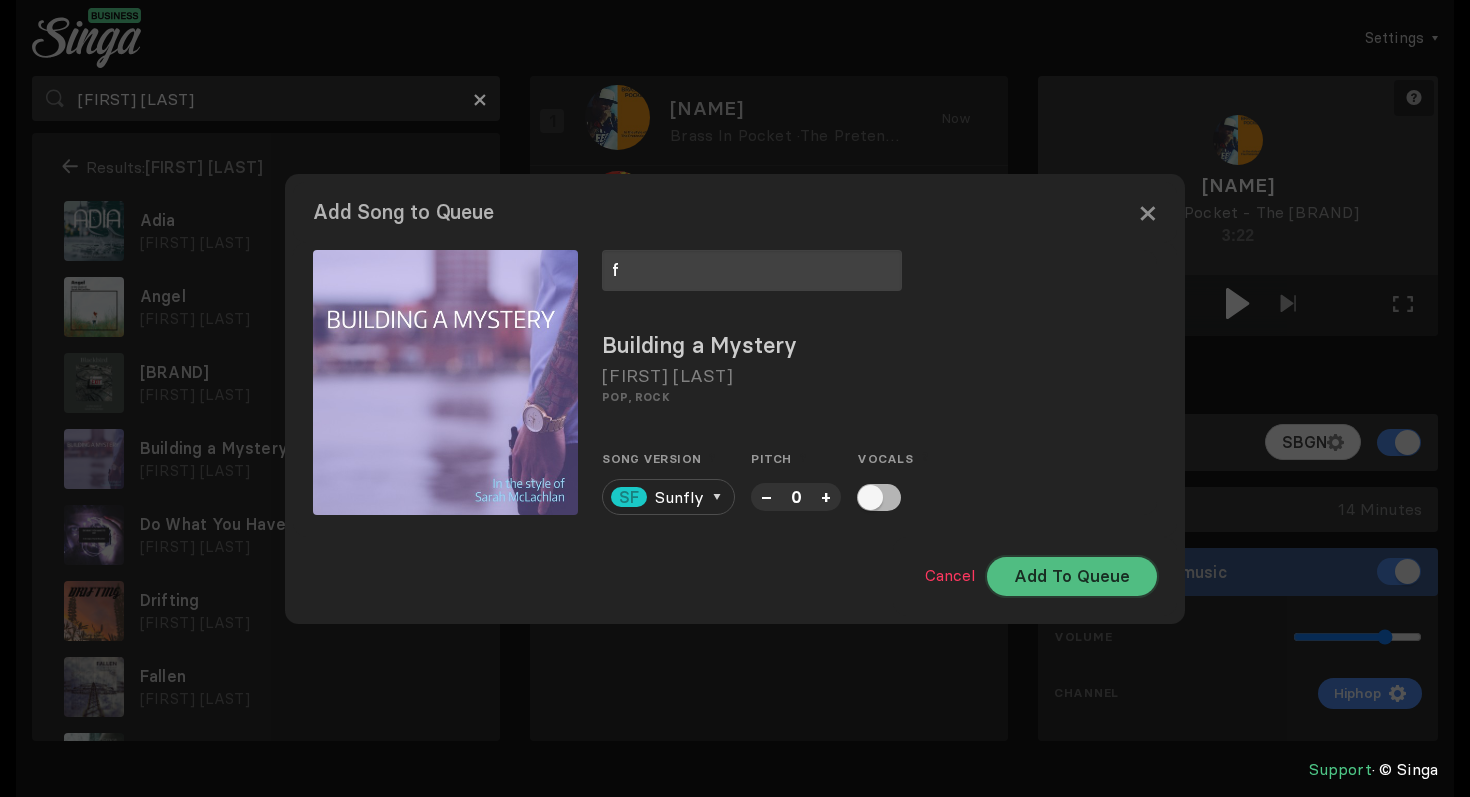 click on "Add To Queue" at bounding box center (1072, 576) 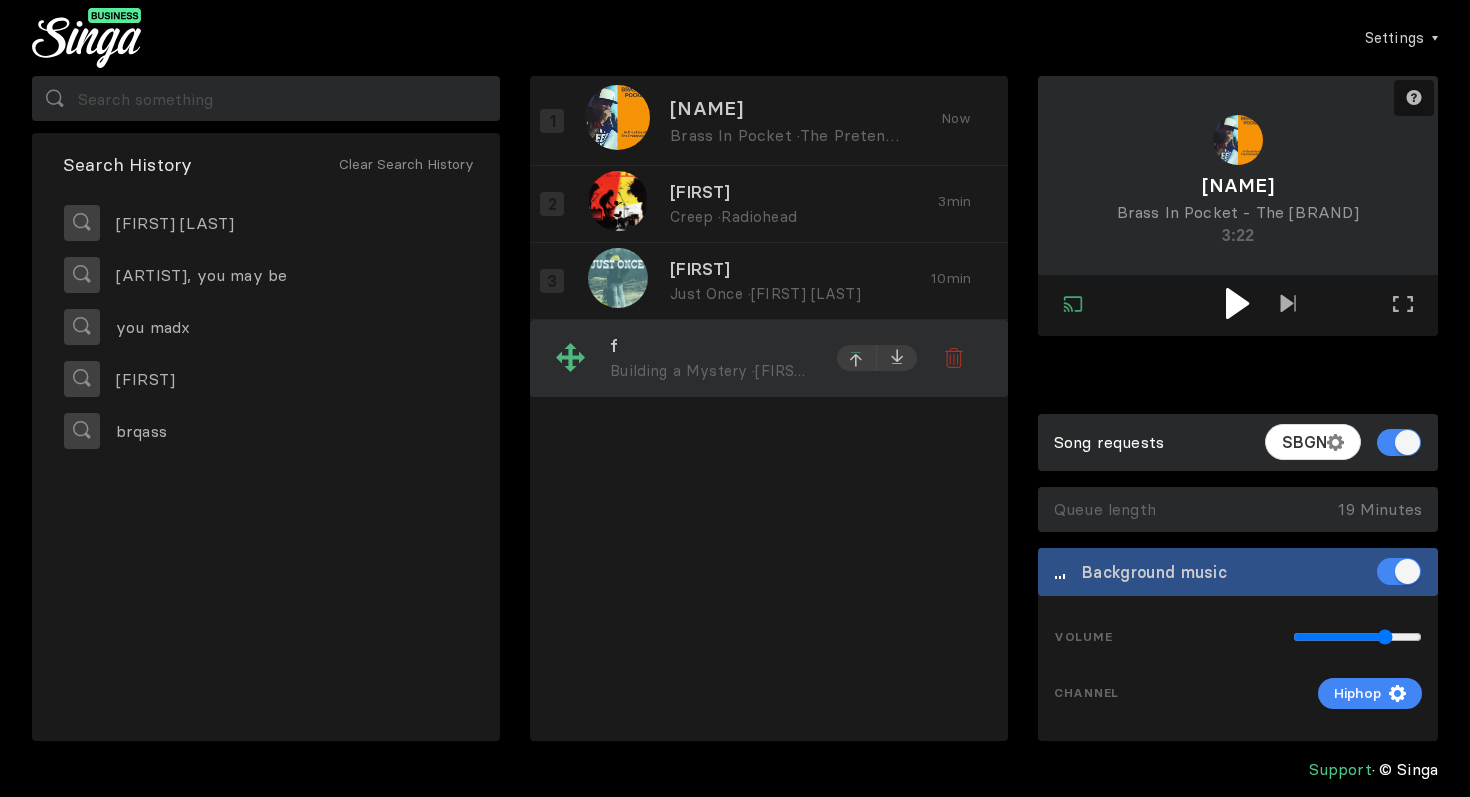 click at bounding box center (857, 358) 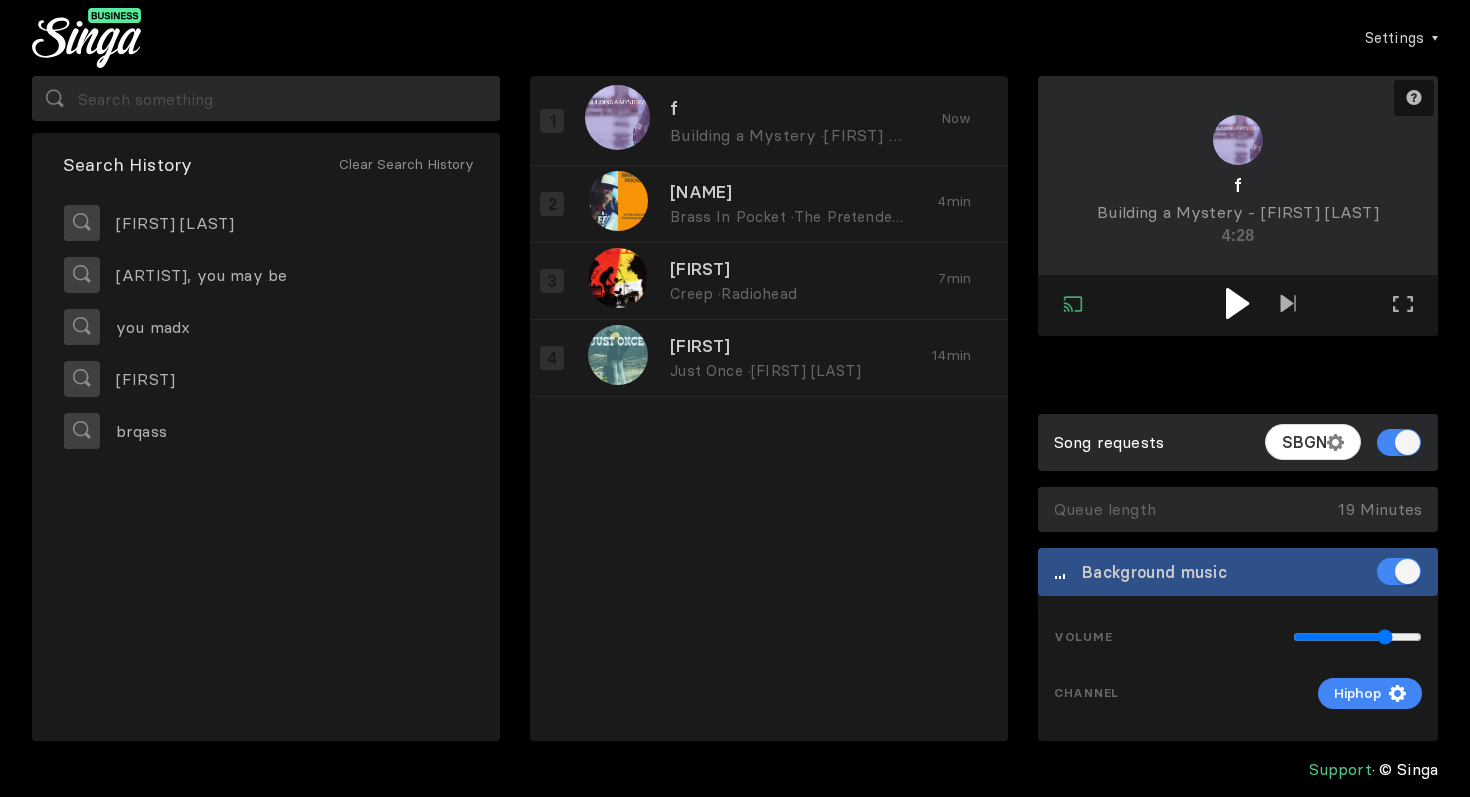 click at bounding box center (1237, 303) 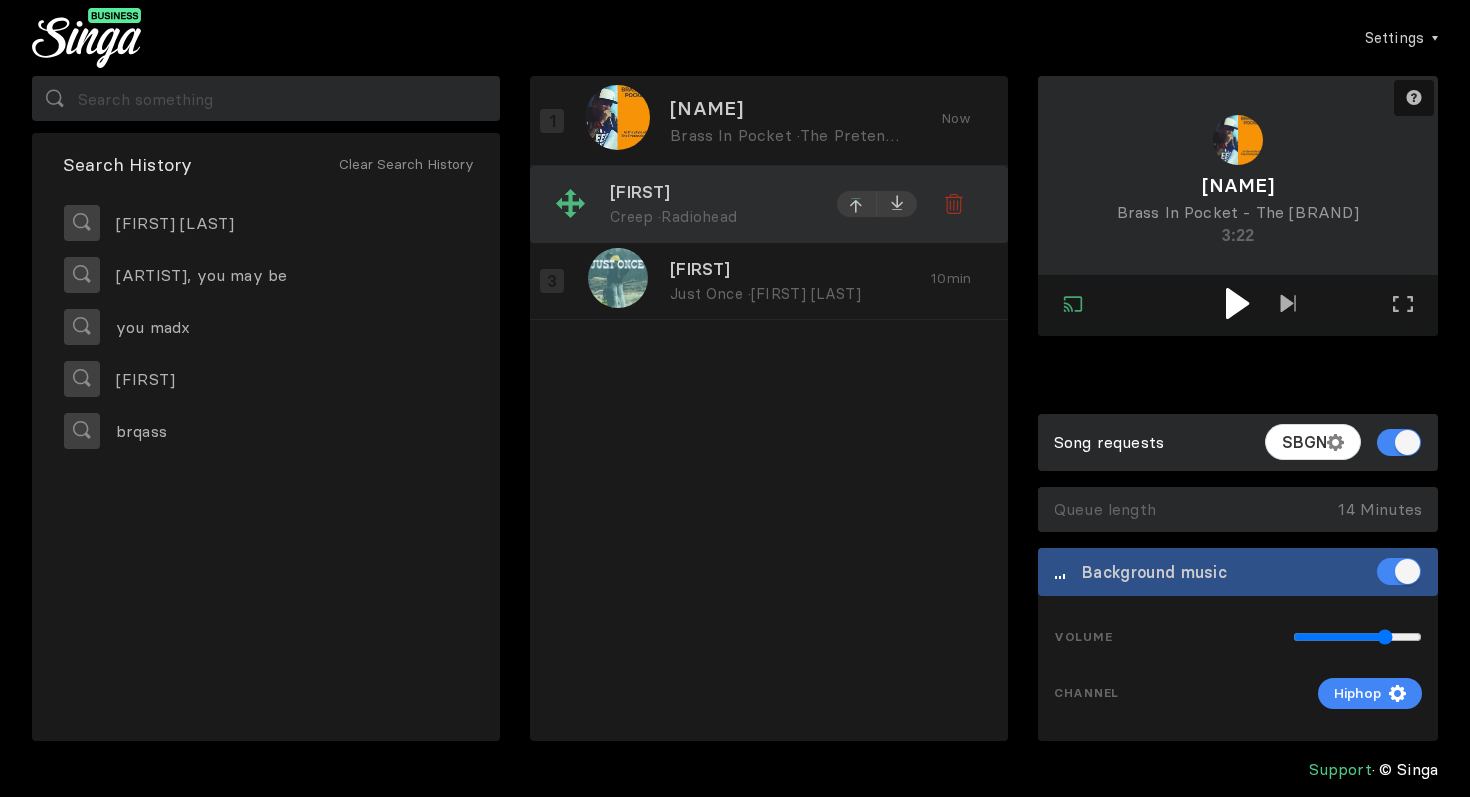 click at bounding box center (857, 207) 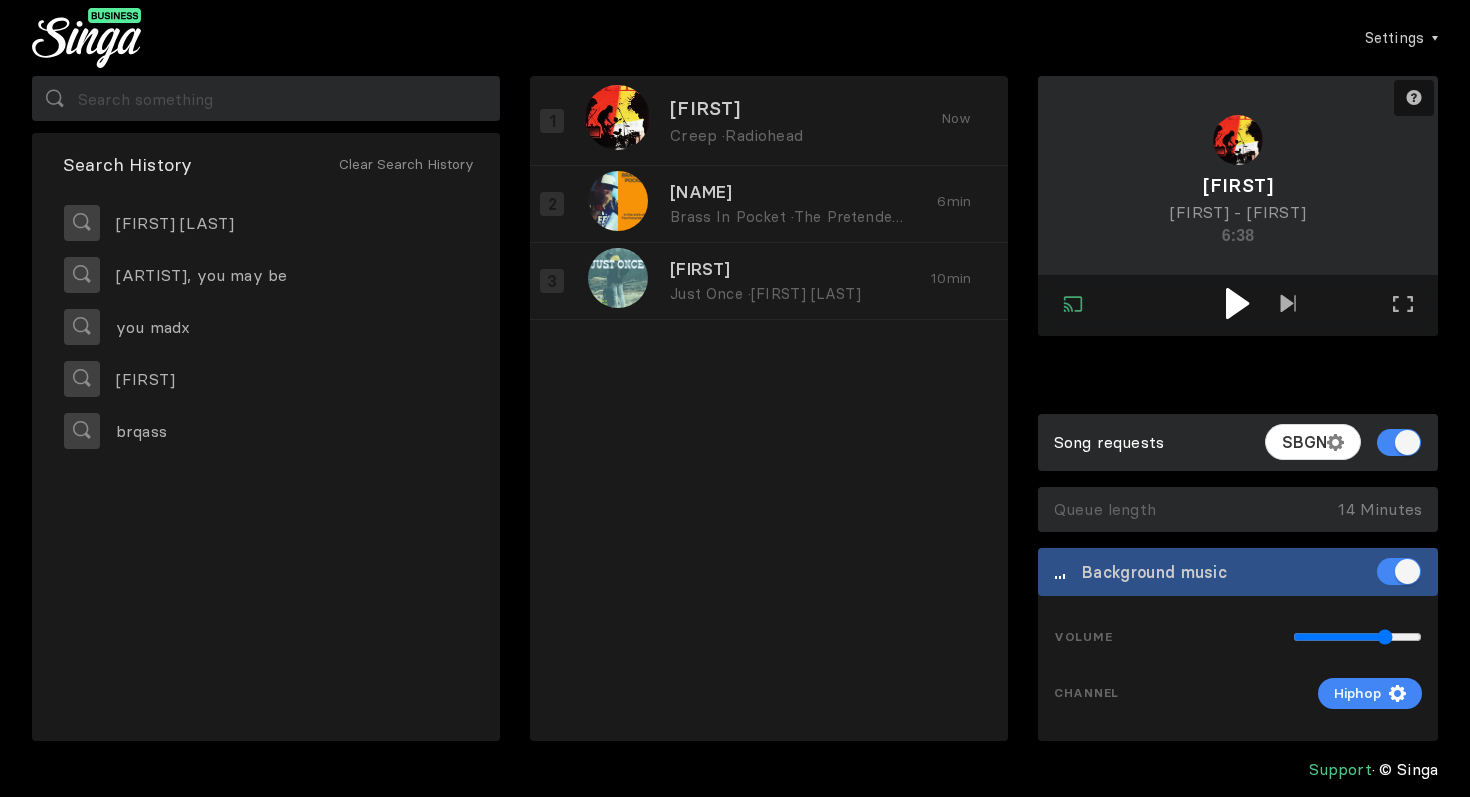 click at bounding box center (1238, 303) 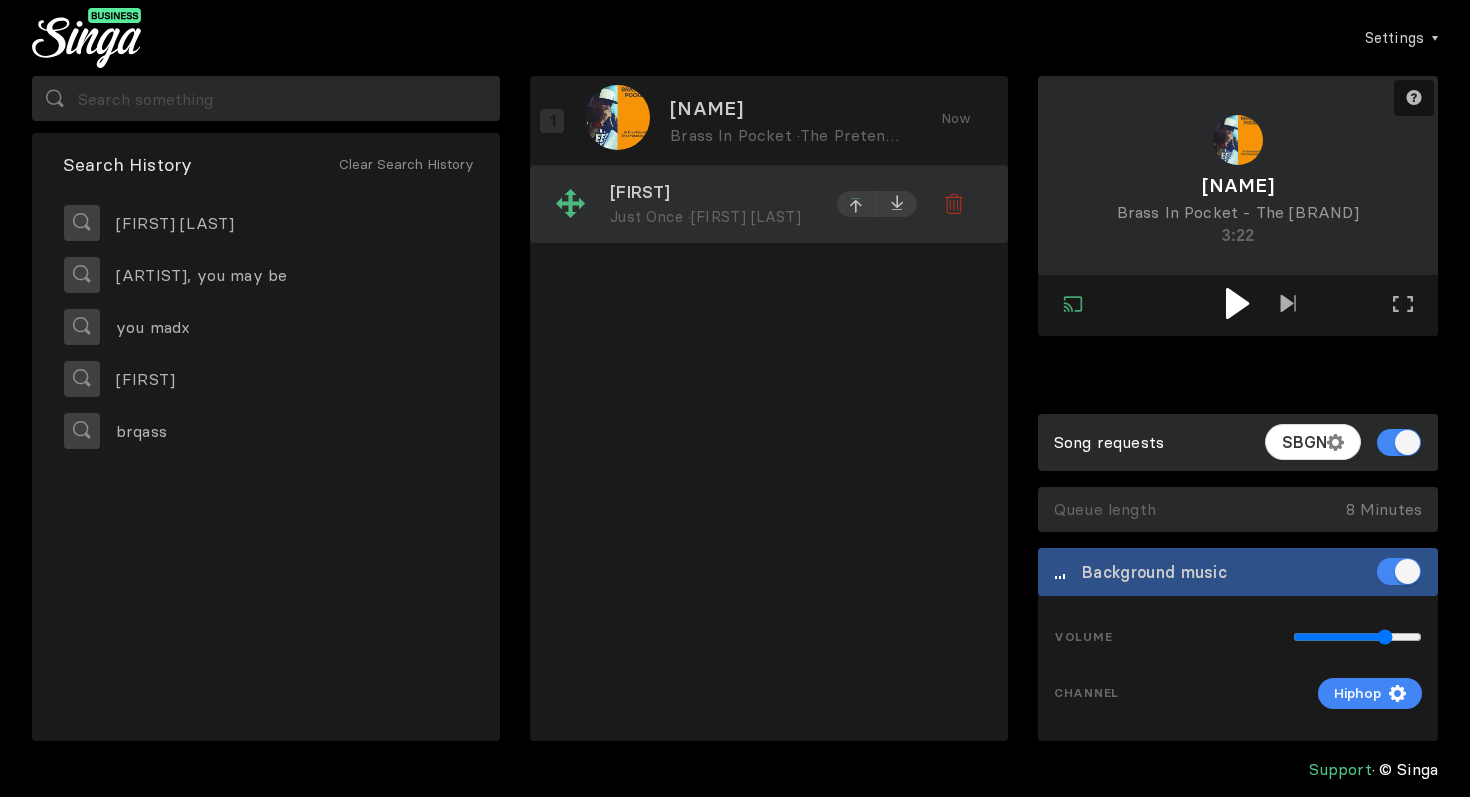 click at bounding box center [857, 206] 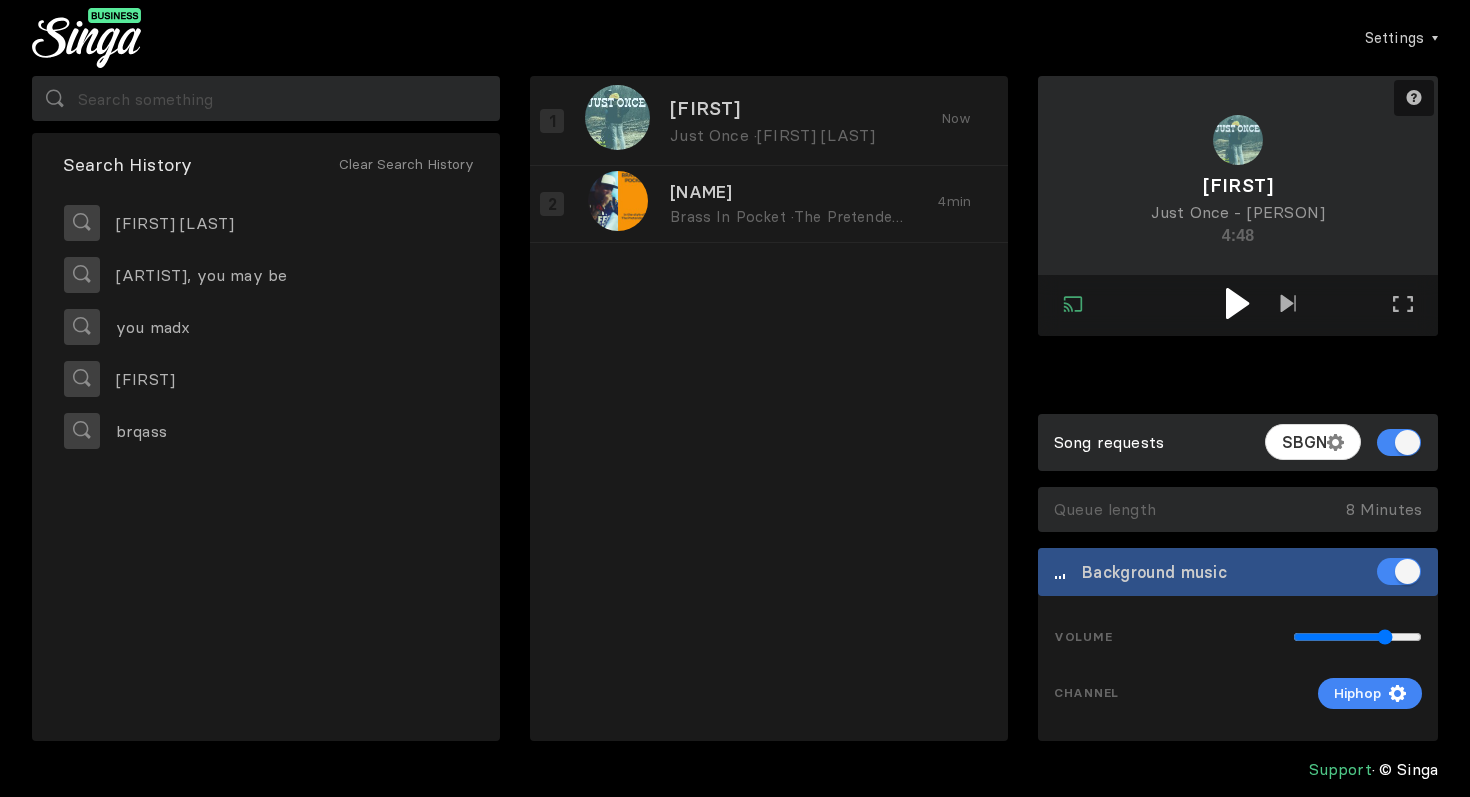 drag, startPoint x: 1227, startPoint y: 301, endPoint x: 1228, endPoint y: 290, distance: 11.045361 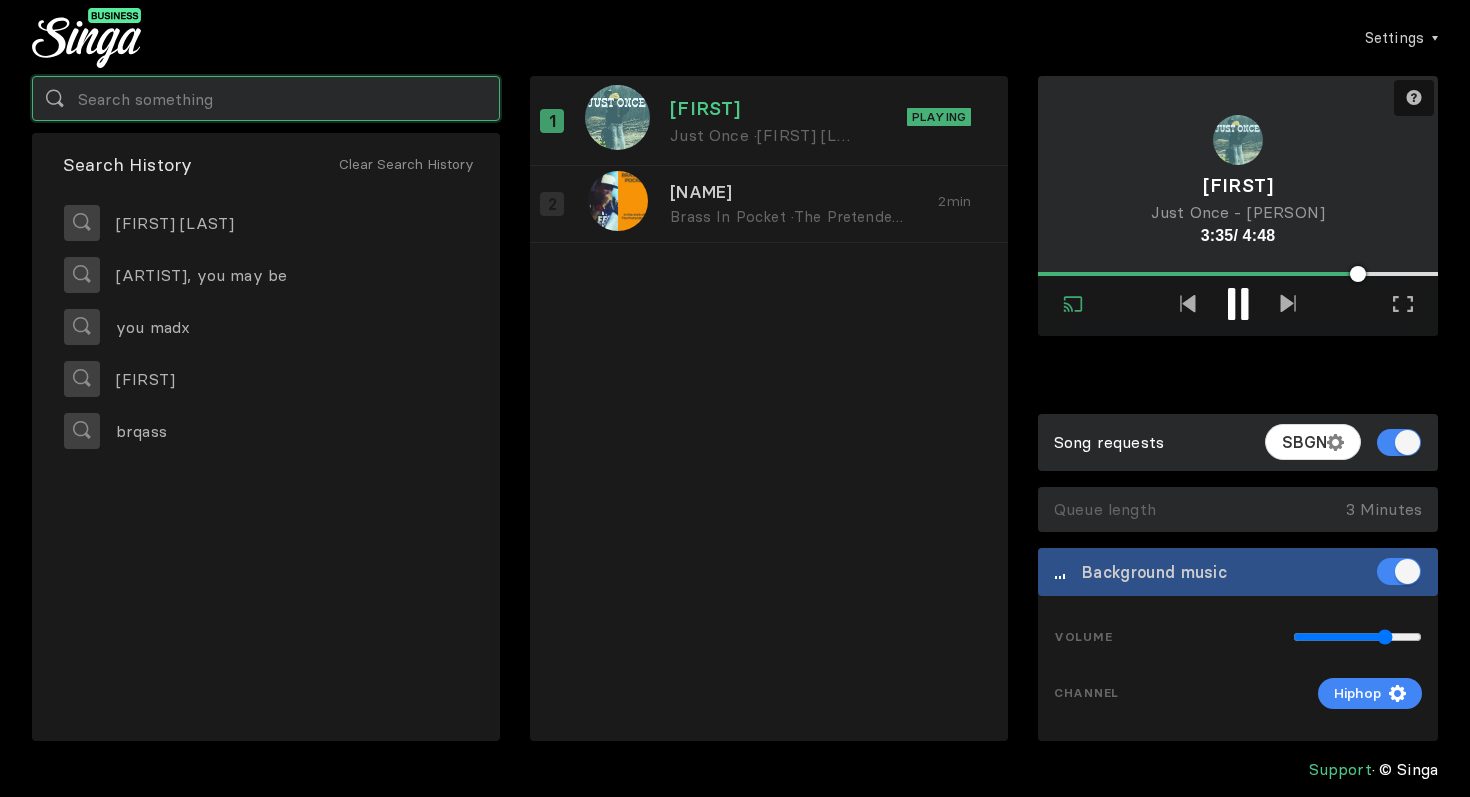 click at bounding box center [266, 98] 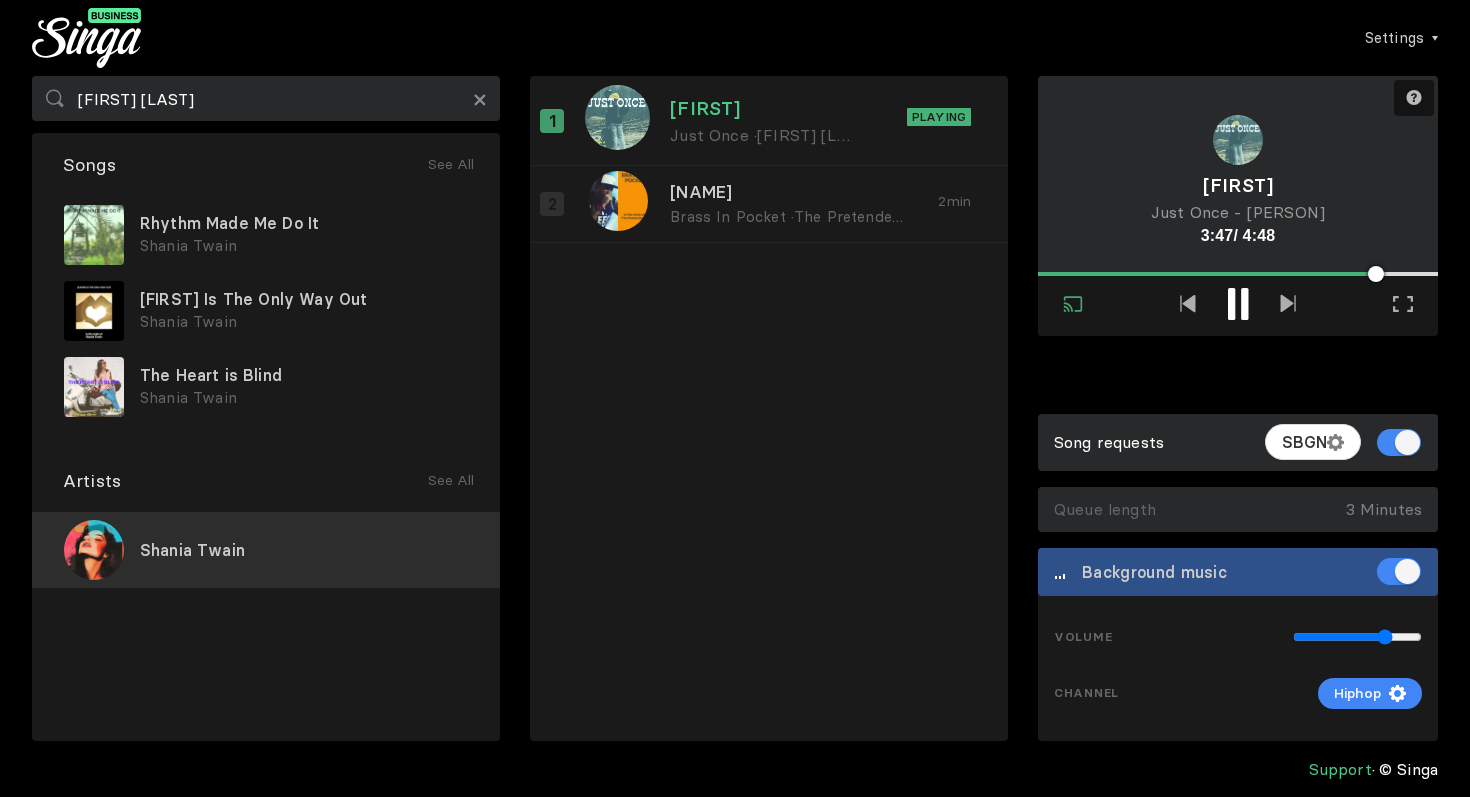 click on "Shania Twain" at bounding box center (192, 550) 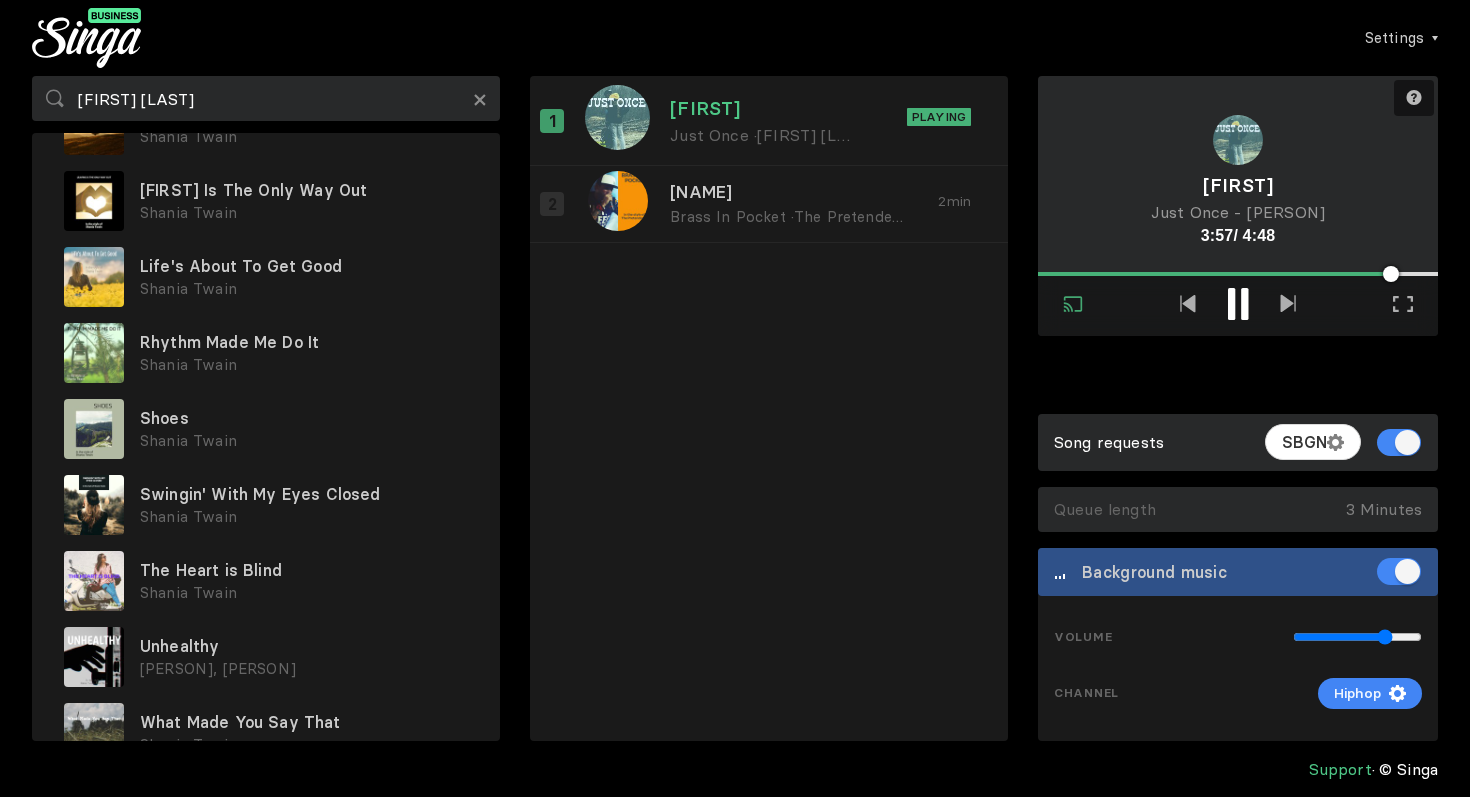 scroll, scrollTop: 202, scrollLeft: 0, axis: vertical 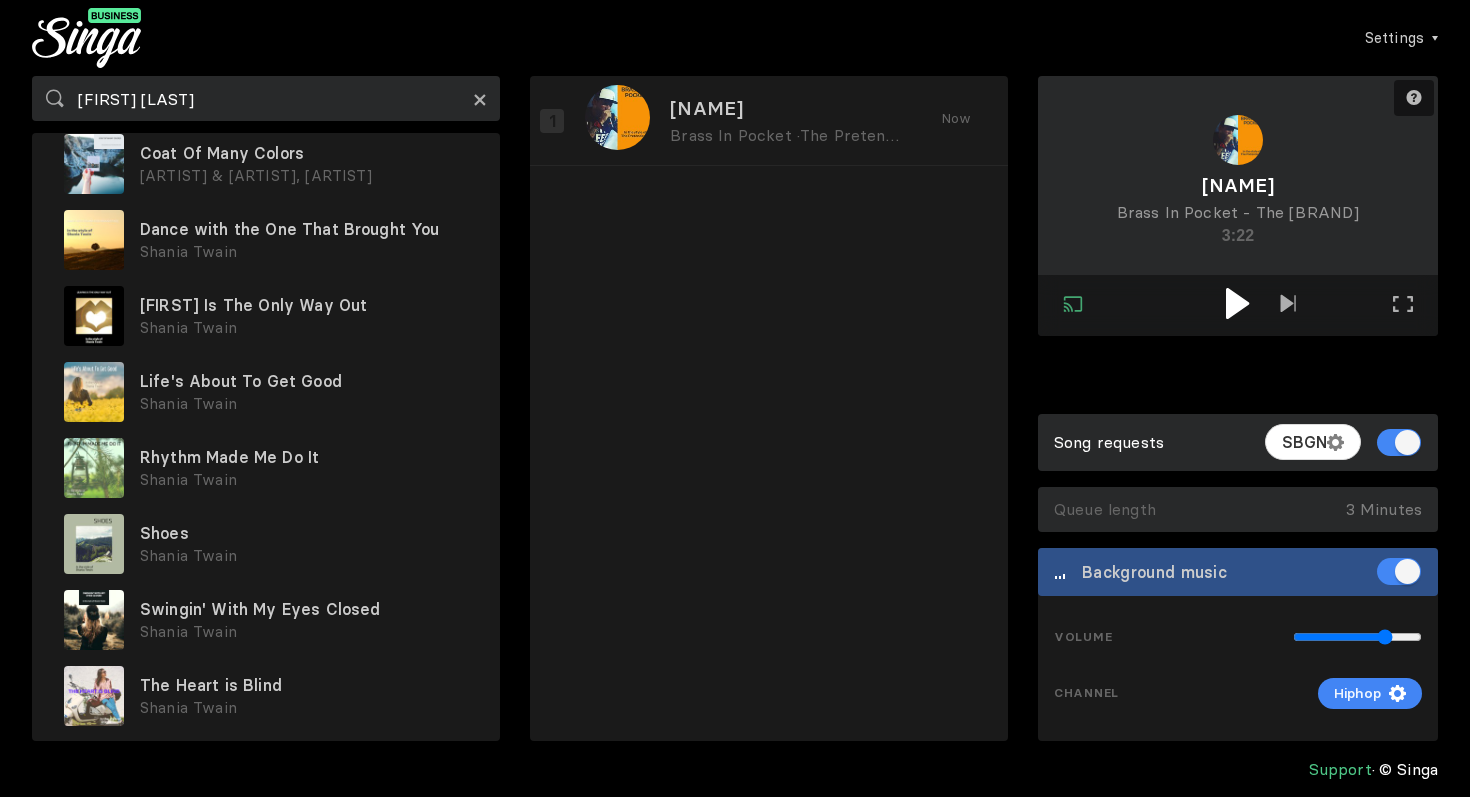 click on "×" at bounding box center (480, 99) 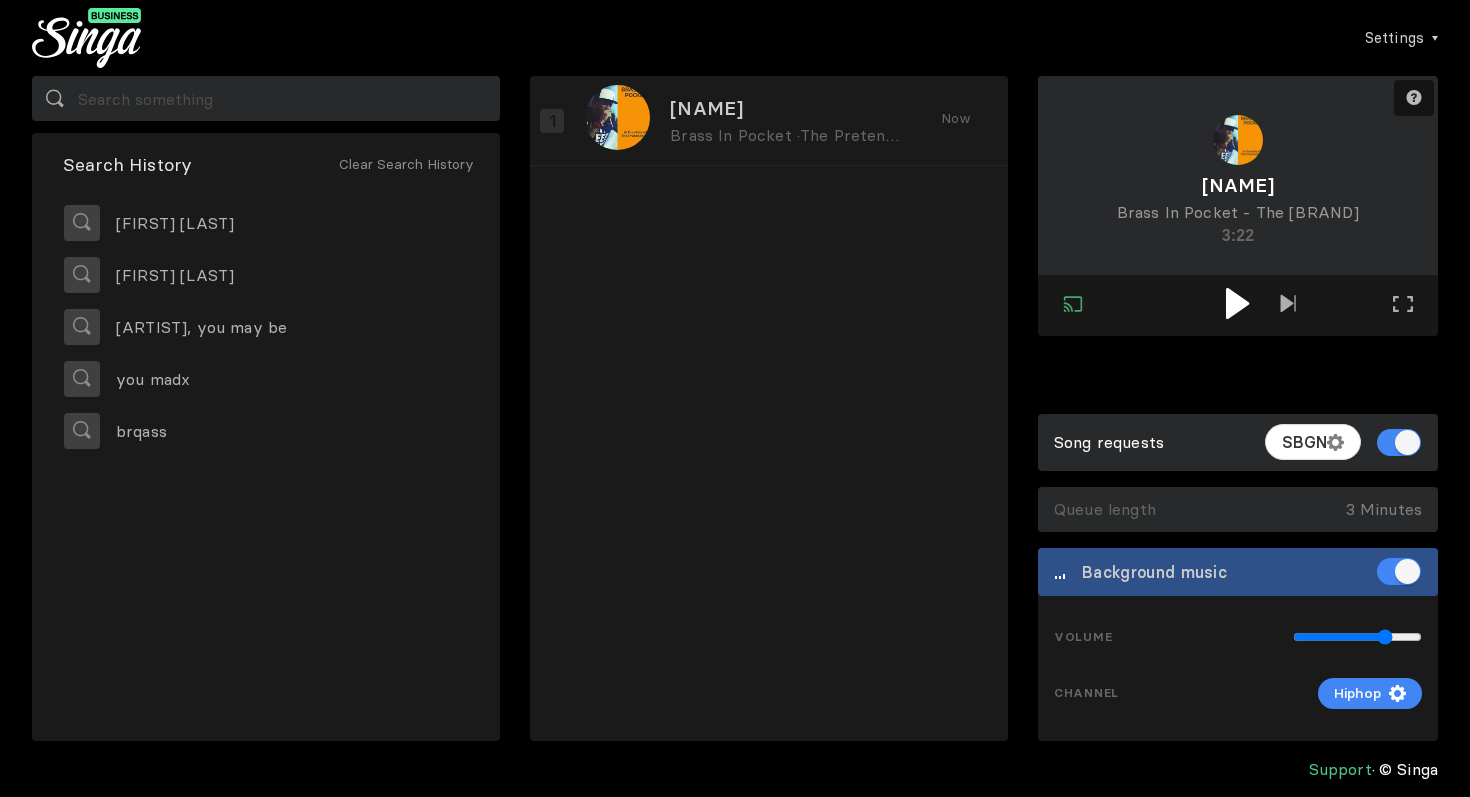scroll, scrollTop: 0, scrollLeft: 0, axis: both 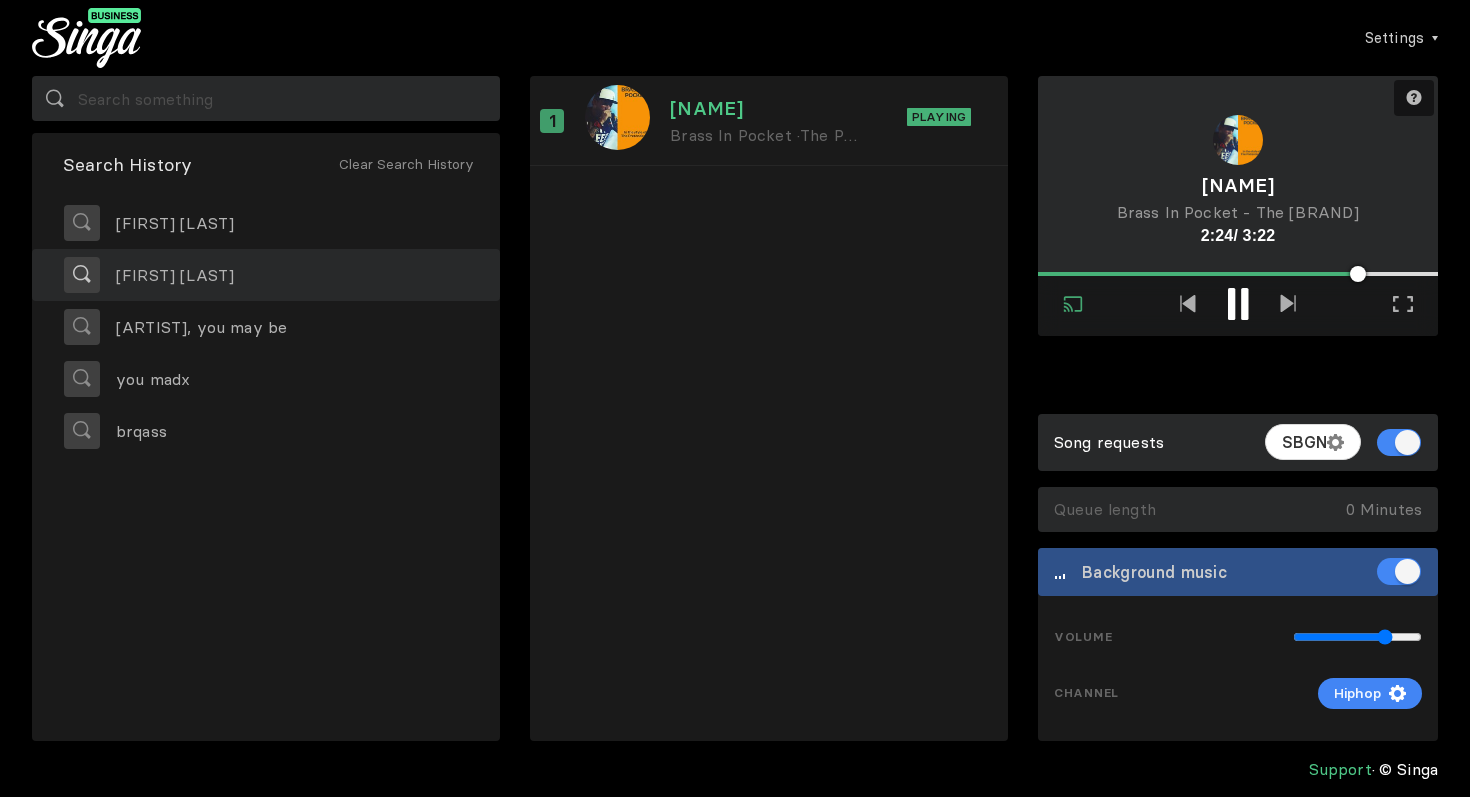 click on "[FIRST] [LAST]" at bounding box center (266, 275) 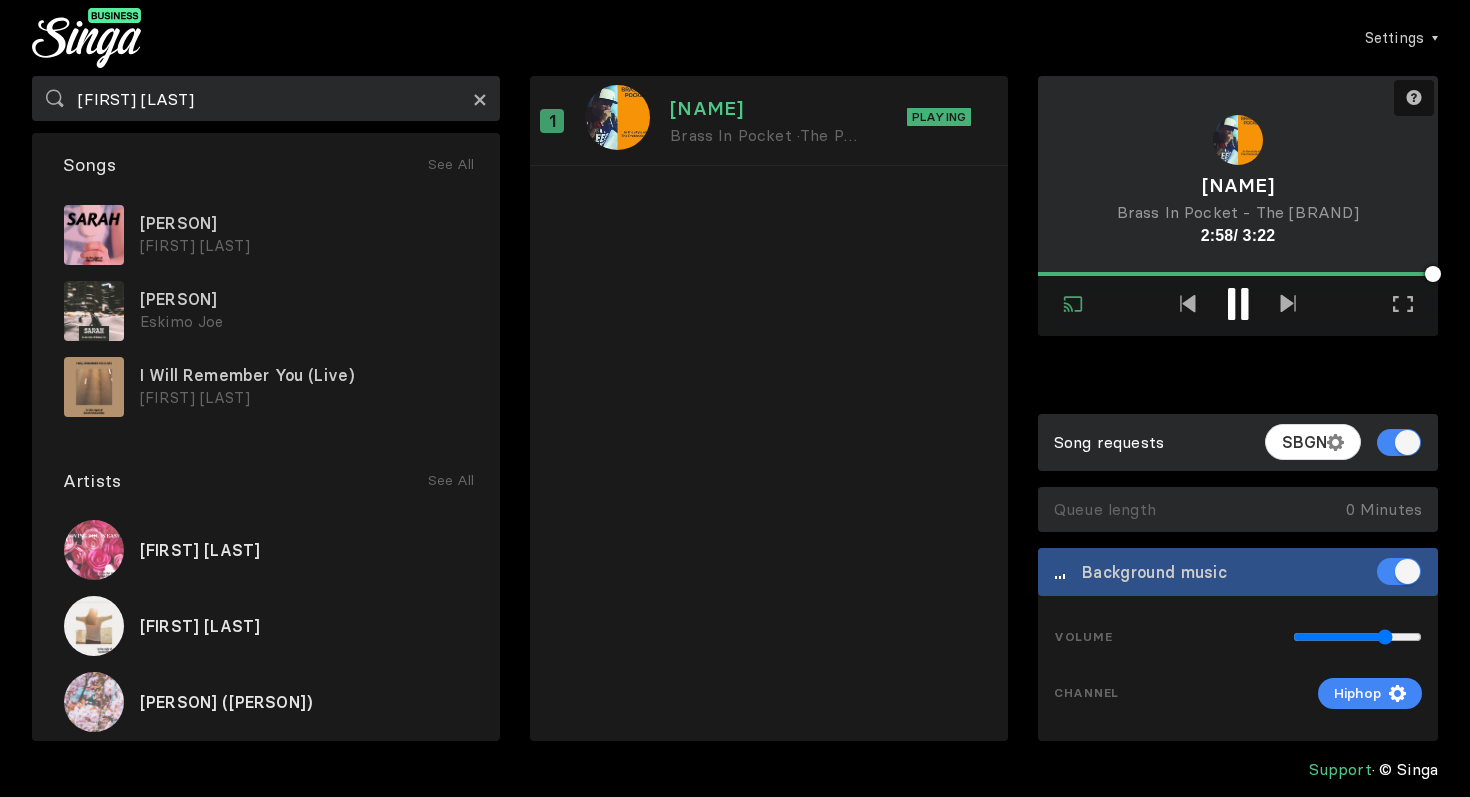 click on "×" at bounding box center (480, 99) 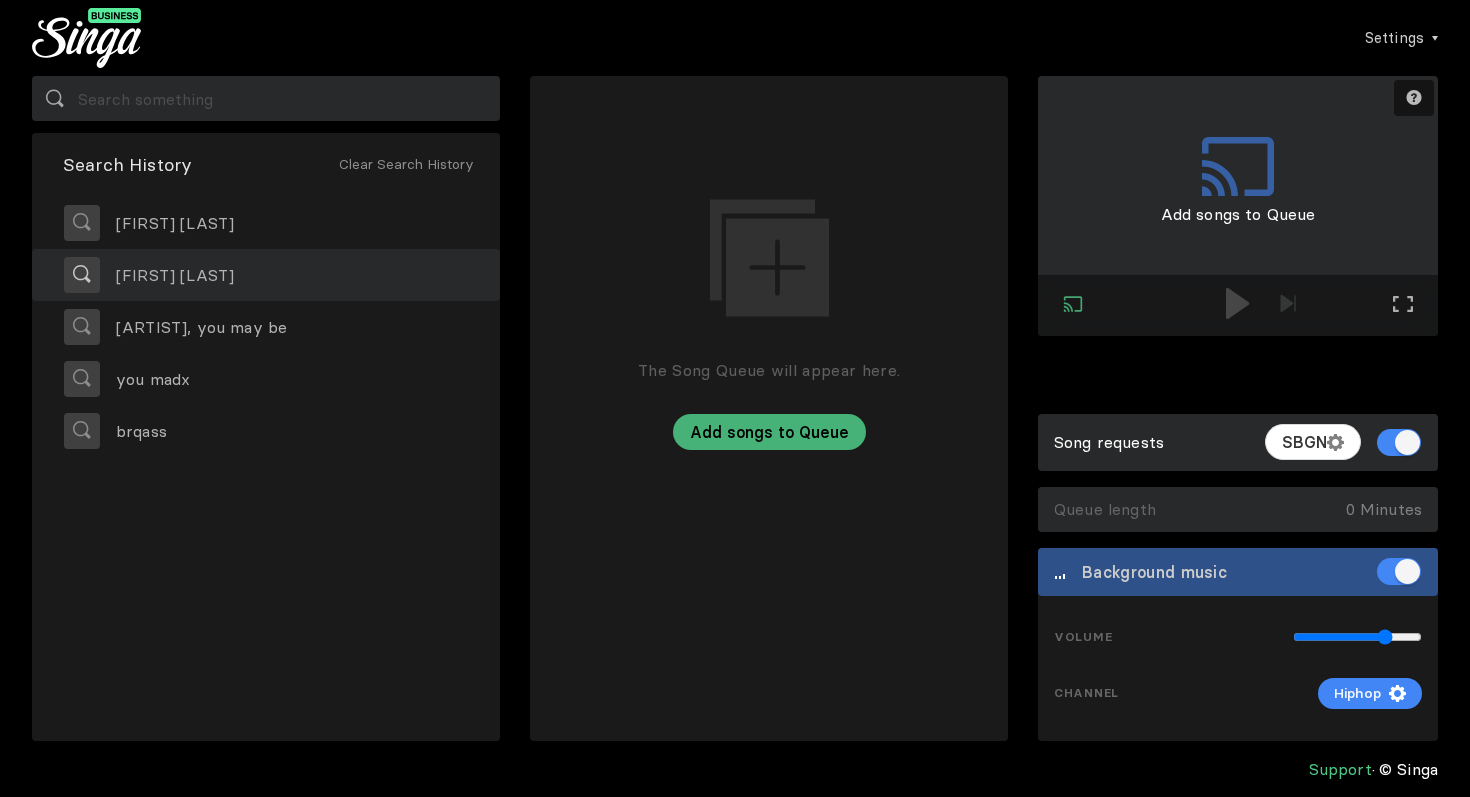 click on "[FIRST] [LAST]" at bounding box center [266, 275] 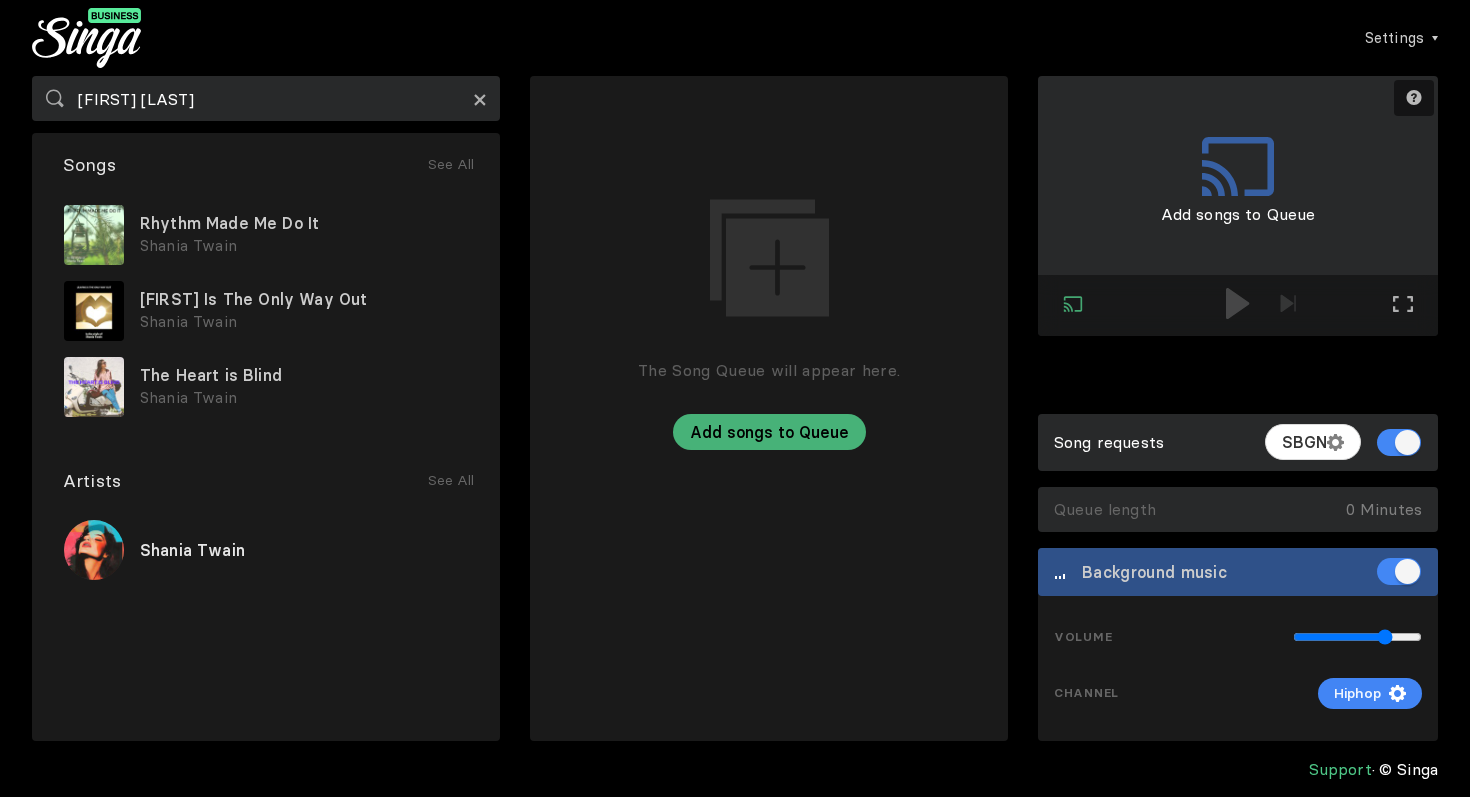 click on "×" at bounding box center [480, 98] 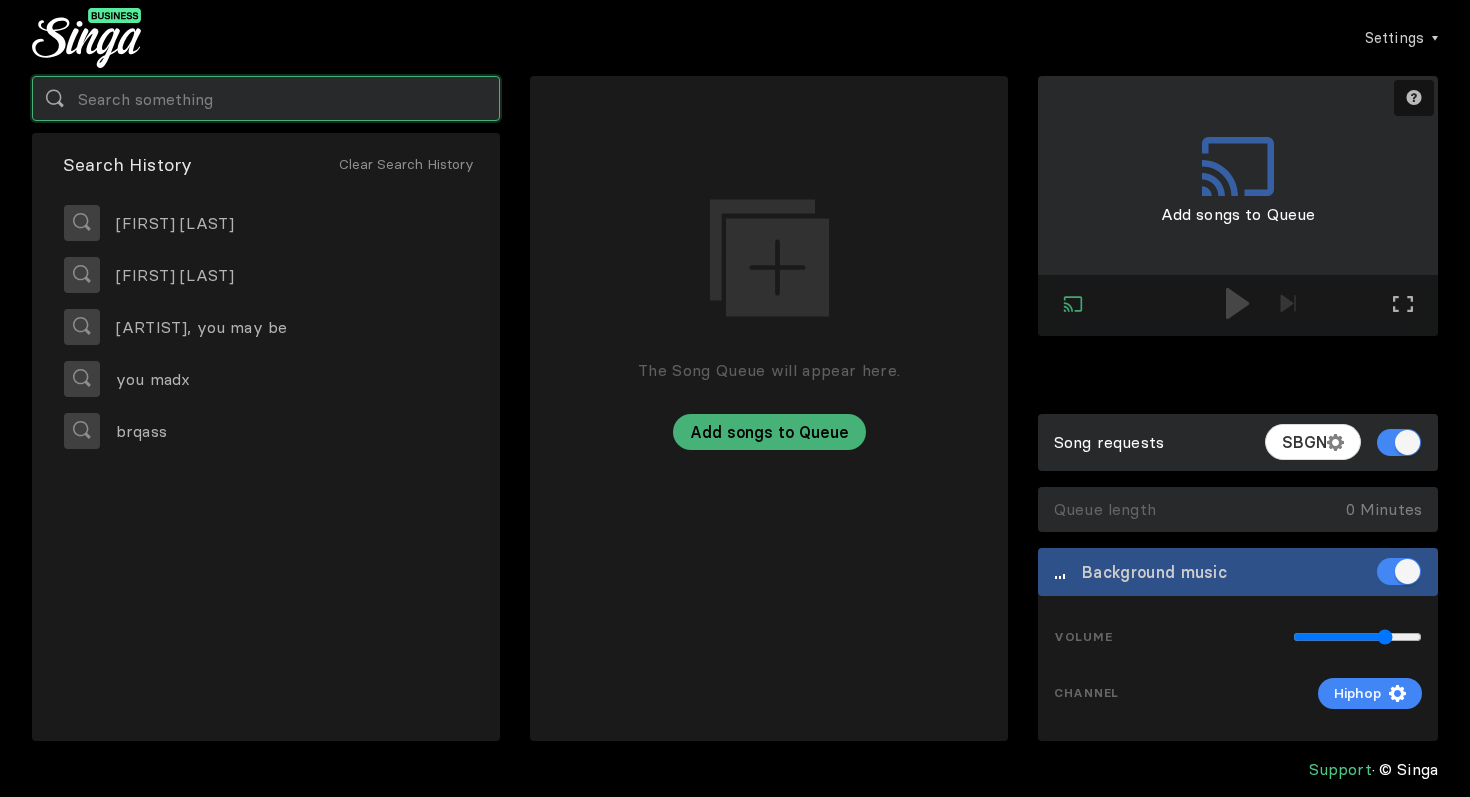click at bounding box center [266, 98] 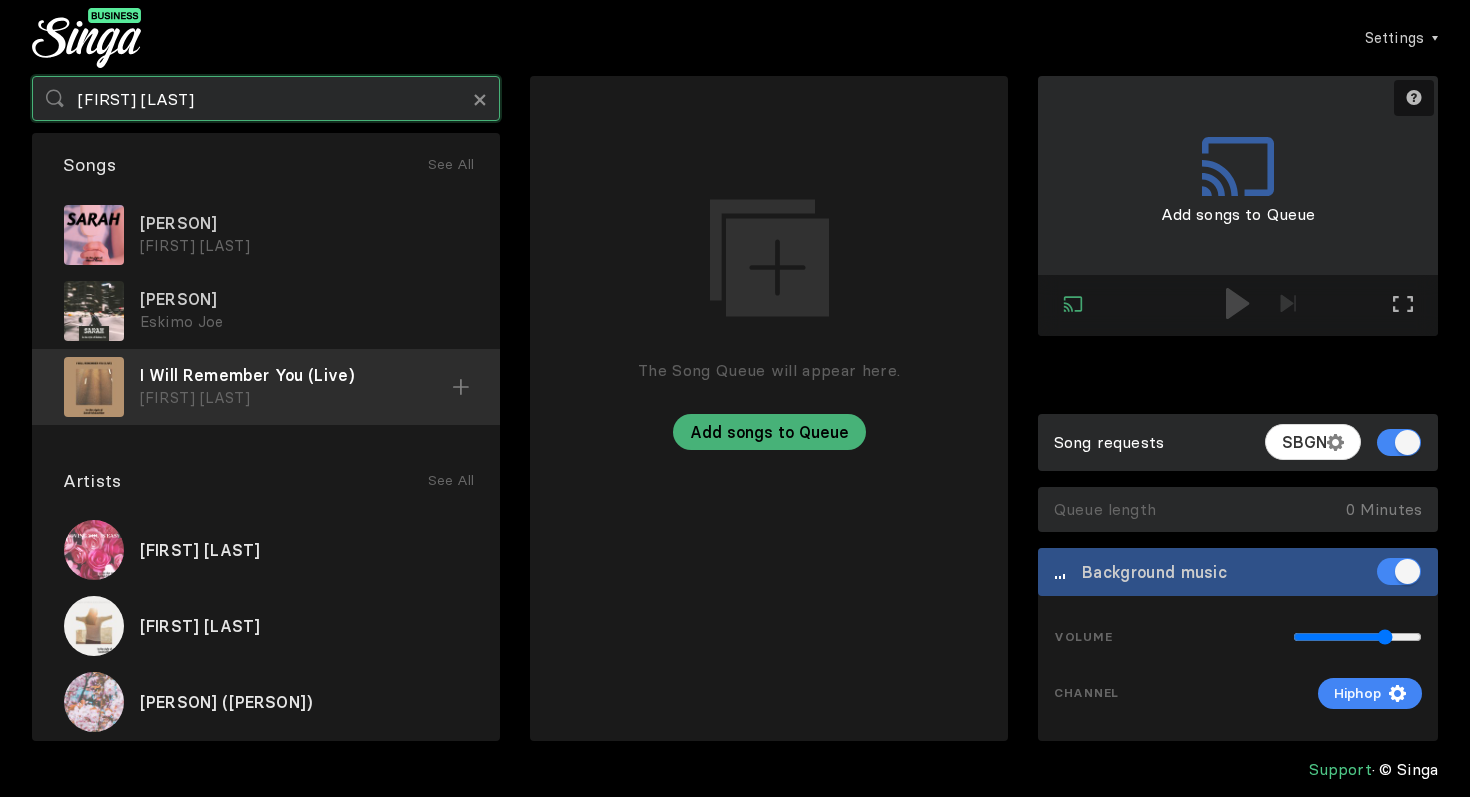 type on "[FIRST] [LAST]" 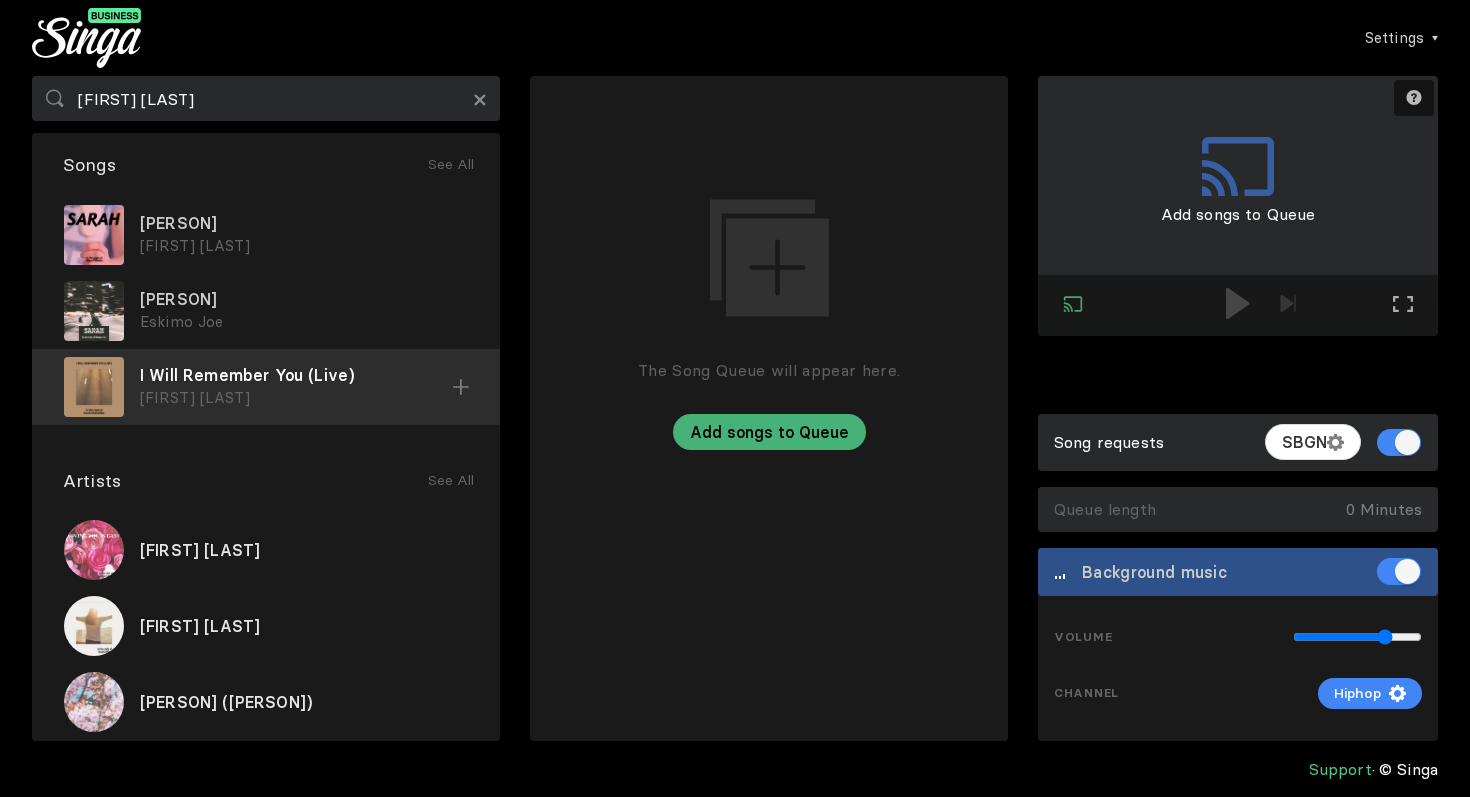 click at bounding box center [0, 0] 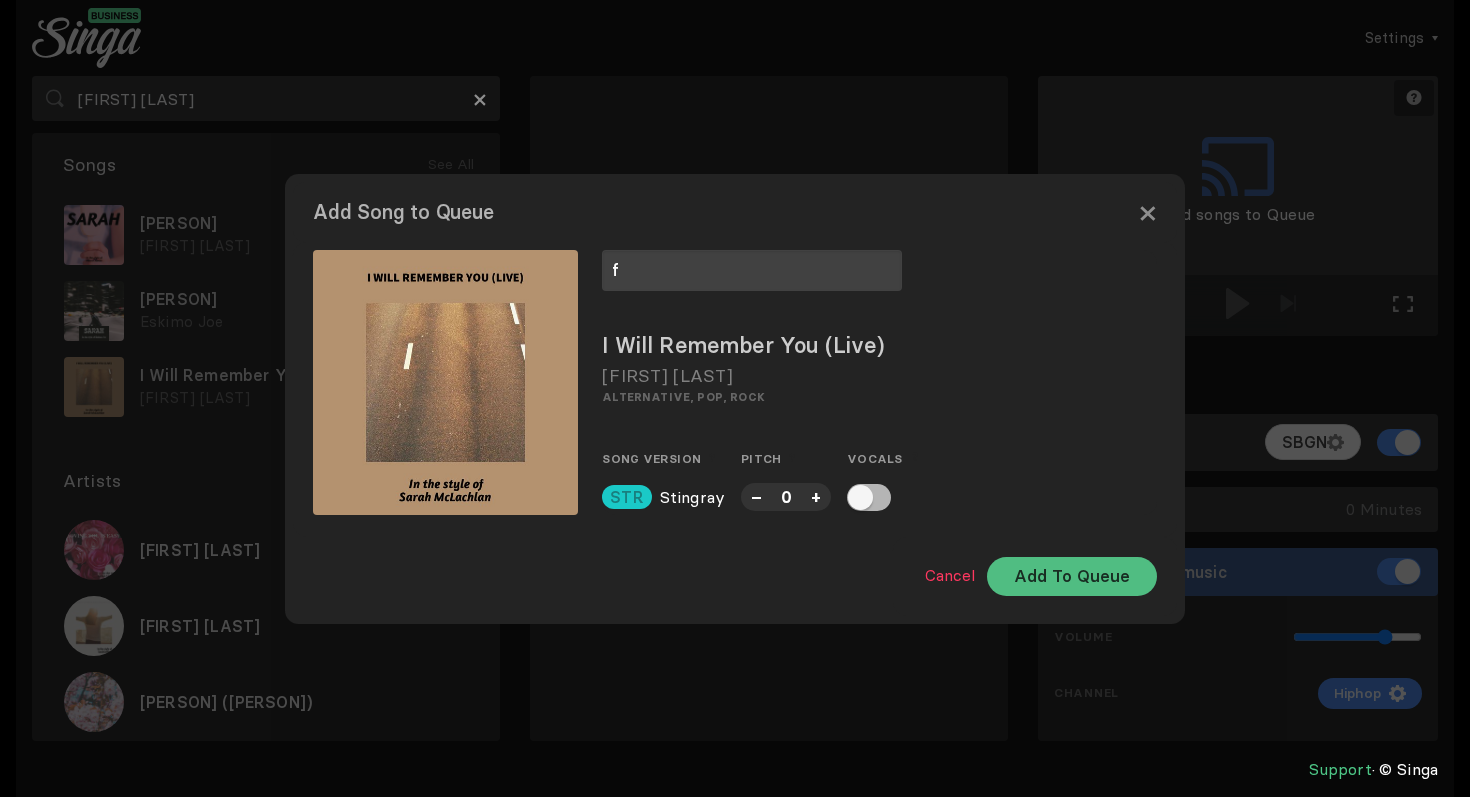 type on "f" 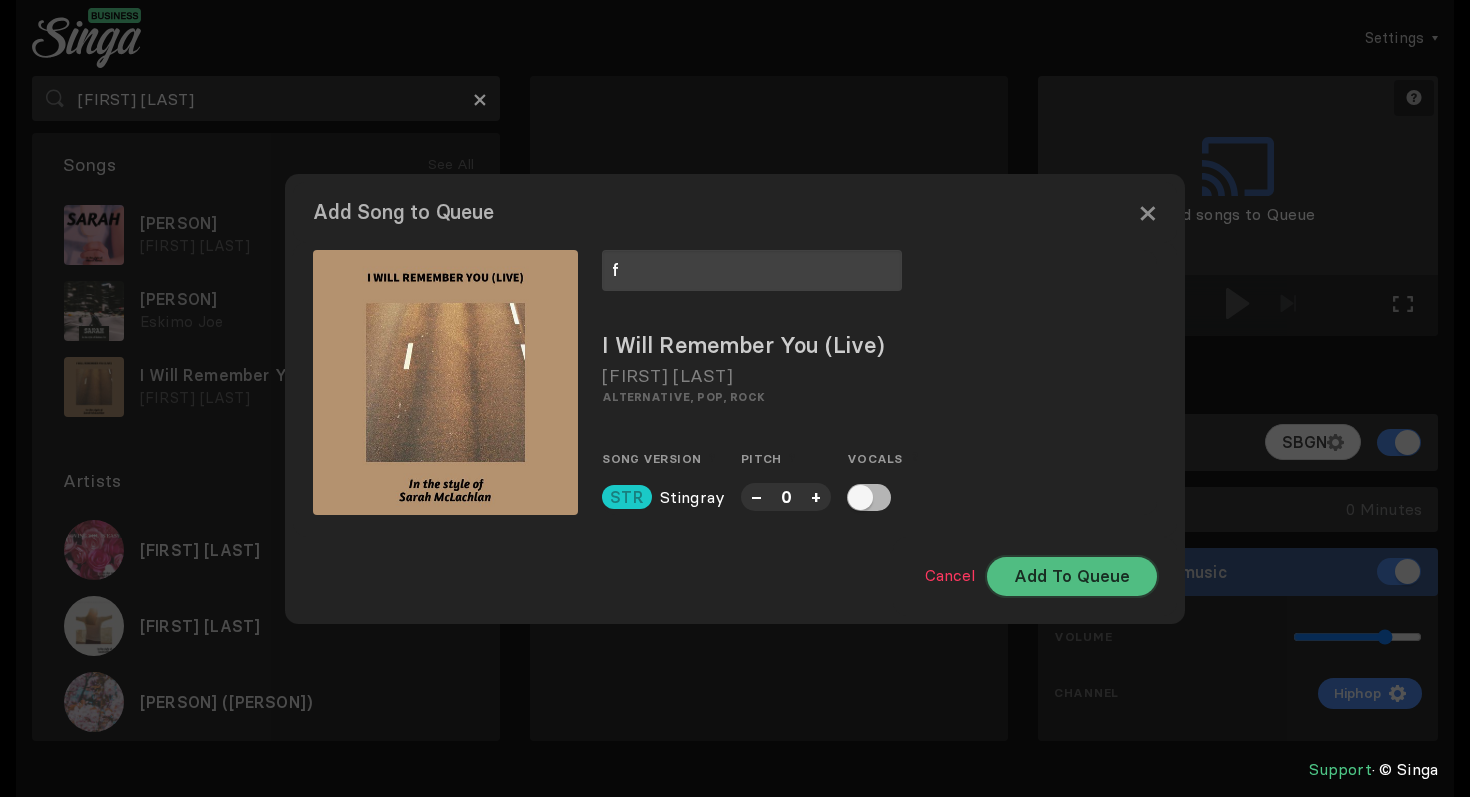 click on "Add To Queue" at bounding box center [1072, 576] 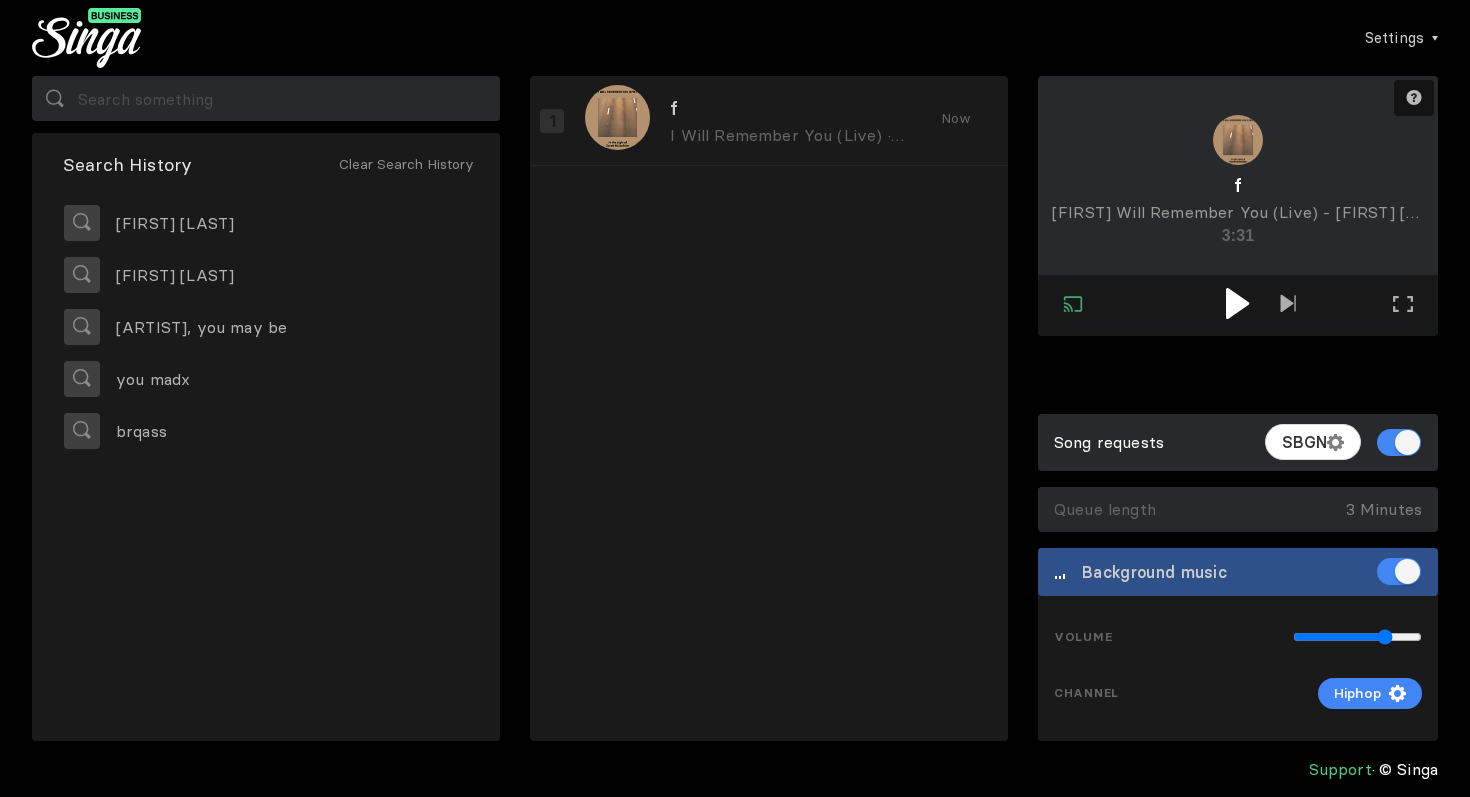 click at bounding box center (1237, 303) 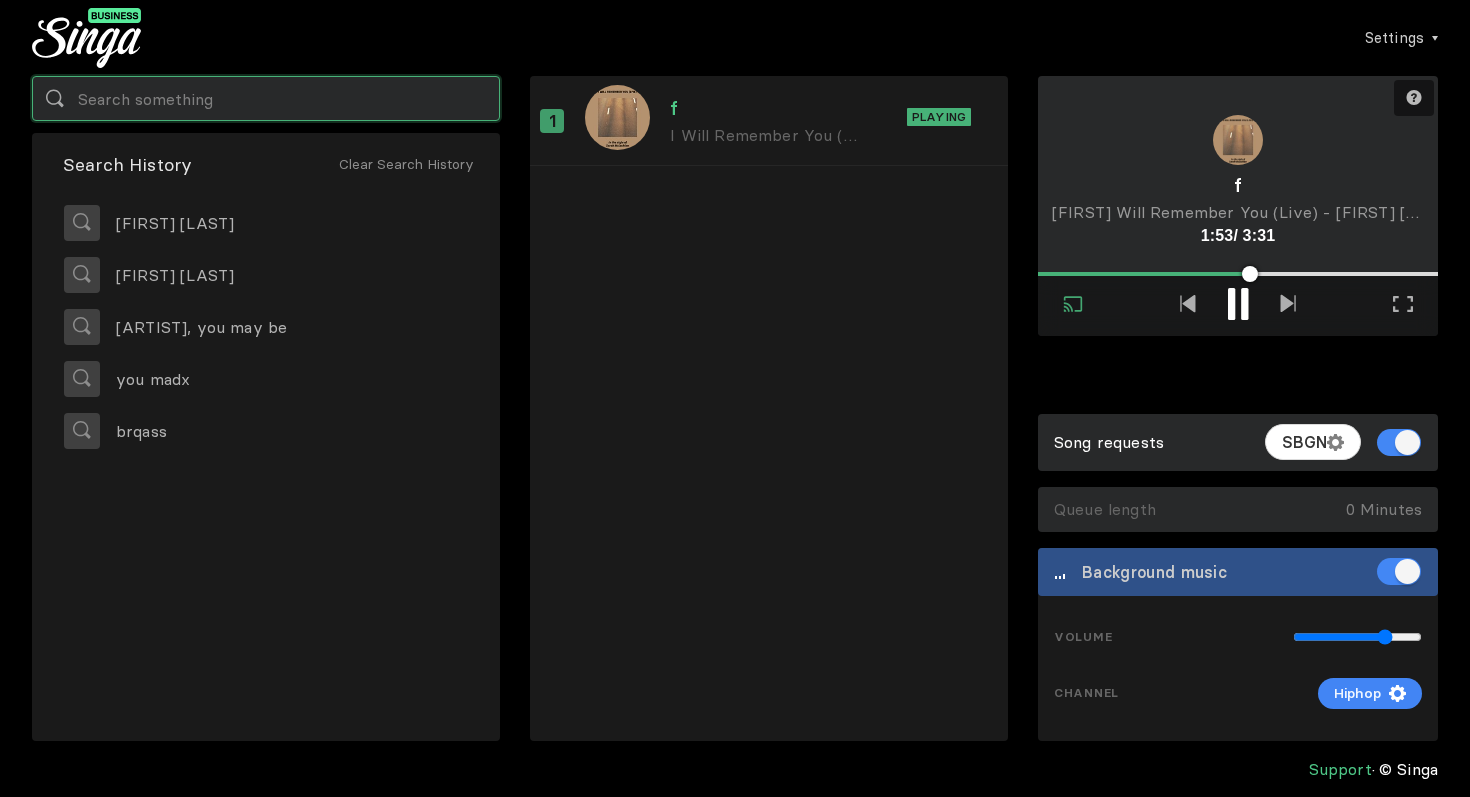 click at bounding box center (266, 98) 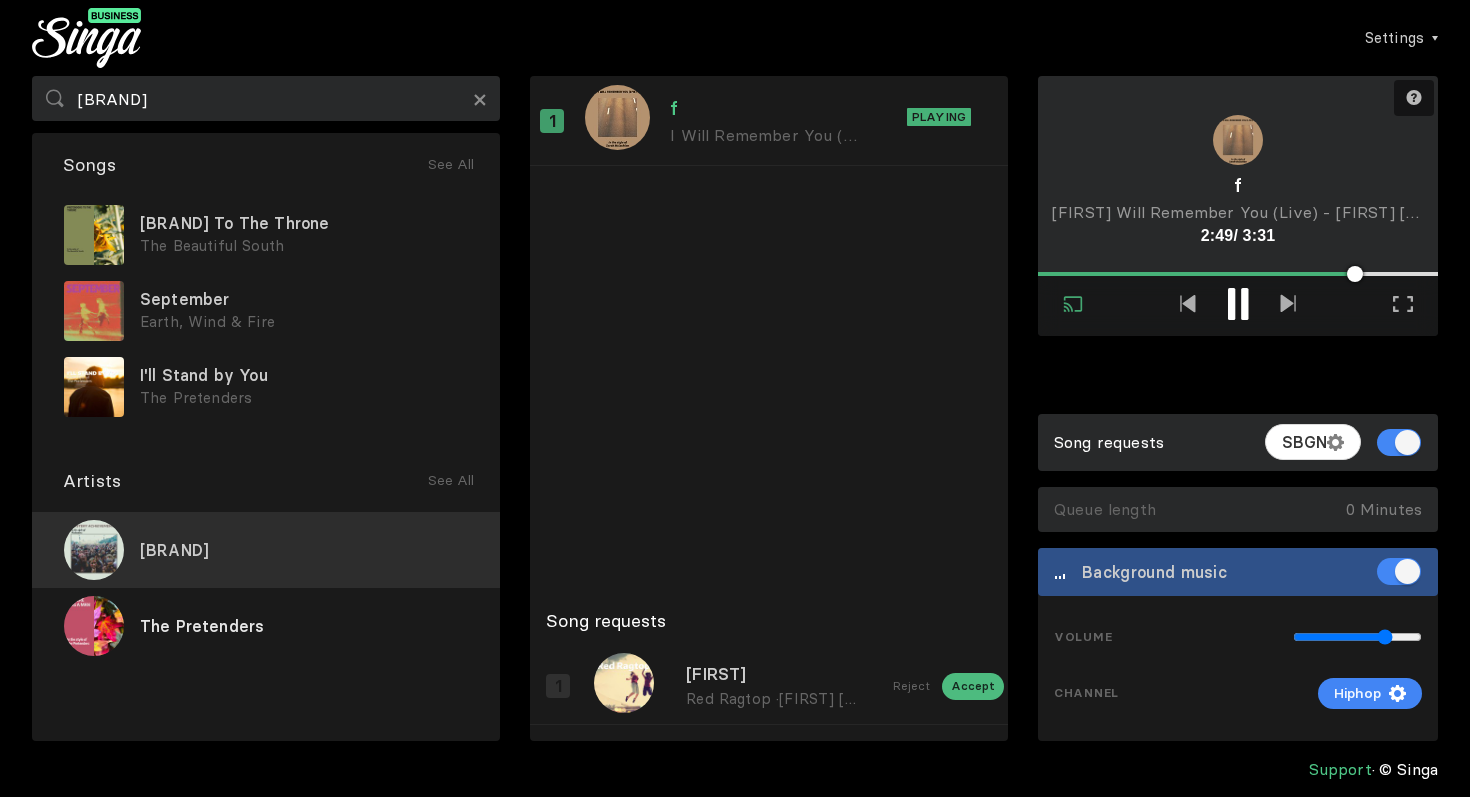 click on "[BRAND]" at bounding box center [266, 550] 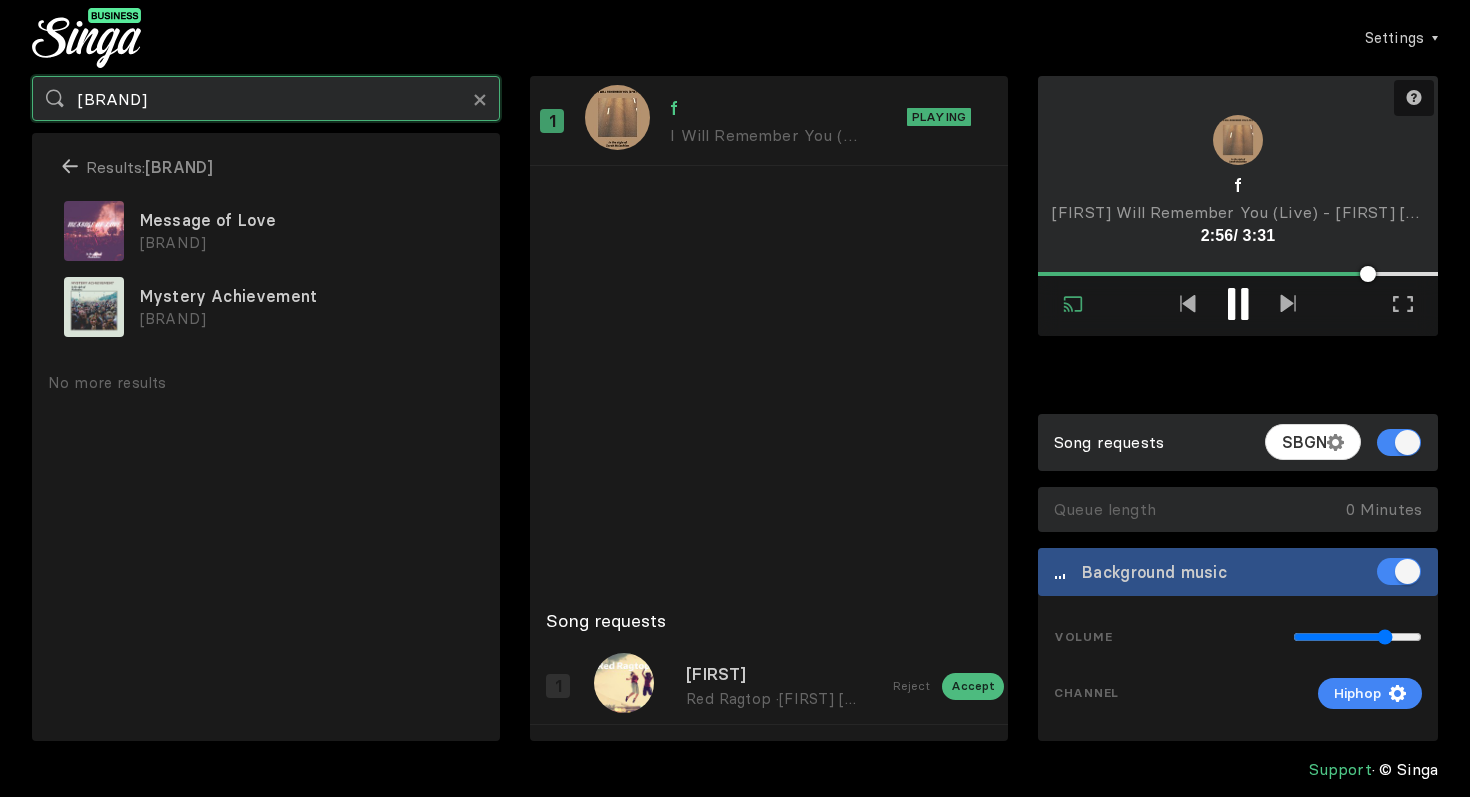 click on "[BRAND]" at bounding box center (266, 98) 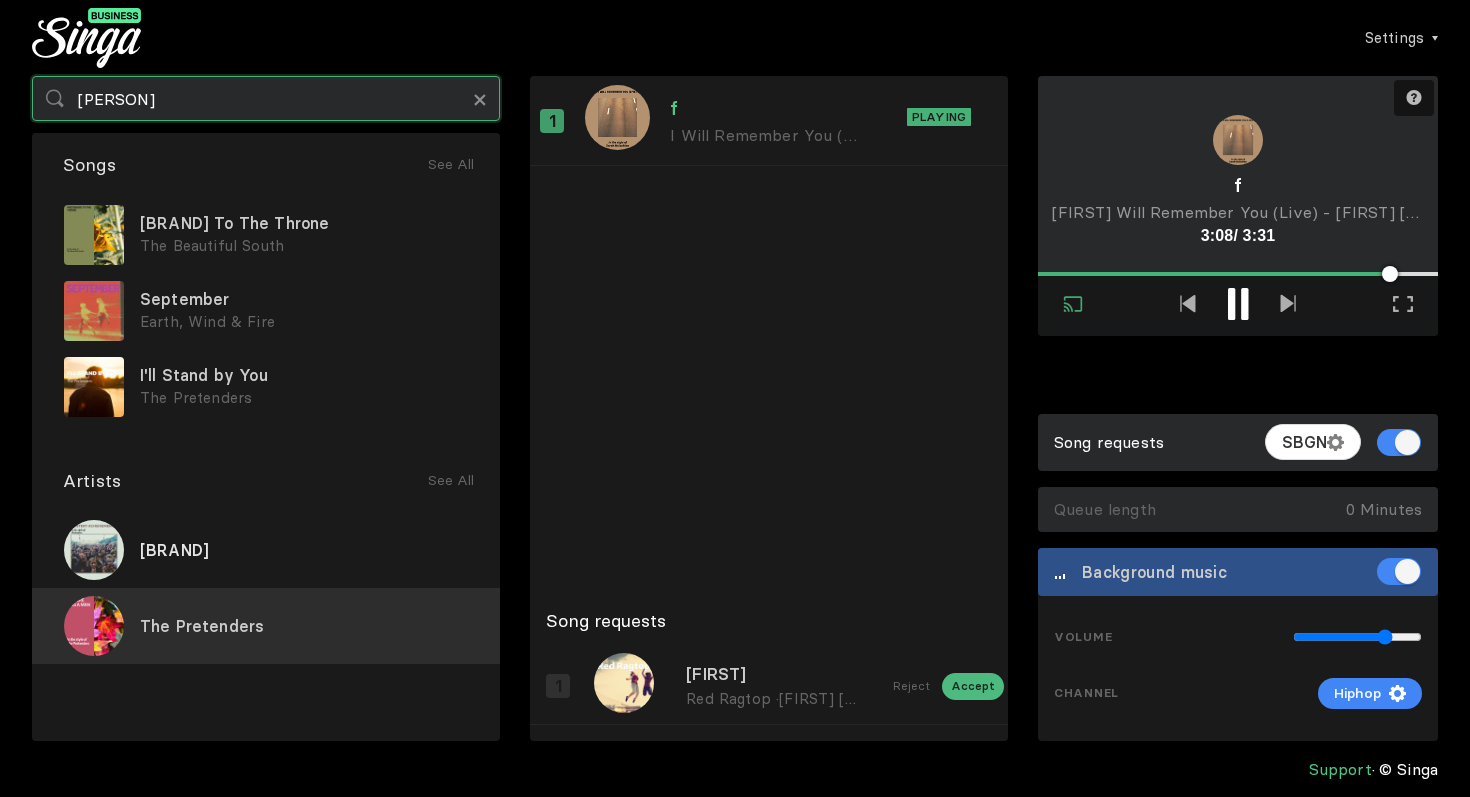 type on "[PERSON]" 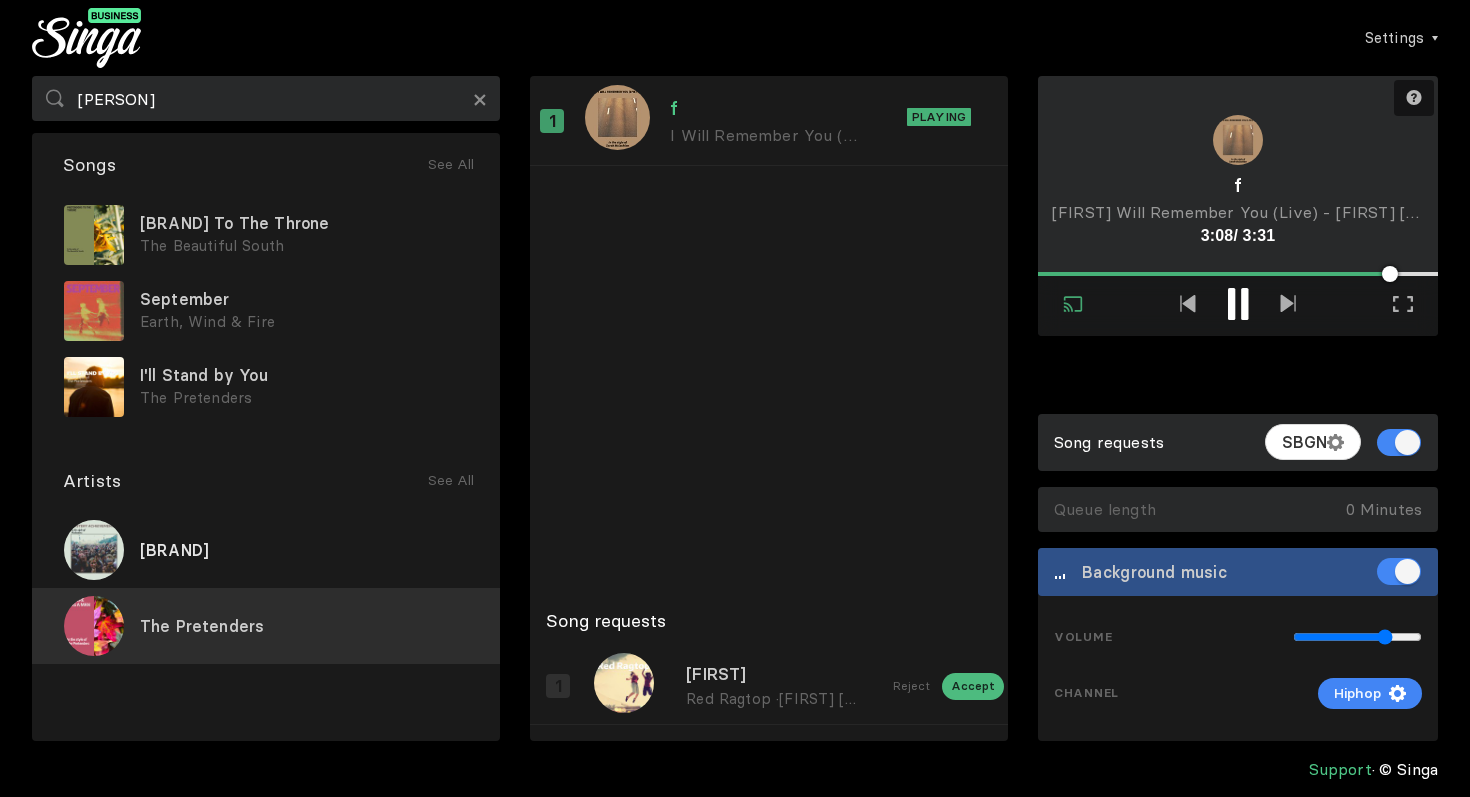 click on "The Pretenders" at bounding box center [266, 626] 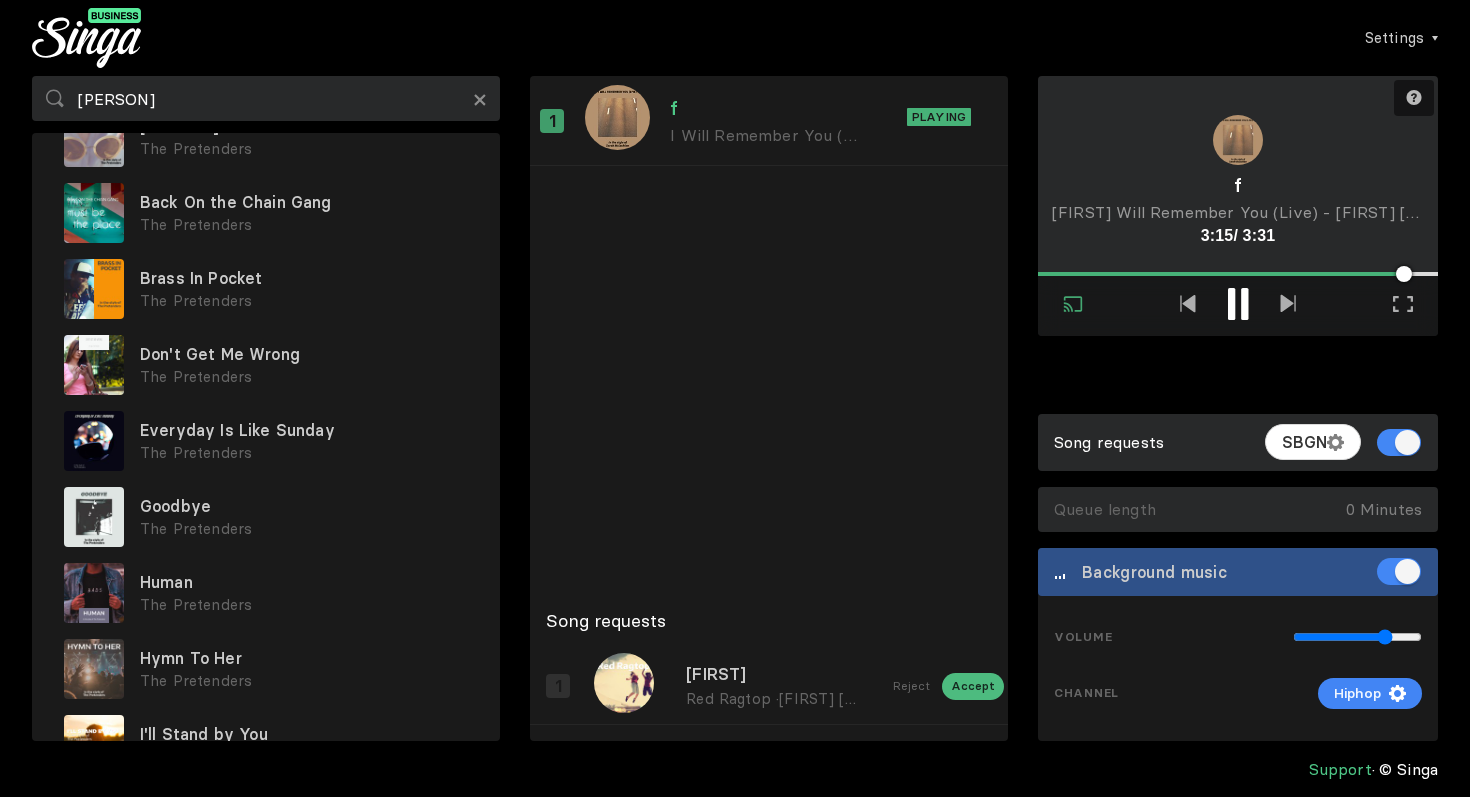 scroll, scrollTop: 87, scrollLeft: 0, axis: vertical 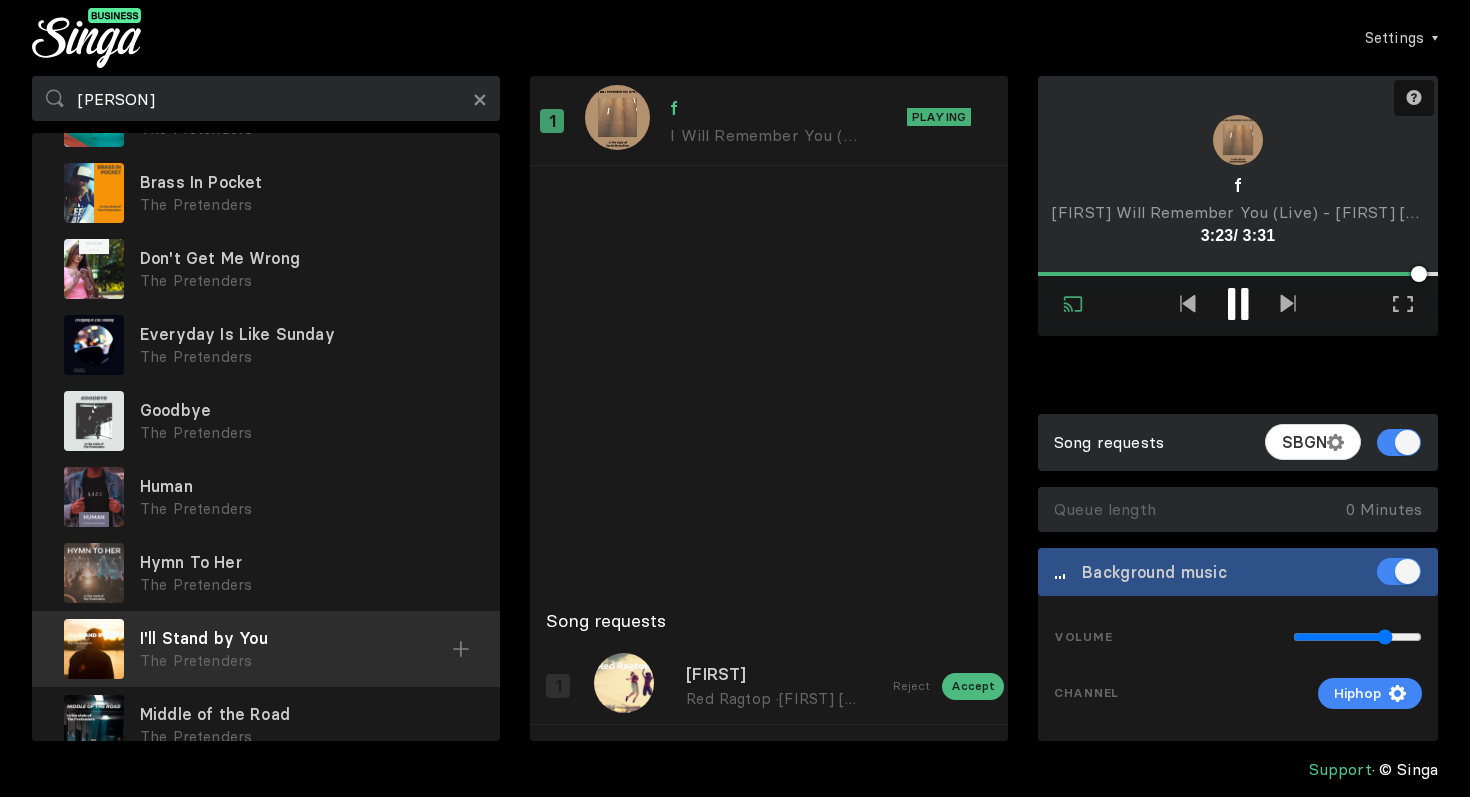 click at bounding box center [0, 0] 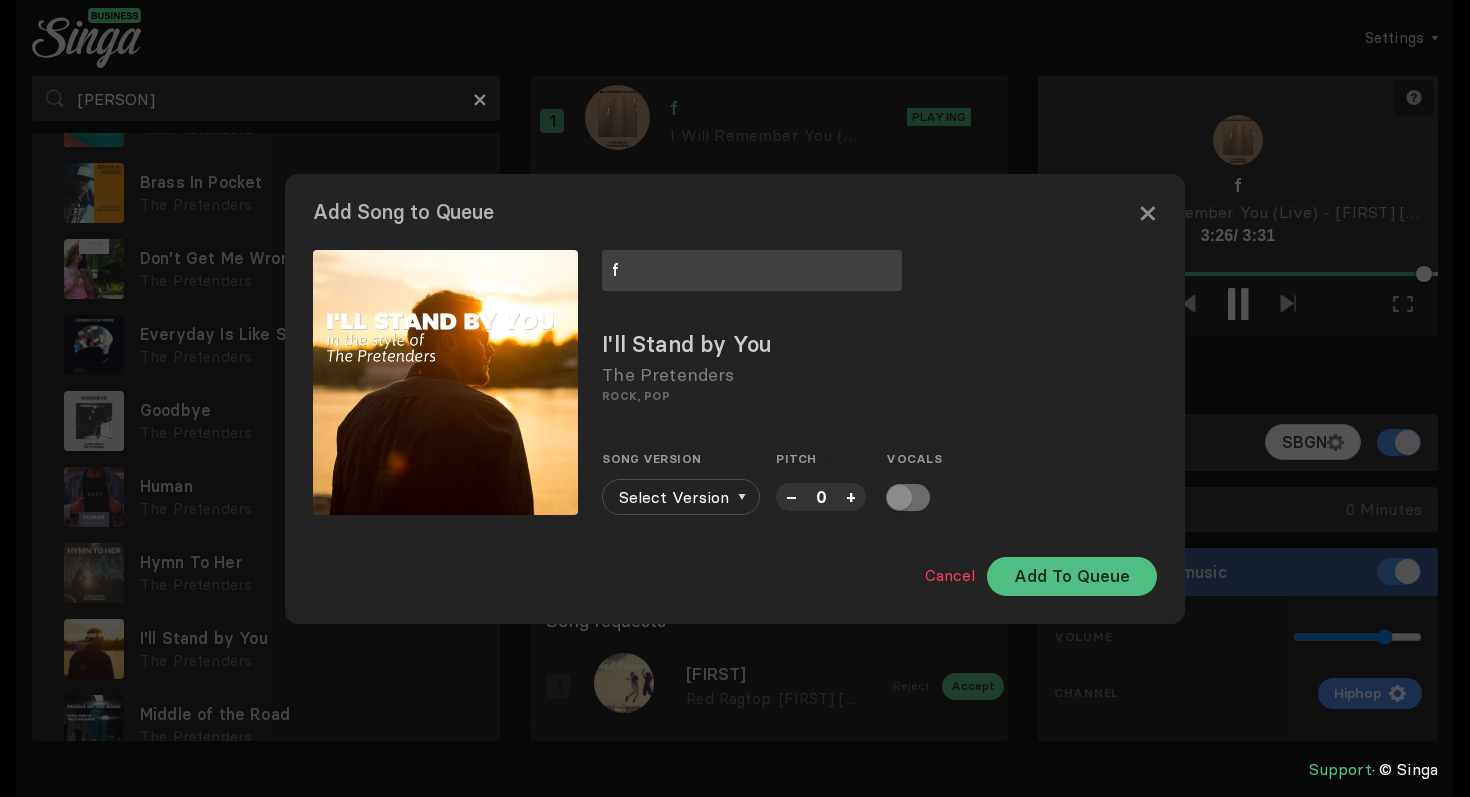 type on "f" 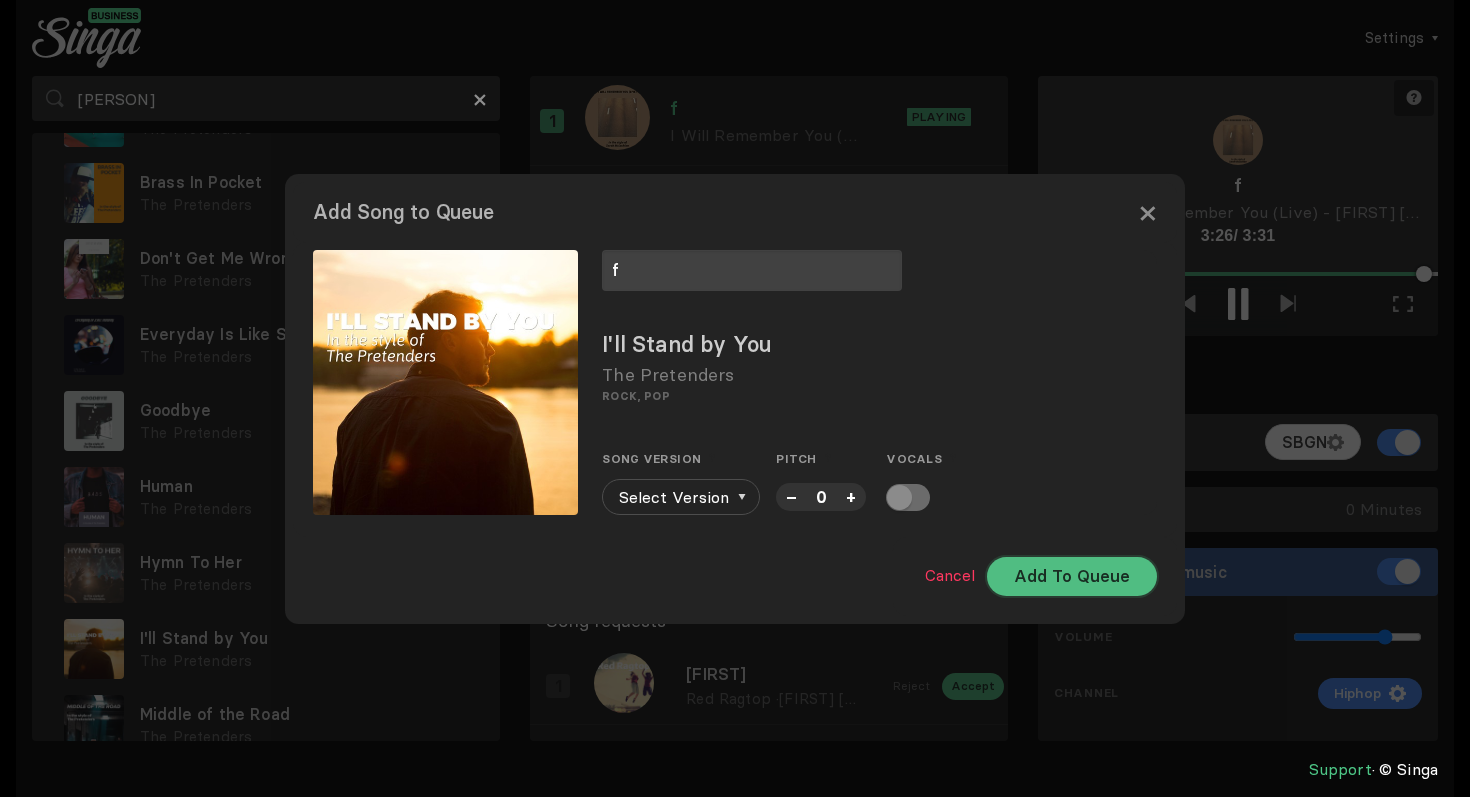 click on "Add To Queue" at bounding box center [1072, 576] 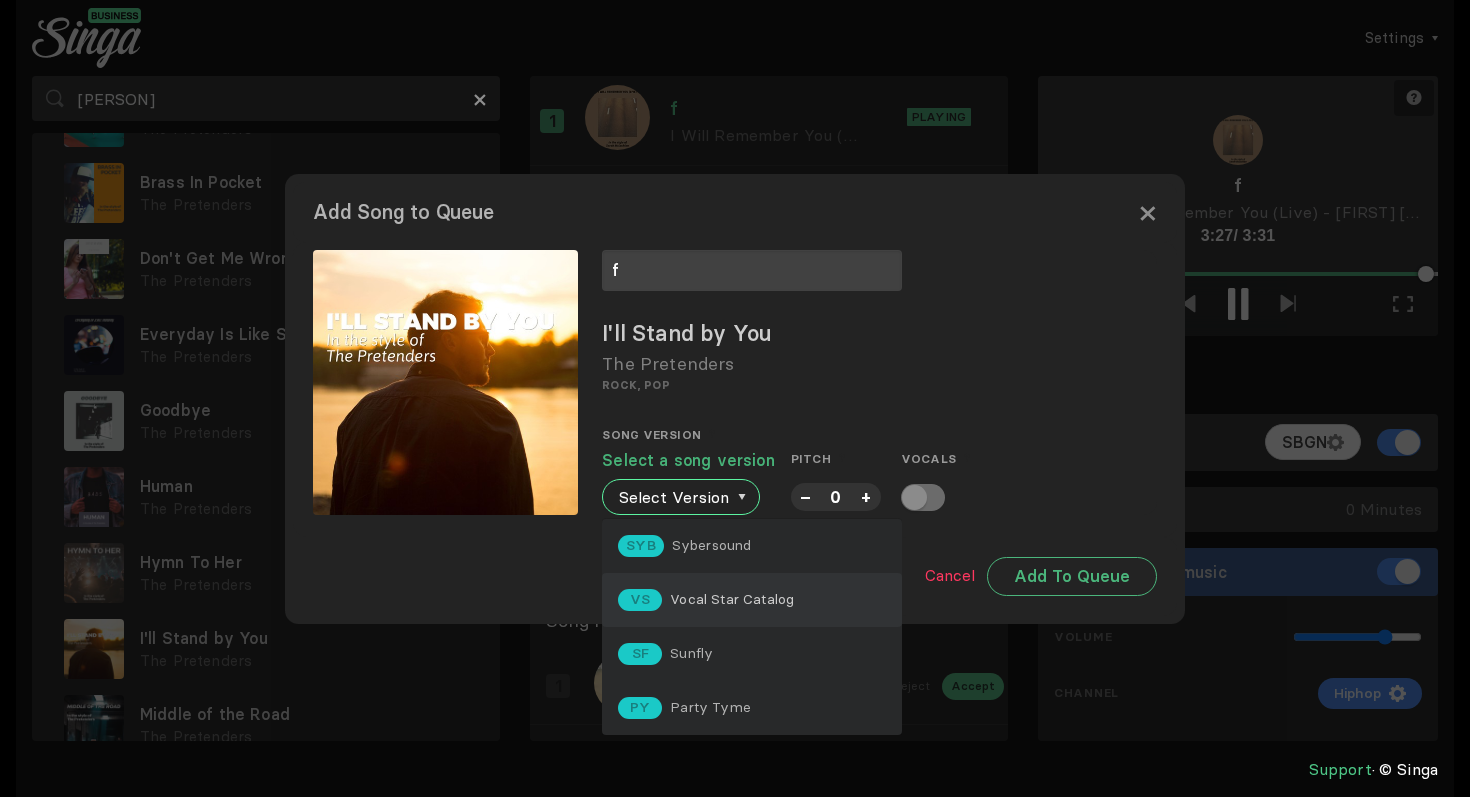click on "Vocal Star Catalog" at bounding box center [712, 545] 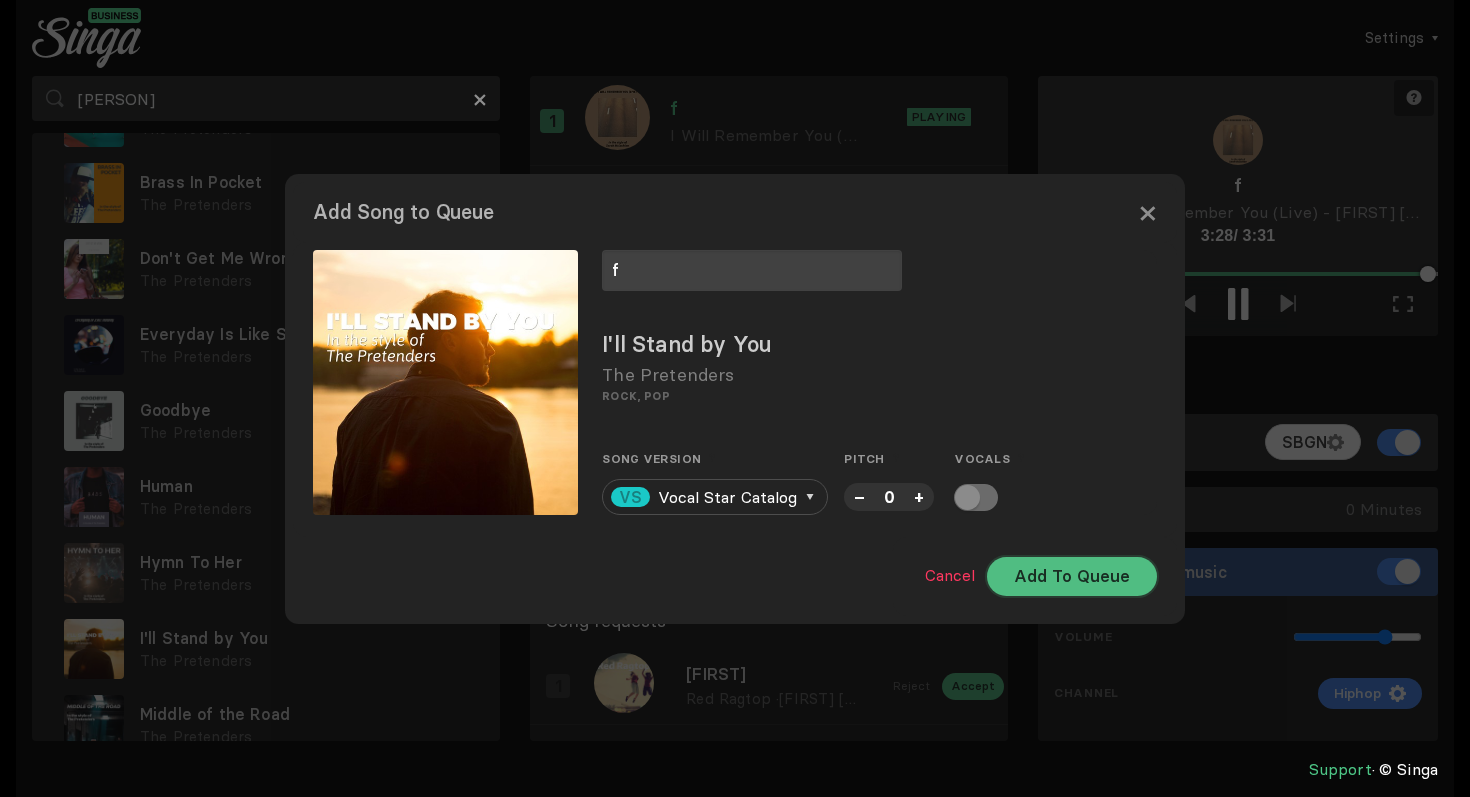 click on "Add To Queue" at bounding box center [1072, 576] 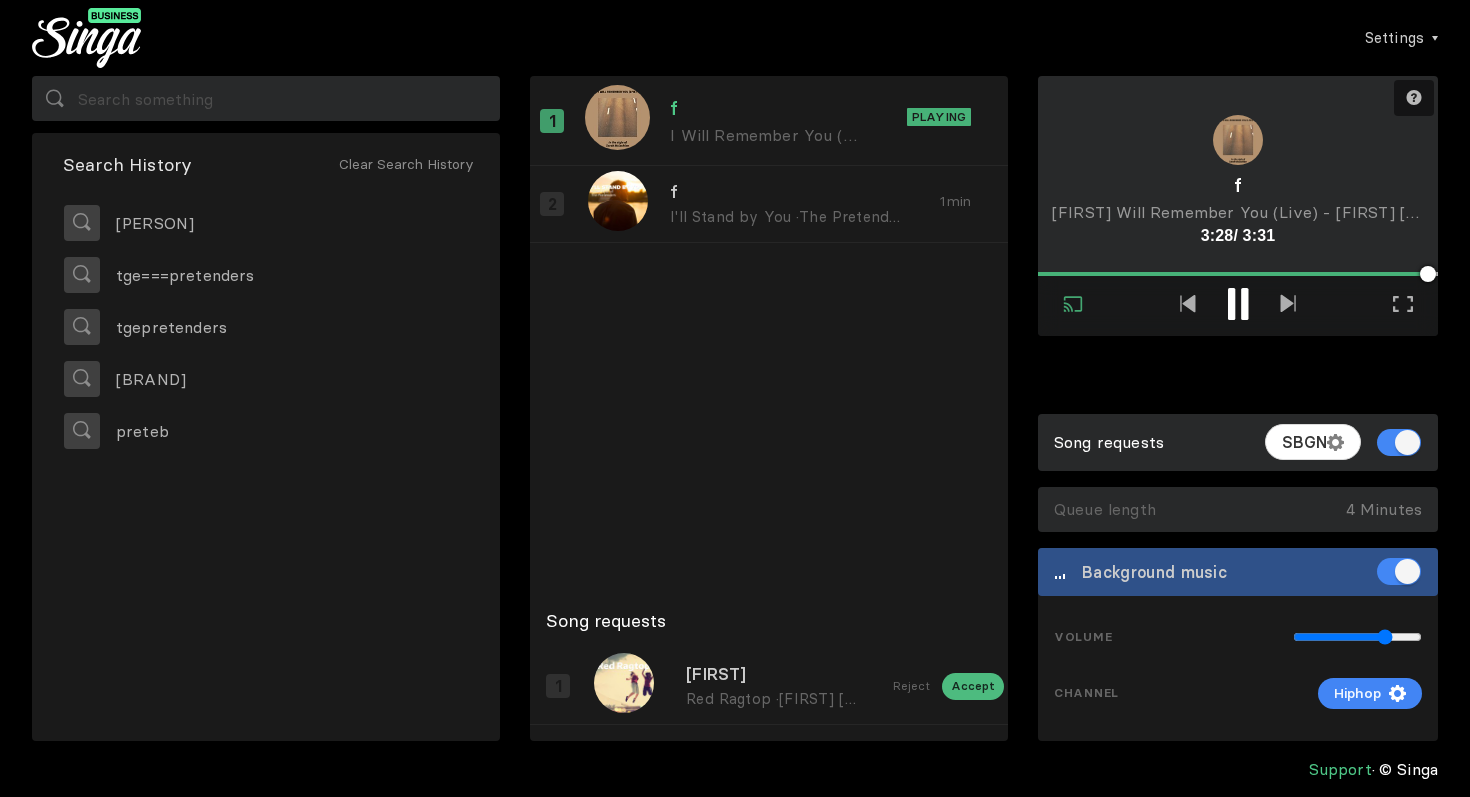 scroll, scrollTop: 0, scrollLeft: 0, axis: both 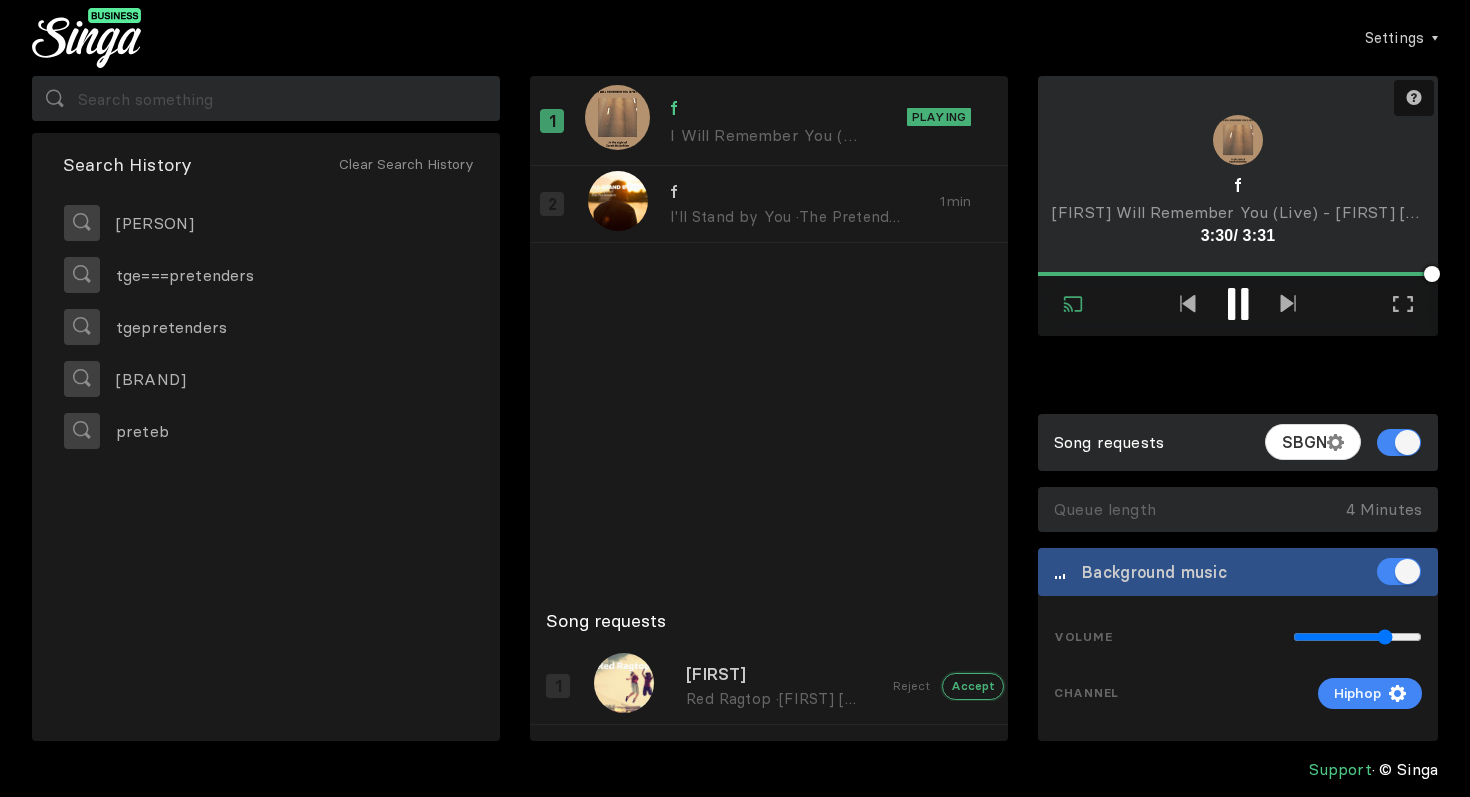 click on "Accept" at bounding box center [973, 686] 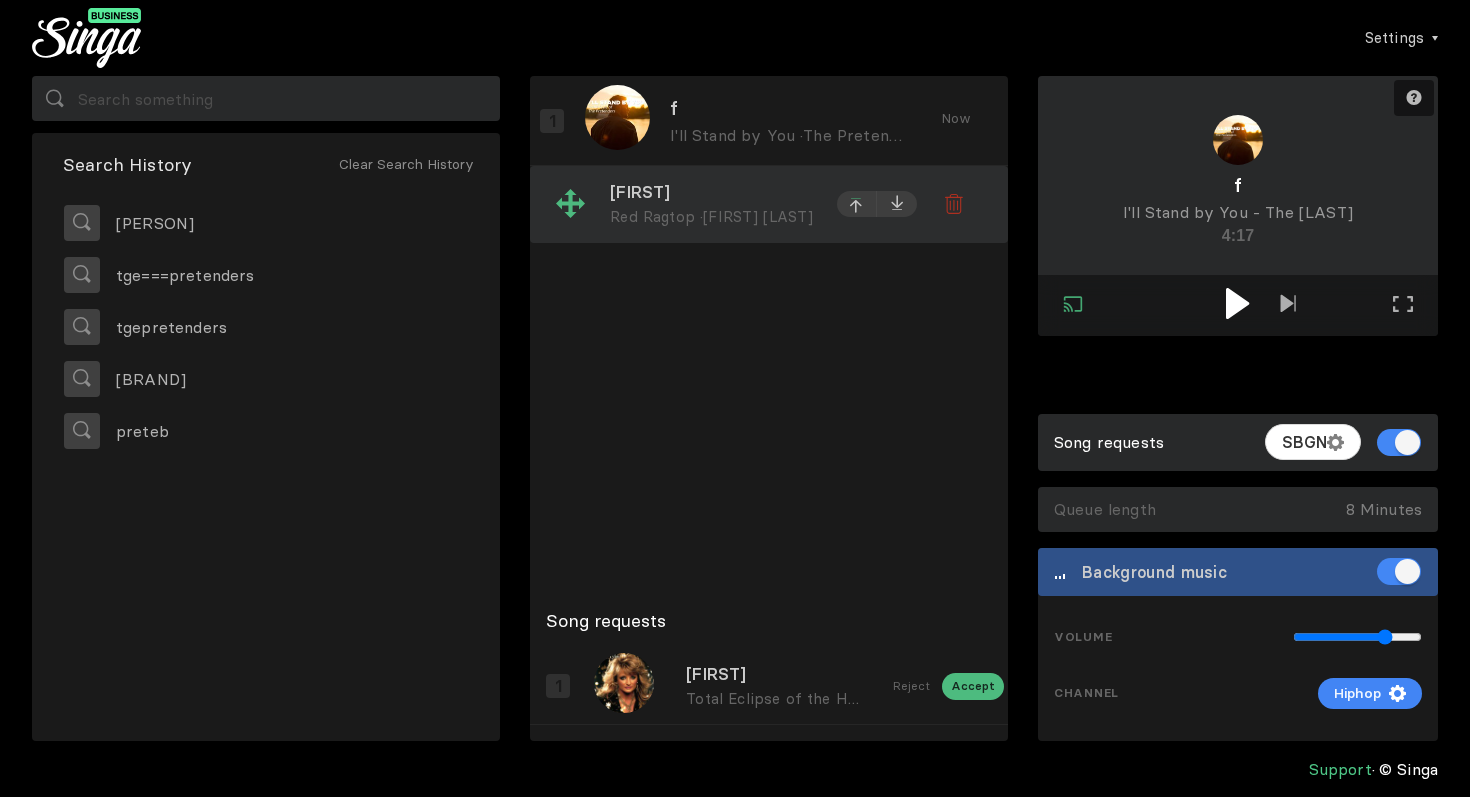 click at bounding box center (857, 123) 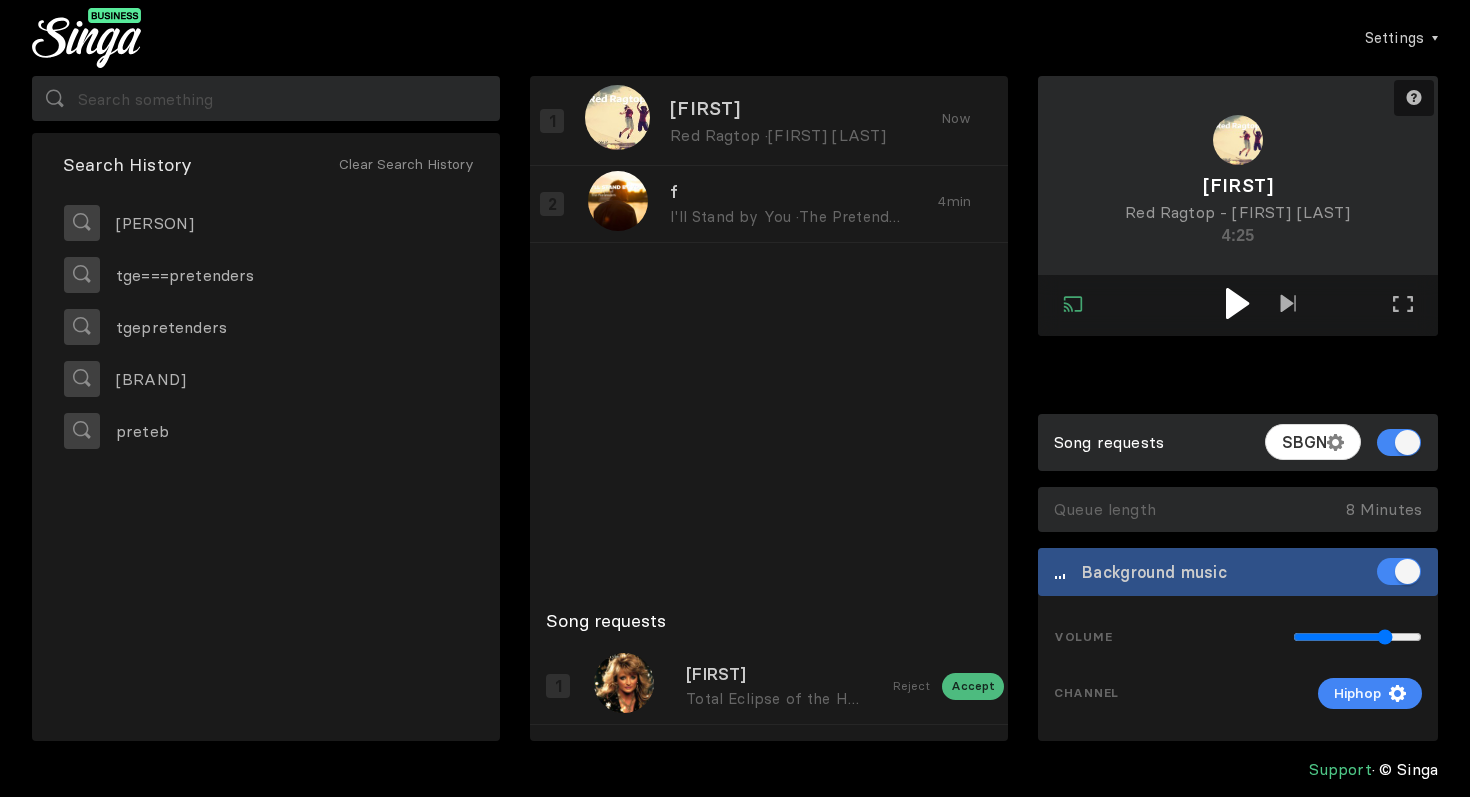 click at bounding box center (1238, 303) 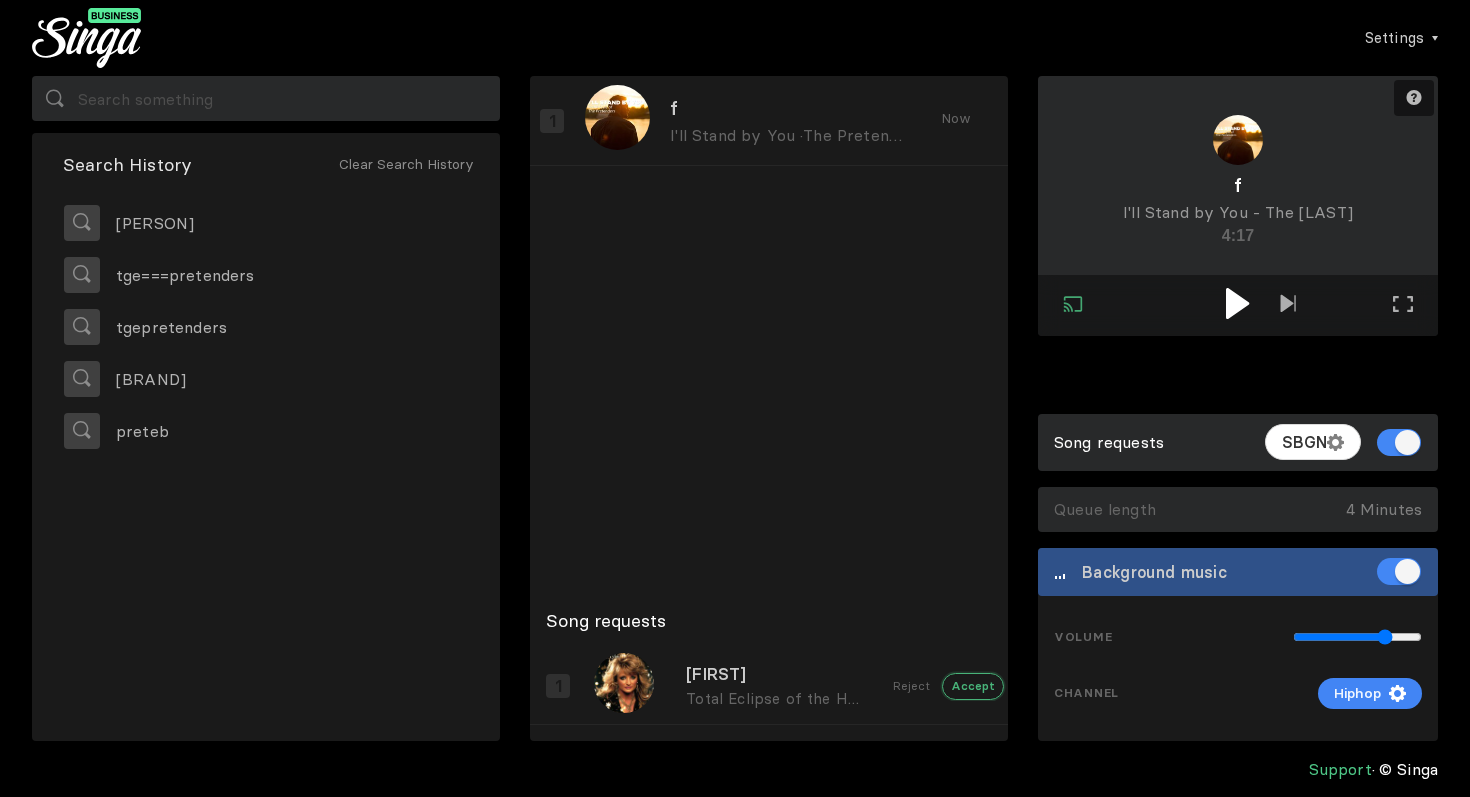 click on "Accept" at bounding box center [973, 686] 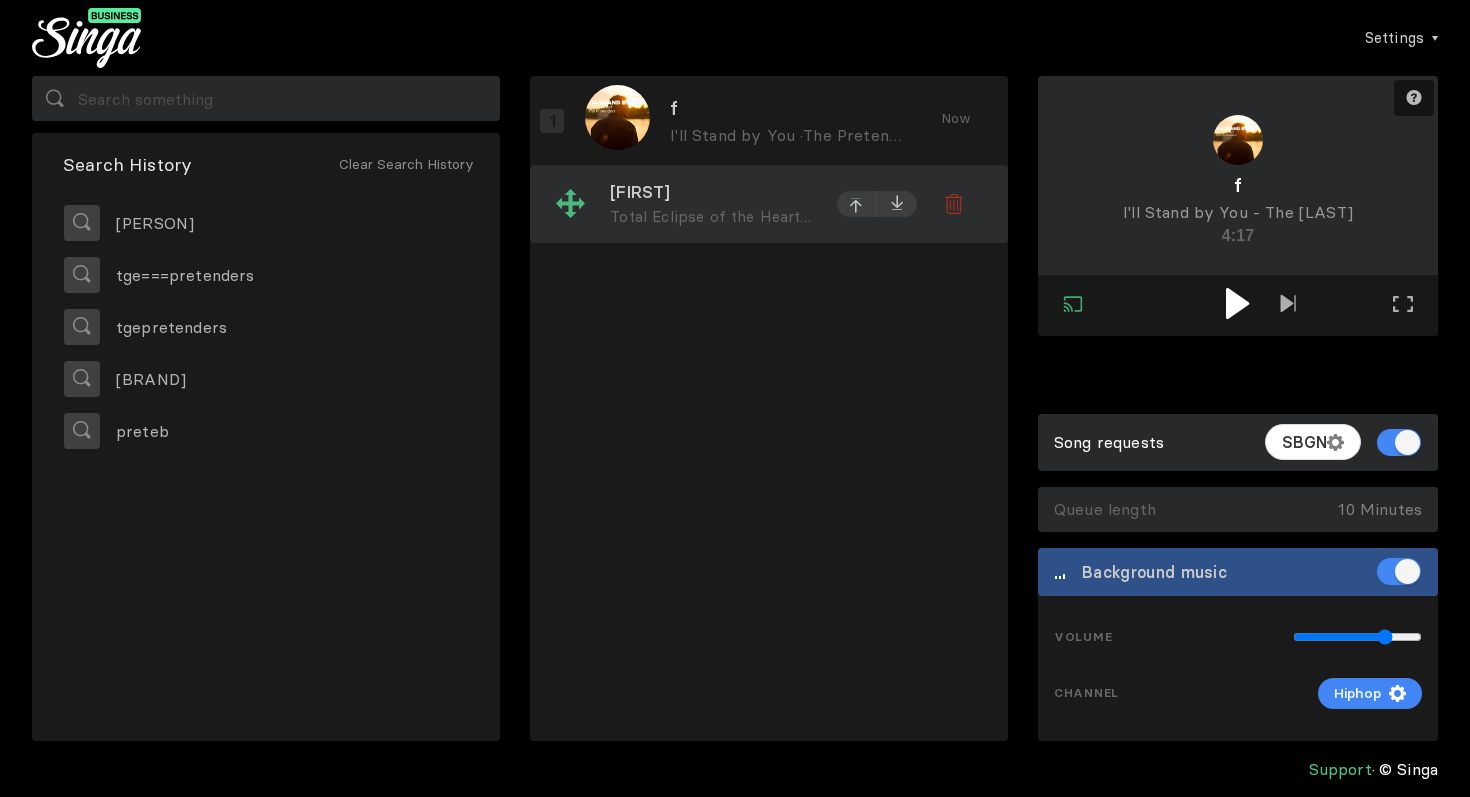 click at bounding box center [857, 207] 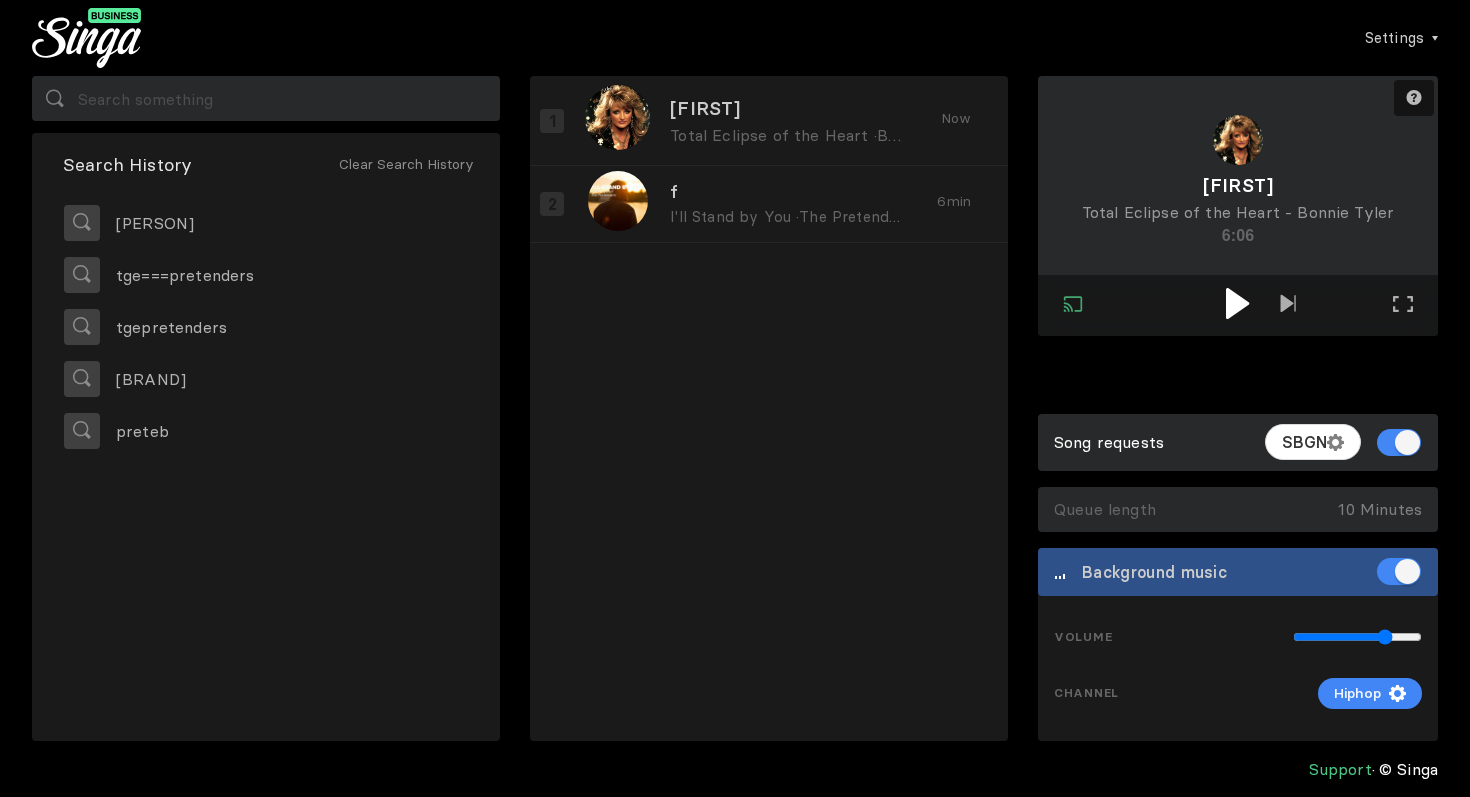 click at bounding box center (1237, 303) 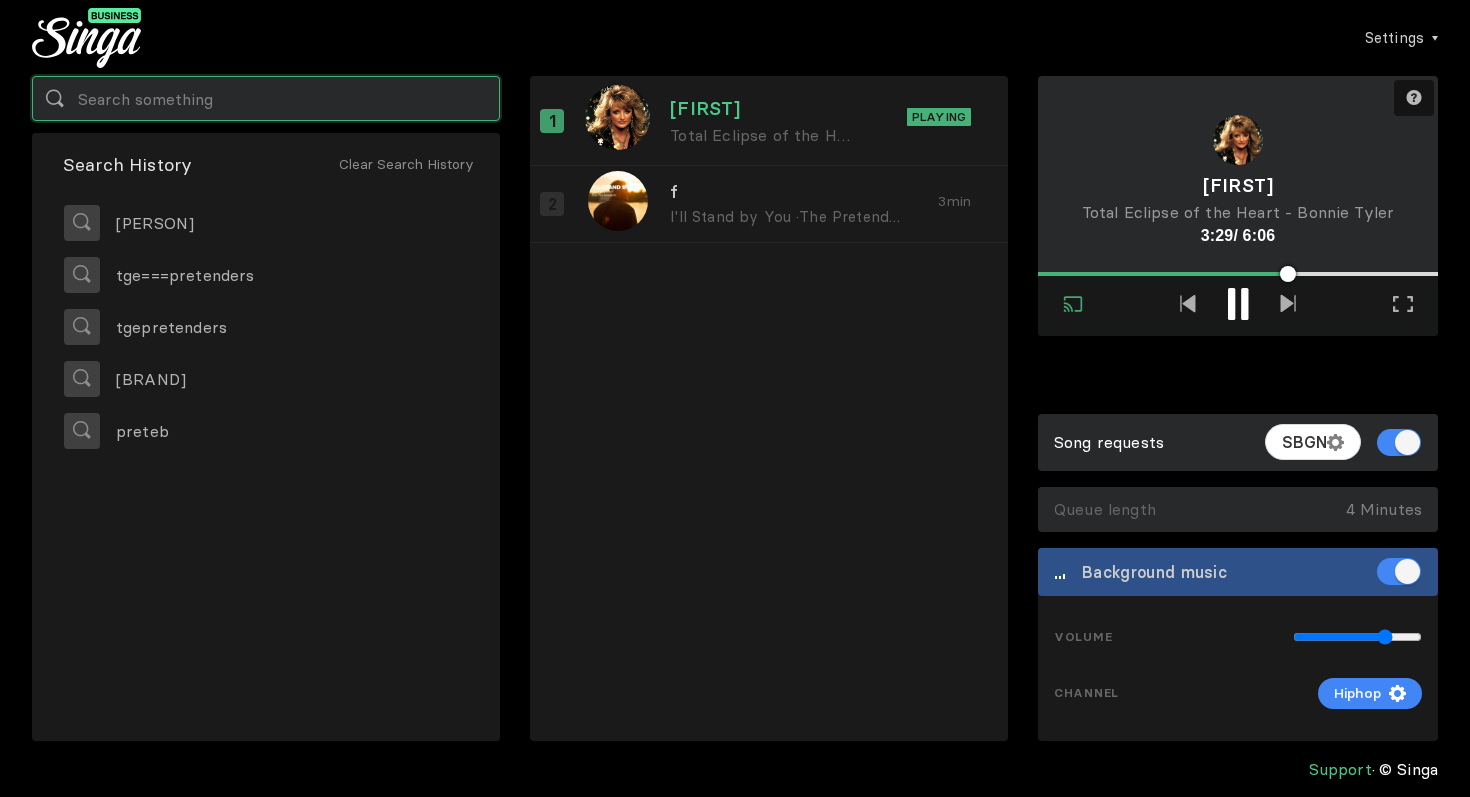 click at bounding box center [266, 98] 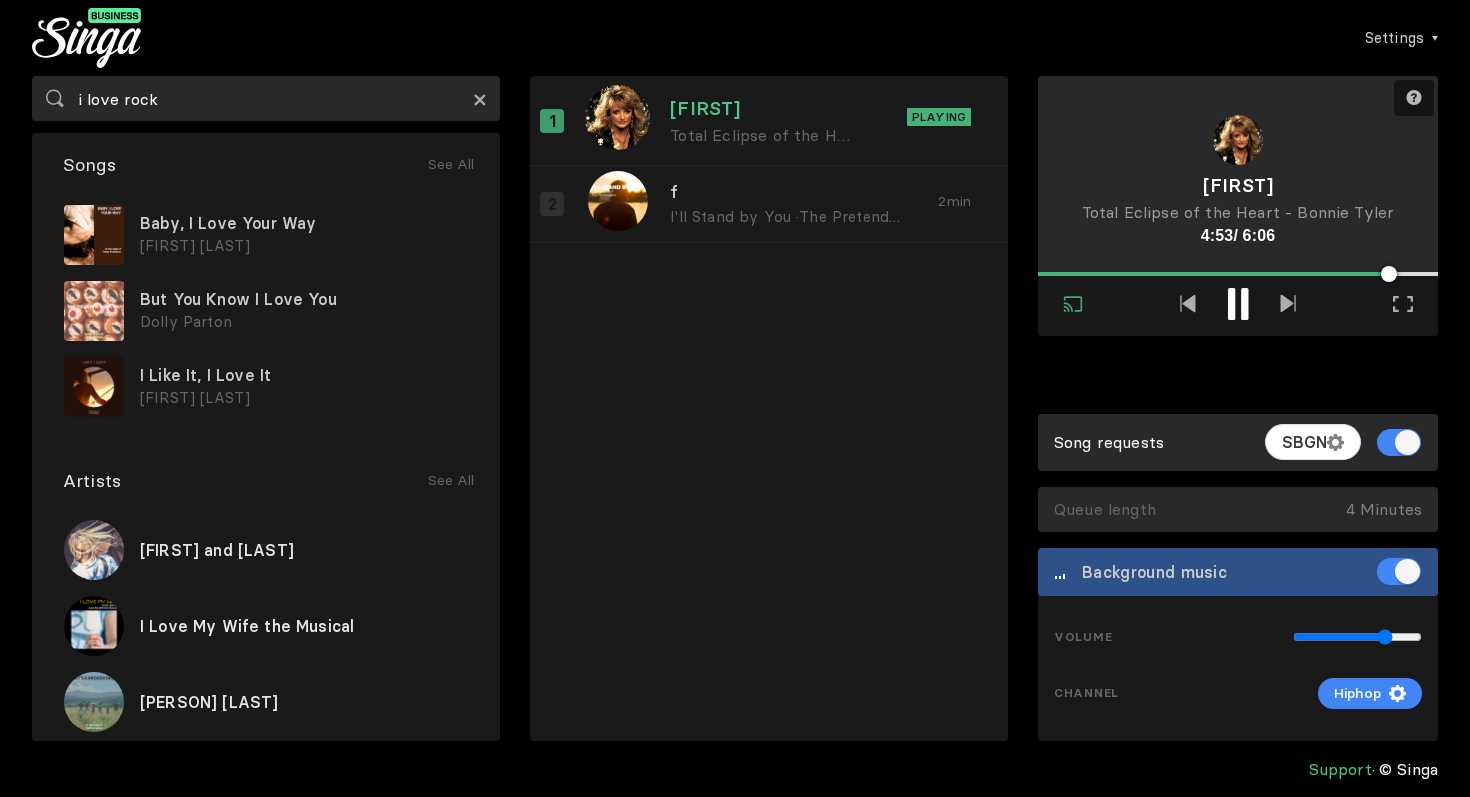 click on "×" at bounding box center (480, 98) 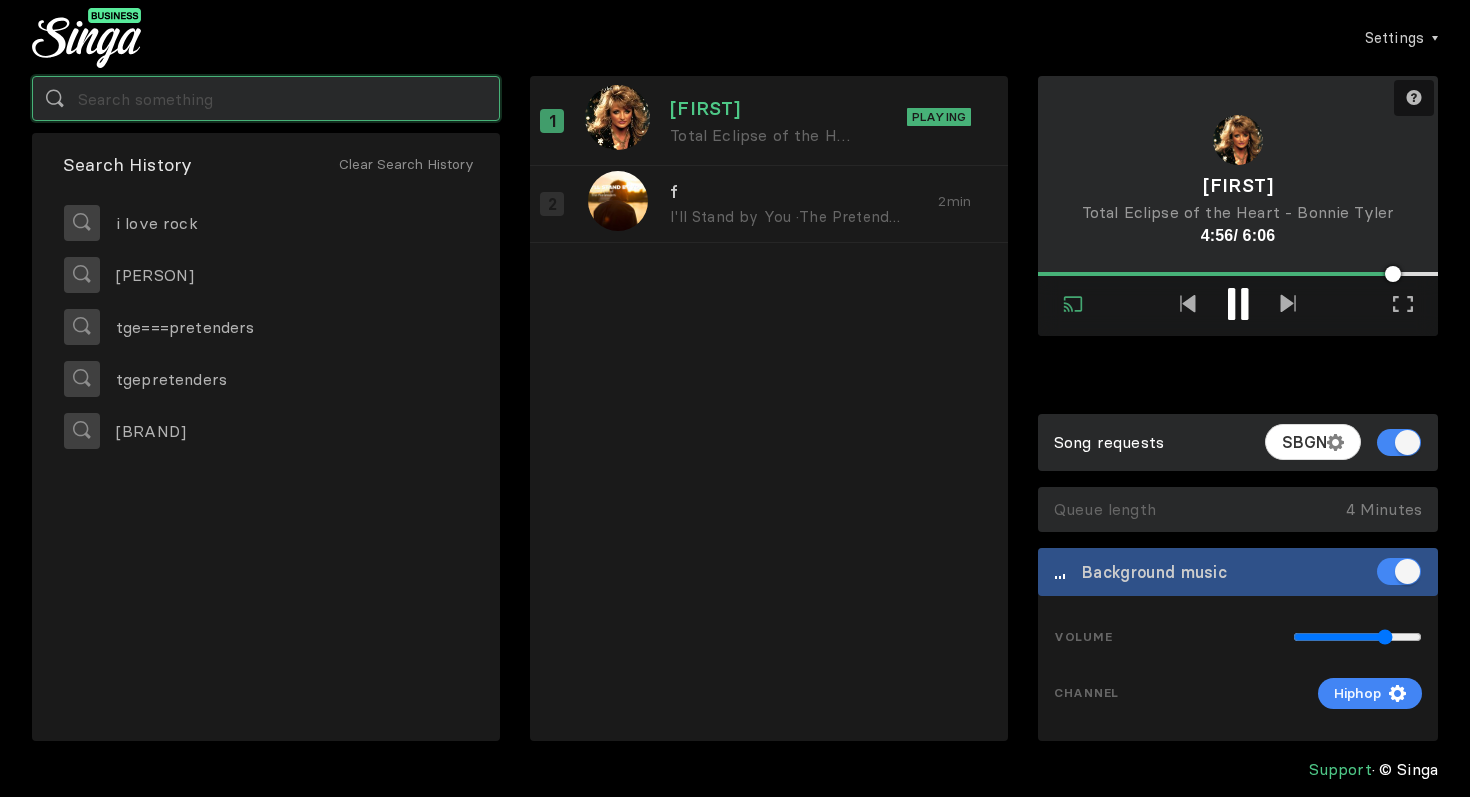 click at bounding box center [266, 98] 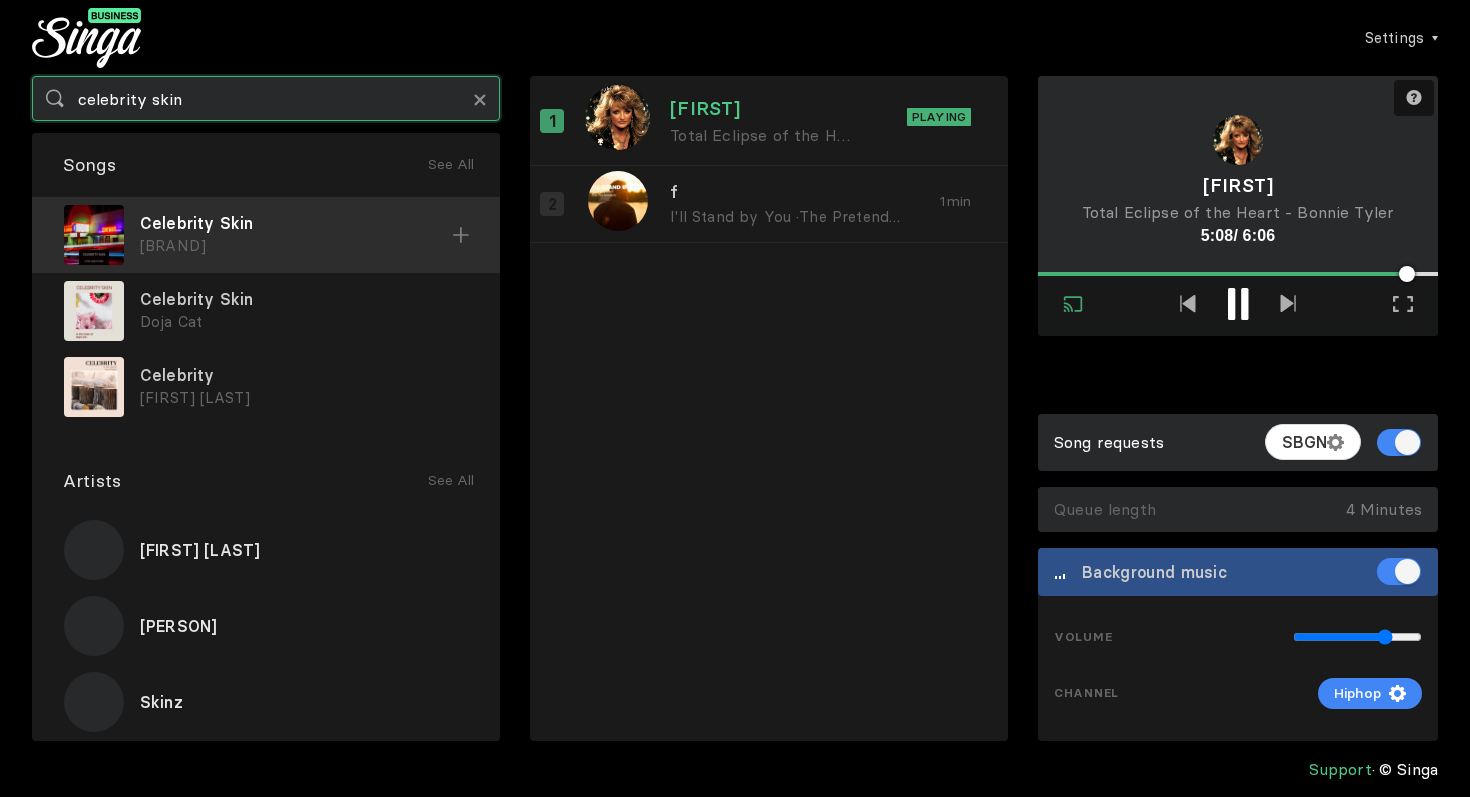 type on "celebrity skin" 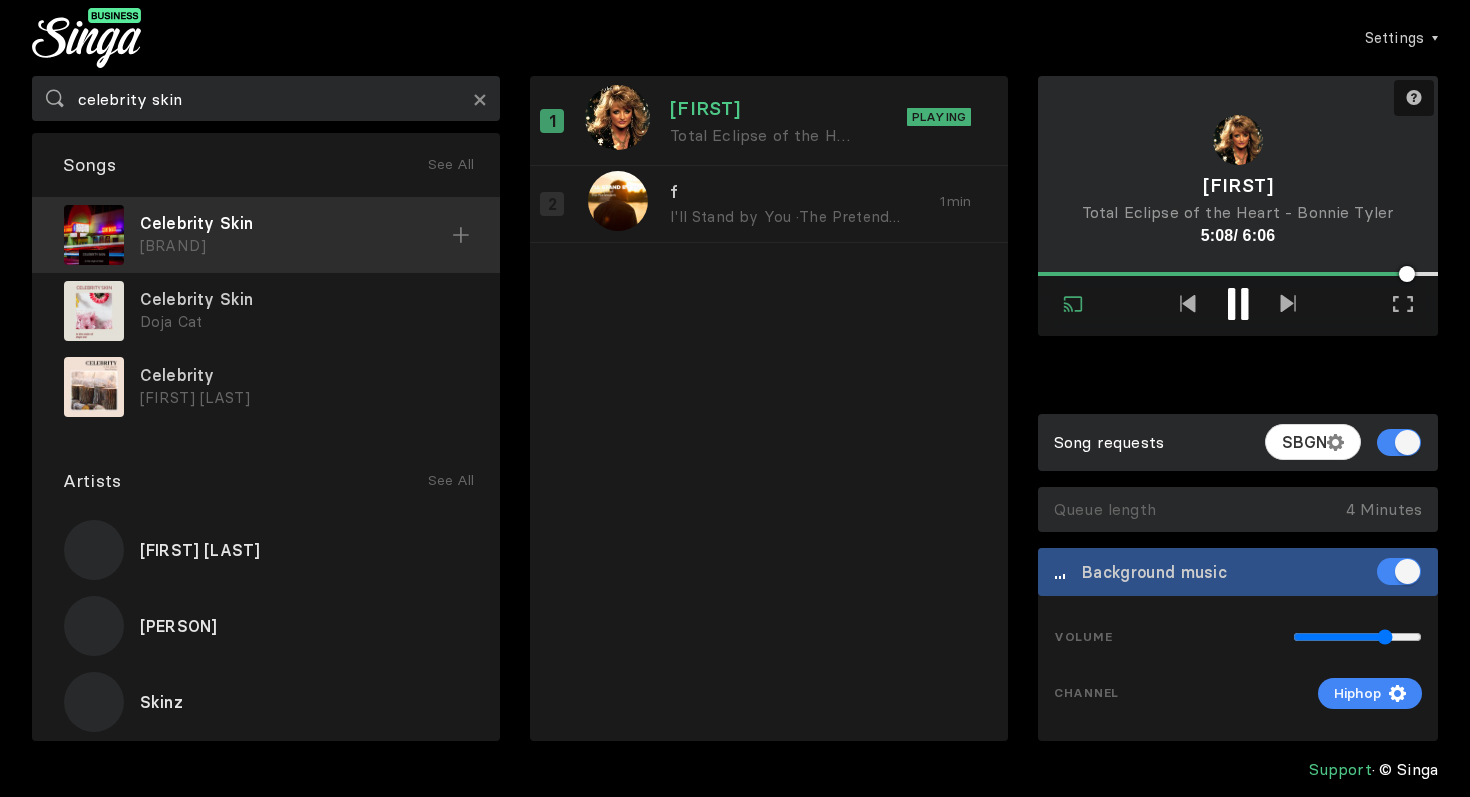 click at bounding box center [461, 235] 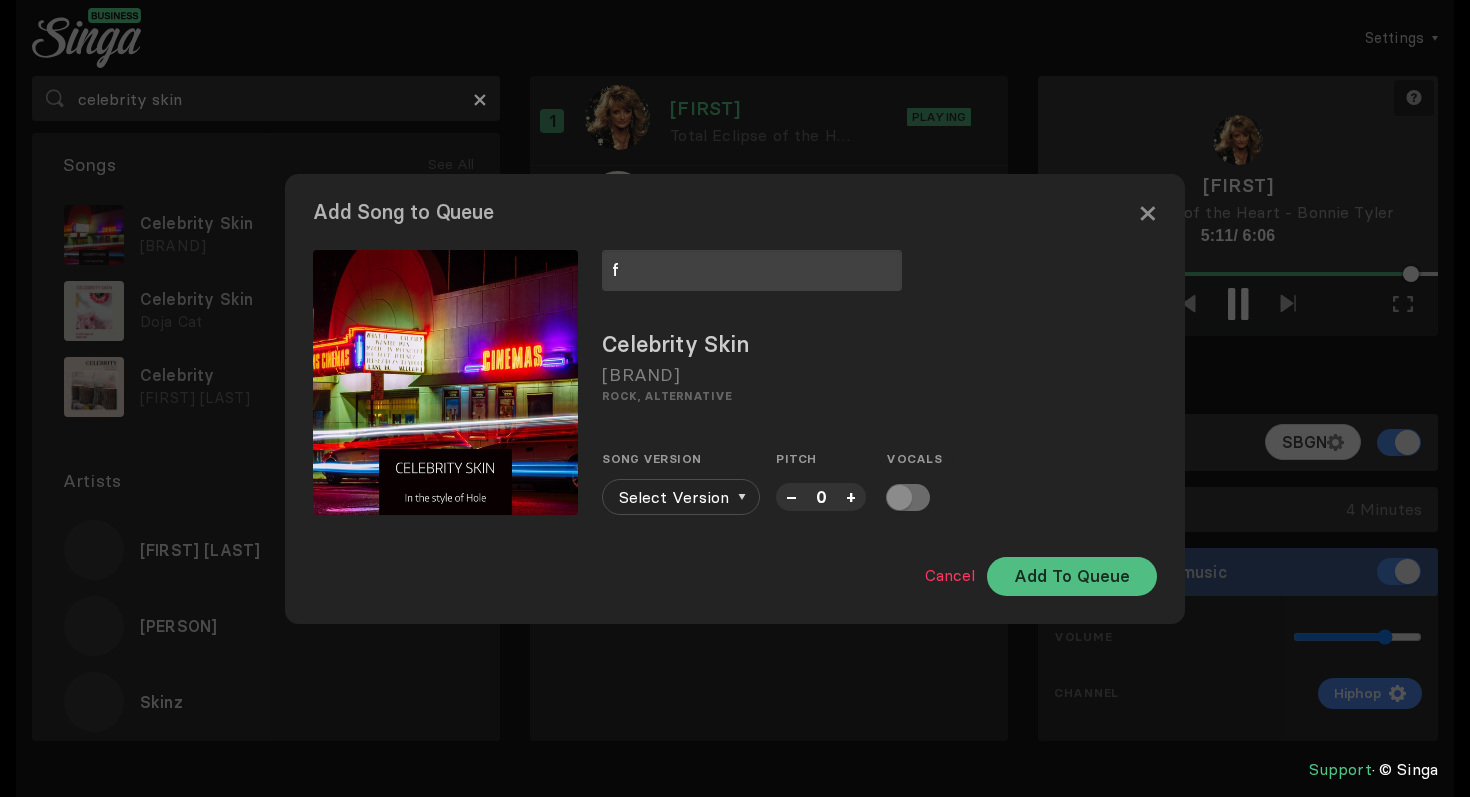 type on "f" 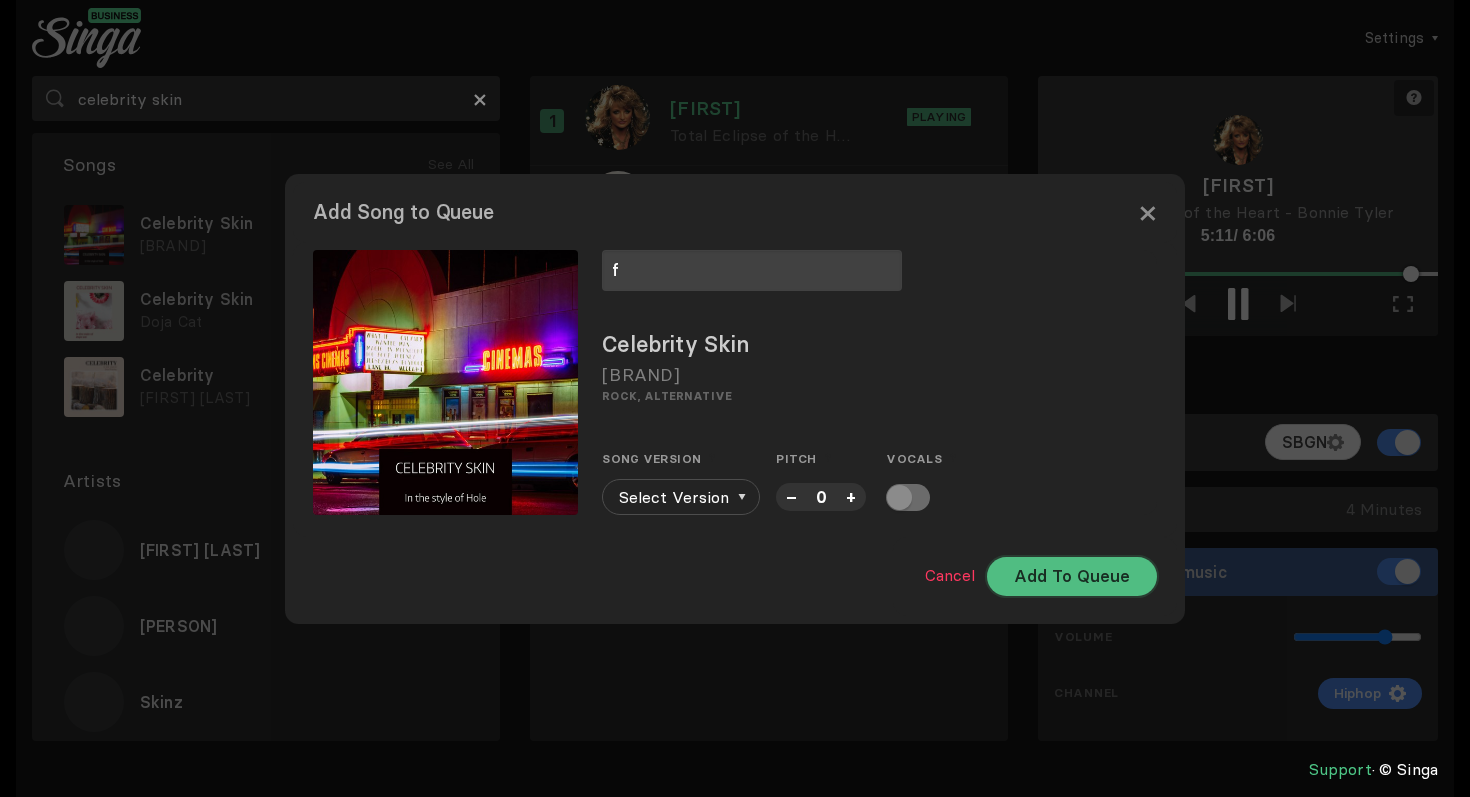 click on "Add To Queue" at bounding box center (1072, 576) 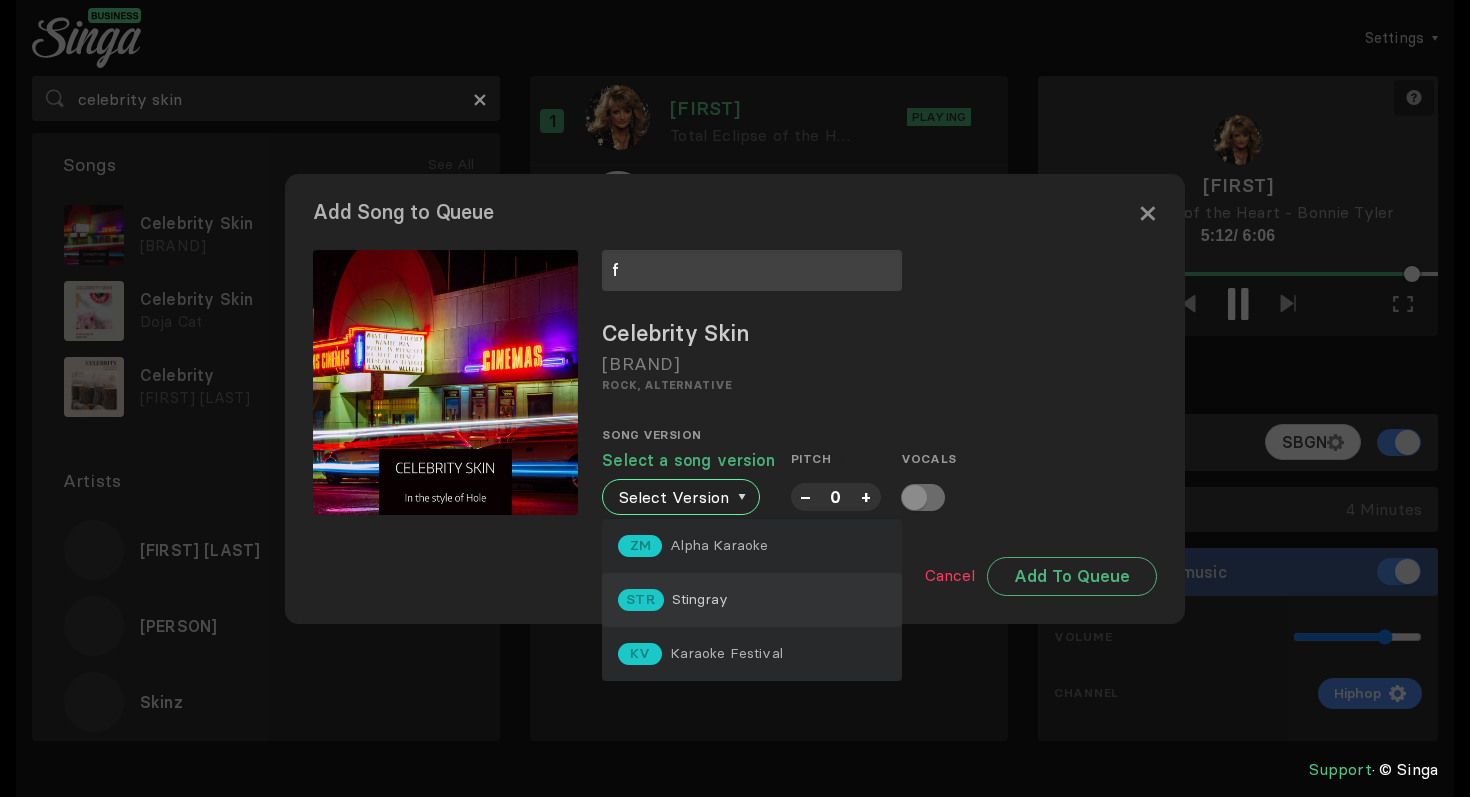 click on "STR Stingray" at bounding box center [752, 600] 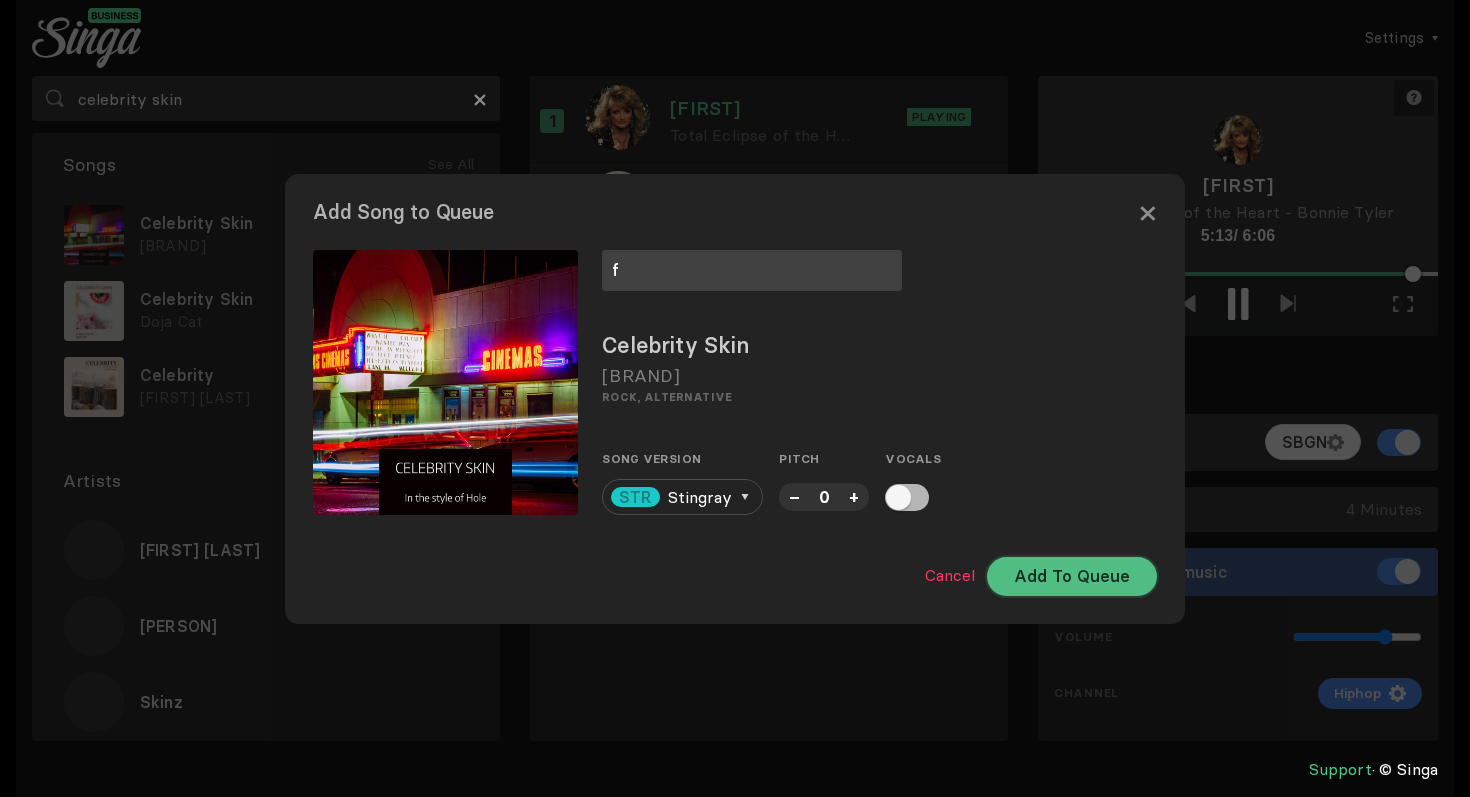 click on "Add To Queue" at bounding box center [1072, 576] 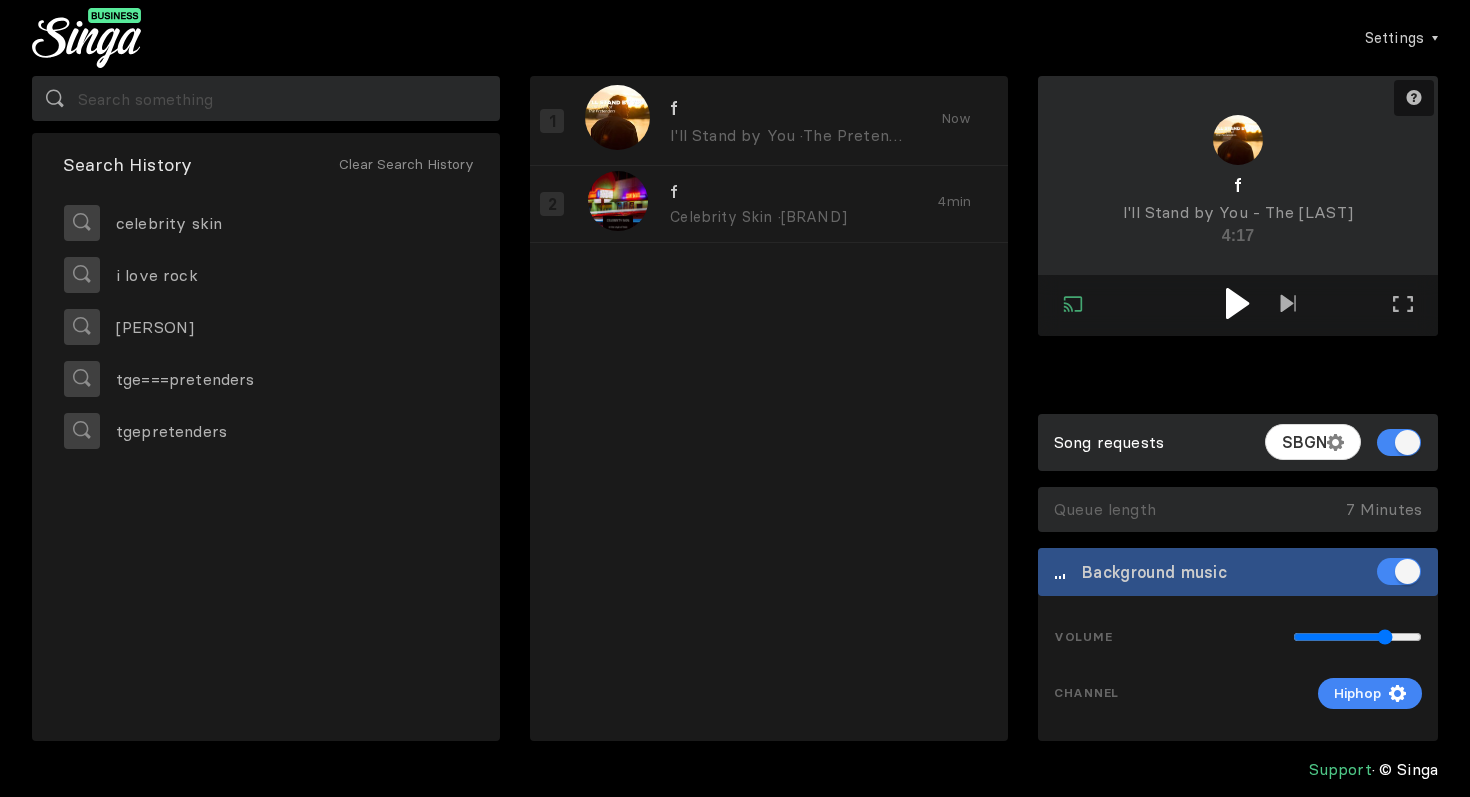 click at bounding box center (1238, 305) 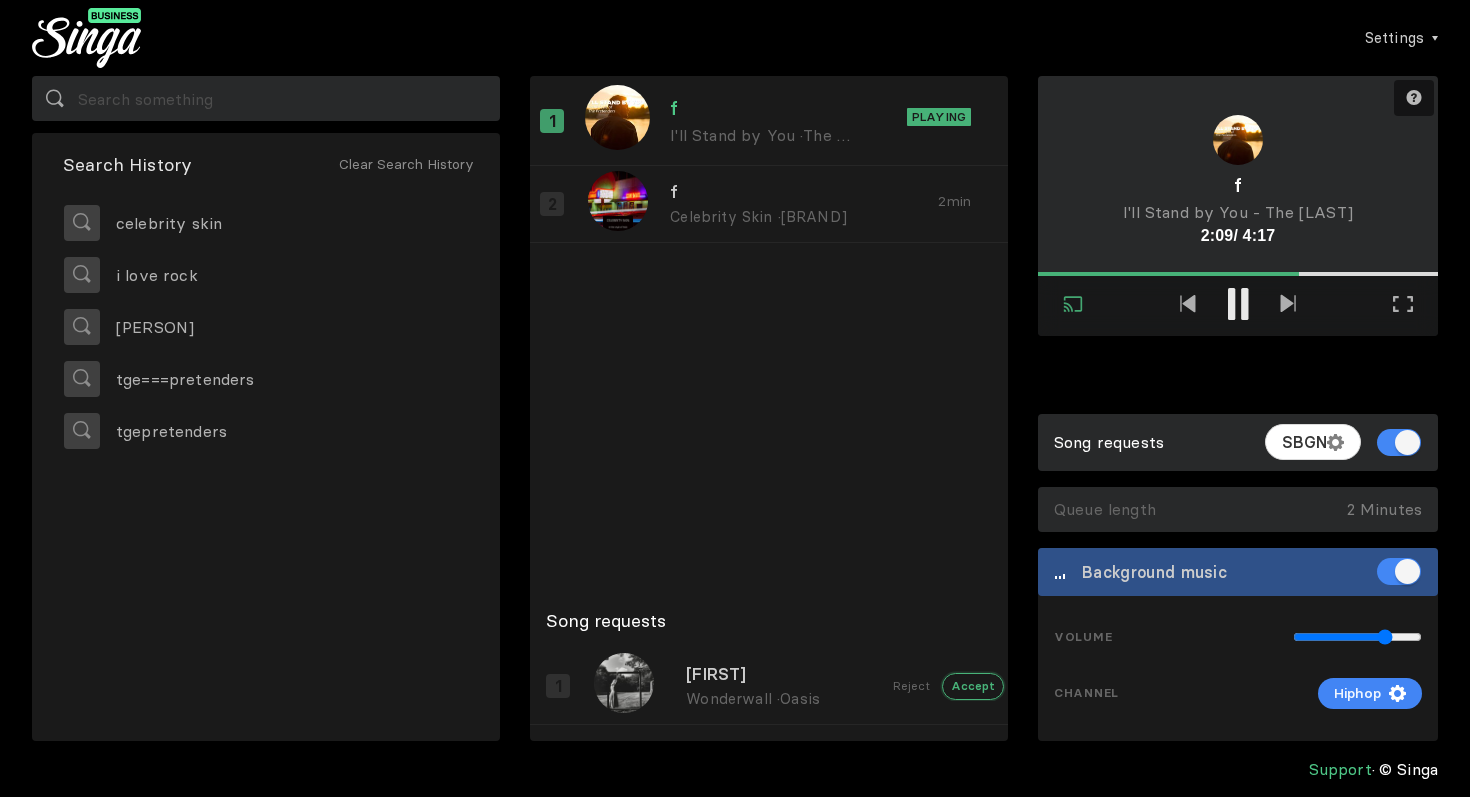 click on "Accept" at bounding box center (973, 686) 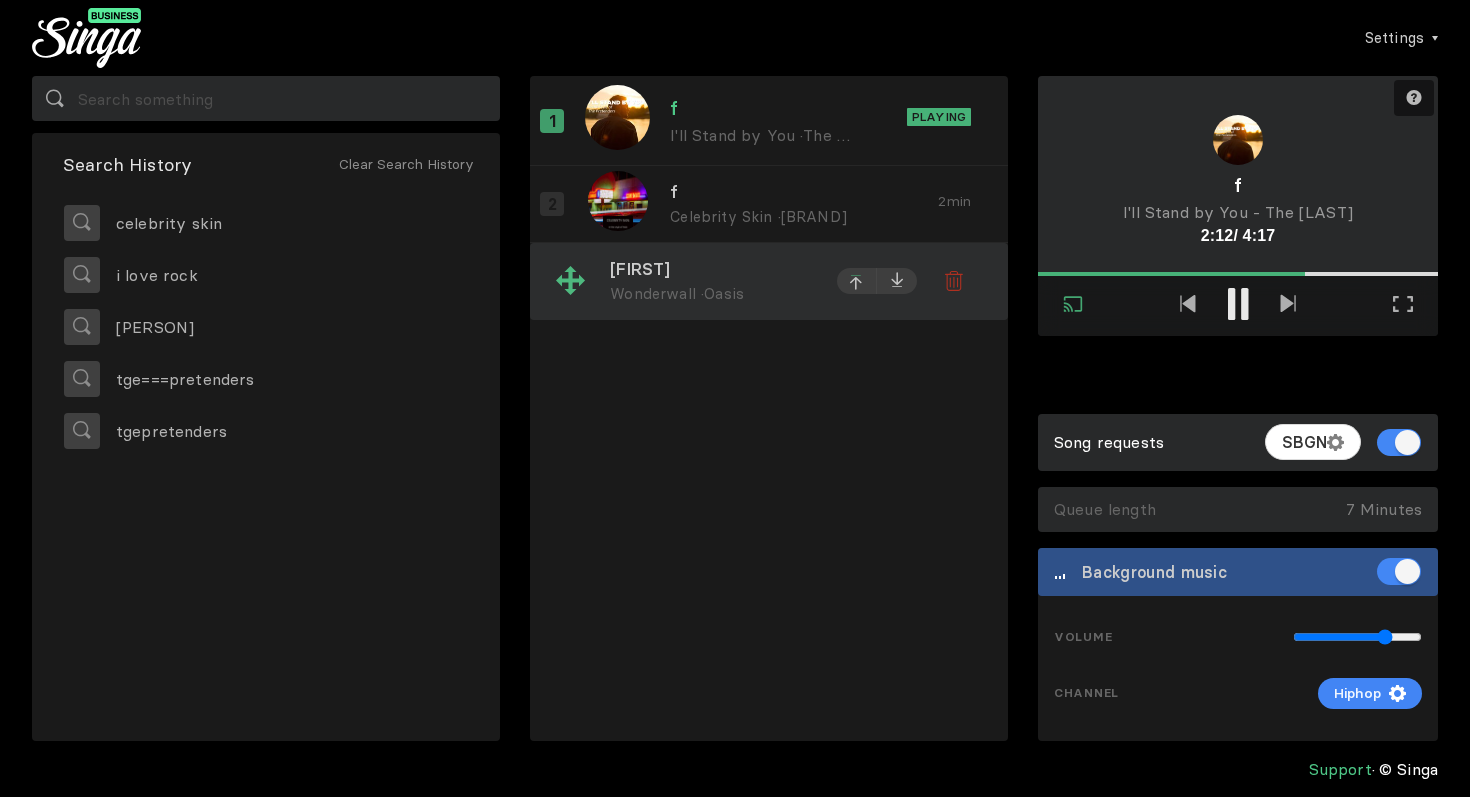 click at bounding box center [857, 283] 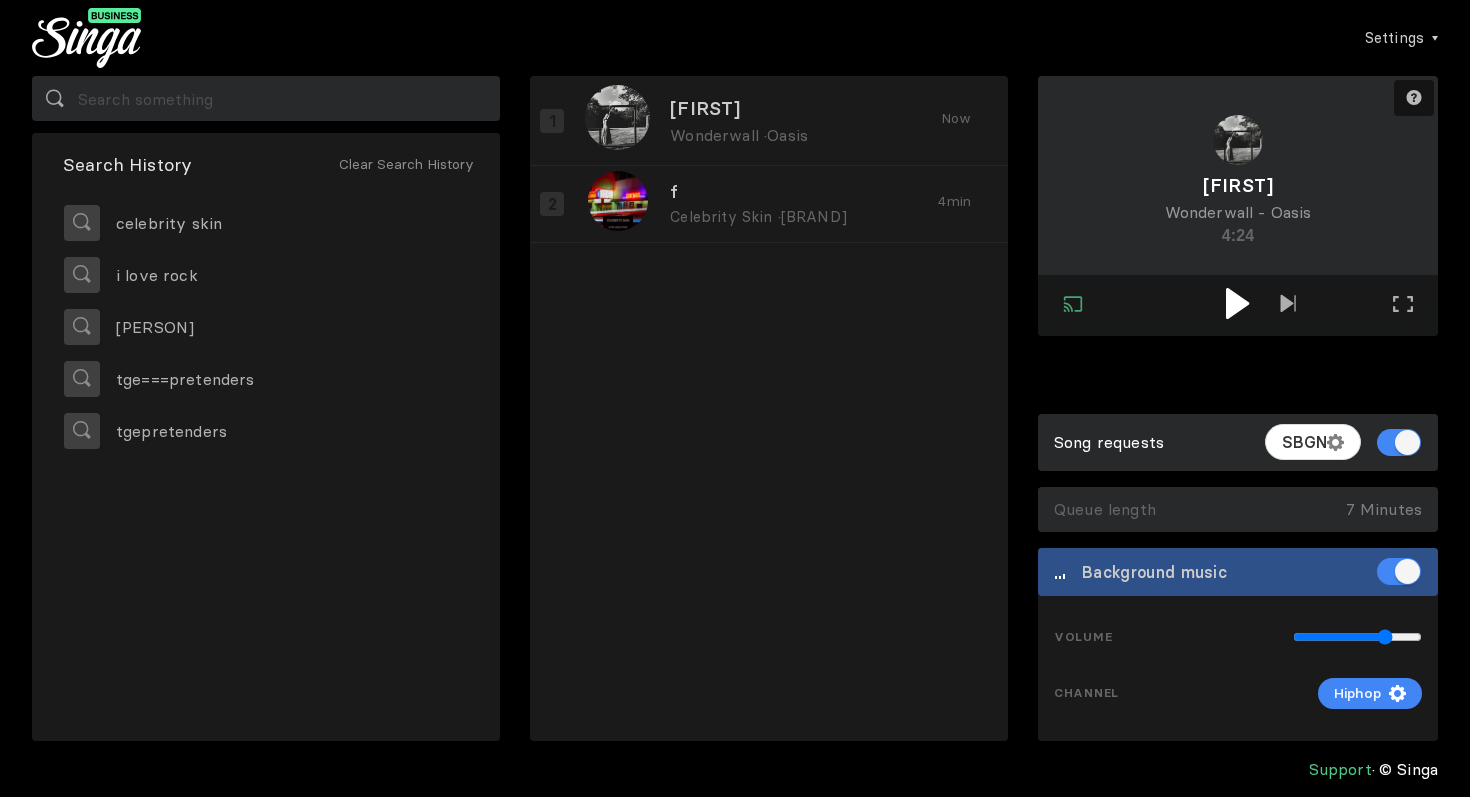 click at bounding box center [1237, 303] 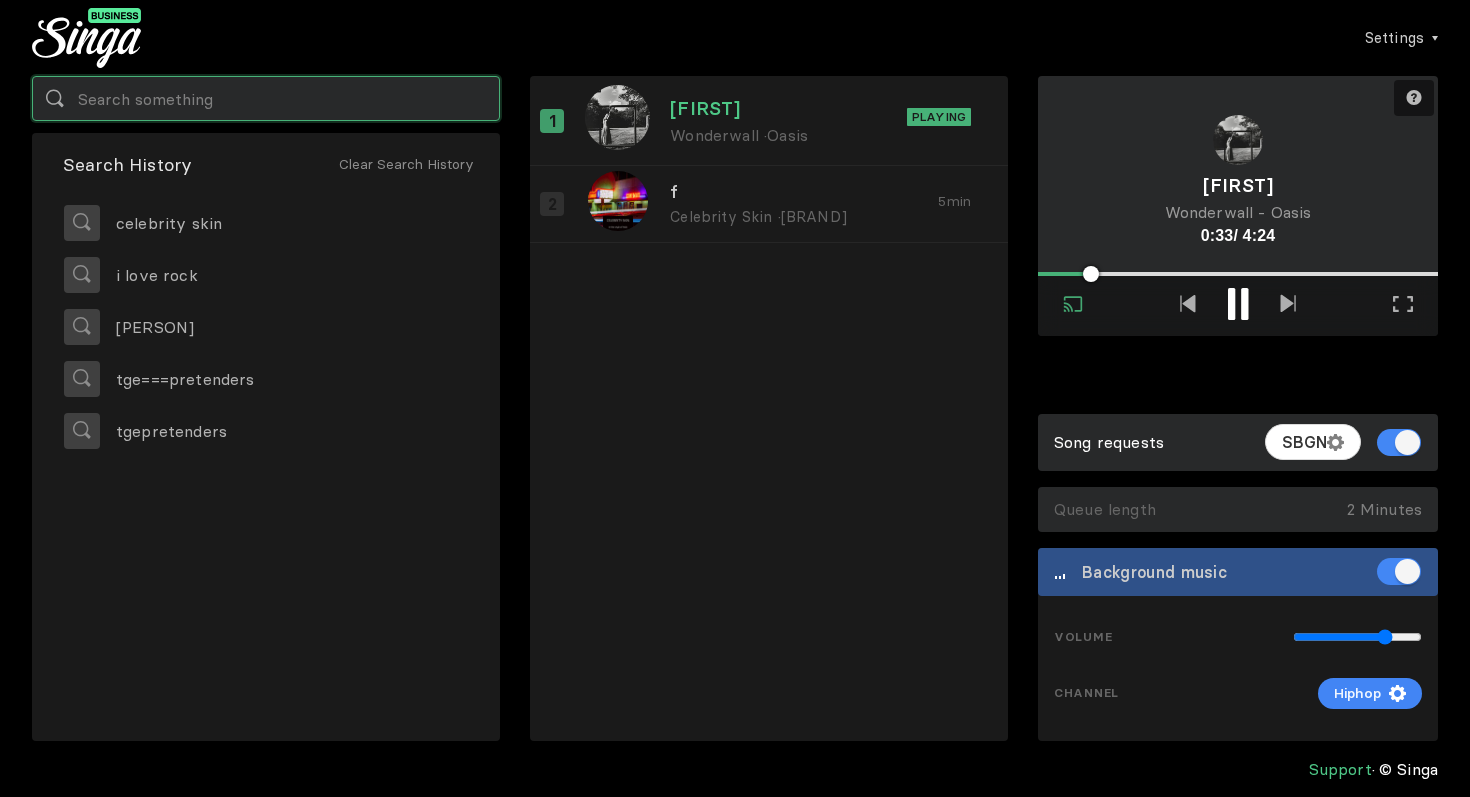 click at bounding box center [266, 98] 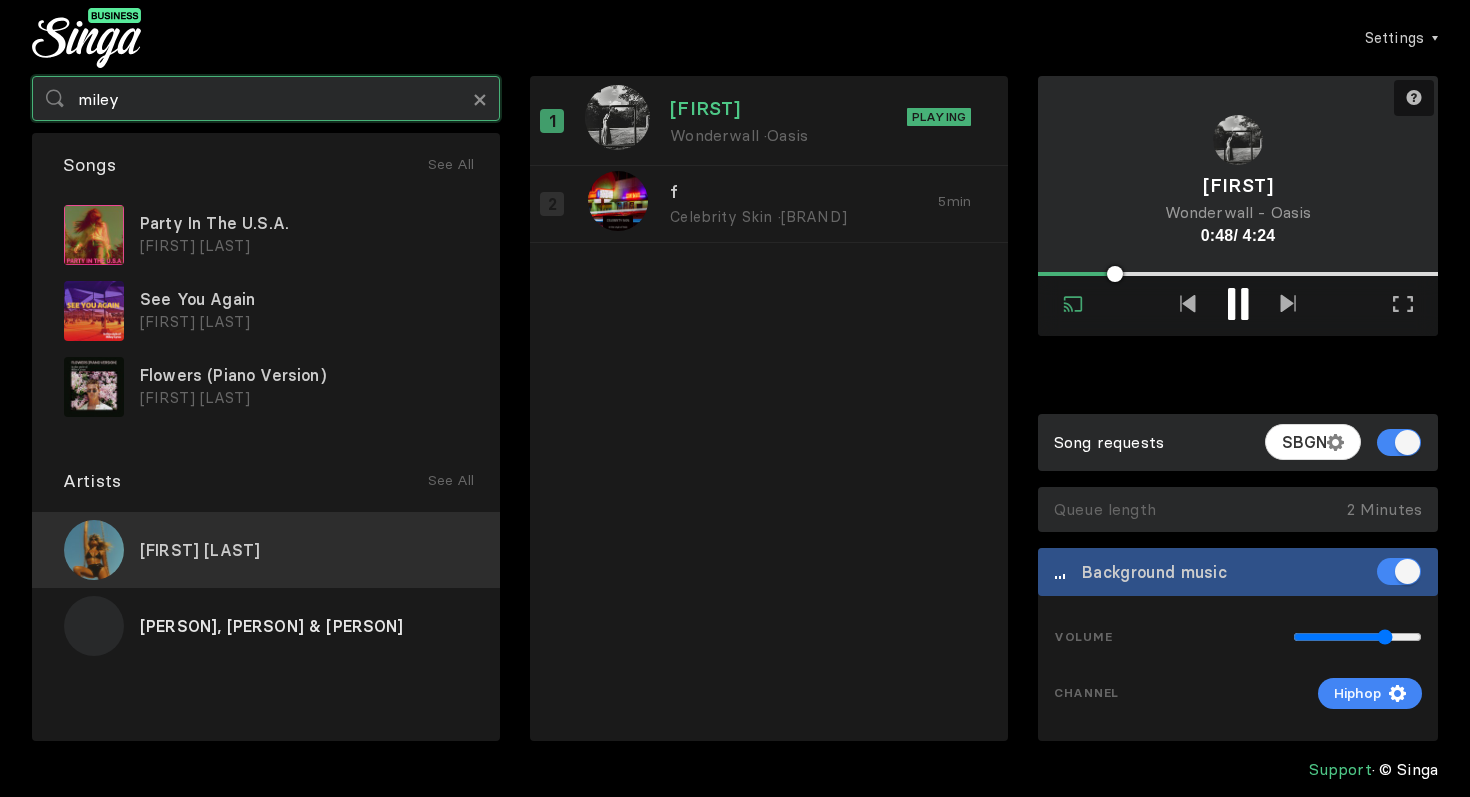 type on "miley" 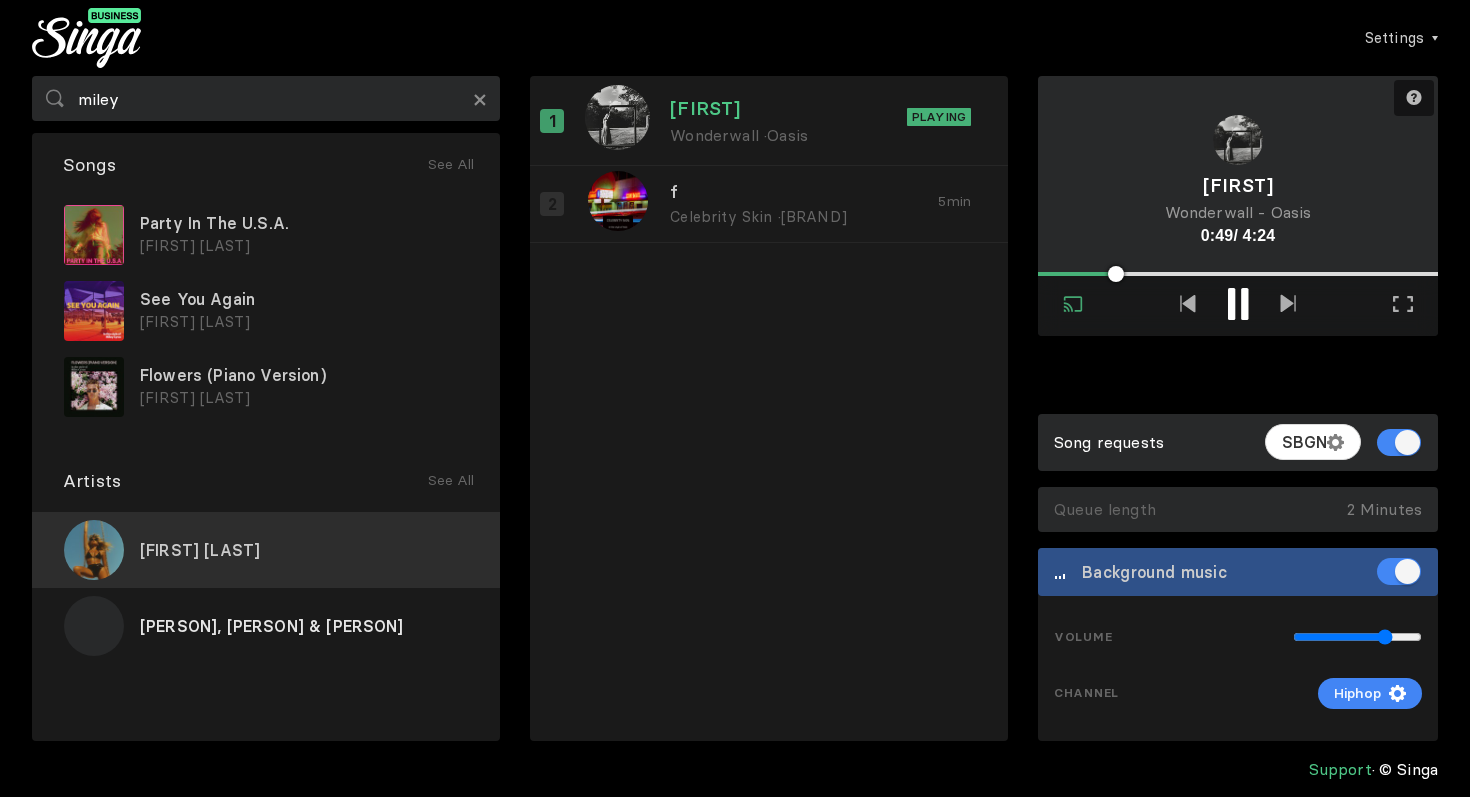 click on "[FIRST] [LAST]" at bounding box center [266, 550] 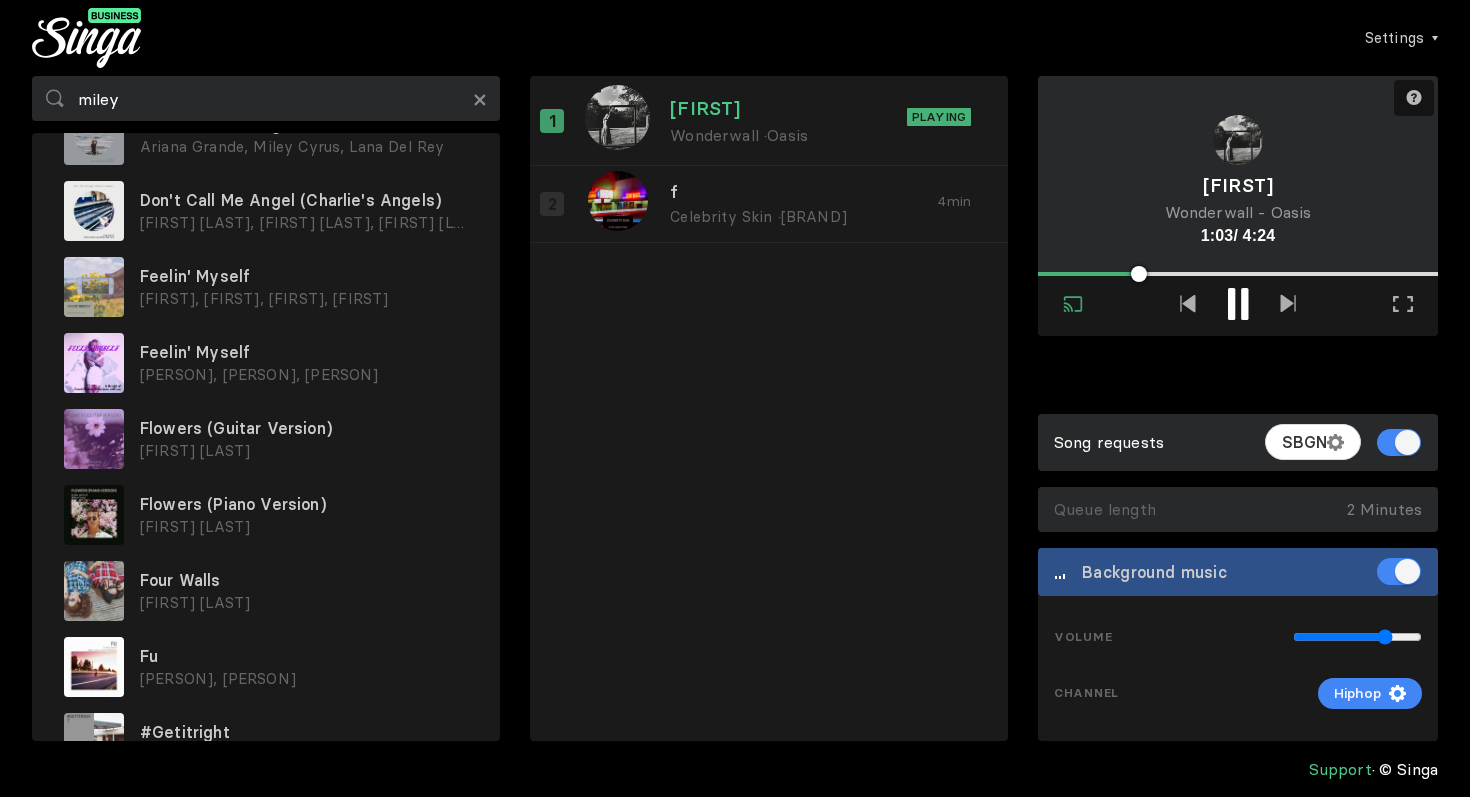 scroll, scrollTop: 577, scrollLeft: 0, axis: vertical 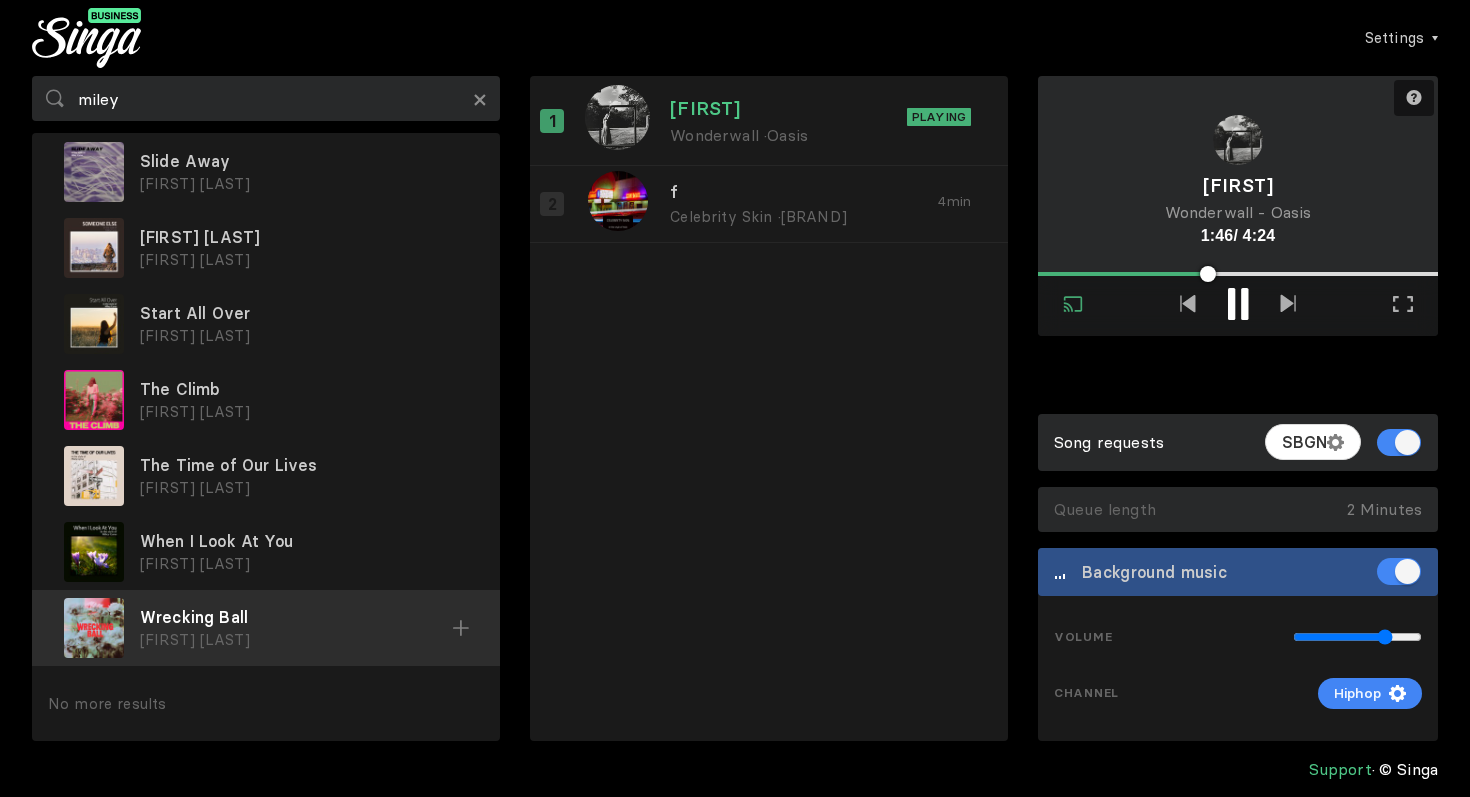 click at bounding box center (0, 0) 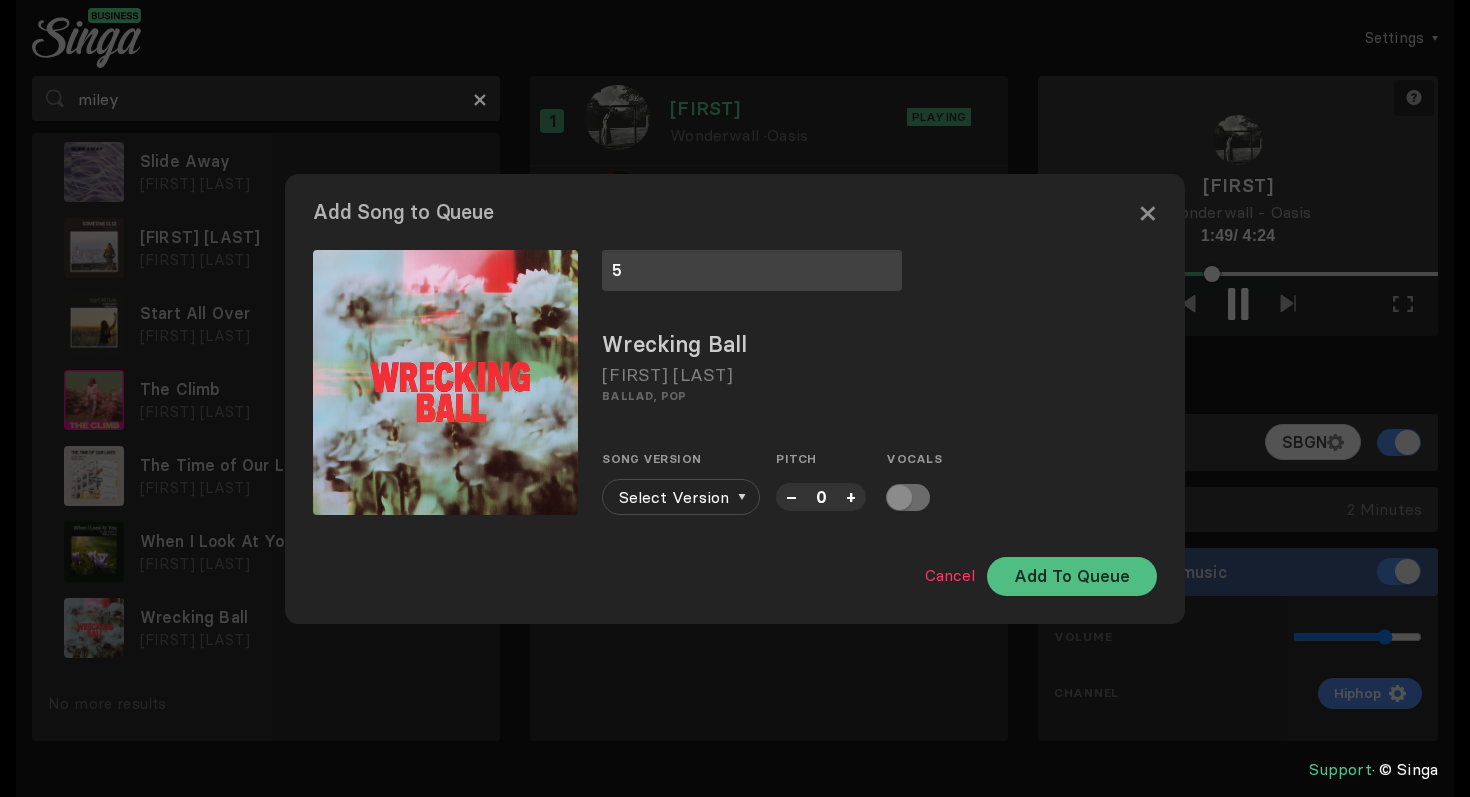 type on "5" 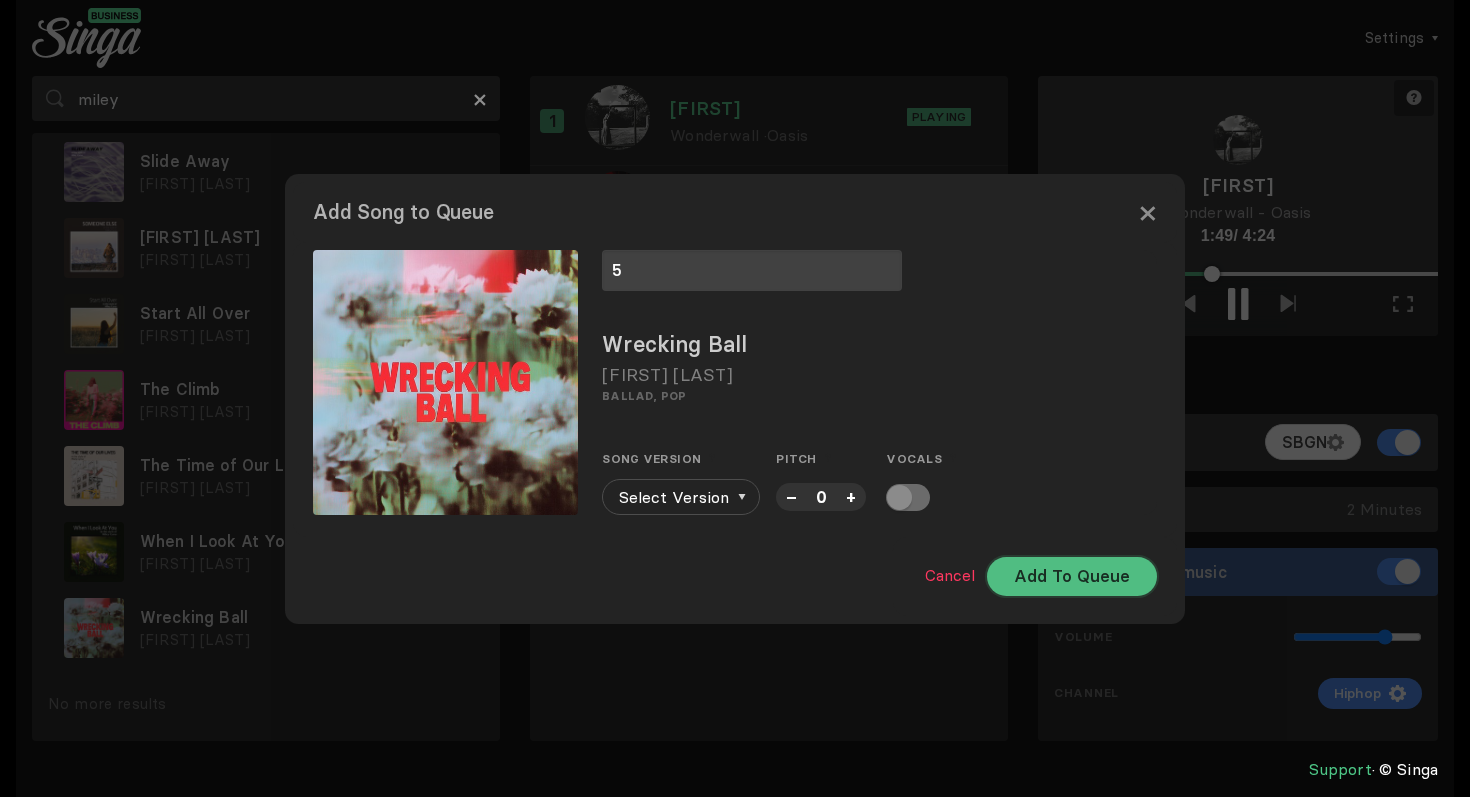 click on "Add To Queue" at bounding box center [1072, 576] 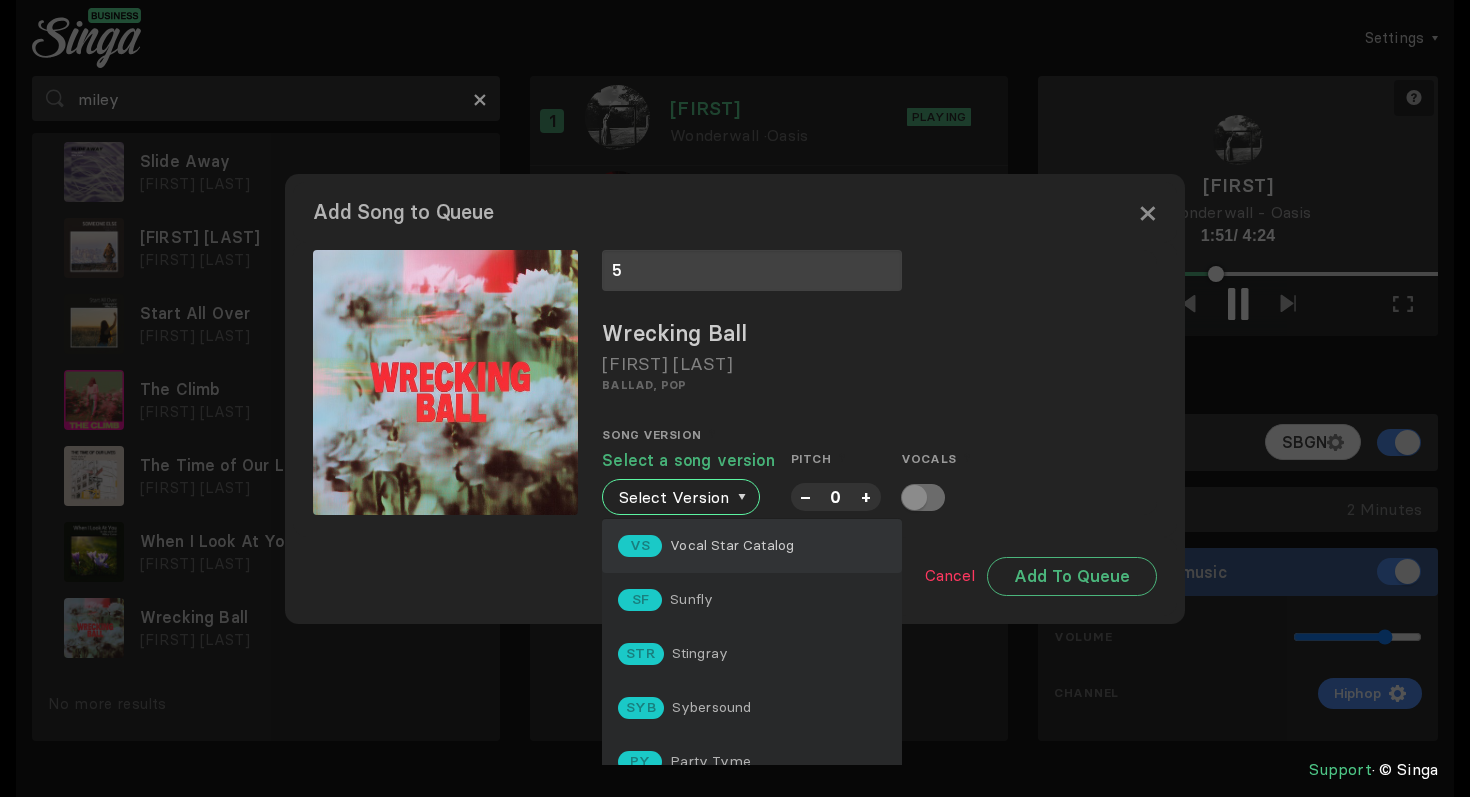 click on "VS Vocal Star Catalog" at bounding box center [706, 546] 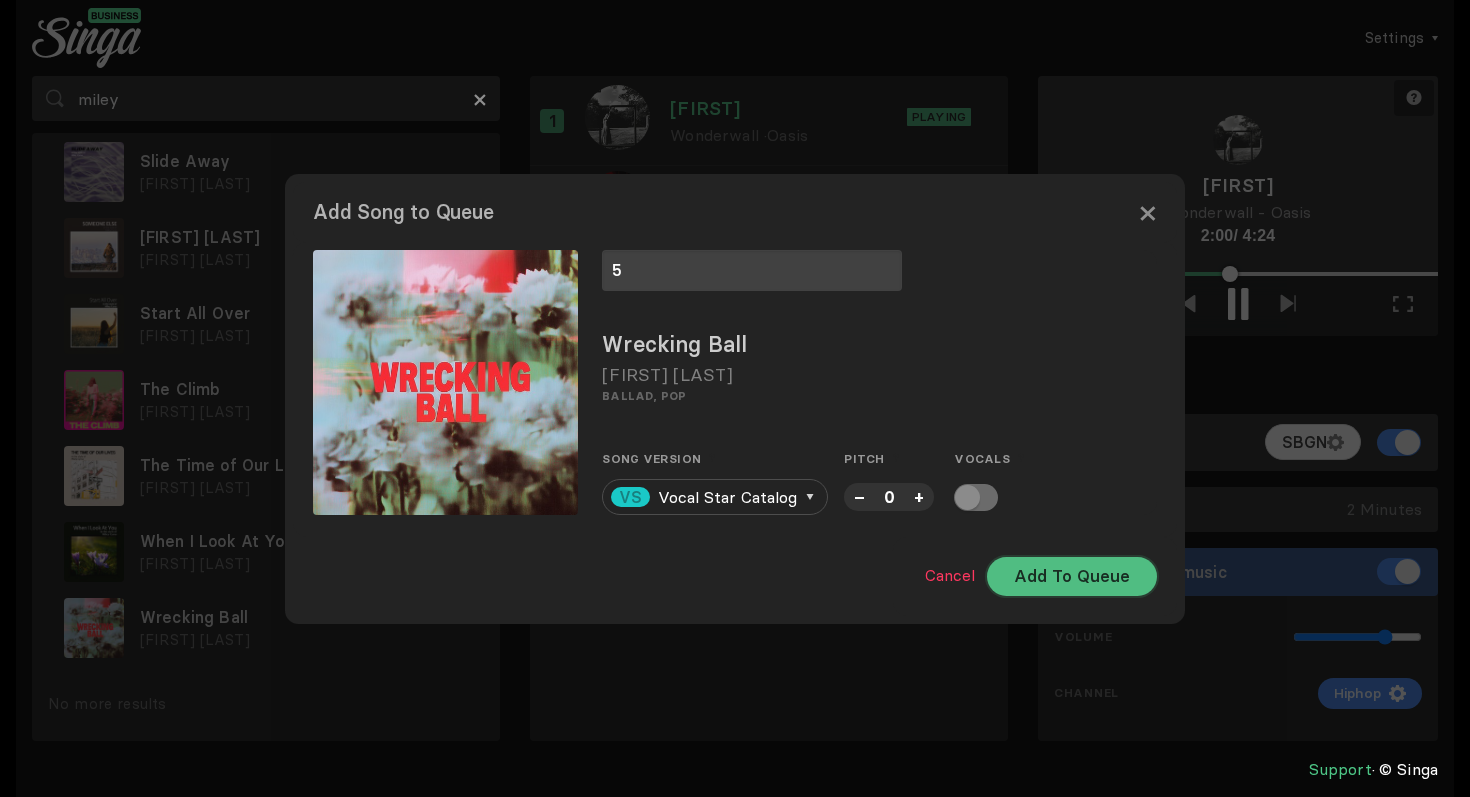 click on "Add To Queue" at bounding box center (1072, 576) 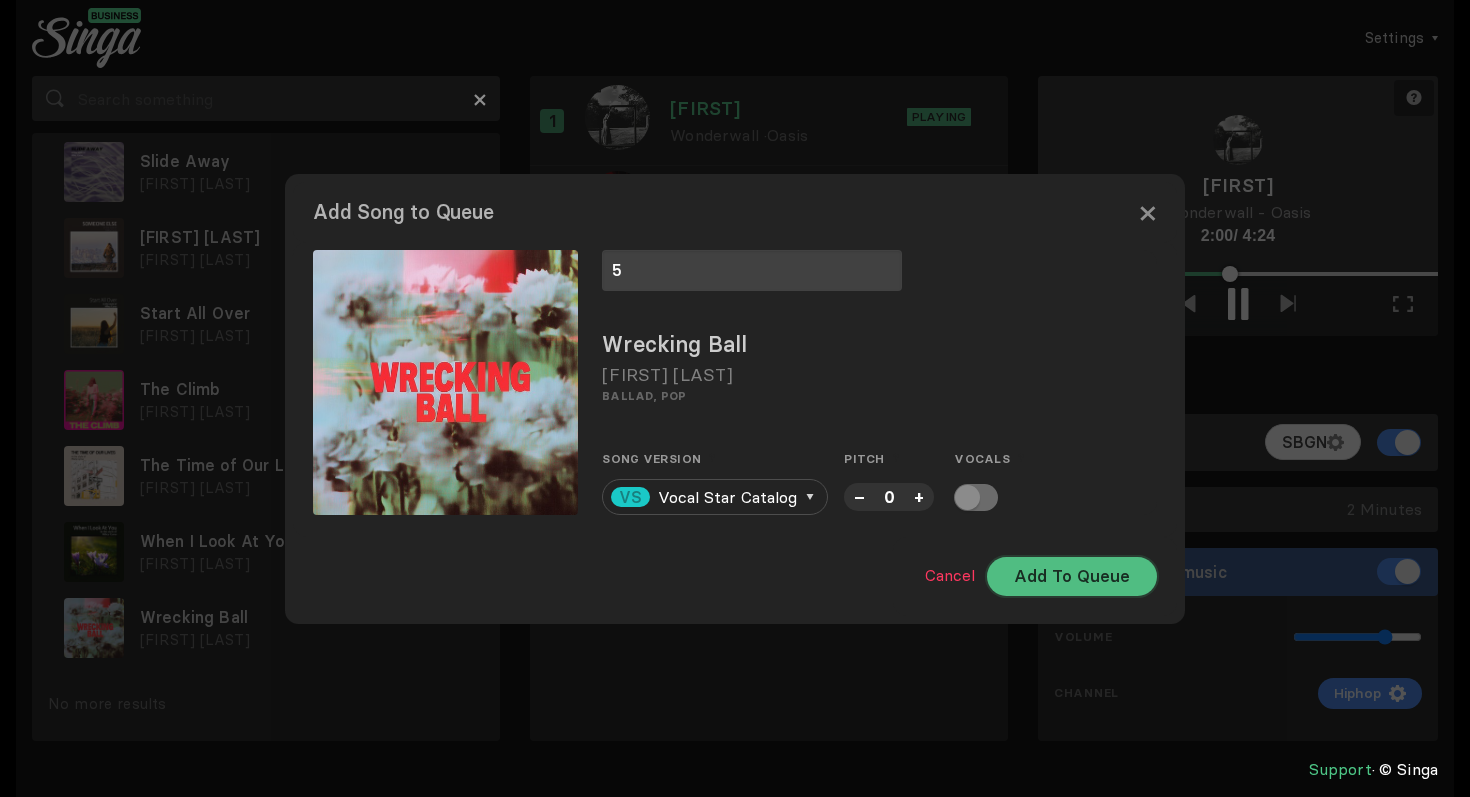 scroll, scrollTop: 0, scrollLeft: 0, axis: both 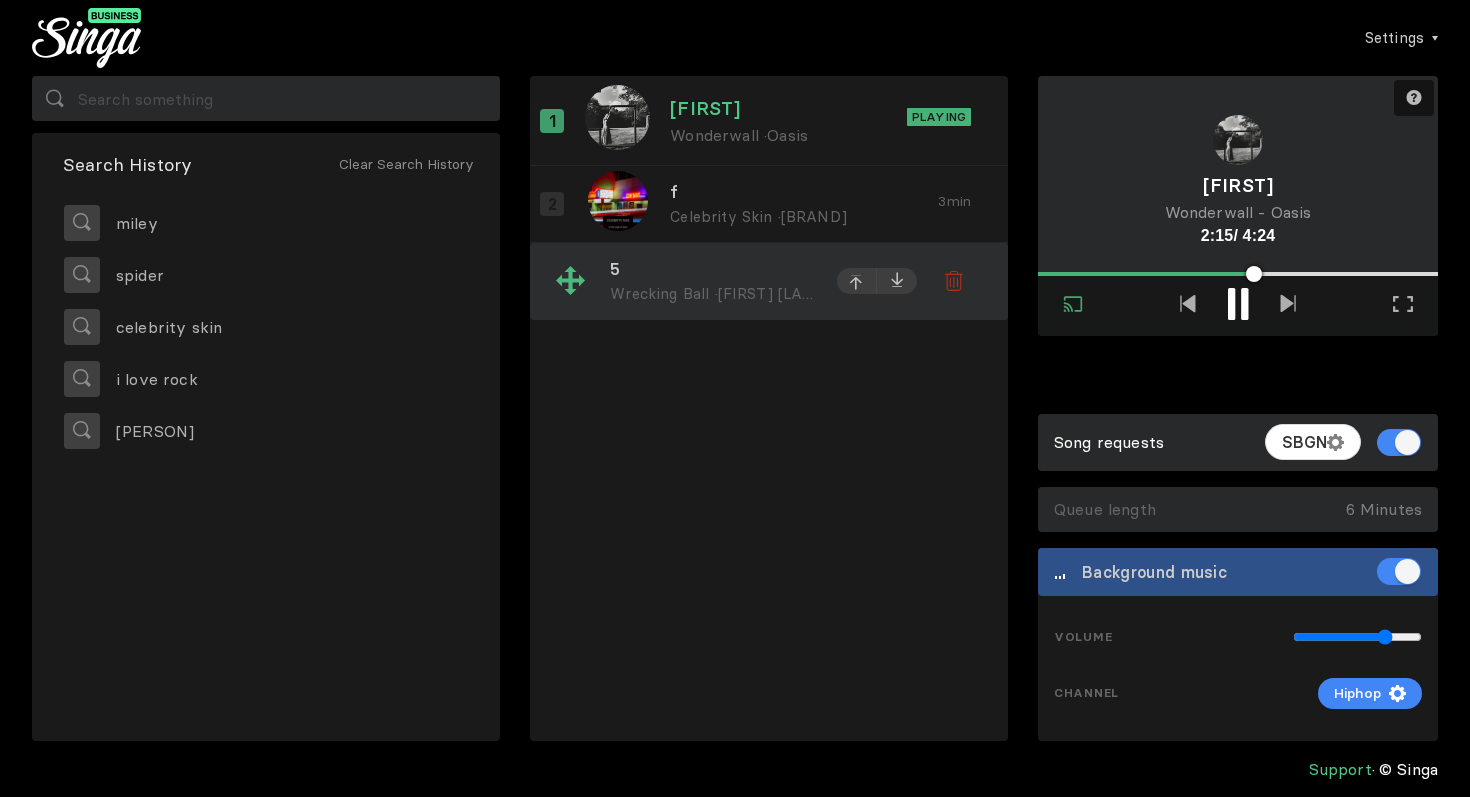 click at bounding box center [857, 283] 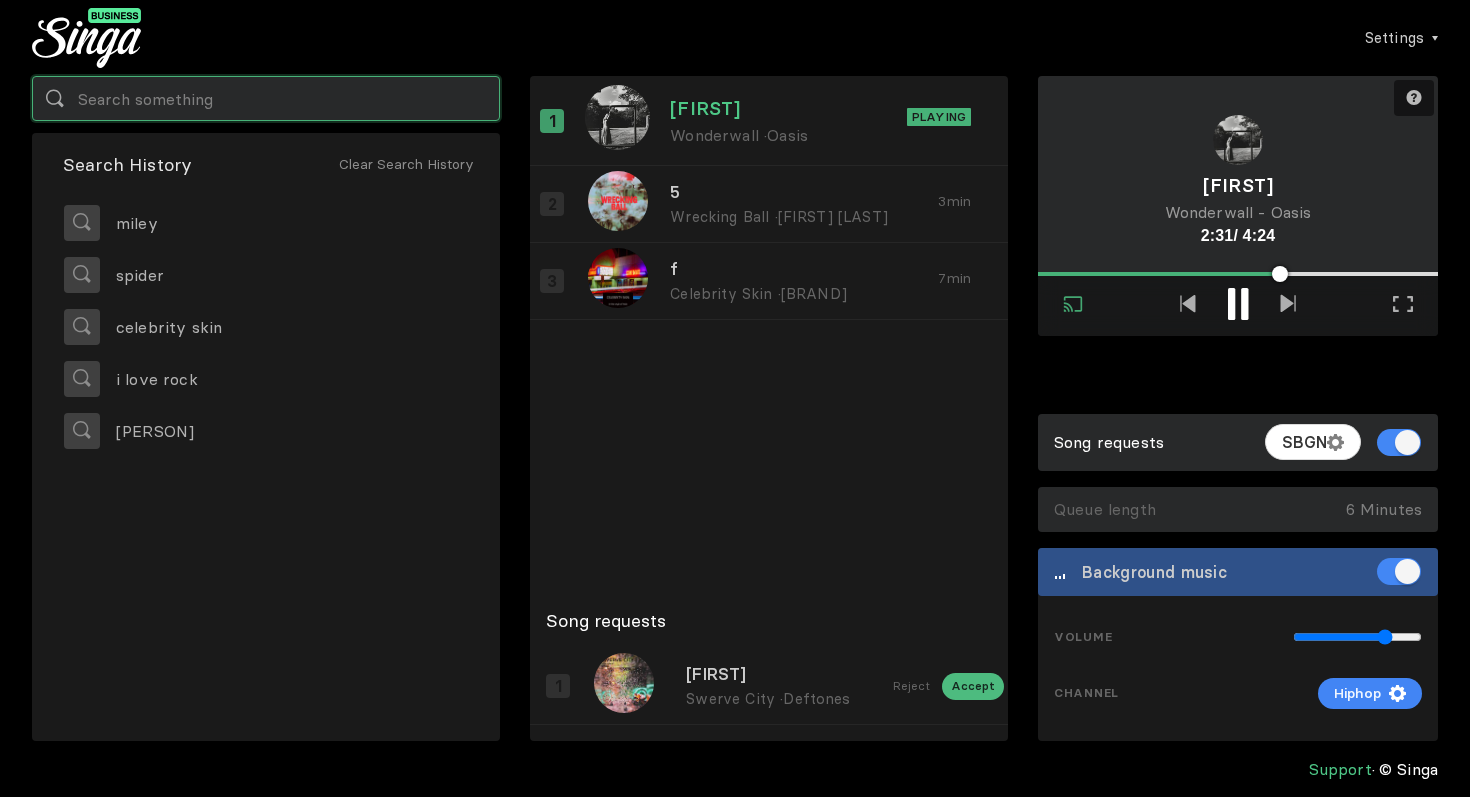 click at bounding box center [266, 98] 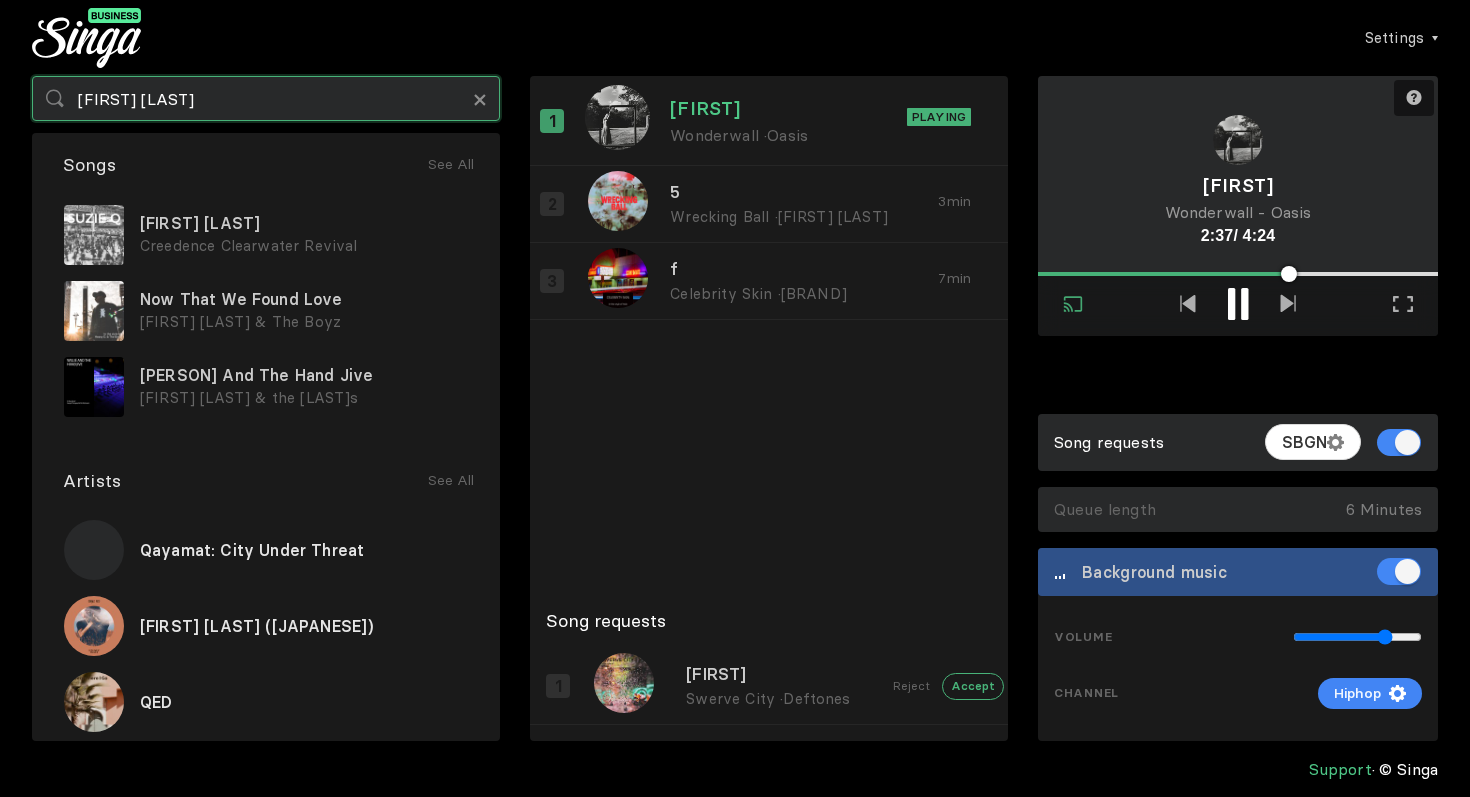 type on "[FIRST] [LAST]" 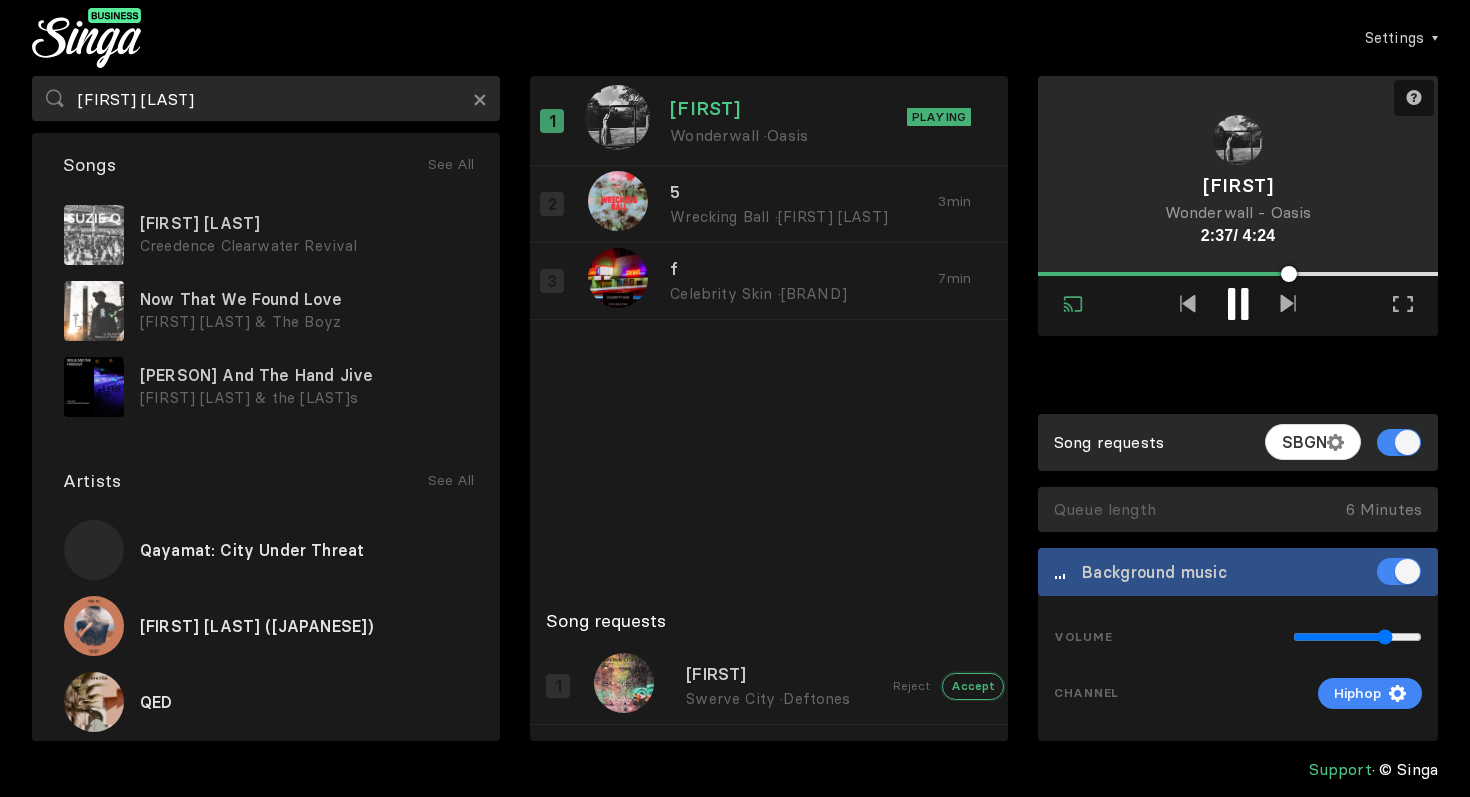 click on "Accept" at bounding box center [973, 686] 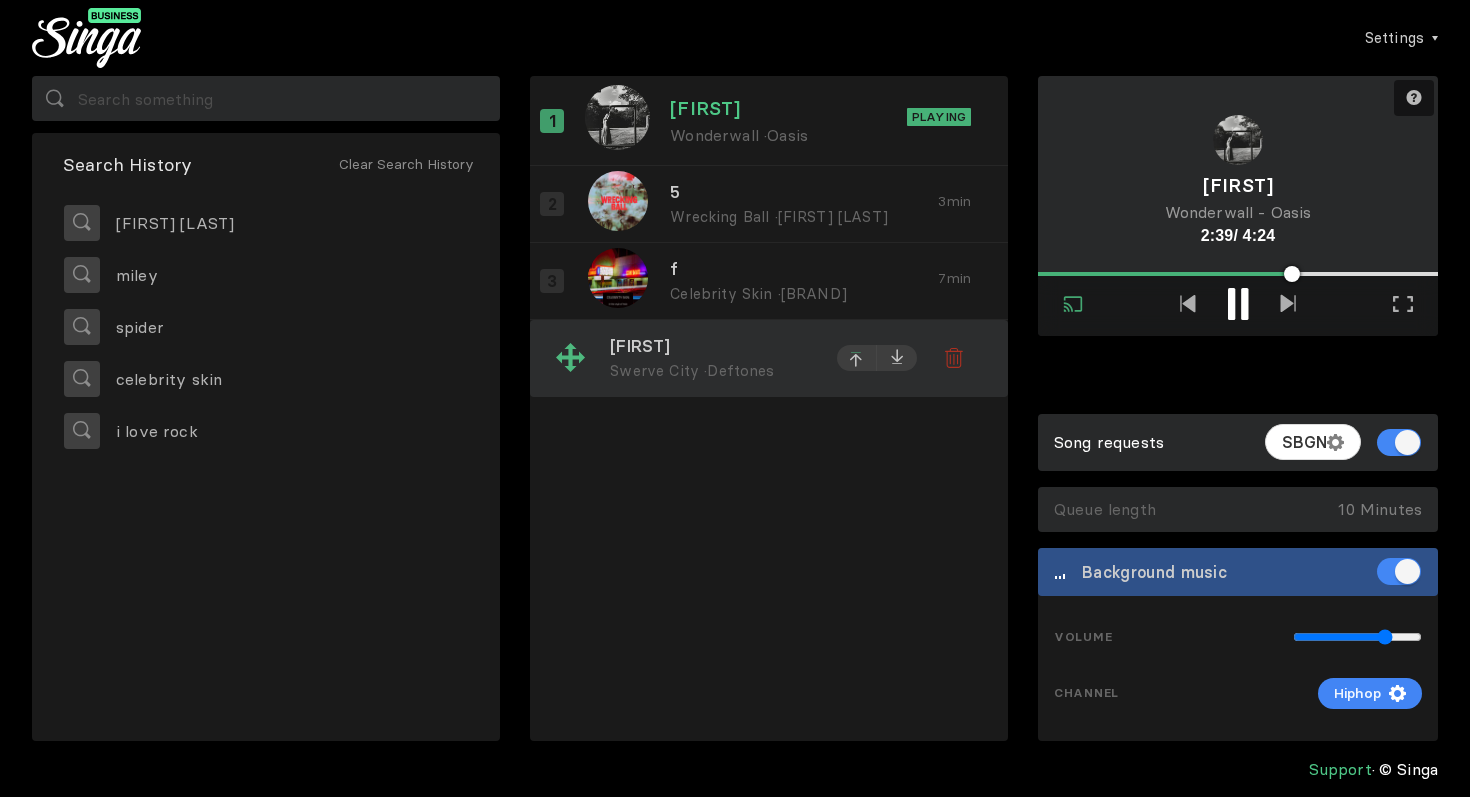 click at bounding box center (857, 361) 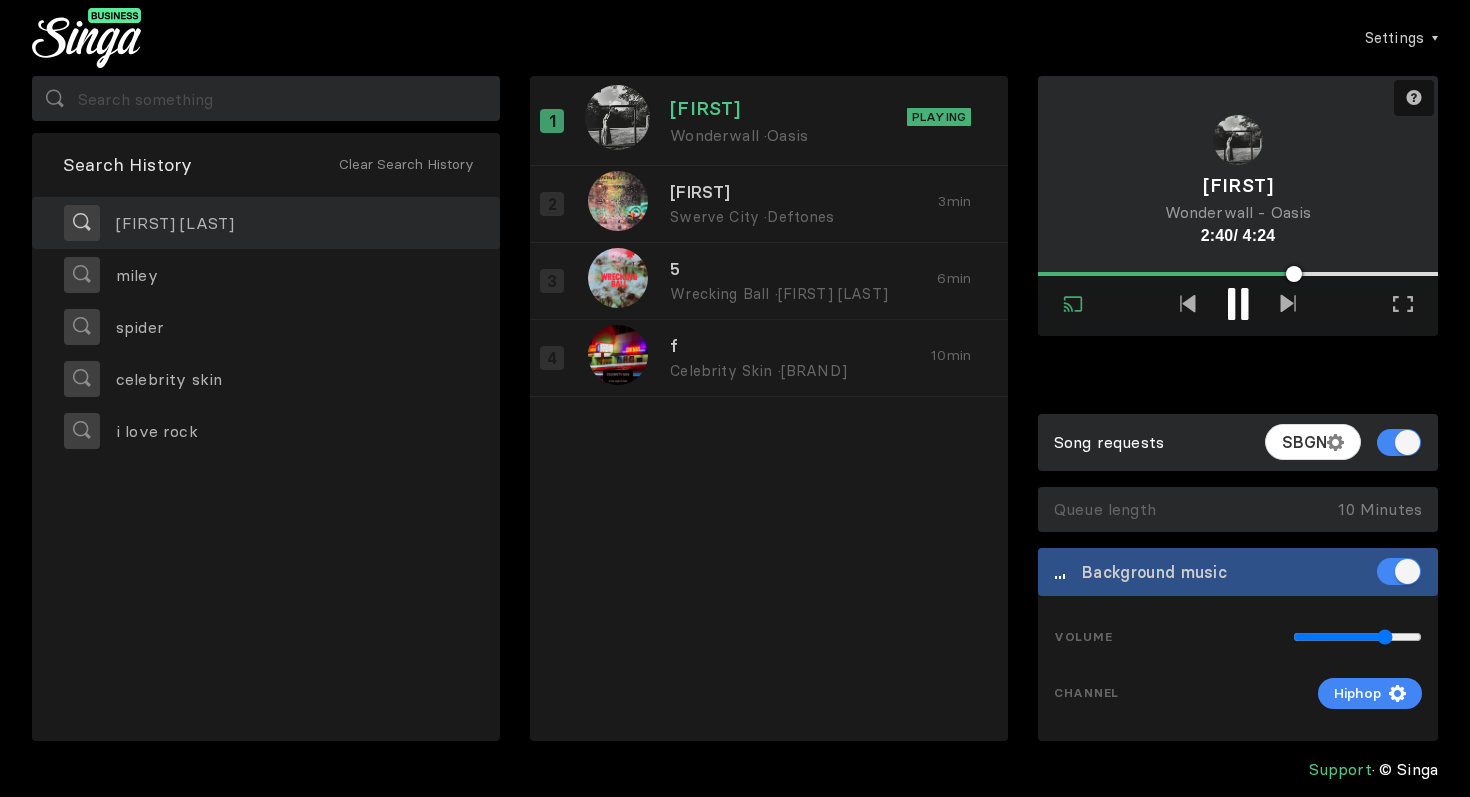 click on "[FIRST] [LAST]" at bounding box center (266, 223) 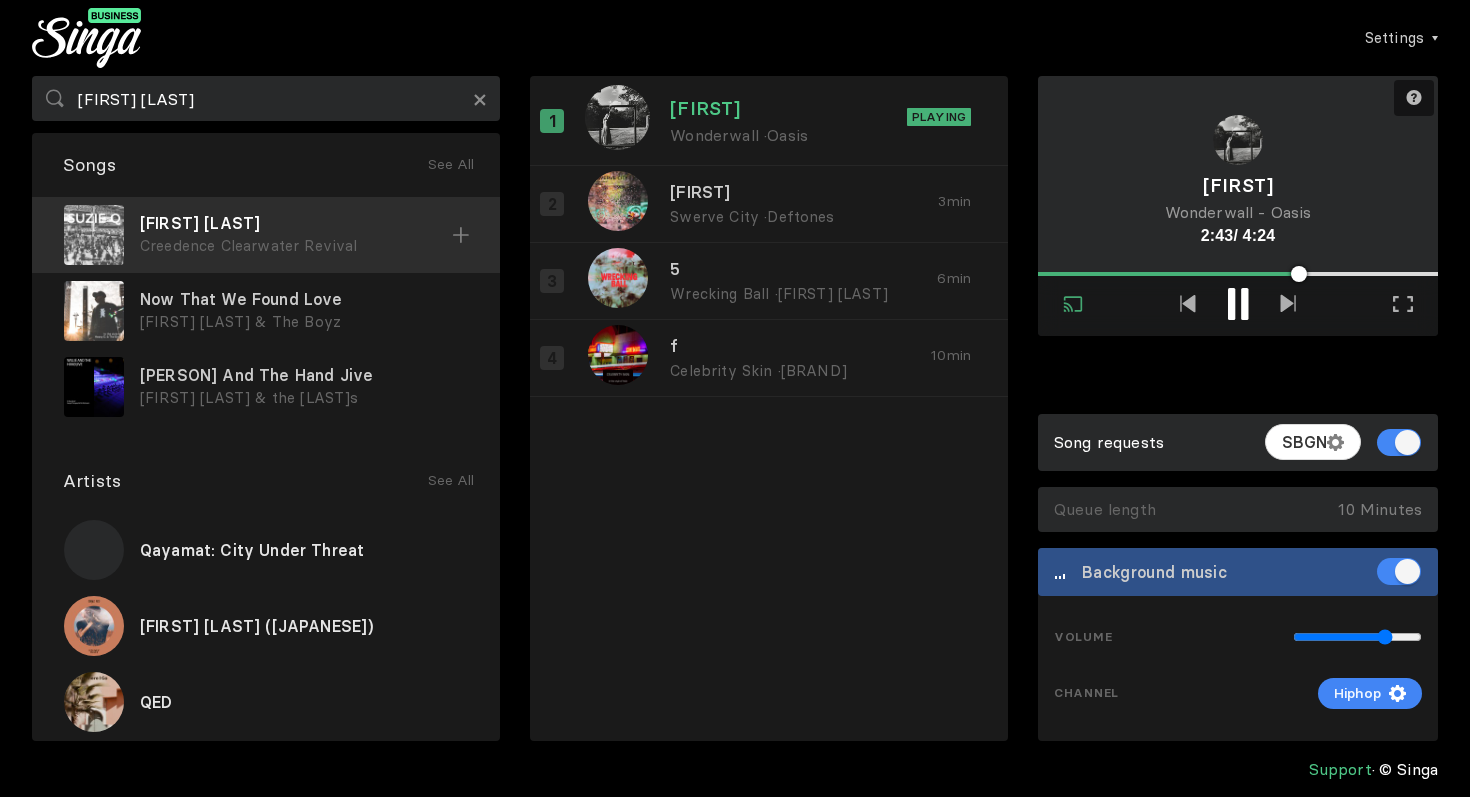 click at bounding box center [461, 235] 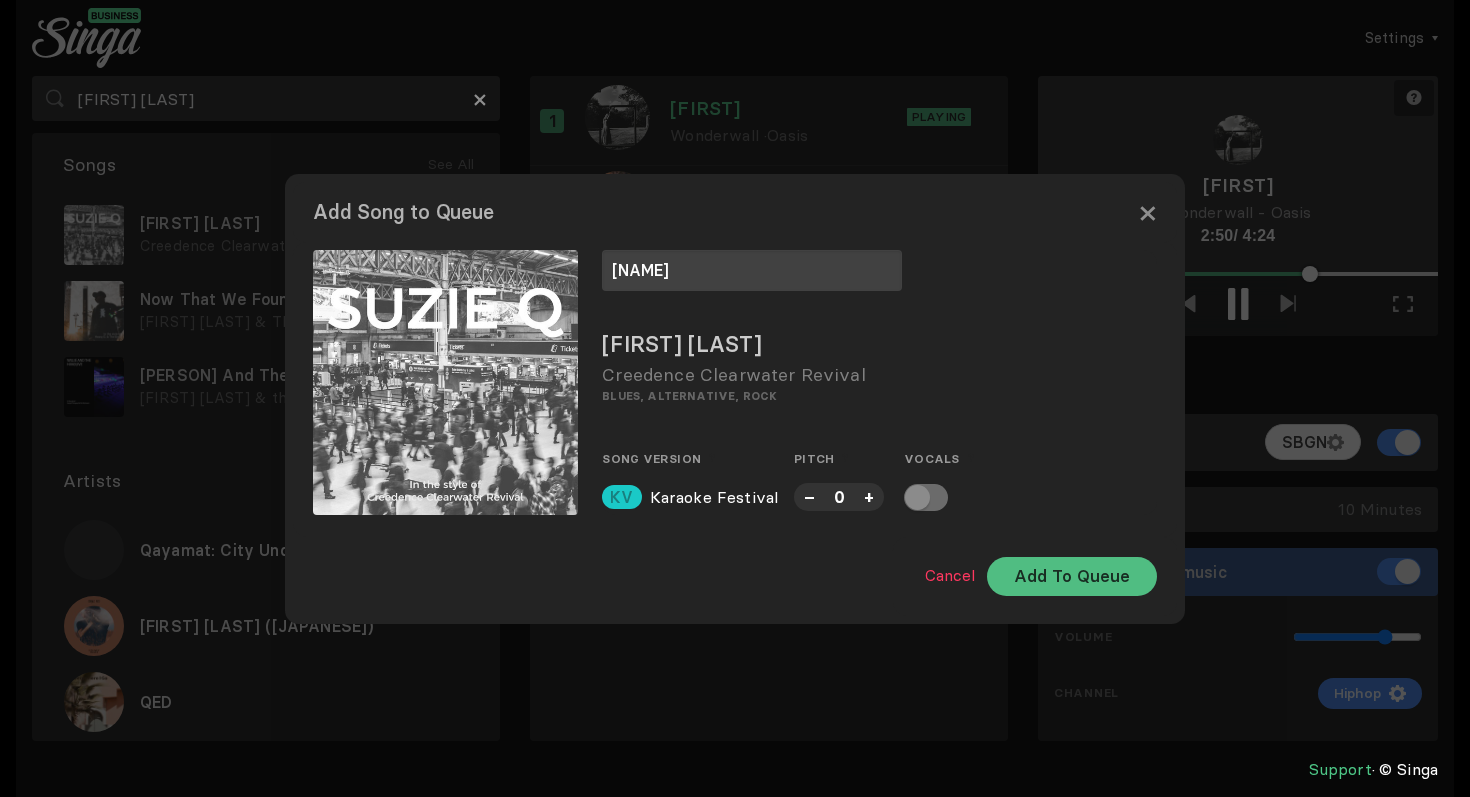 type on "[NAME]" 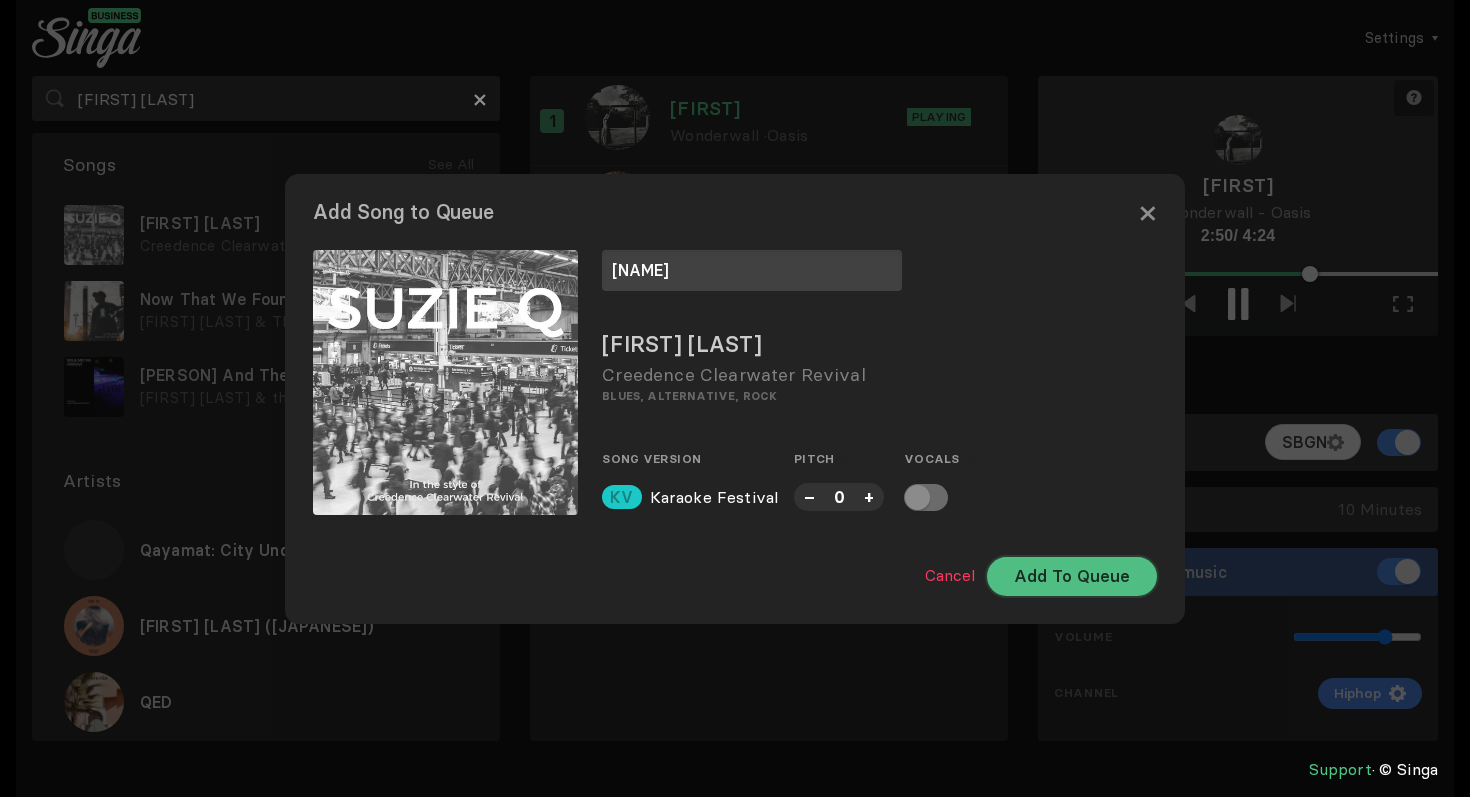 click on "Add To Queue" at bounding box center (1072, 576) 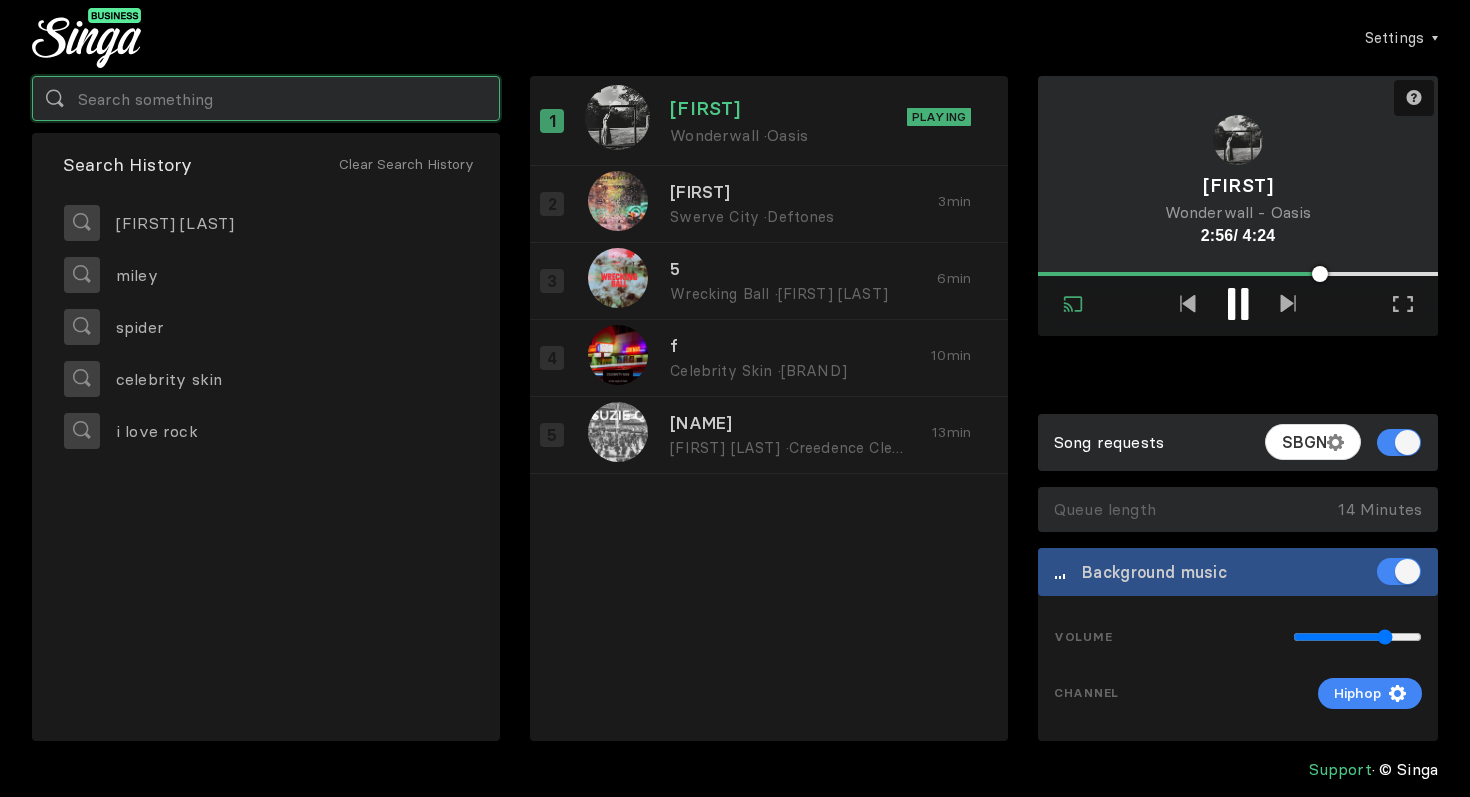 click at bounding box center (266, 98) 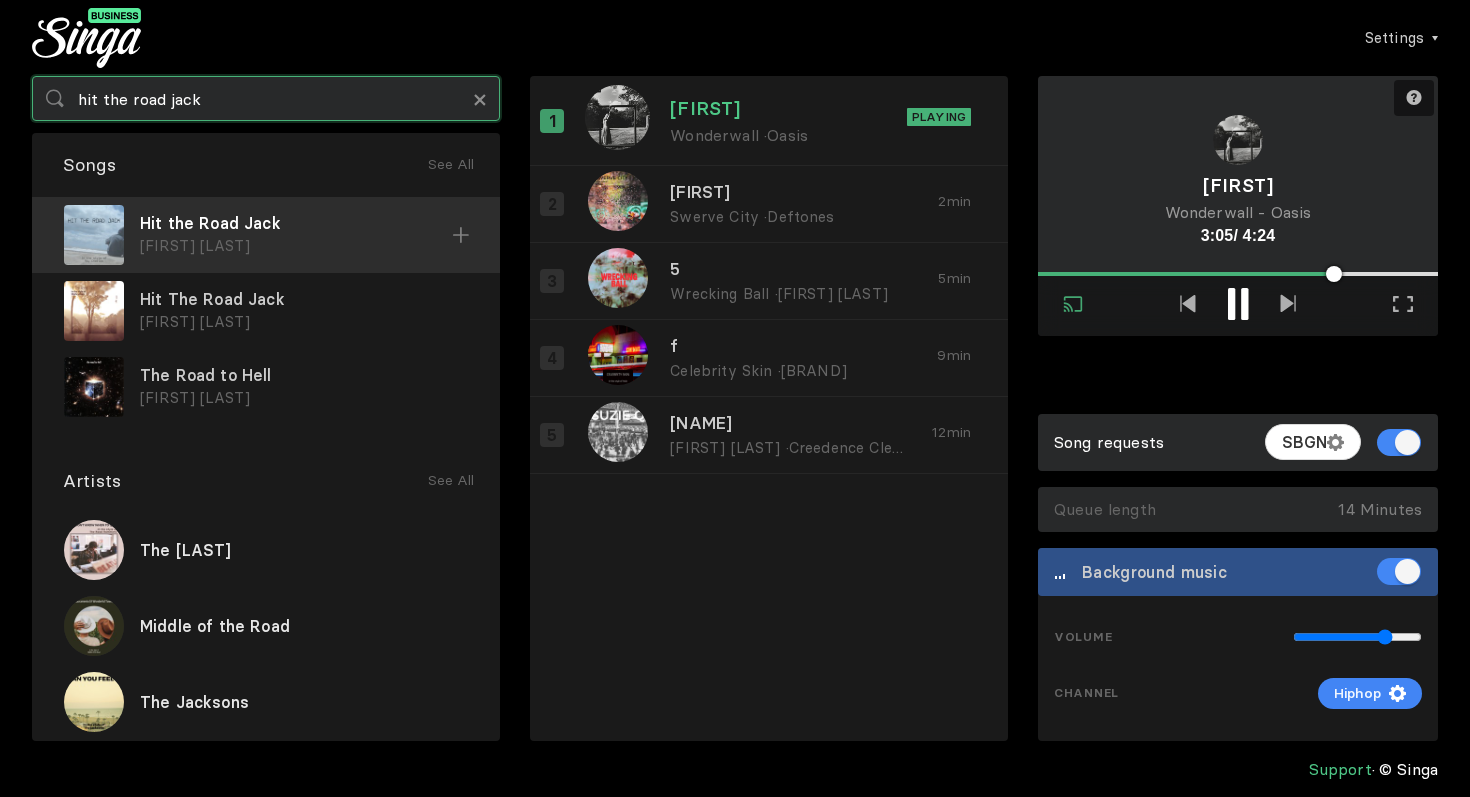 type on "hit the road jack" 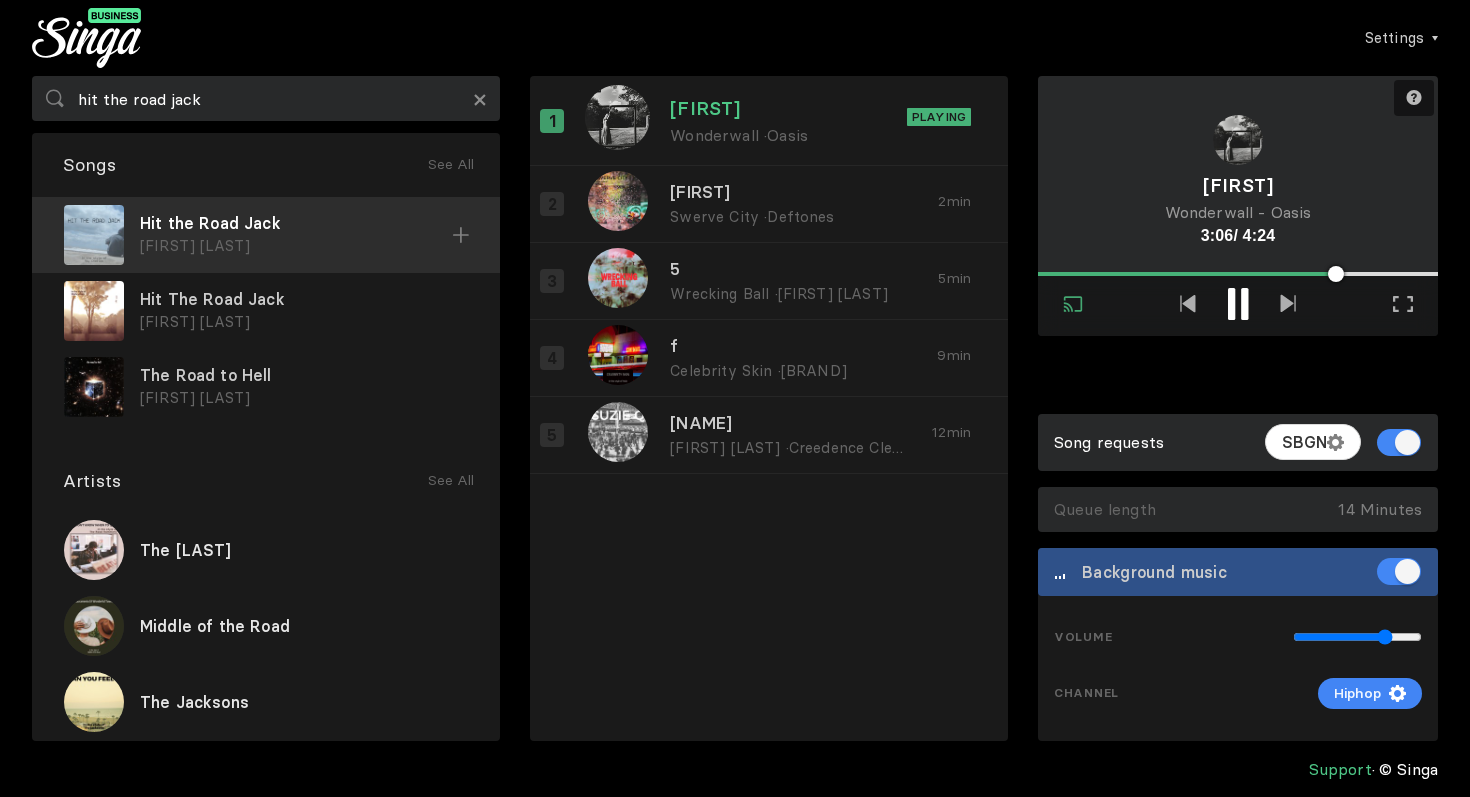 click at bounding box center [461, 235] 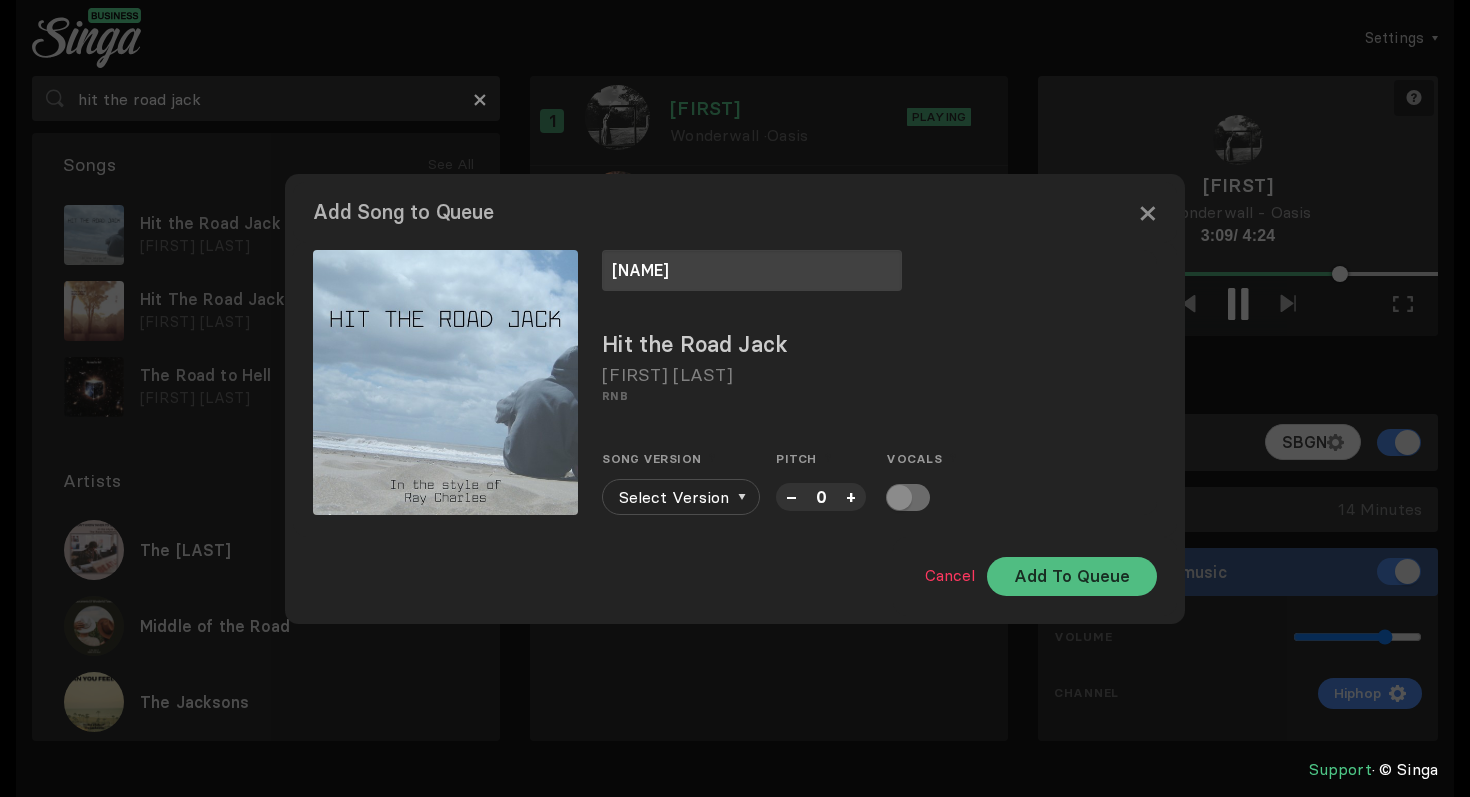 type on "[NAME]" 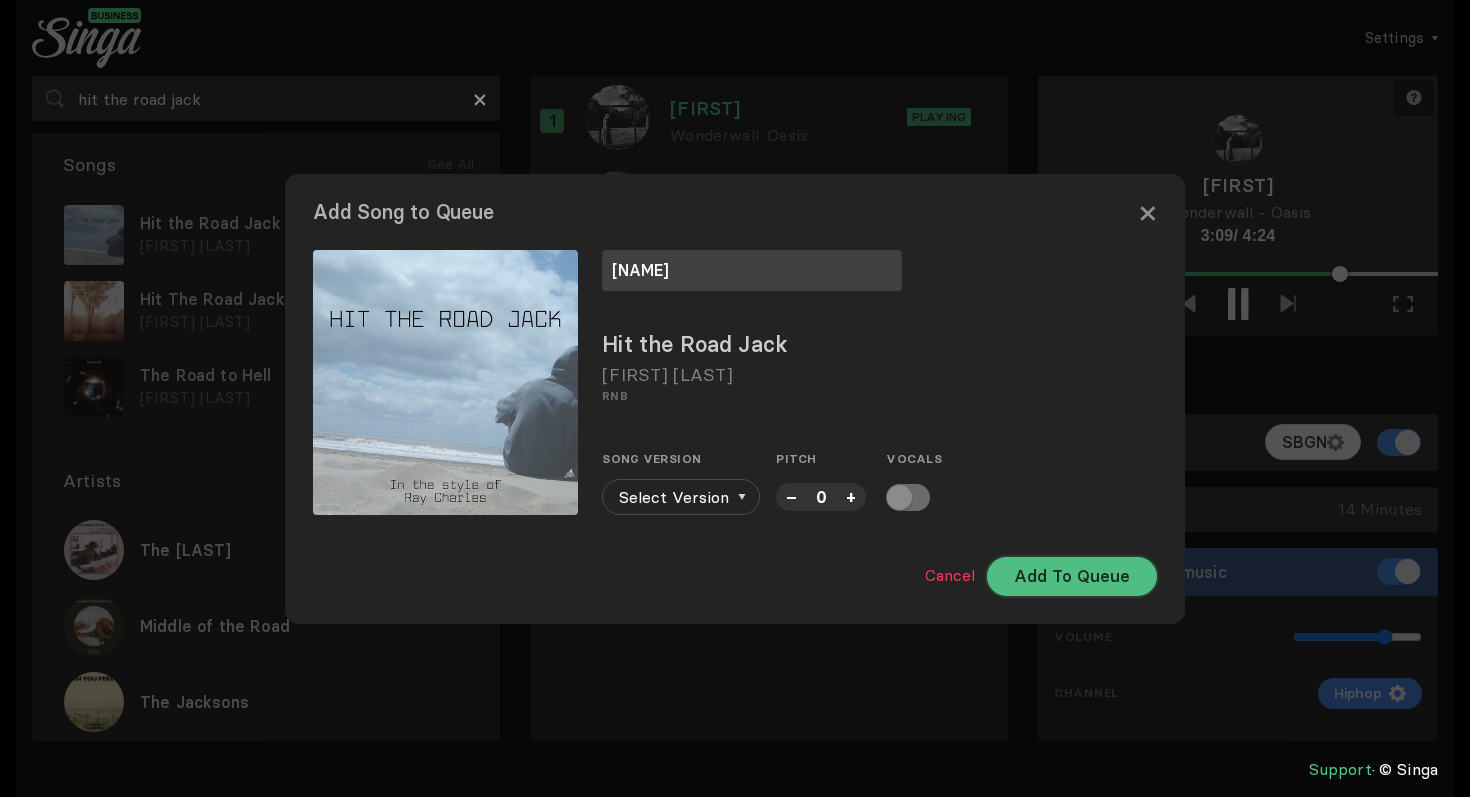 click on "Add To Queue" at bounding box center (1072, 576) 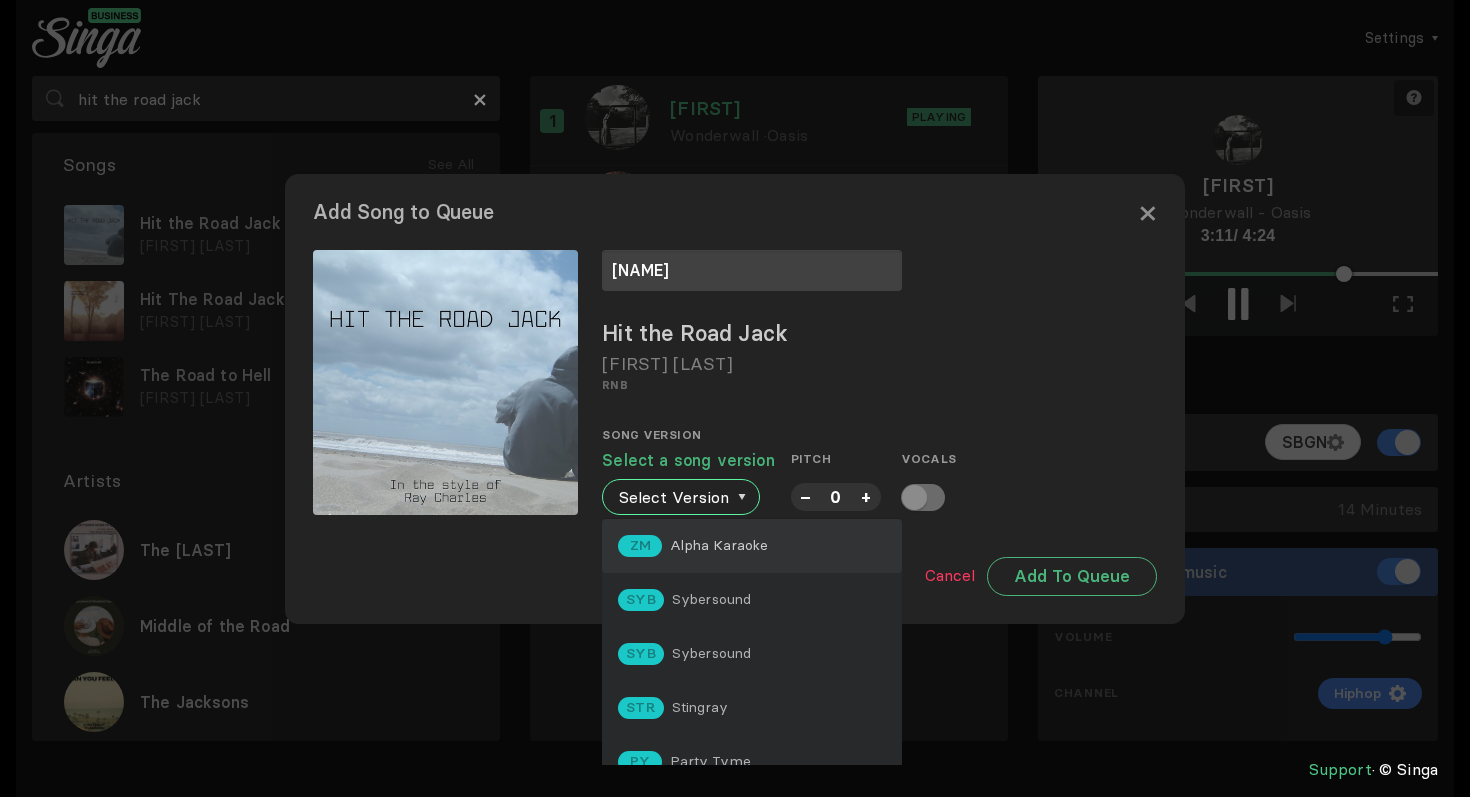 click on "ZM Alpha Karaoke" at bounding box center (752, 546) 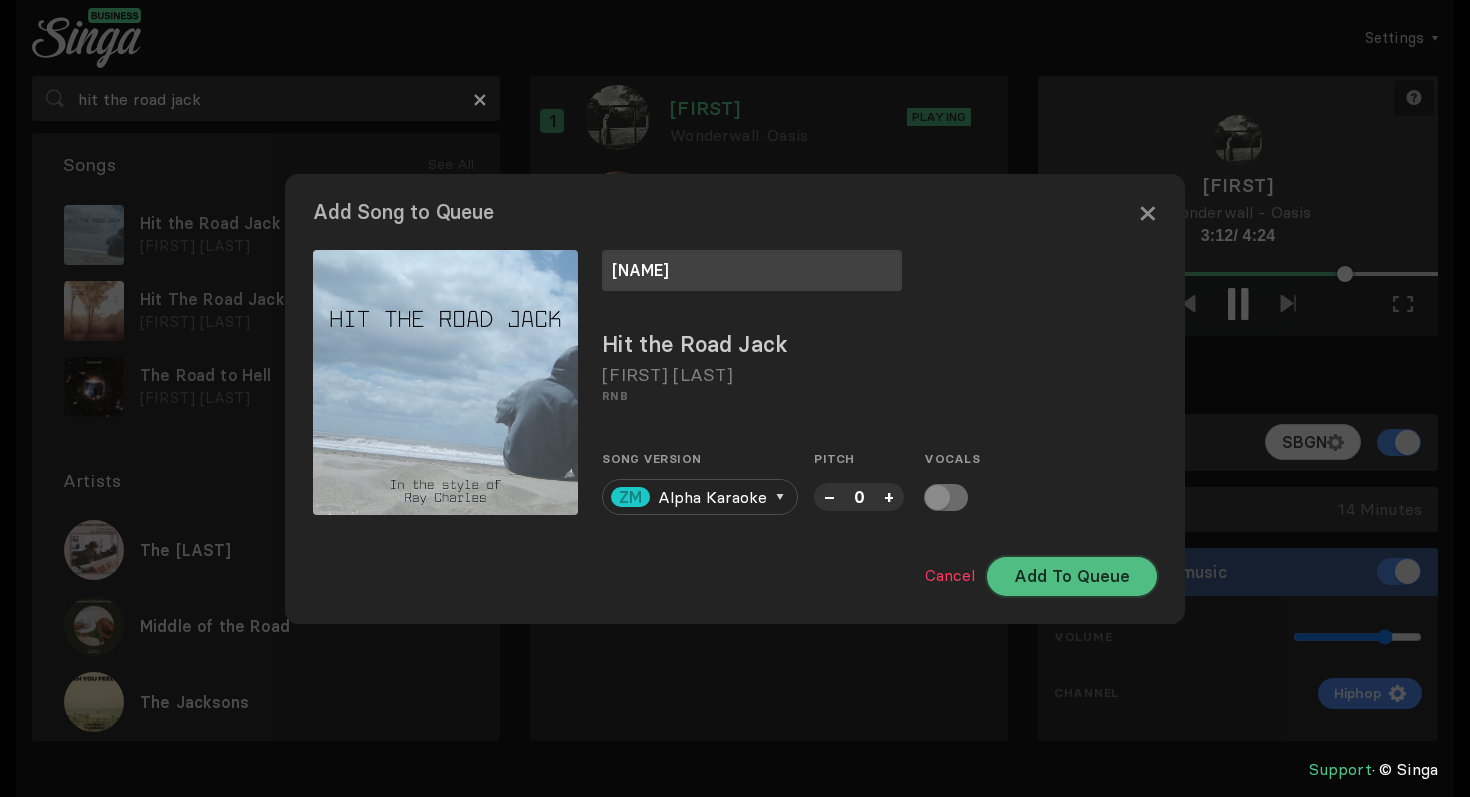 click on "Add To Queue" at bounding box center [1072, 576] 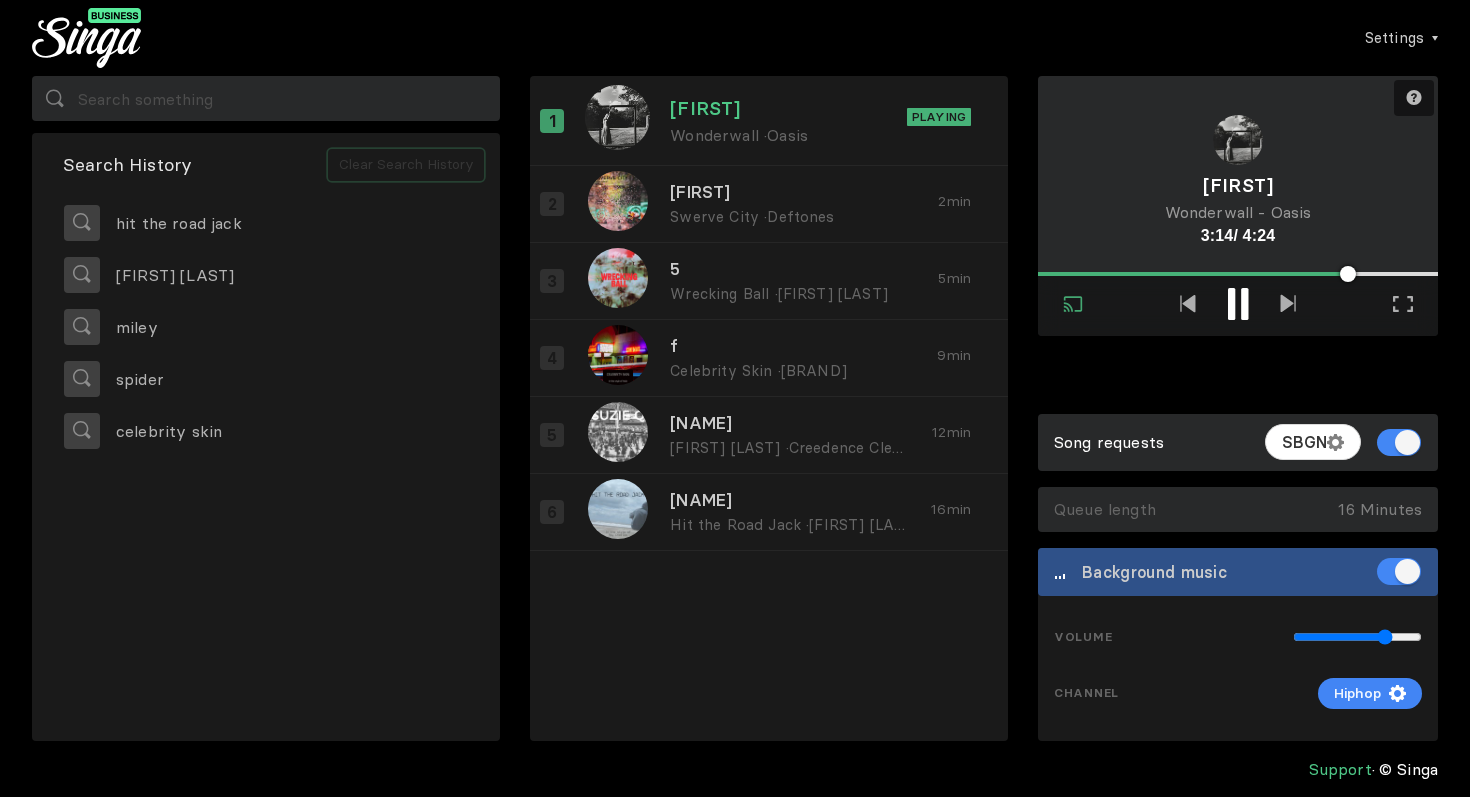 click on "Clear Search History" at bounding box center (406, 165) 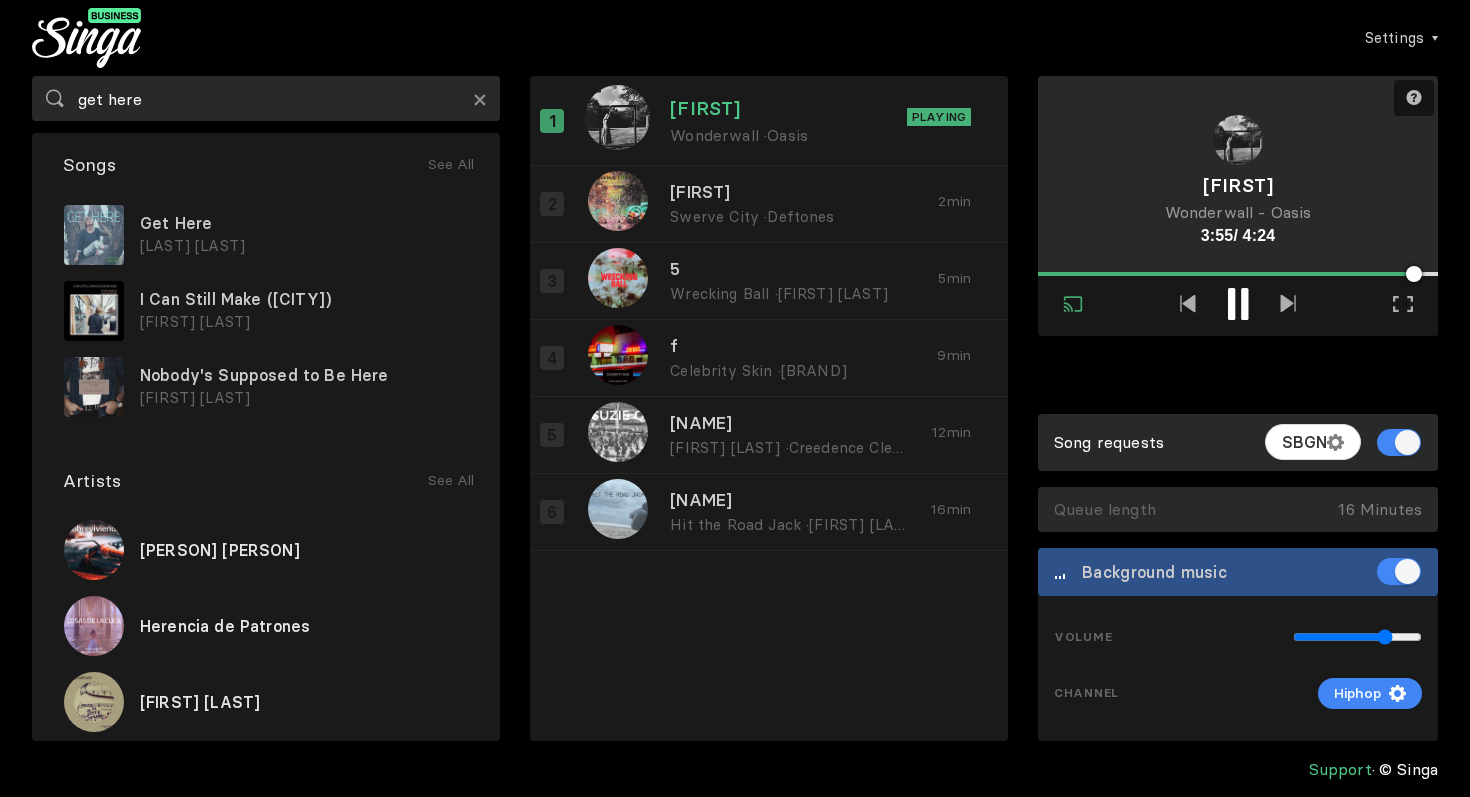 drag, startPoint x: 484, startPoint y: 94, endPoint x: 386, endPoint y: 94, distance: 98 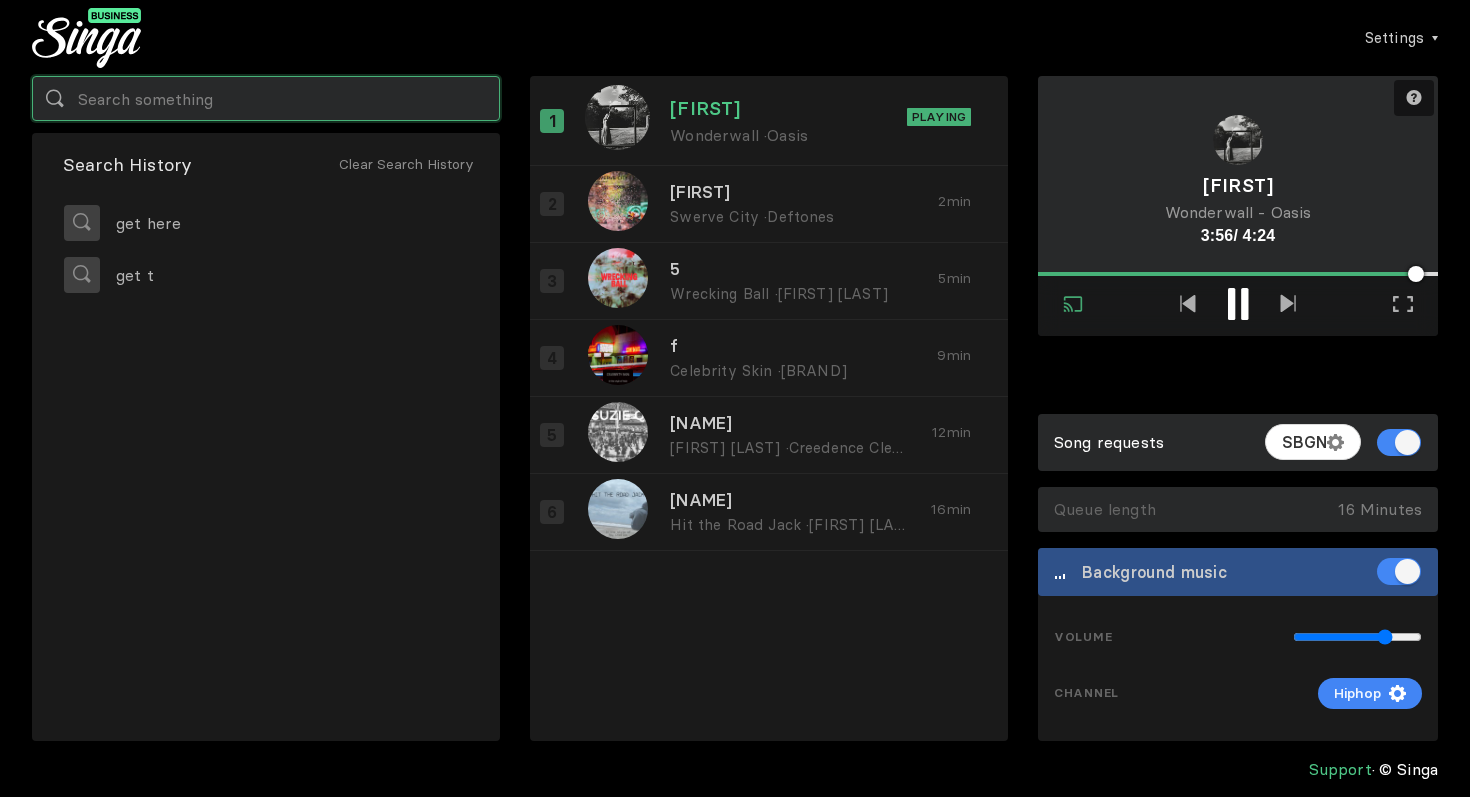 click at bounding box center [266, 98] 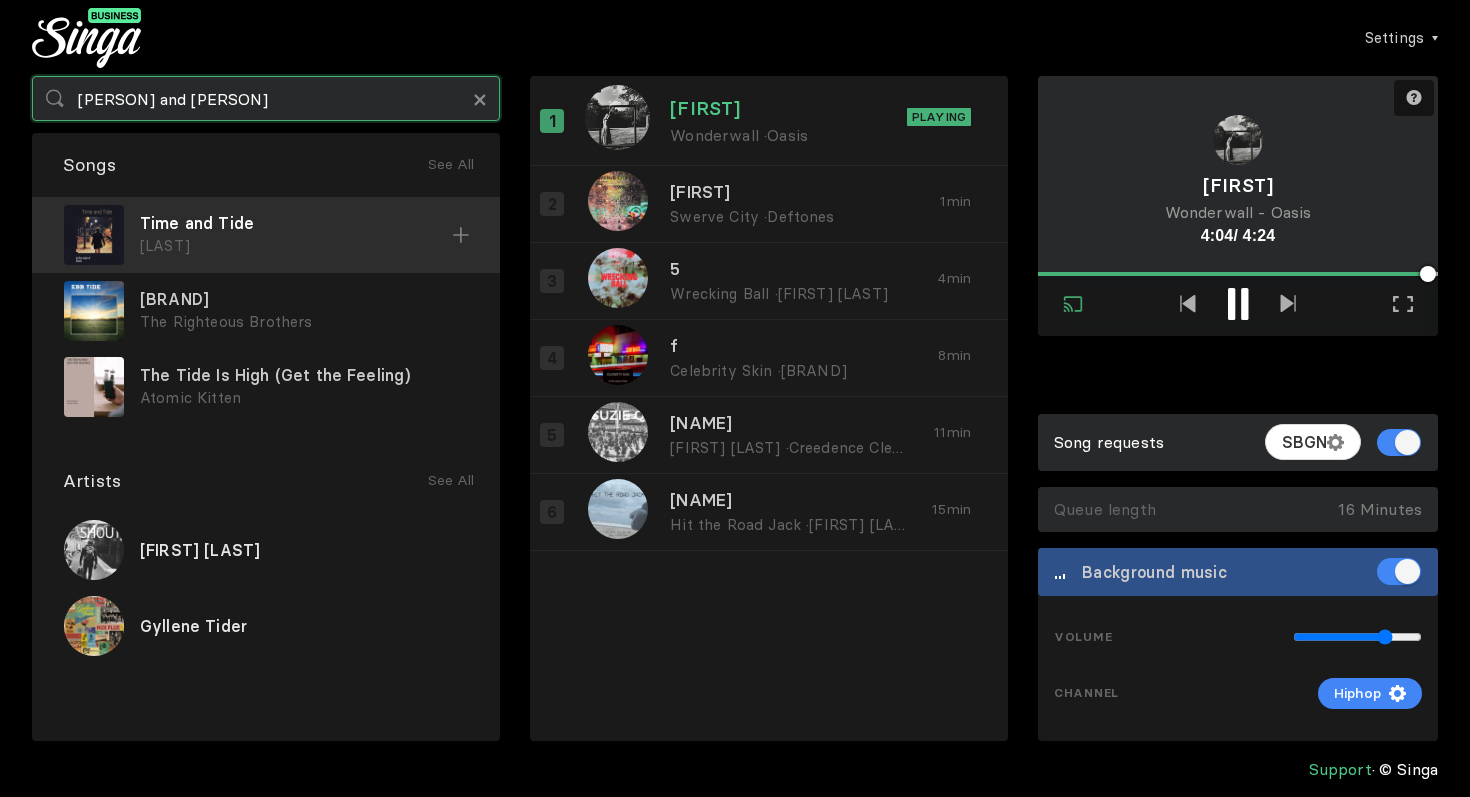 type on "[PERSON] and [PERSON]" 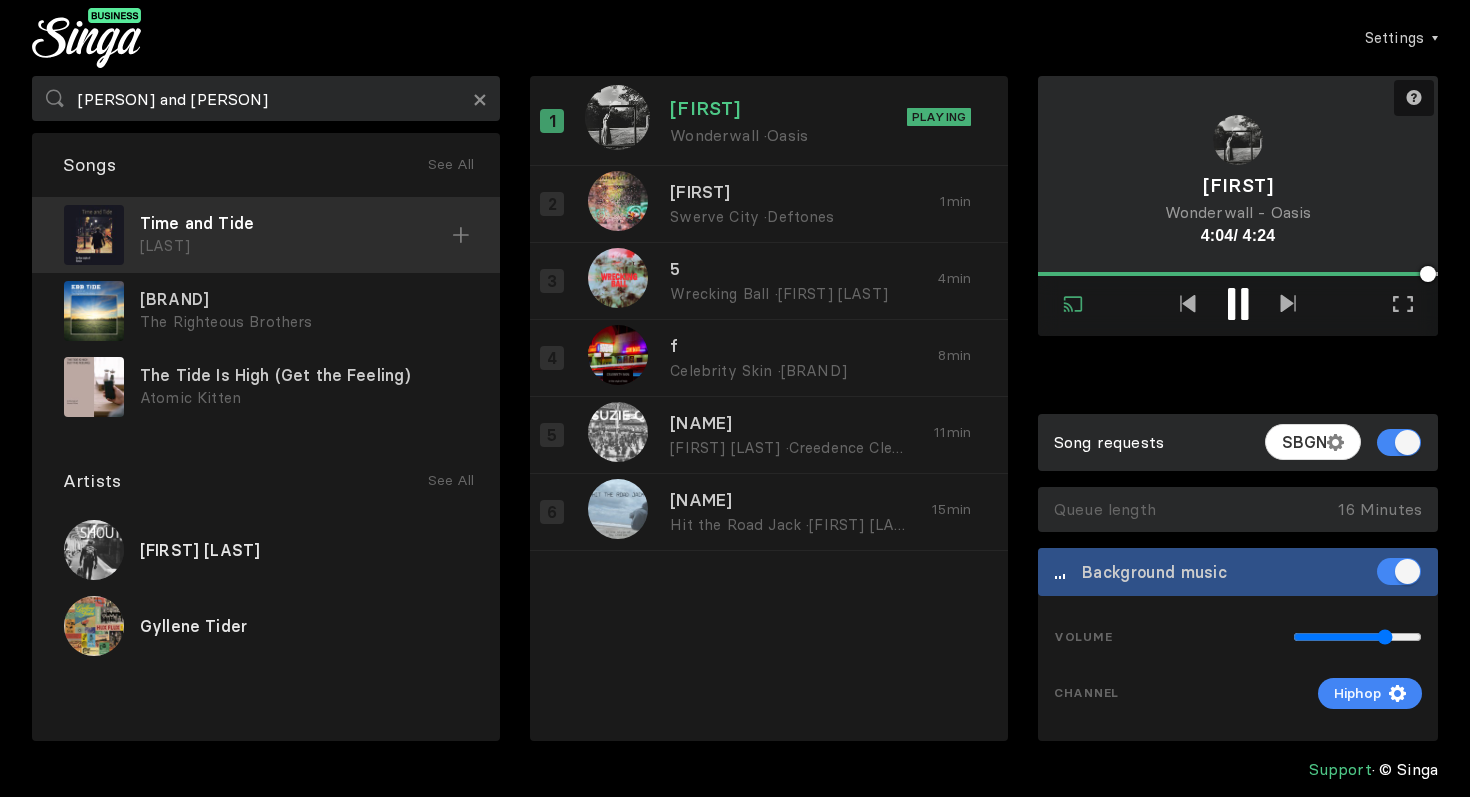 click at bounding box center [461, 235] 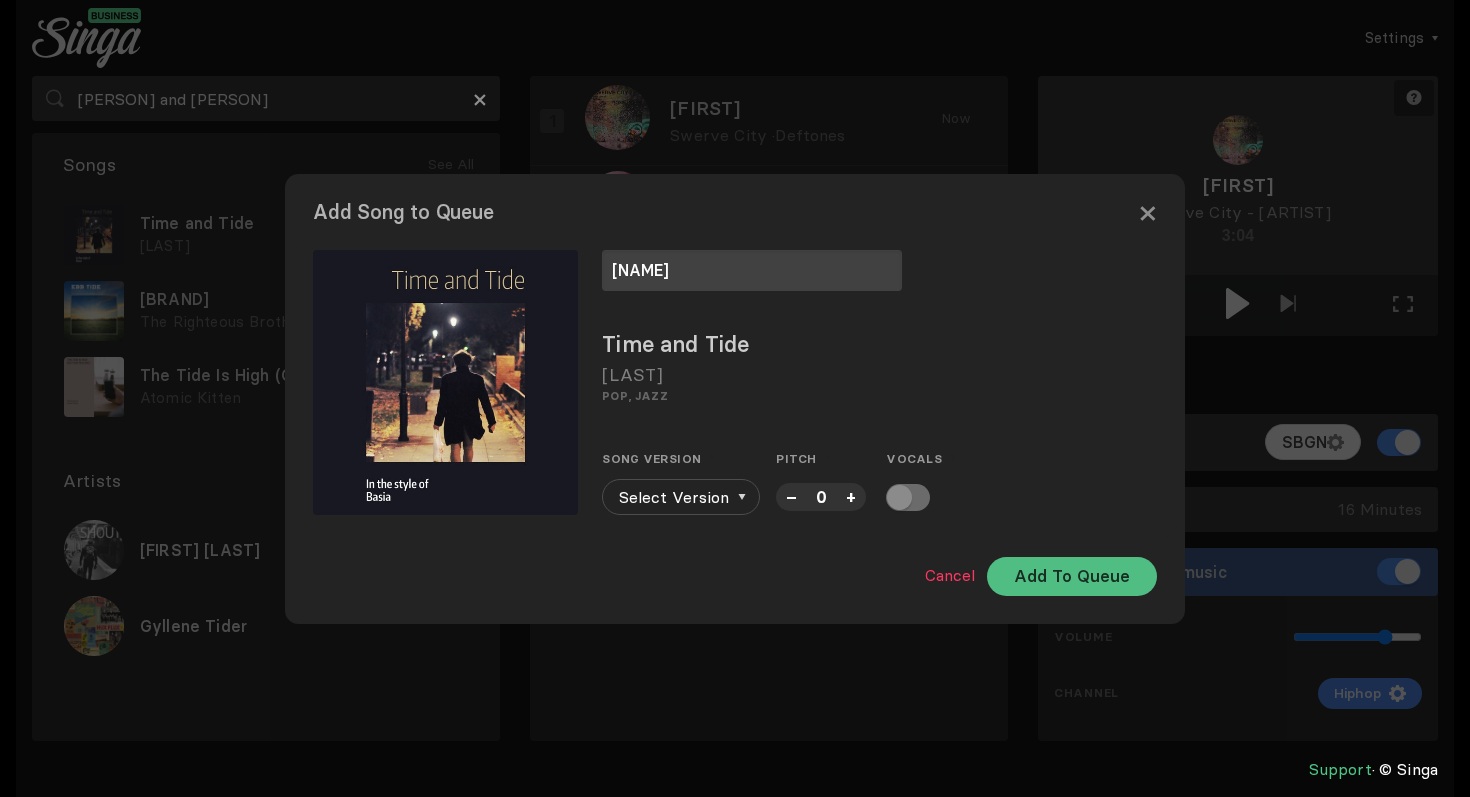 type on "[NAME]" 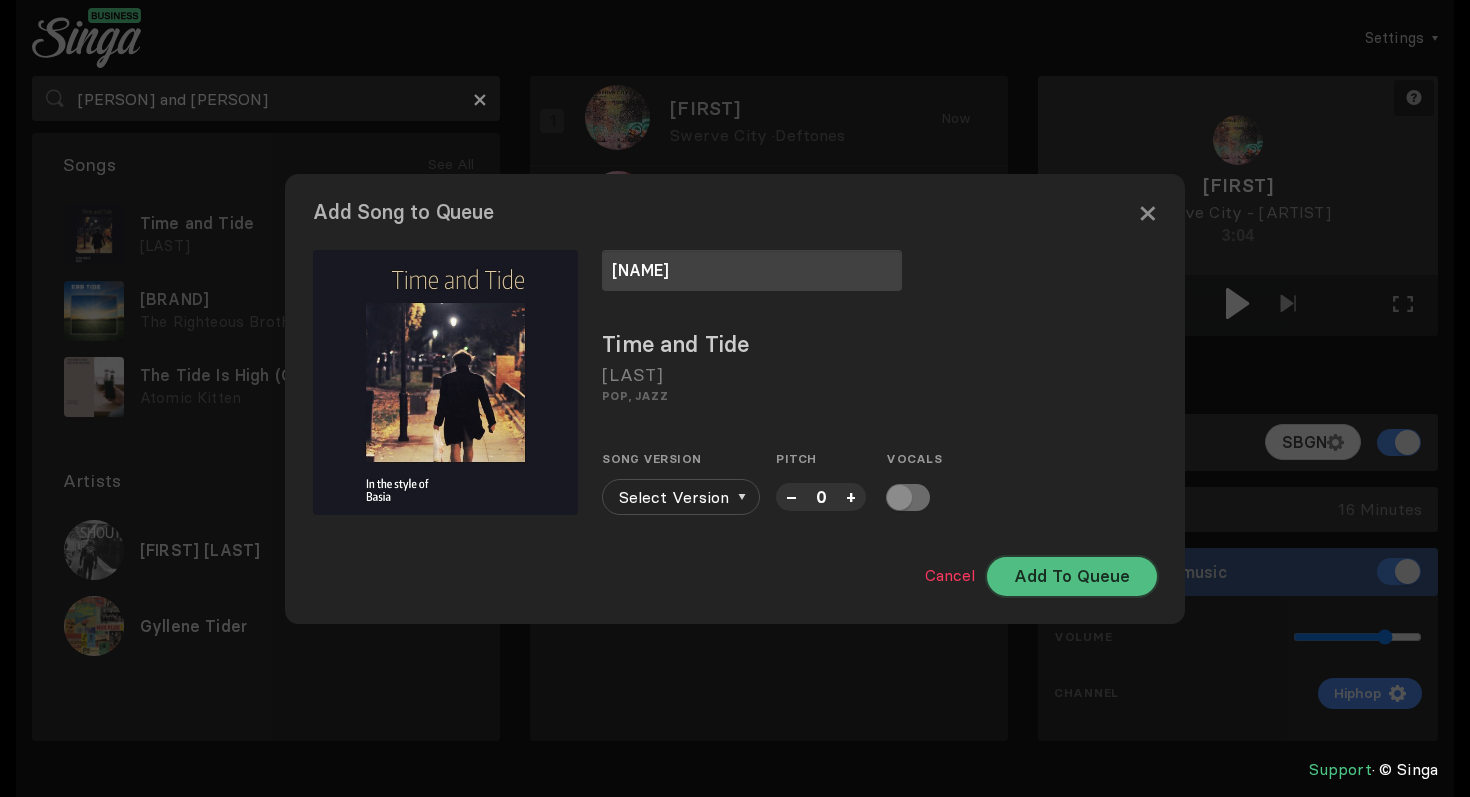 click on "Add To Queue" at bounding box center (1072, 576) 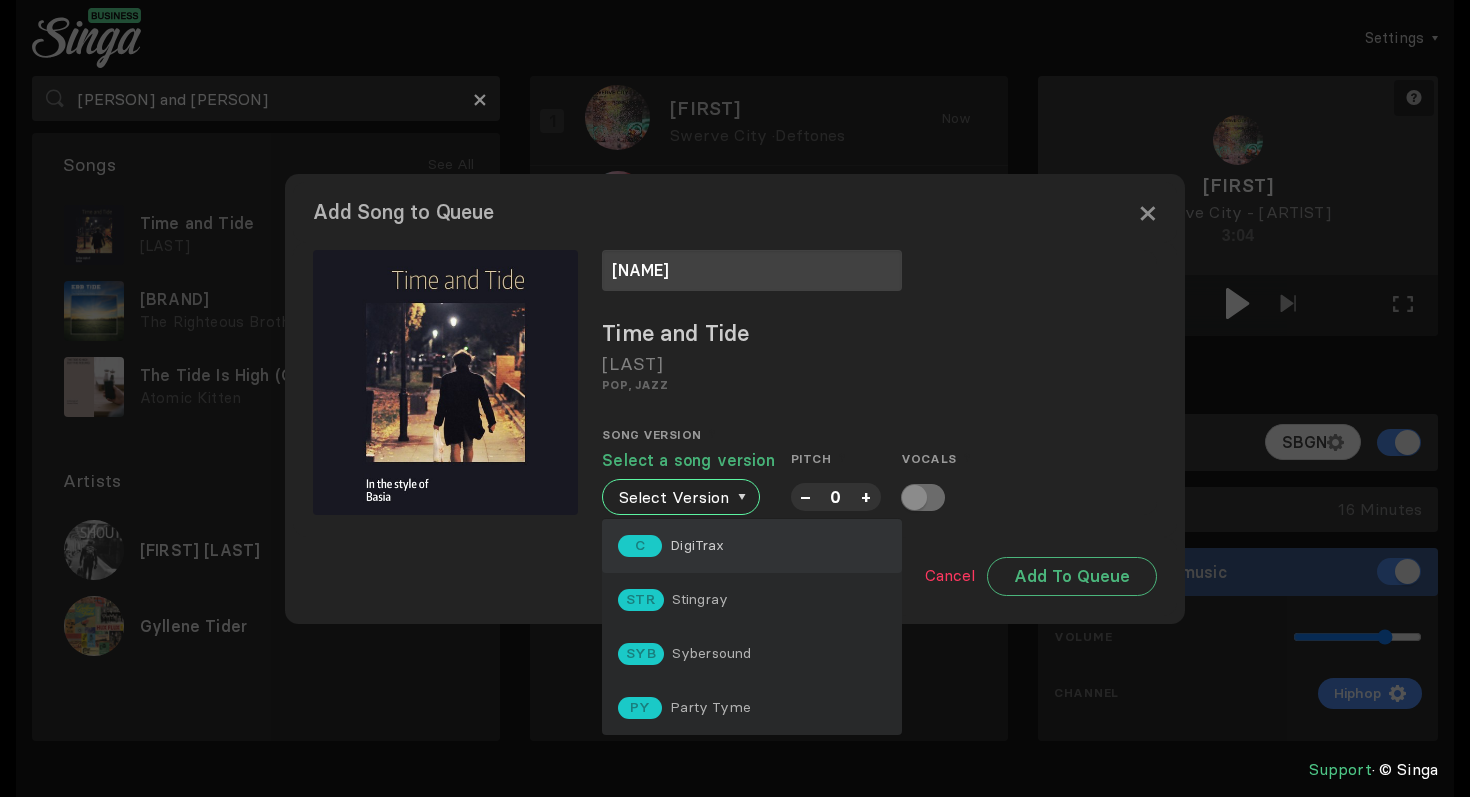 click on "C DigiTrax" at bounding box center (752, 546) 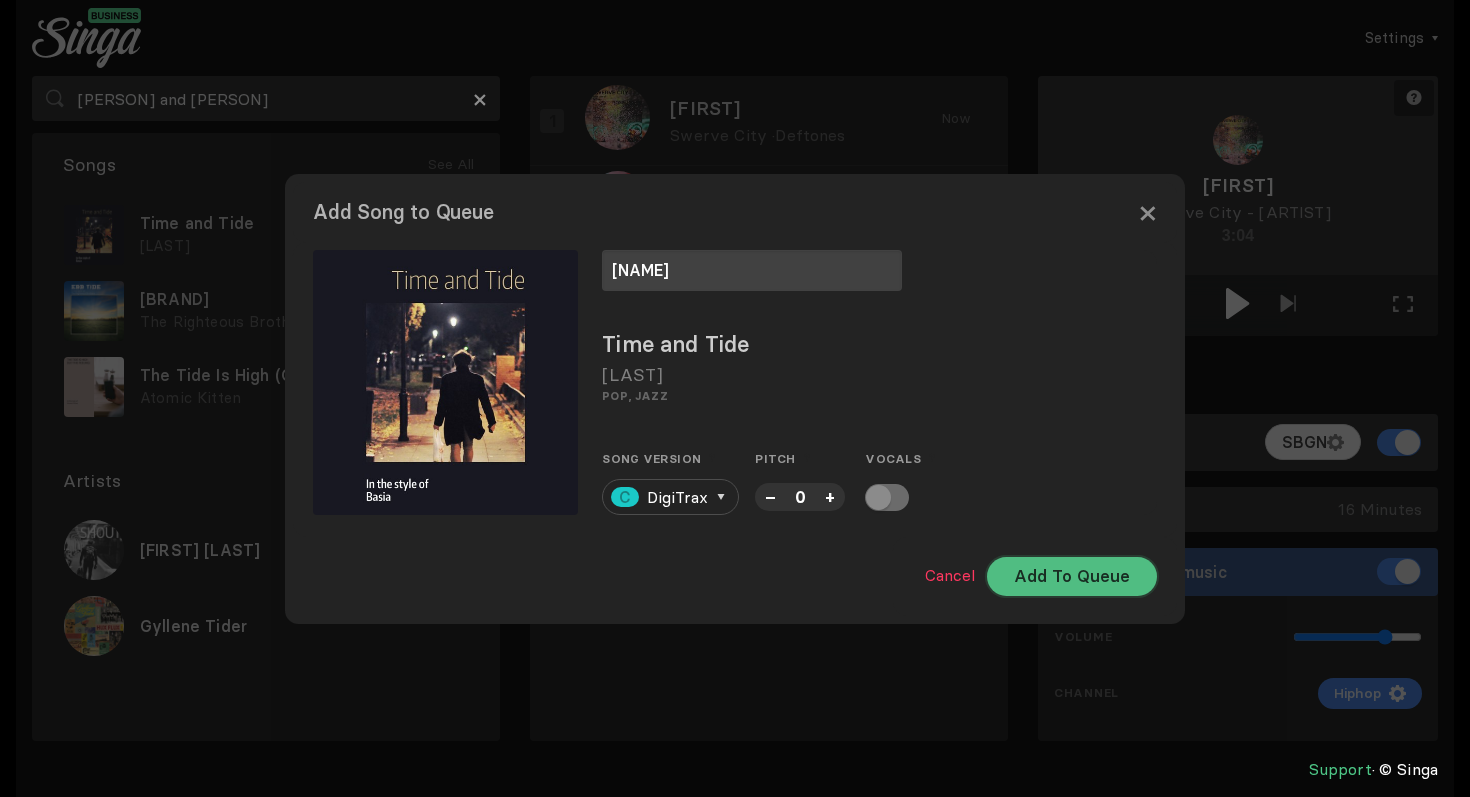 click on "Add To Queue" at bounding box center [1072, 576] 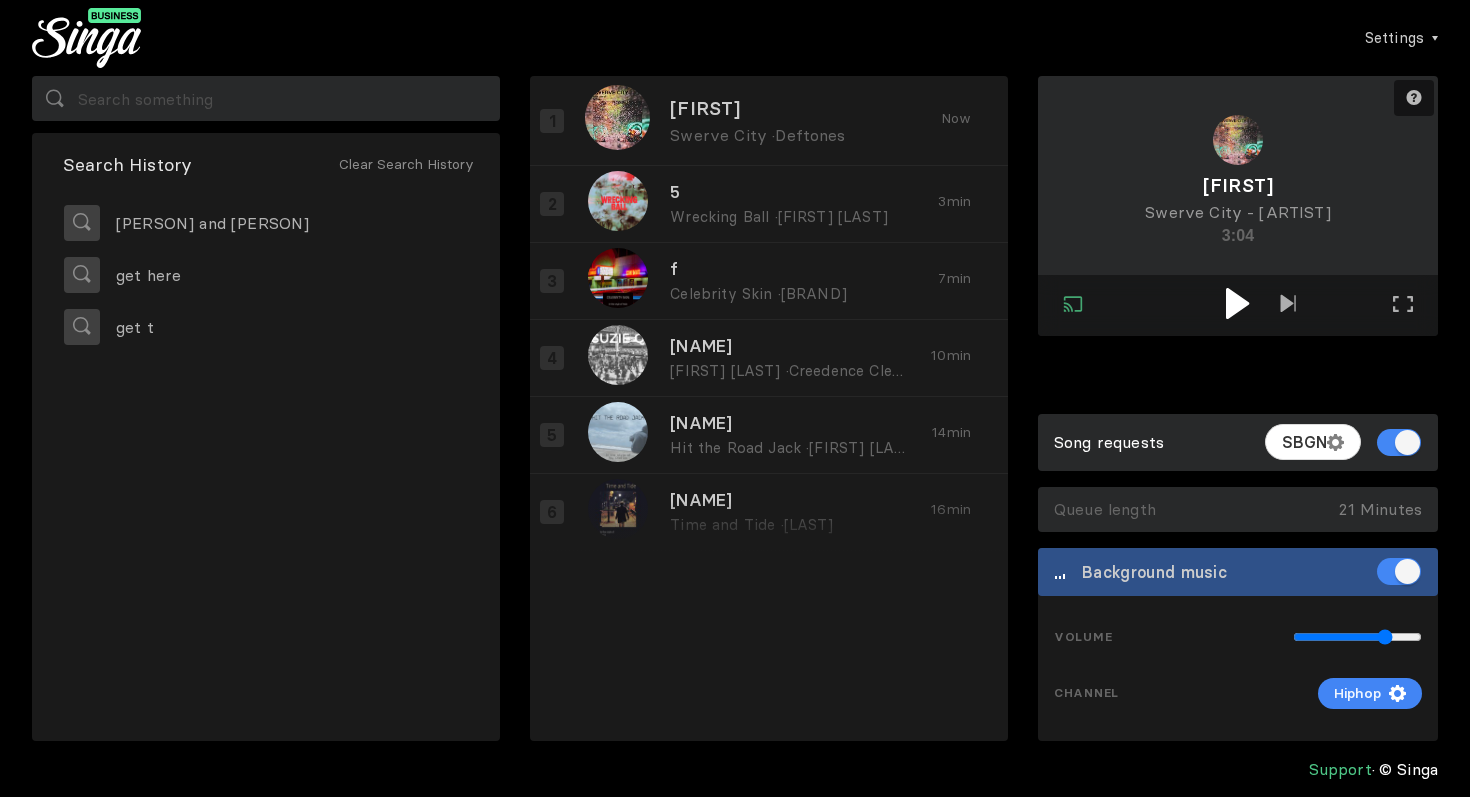 click at bounding box center [1237, 303] 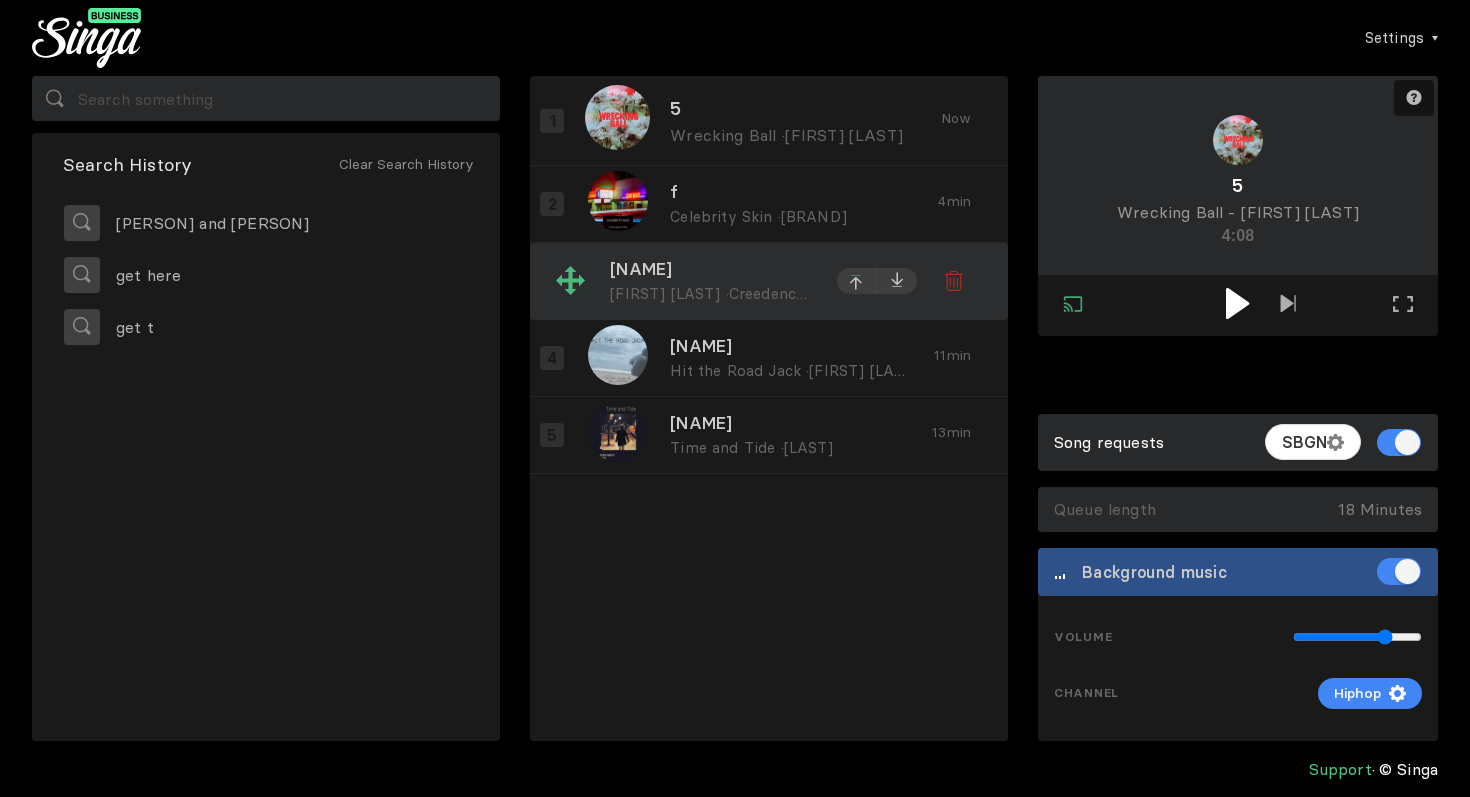 click at bounding box center [857, 284] 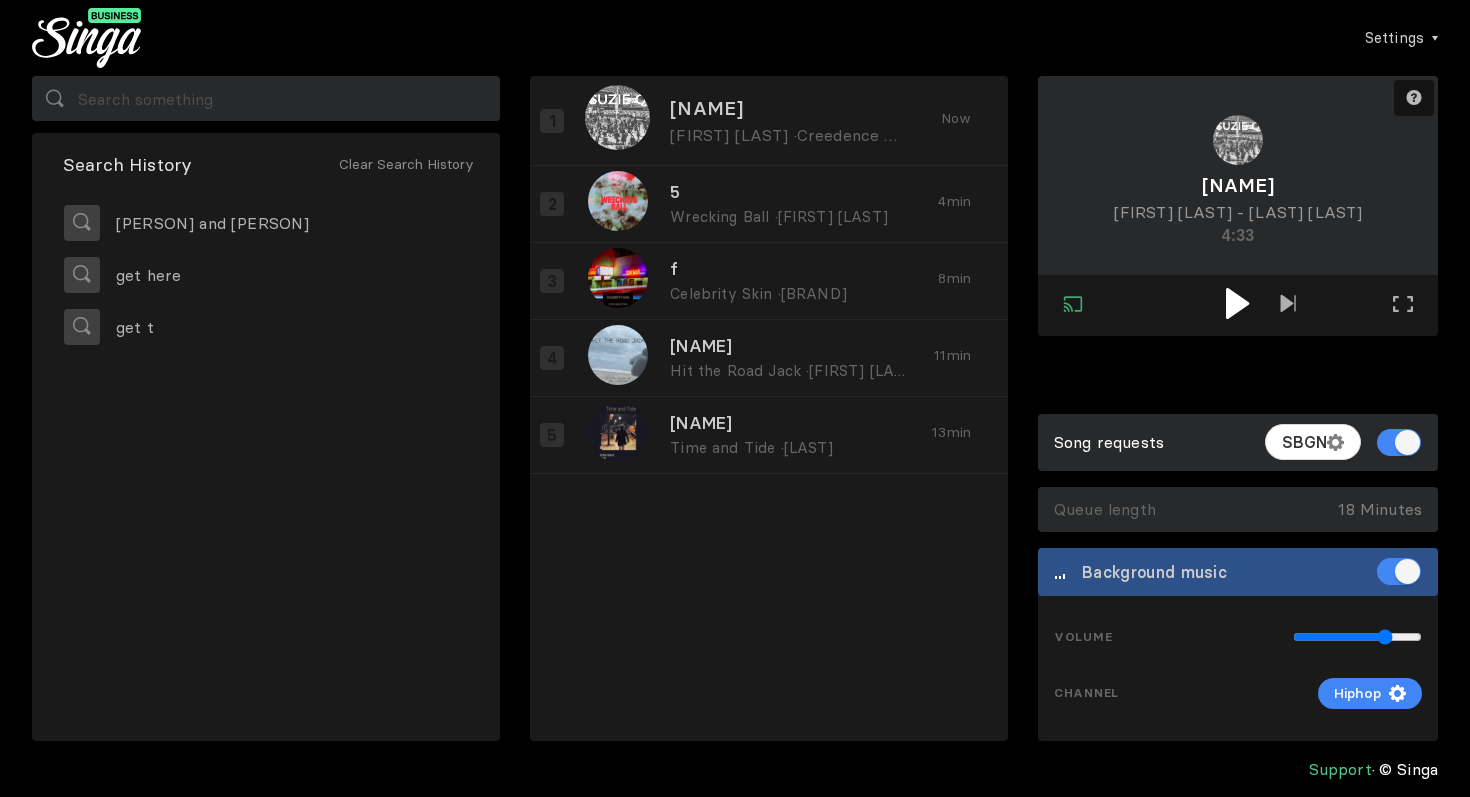click at bounding box center (1237, 303) 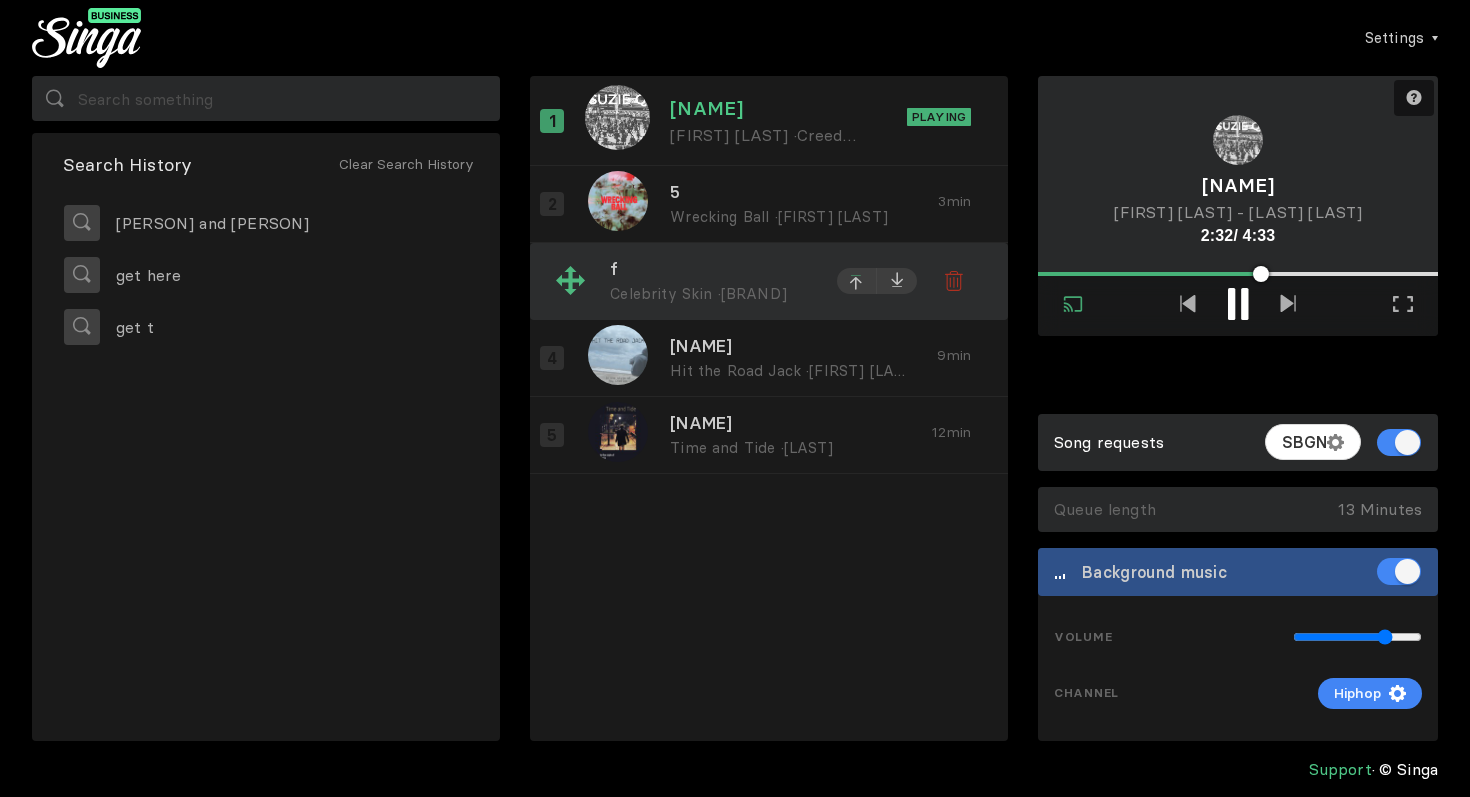 click at bounding box center [857, 207] 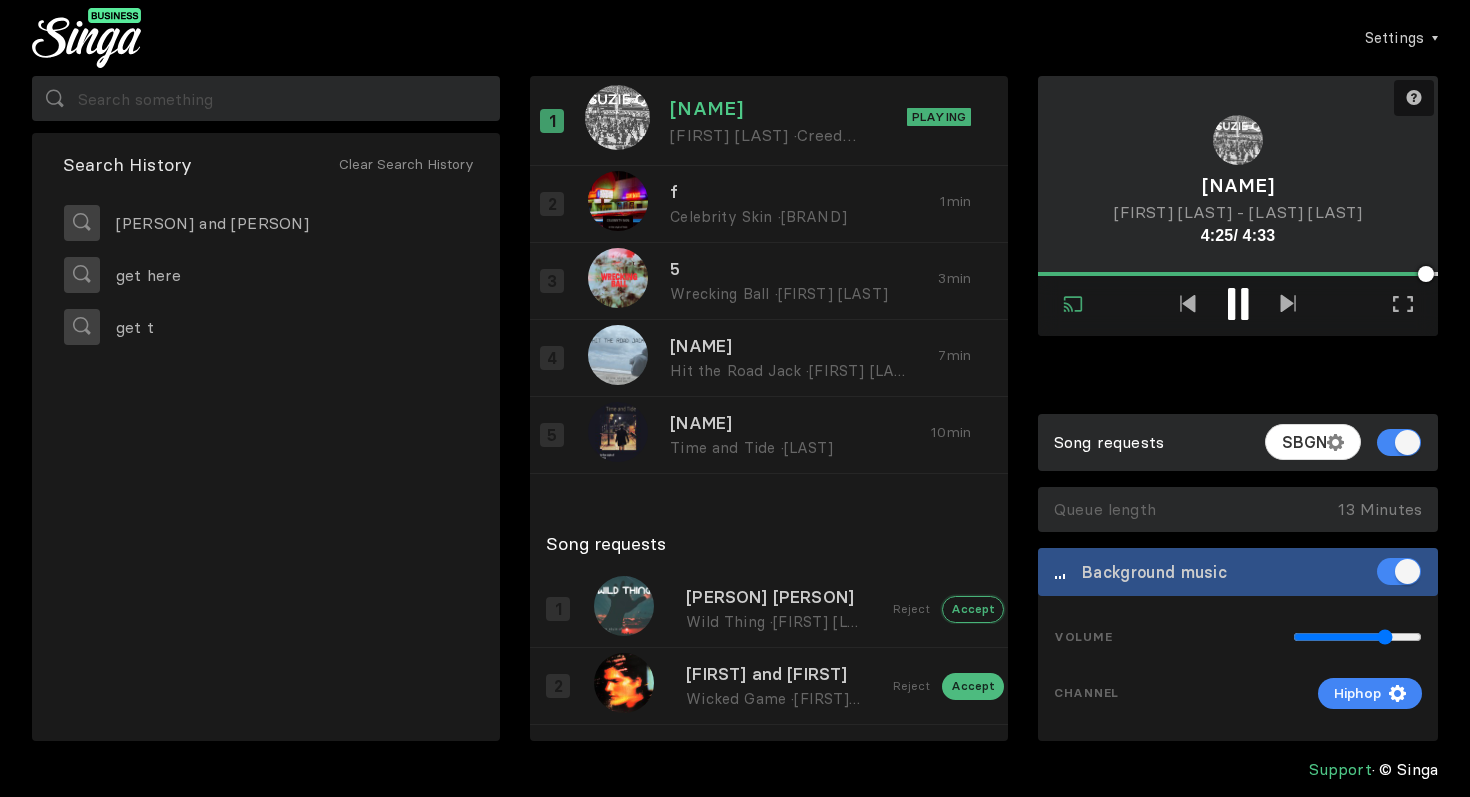 click on "Accept" at bounding box center [973, 609] 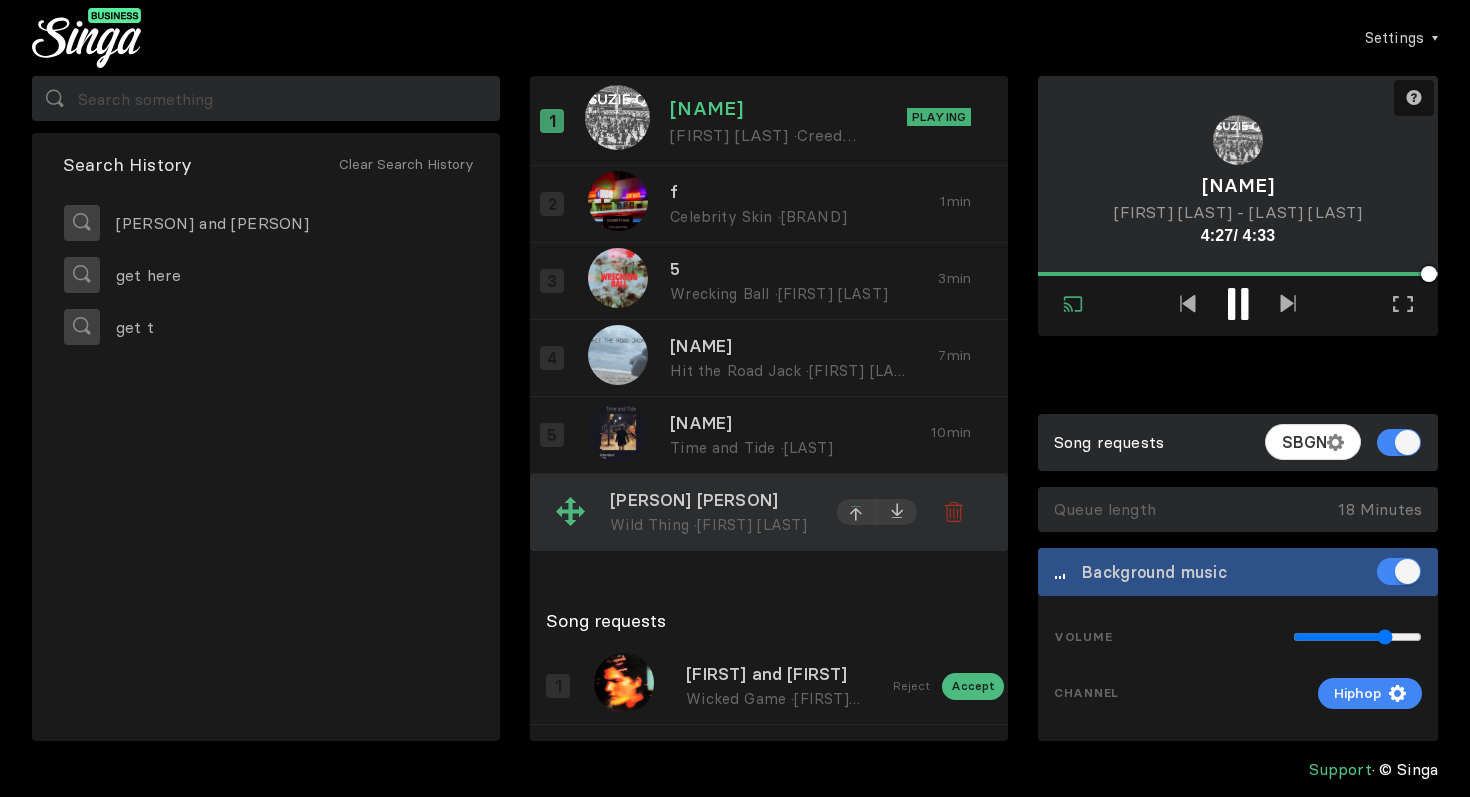 click at bounding box center (857, 515) 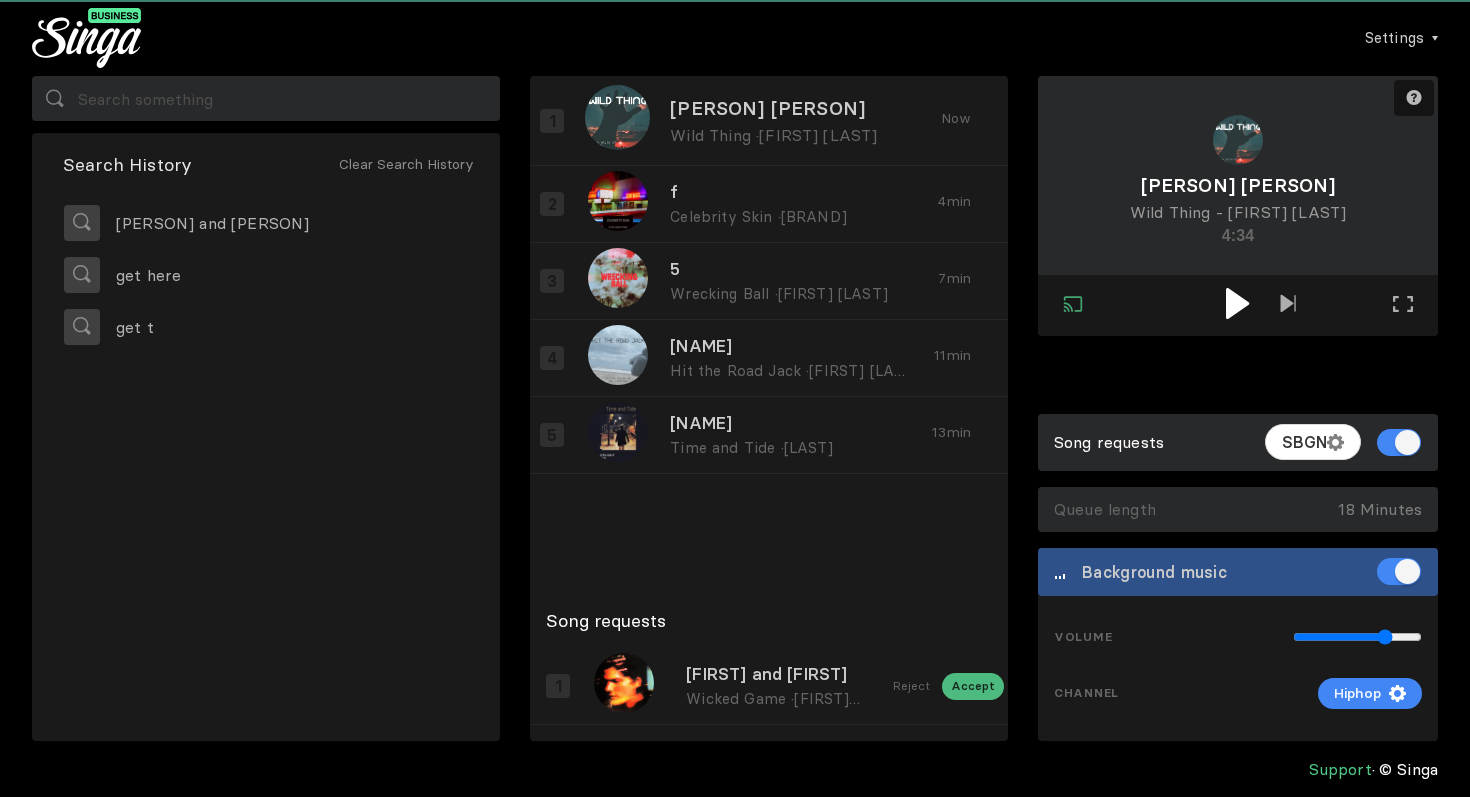 click at bounding box center (1238, 303) 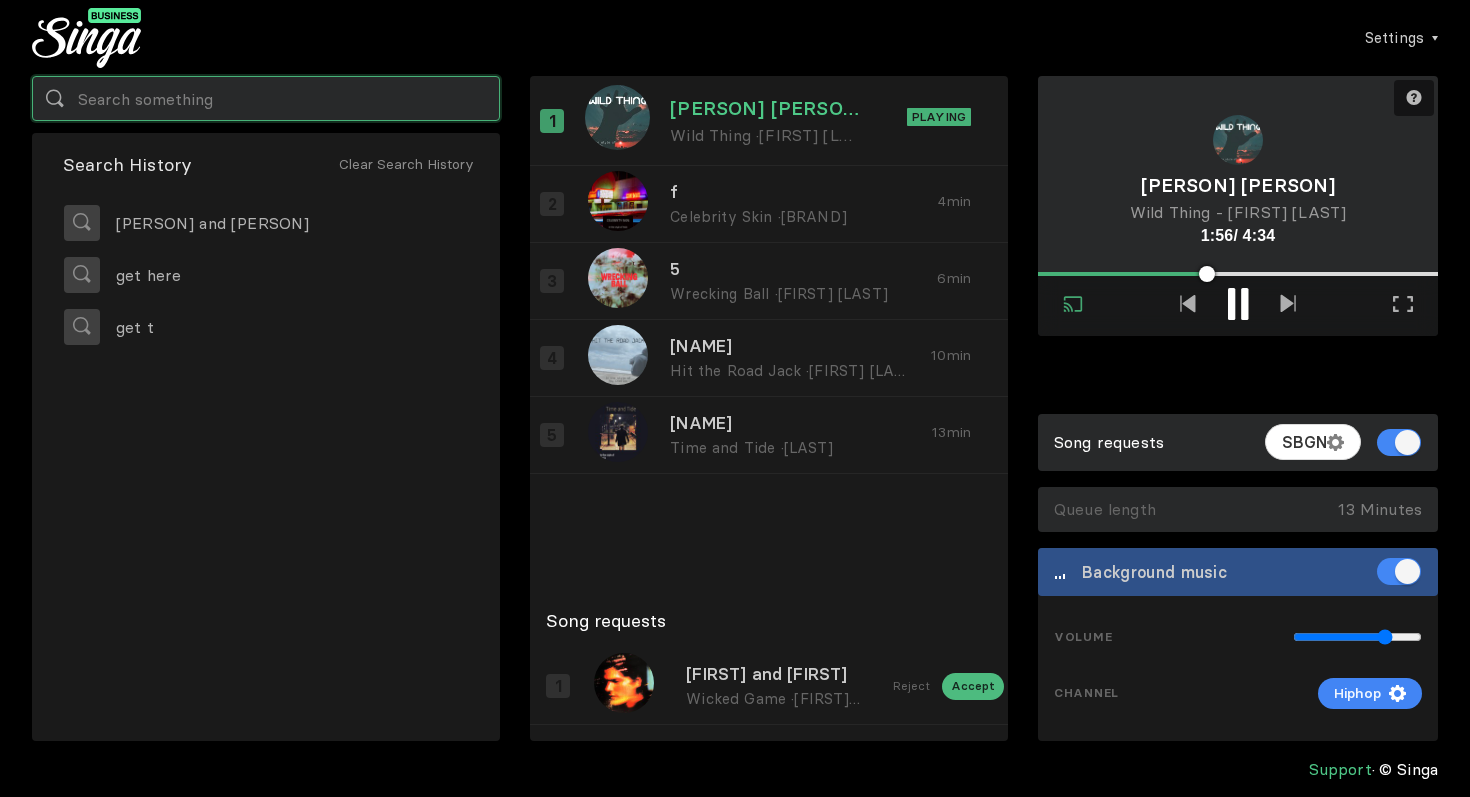 click at bounding box center [266, 98] 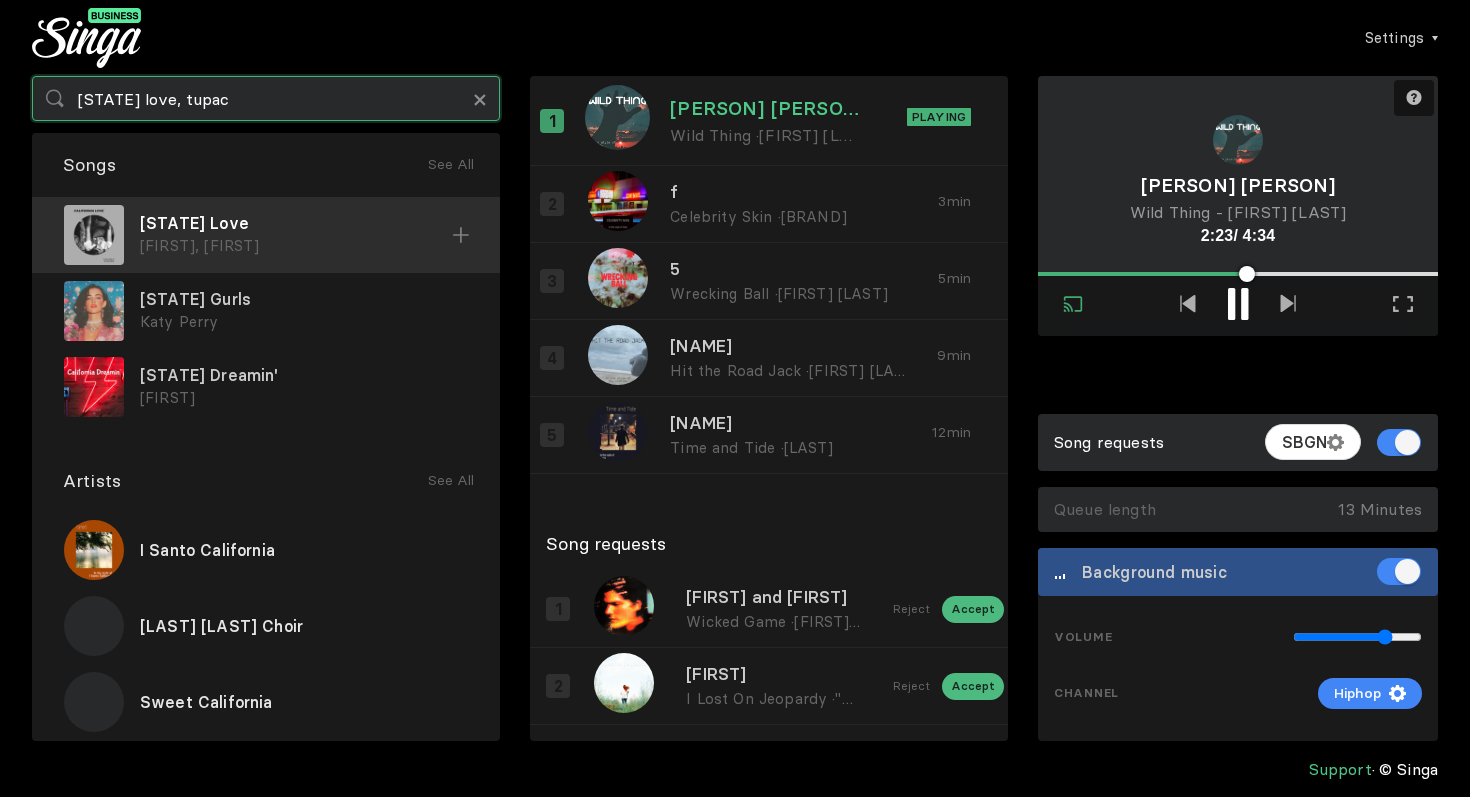 type on "[STATE] love, tupac" 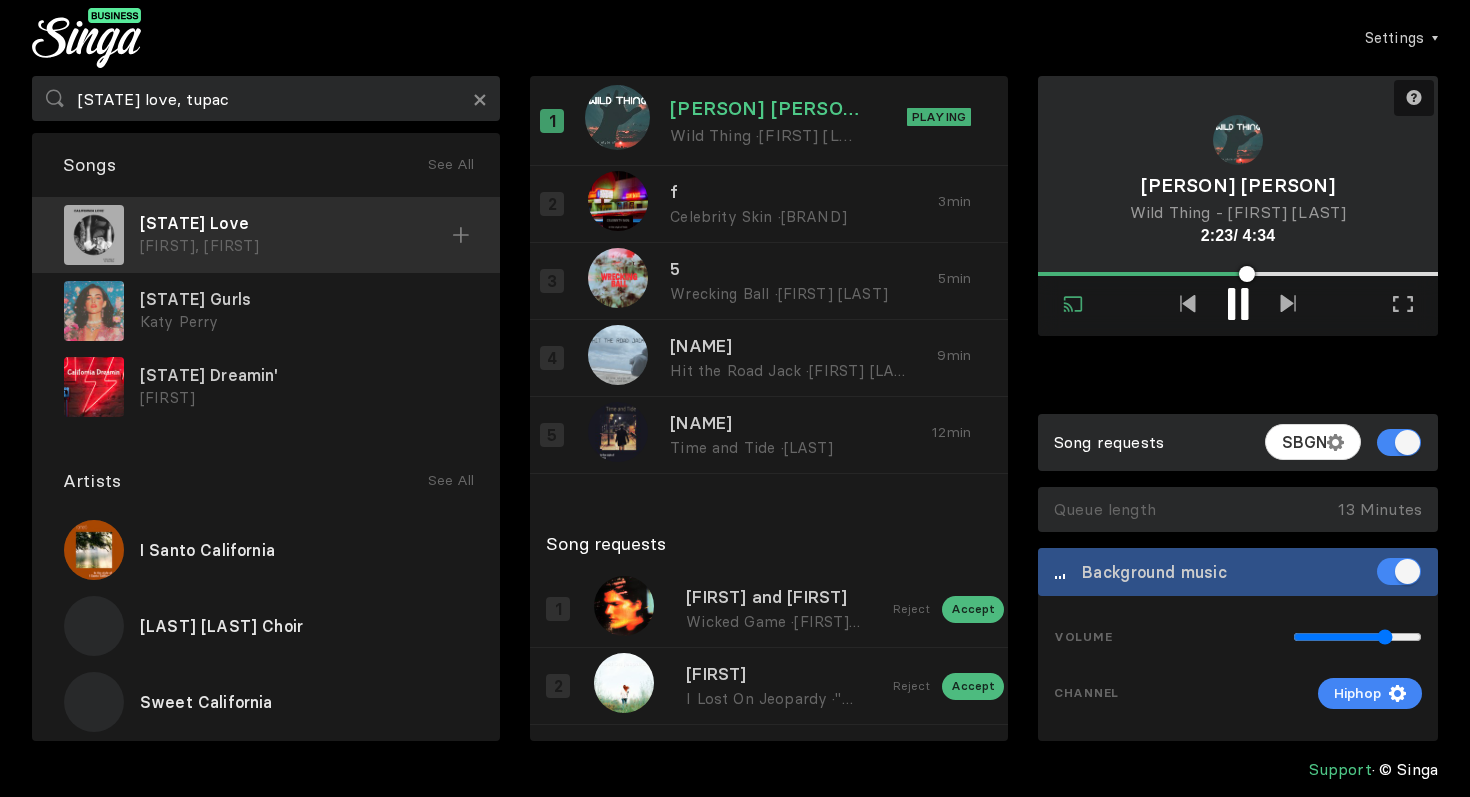click at bounding box center (461, 235) 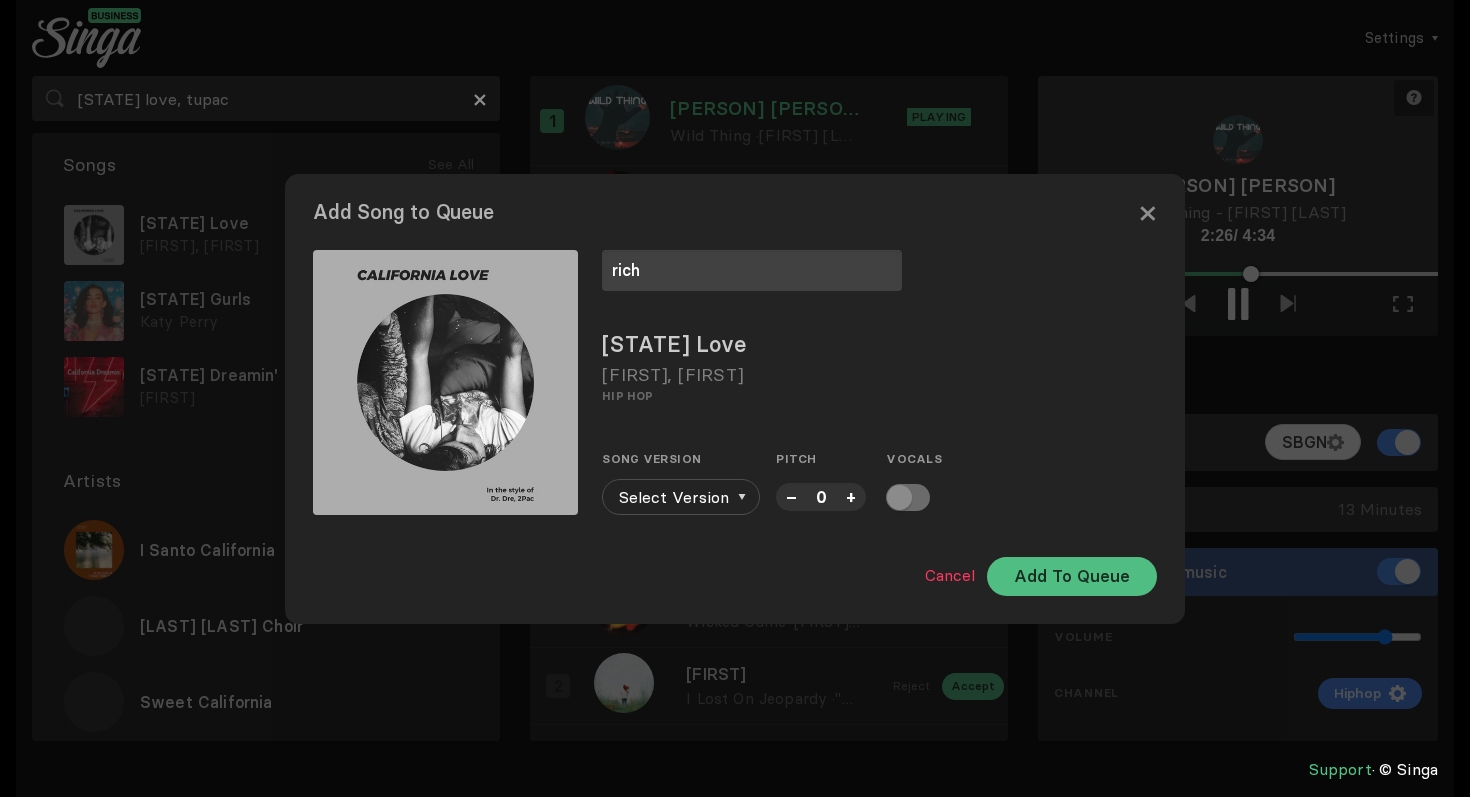 type on "rich" 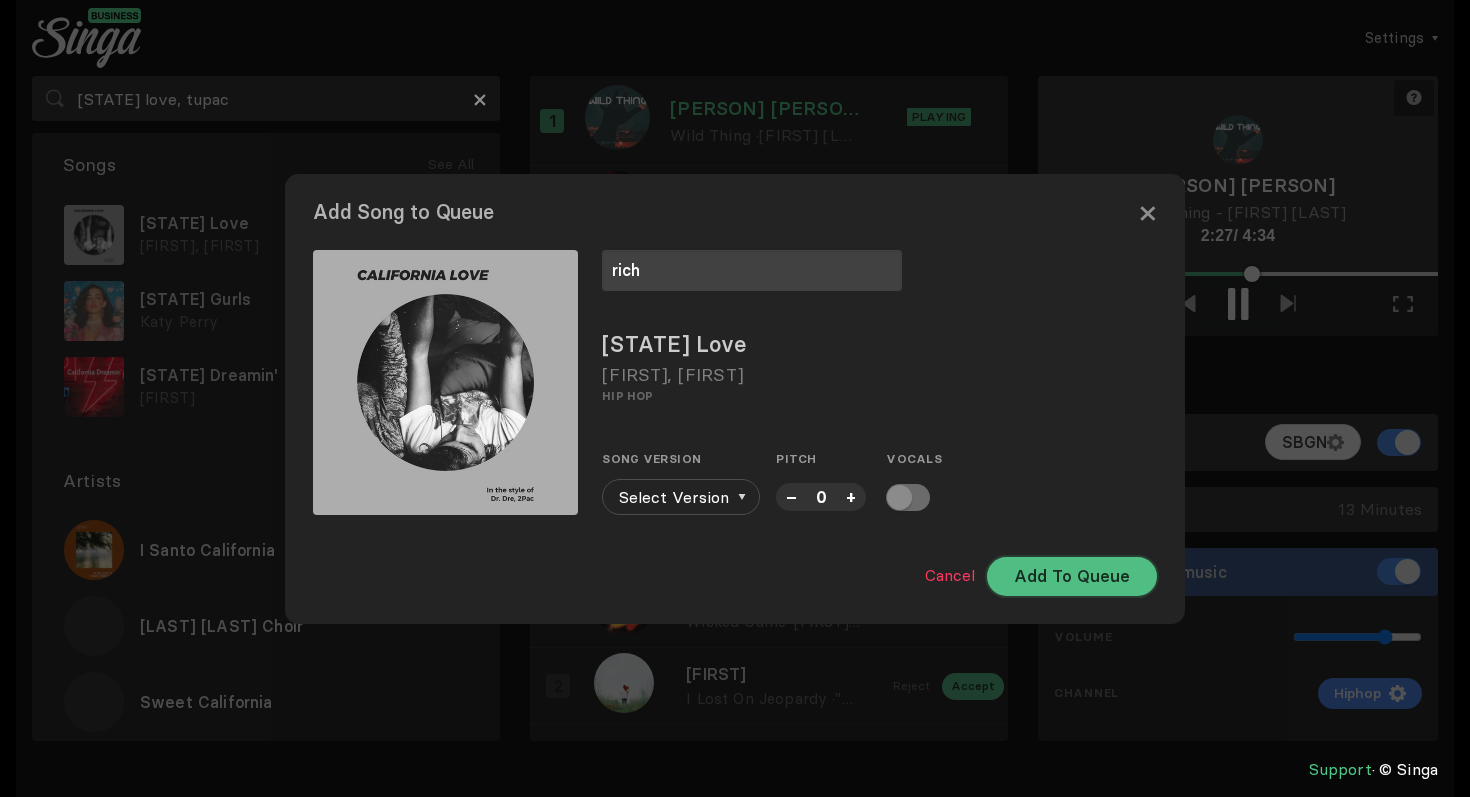 click on "Add To Queue" at bounding box center (1072, 576) 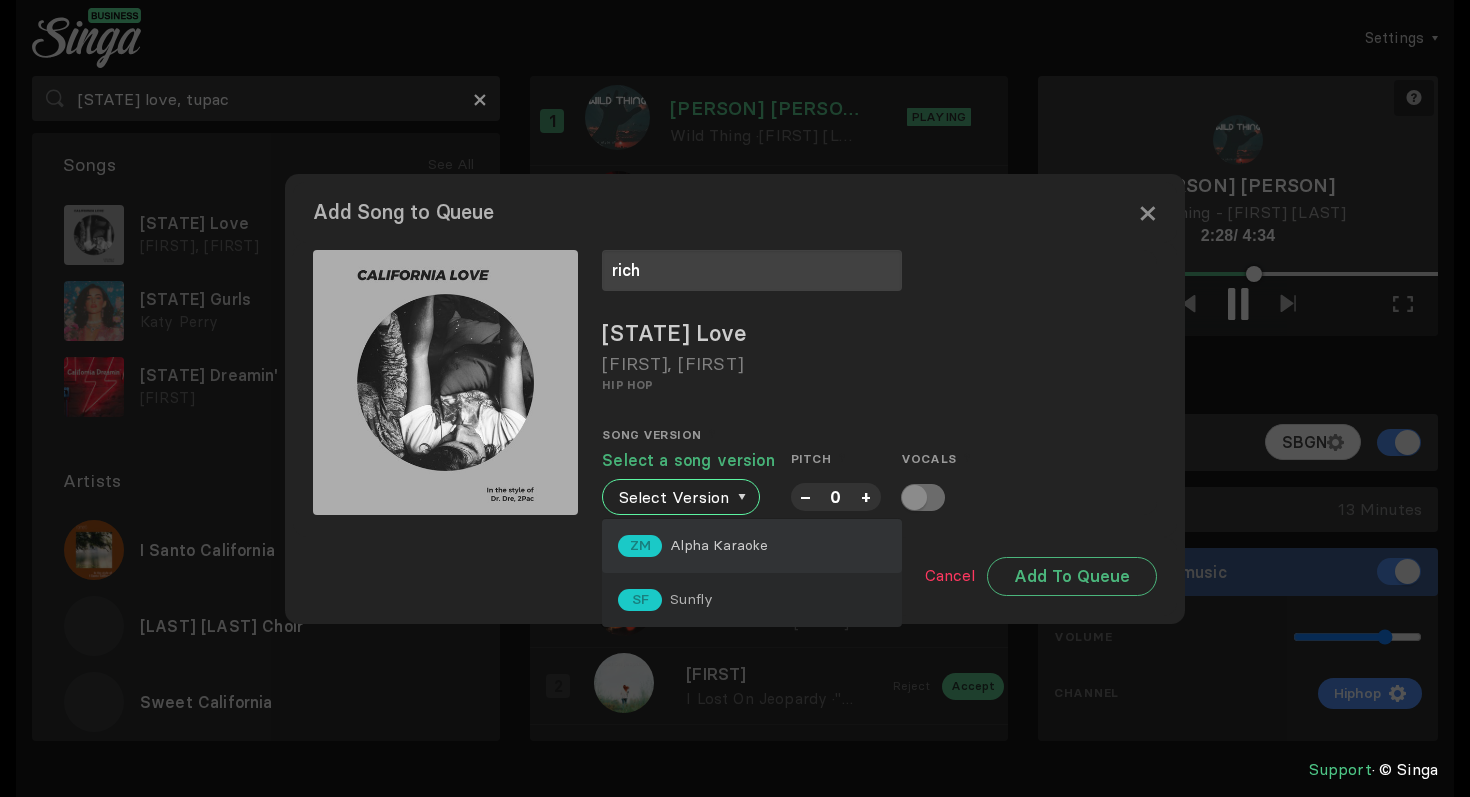 click on "ZM Alpha Karaoke" at bounding box center [752, 546] 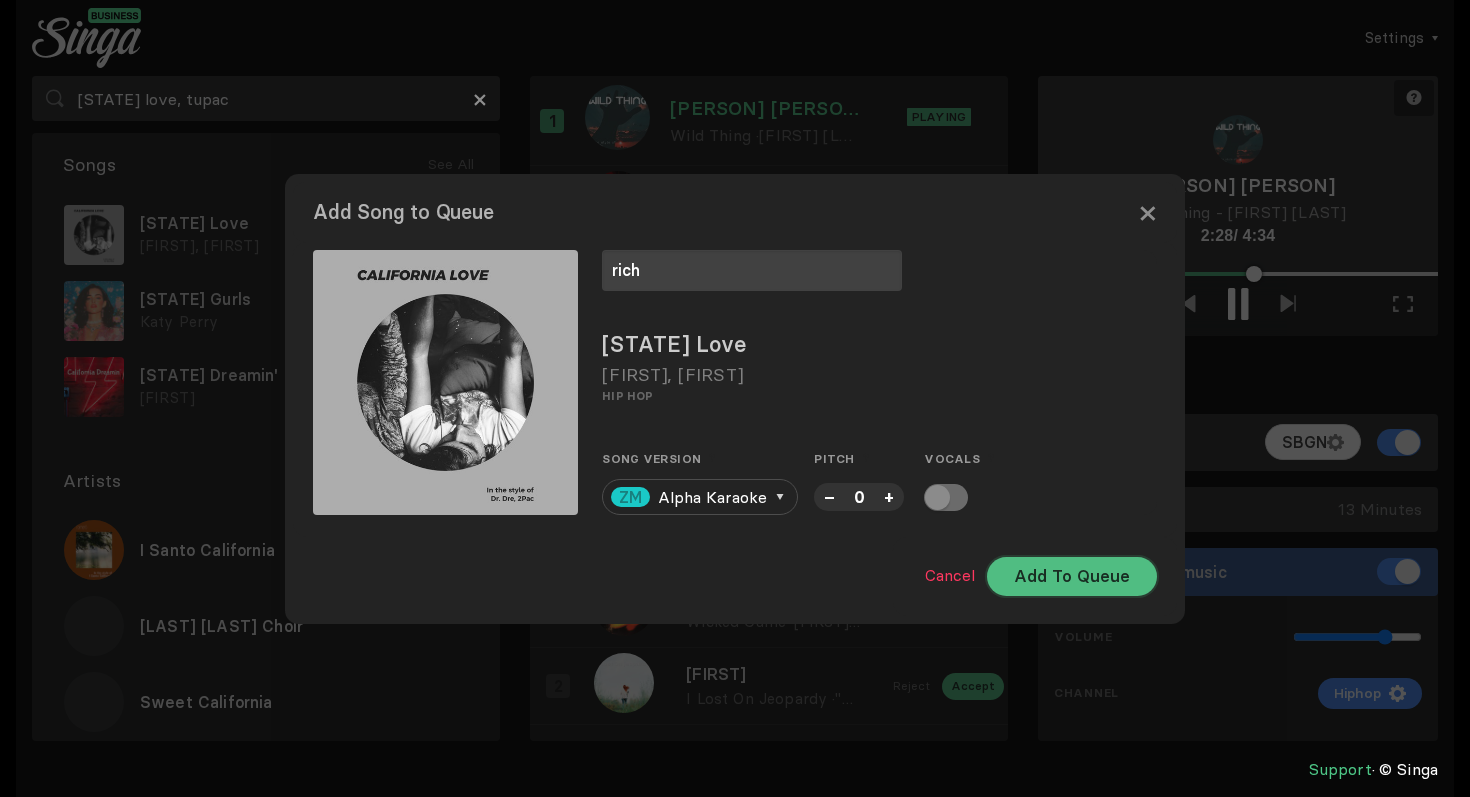 click on "Add To Queue" at bounding box center (1072, 576) 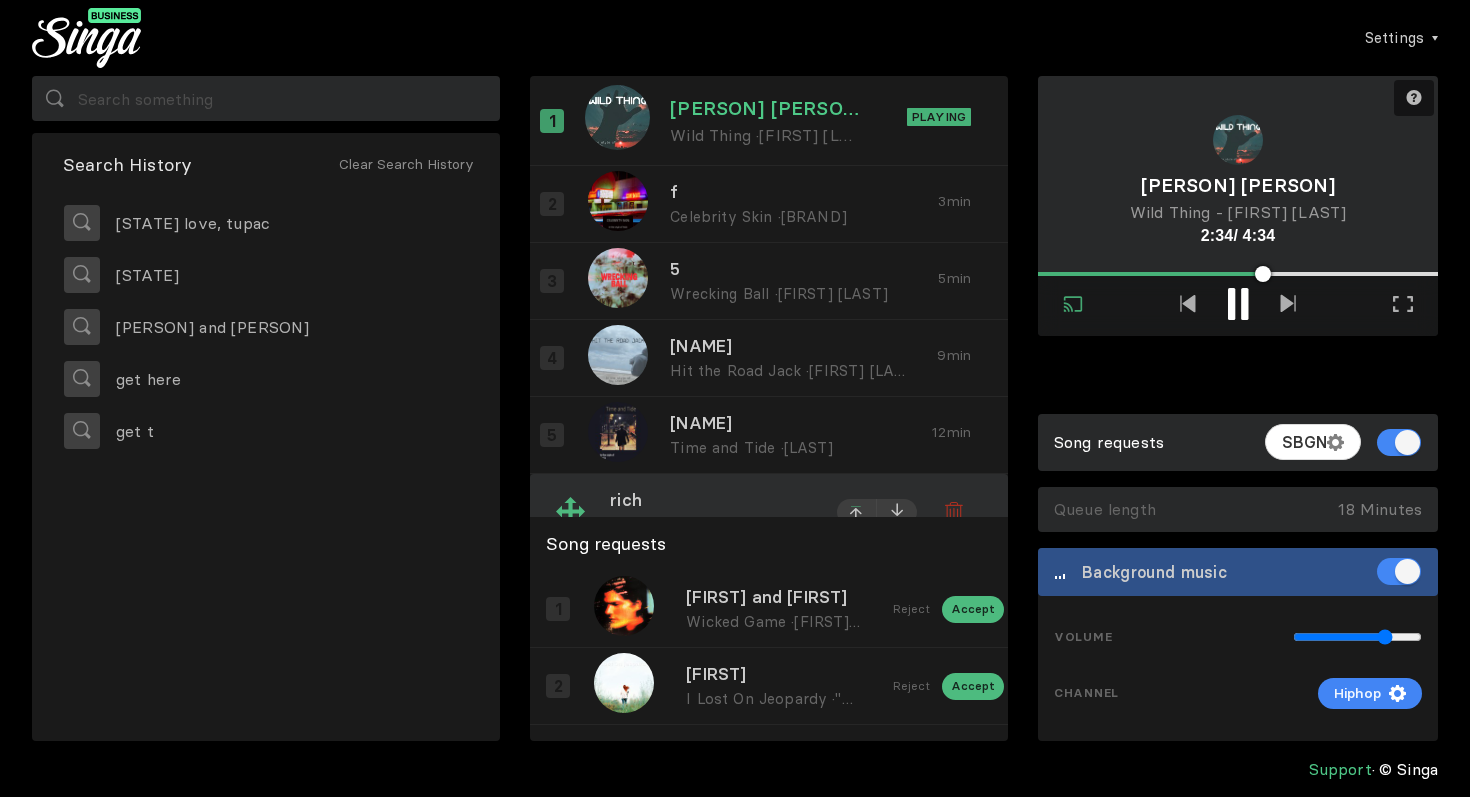 click at bounding box center (857, 515) 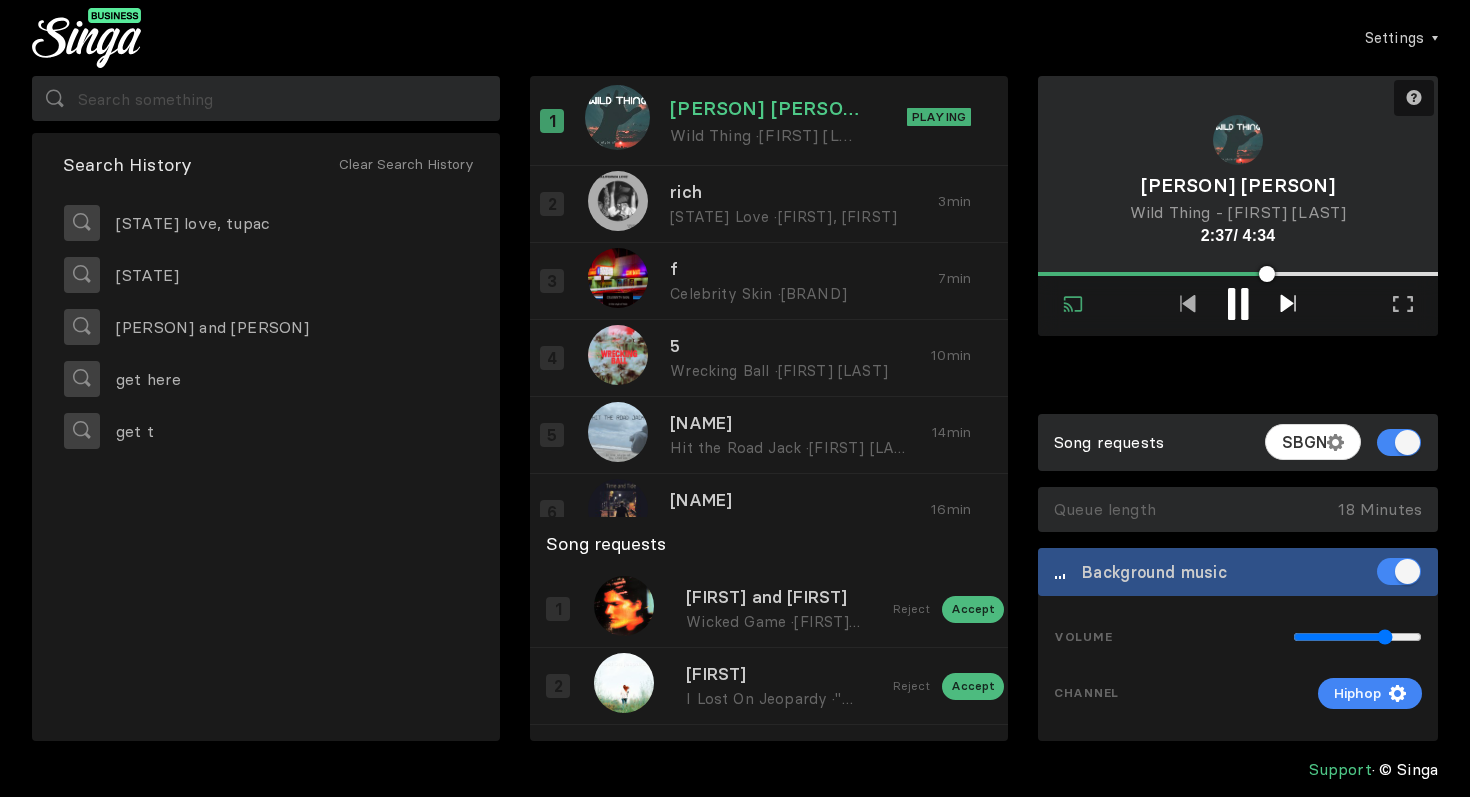 click at bounding box center (1288, 303) 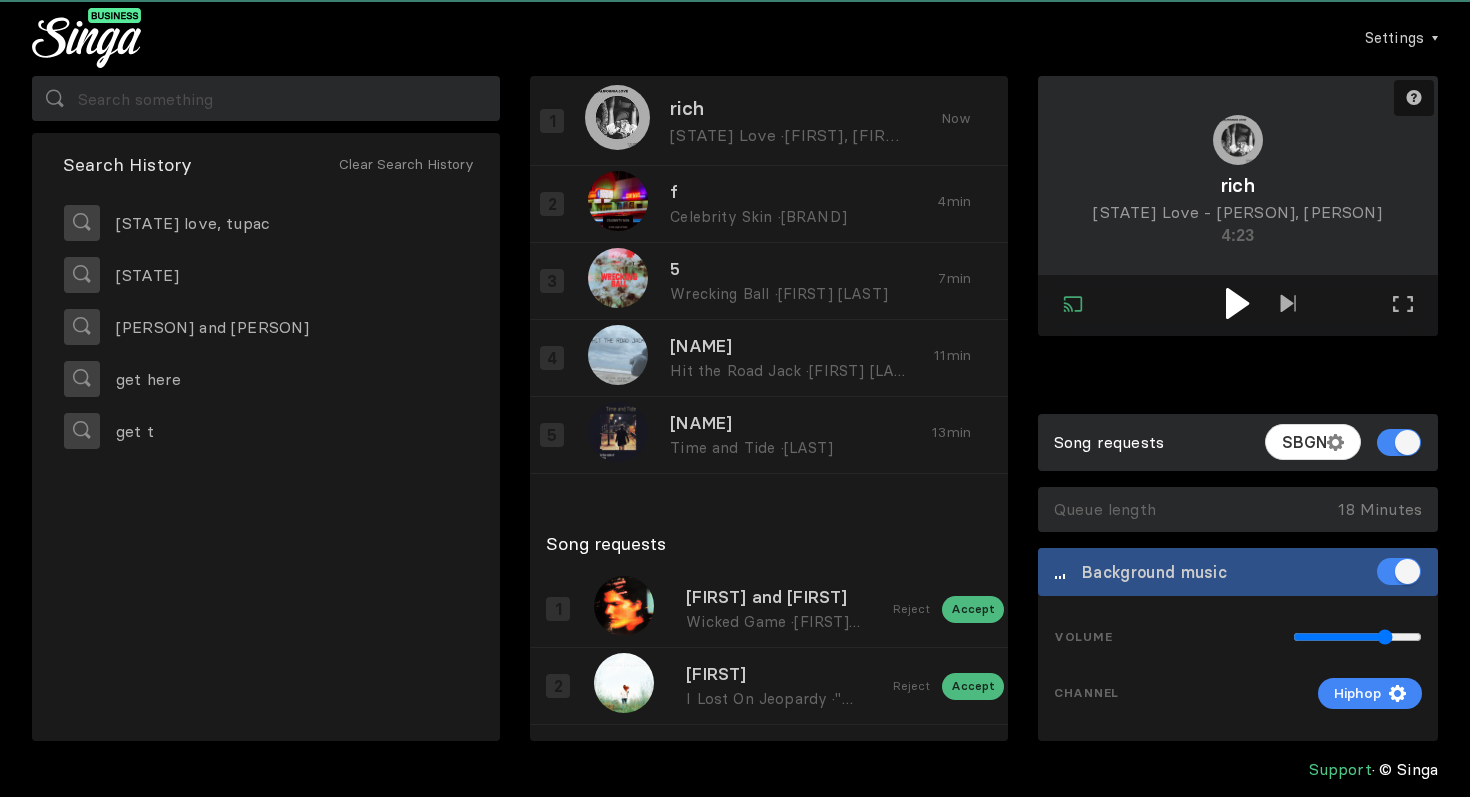 click at bounding box center (1237, 303) 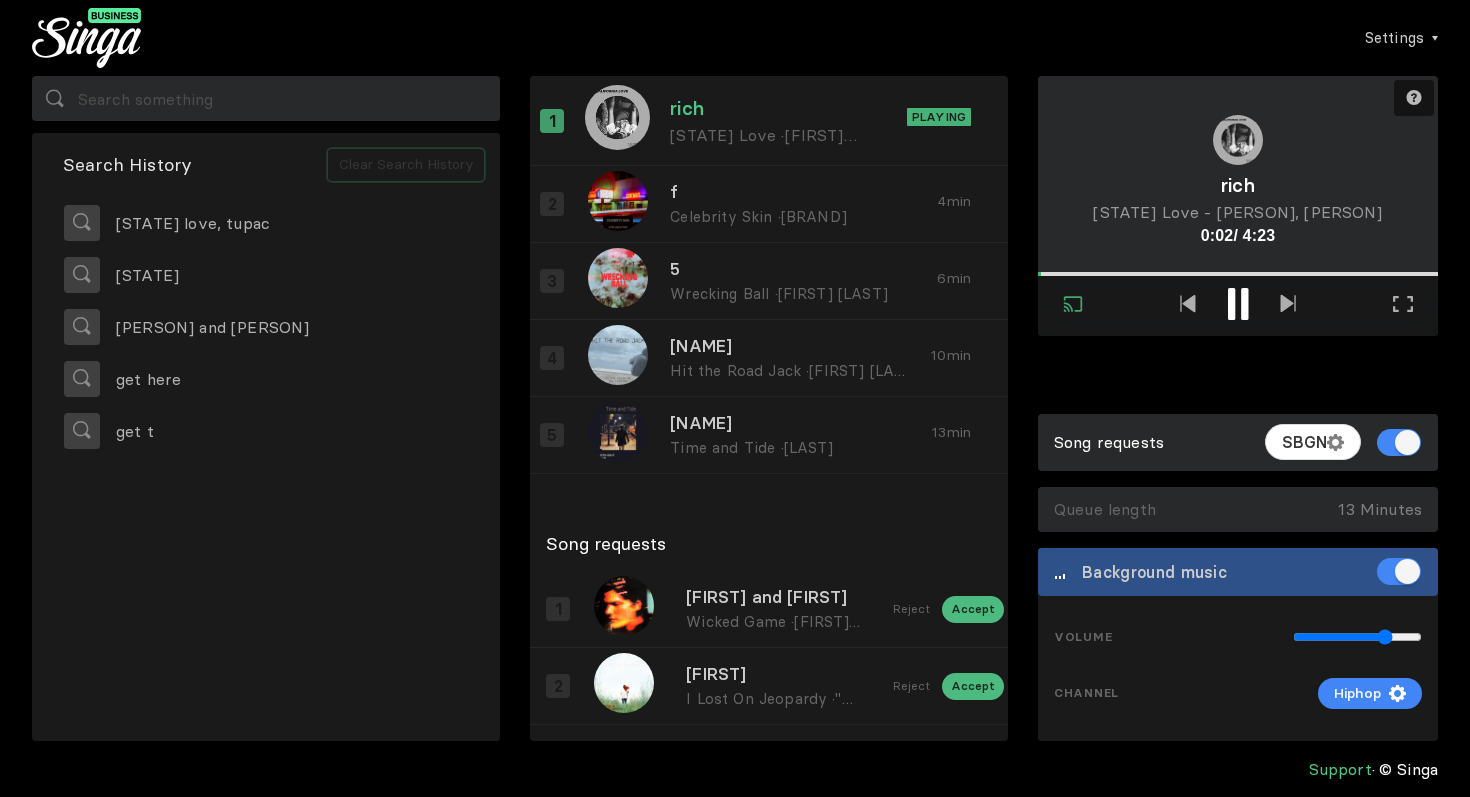click on "Clear Search History" at bounding box center (406, 165) 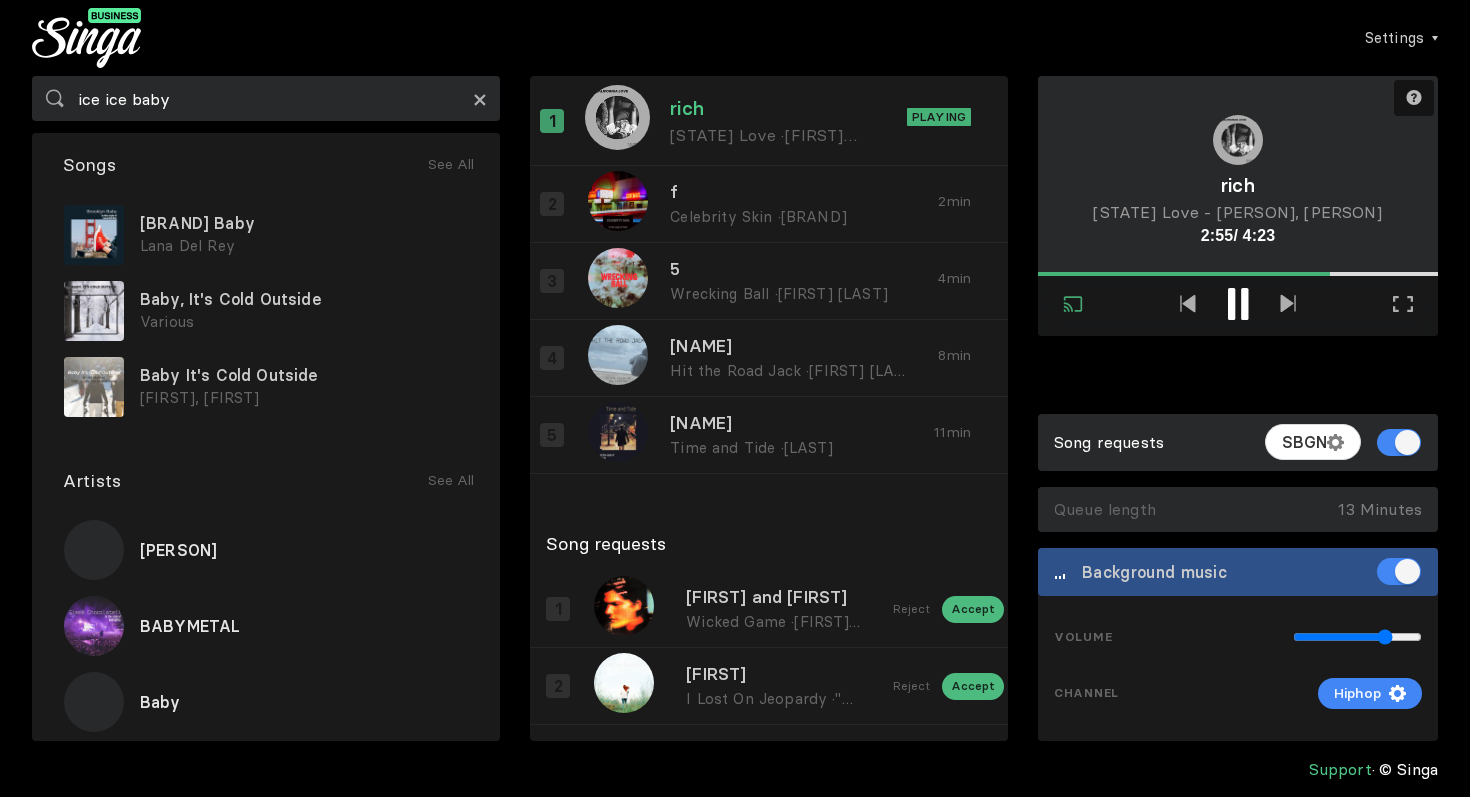 click on "×" at bounding box center (480, 99) 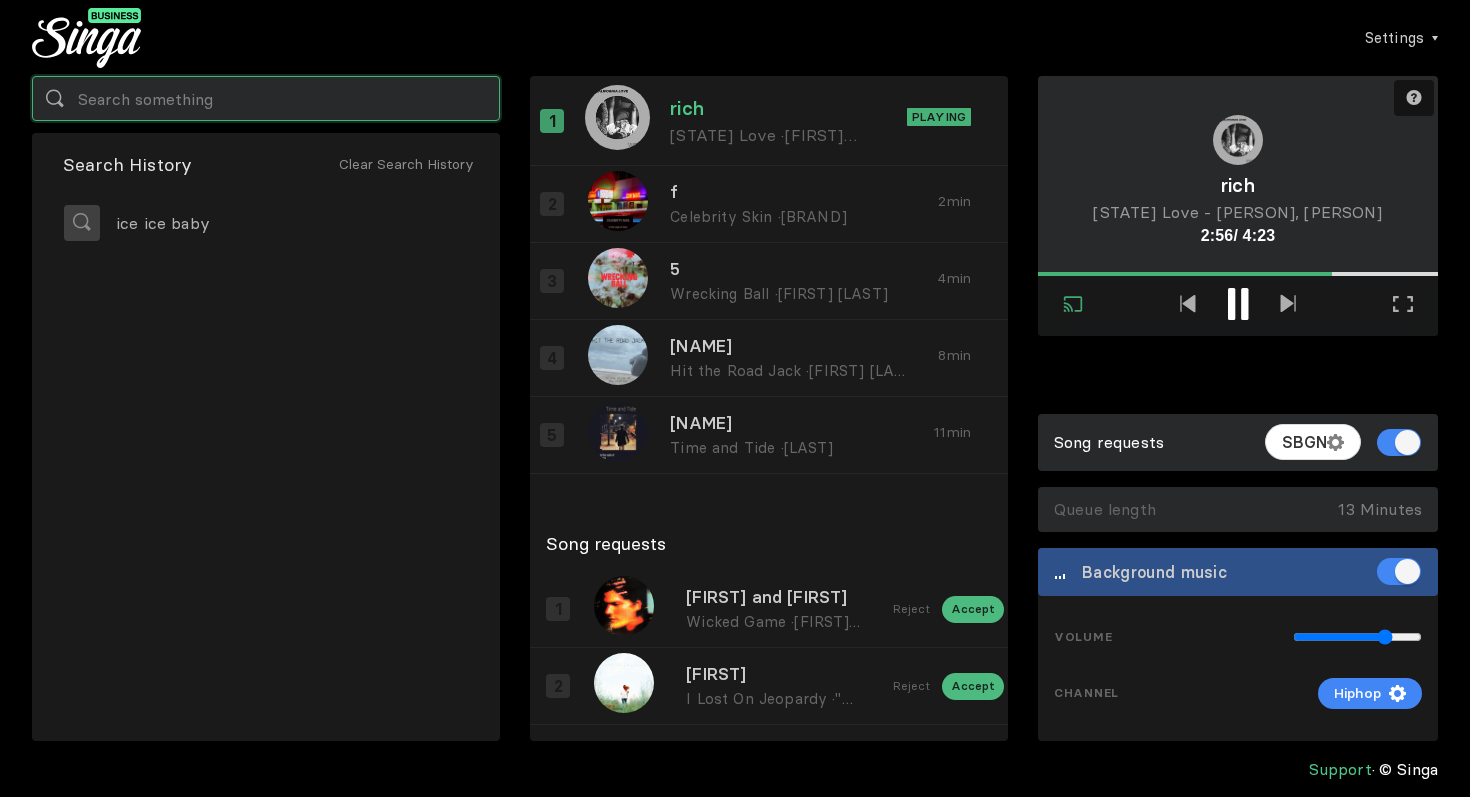 click at bounding box center [266, 98] 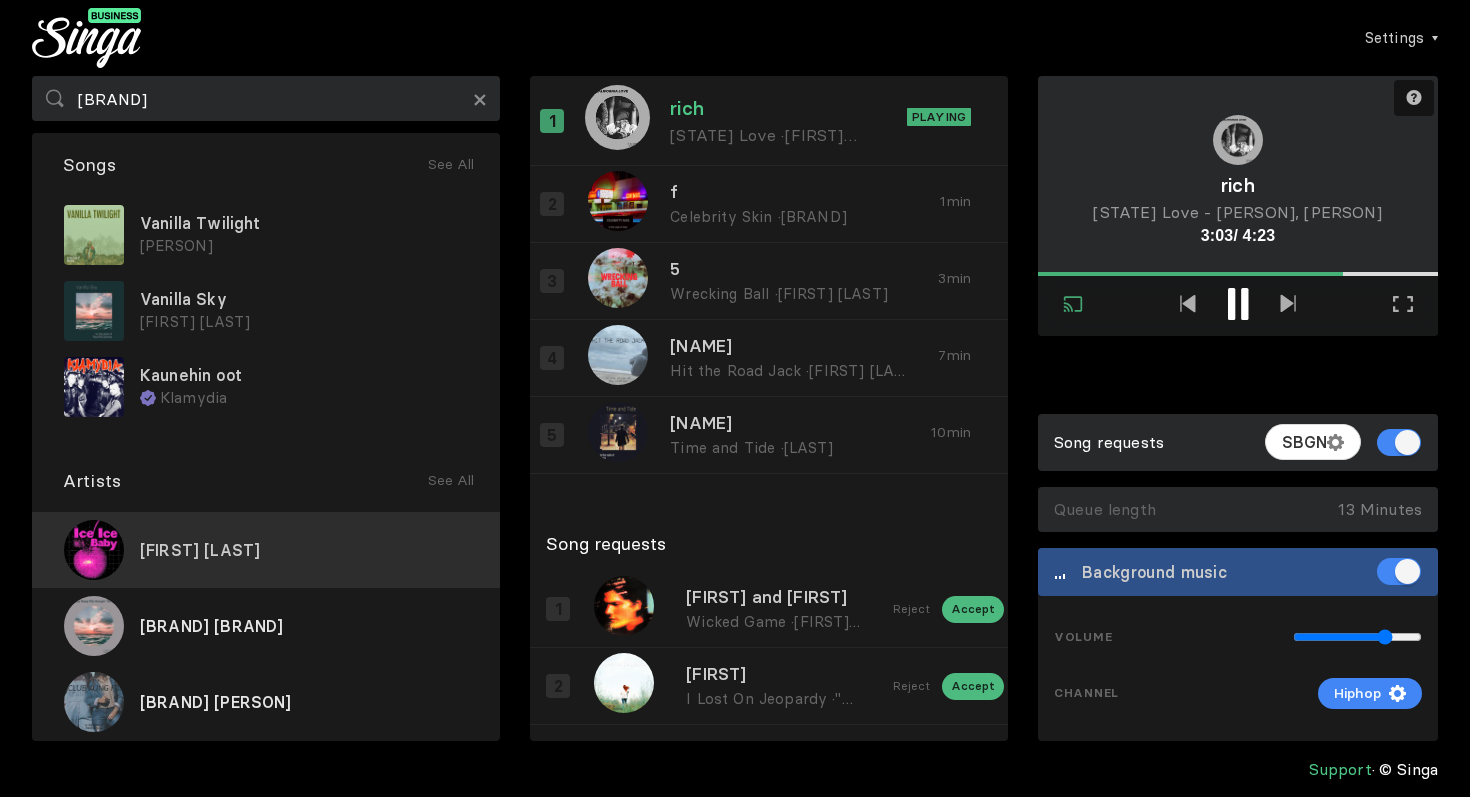 click on "[FIRST] [LAST]" at bounding box center (200, 550) 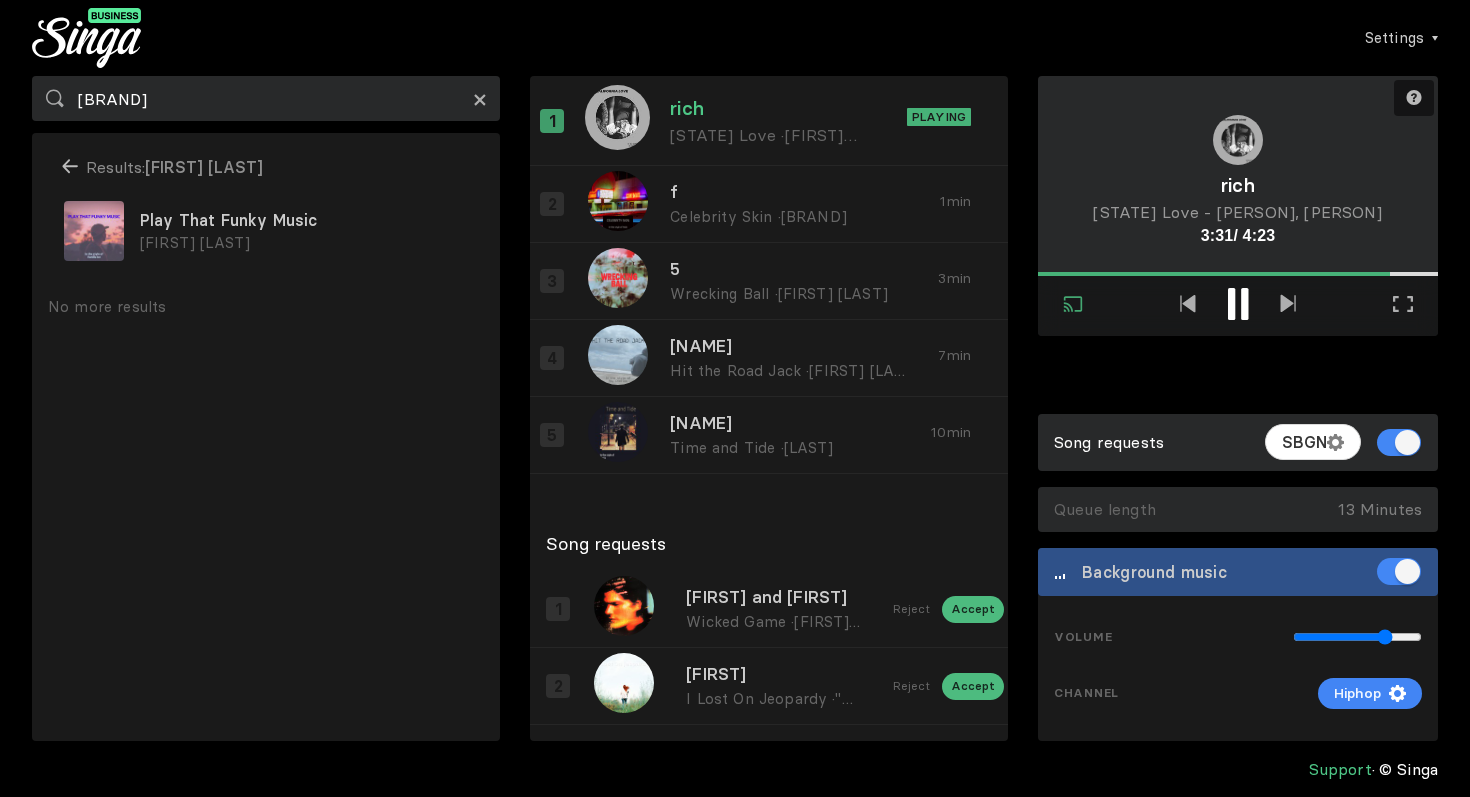 click on "×" at bounding box center (480, 99) 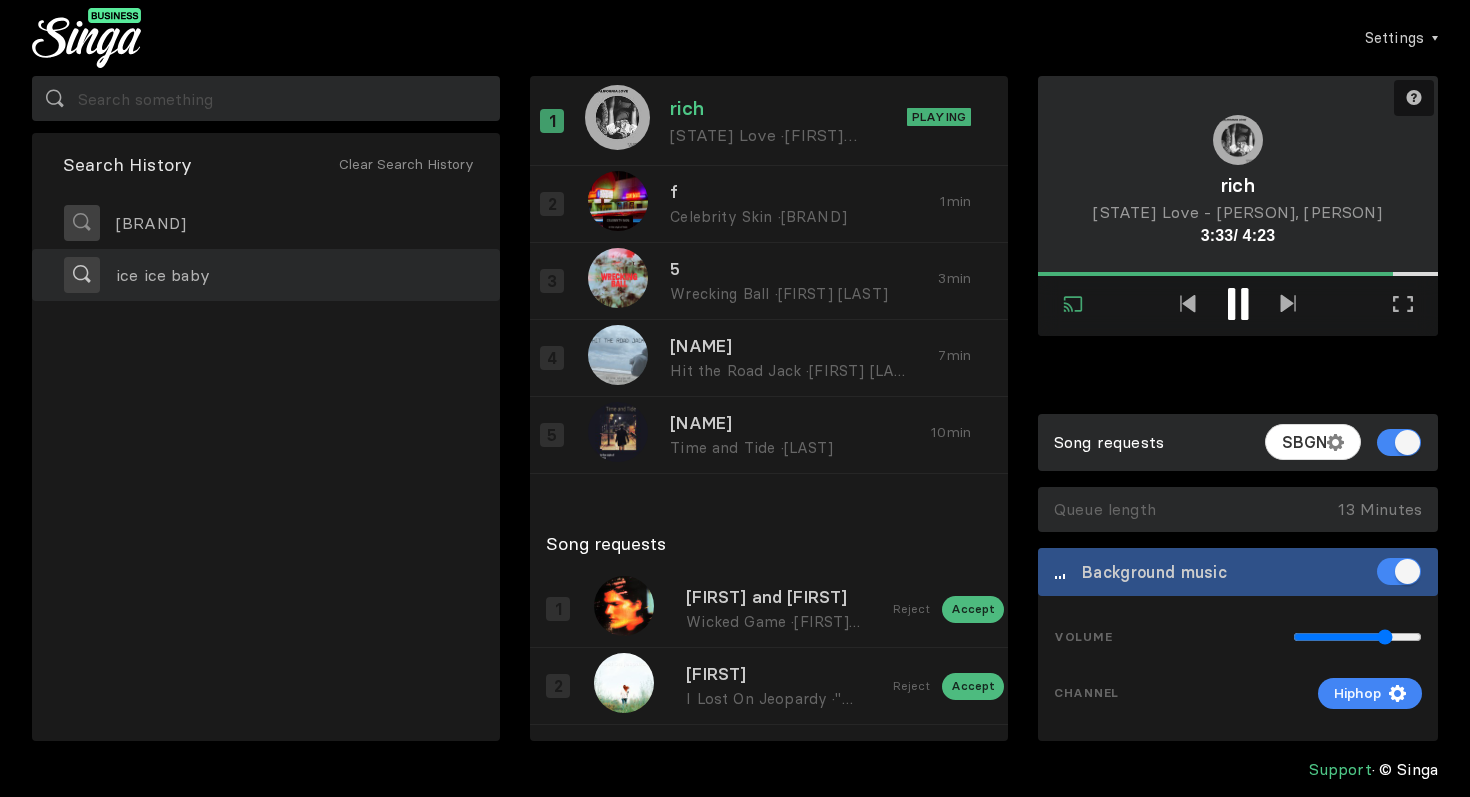click on "ice ice baby" at bounding box center [266, 275] 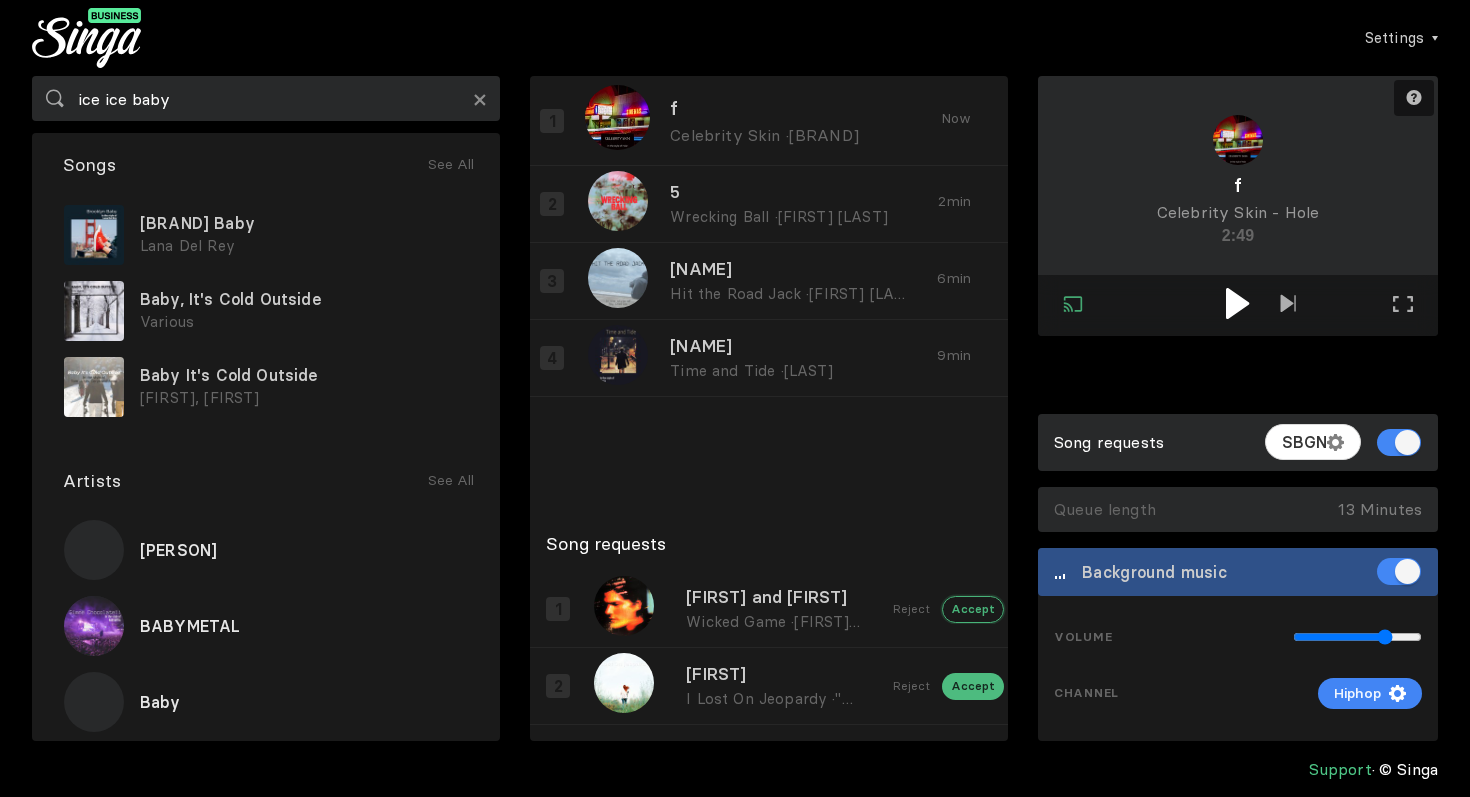 click on "Accept" at bounding box center (973, 609) 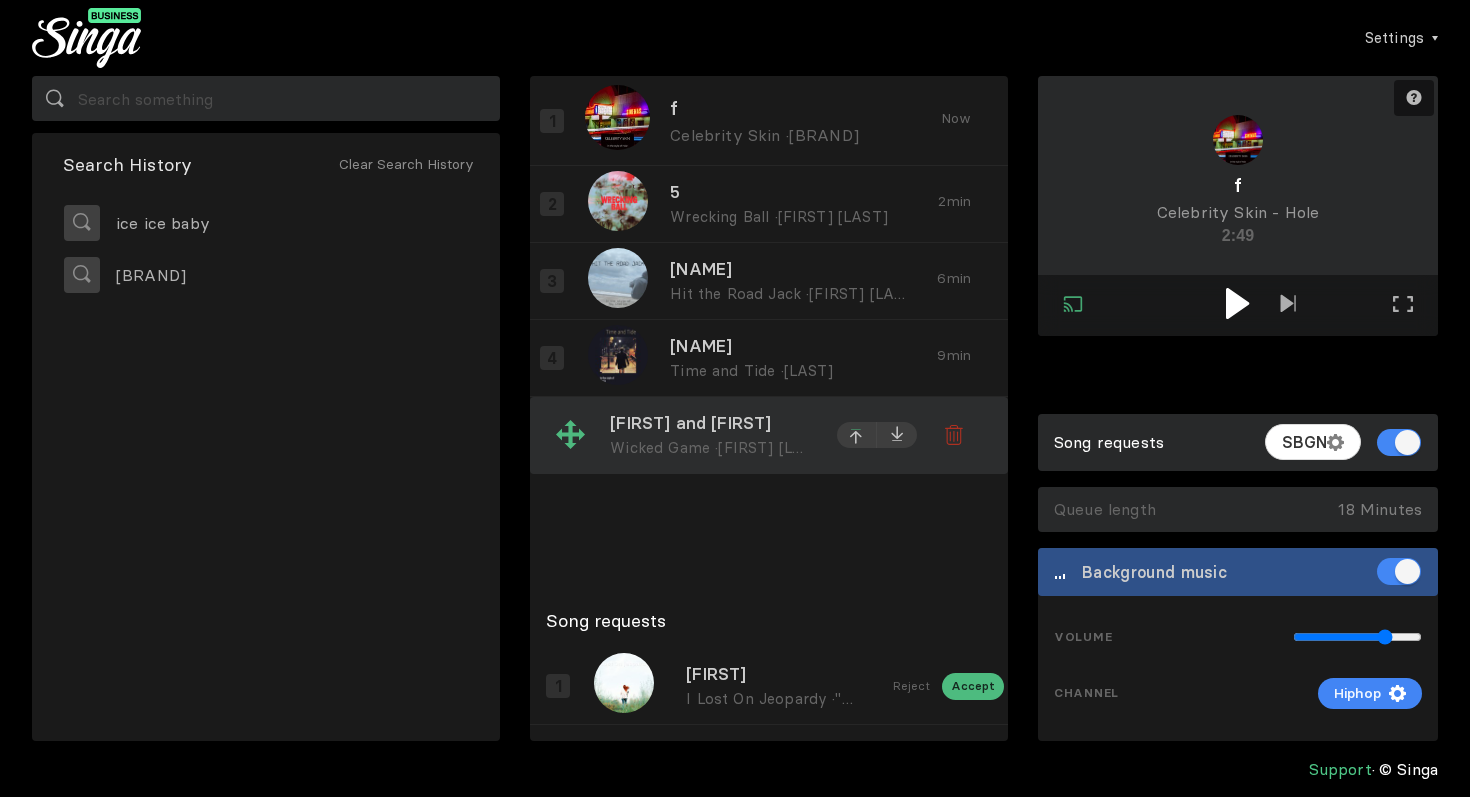 click at bounding box center [857, 437] 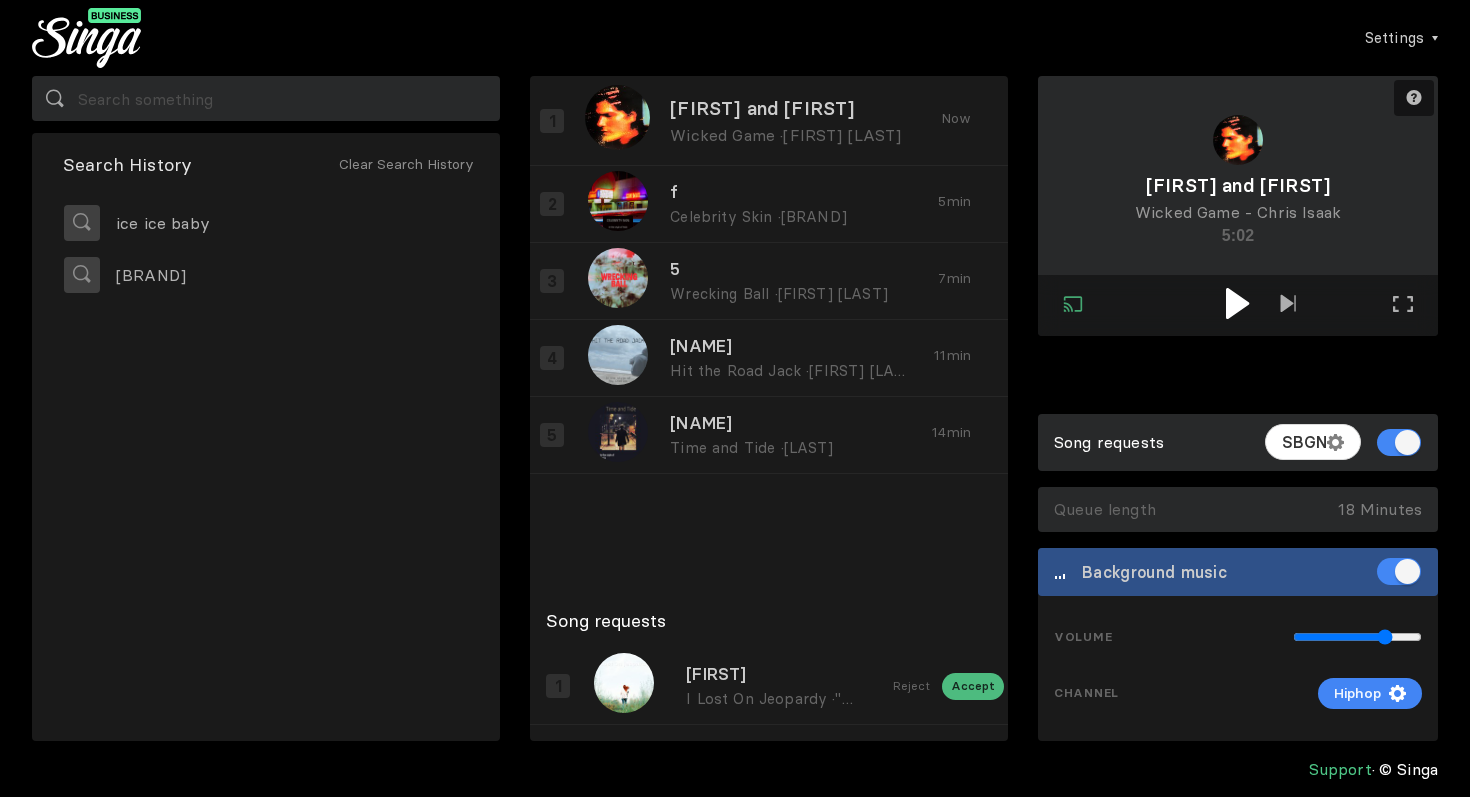 click at bounding box center (1237, 303) 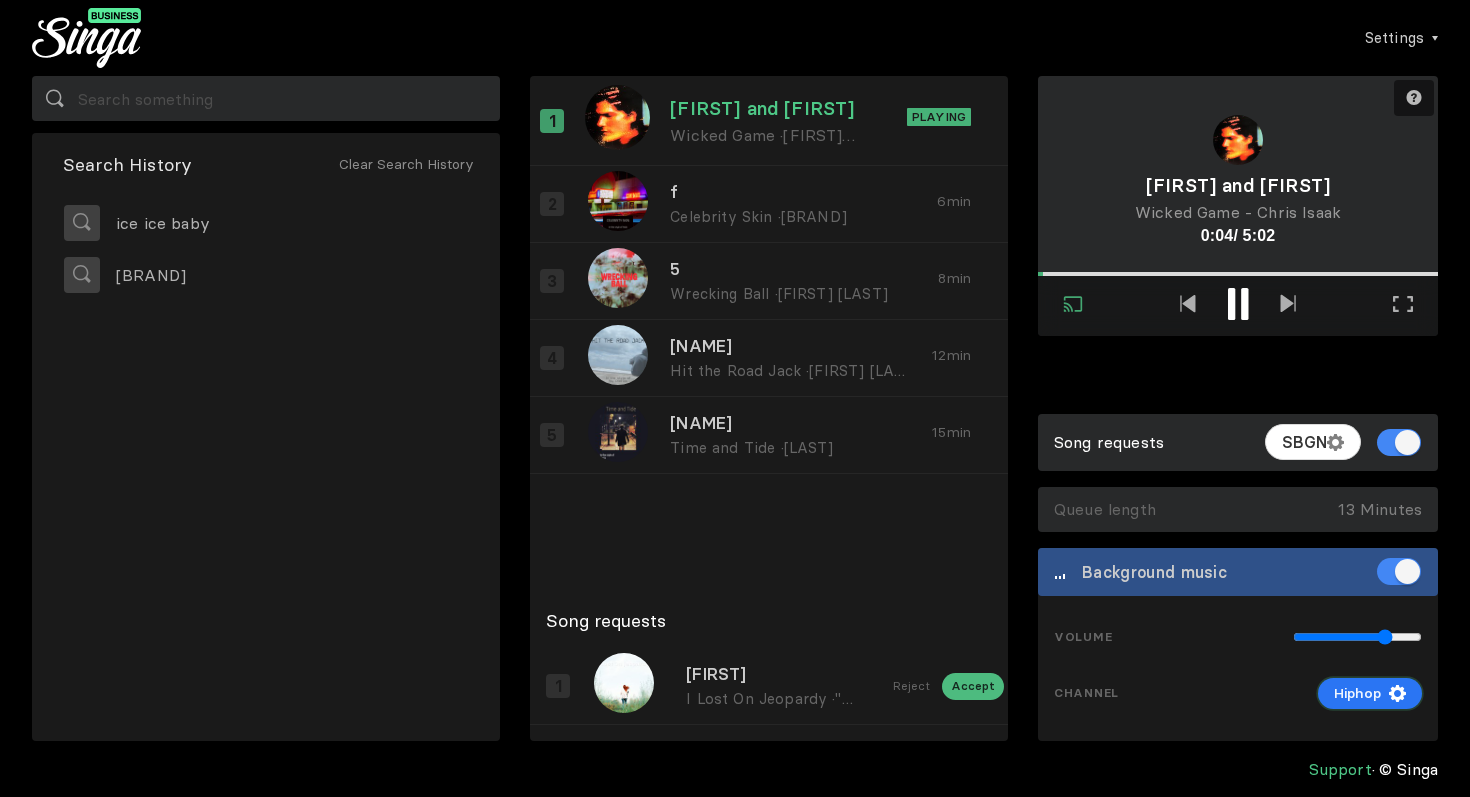 click on "Hiphop" at bounding box center (1357, 693) 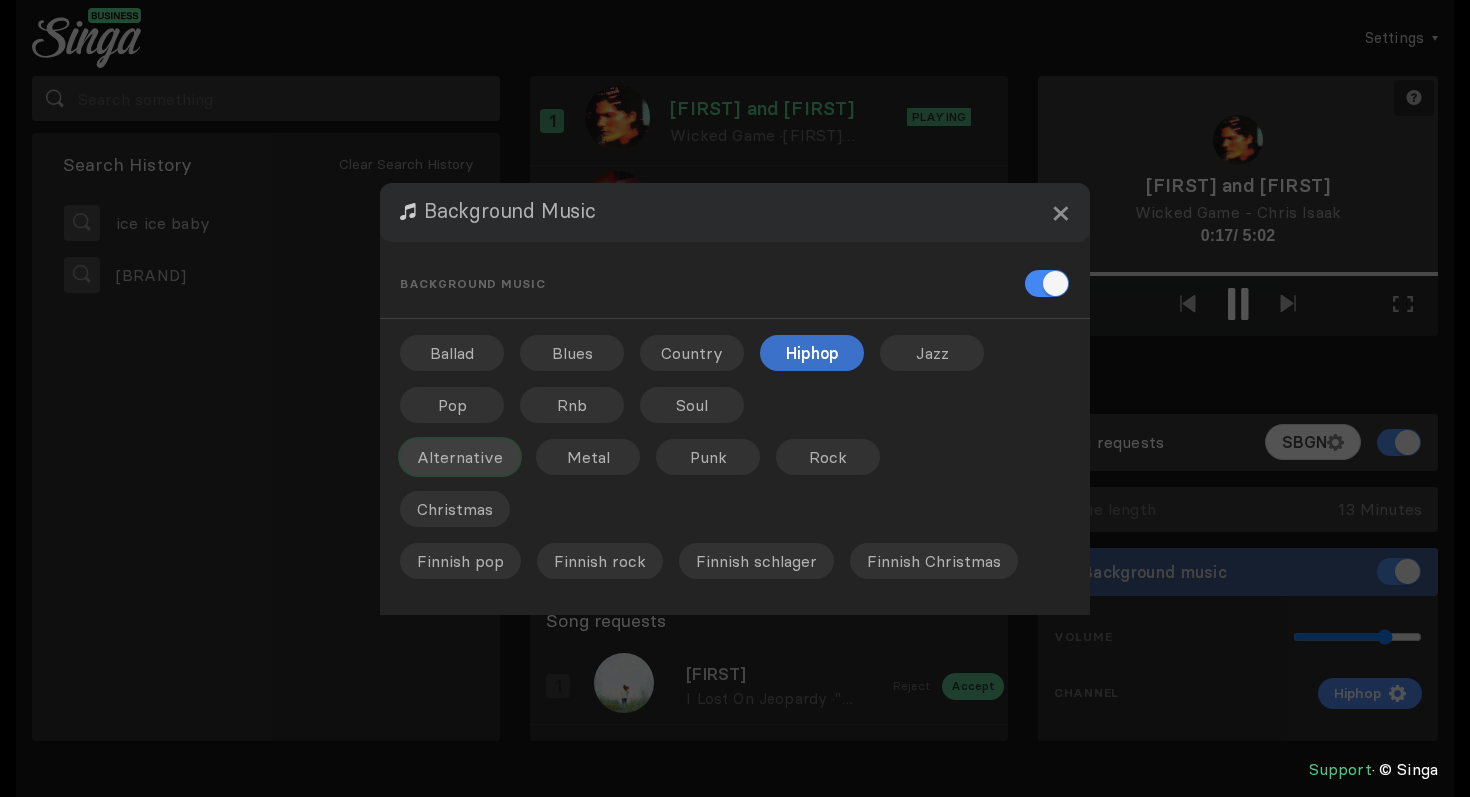 click on "Alternative" at bounding box center (452, 353) 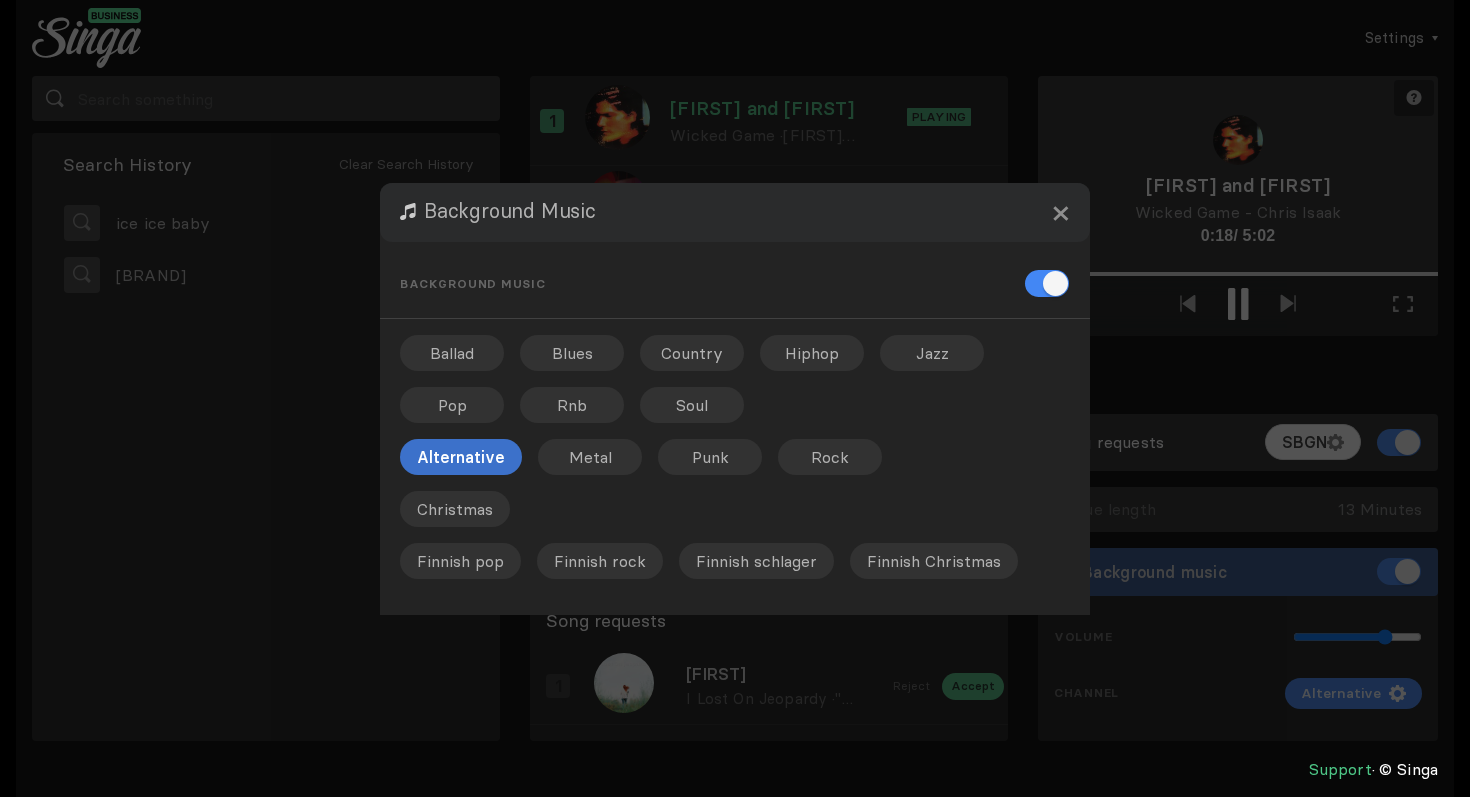 click at bounding box center [735, 398] 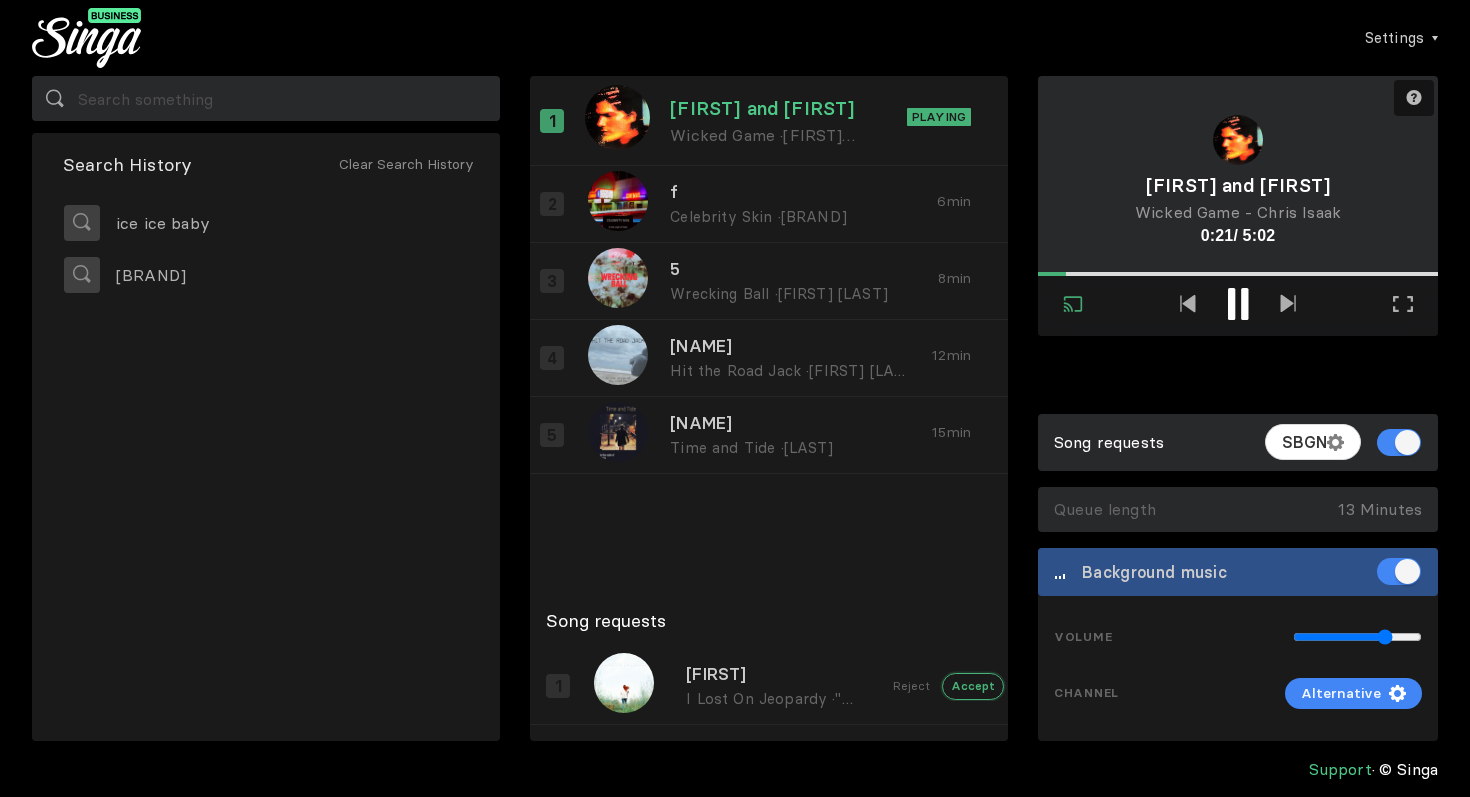 click on "Accept" at bounding box center [973, 686] 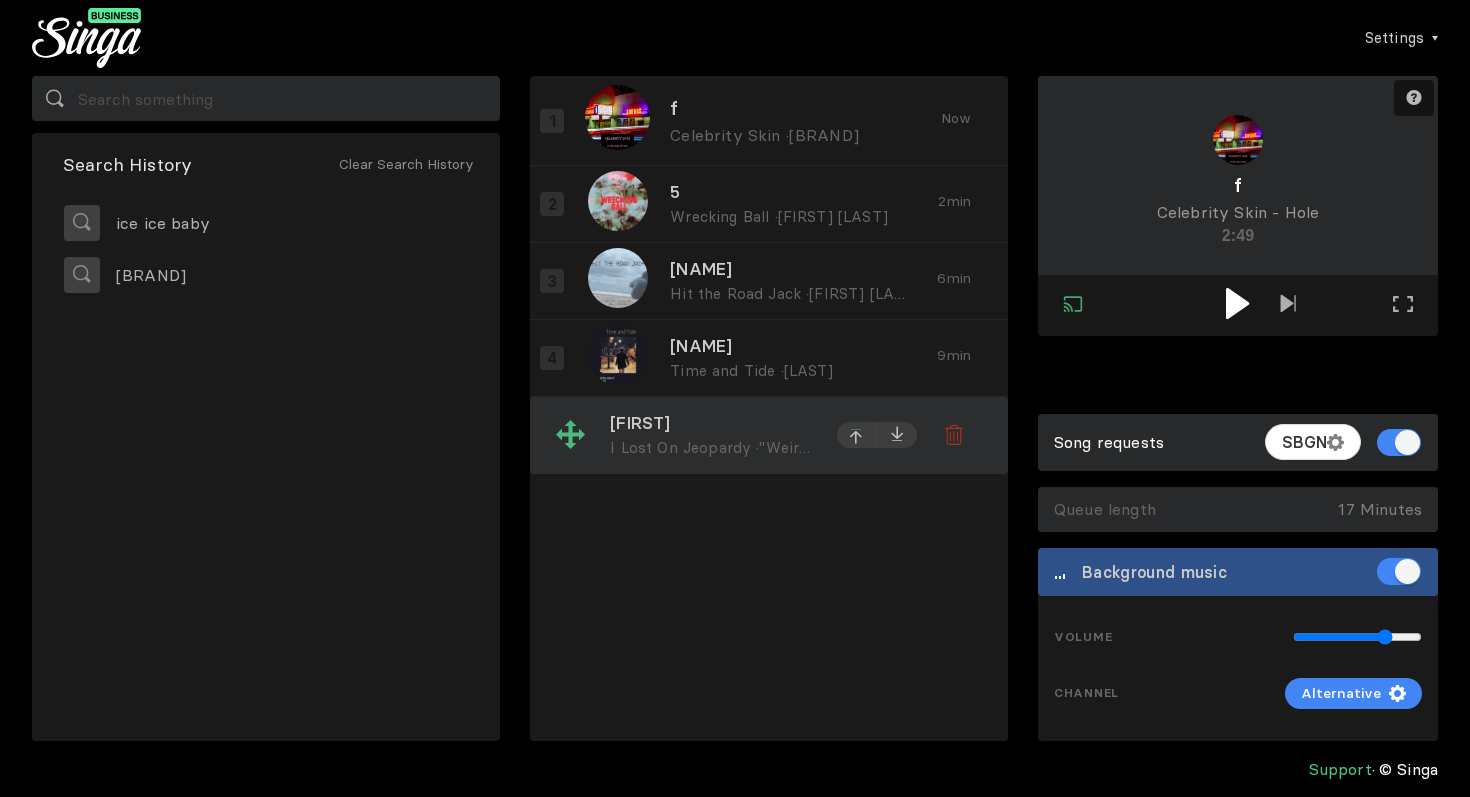 click at bounding box center (857, 437) 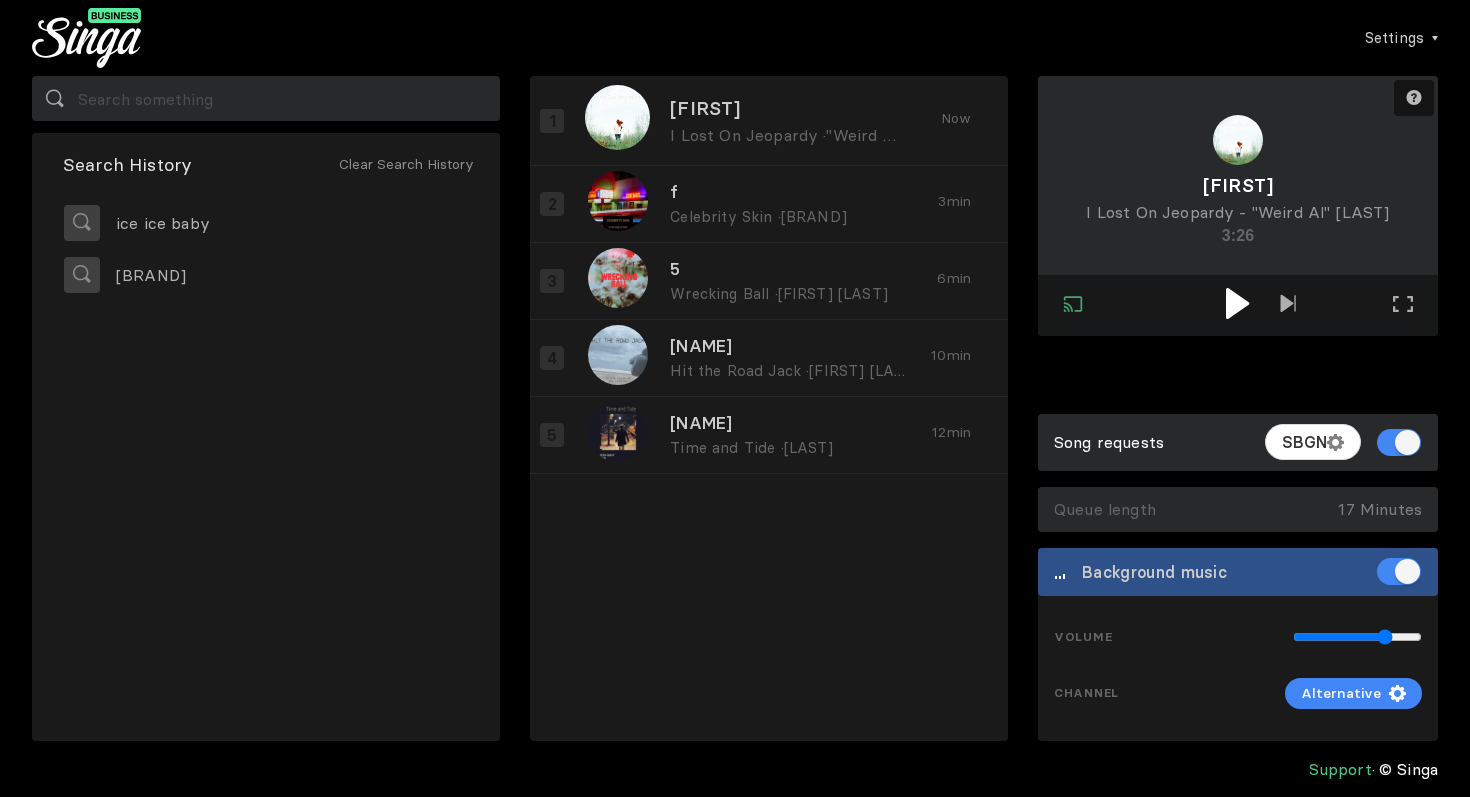 click at bounding box center (1237, 303) 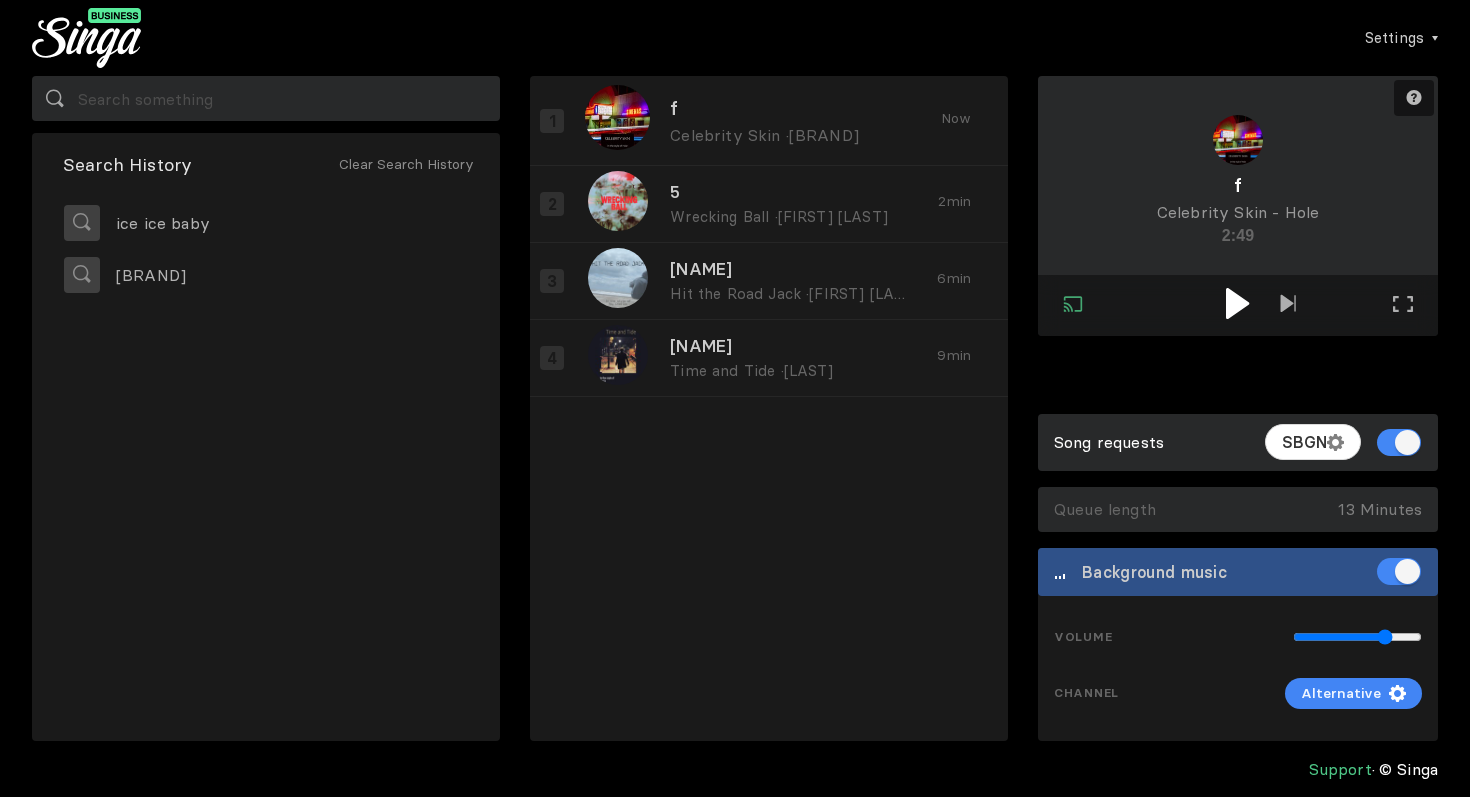 click at bounding box center [1237, 303] 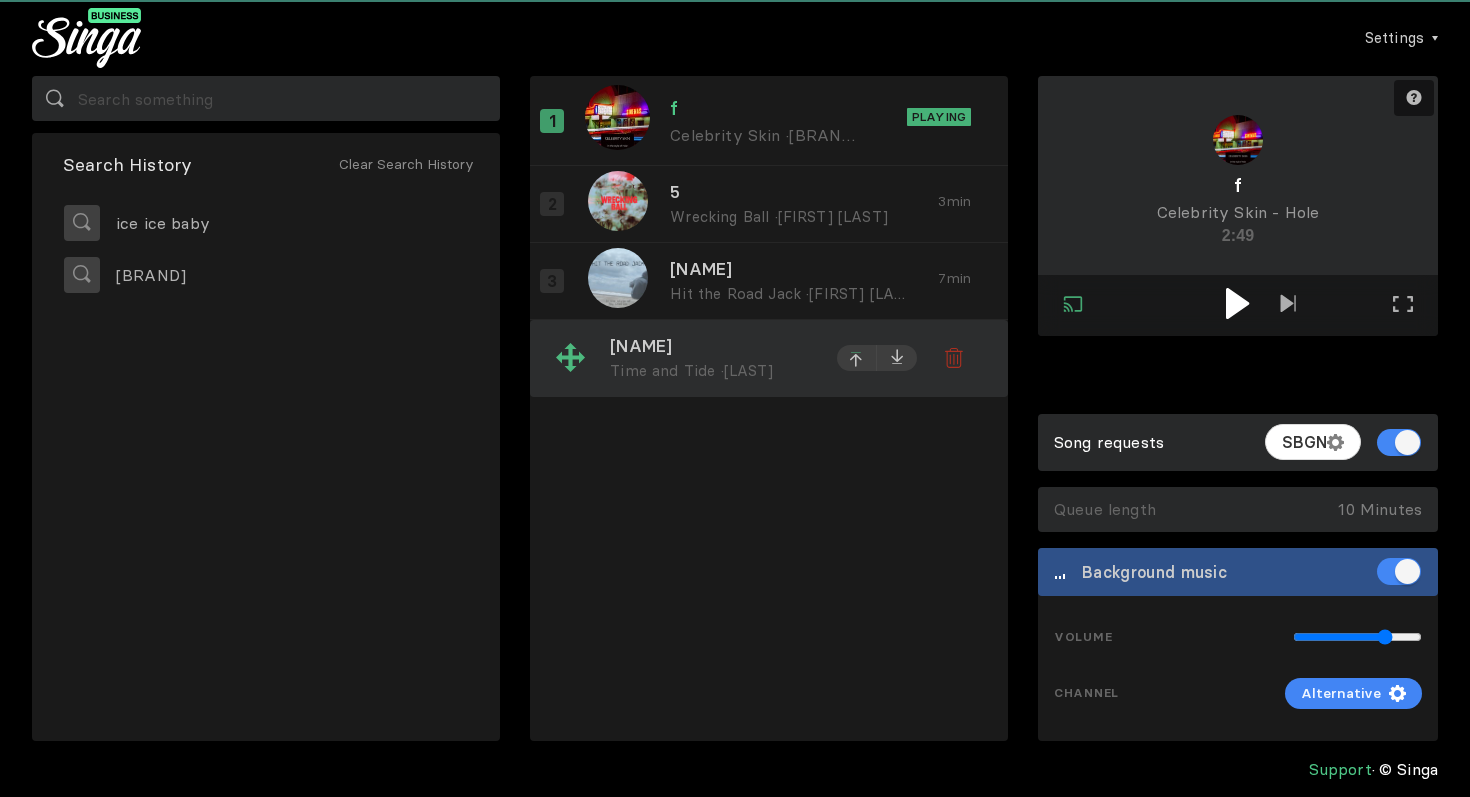 click at bounding box center [857, 361] 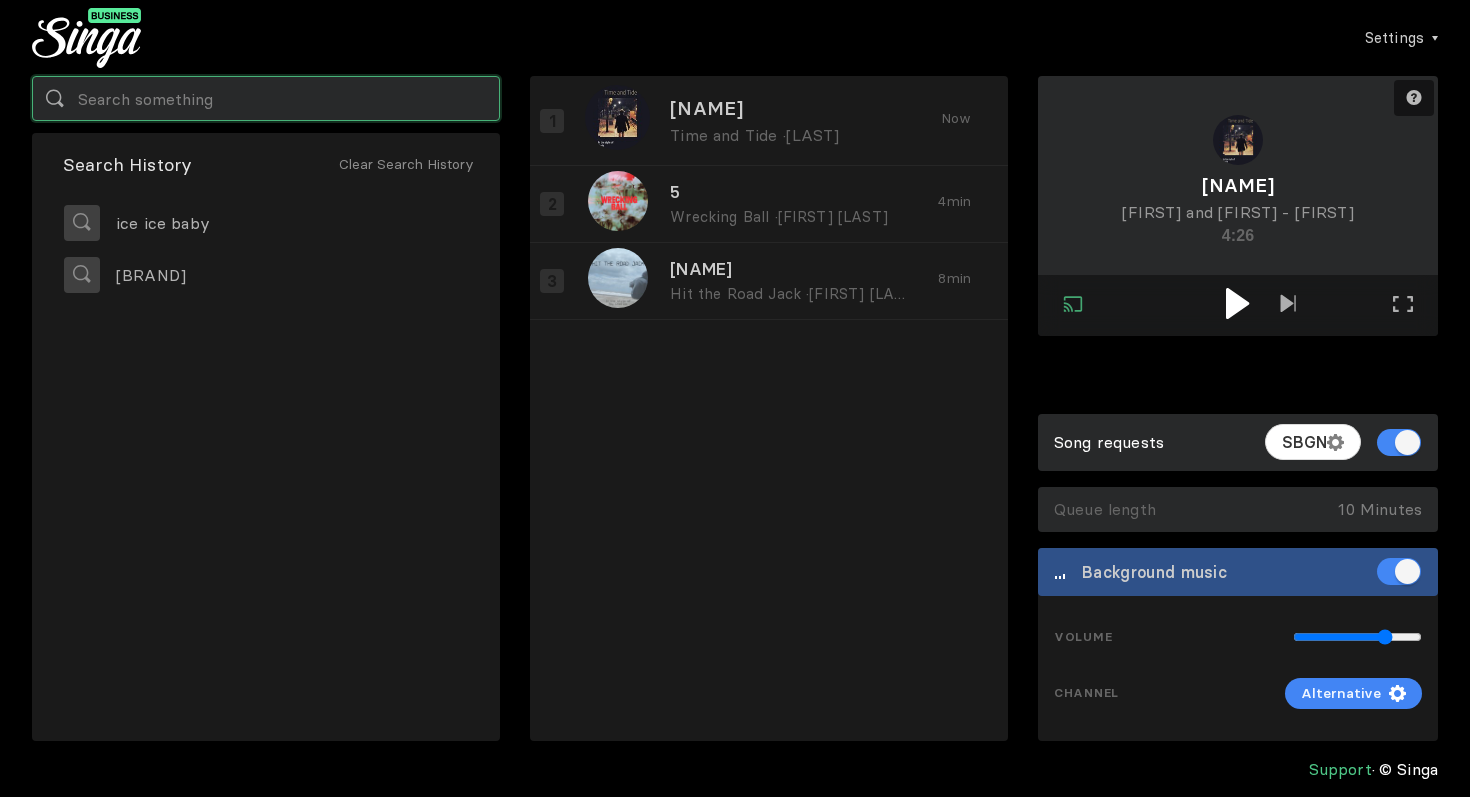 click at bounding box center (266, 98) 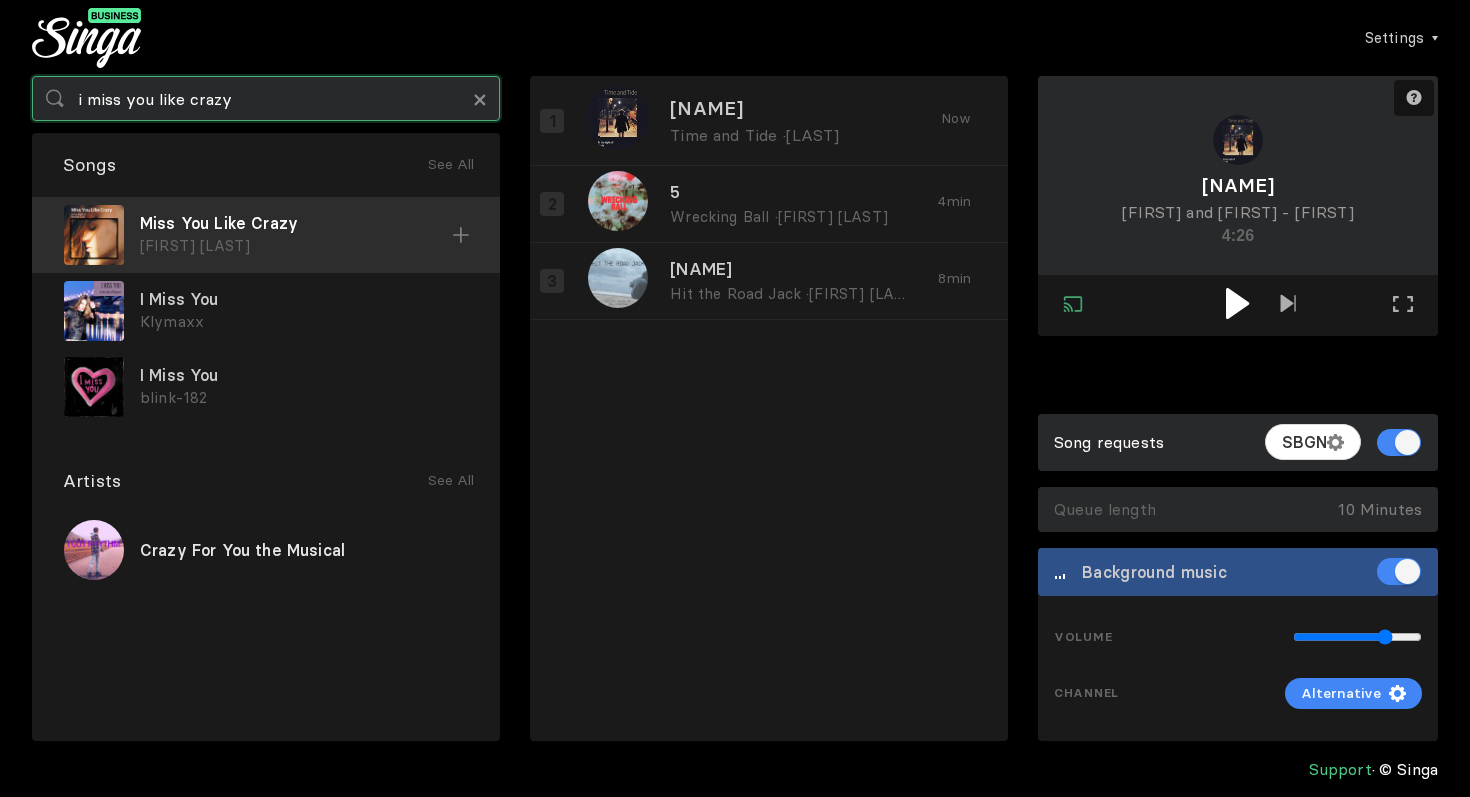 type on "i miss you like crazy" 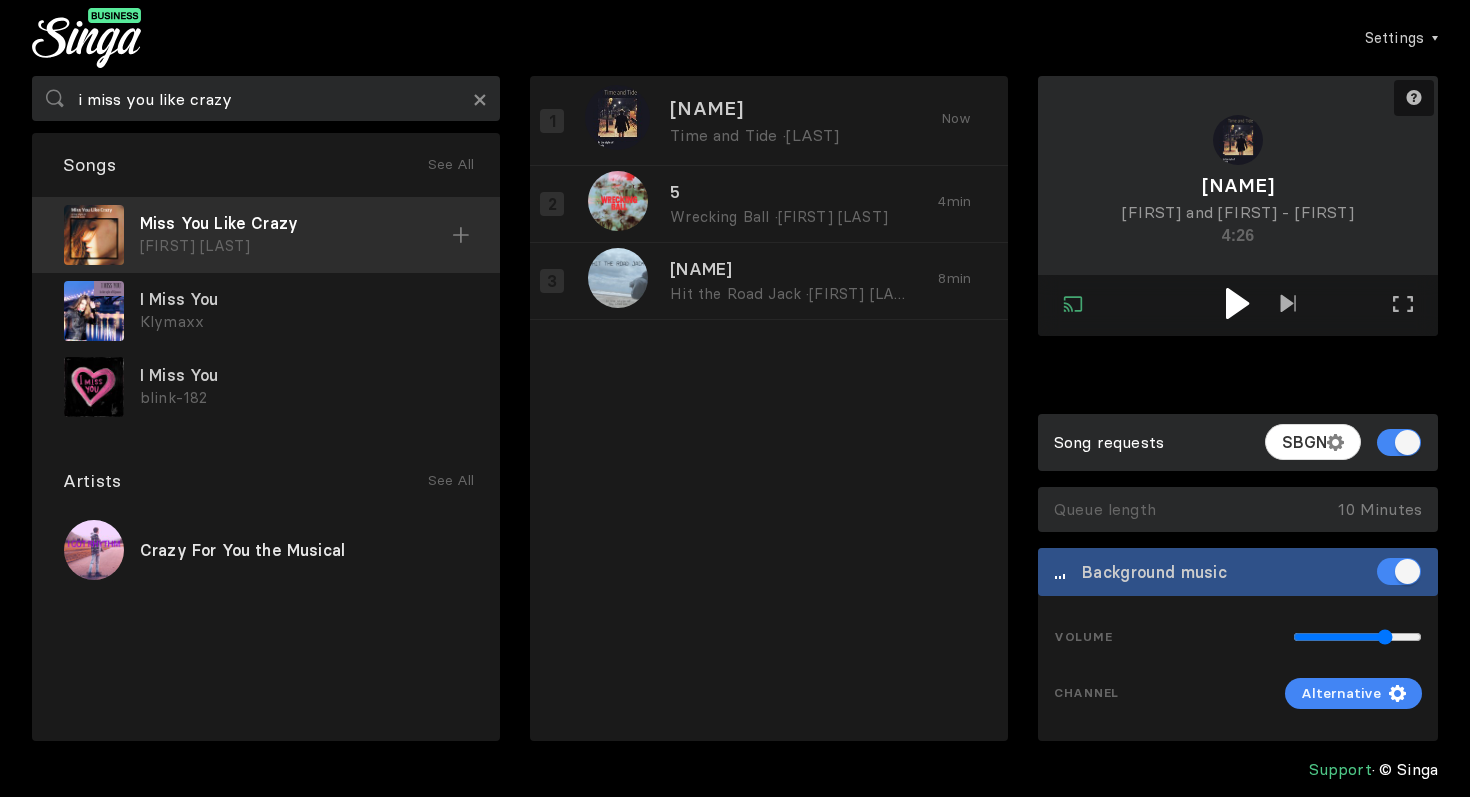 click at bounding box center (461, 235) 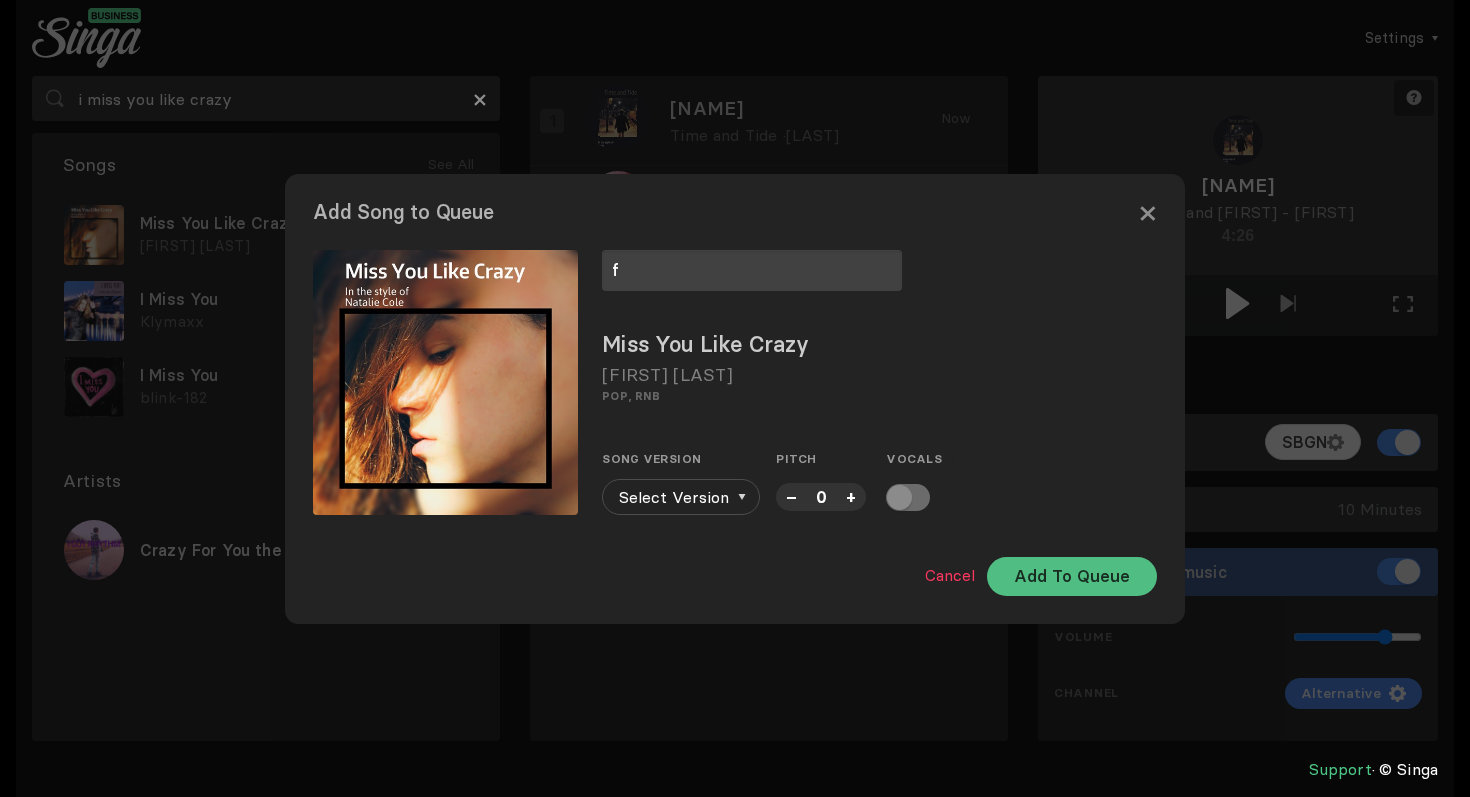 type on "f" 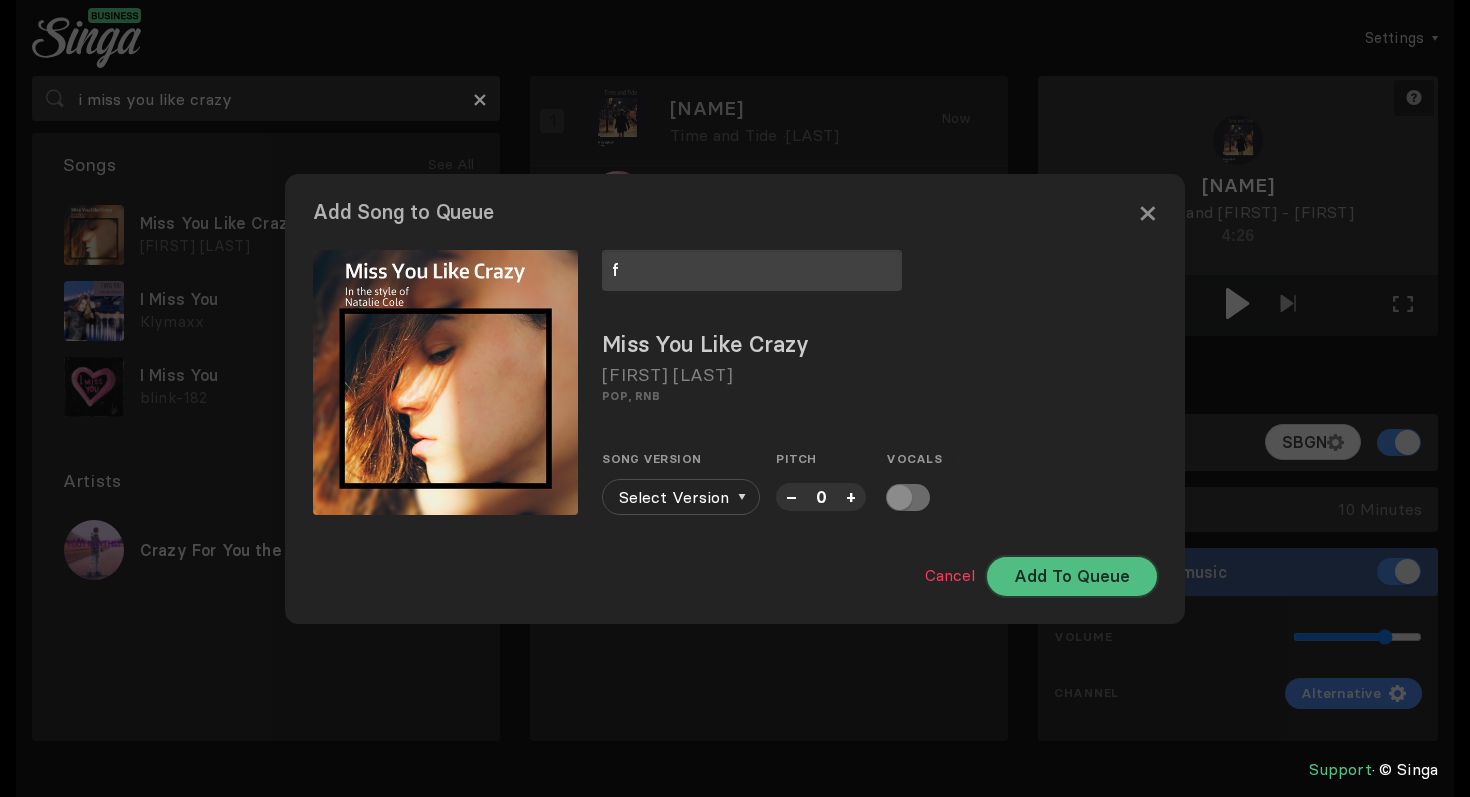 click on "Add To Queue" at bounding box center (1072, 576) 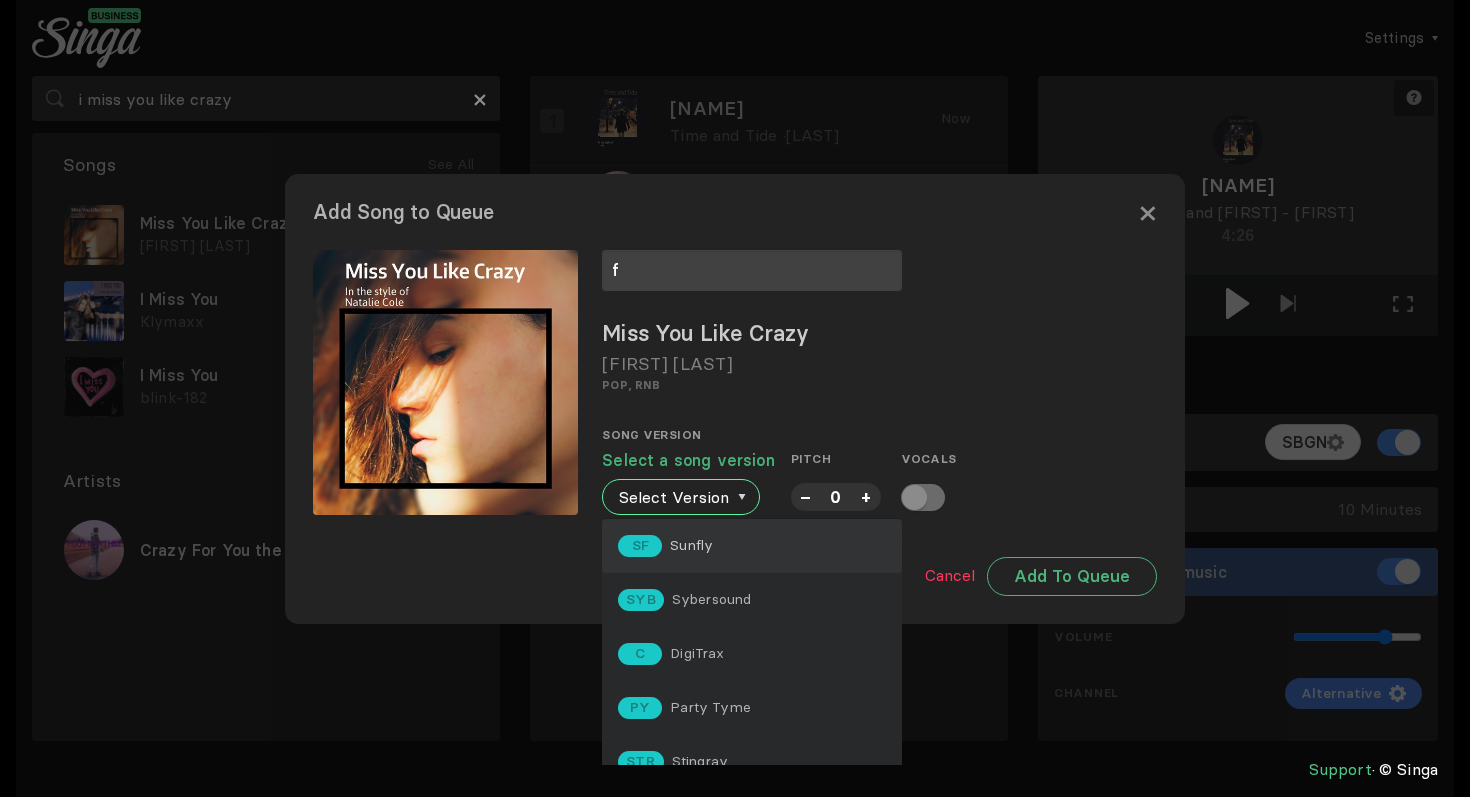 click on "SF Sunfly" at bounding box center [752, 546] 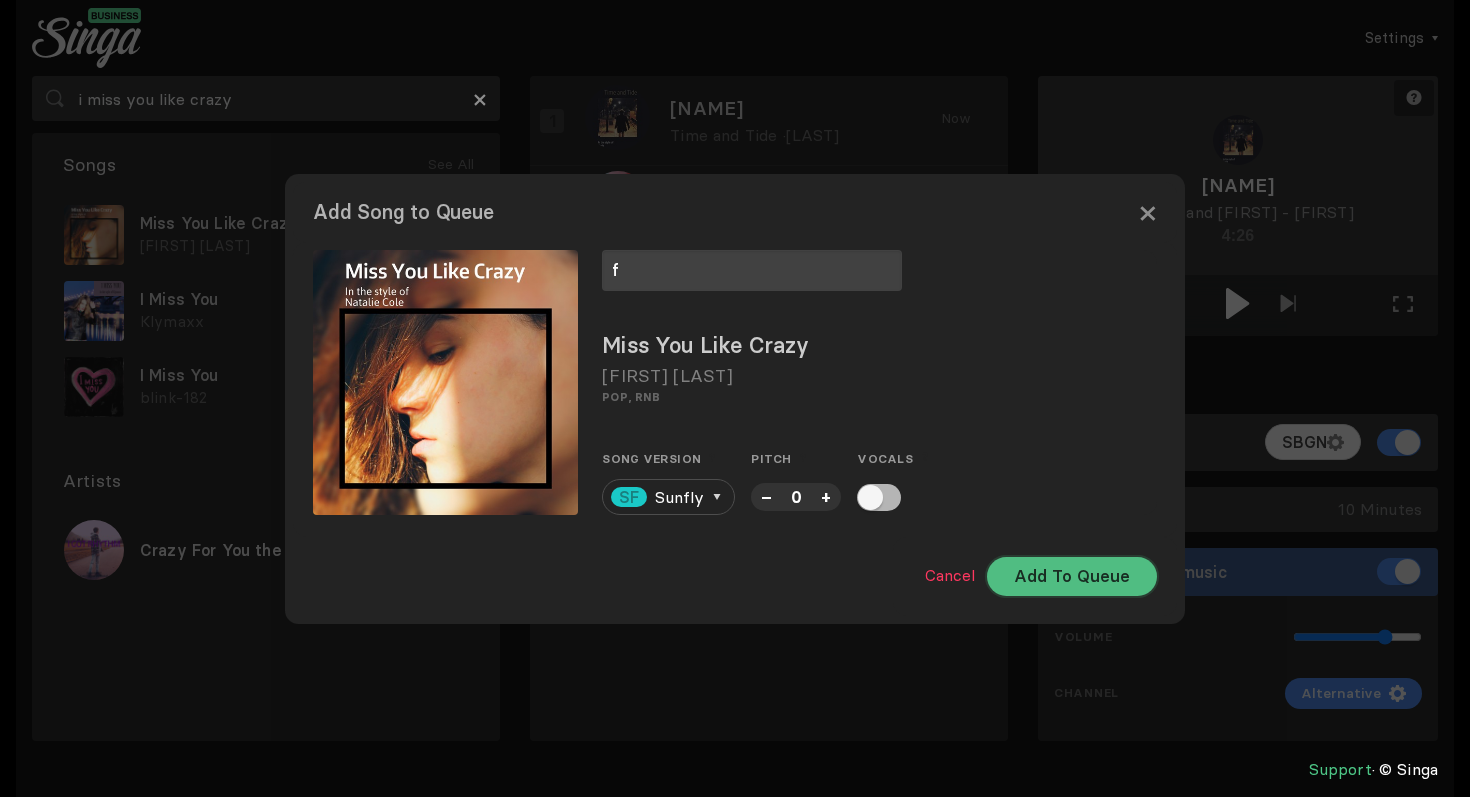 click on "Add To Queue" at bounding box center [1072, 576] 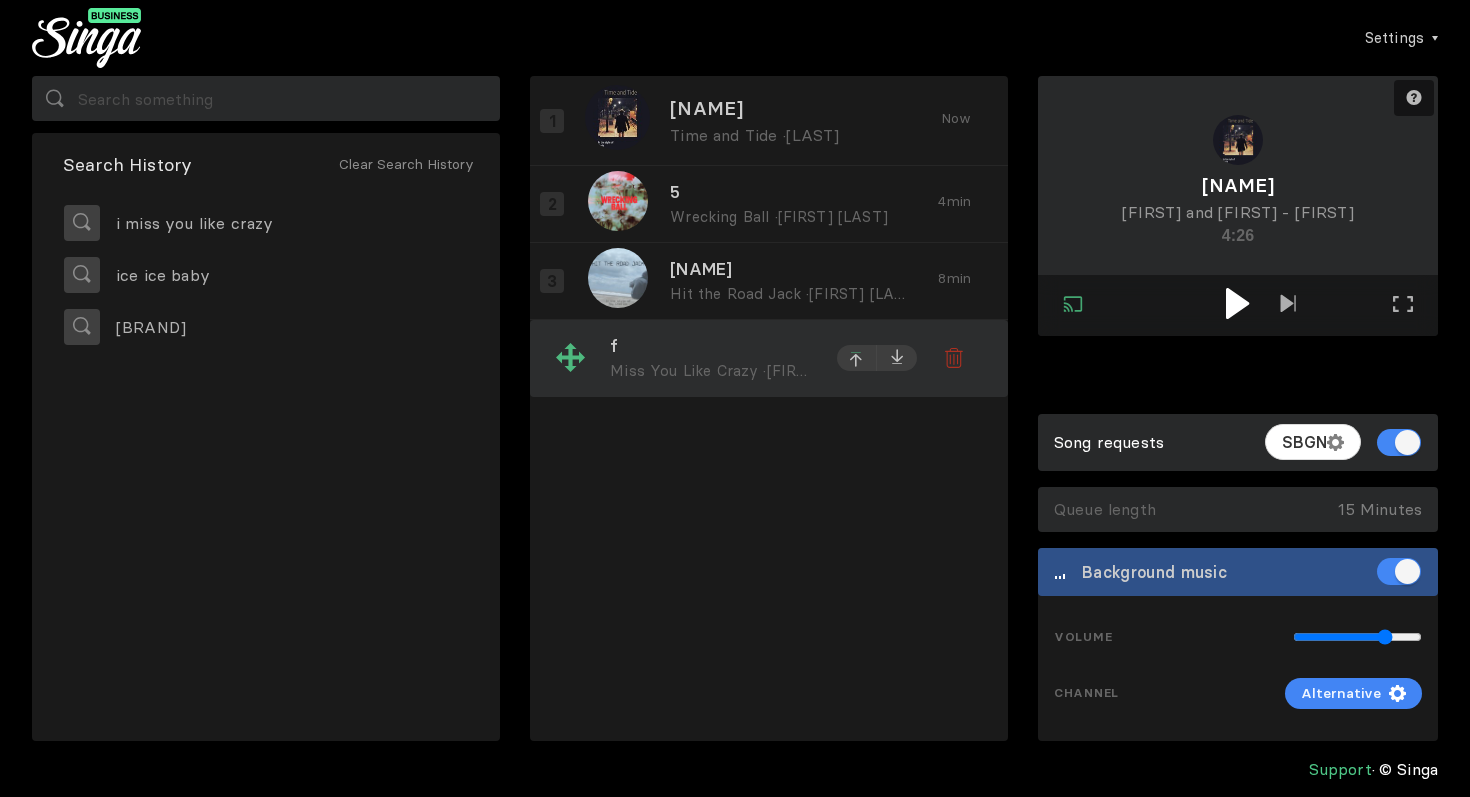 click at bounding box center (857, 358) 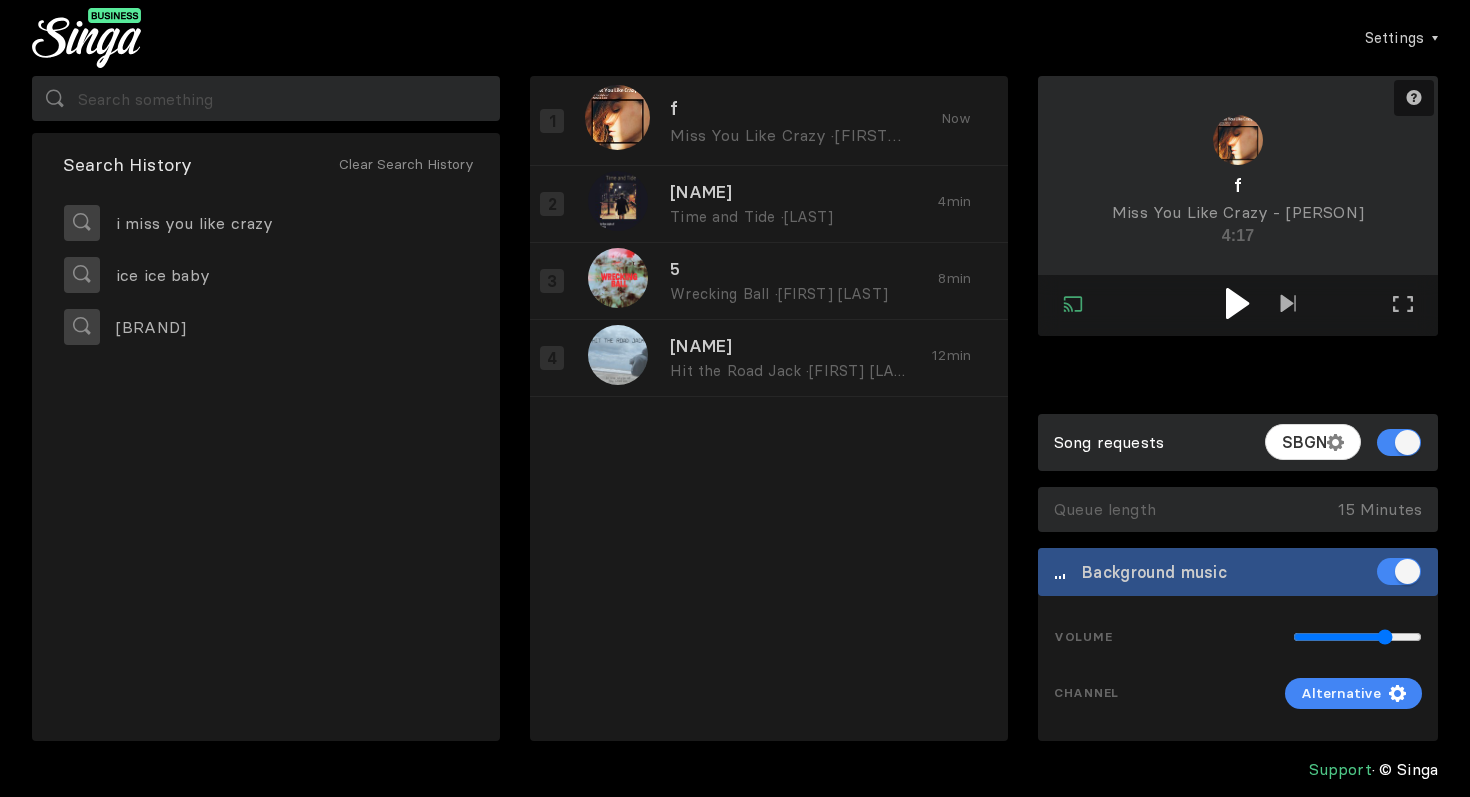 click at bounding box center (1238, 305) 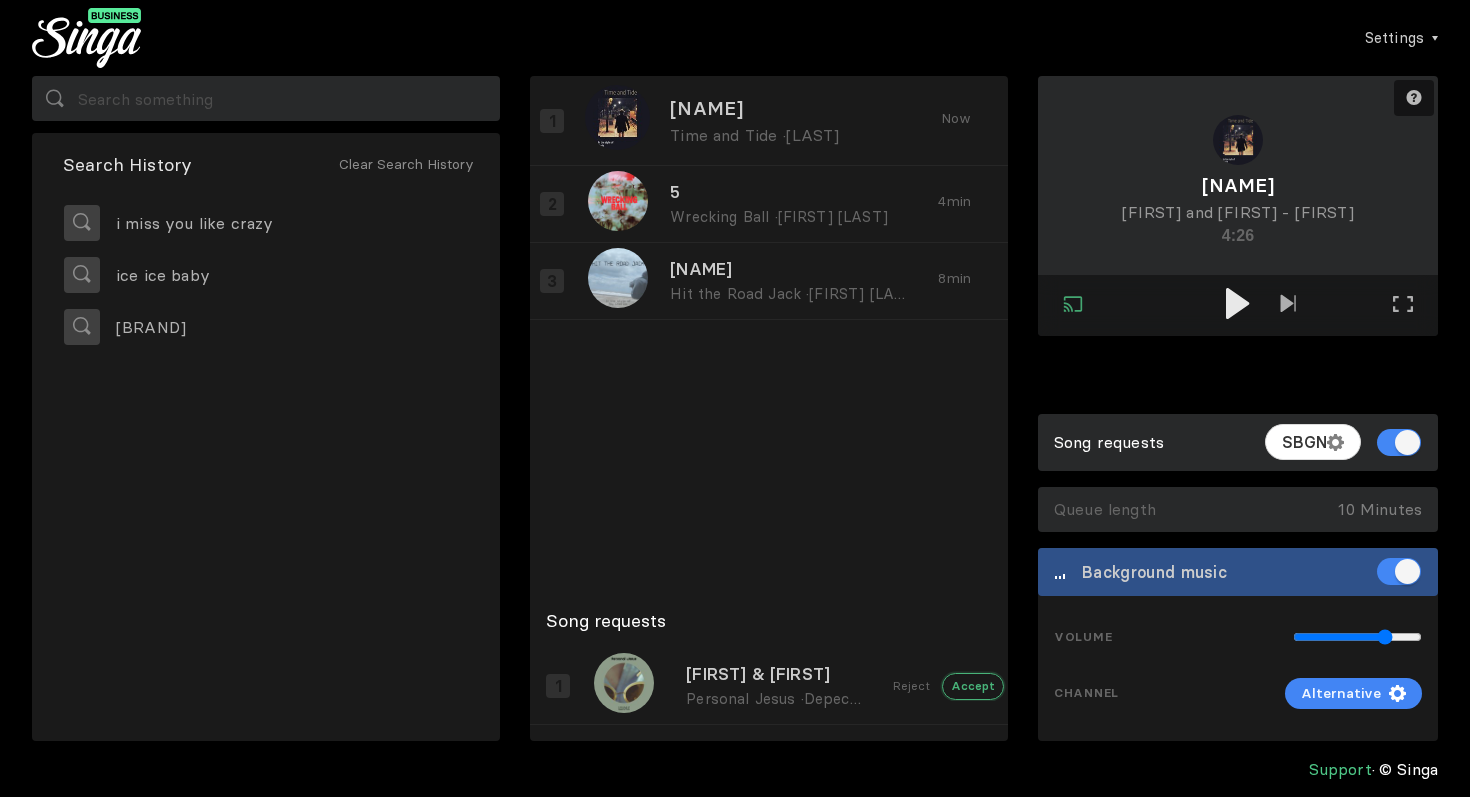 click on "Accept" at bounding box center [973, 686] 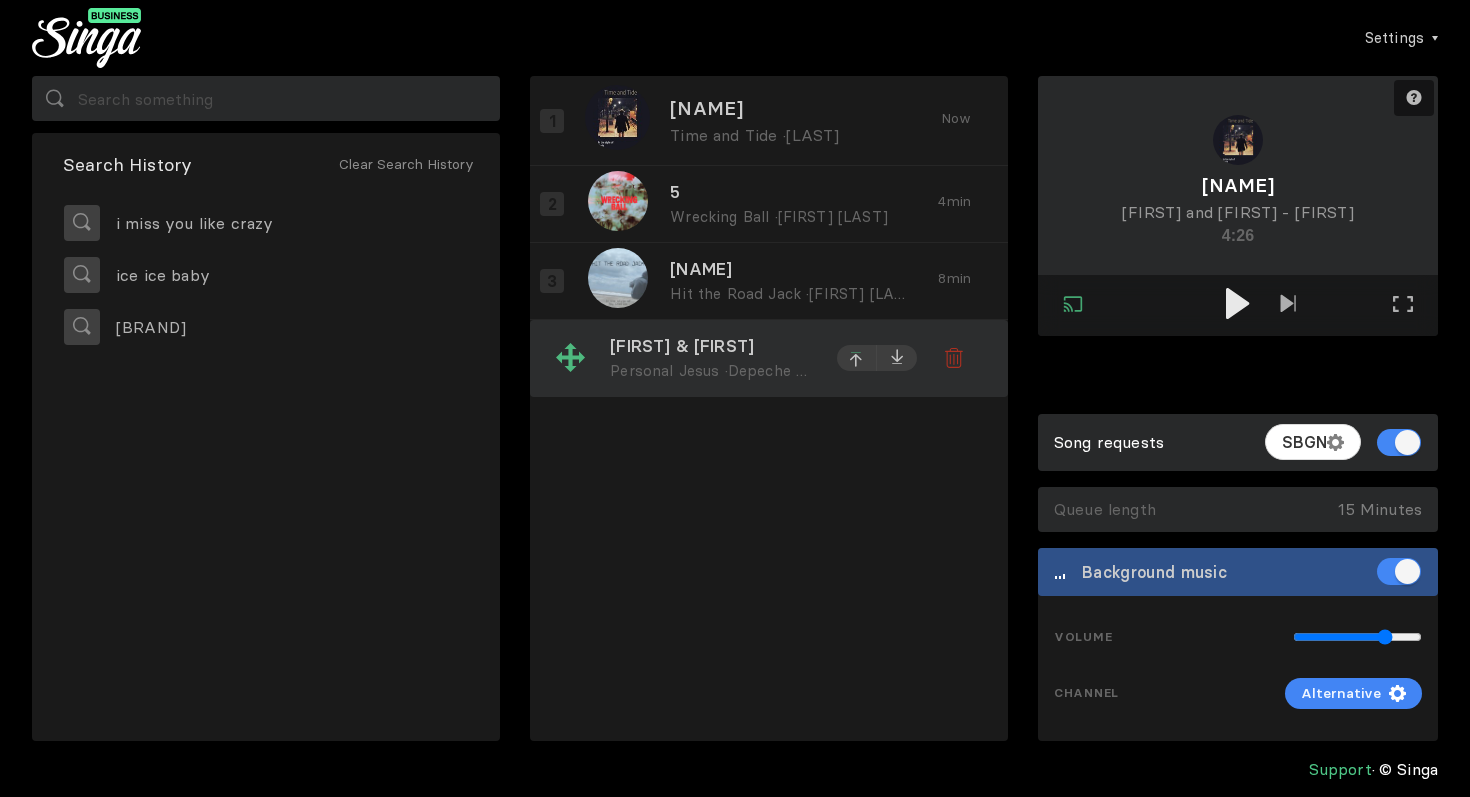 click at bounding box center [857, 361] 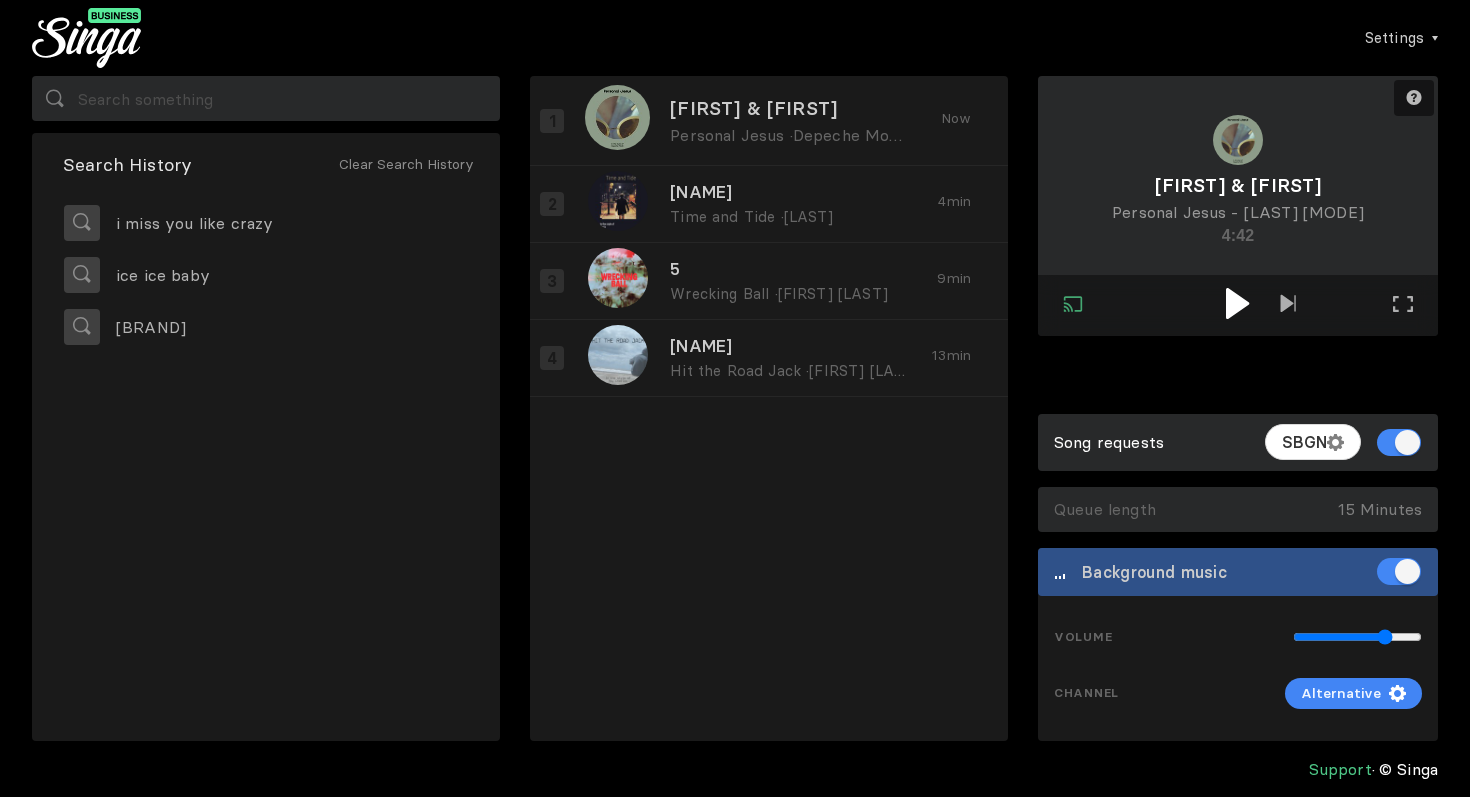 click at bounding box center [1237, 303] 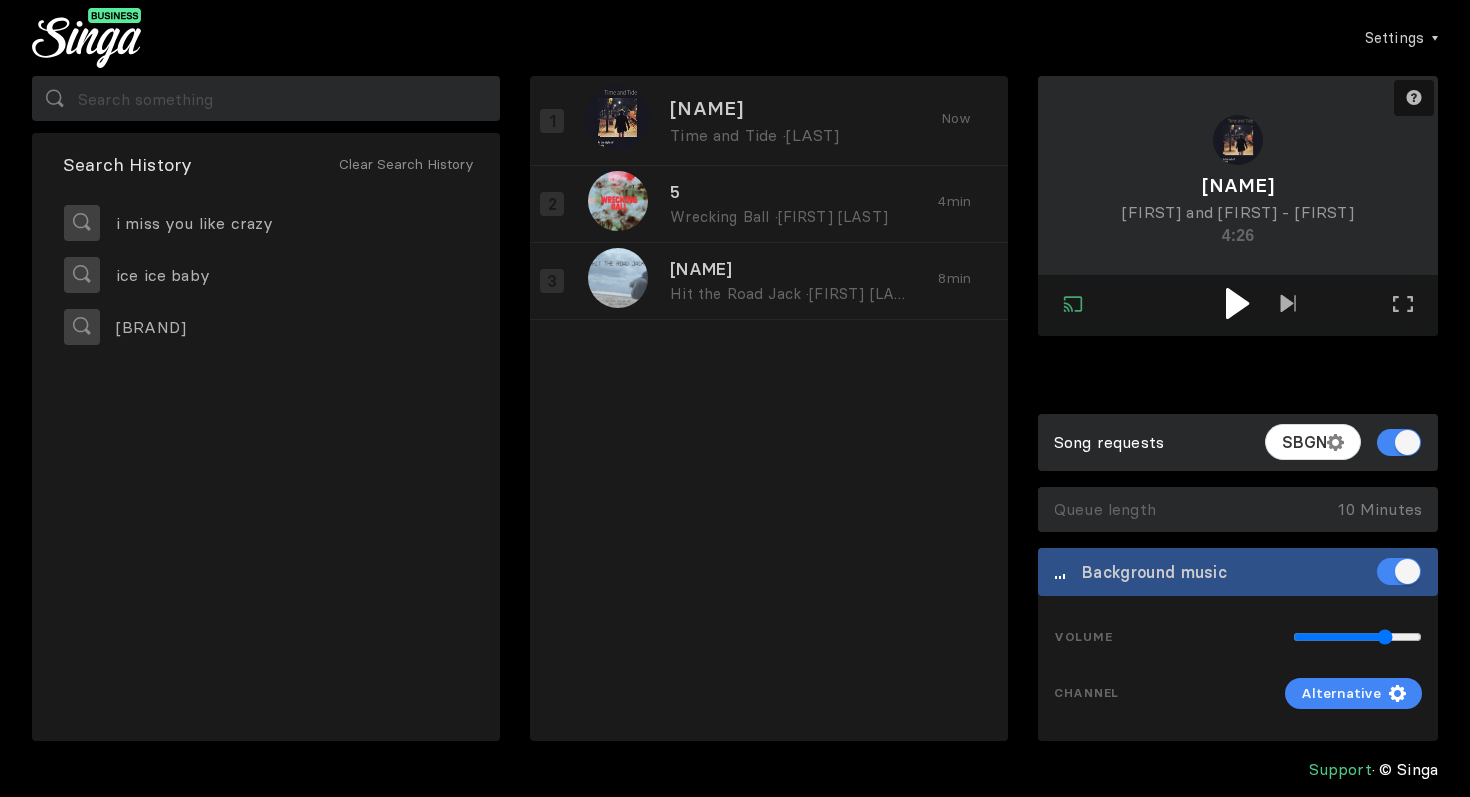 click at bounding box center [1237, 303] 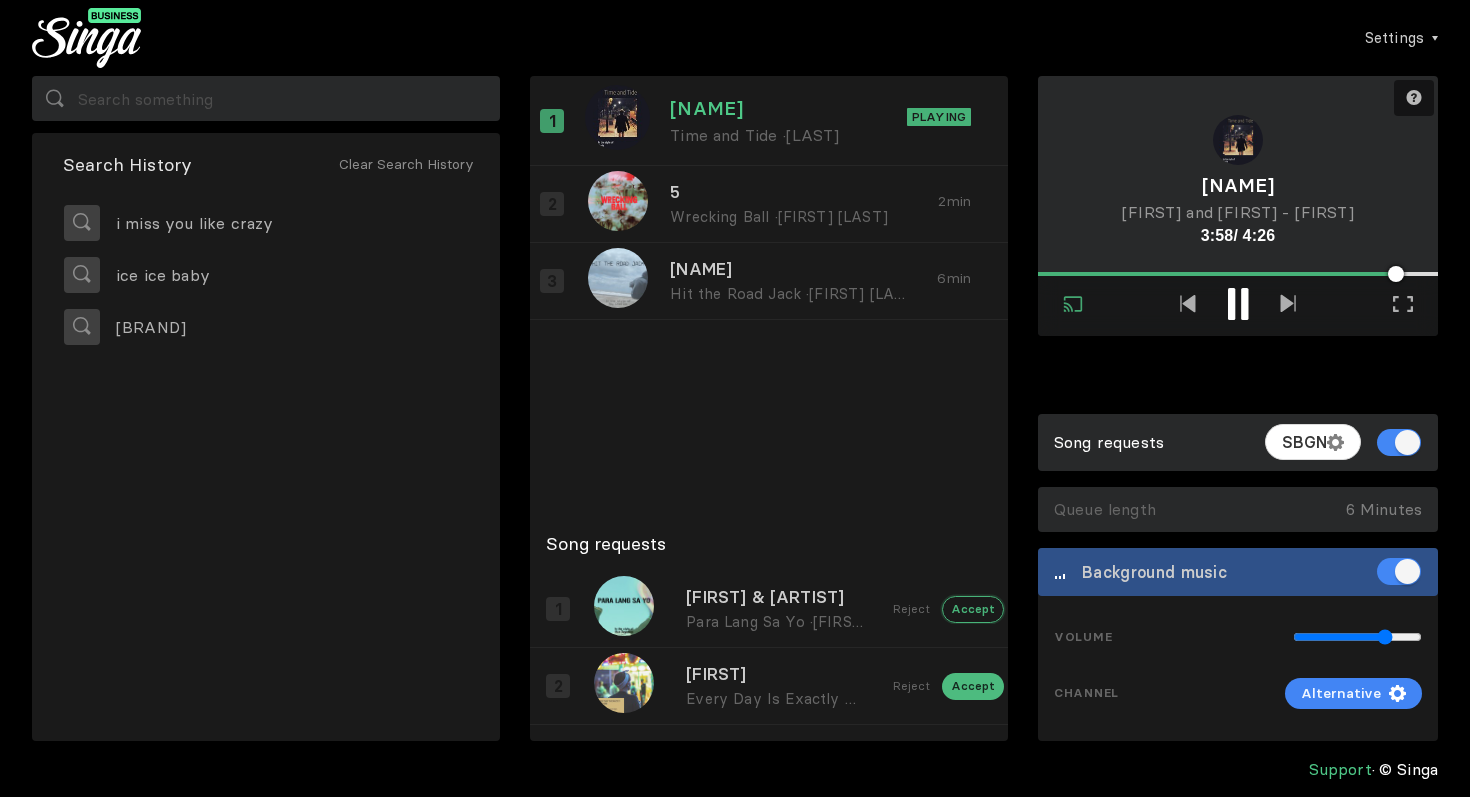 click on "Accept" at bounding box center [973, 609] 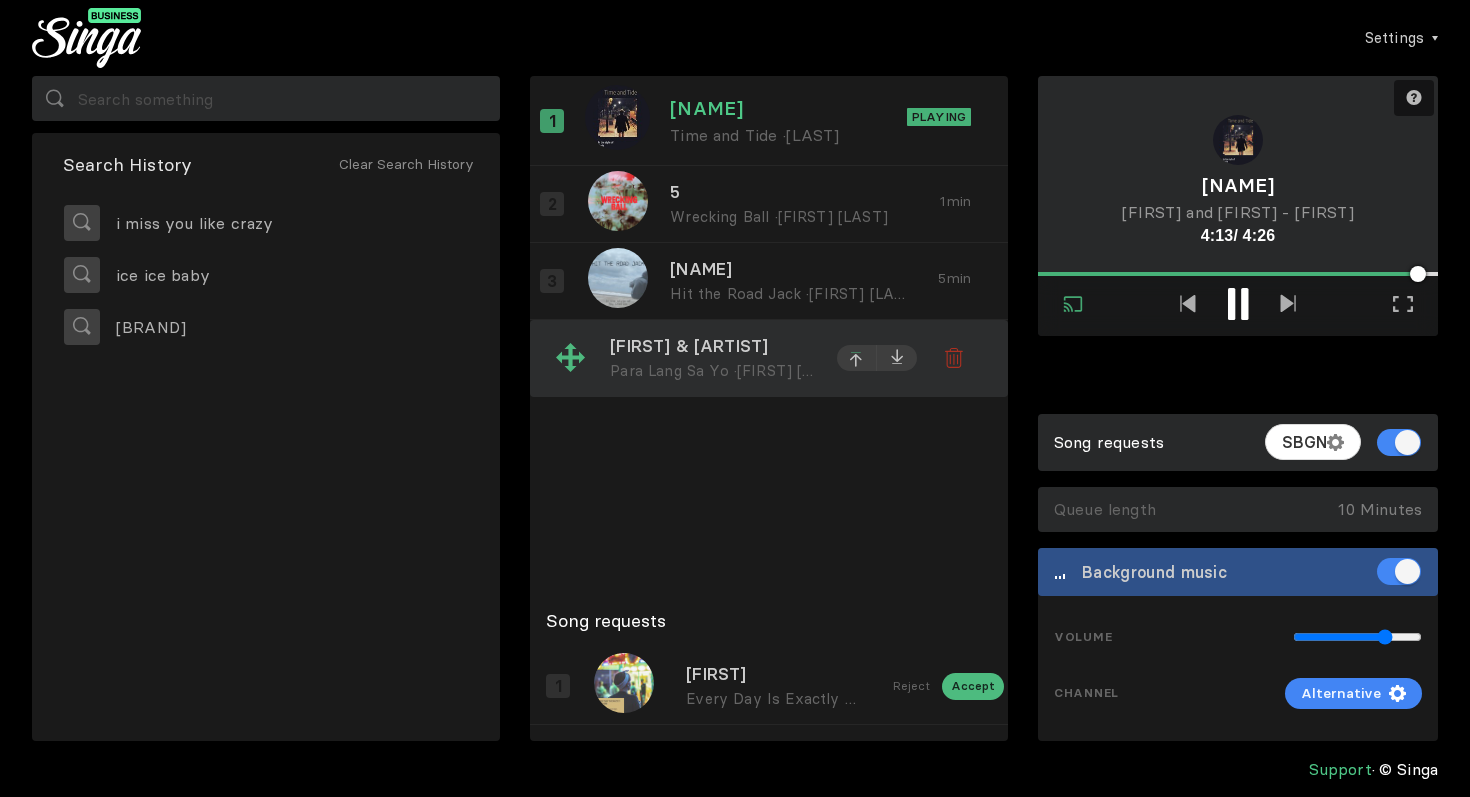 click at bounding box center (857, 361) 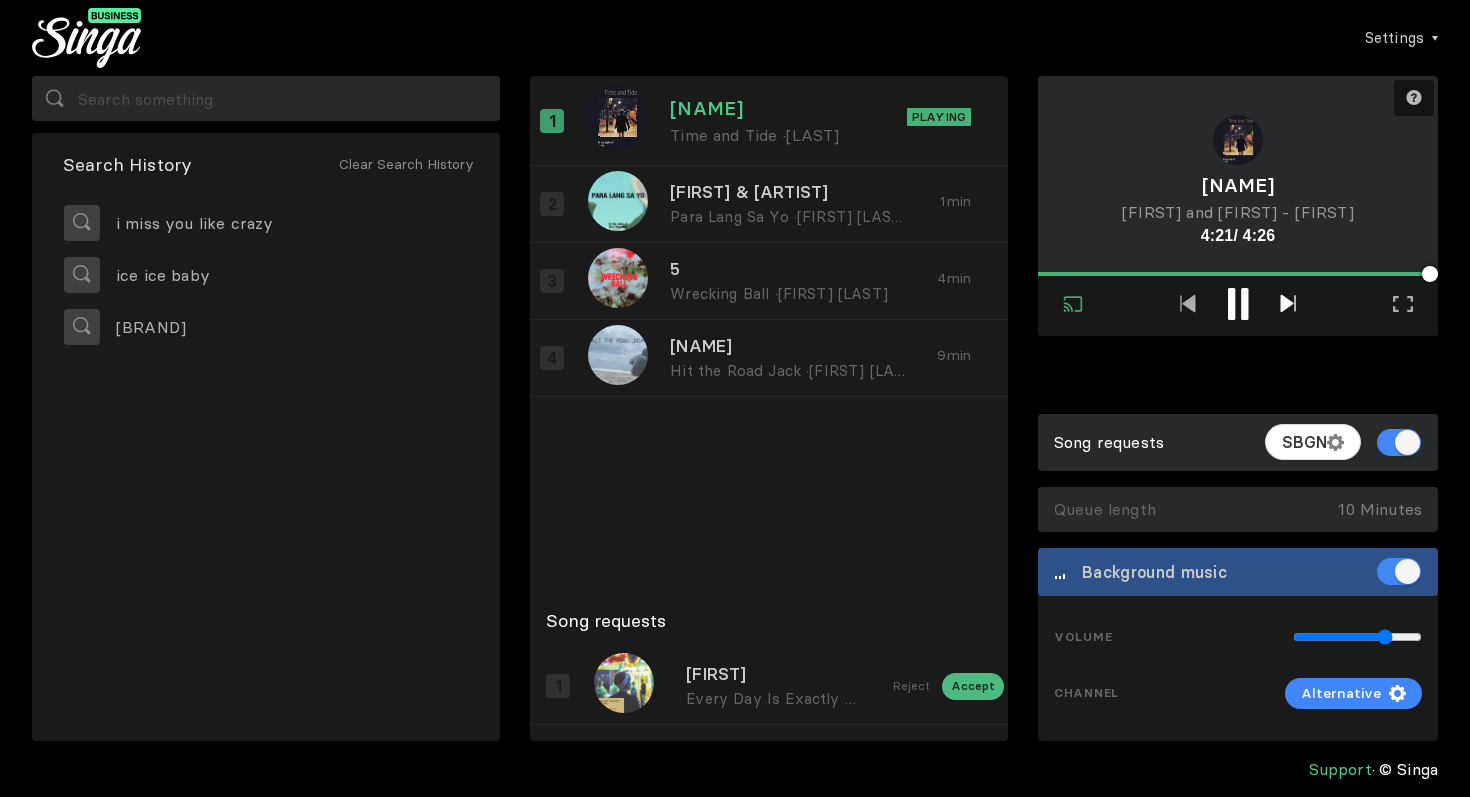 click at bounding box center [1288, 303] 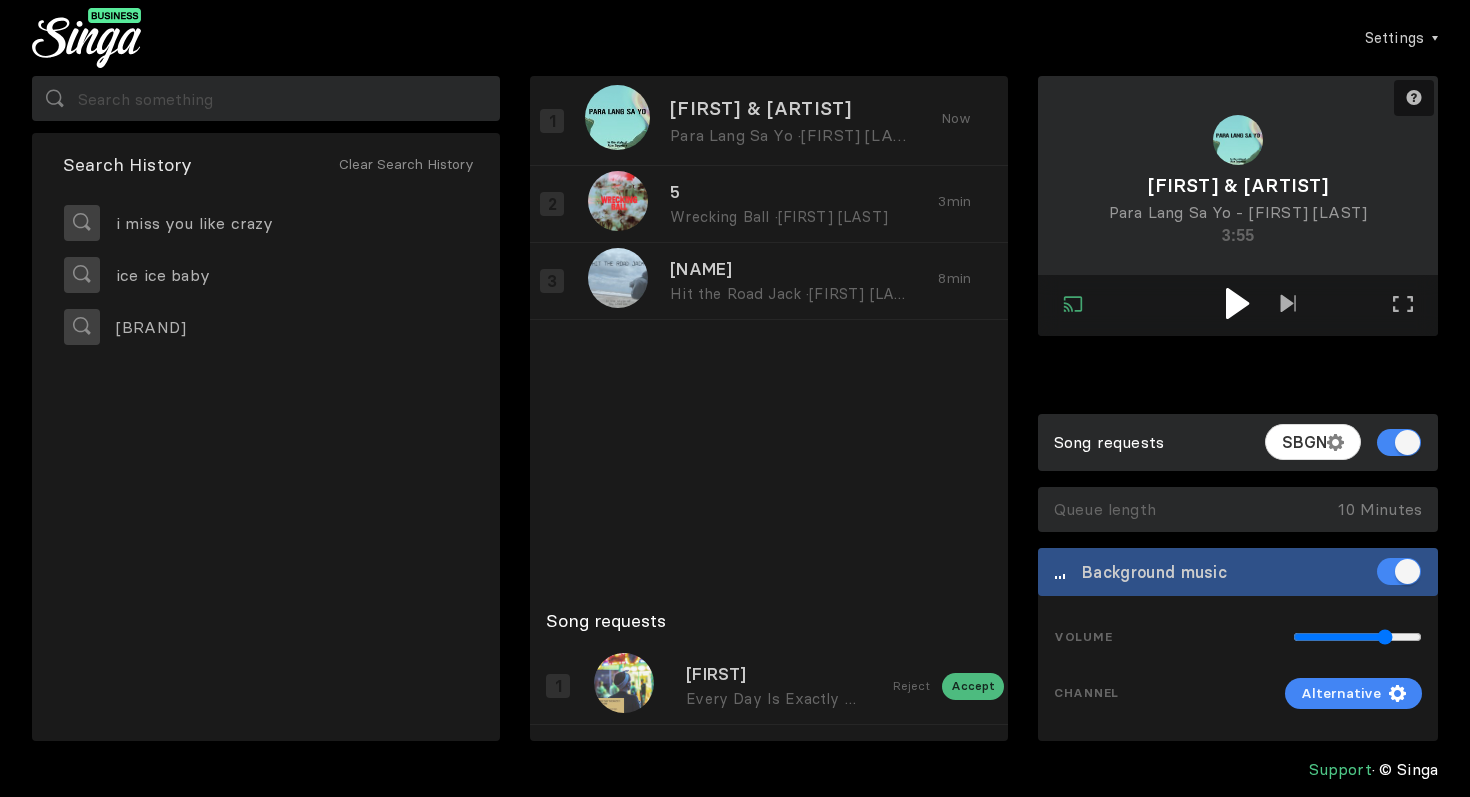 click at bounding box center (1237, 303) 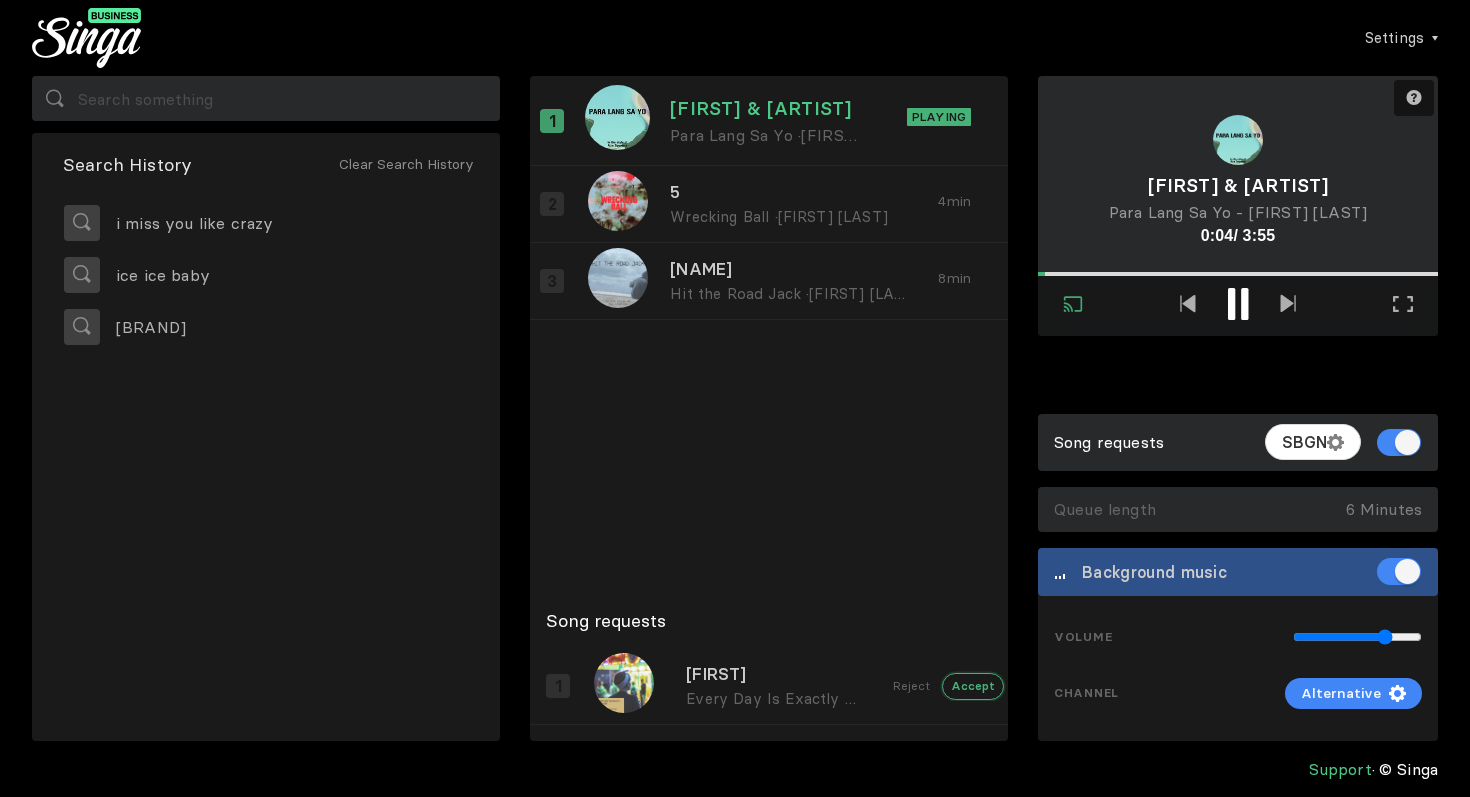 click on "Accept" at bounding box center (973, 686) 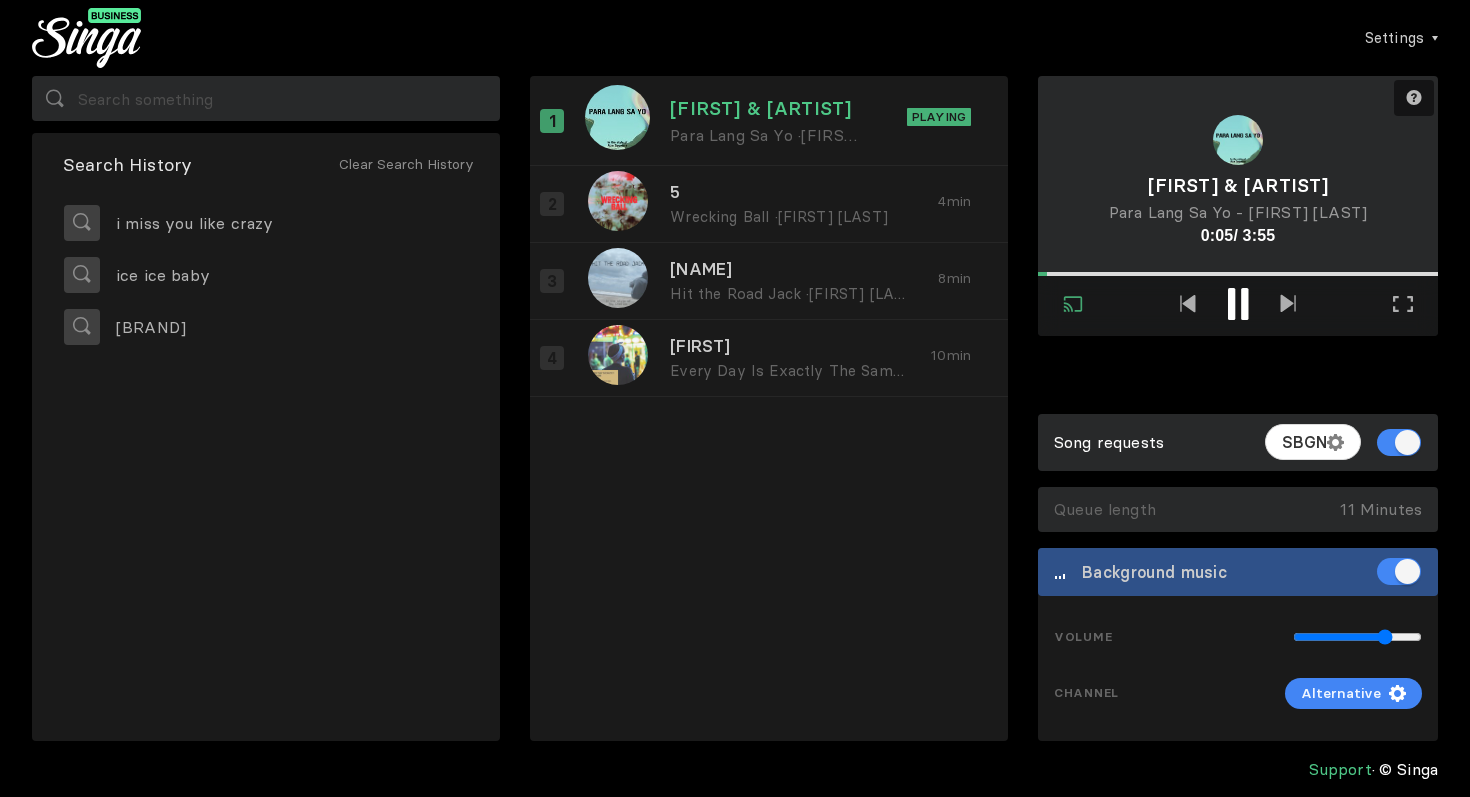 click on "[FIRST] [LAST] ·   [FIRST] [LAST] [LAST] ·   [FIRST] [LAST] [LAST] ·   [FIRST] [LAST] [LAST] ·" at bounding box center [769, 400] 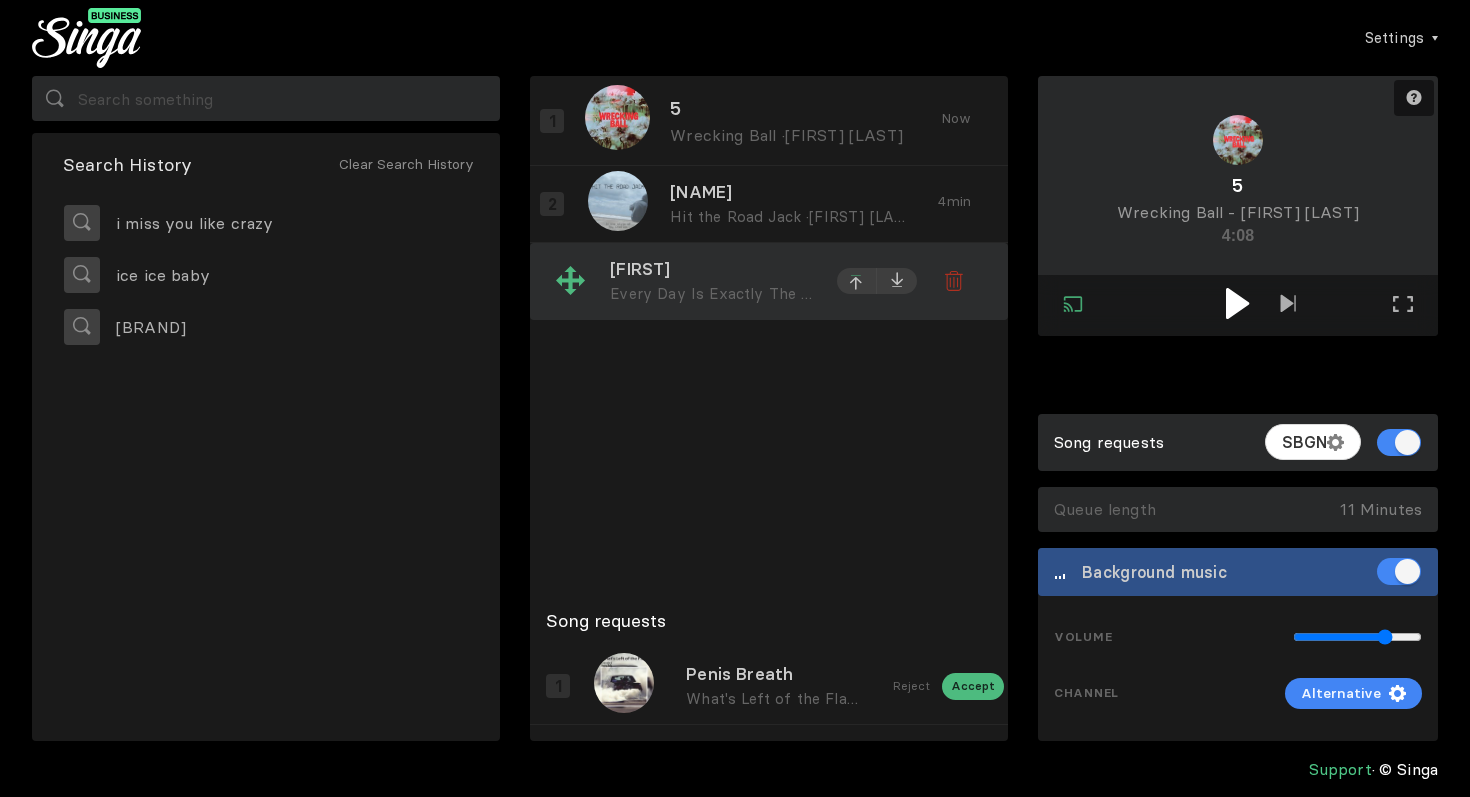 click at bounding box center (857, 284) 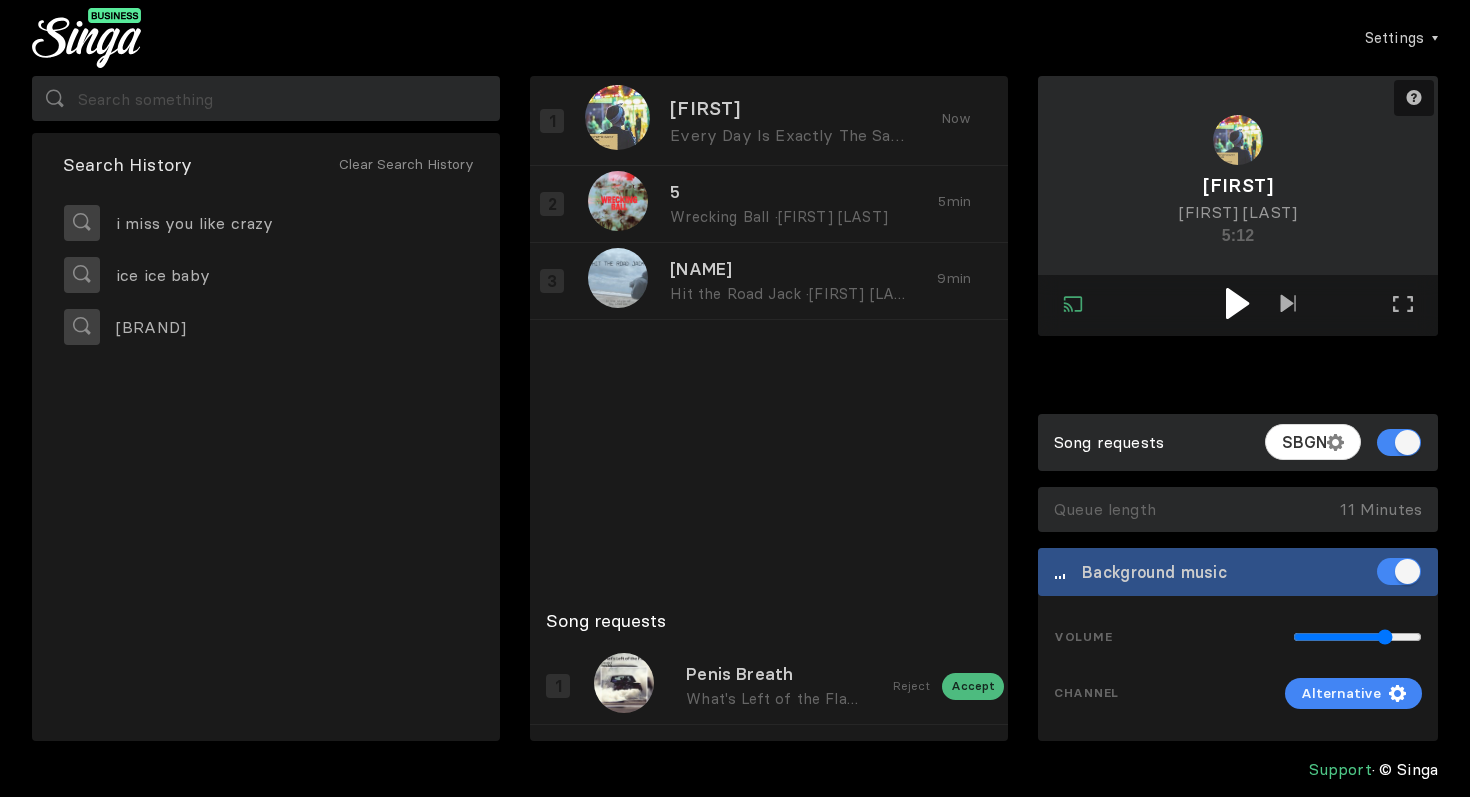 click at bounding box center (1238, 303) 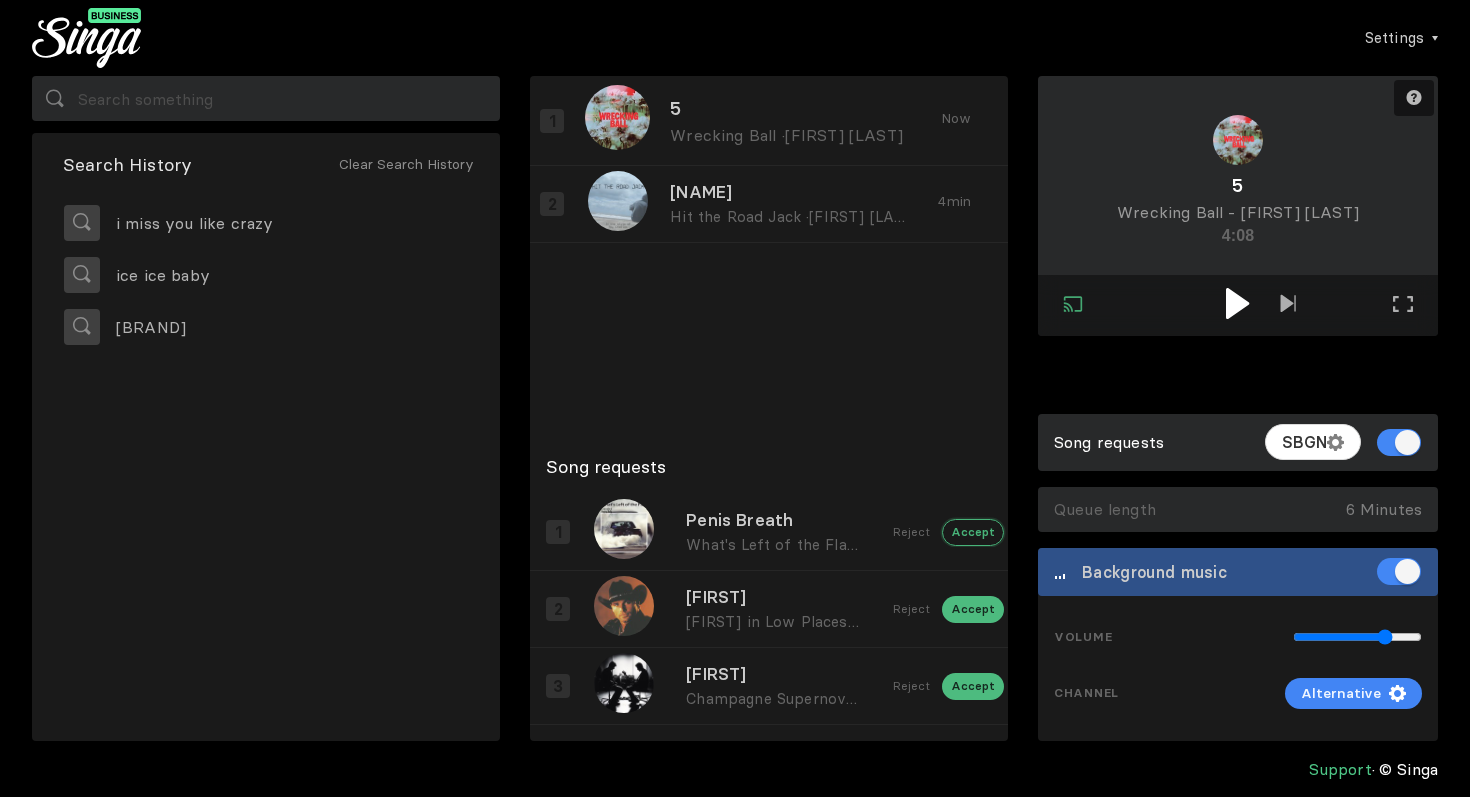 click on "Accept" at bounding box center (973, 532) 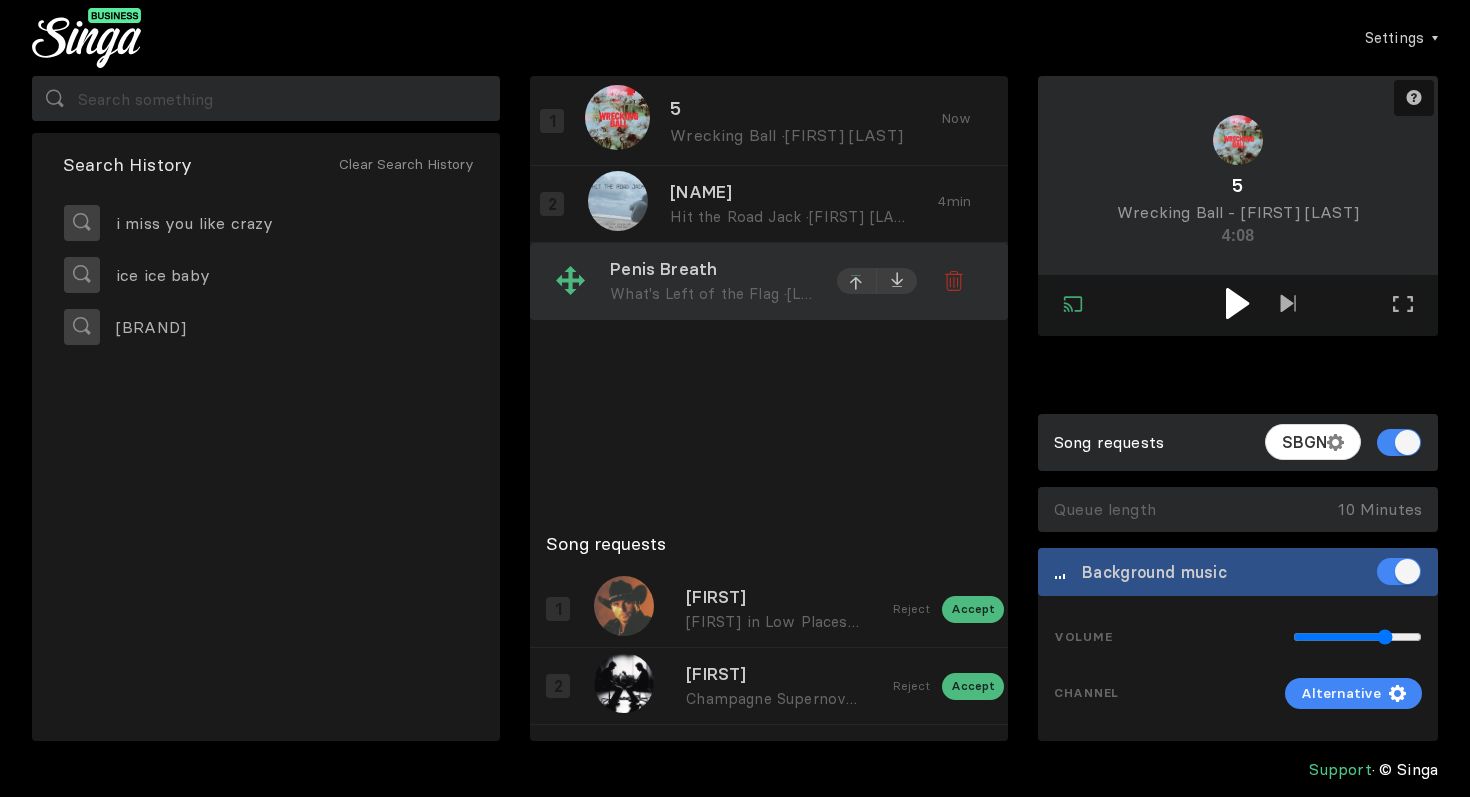 click at bounding box center (857, 281) 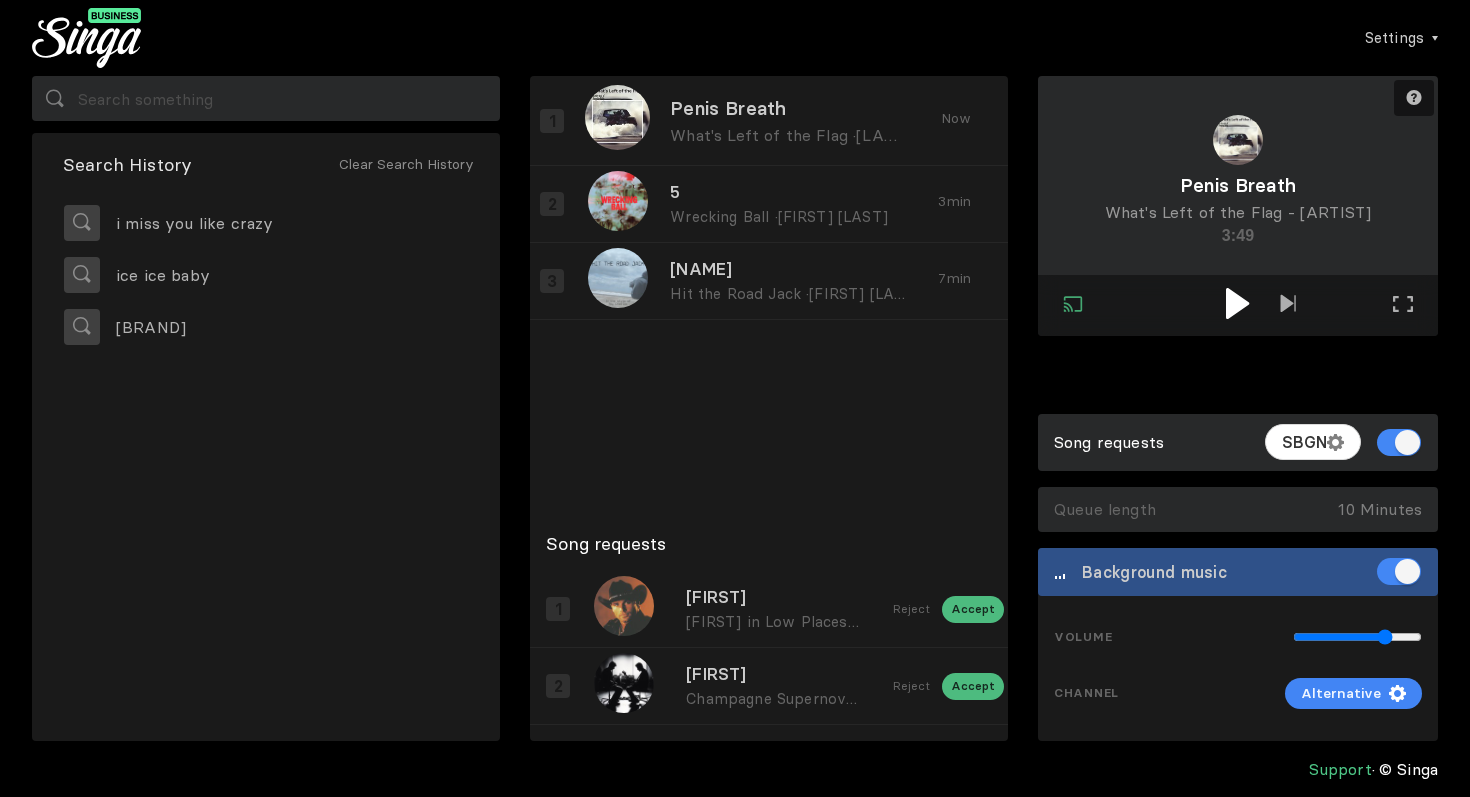 click at bounding box center [1237, 303] 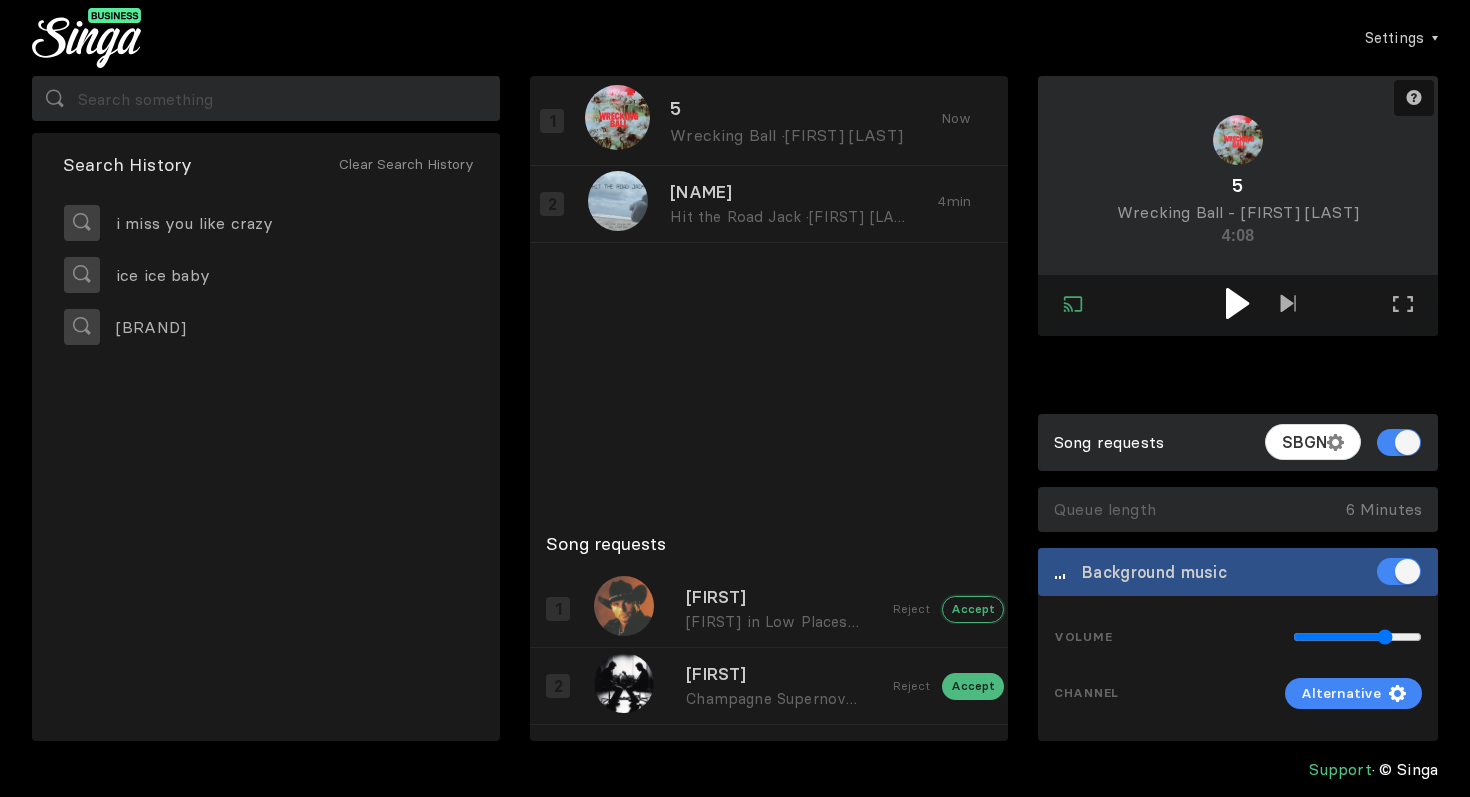 click on "Accept" at bounding box center [973, 609] 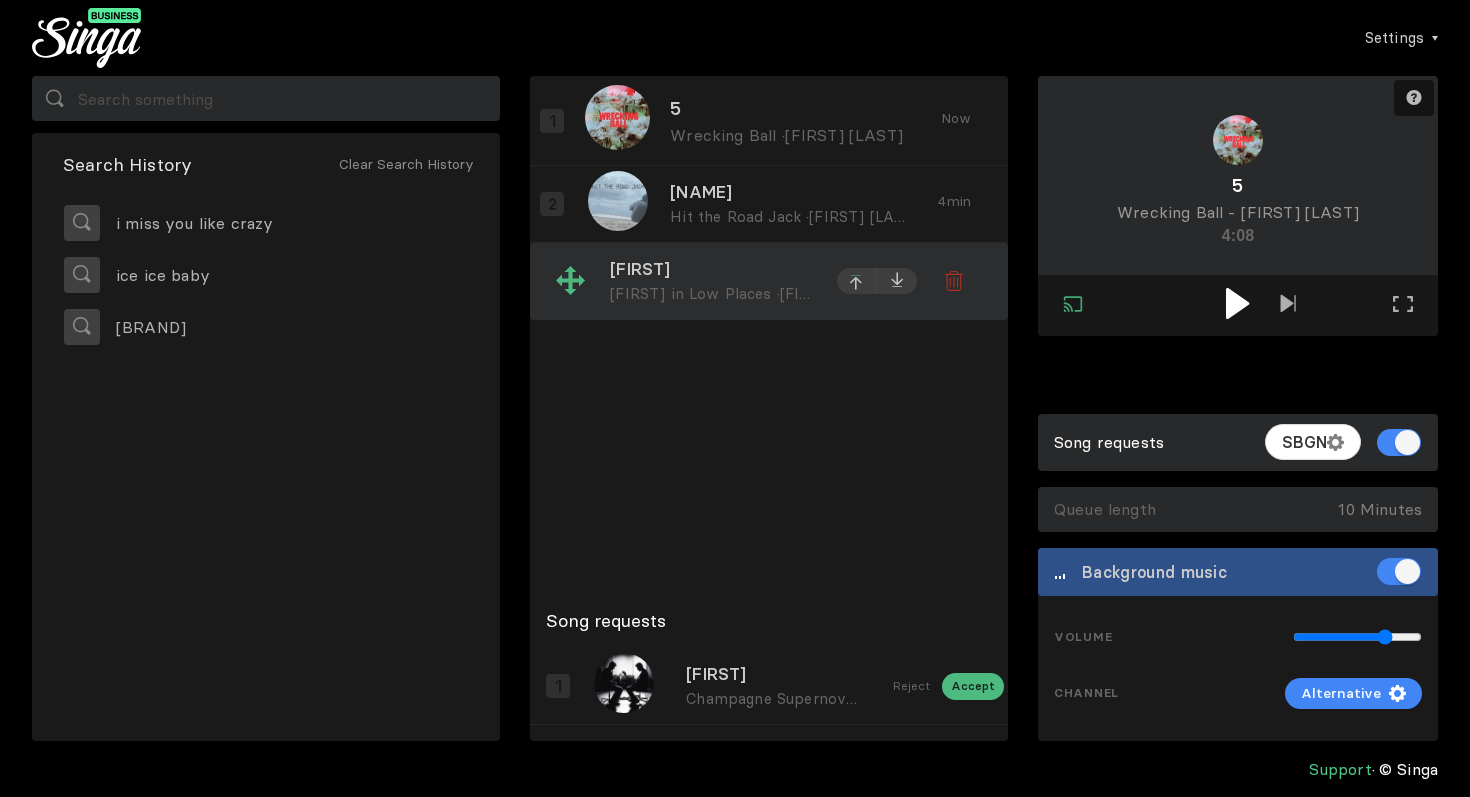 click at bounding box center [857, 284] 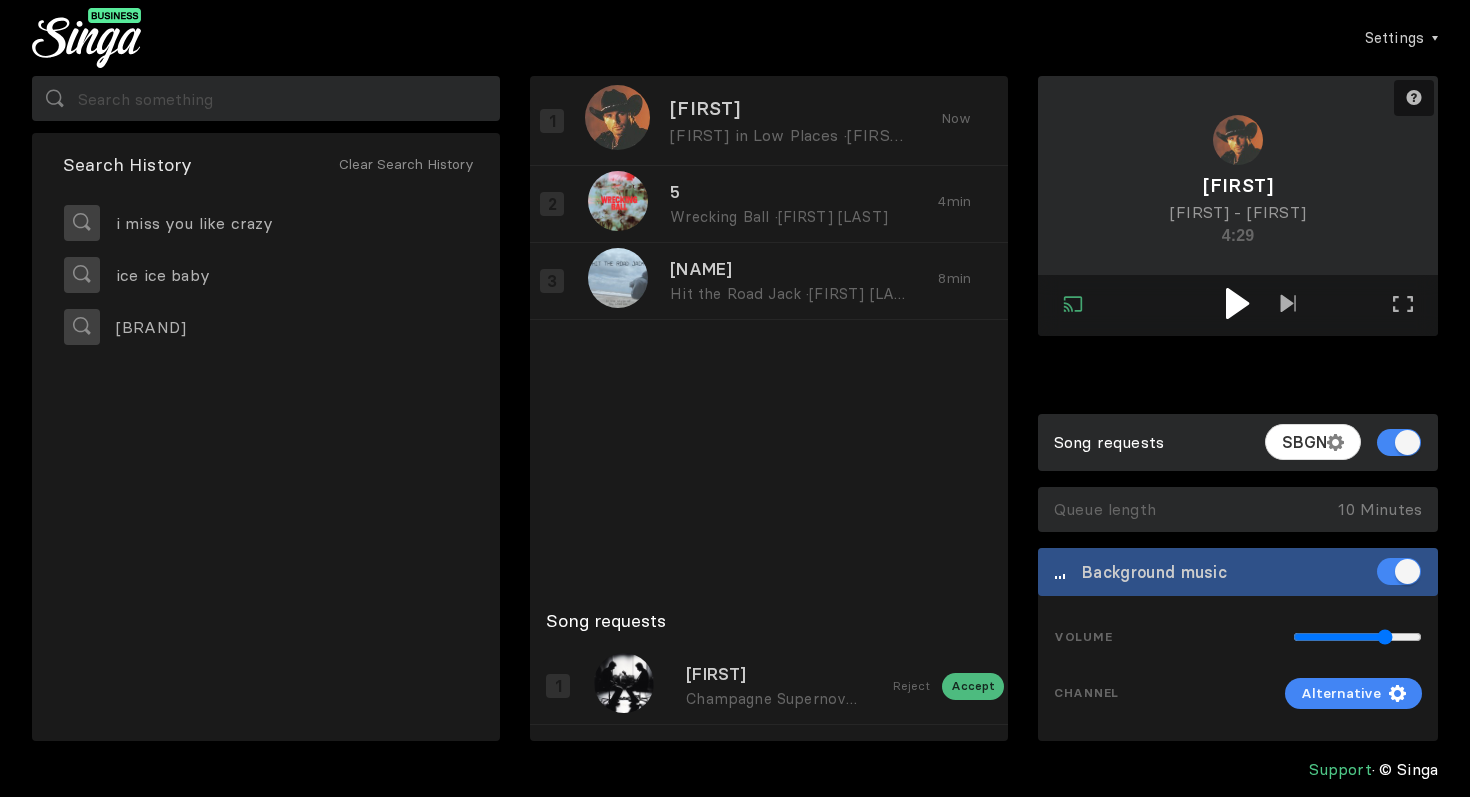 click at bounding box center [1237, 303] 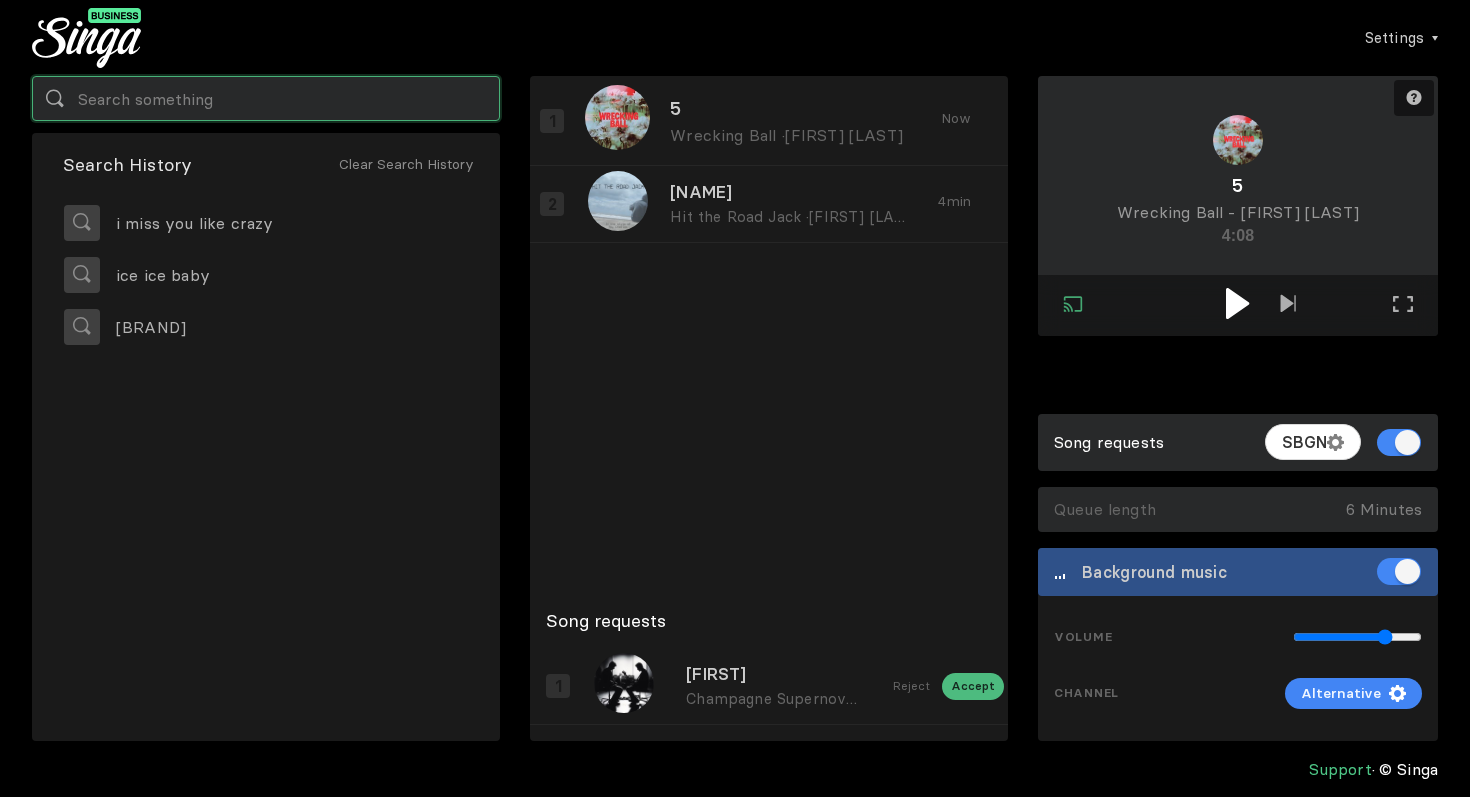 click at bounding box center [266, 98] 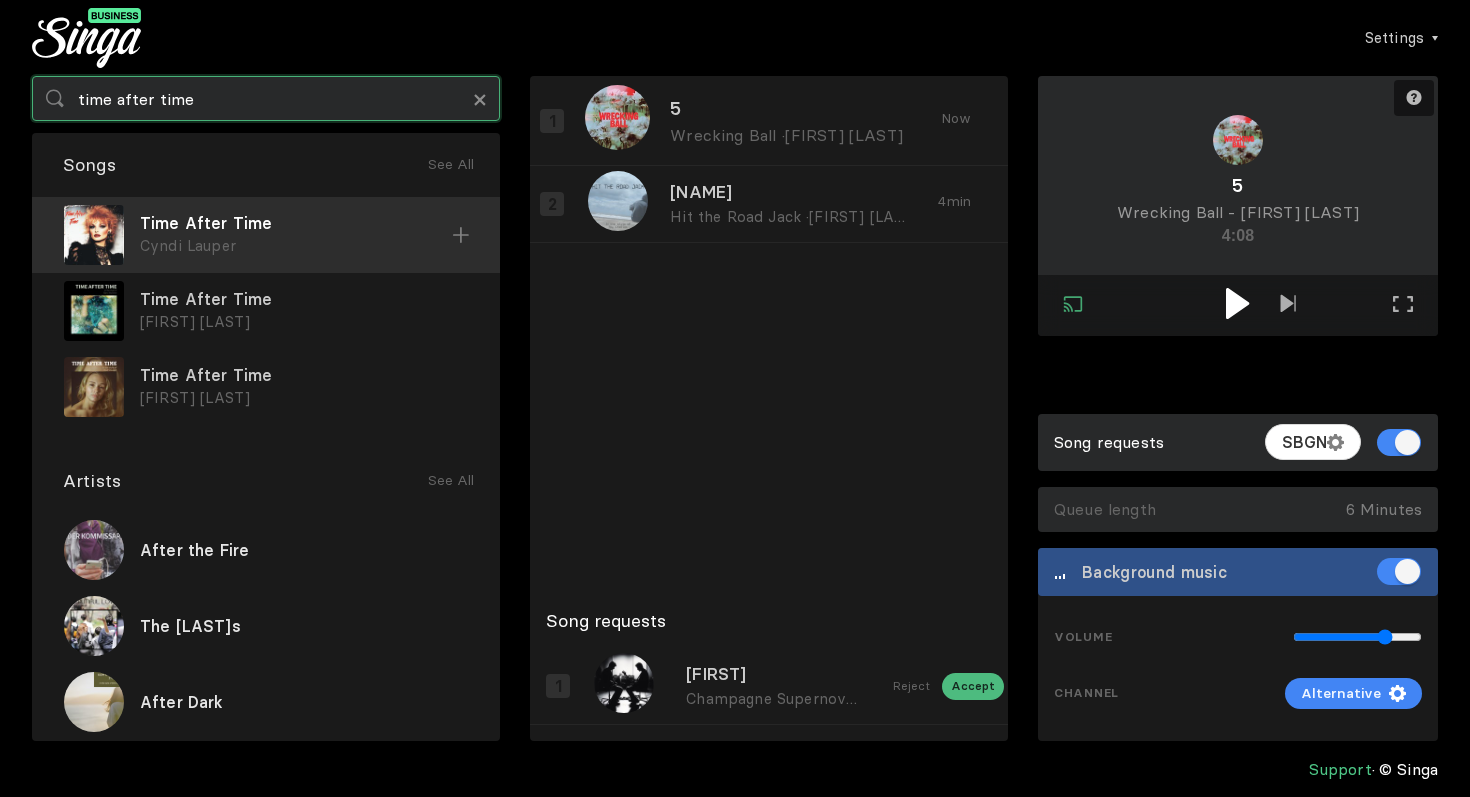 type on "time after time" 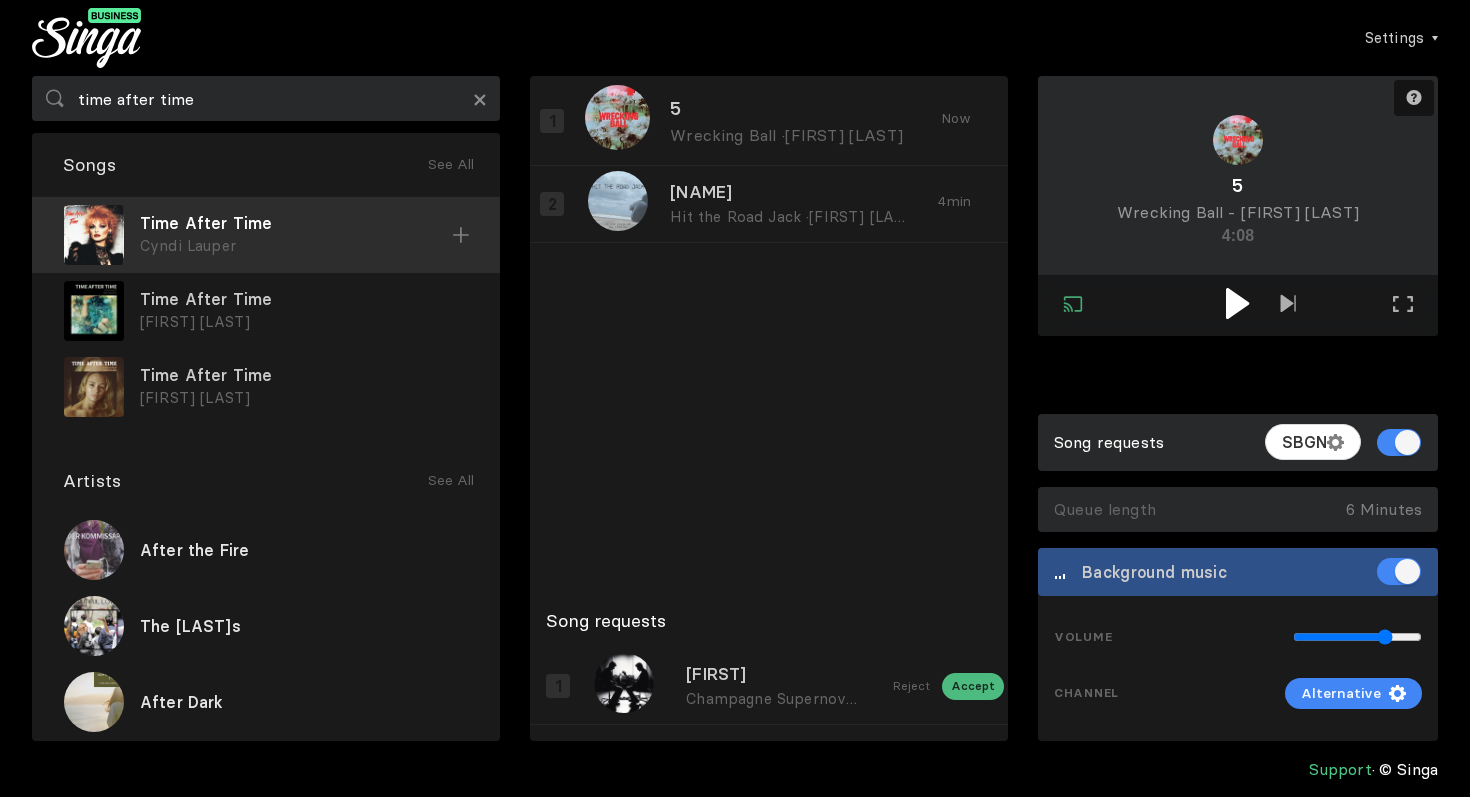 click at bounding box center [461, 235] 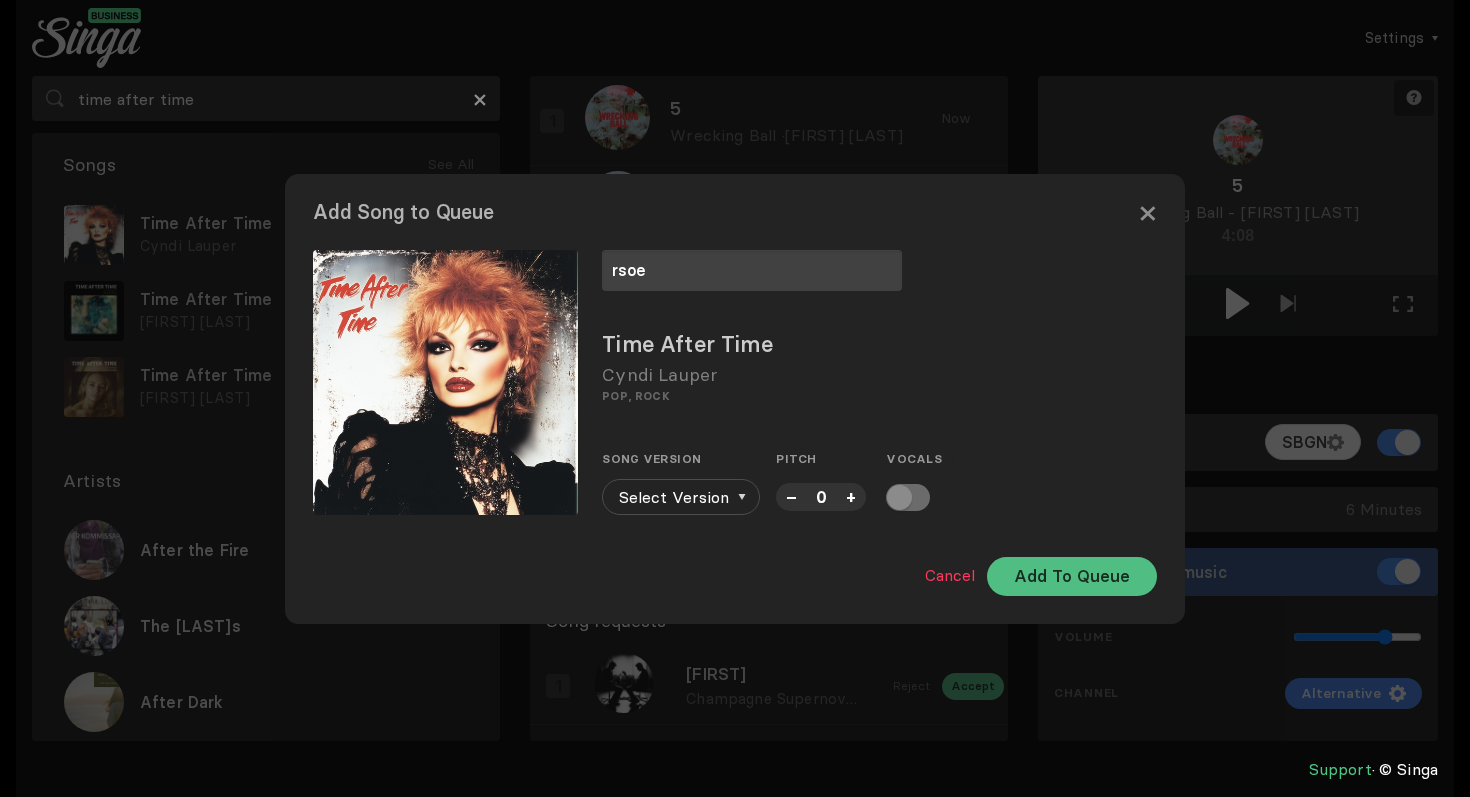 type on "rsoe" 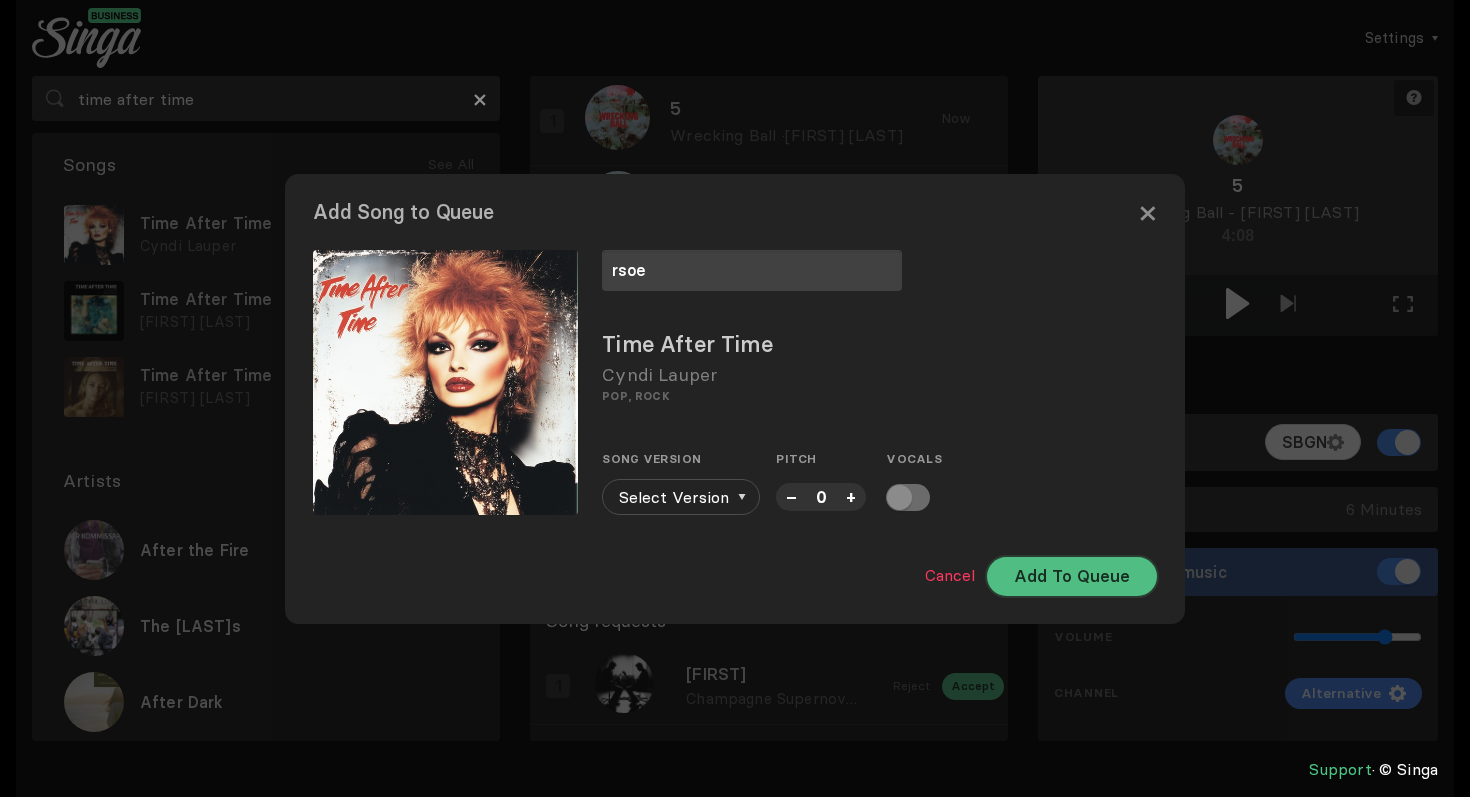 click on "Add To Queue" at bounding box center (1072, 576) 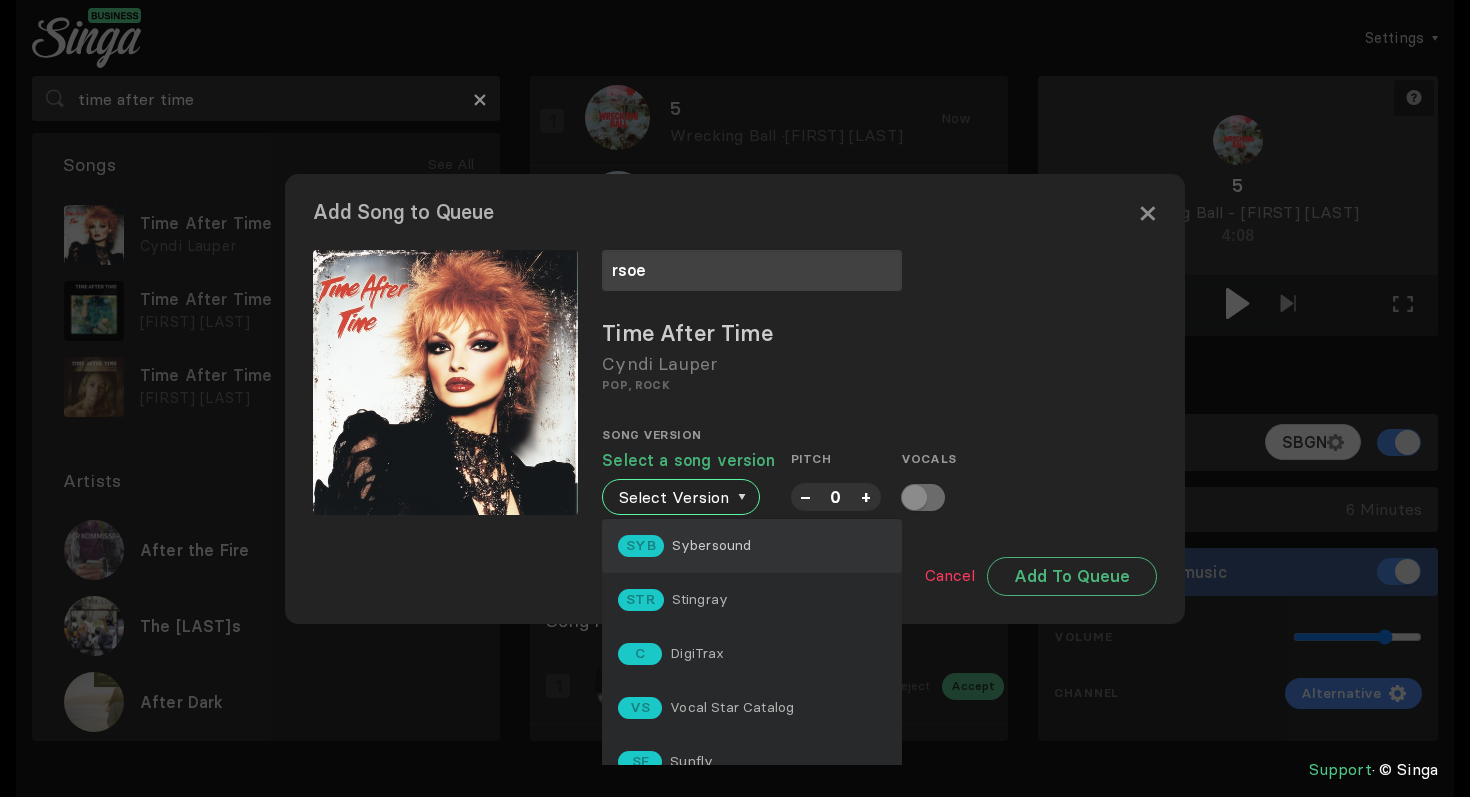 click on "SYB Sybersound" at bounding box center (752, 546) 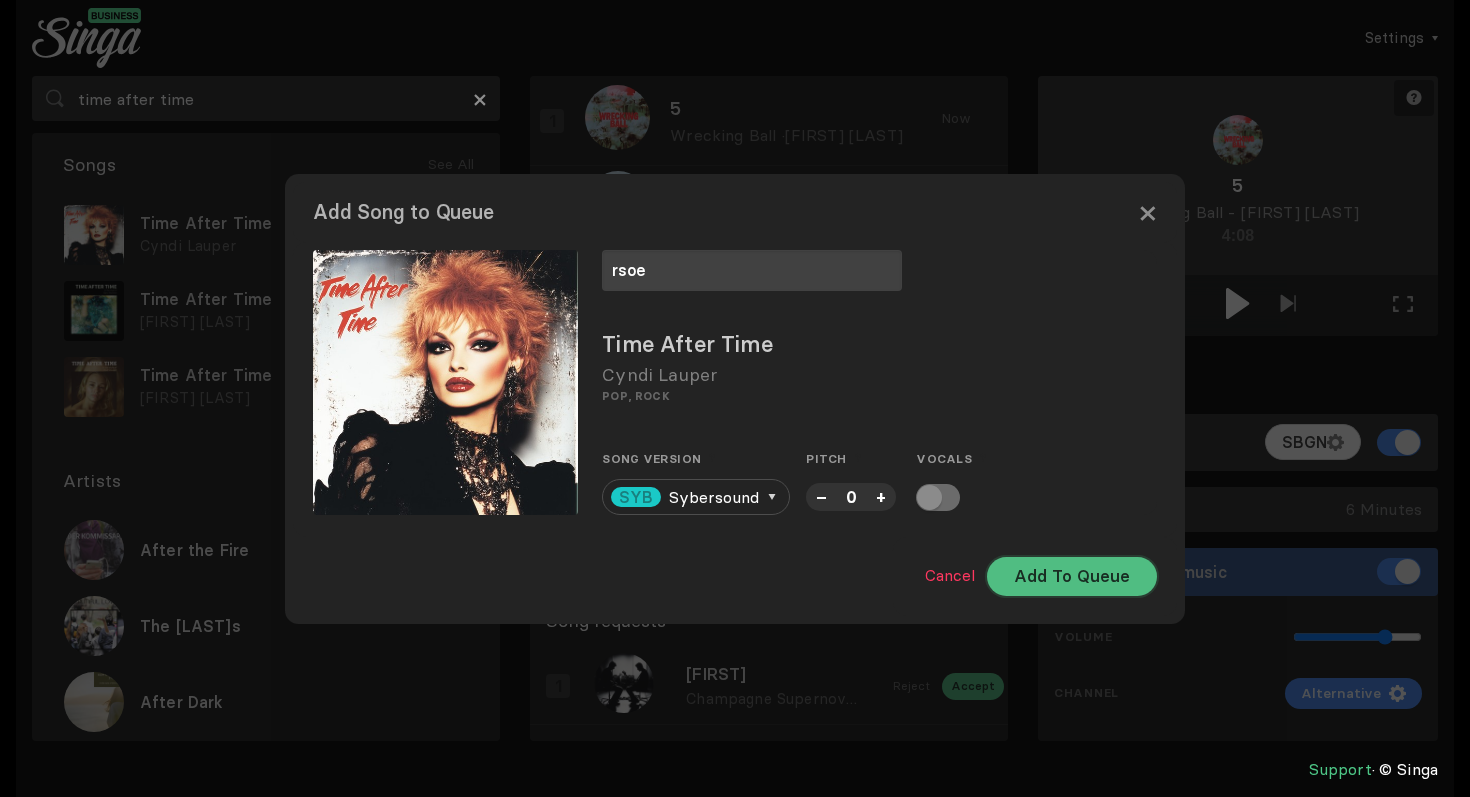 click on "Add To Queue" at bounding box center [1072, 576] 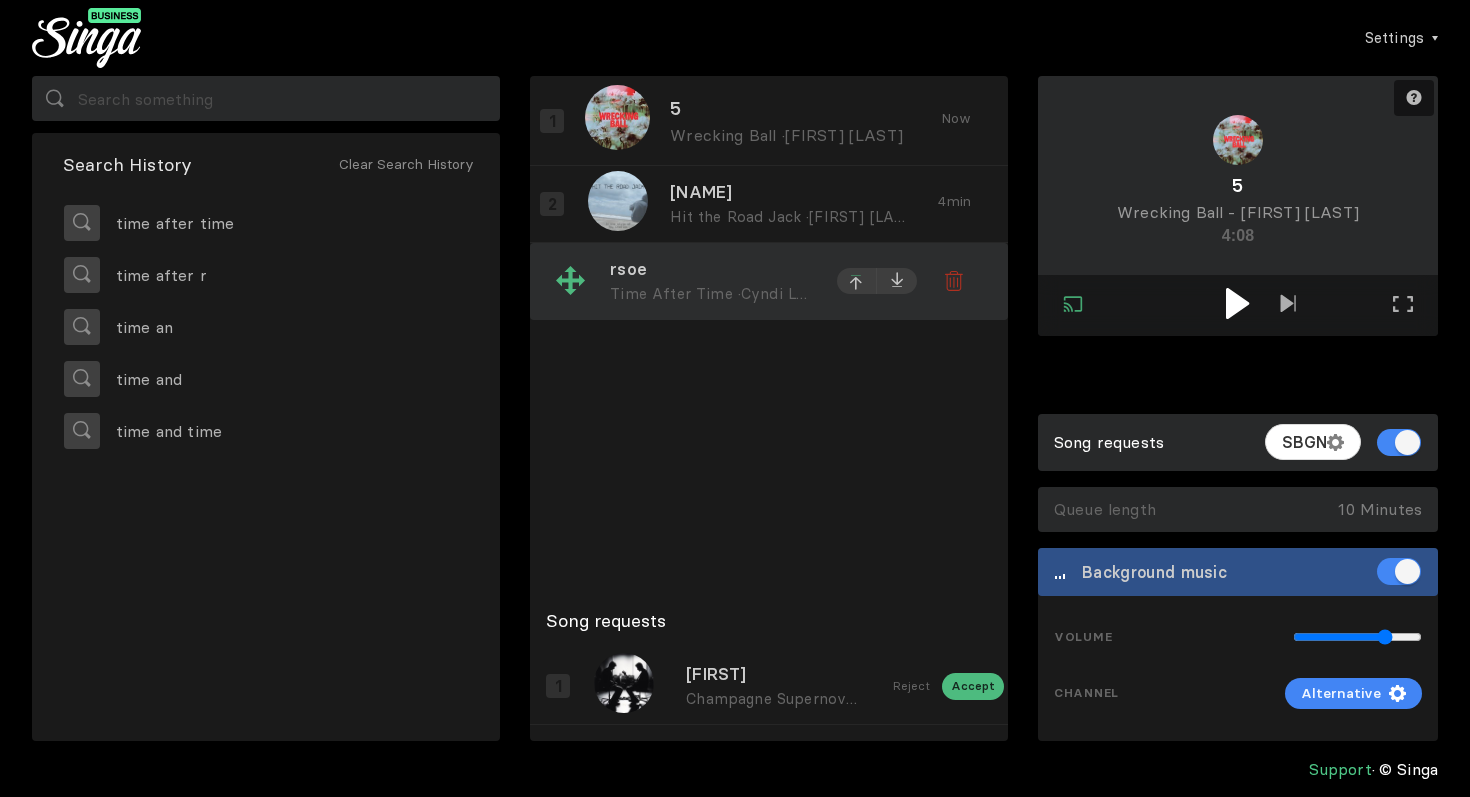 click at bounding box center [857, 122] 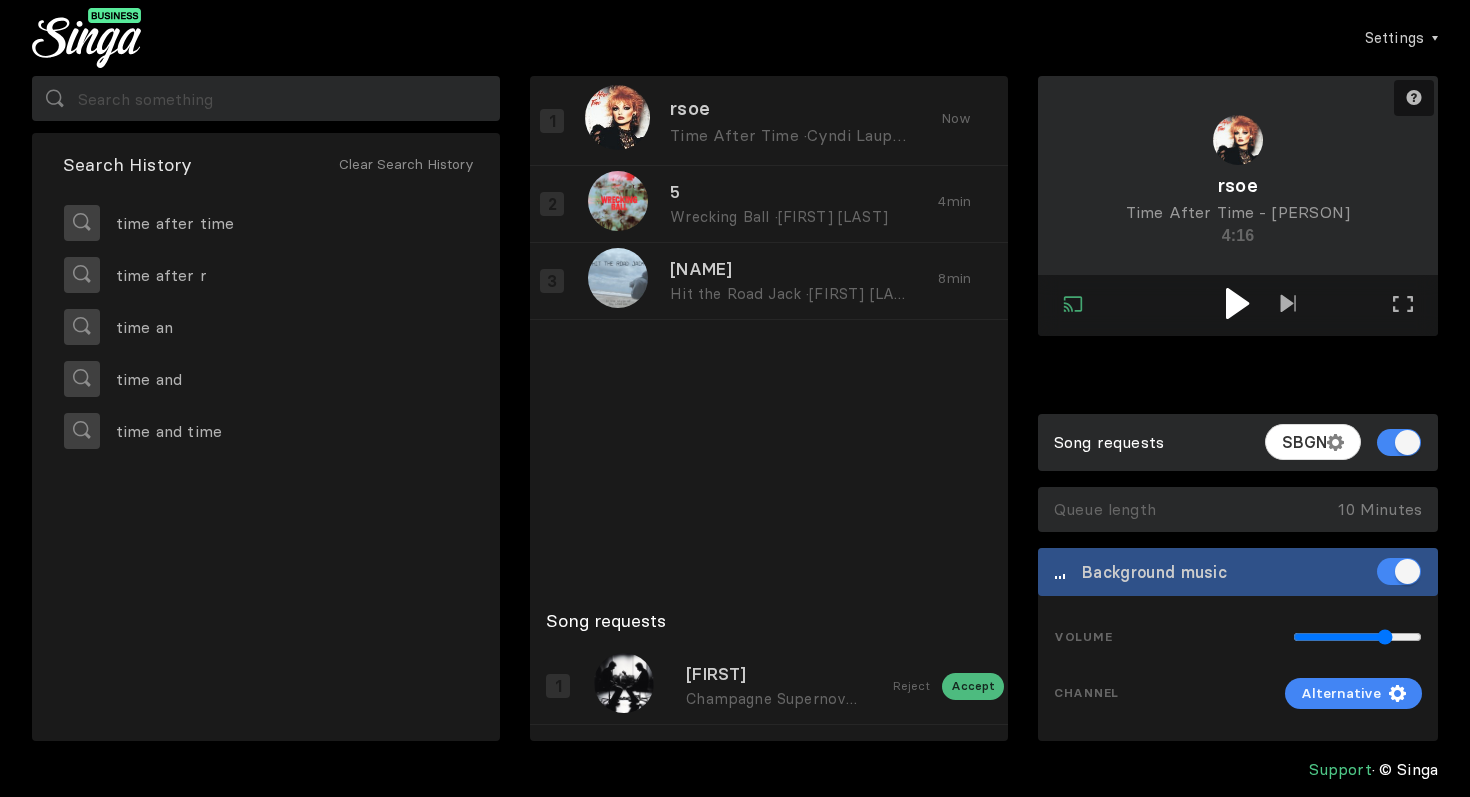 click at bounding box center [1237, 303] 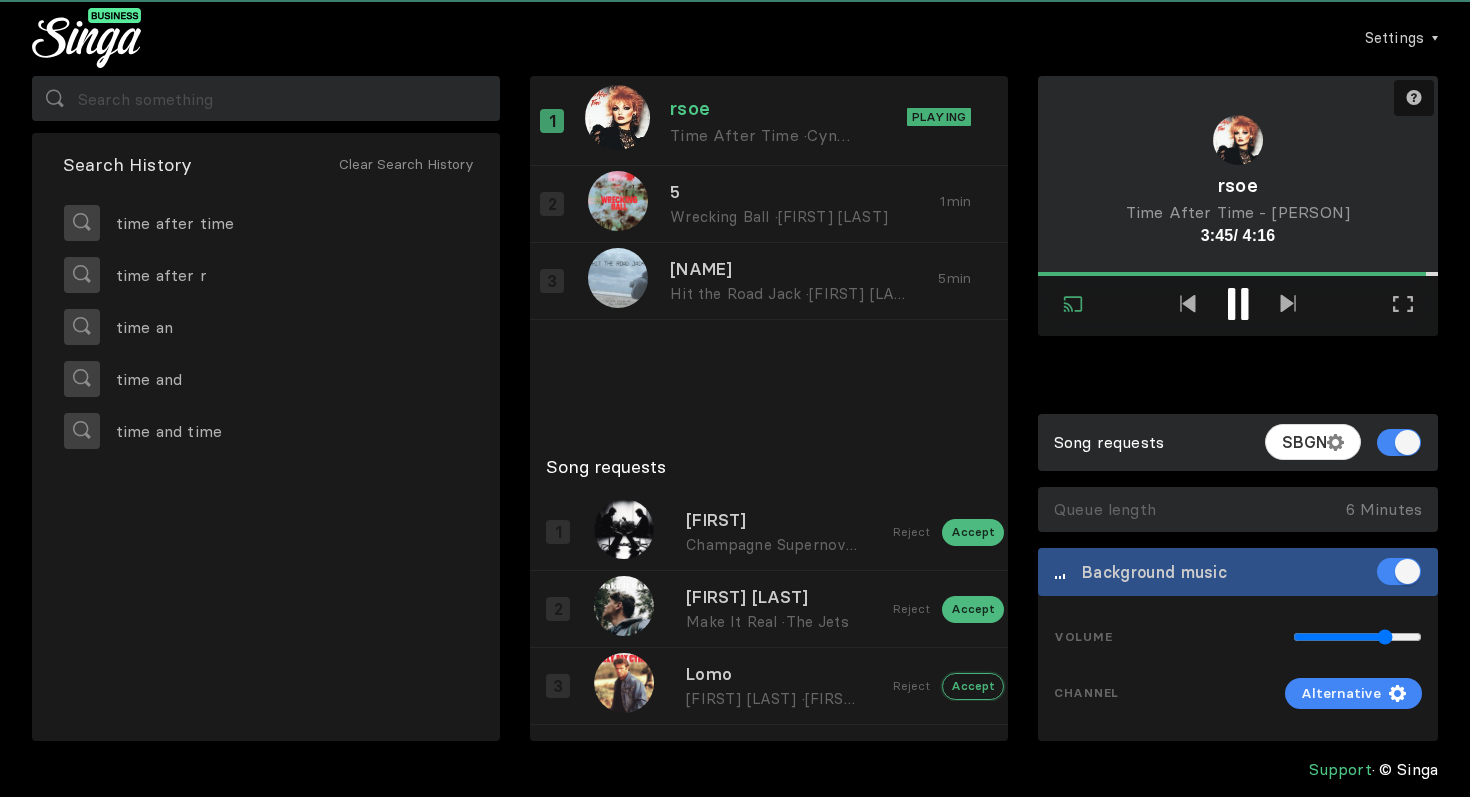 click on "Accept" at bounding box center [973, 532] 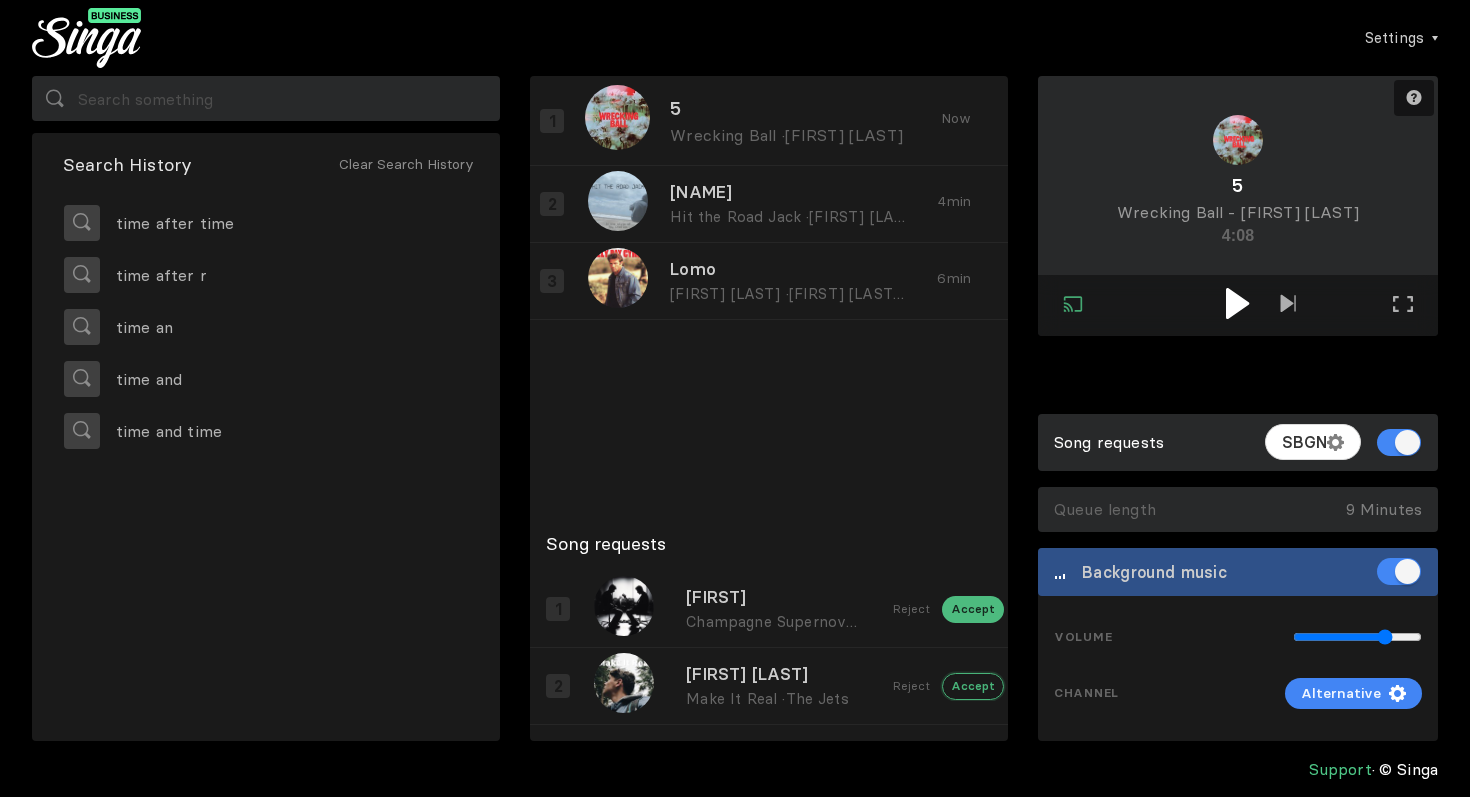 click on "Accept" at bounding box center (973, 609) 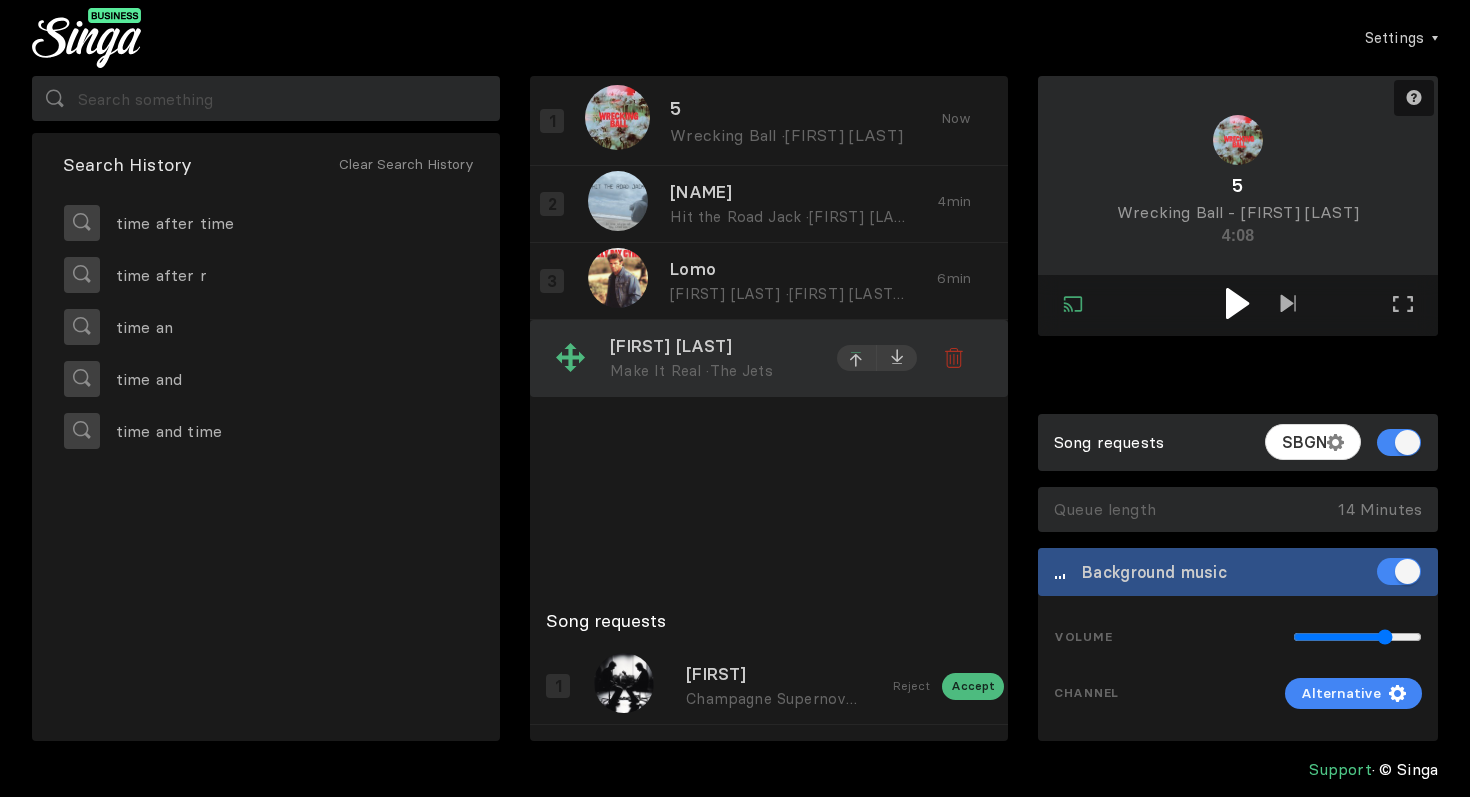 click at bounding box center (857, 361) 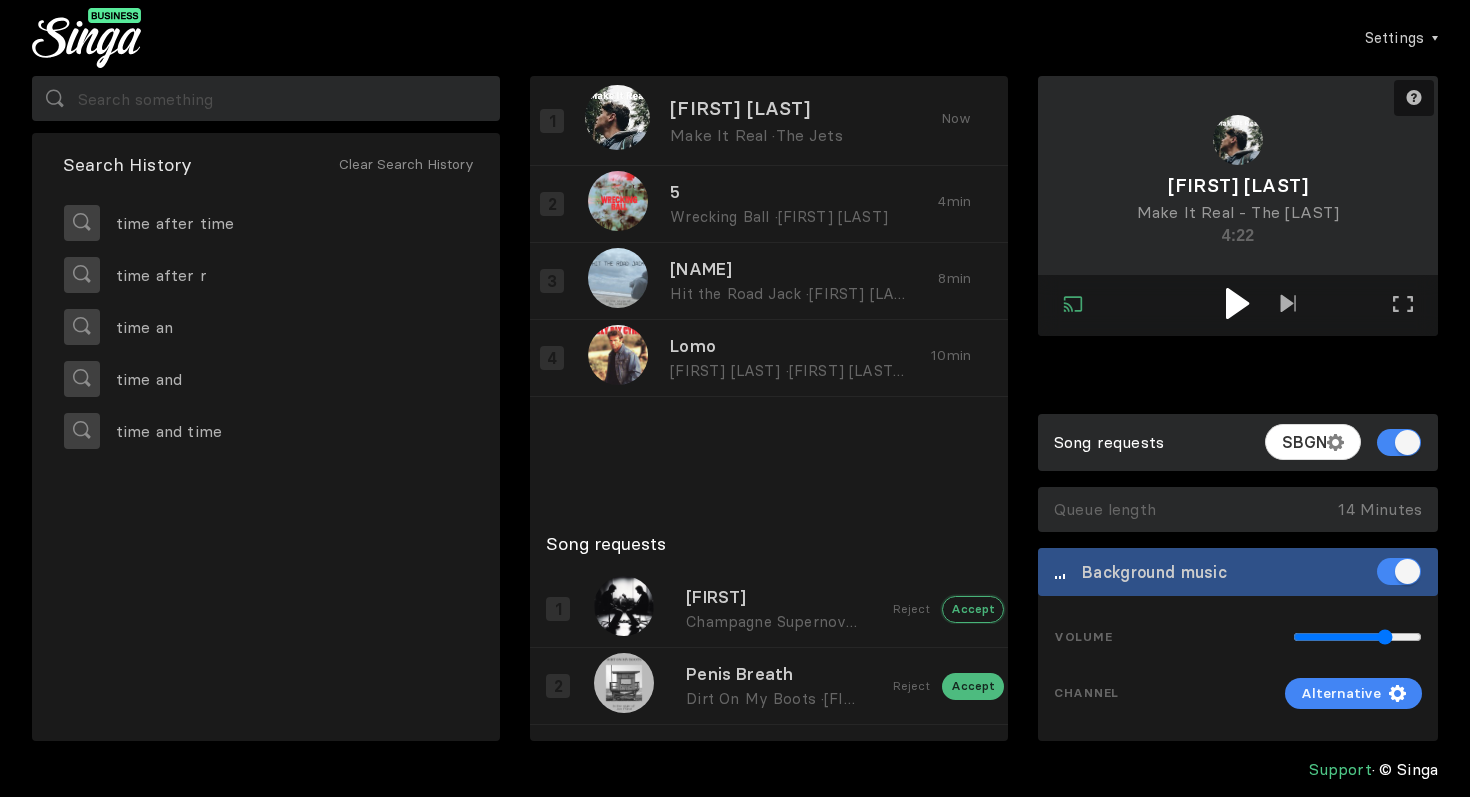 click on "Accept" at bounding box center (973, 609) 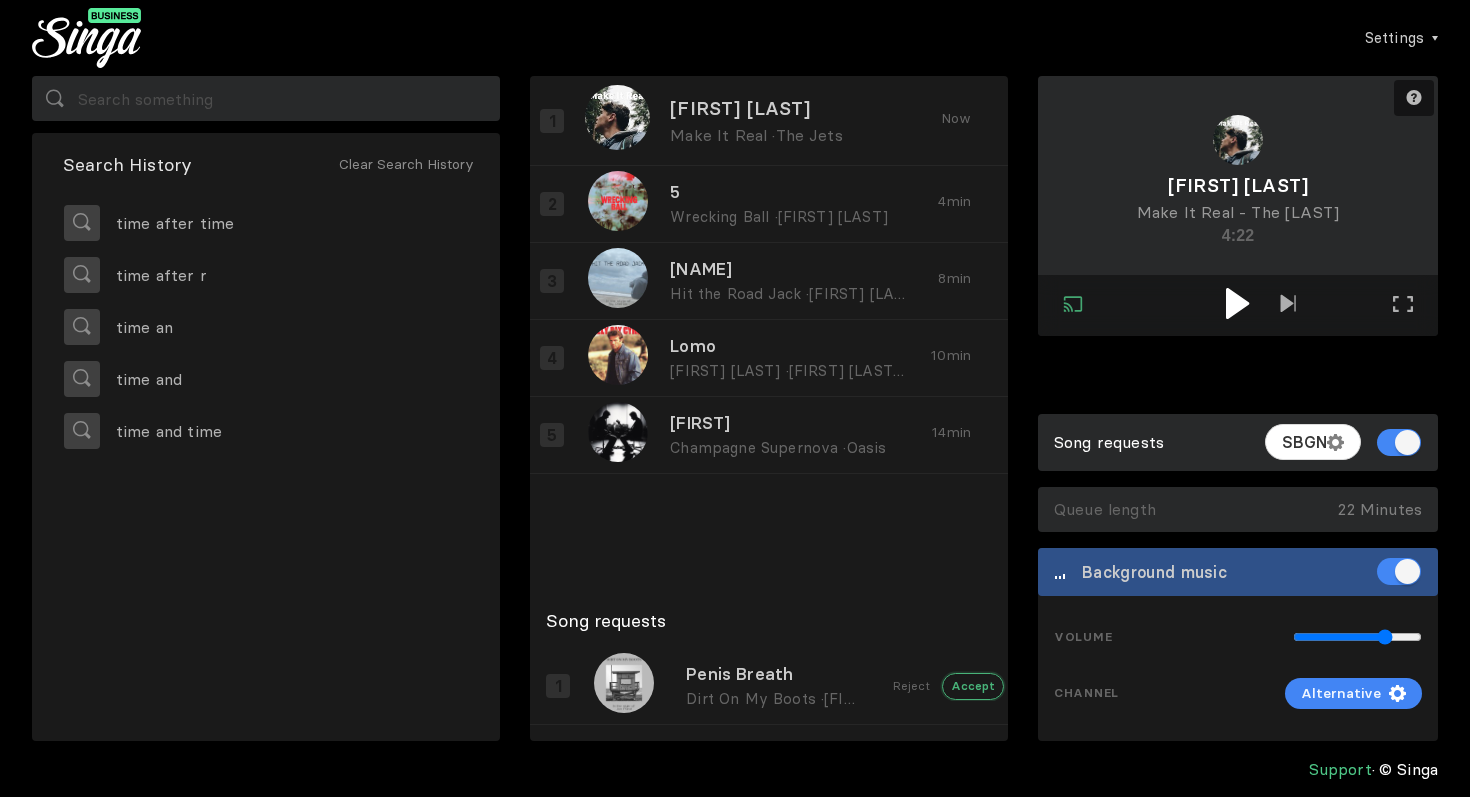 click on "Accept" at bounding box center (973, 686) 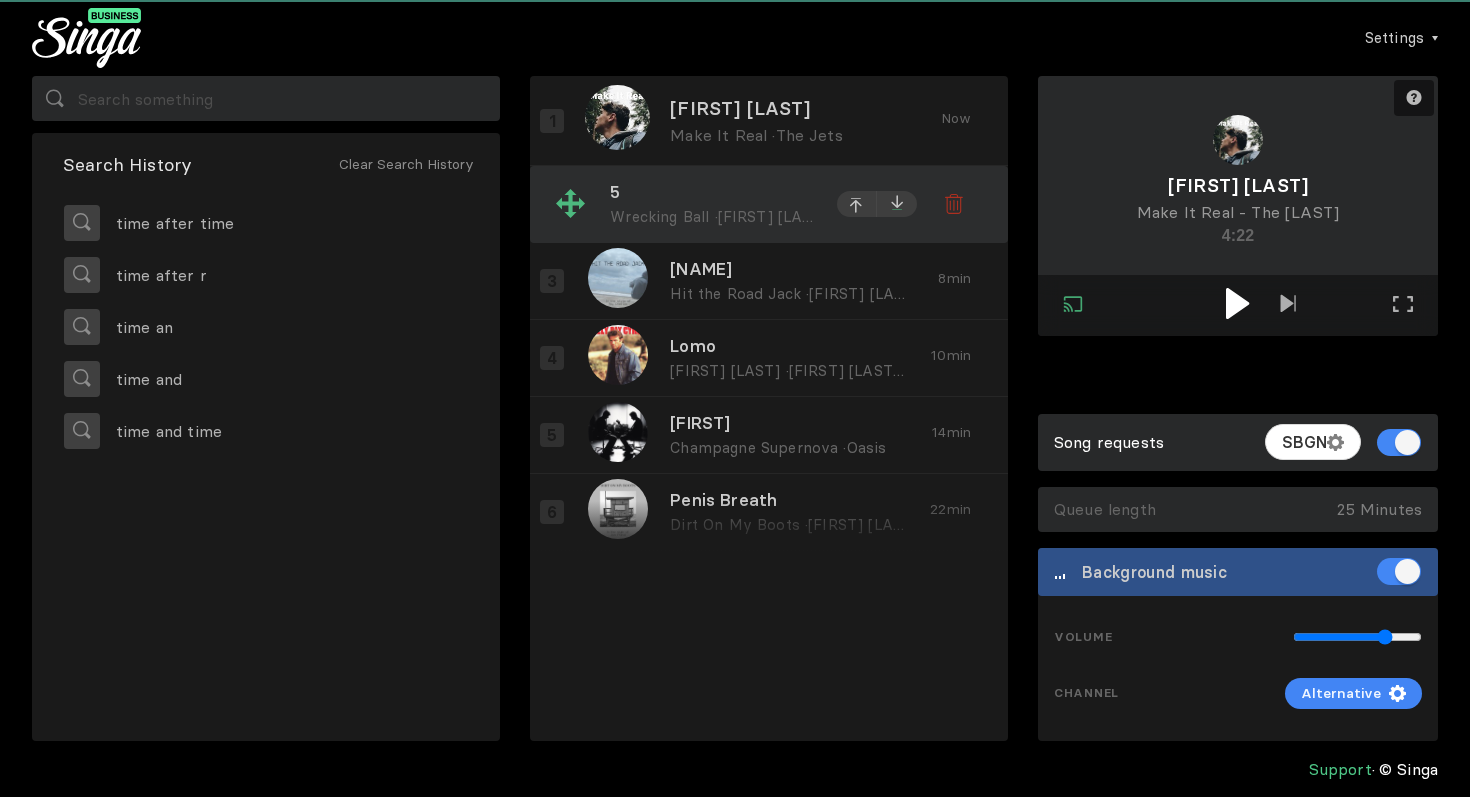 click at bounding box center [897, 201] 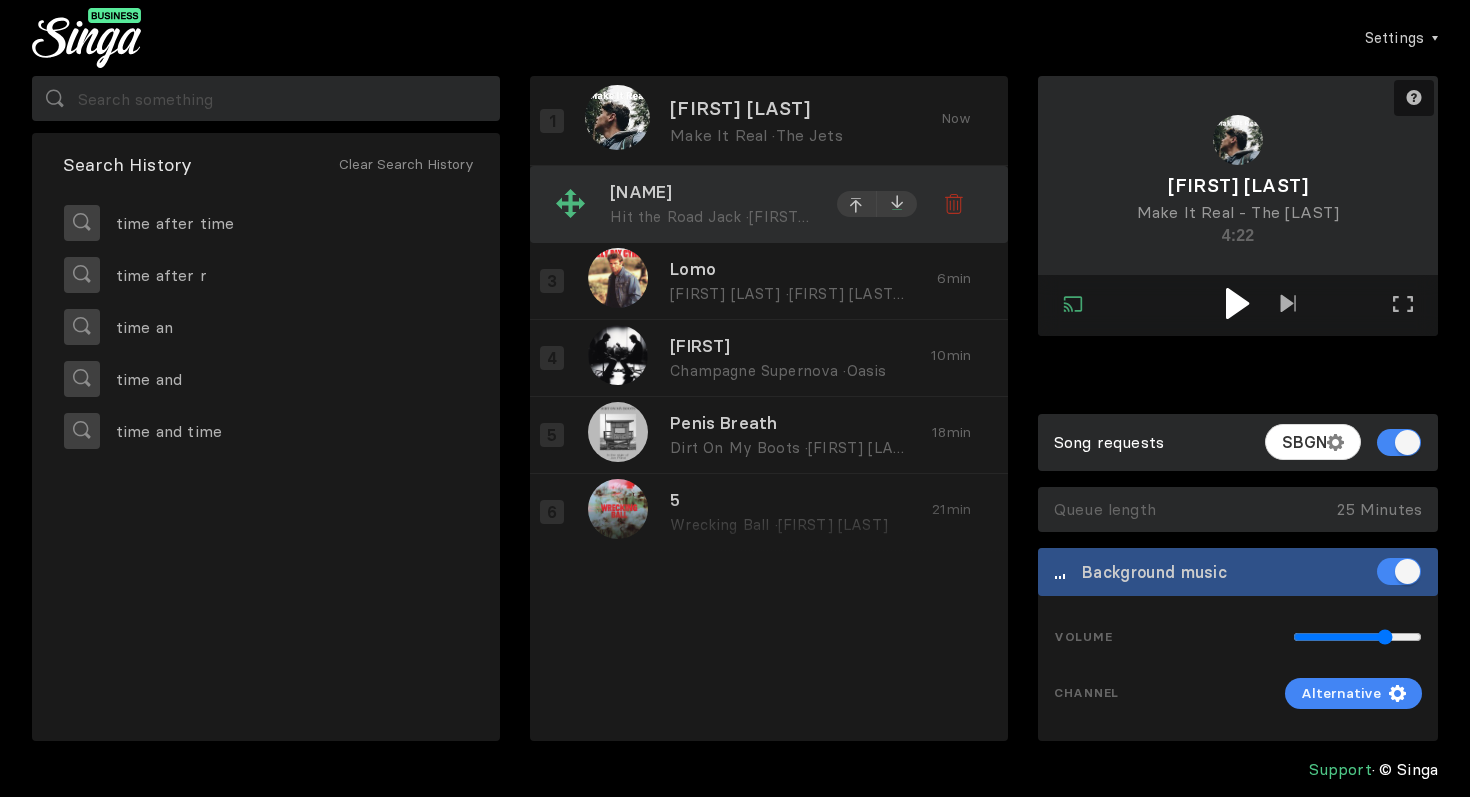 click at bounding box center [897, 117] 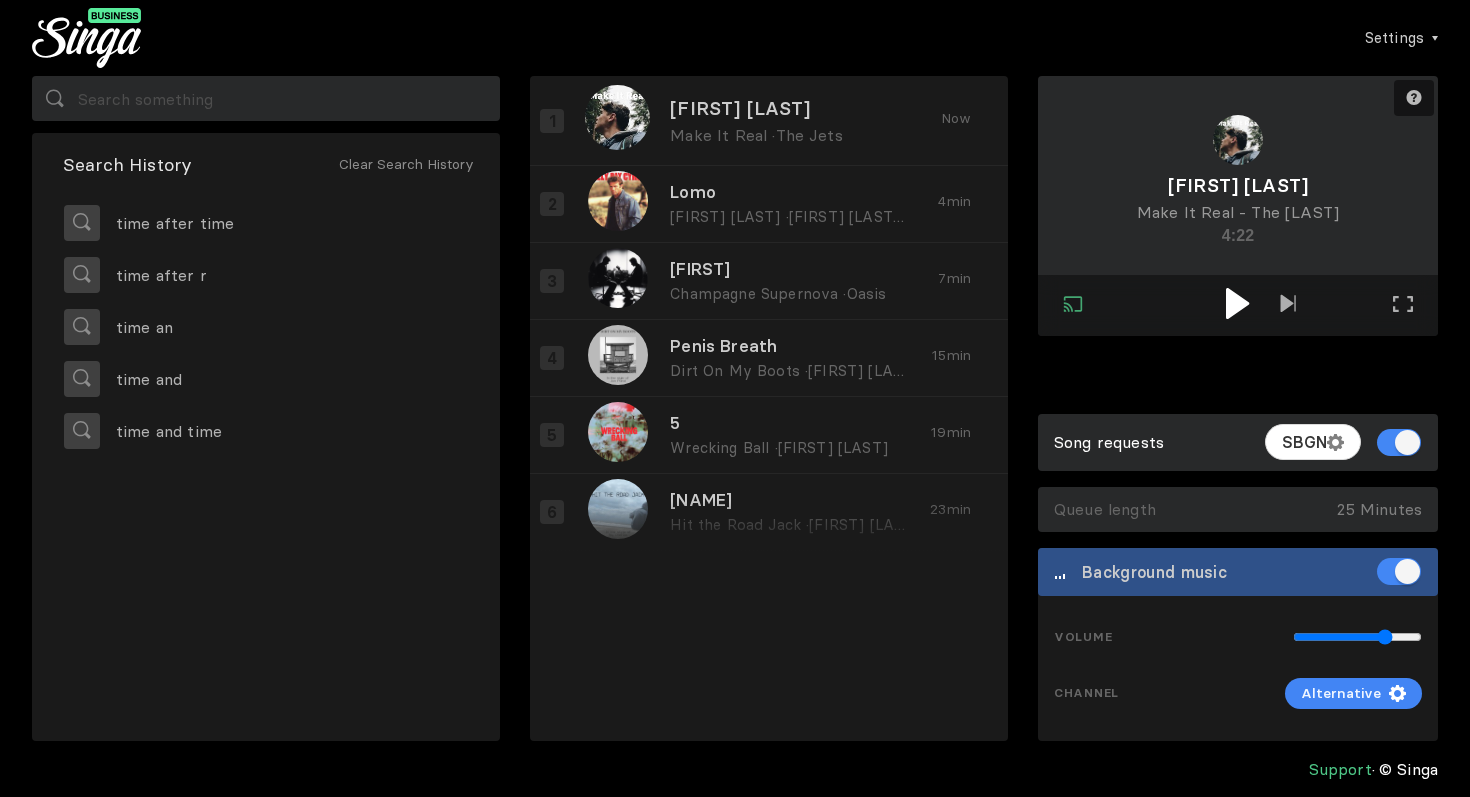 click at bounding box center (1238, 305) 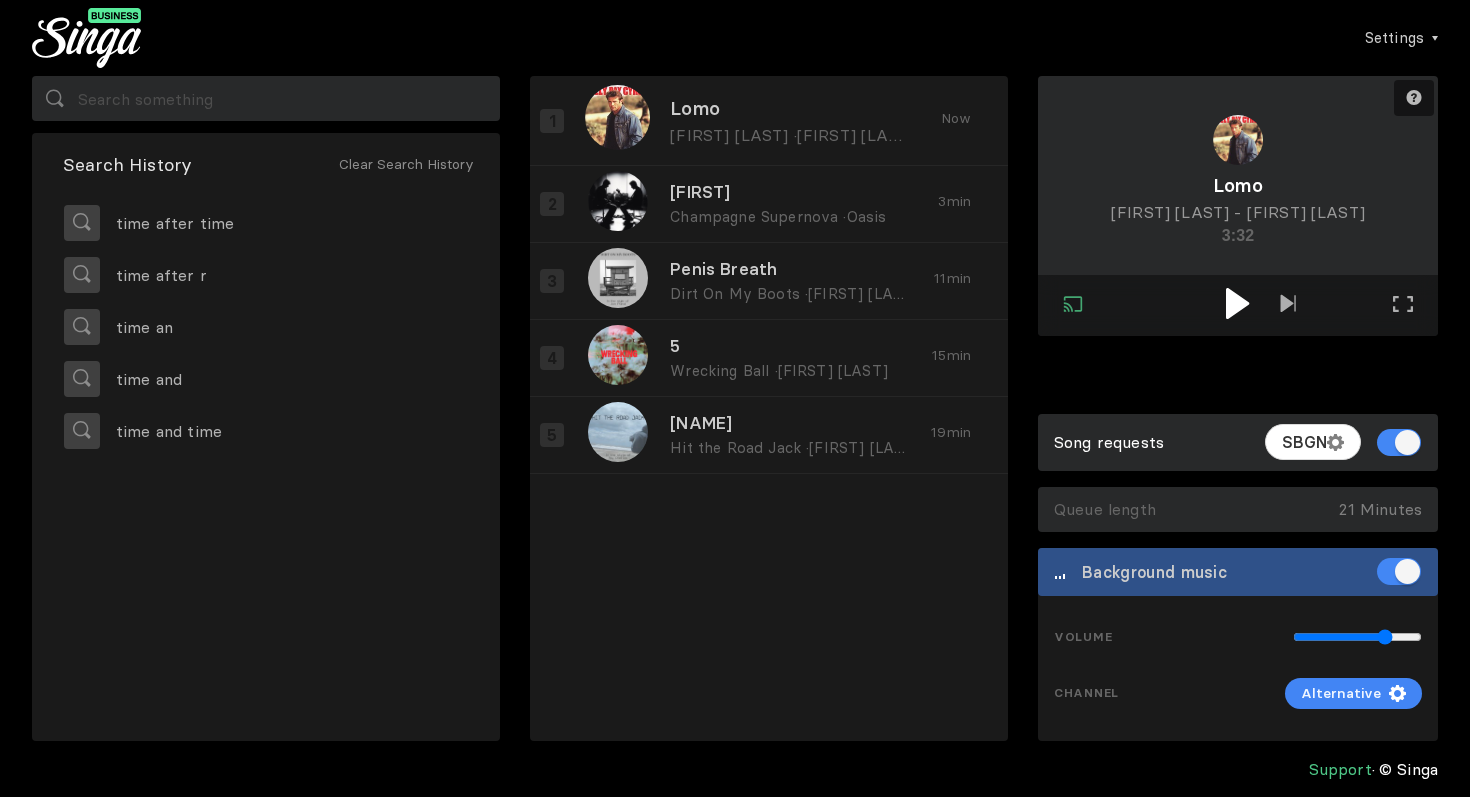 click at bounding box center [1237, 303] 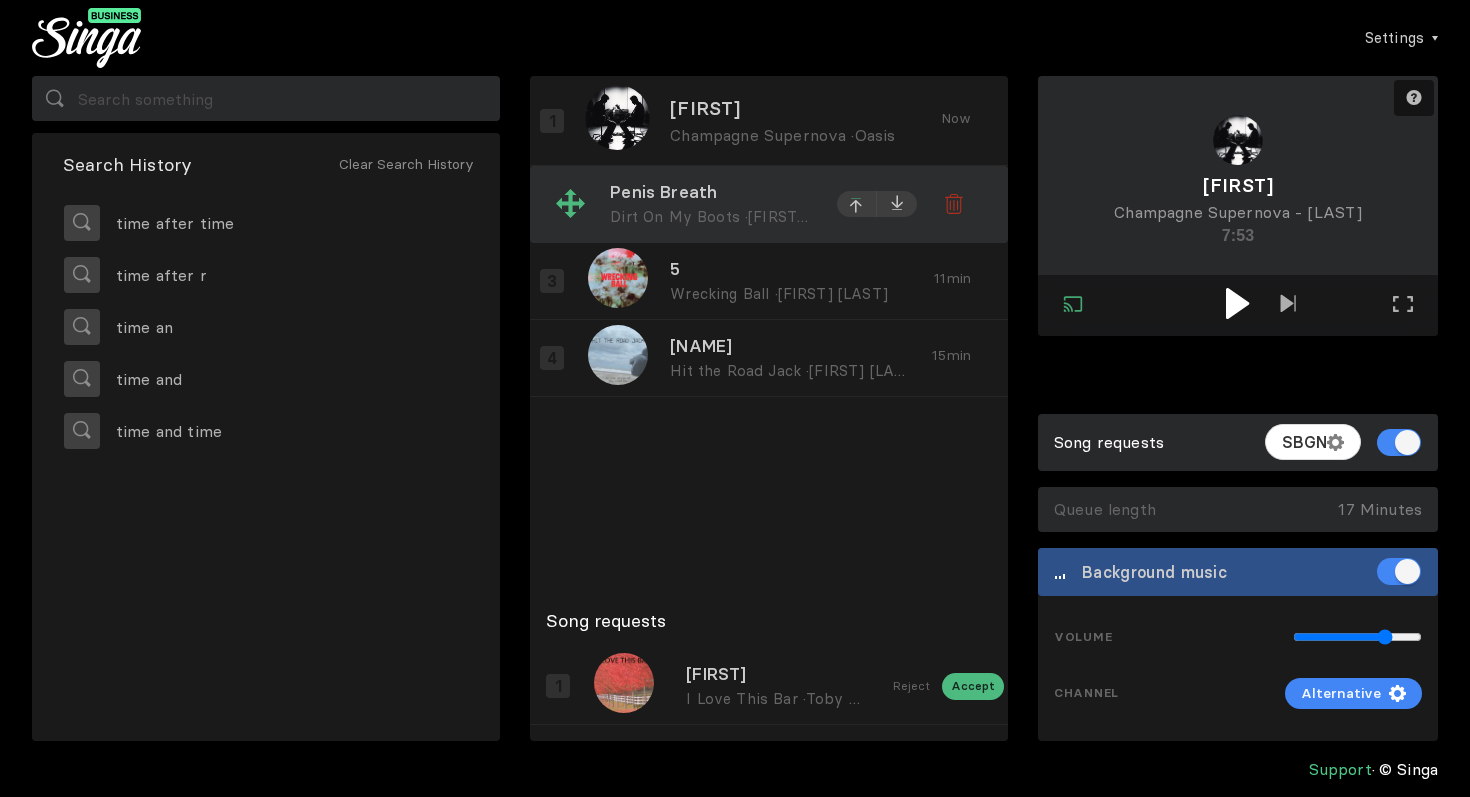 click at bounding box center [857, 207] 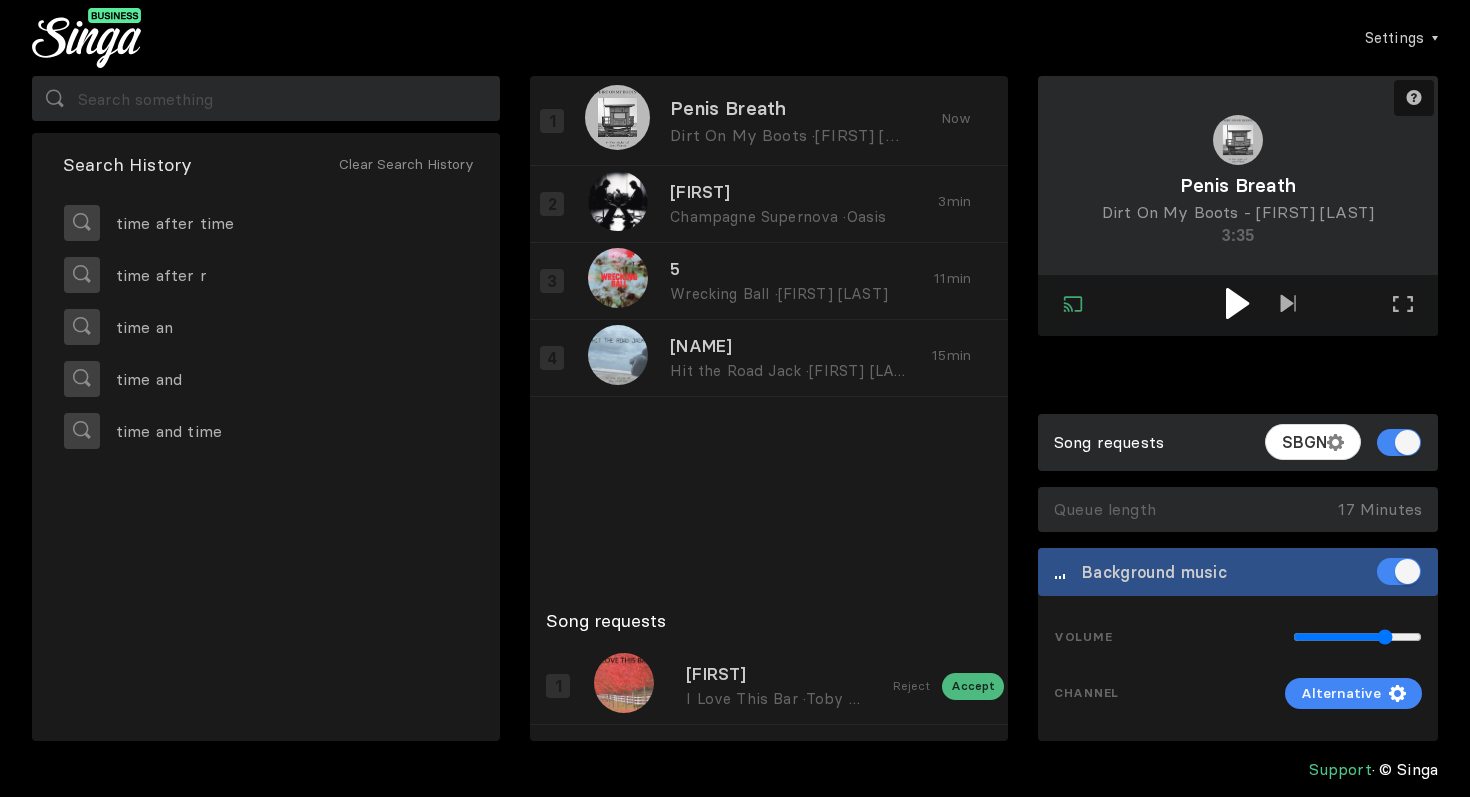 click at bounding box center (1237, 303) 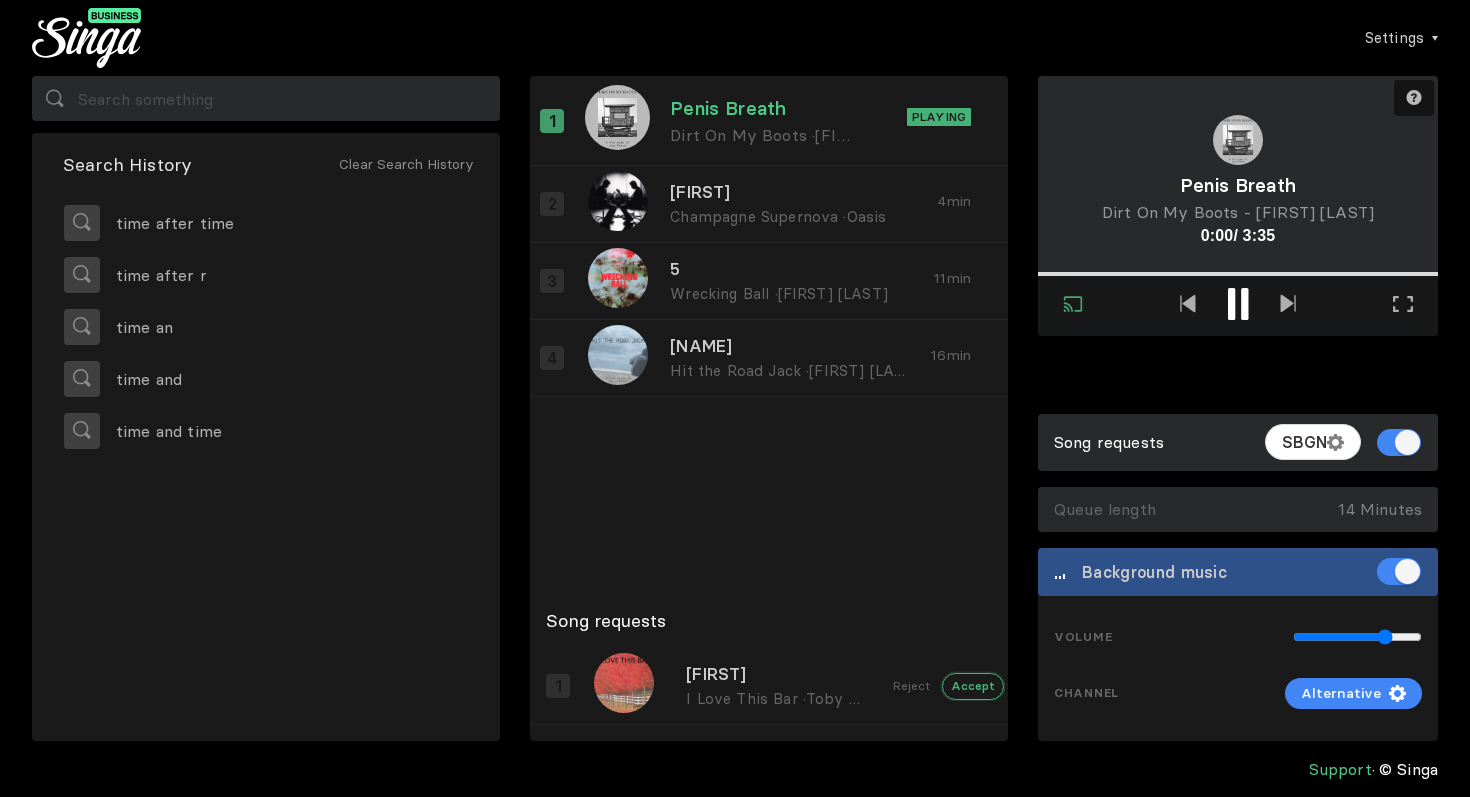 click on "Accept" at bounding box center (973, 686) 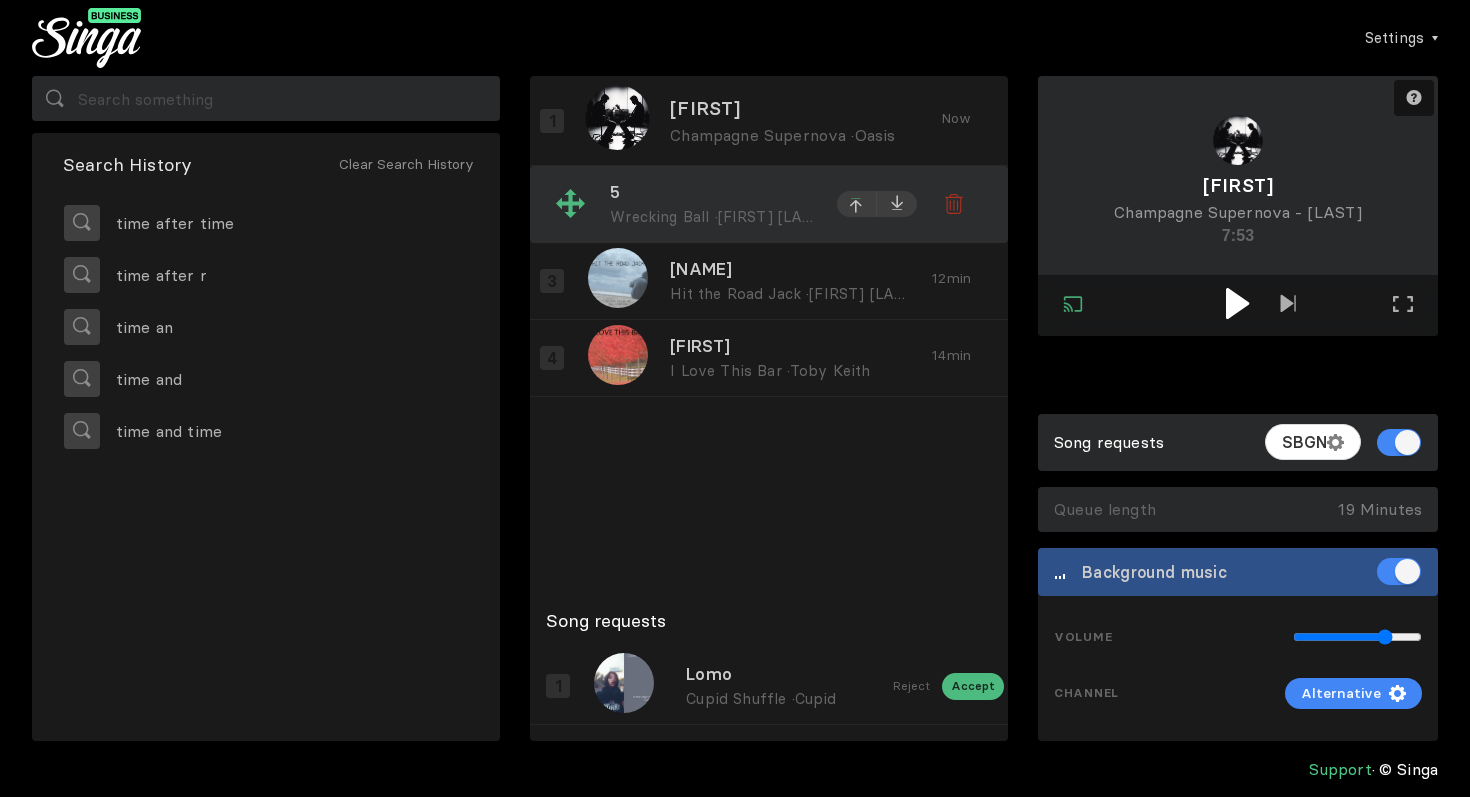click at bounding box center (857, 199) 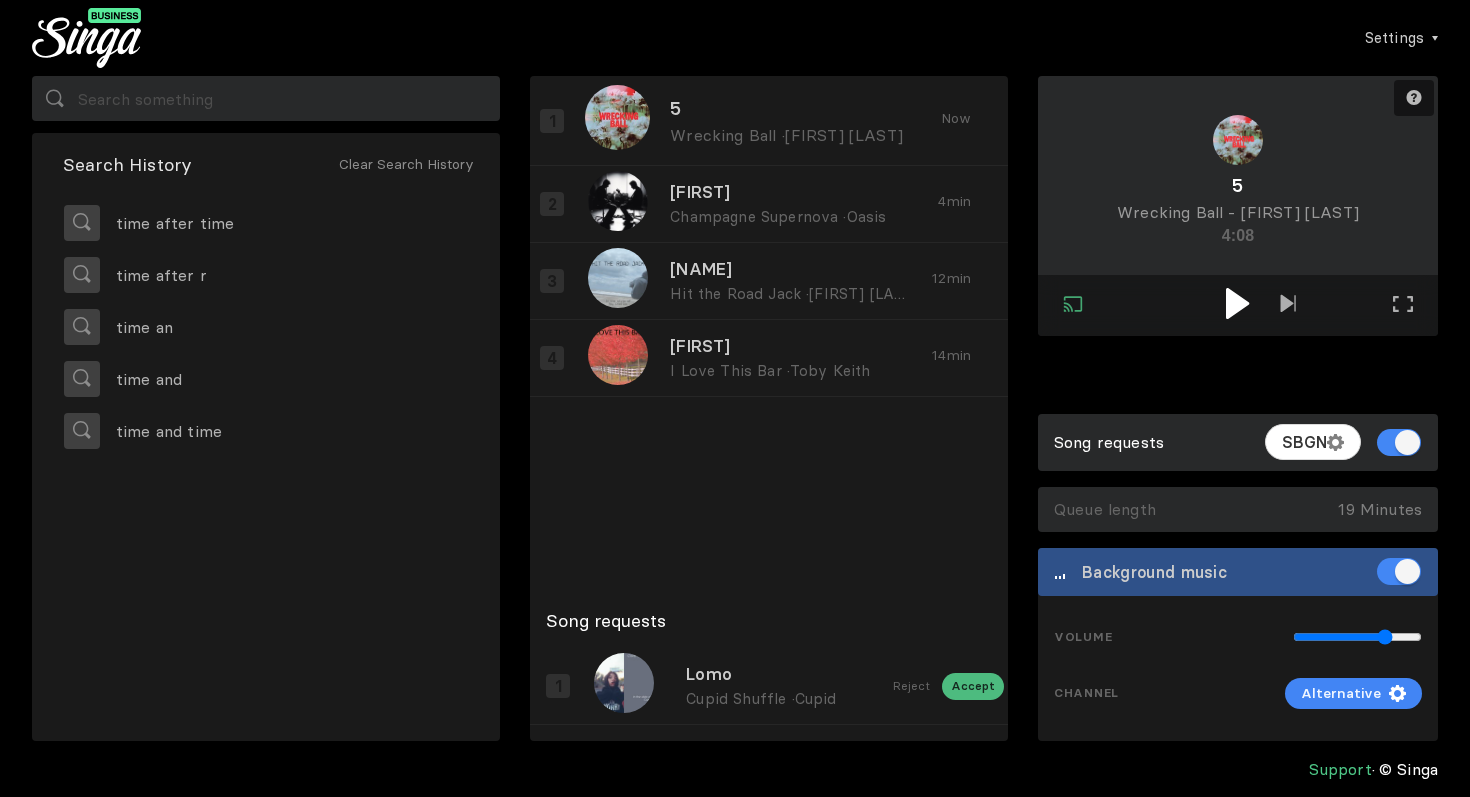 click at bounding box center (1237, 303) 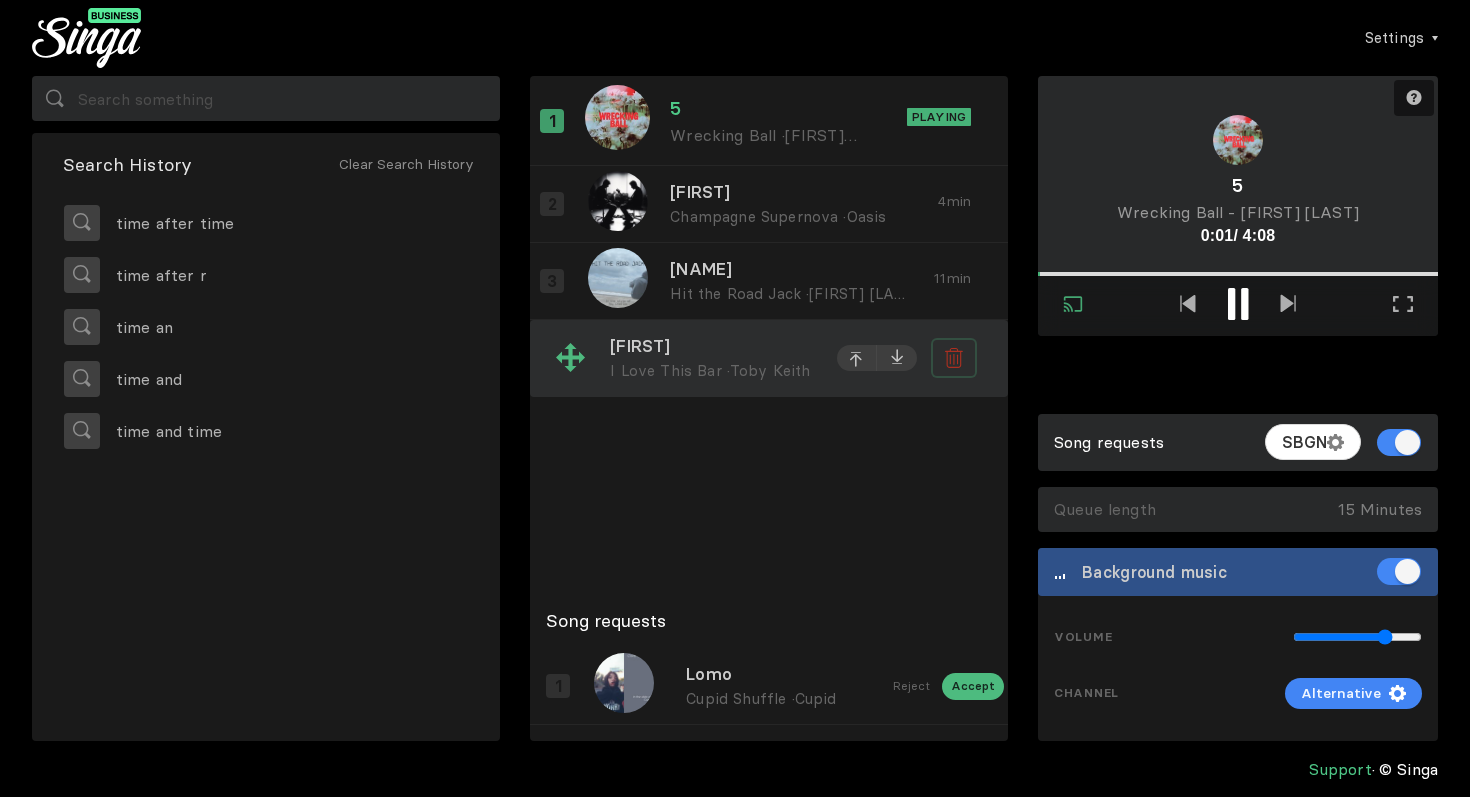 click at bounding box center (954, 204) 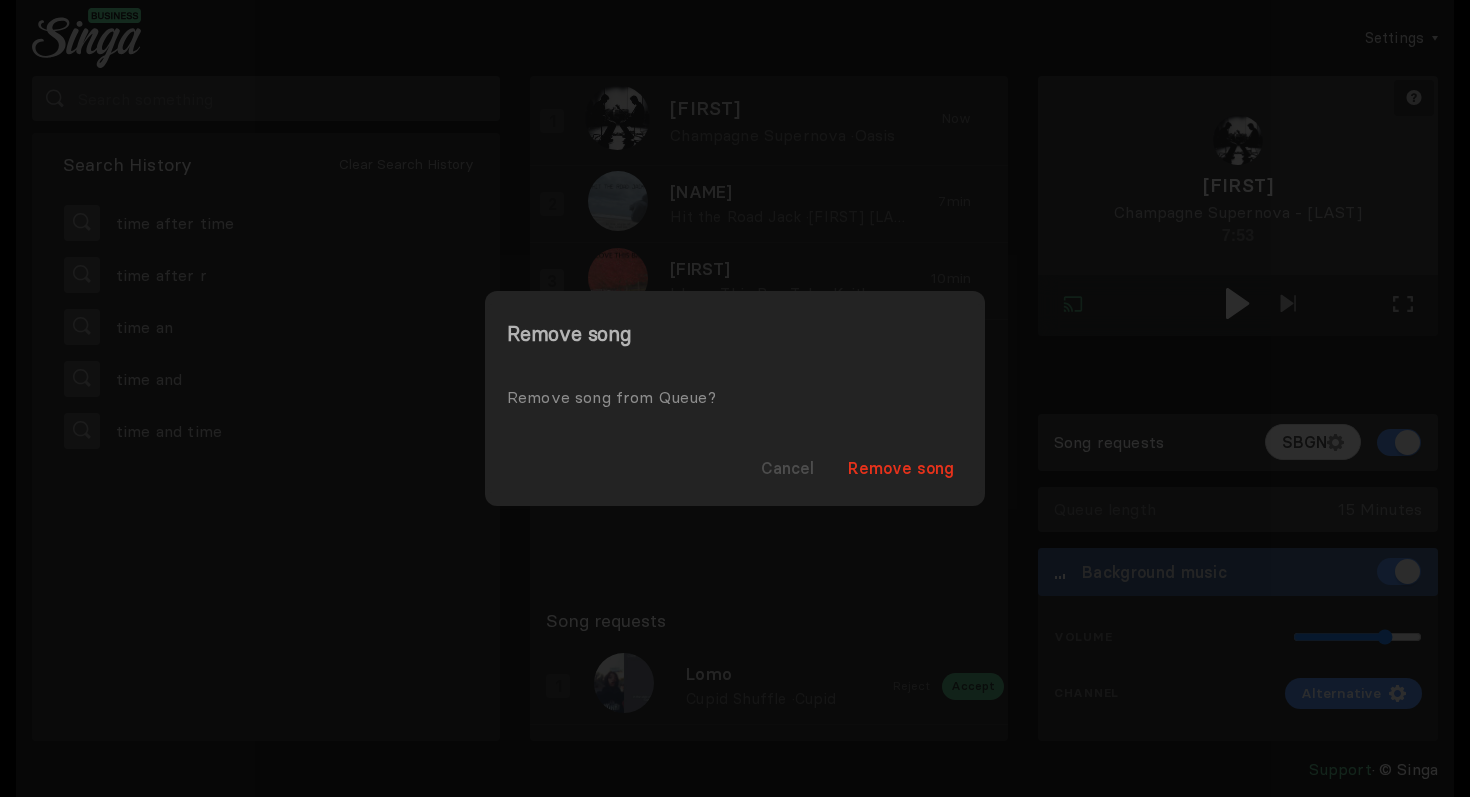 click at bounding box center (735, 398) 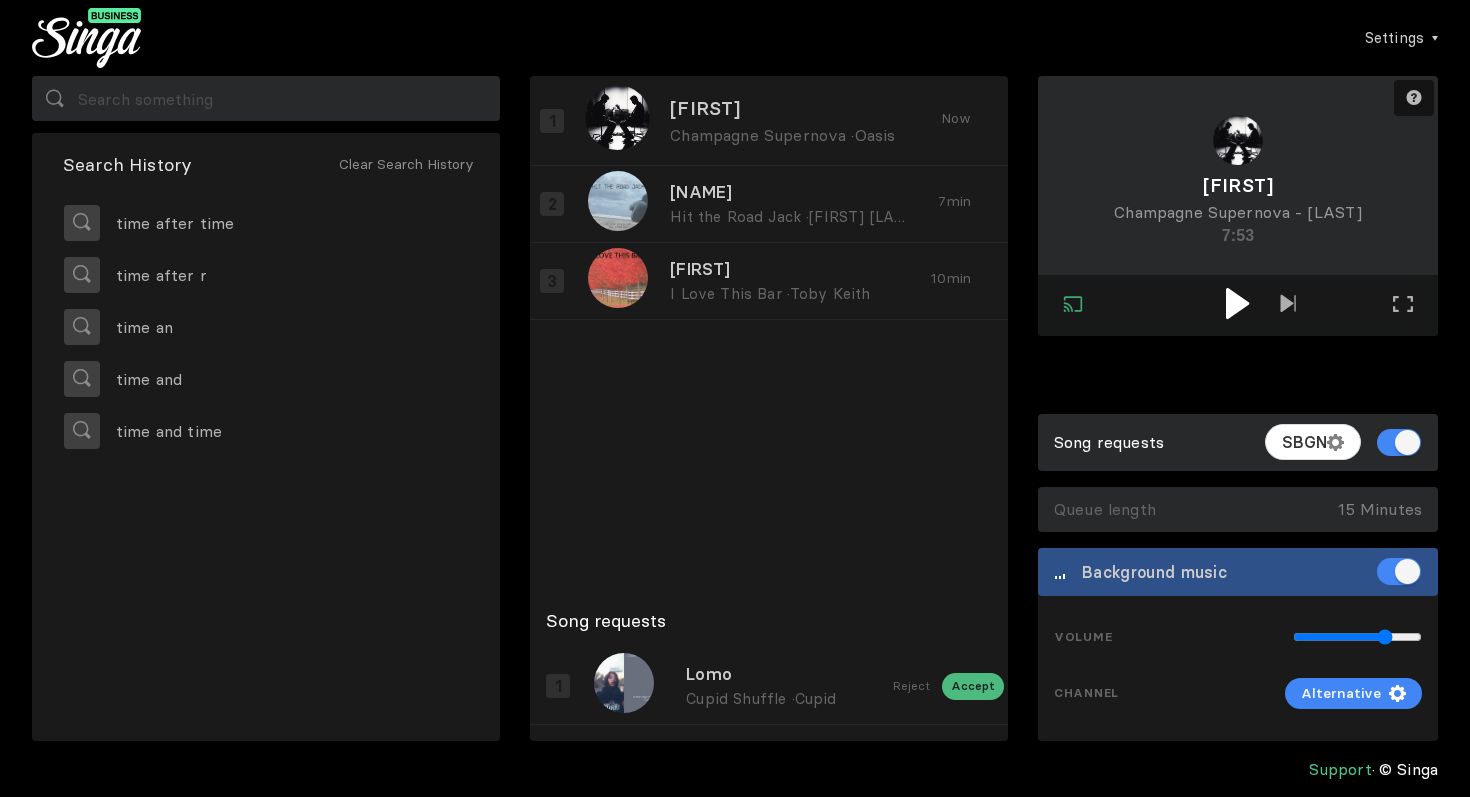 click at bounding box center [1237, 303] 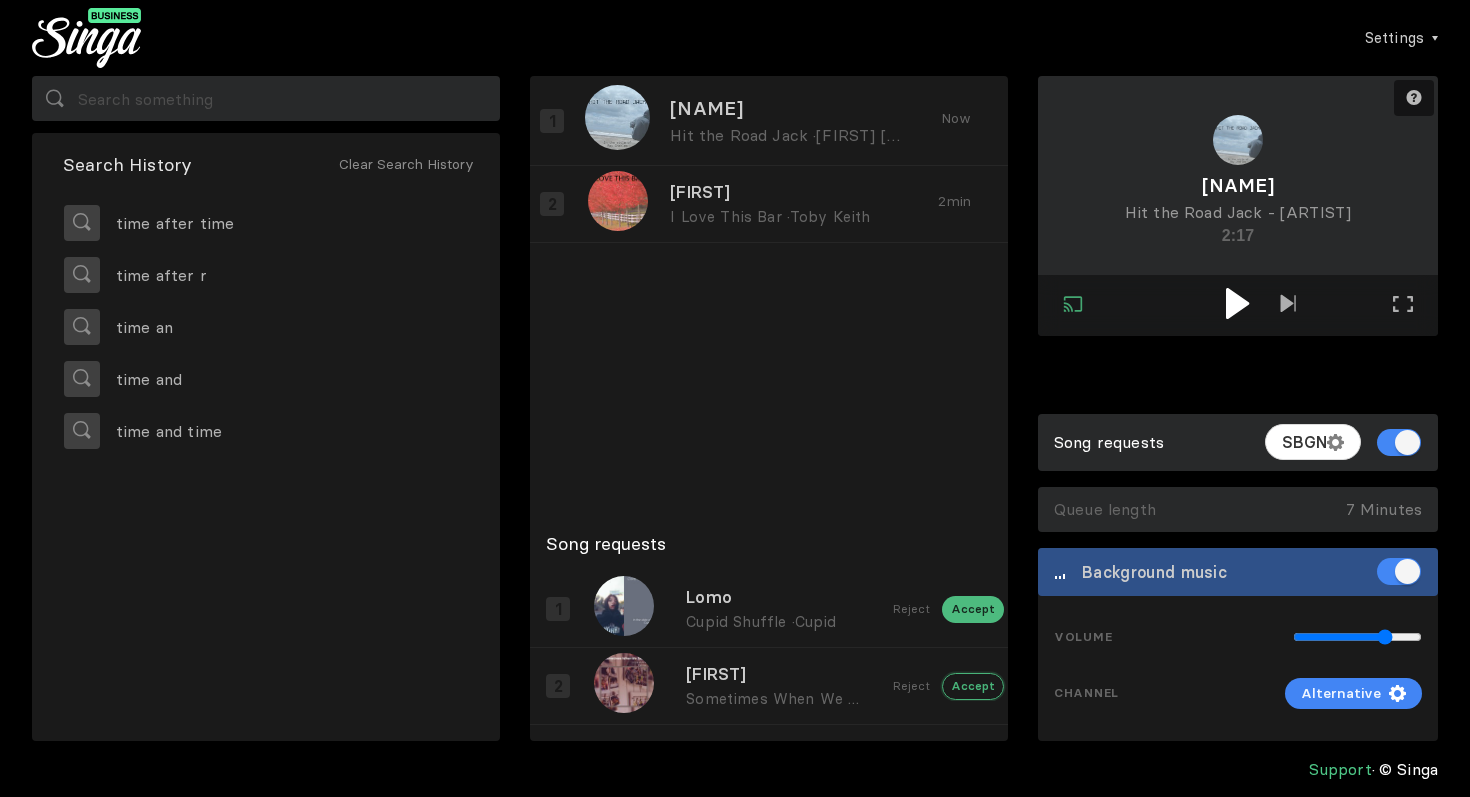 click on "Accept" at bounding box center (973, 609) 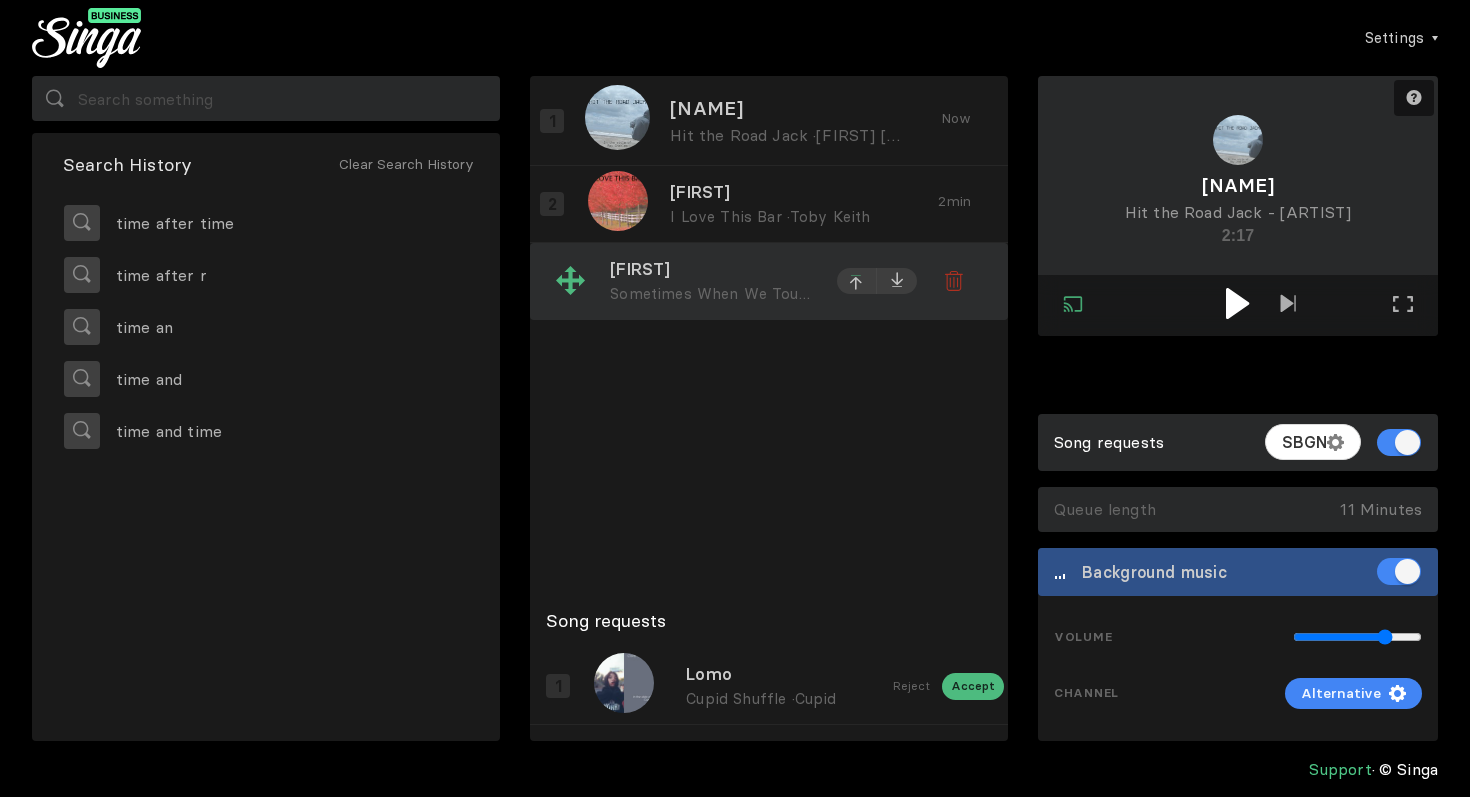 click at bounding box center (857, 206) 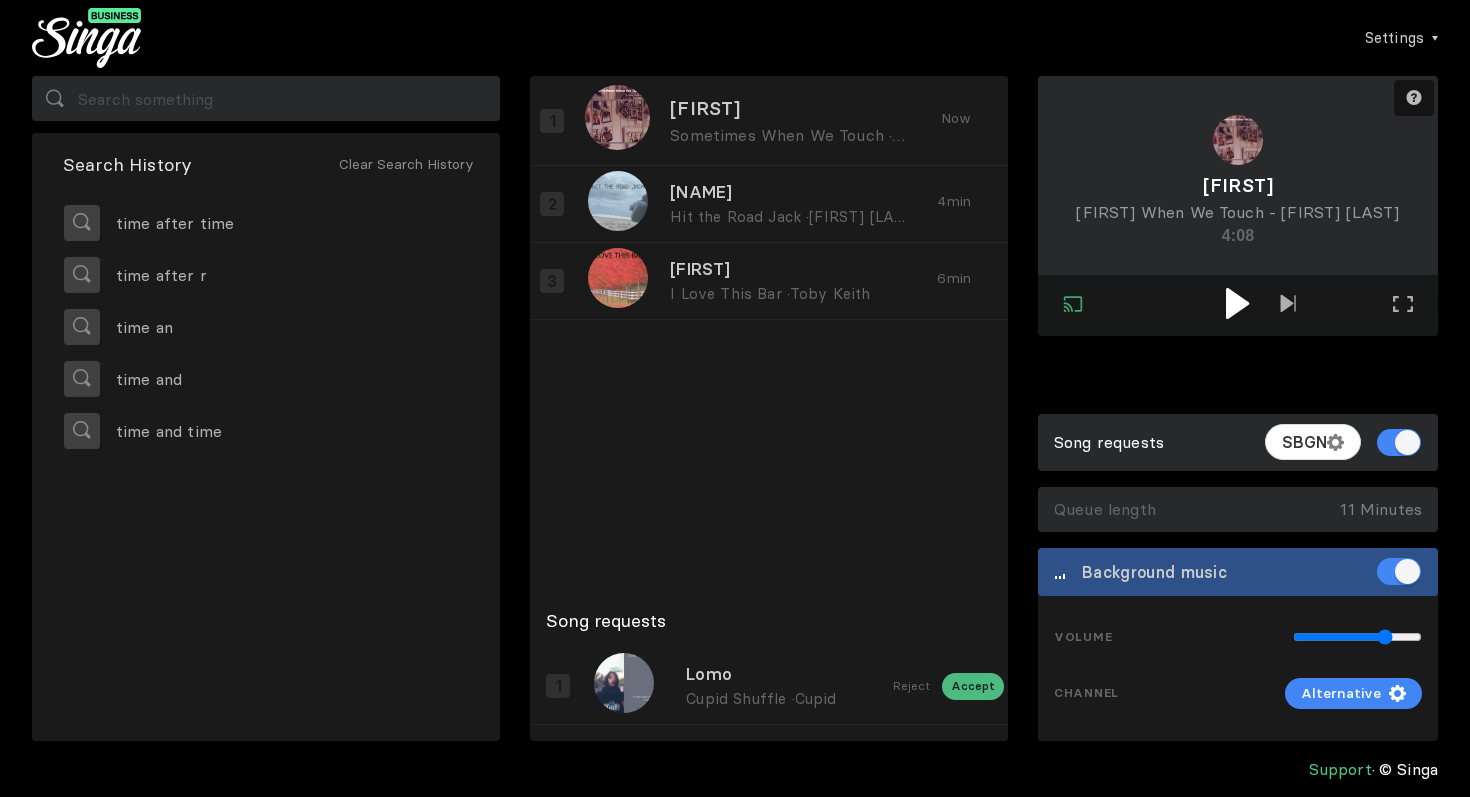 click at bounding box center (1238, 305) 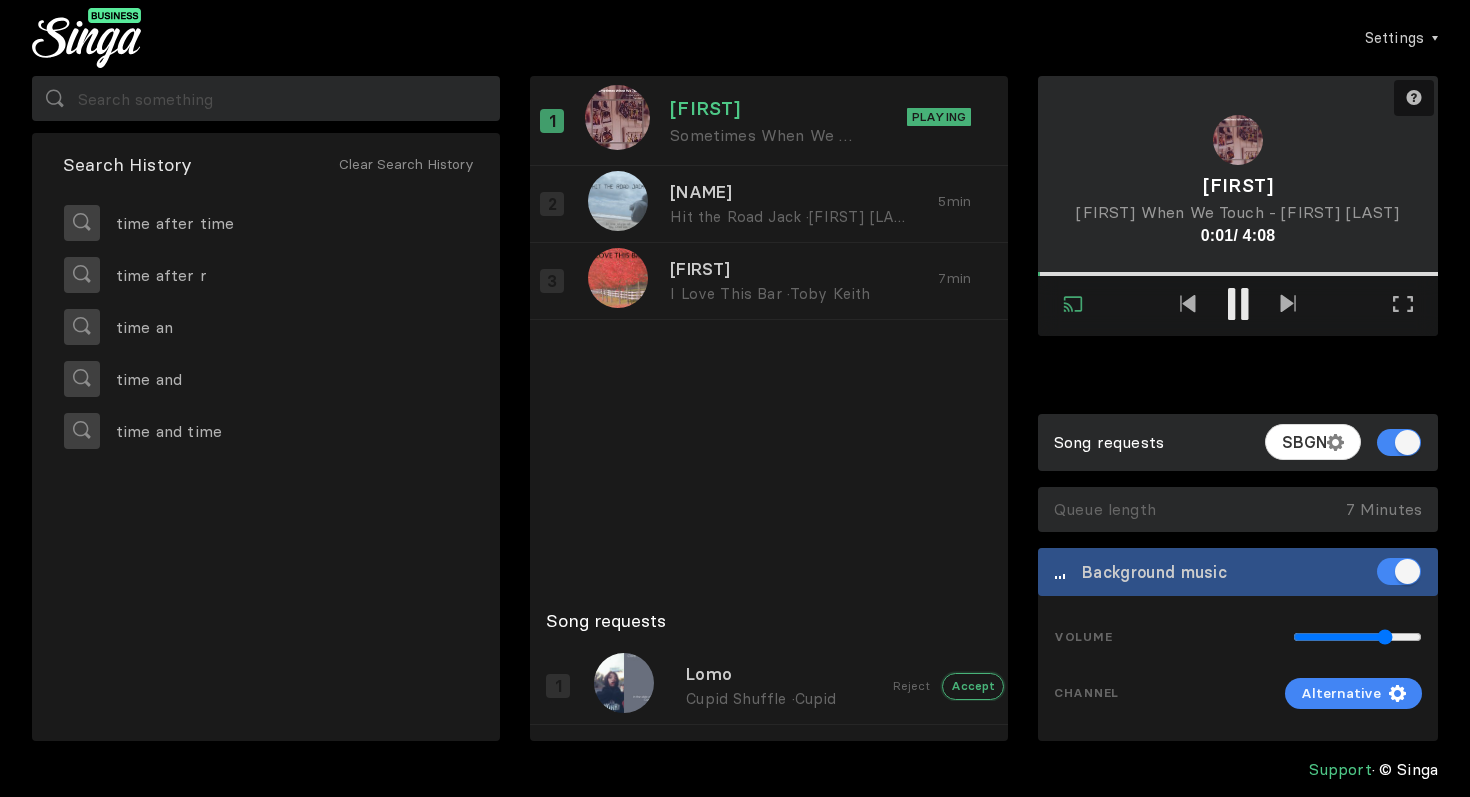 click on "Accept" at bounding box center [973, 686] 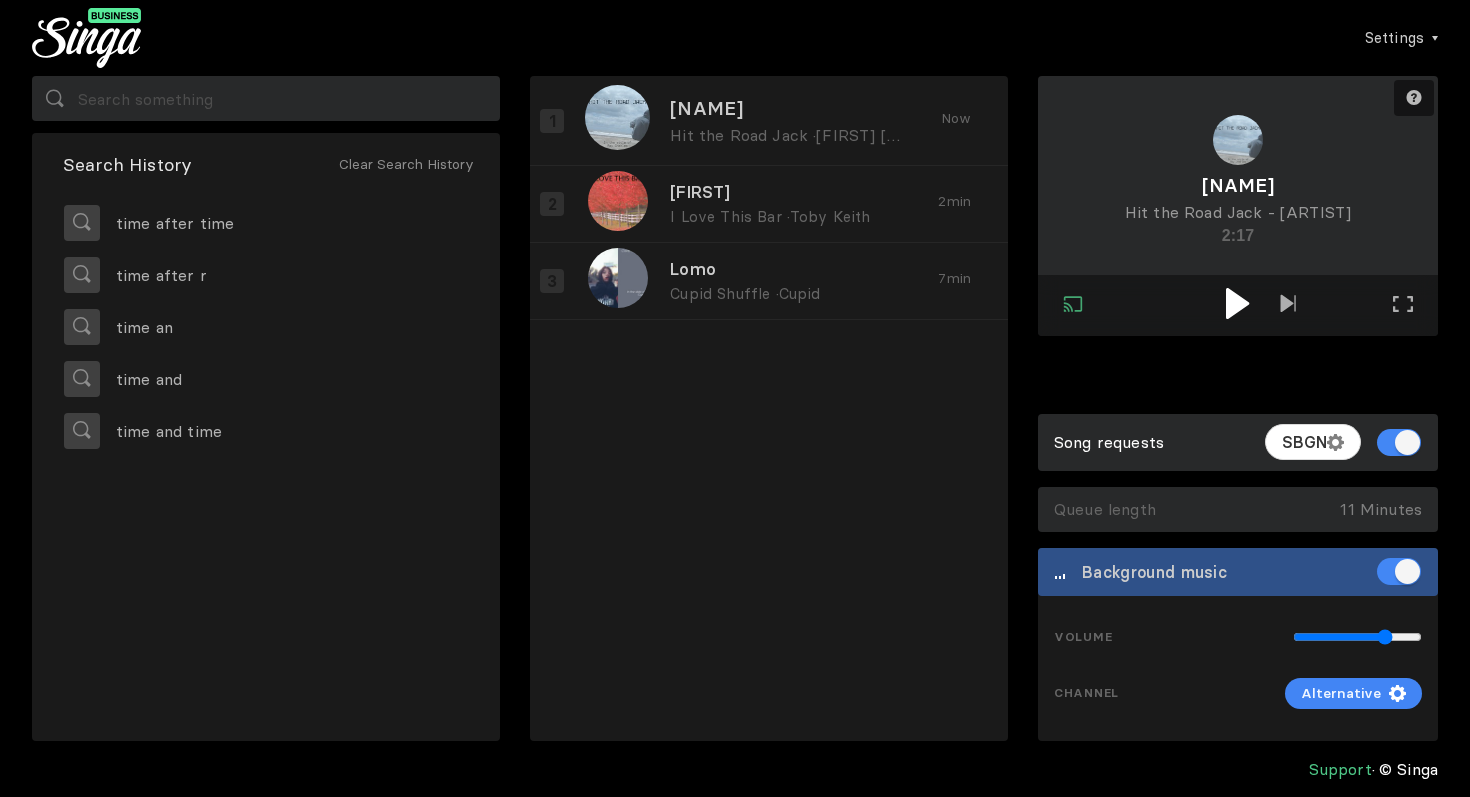 click at bounding box center (1237, 303) 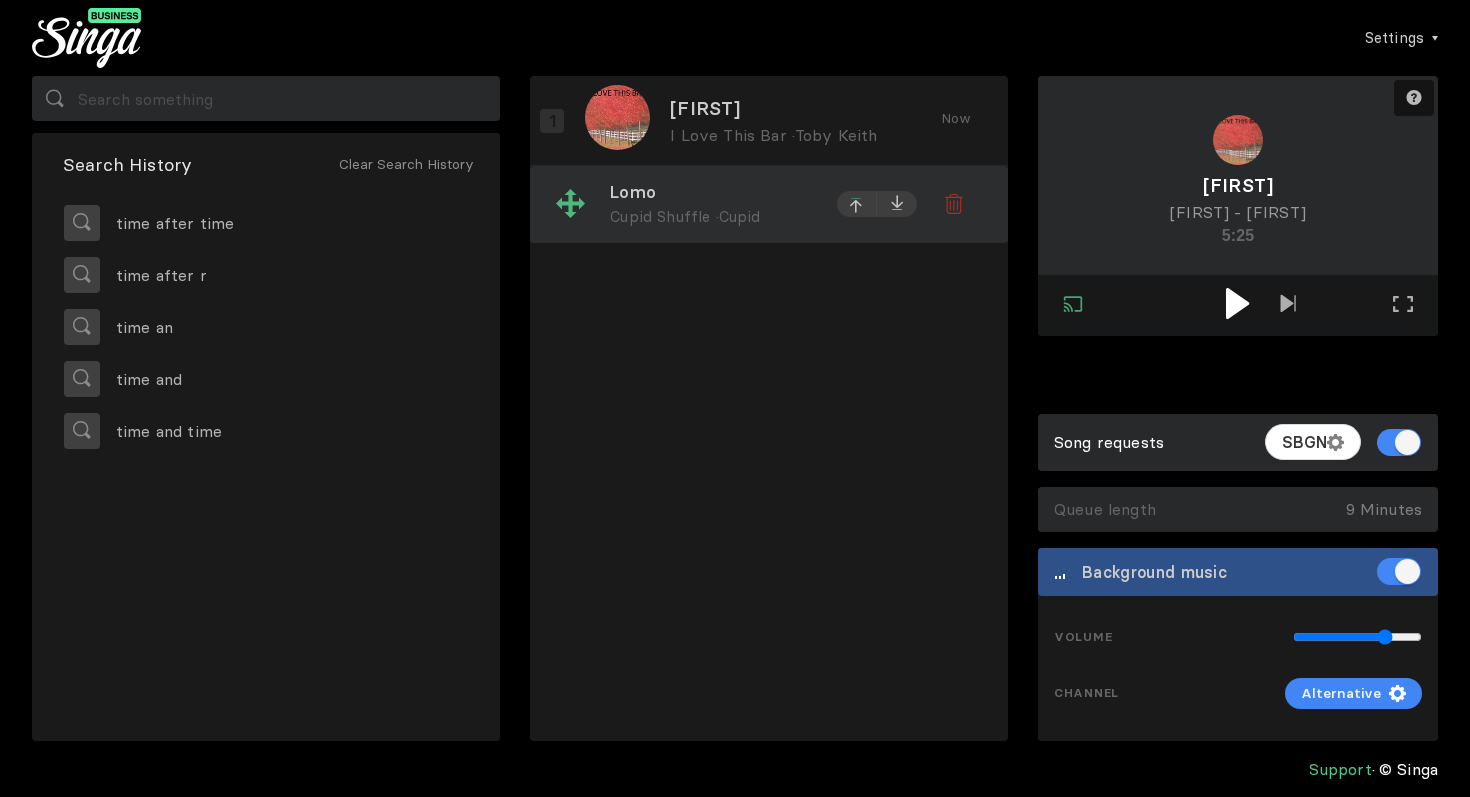 click at bounding box center [857, 115] 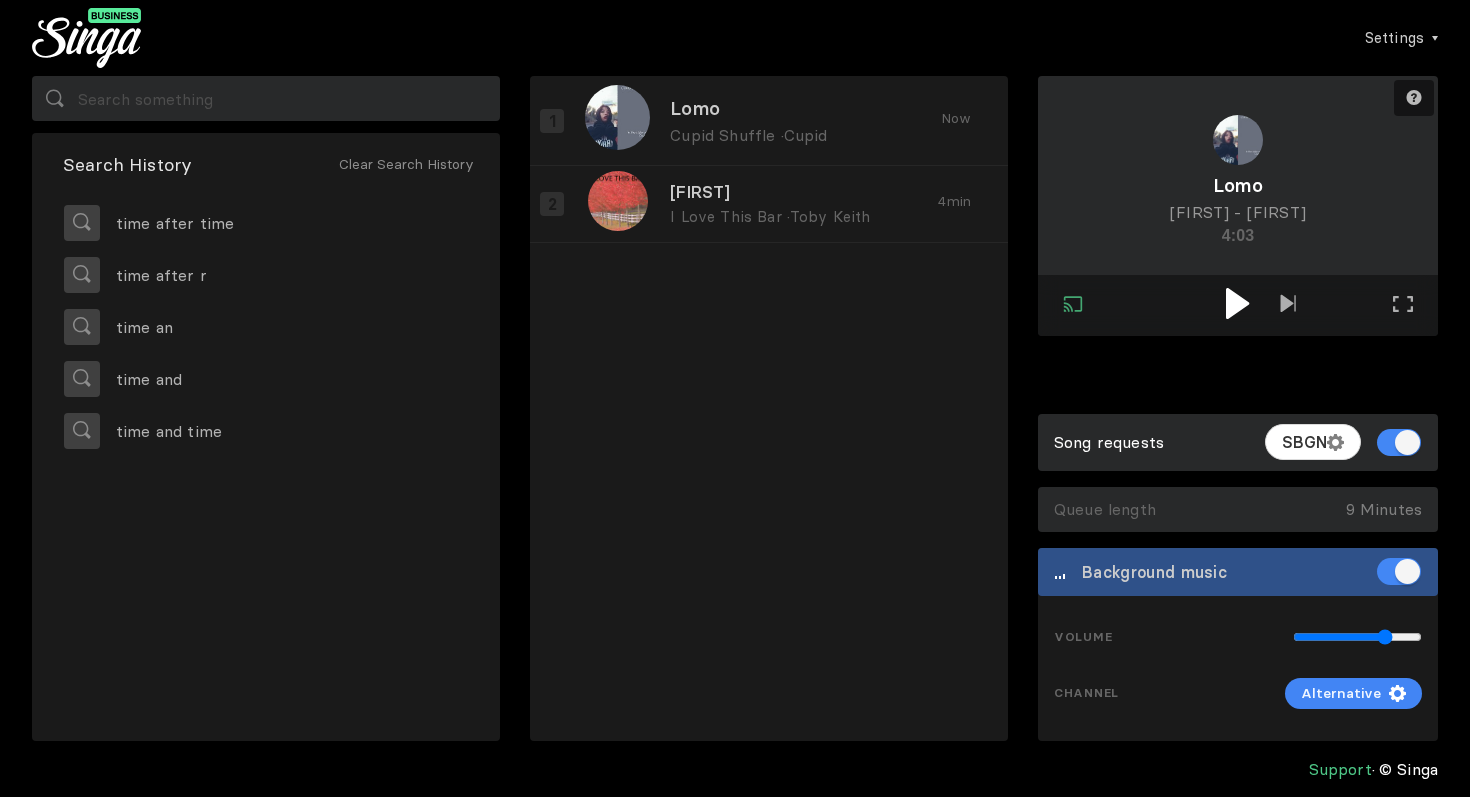 click at bounding box center [1237, 303] 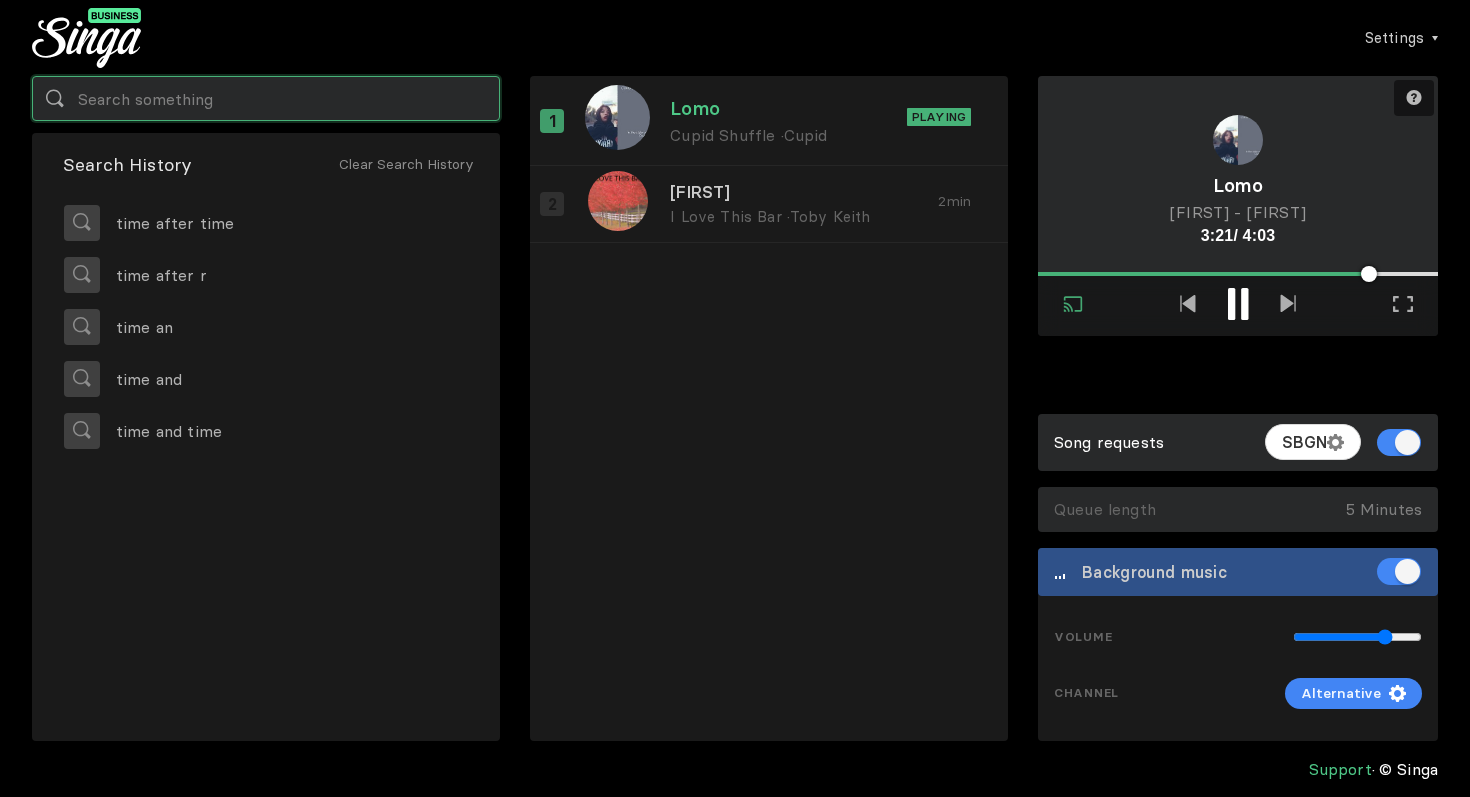 click at bounding box center (266, 98) 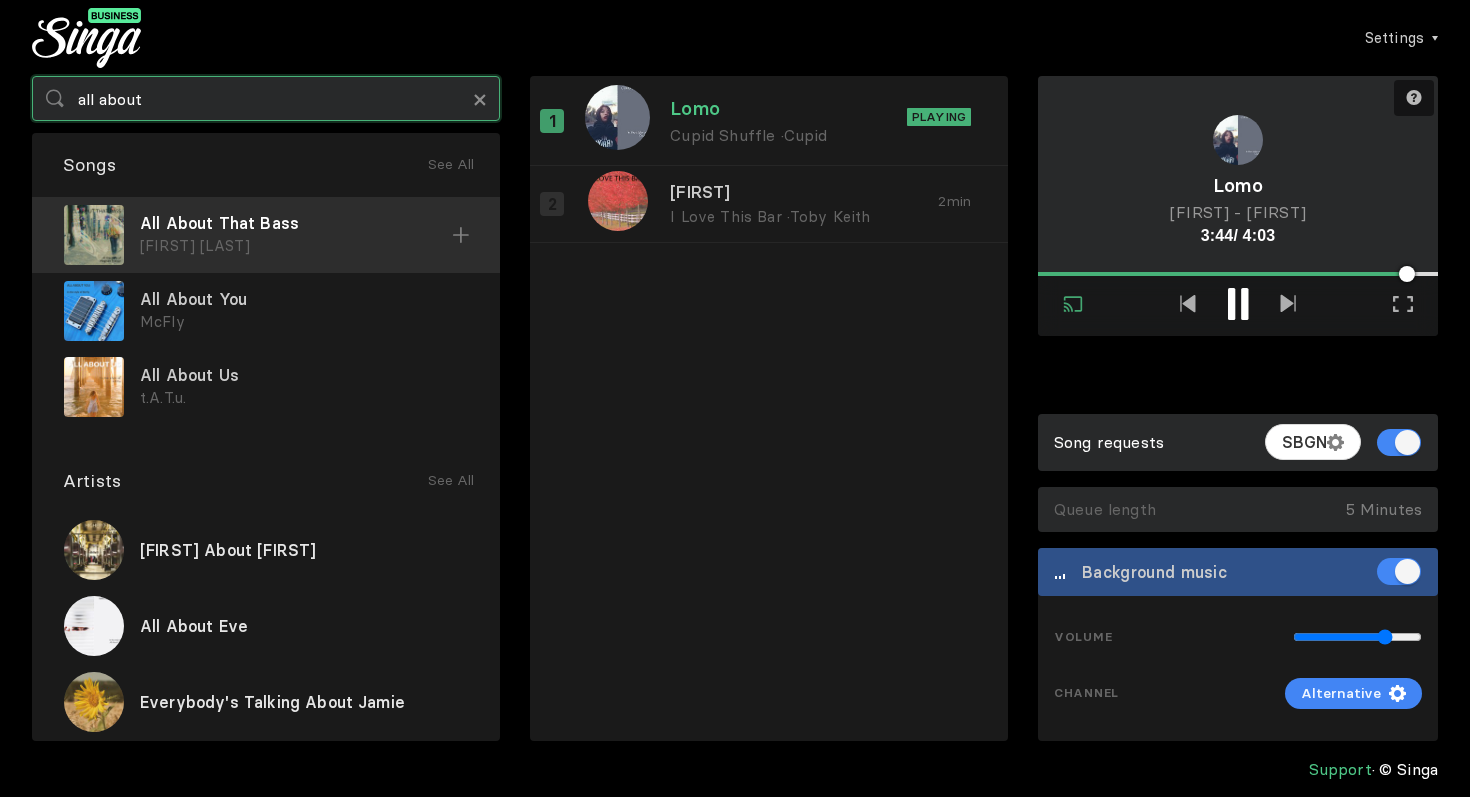 type on "all about" 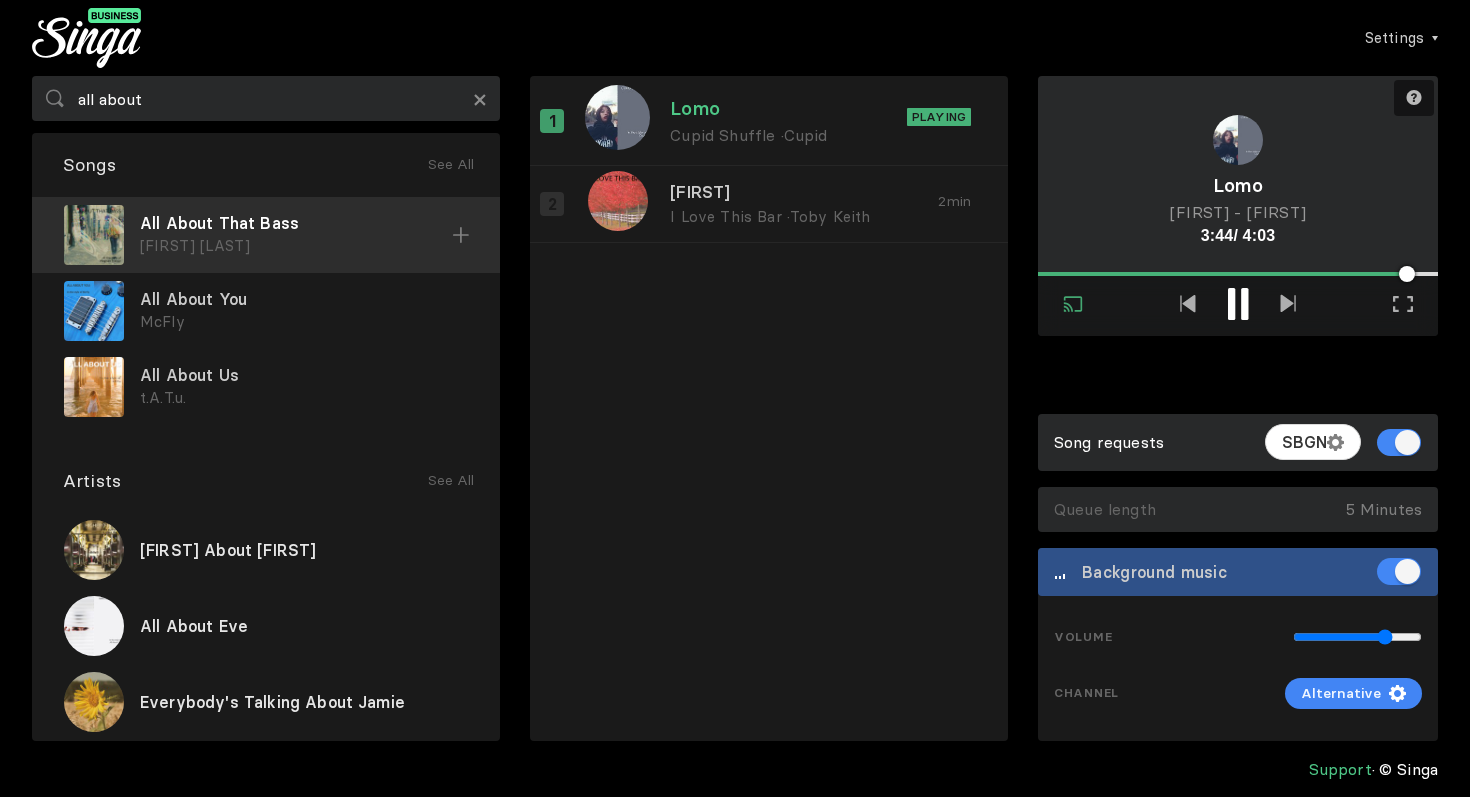 click at bounding box center (461, 235) 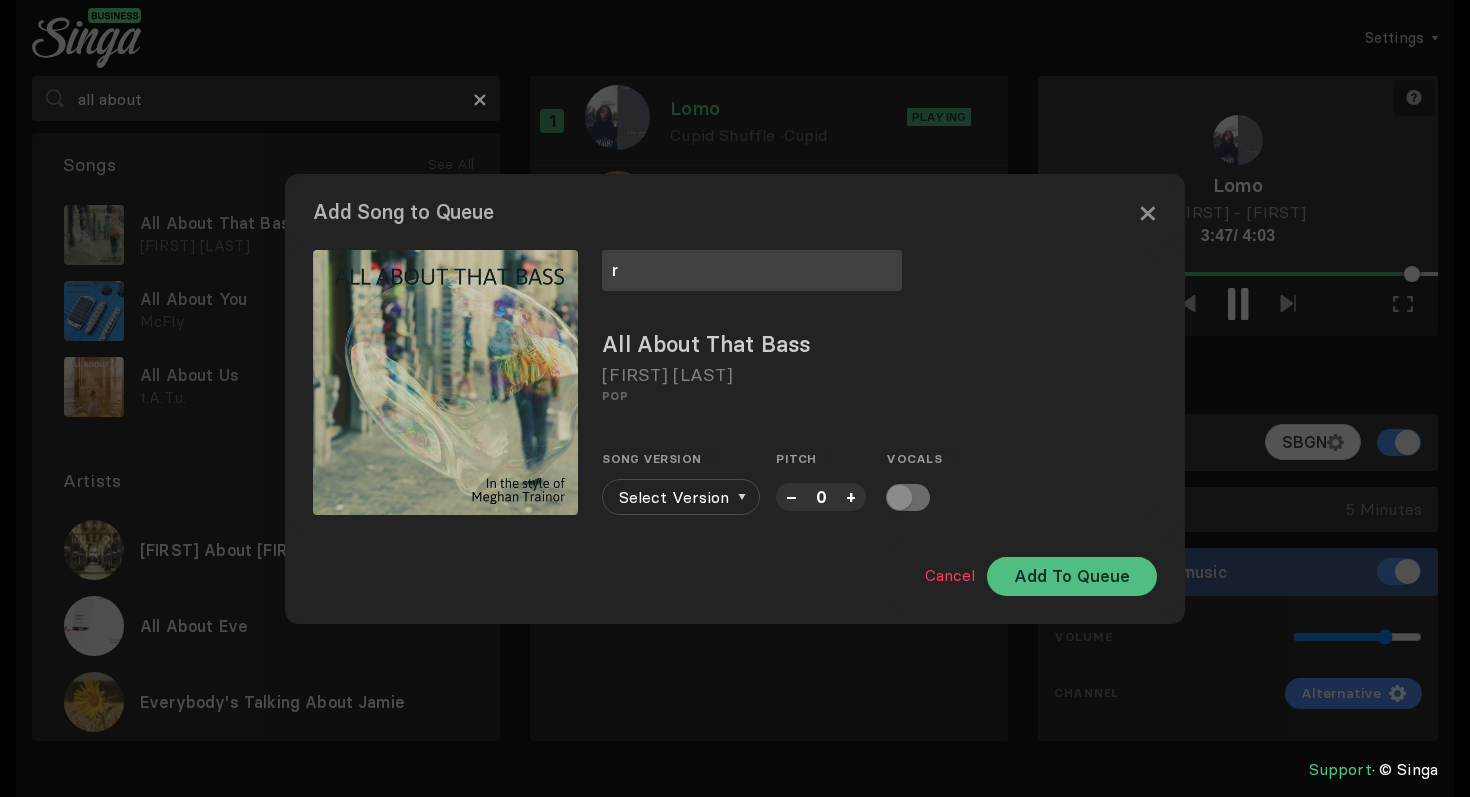 type on "r" 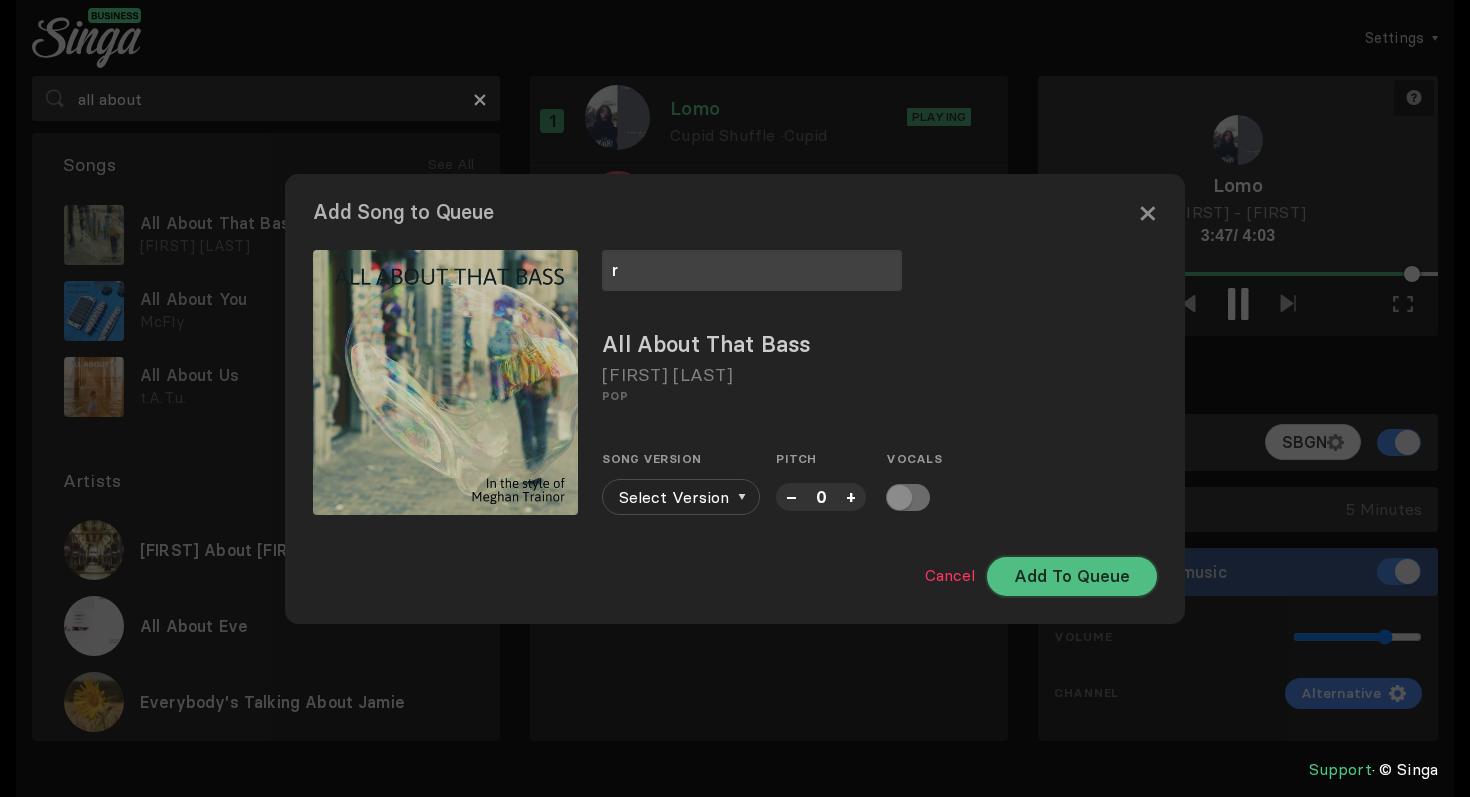 click on "Add To Queue" at bounding box center (1072, 576) 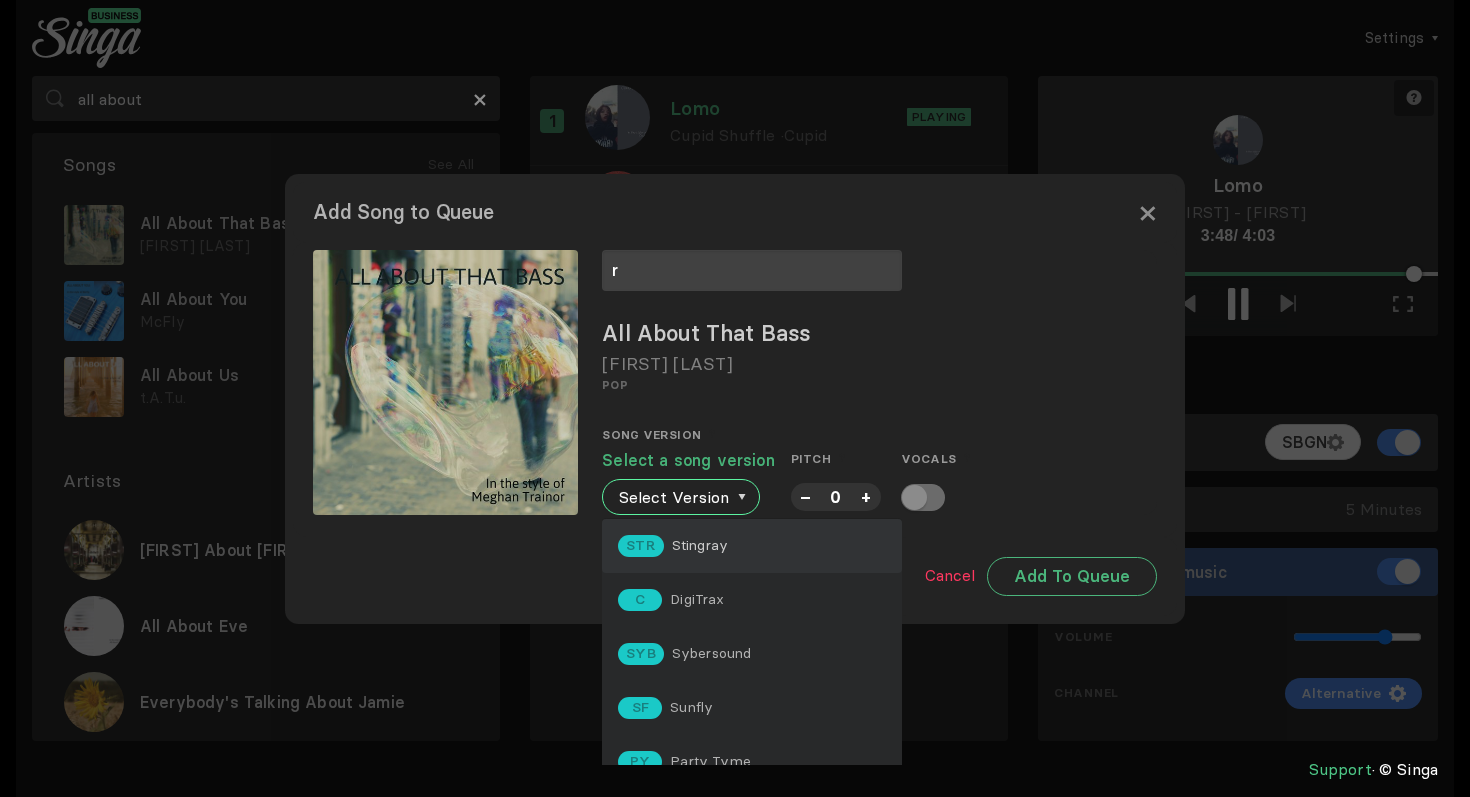click on "STR Stingray" at bounding box center [752, 546] 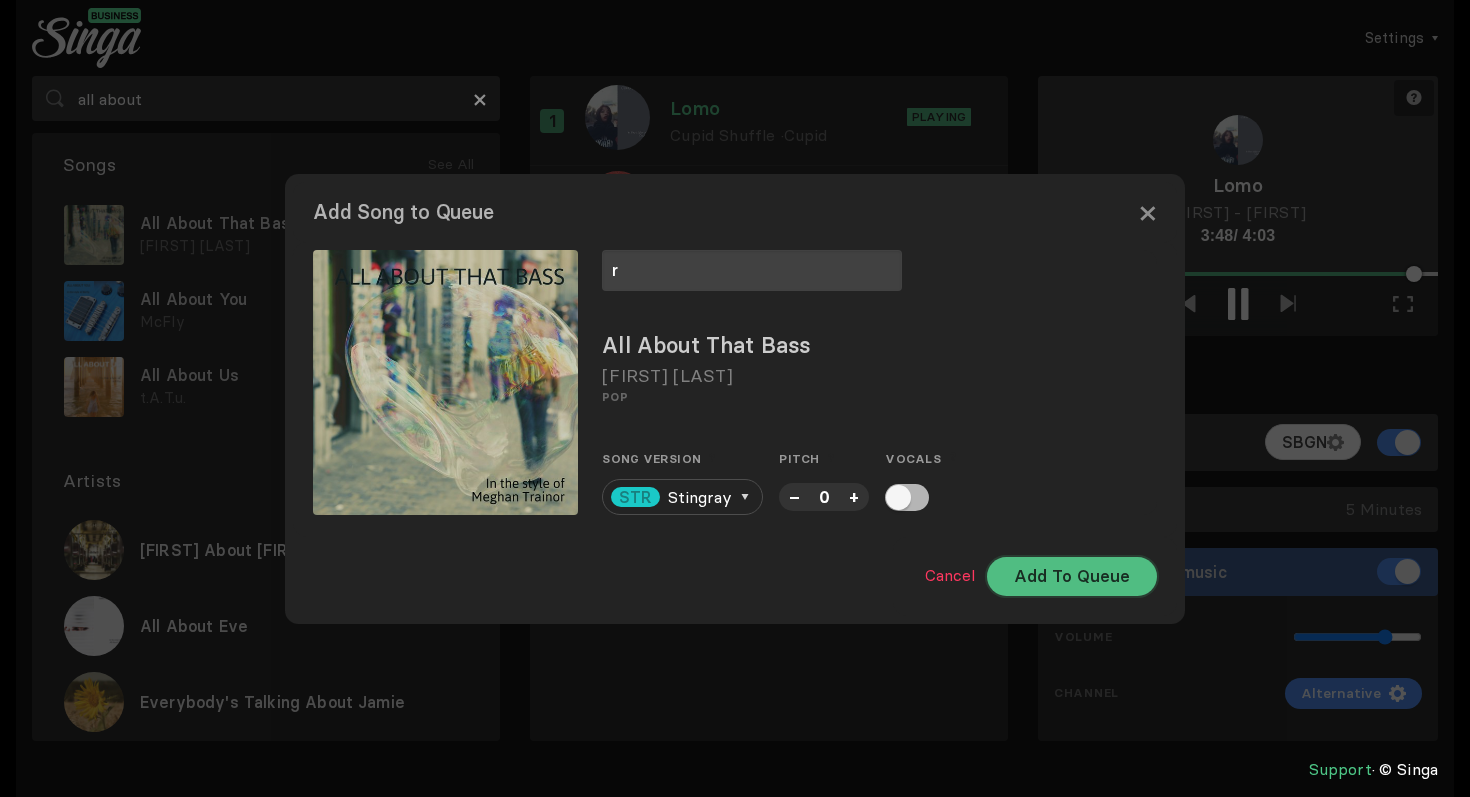 click on "Add To Queue" at bounding box center (1072, 576) 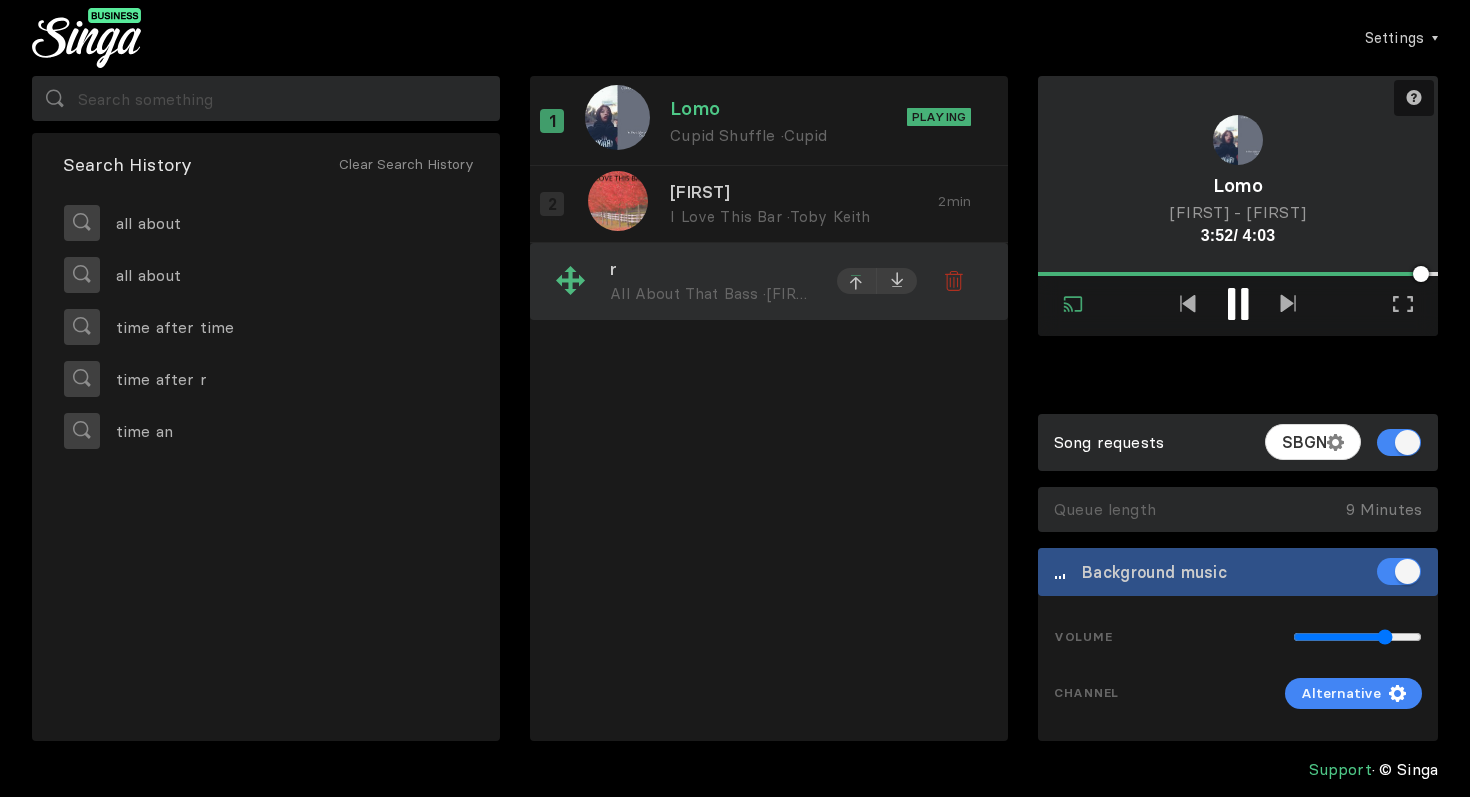 click at bounding box center (857, 207) 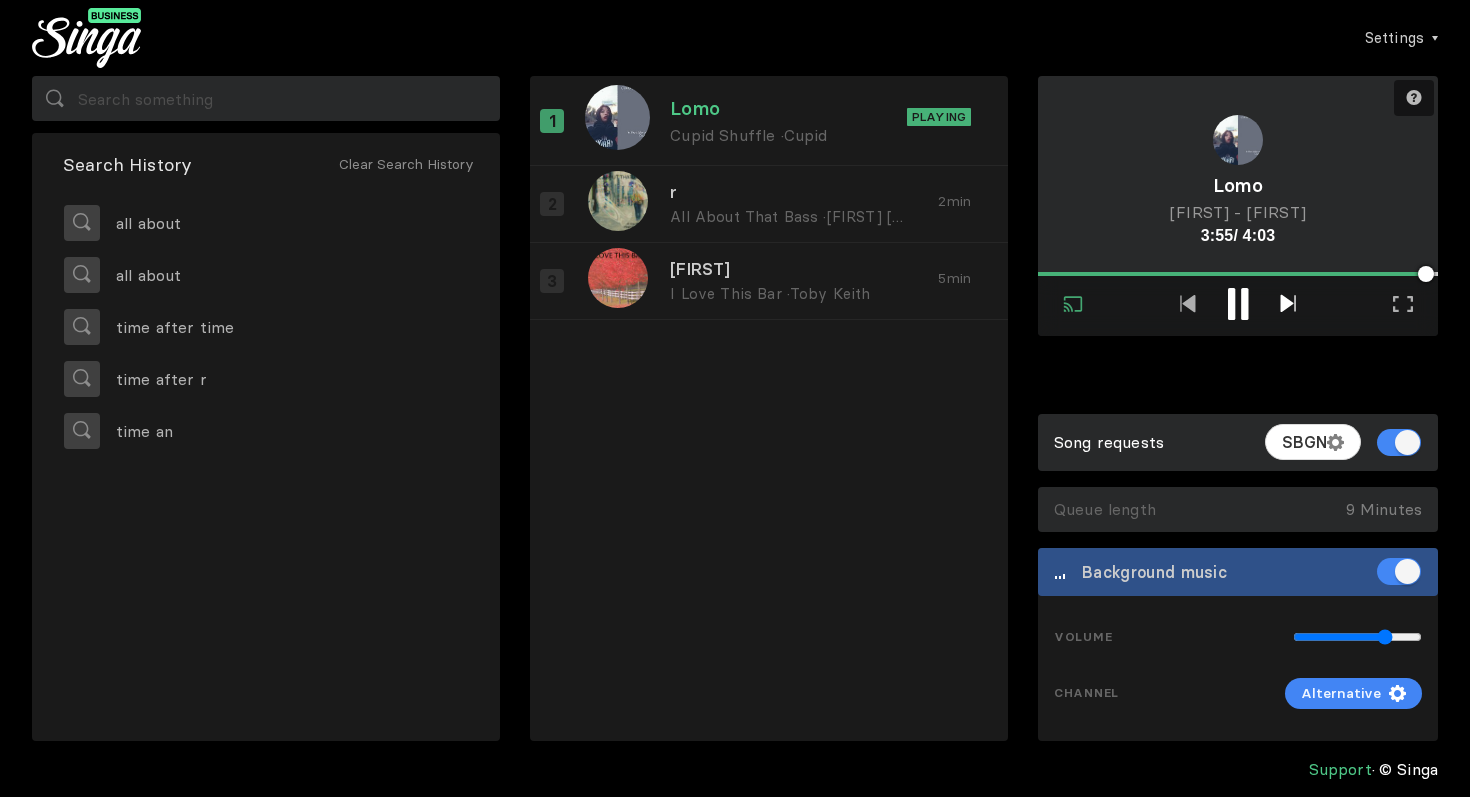click at bounding box center (1287, 303) 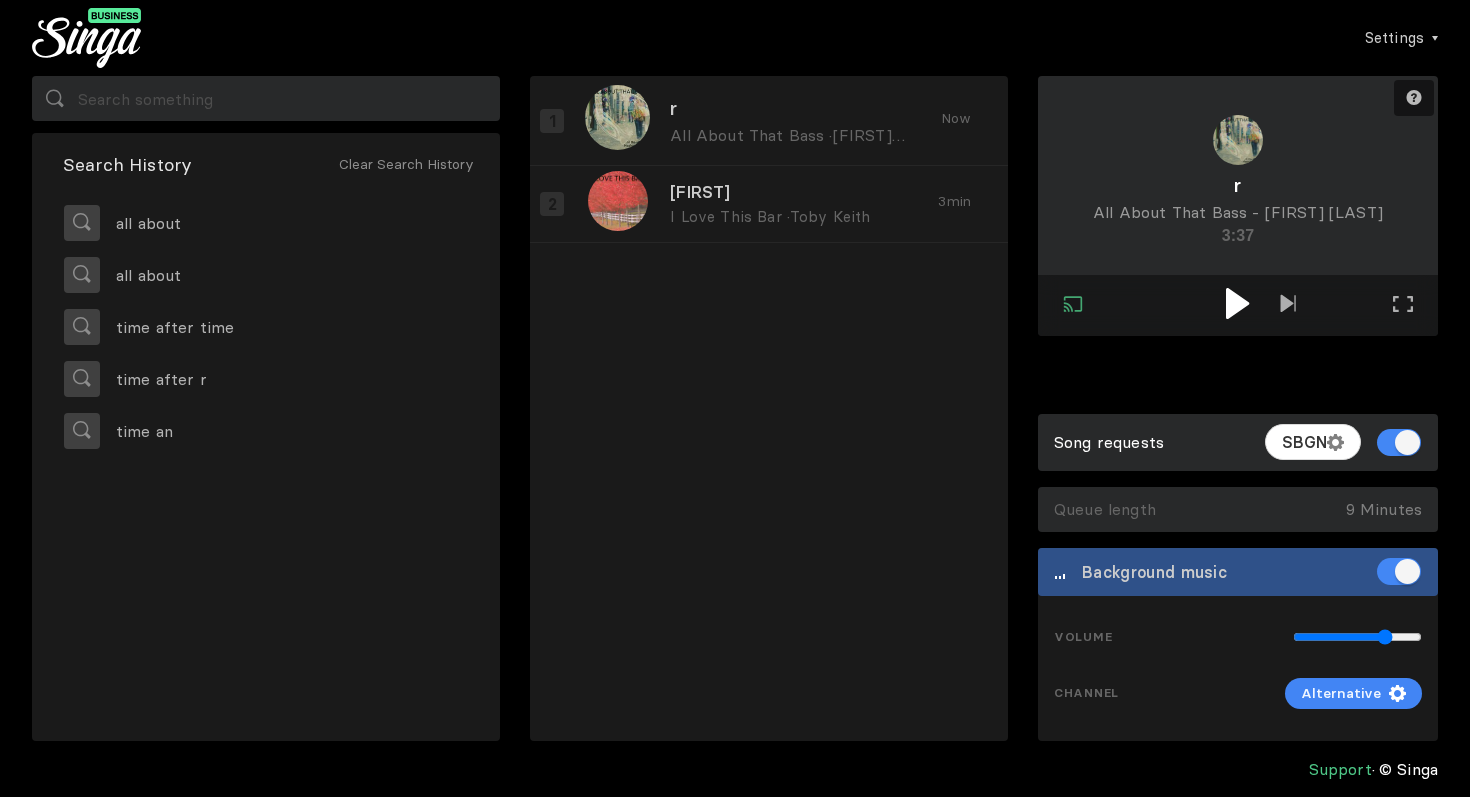 click at bounding box center (1237, 303) 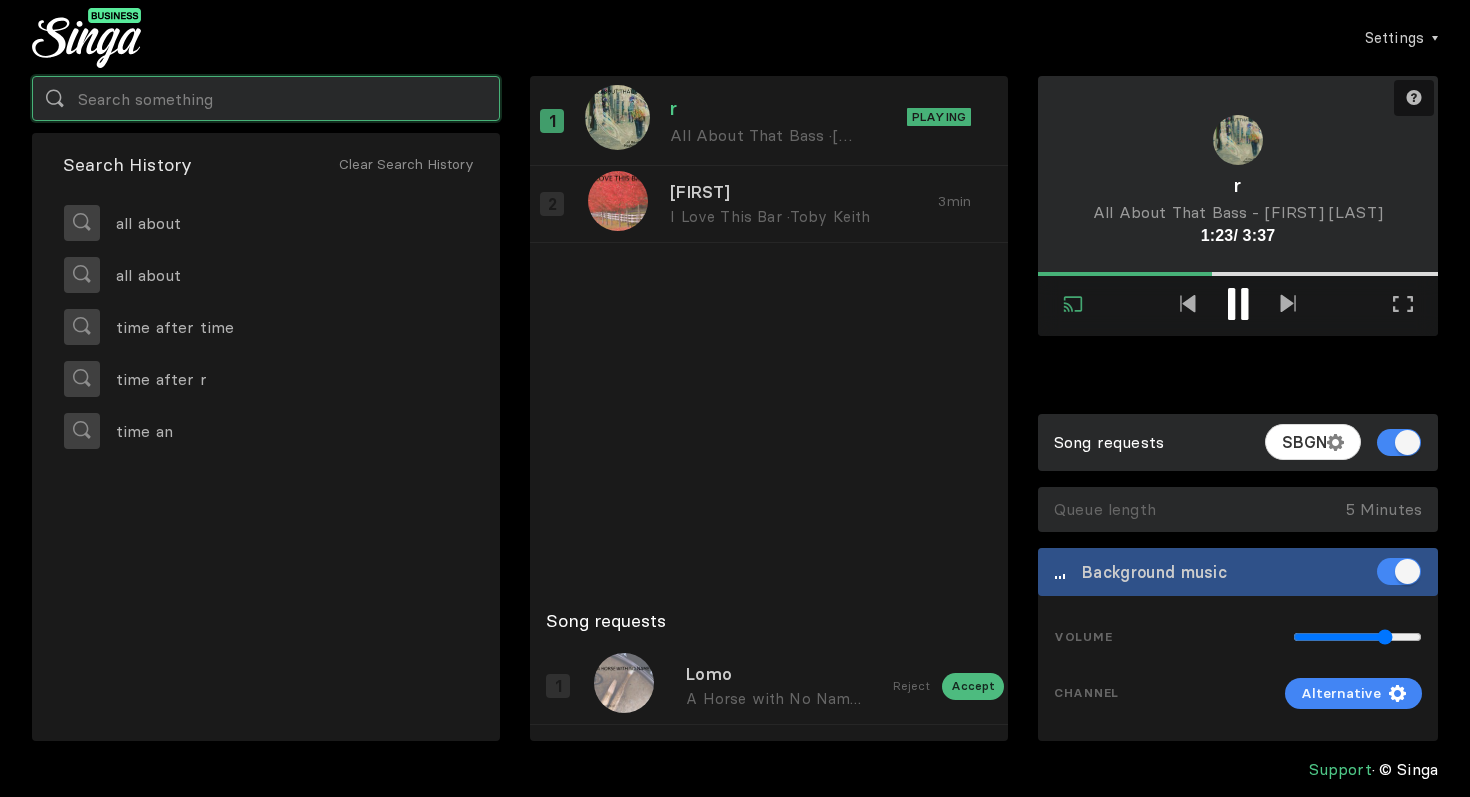 click at bounding box center (266, 98) 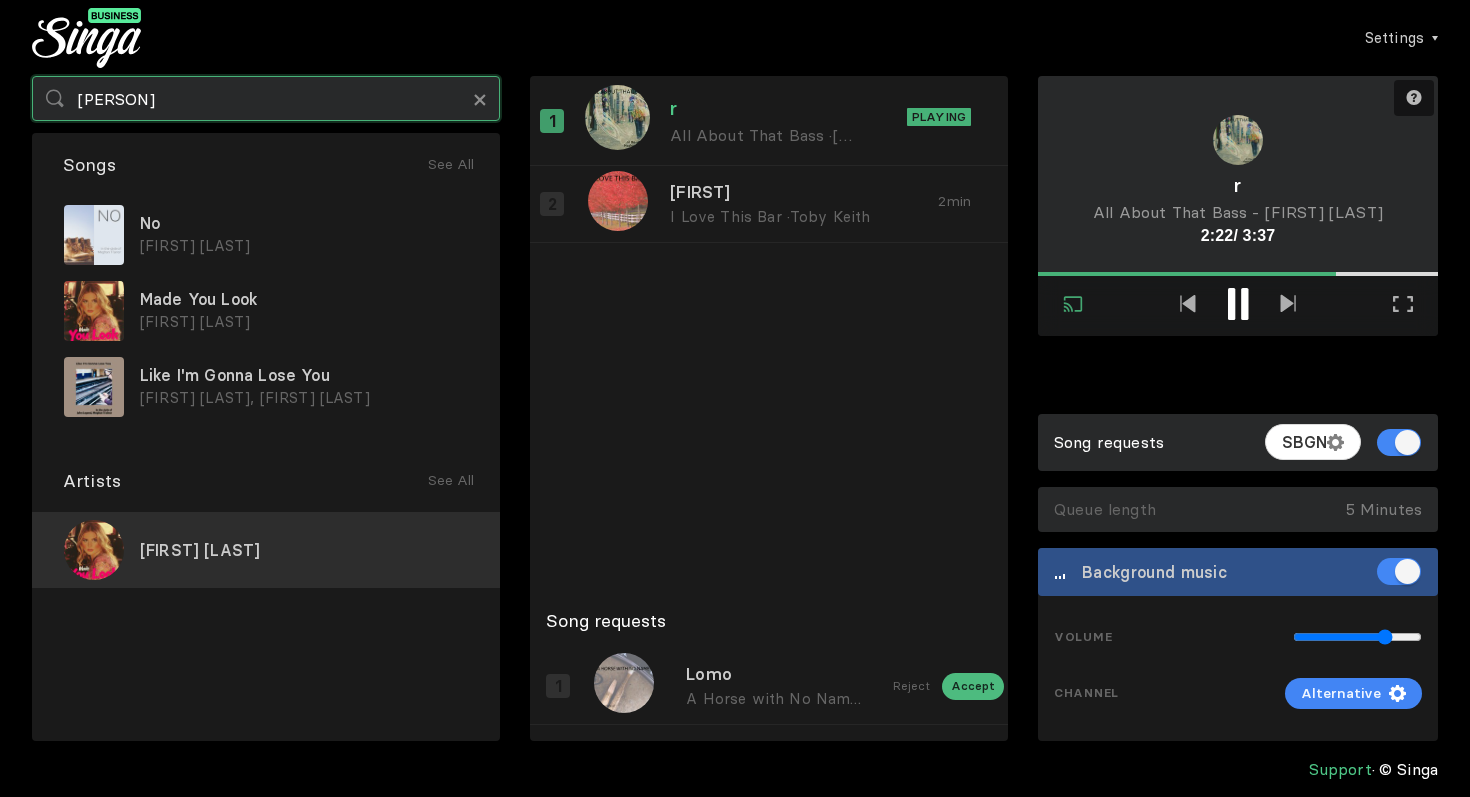type on "[PERSON]" 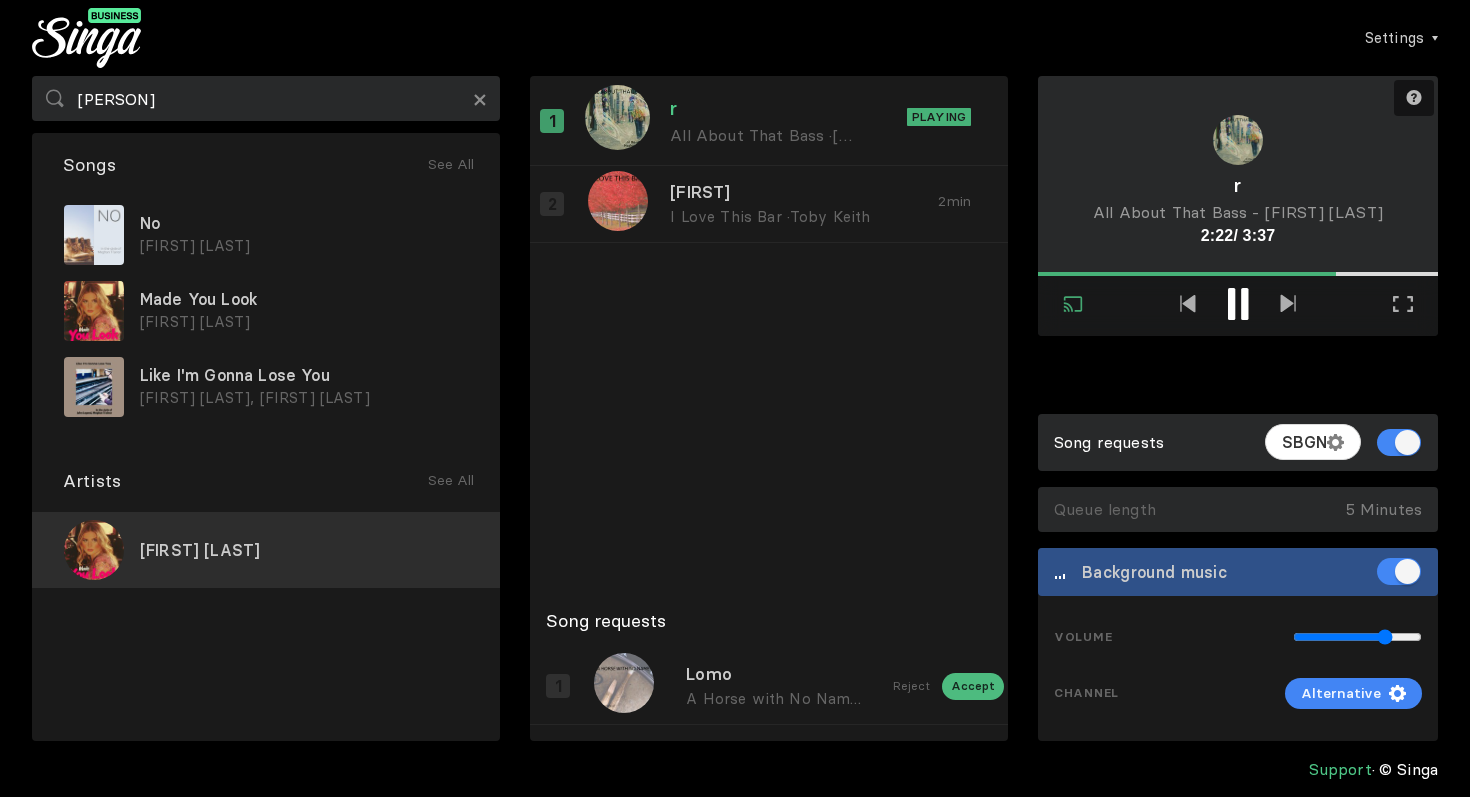 click on "[FIRST] [LAST]" at bounding box center [200, 550] 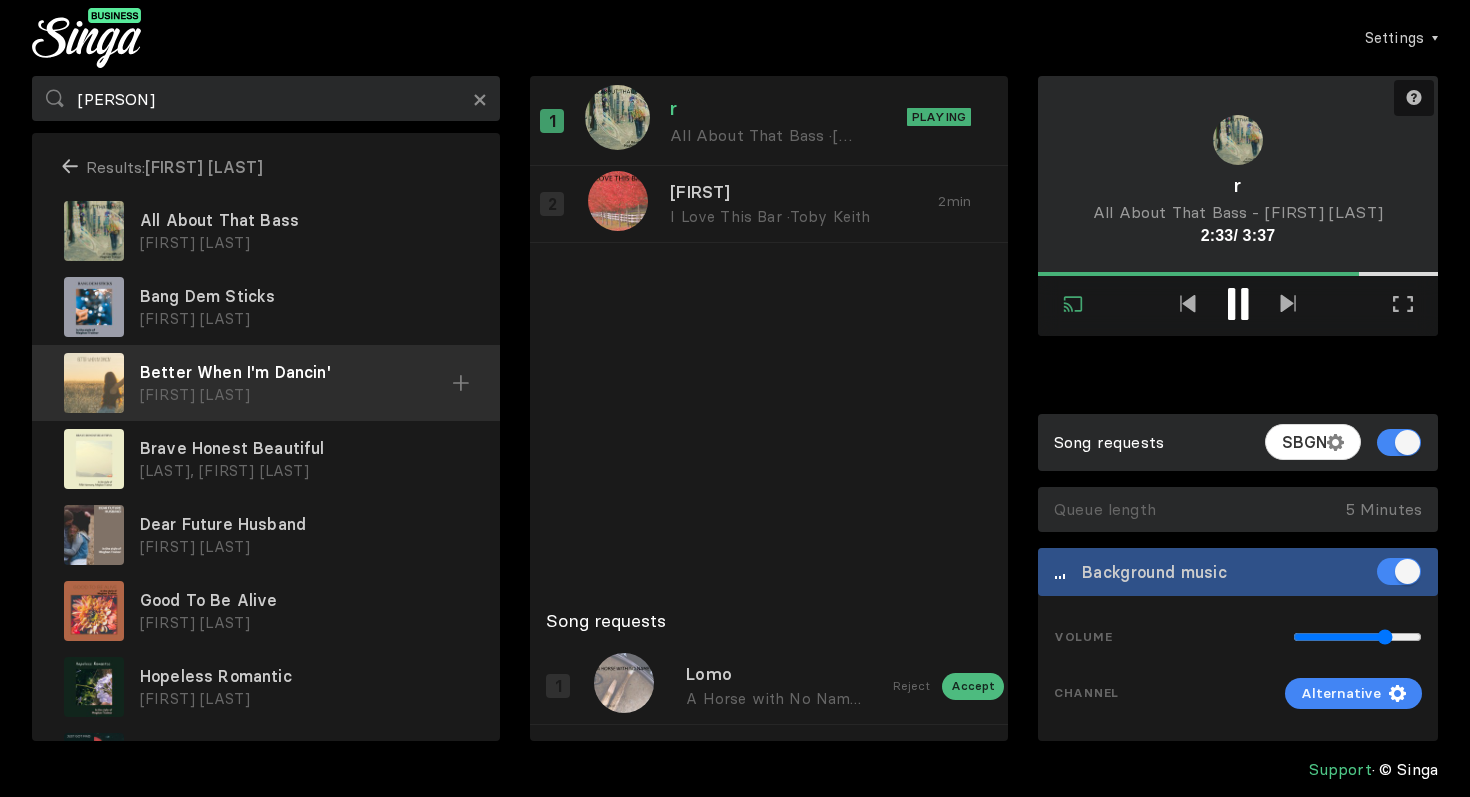 click at bounding box center (0, 0) 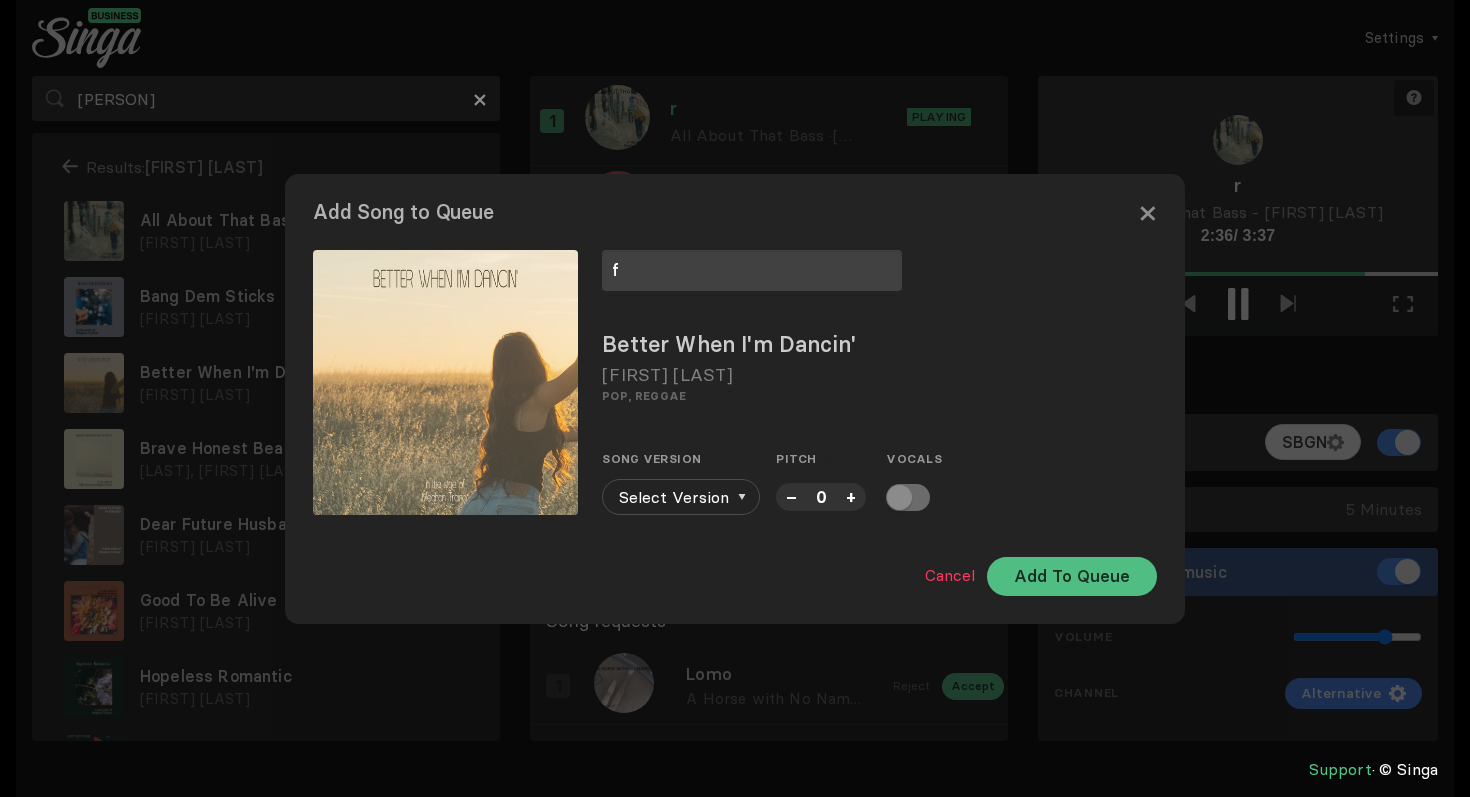 type on "f" 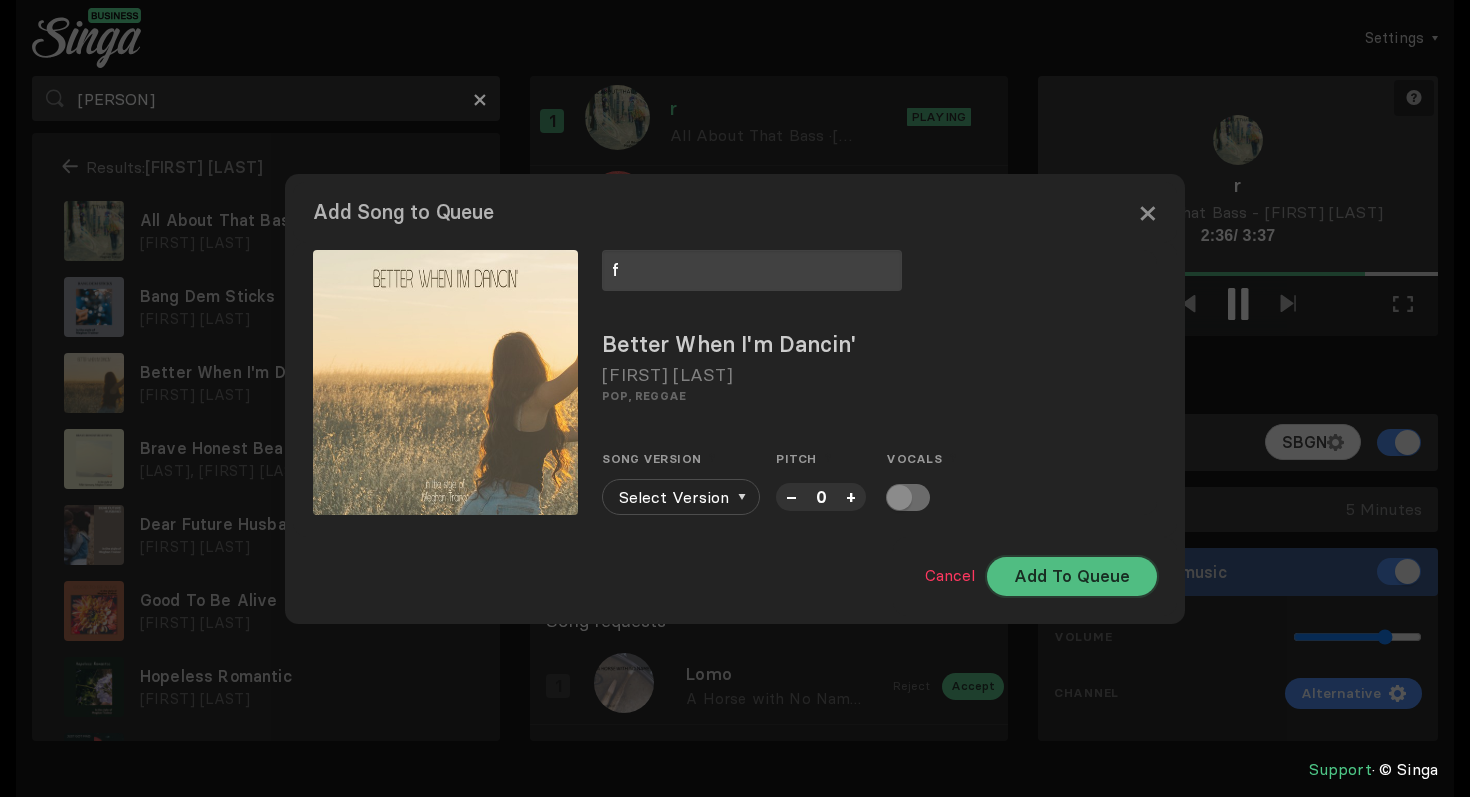 click on "Add To Queue" at bounding box center (1072, 576) 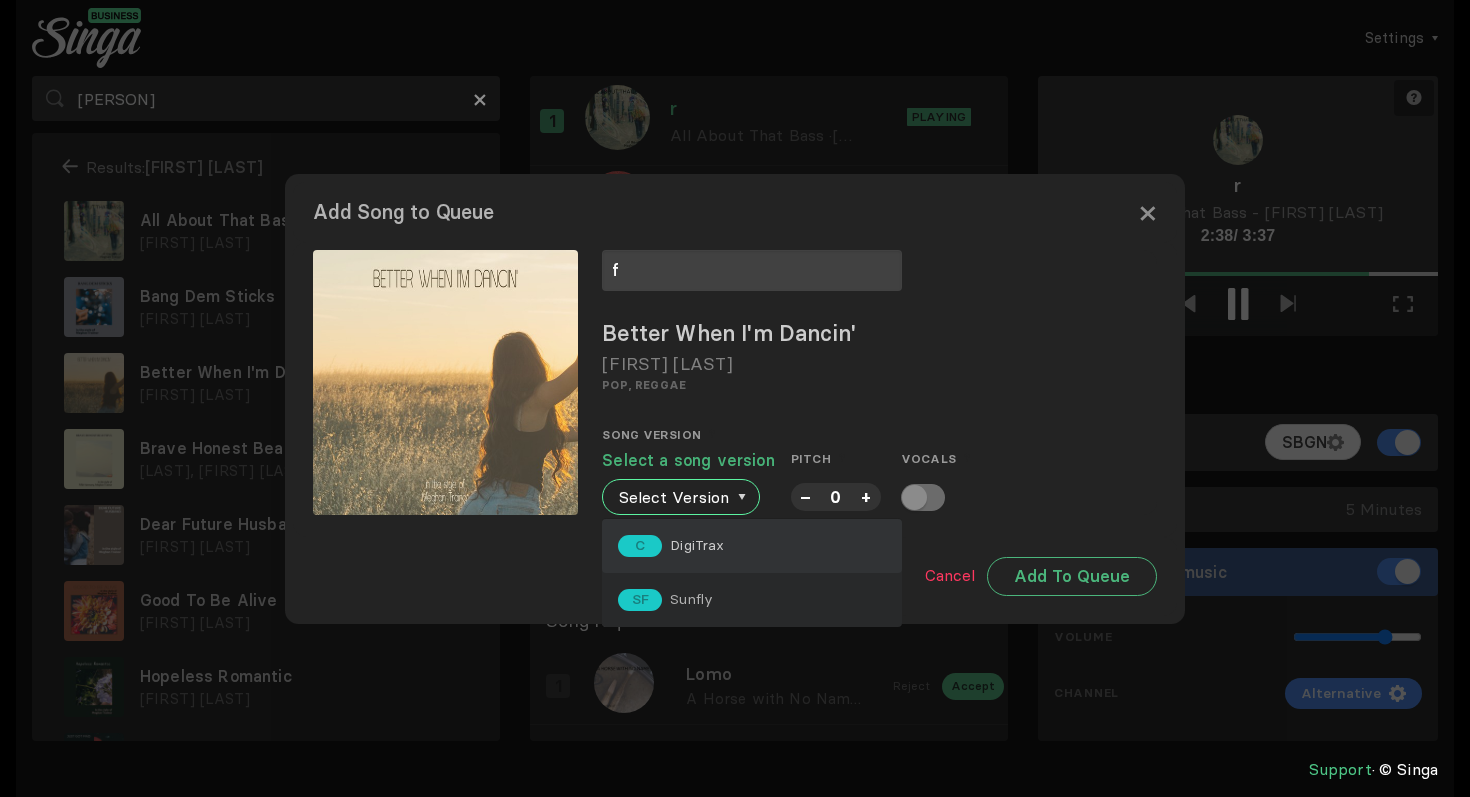 click on "C DigiTrax" at bounding box center [752, 546] 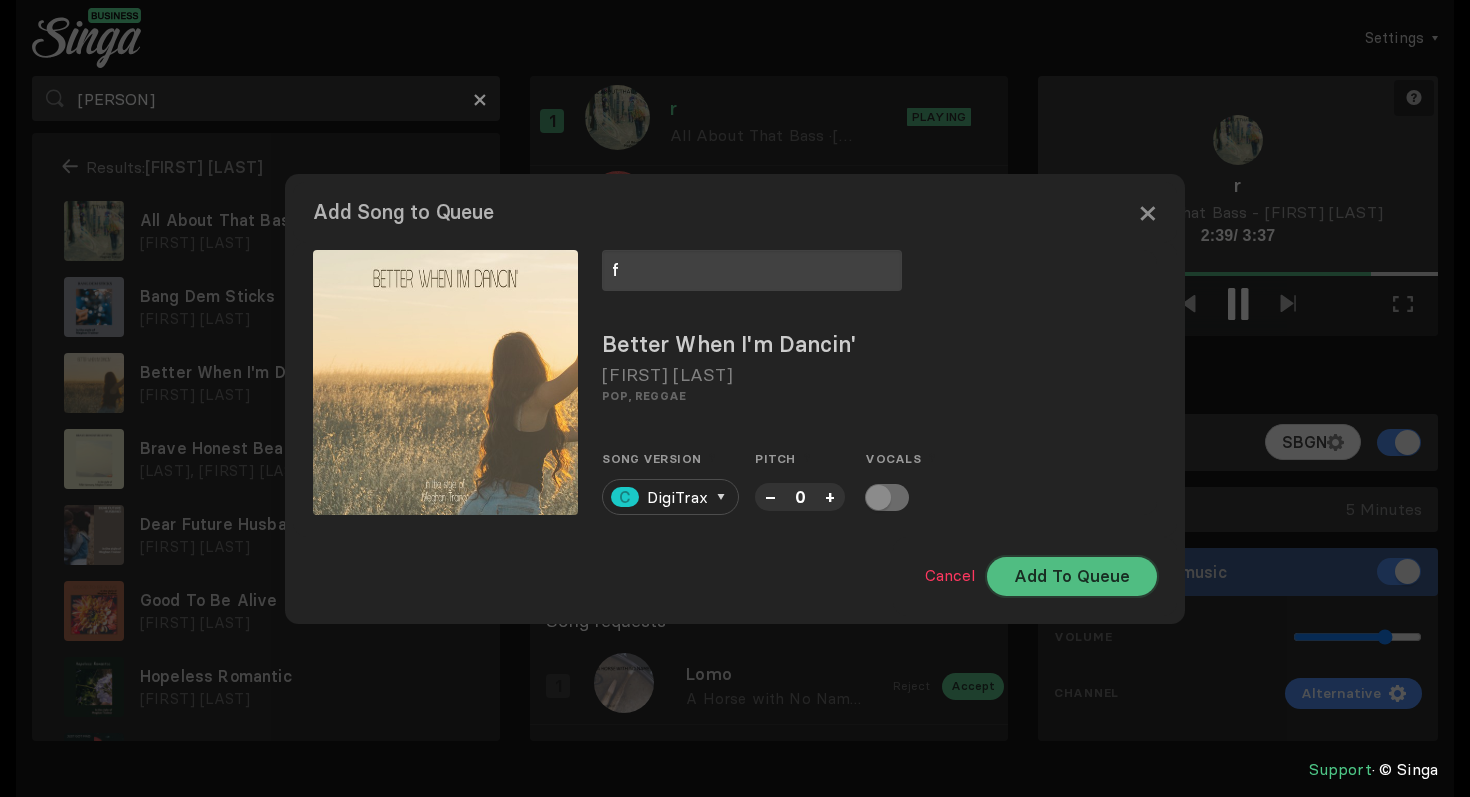 click on "Add To Queue" at bounding box center [1072, 576] 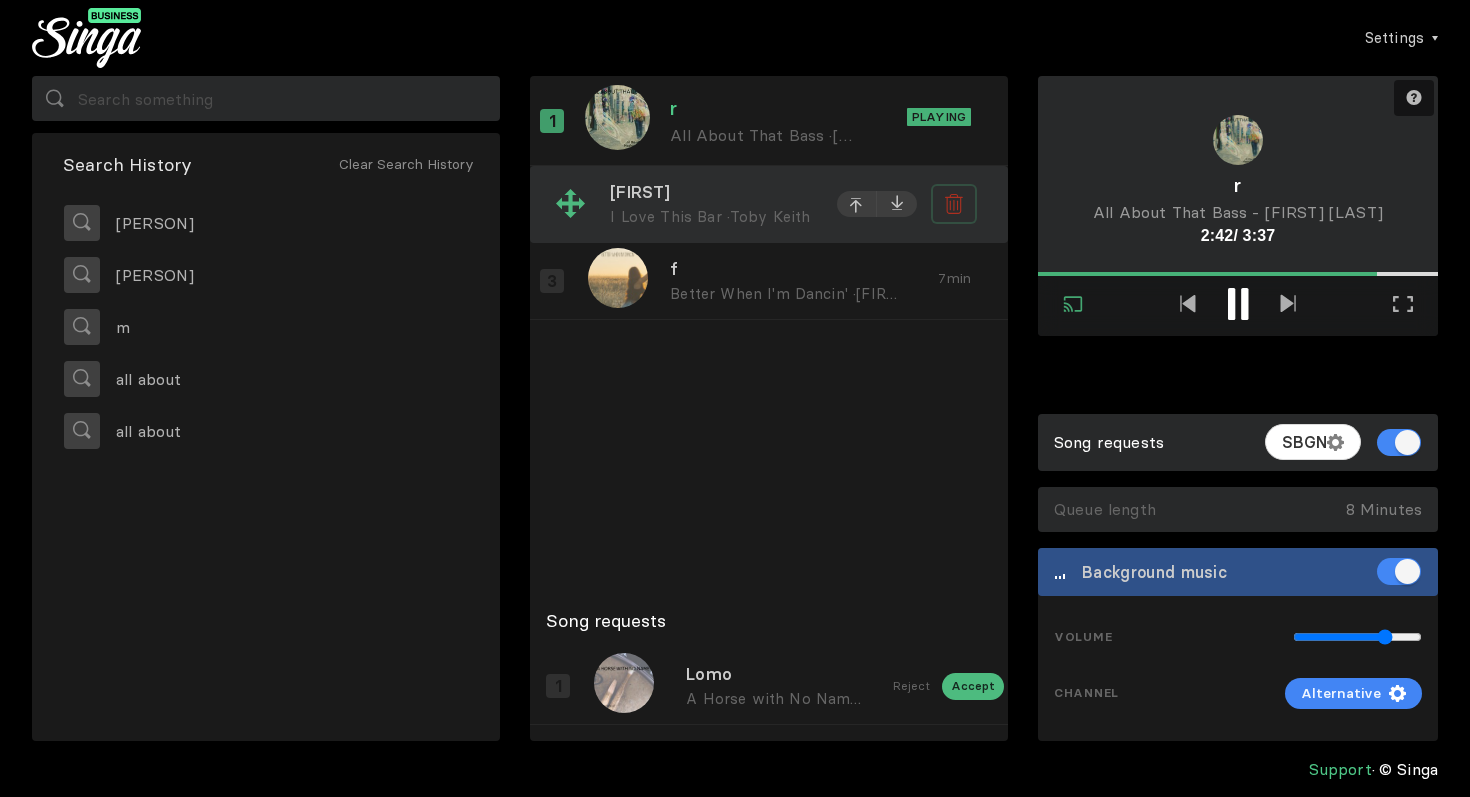 click at bounding box center (953, 205) 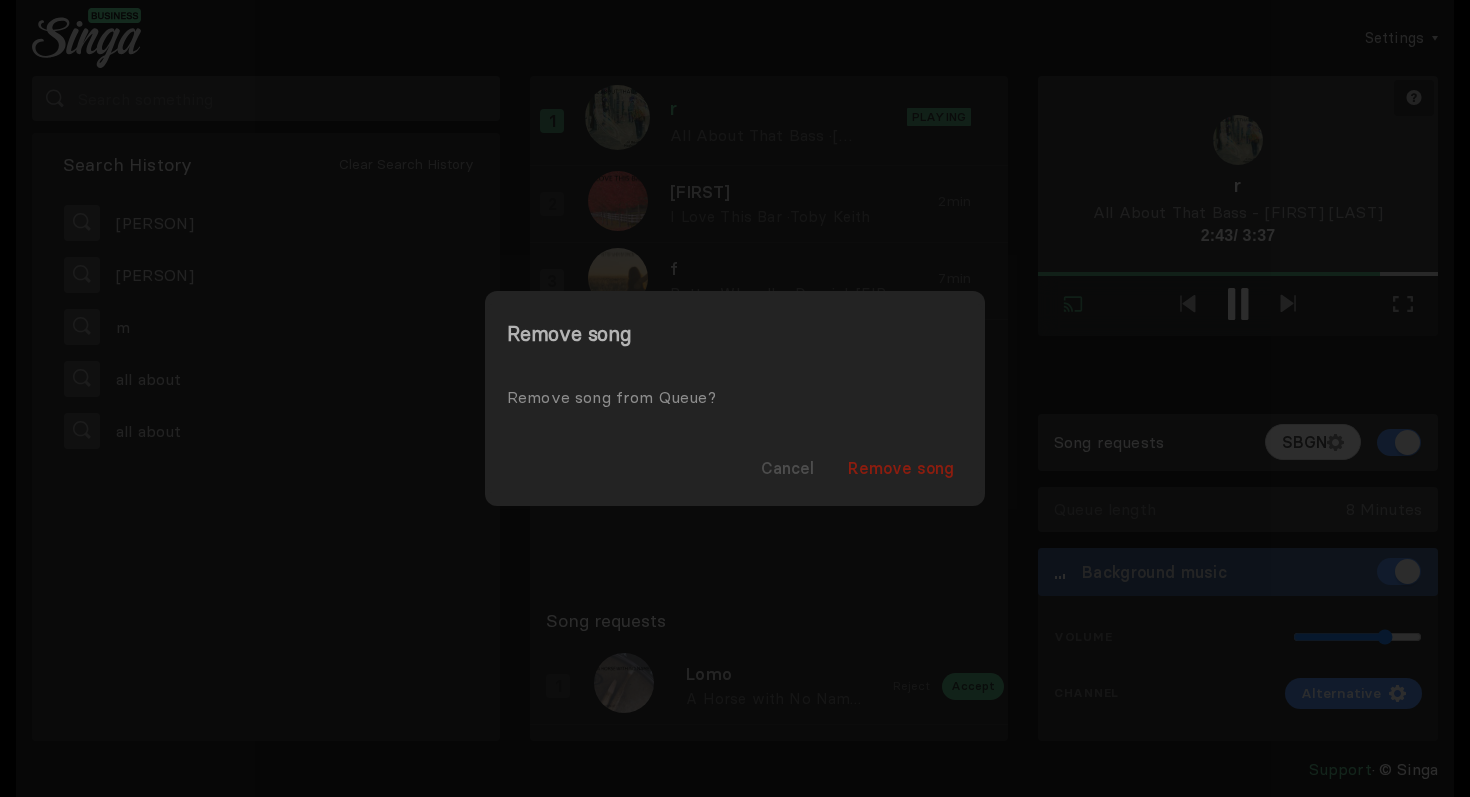 click on "Remove song" at bounding box center [901, 468] 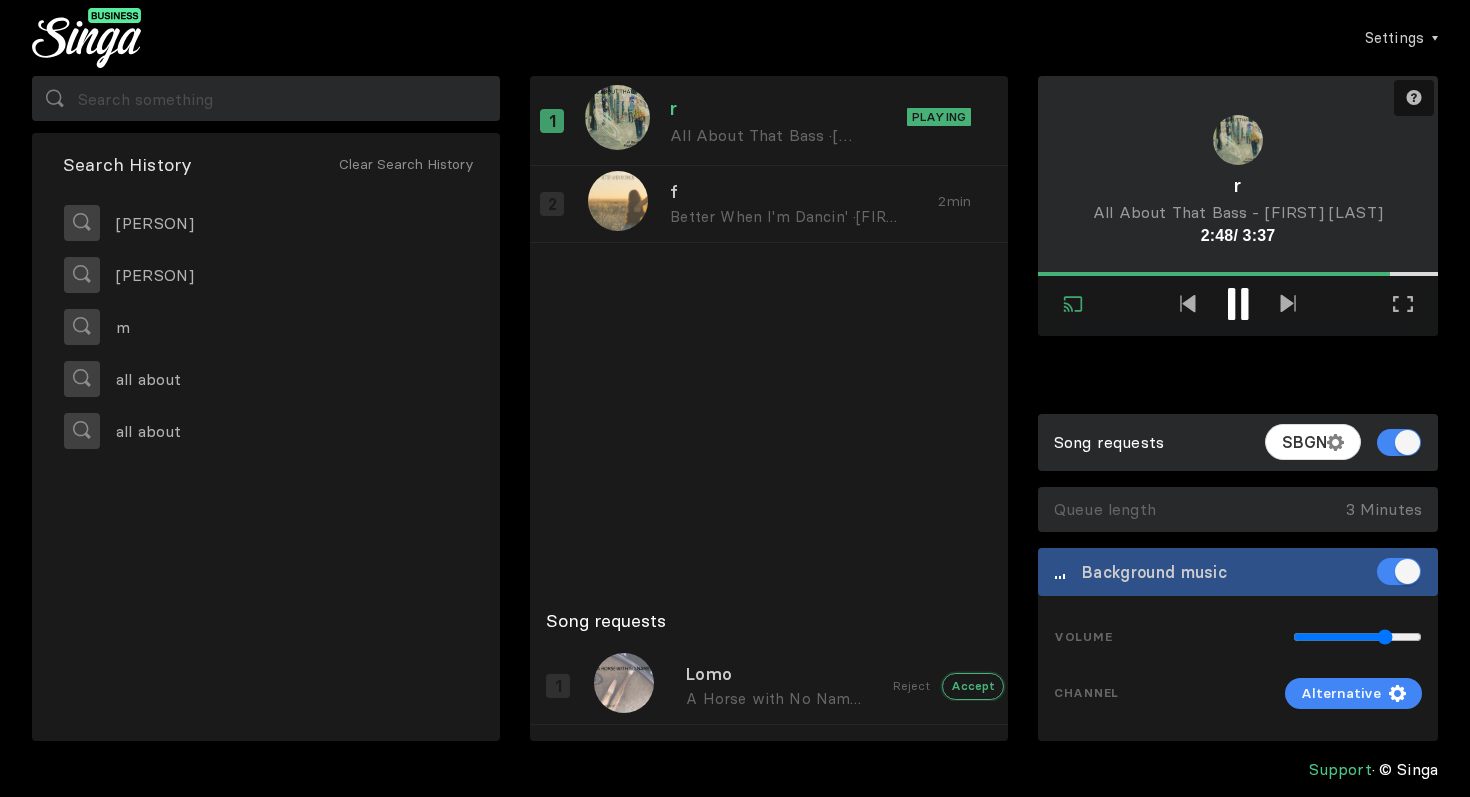 click on "Accept" at bounding box center (973, 686) 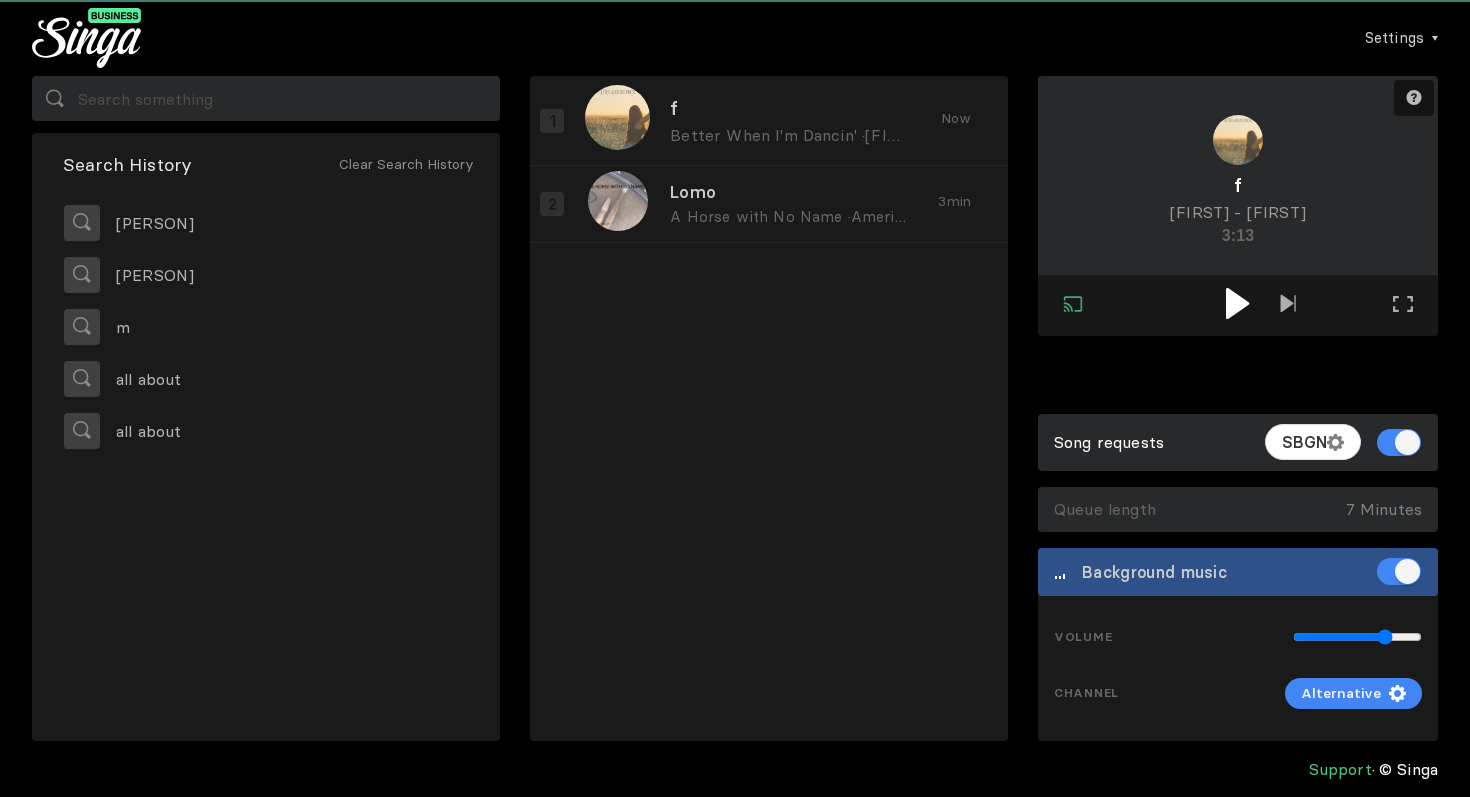 click at bounding box center (1237, 303) 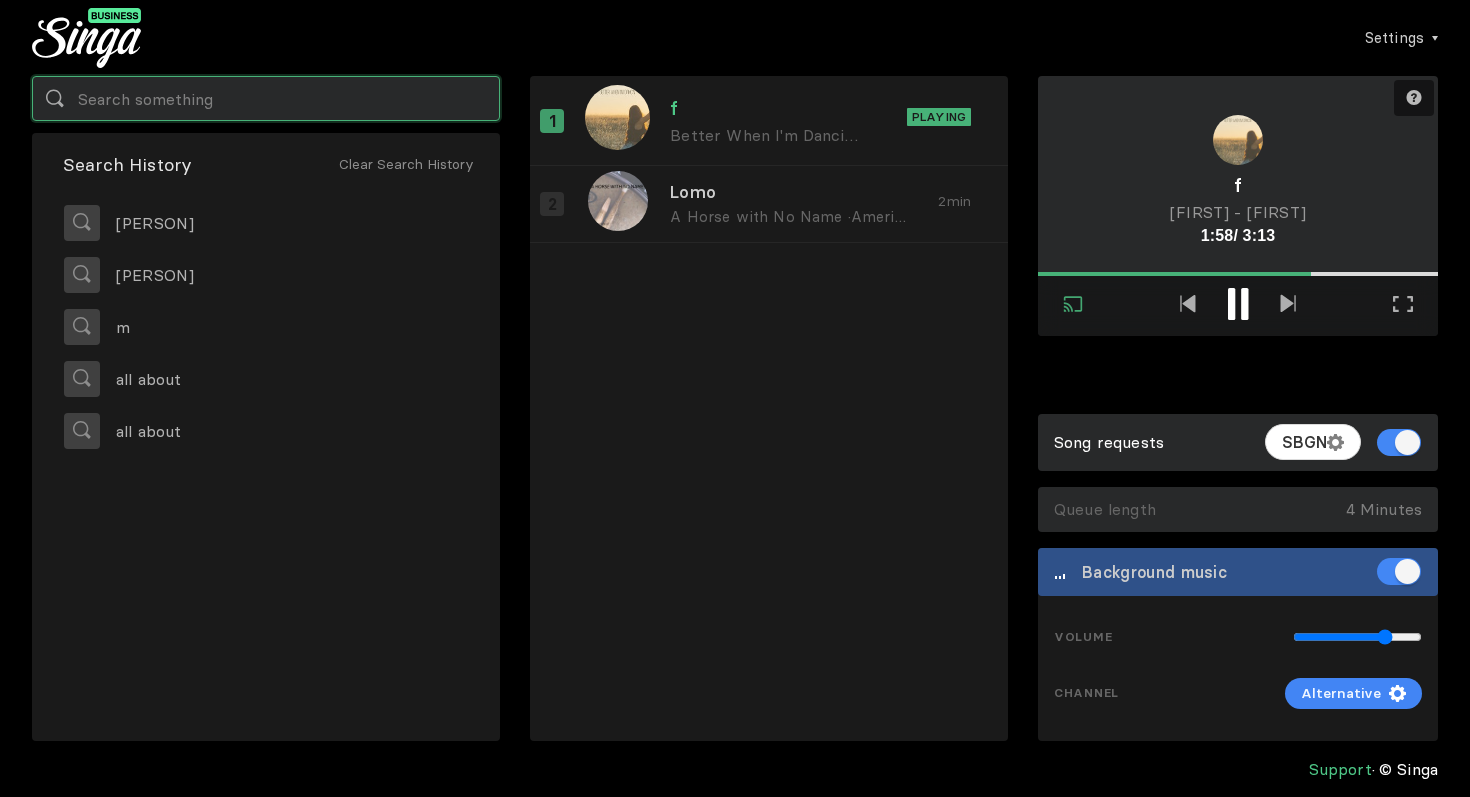 click at bounding box center [266, 98] 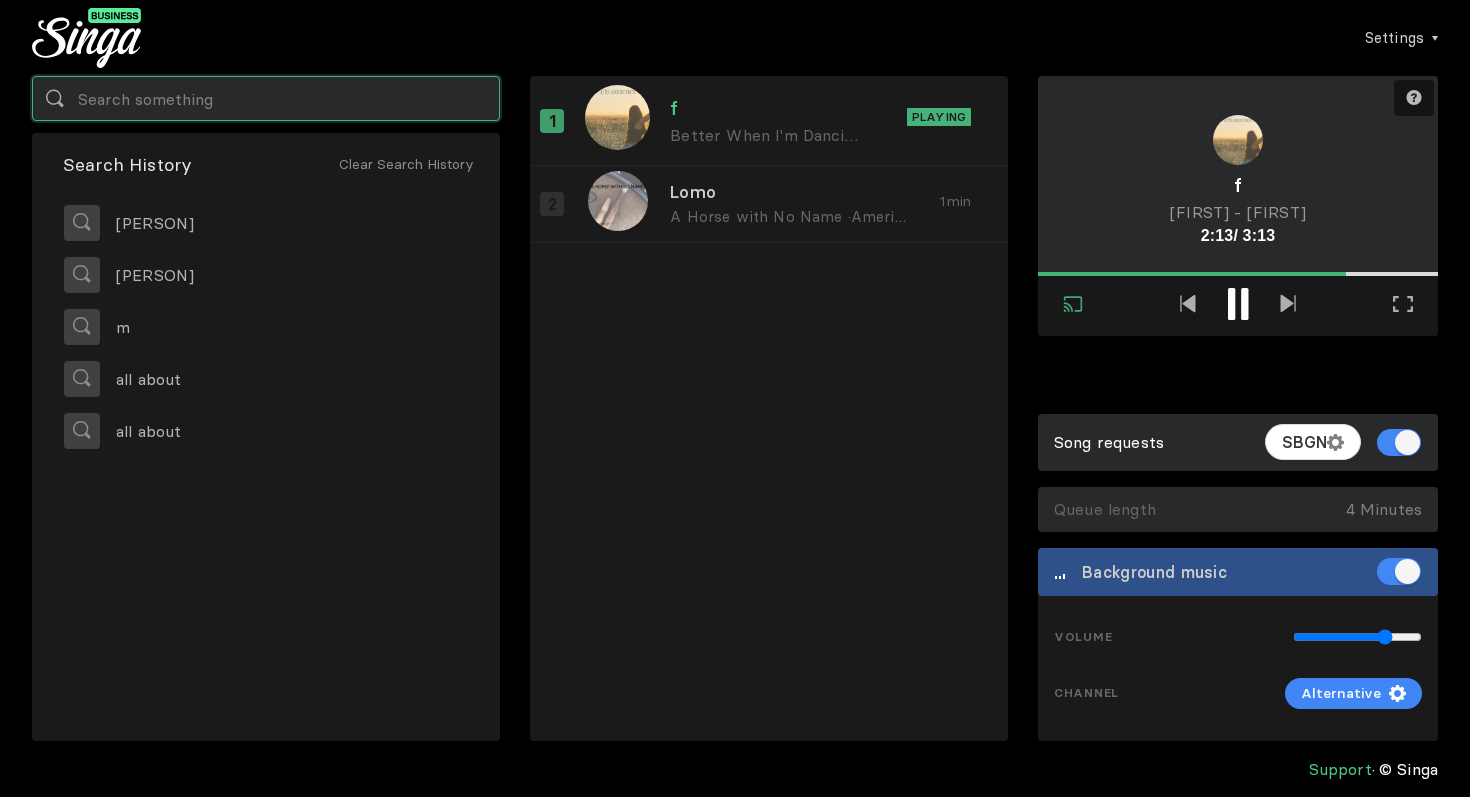 click at bounding box center (266, 98) 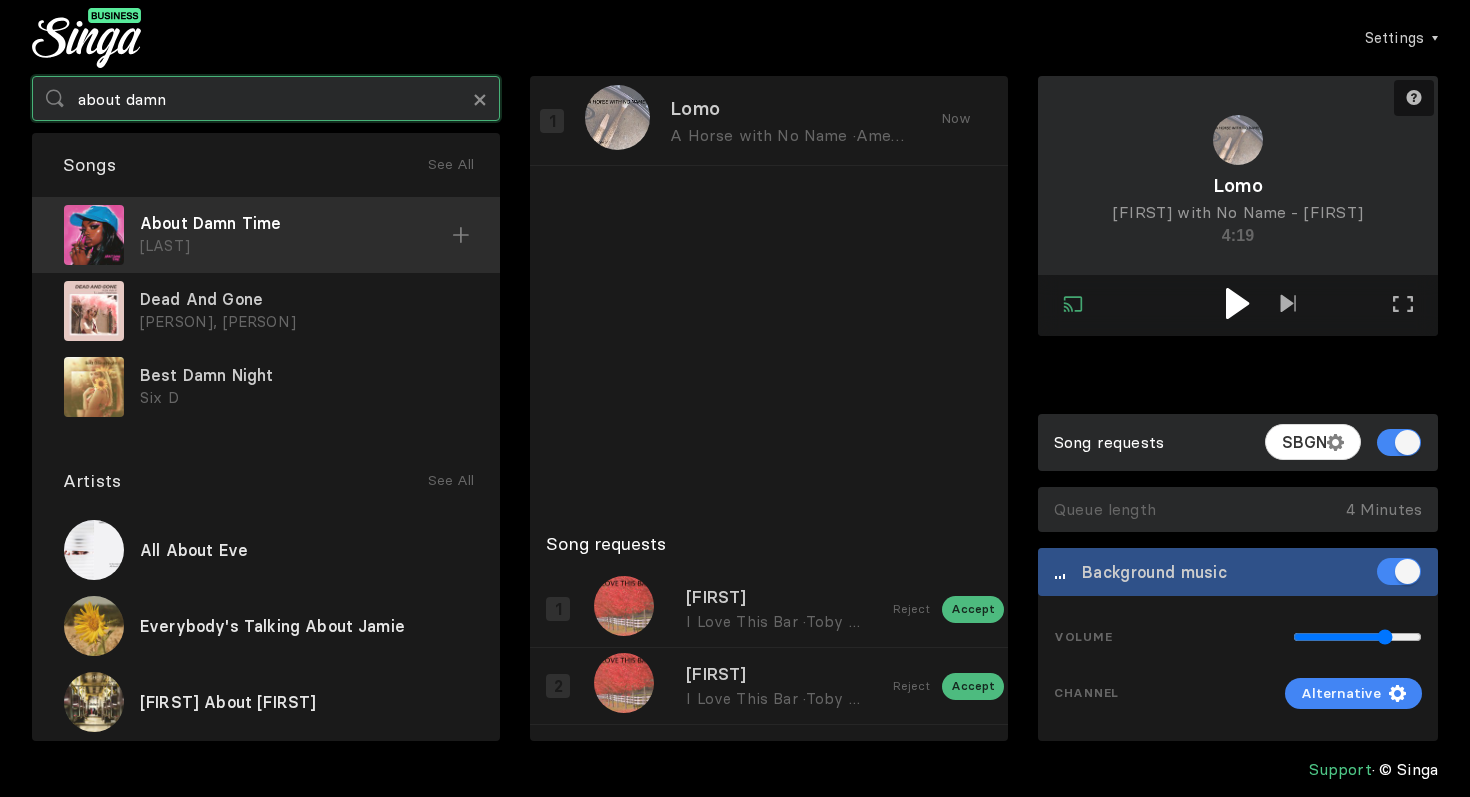 type on "about damn" 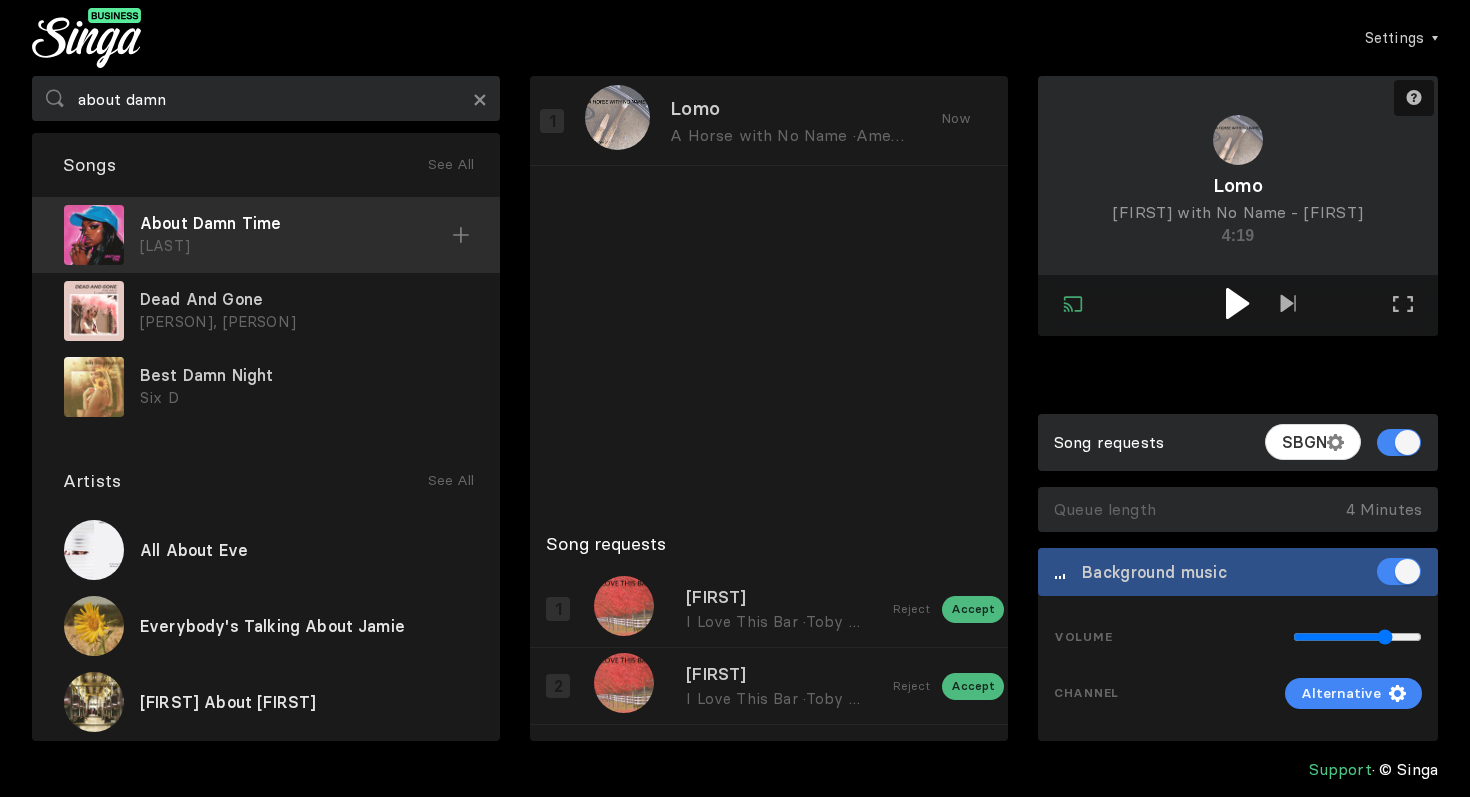 click at bounding box center [461, 235] 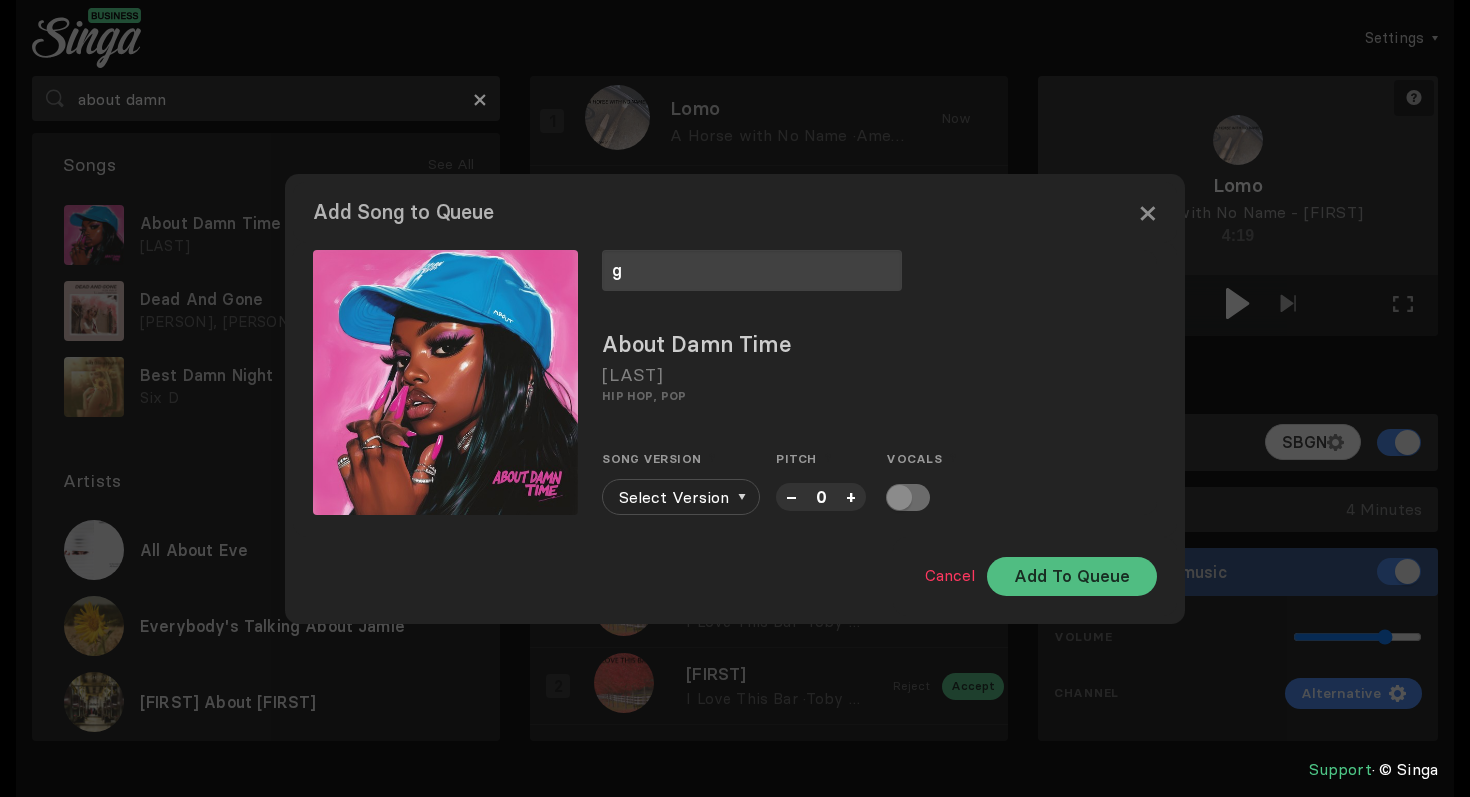 type on "g" 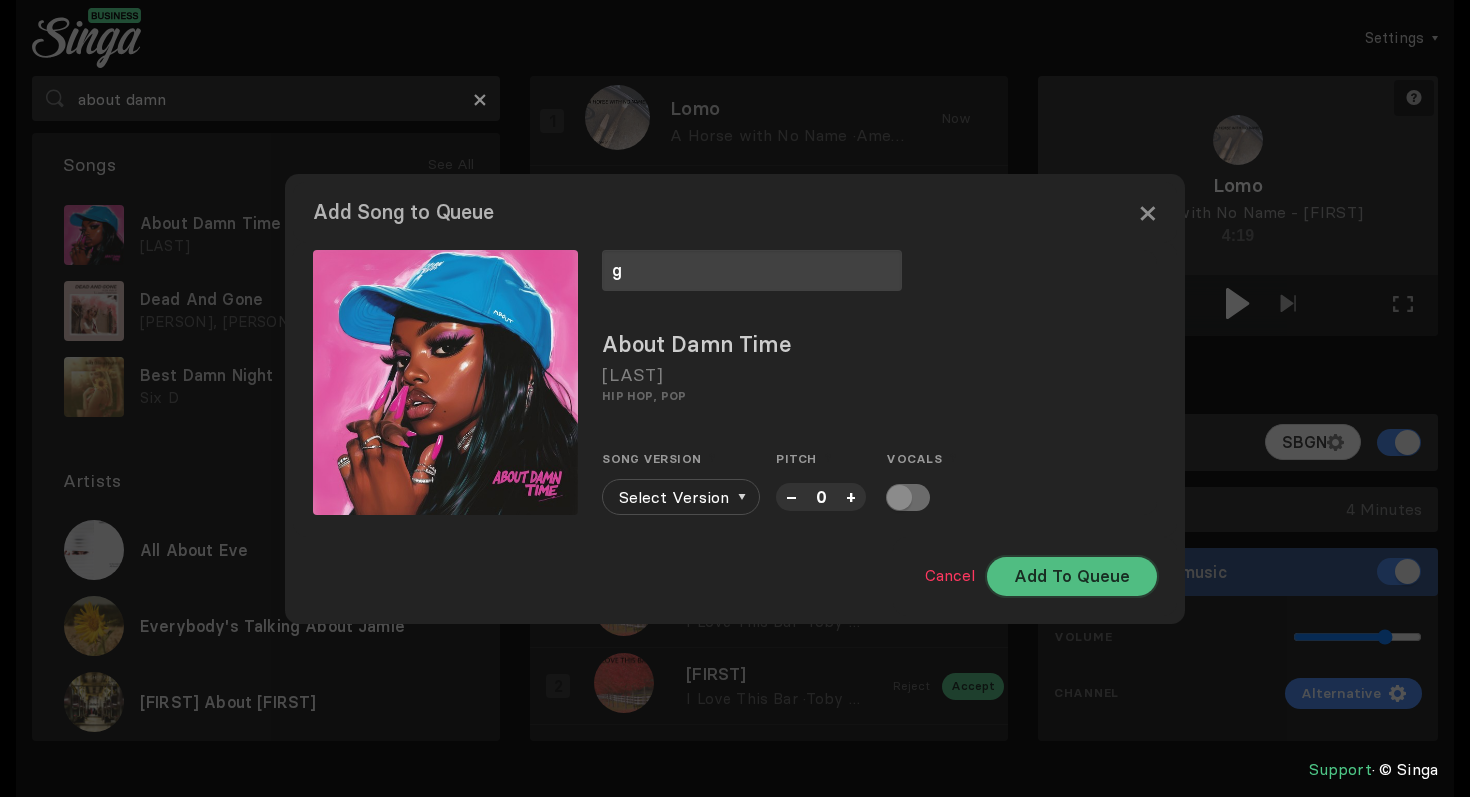 click on "Add To Queue" at bounding box center [1072, 576] 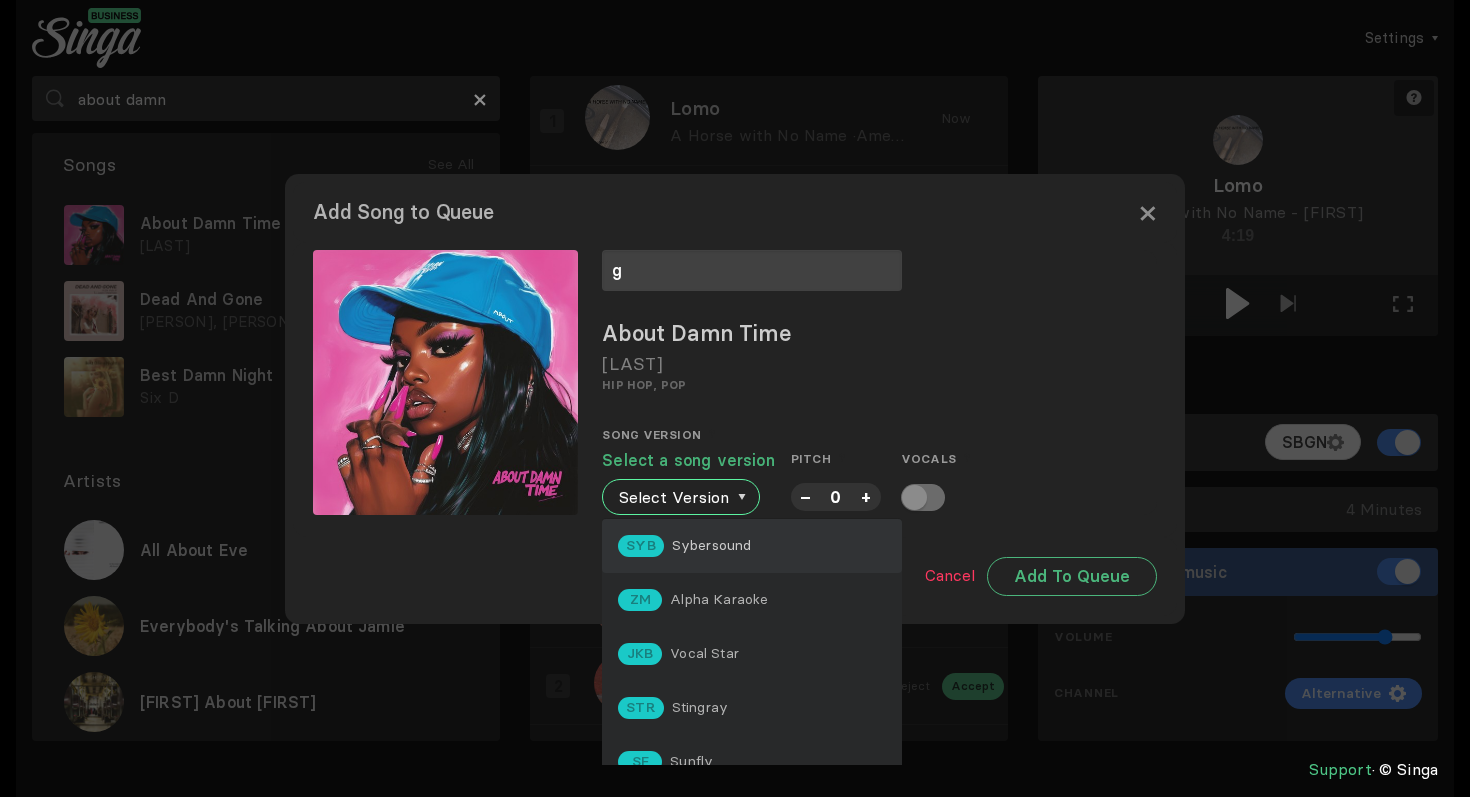 click on "SYB Sybersound" at bounding box center (752, 546) 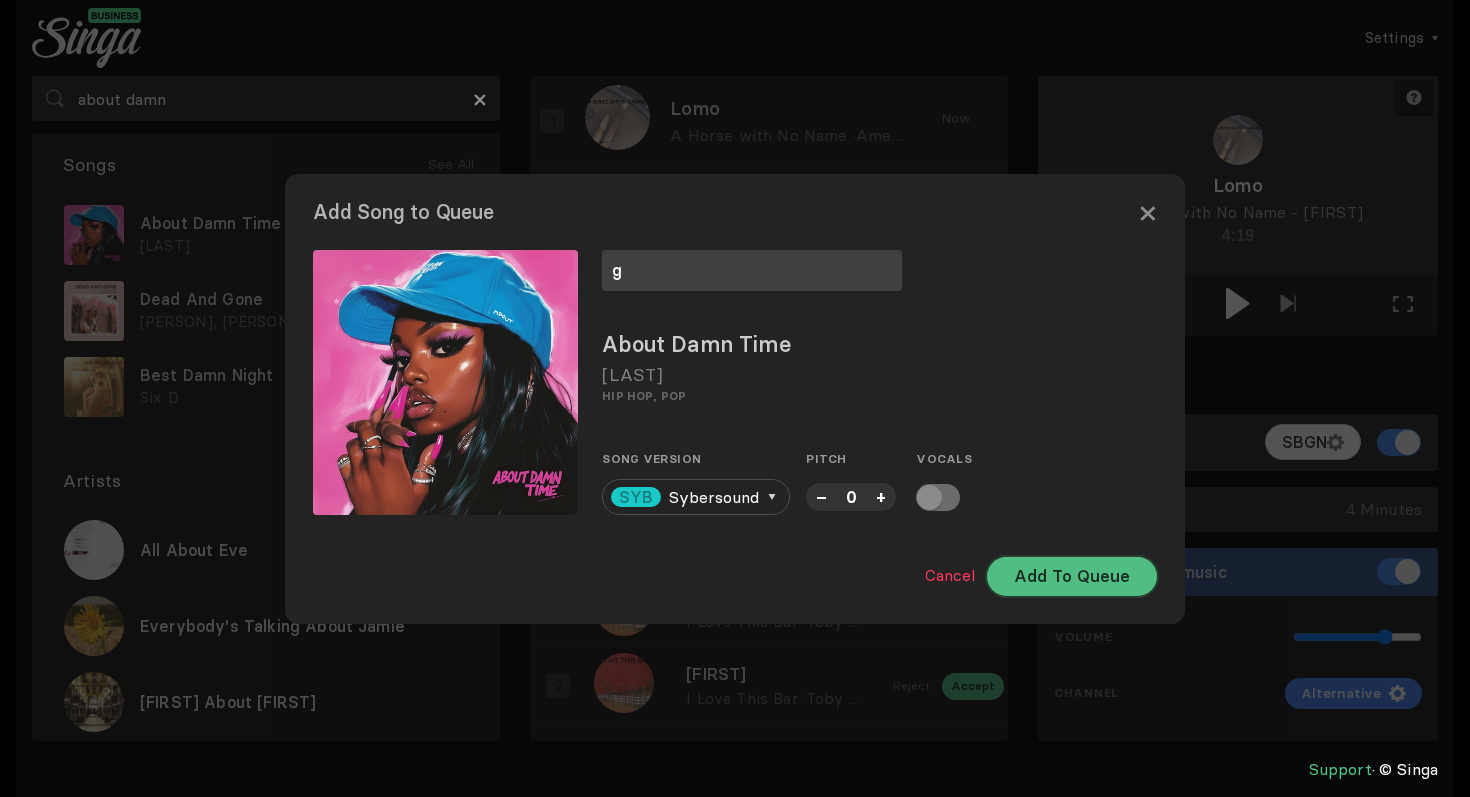 click on "Add To Queue" at bounding box center (1072, 576) 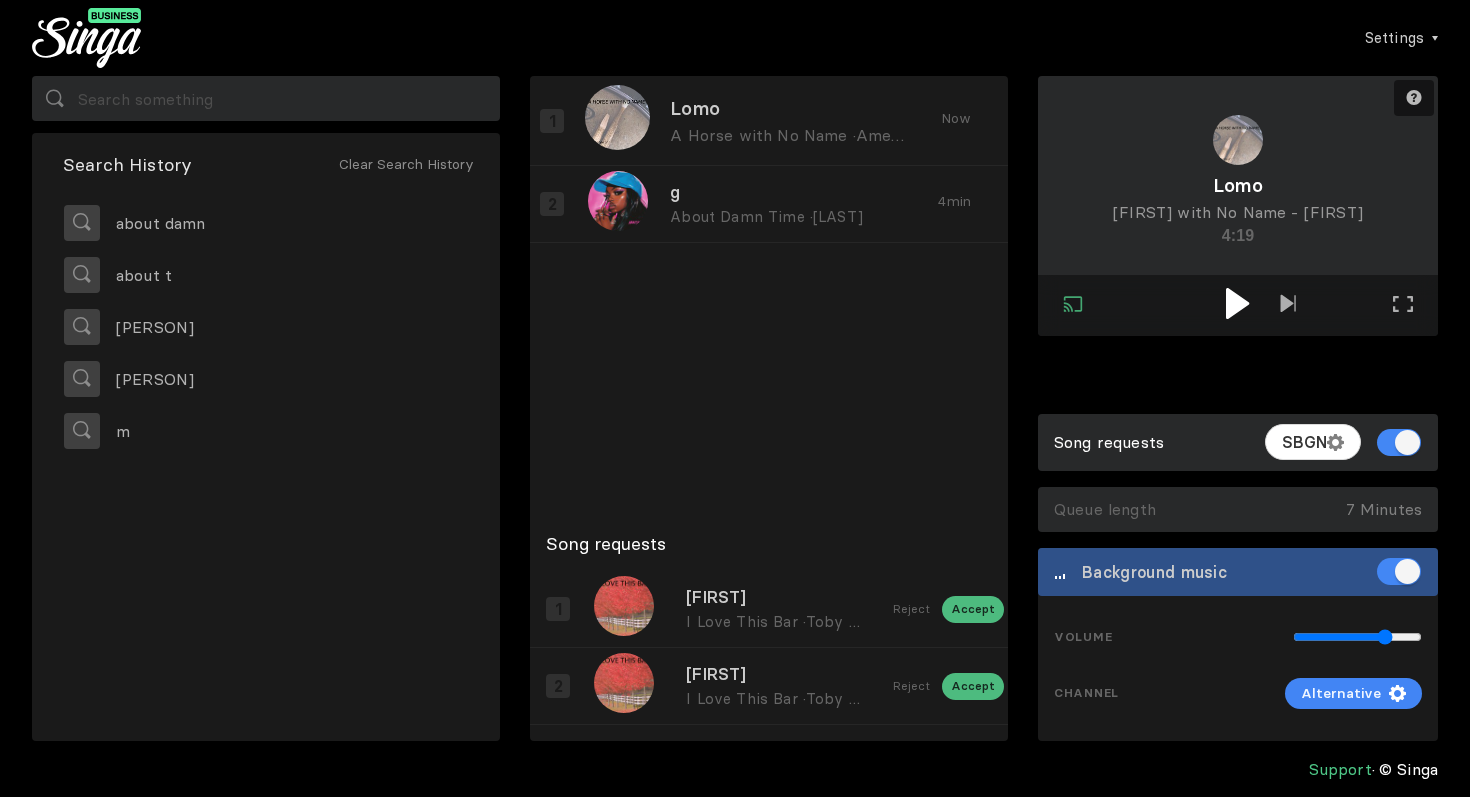 click at bounding box center [1237, 303] 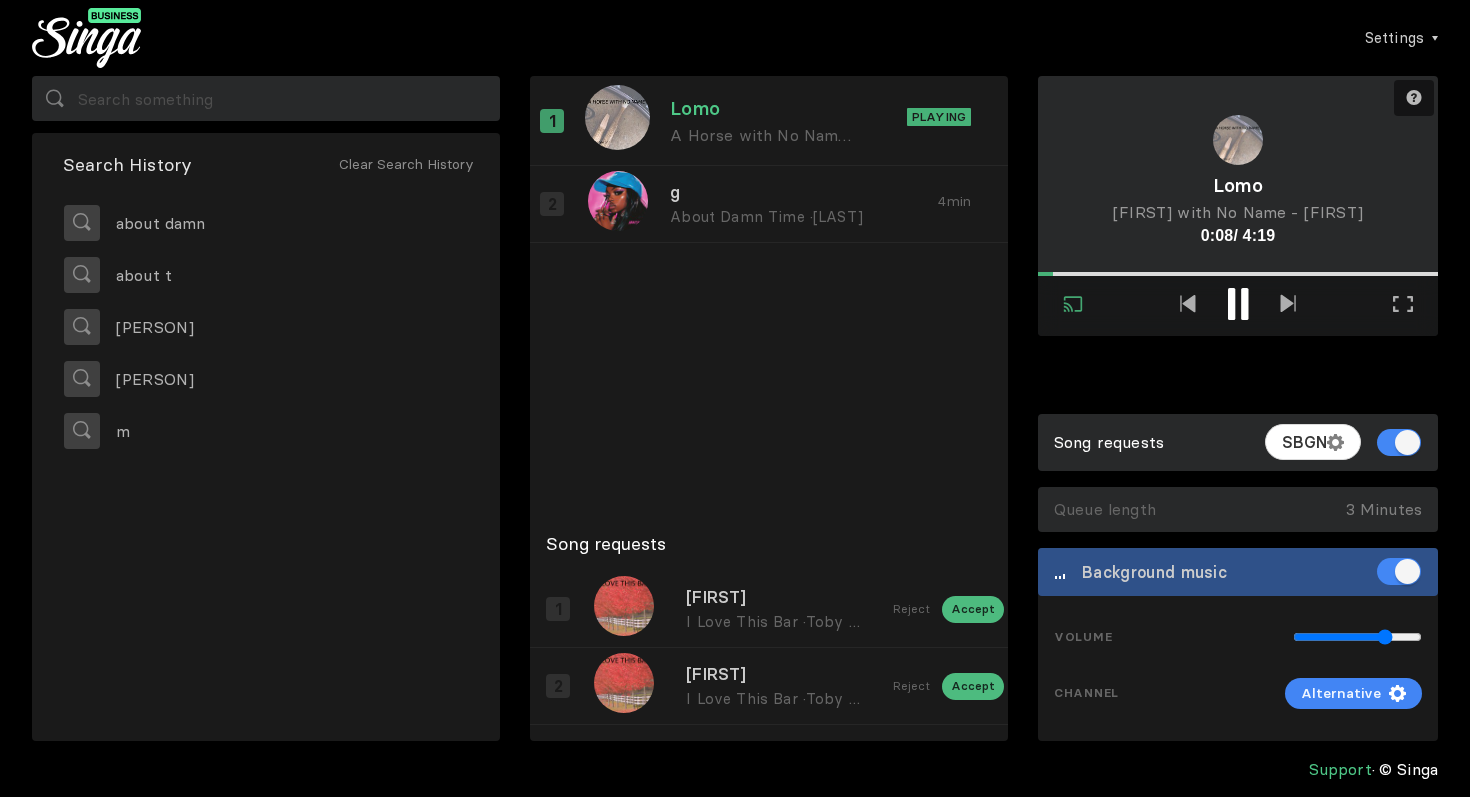 click at bounding box center (1238, 304) 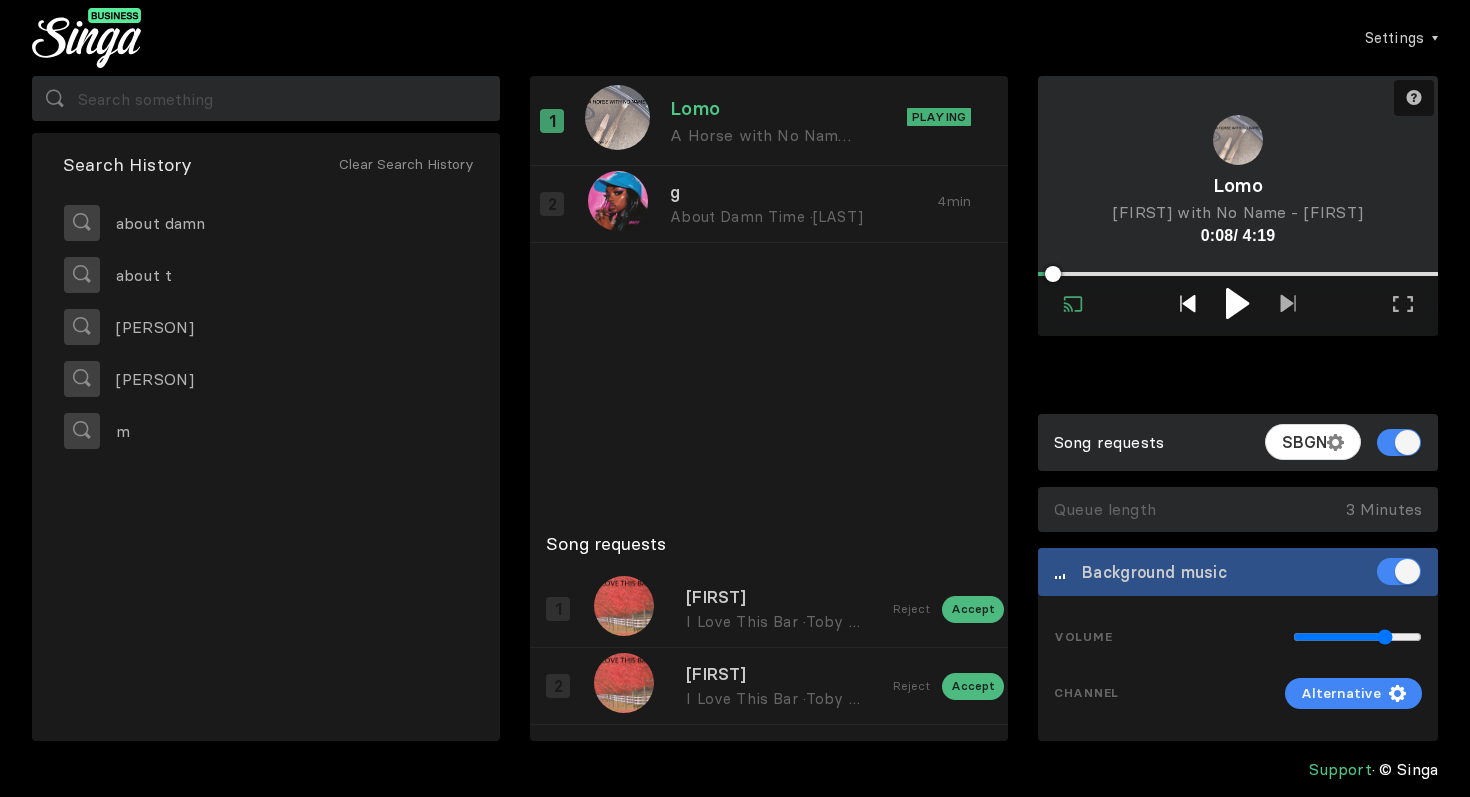 click at bounding box center [1188, 303] 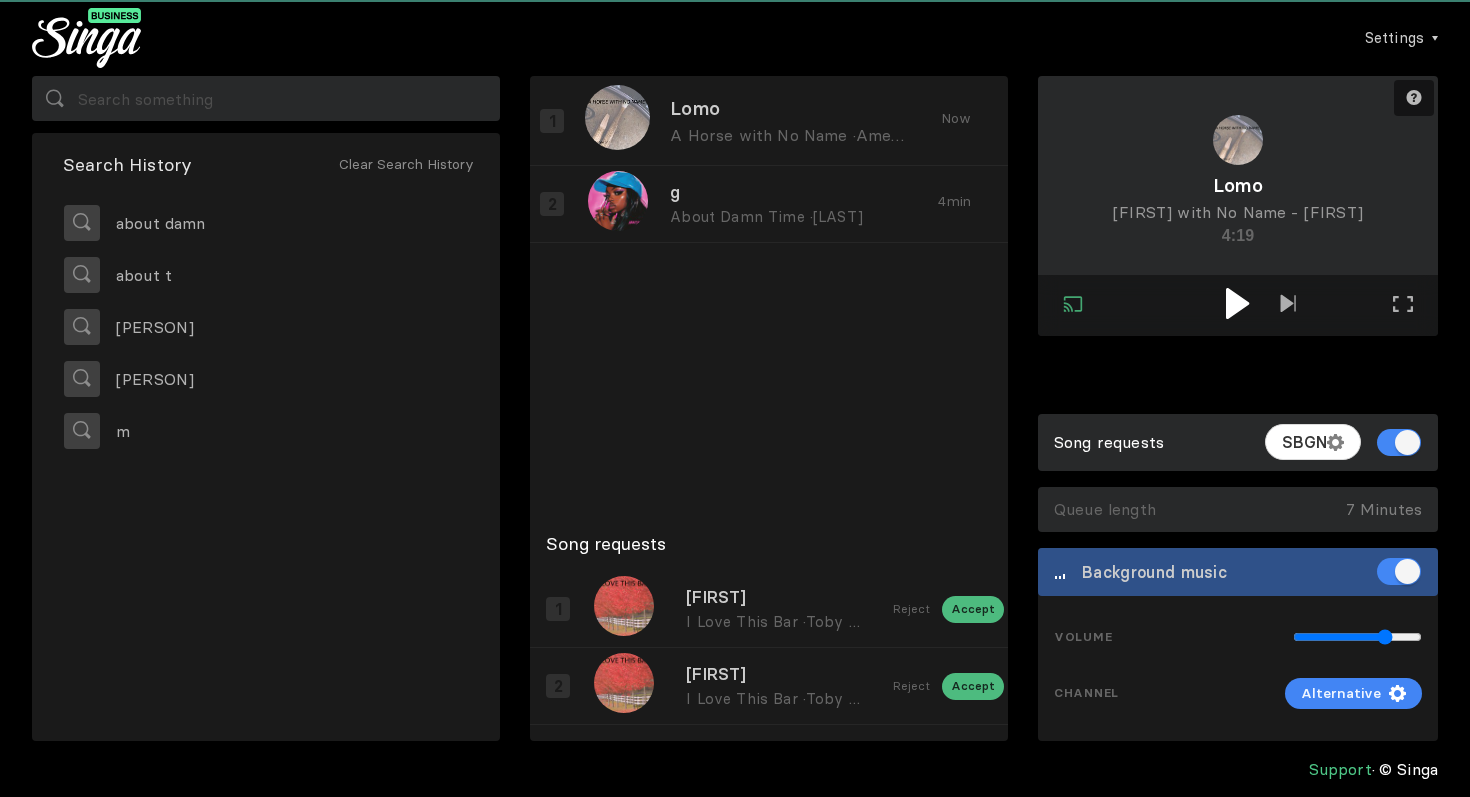 click at bounding box center (1238, 303) 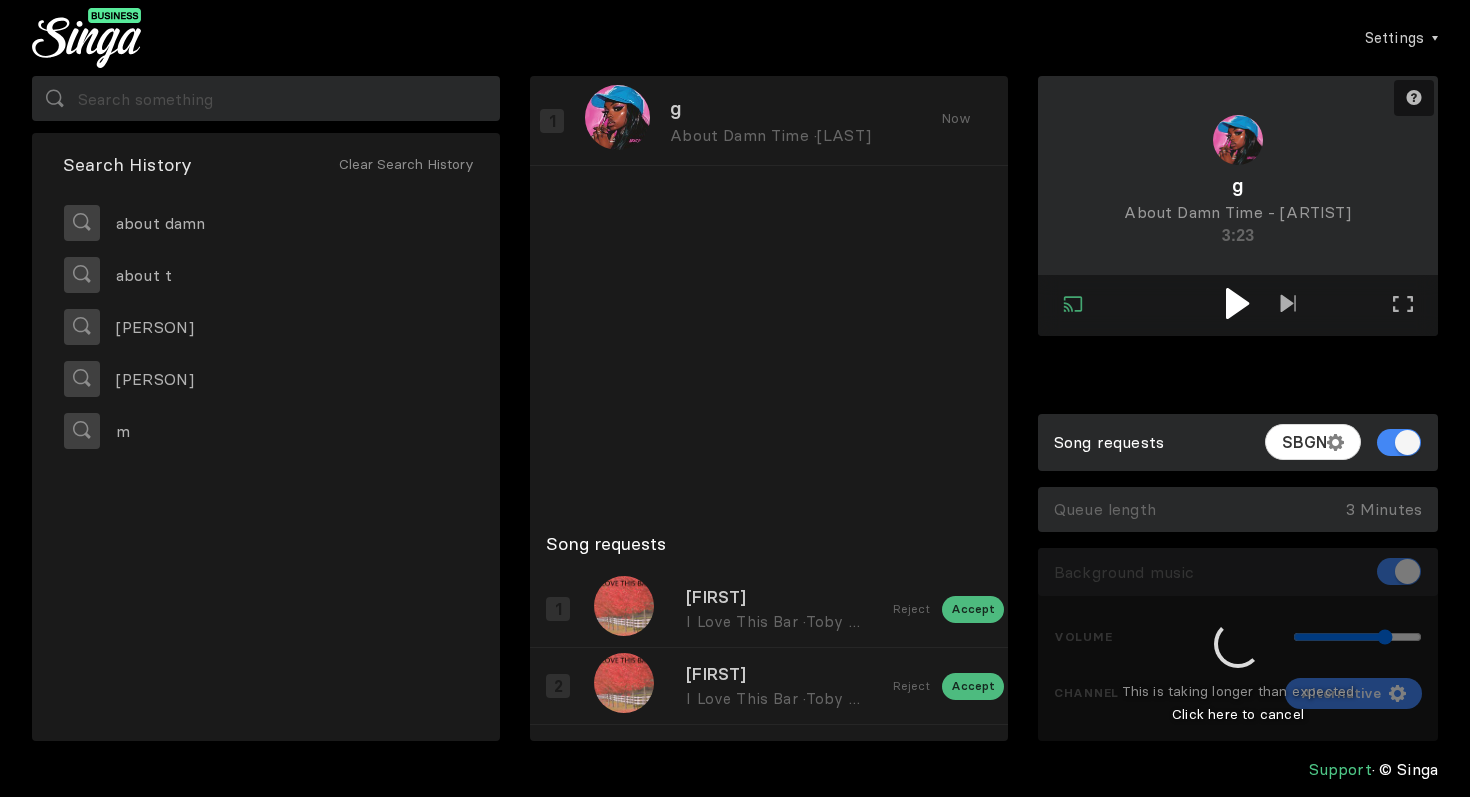 click at bounding box center (1238, 645) 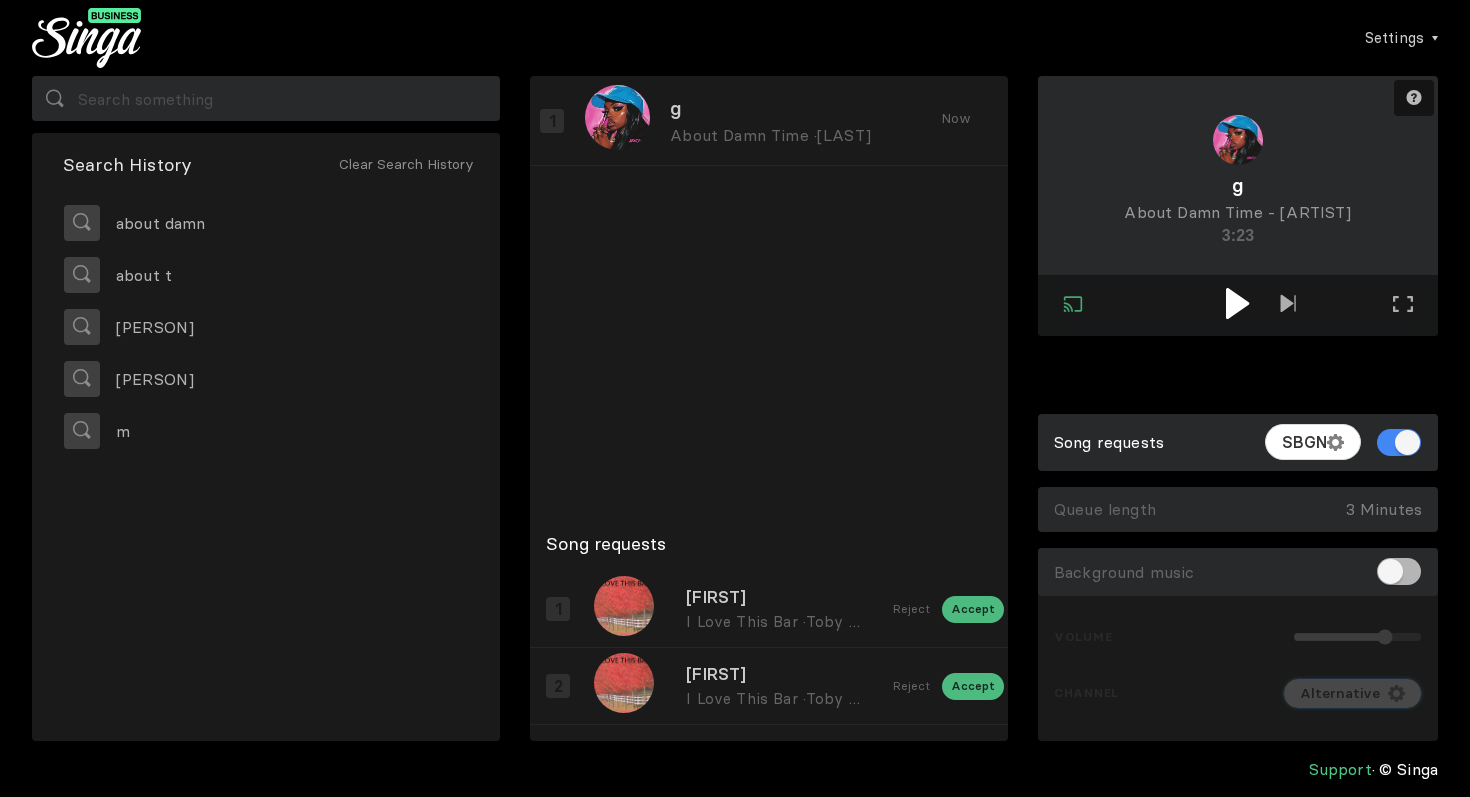 click on "Alternative" at bounding box center (1340, 693) 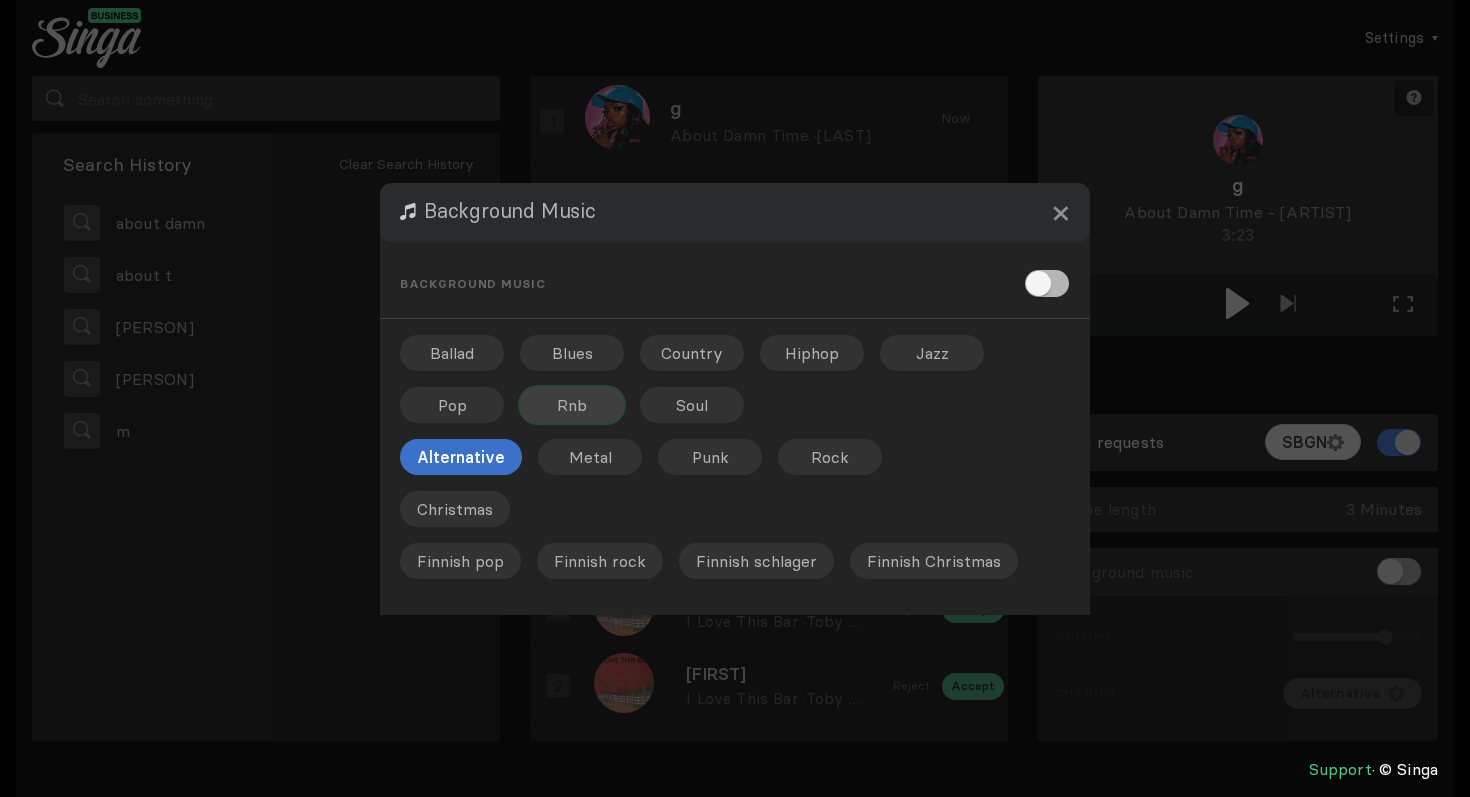click on "Rnb" at bounding box center [572, 405] 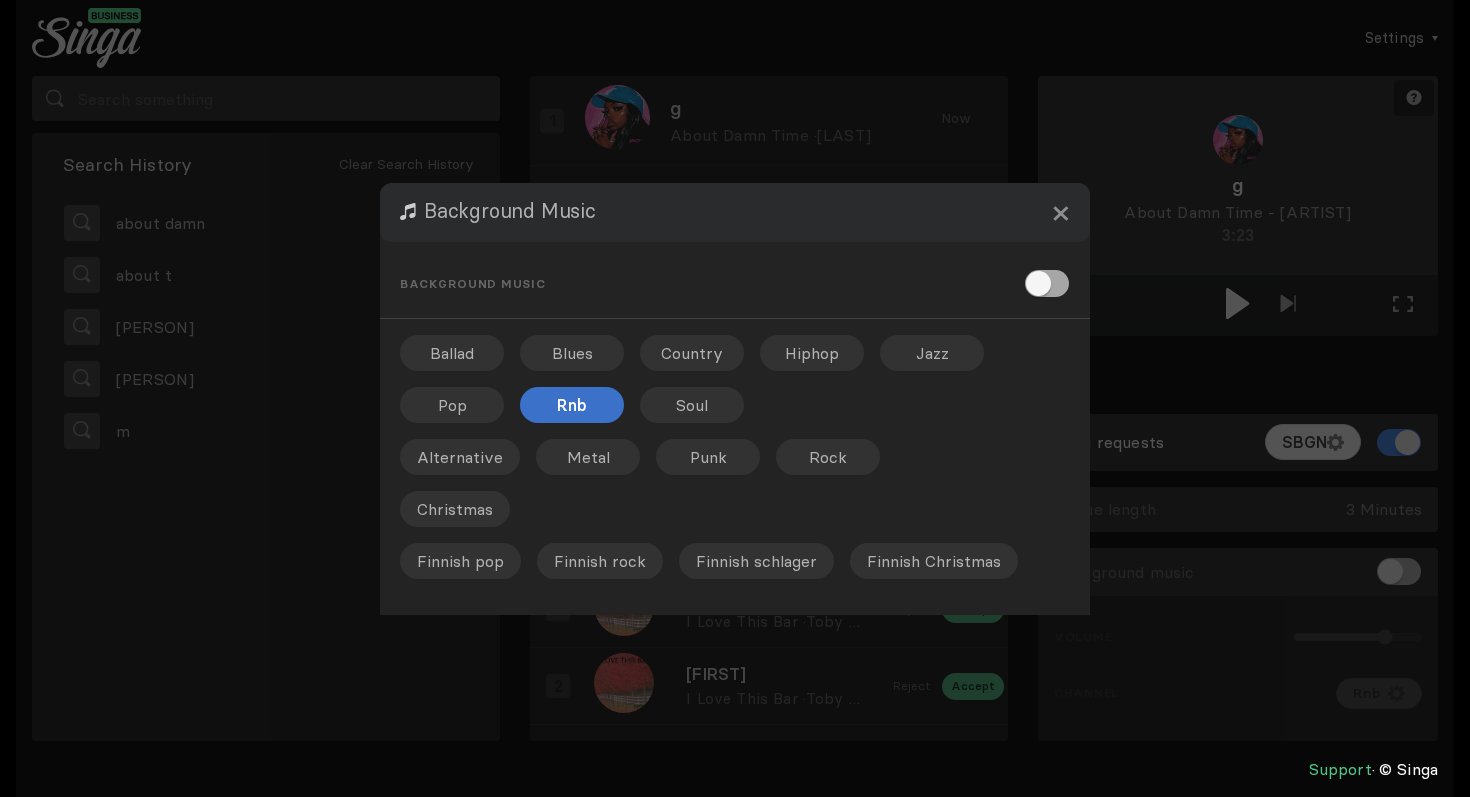 click at bounding box center (1047, 283) 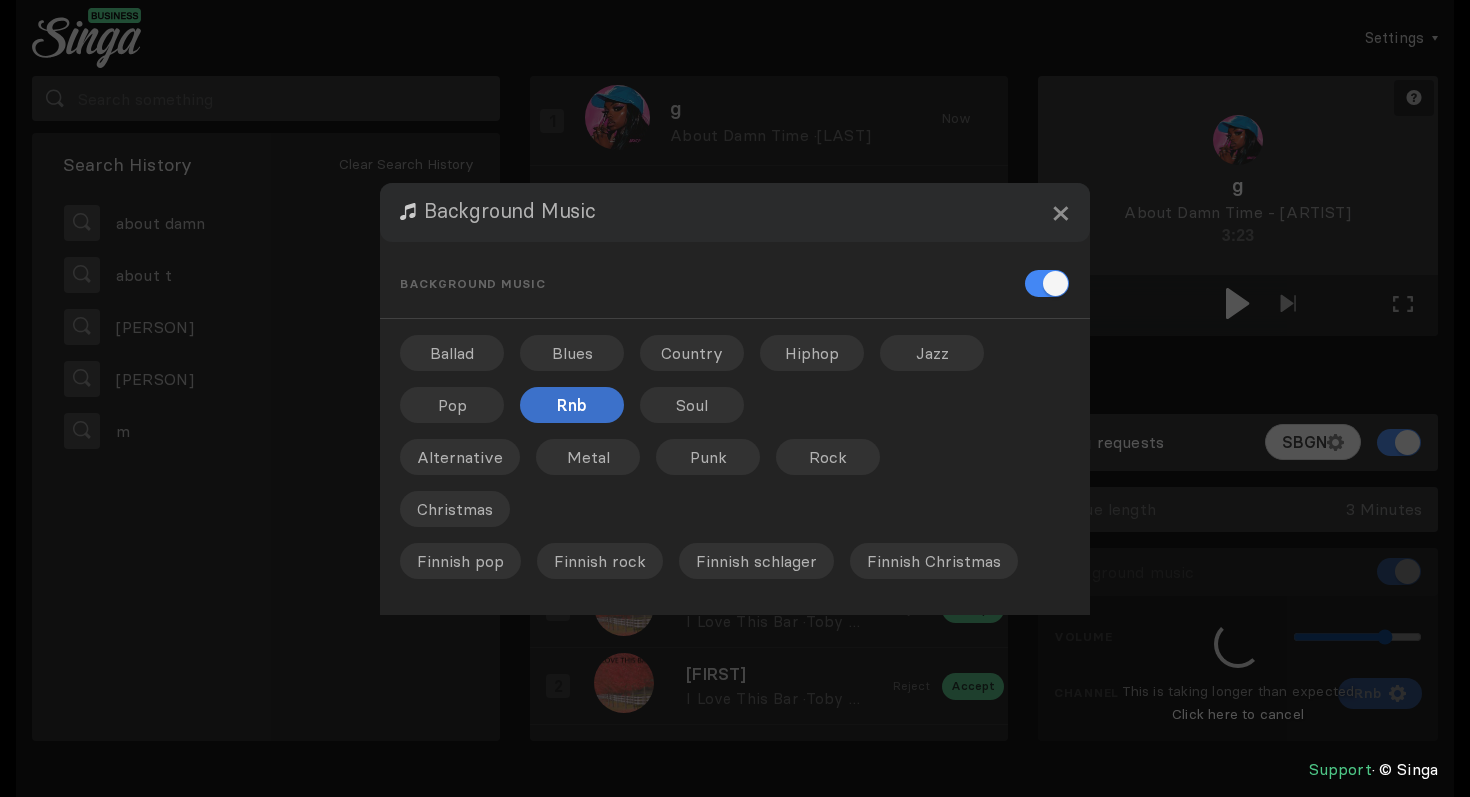 click at bounding box center [735, 398] 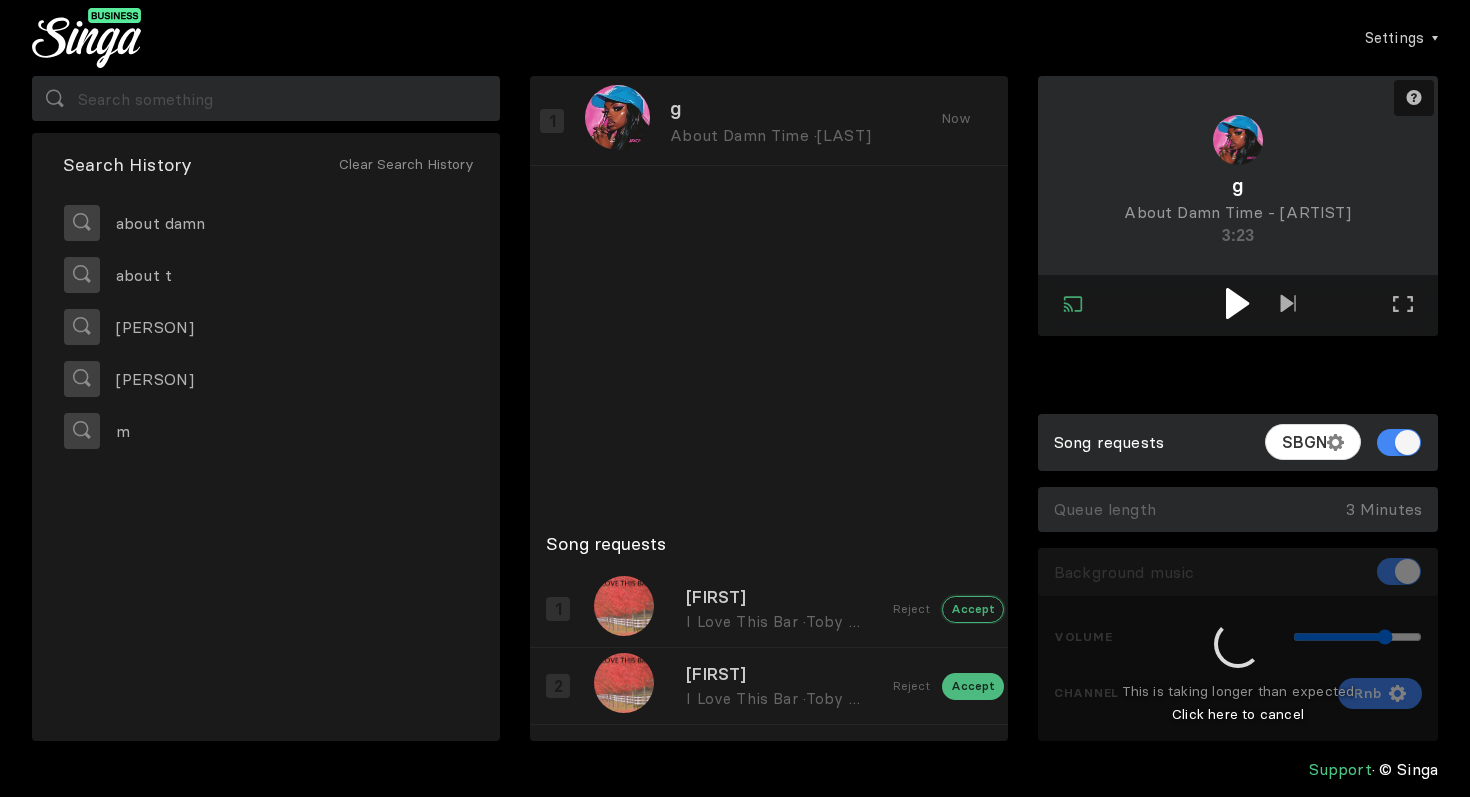 click on "Accept" at bounding box center [973, 609] 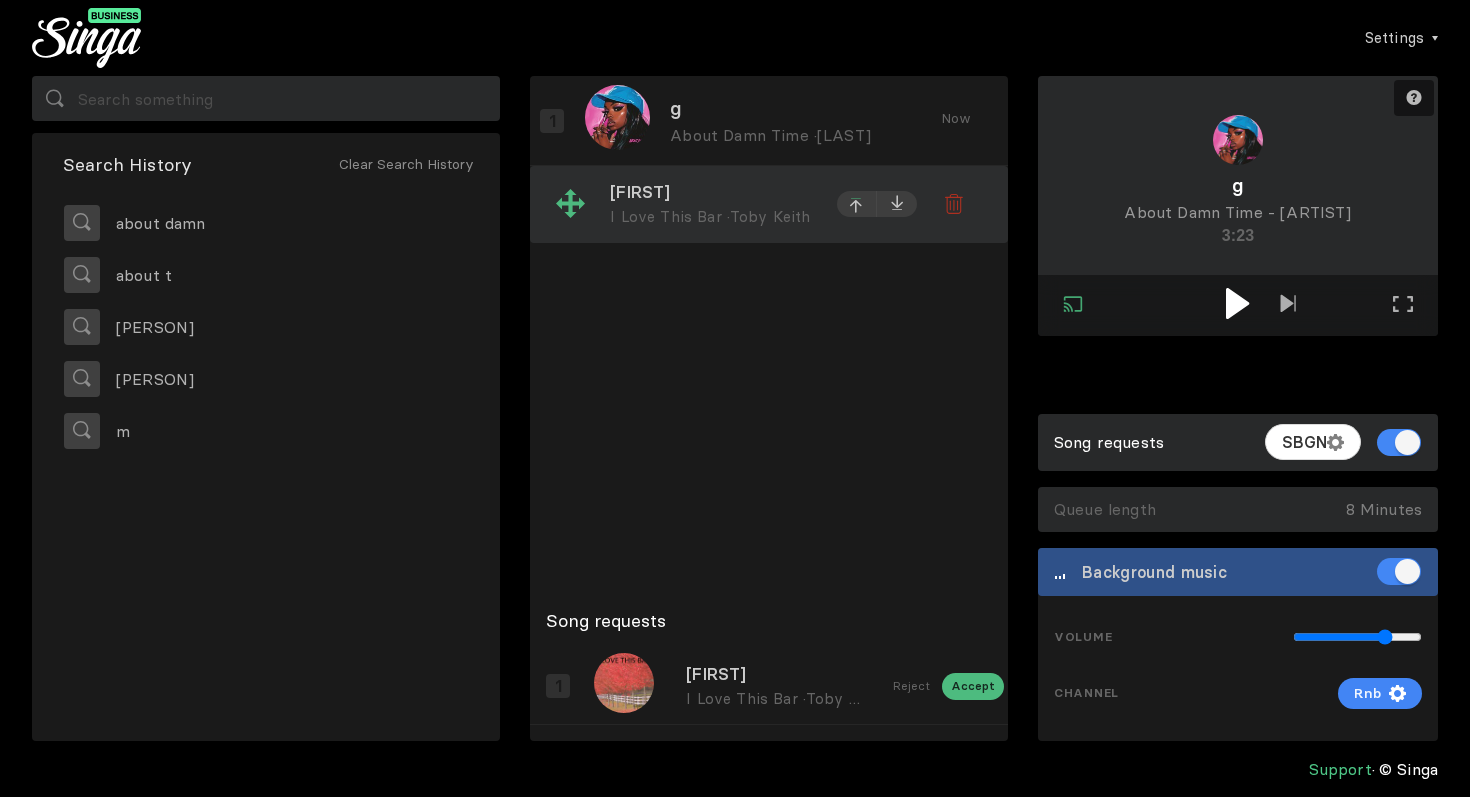 click at bounding box center (857, 206) 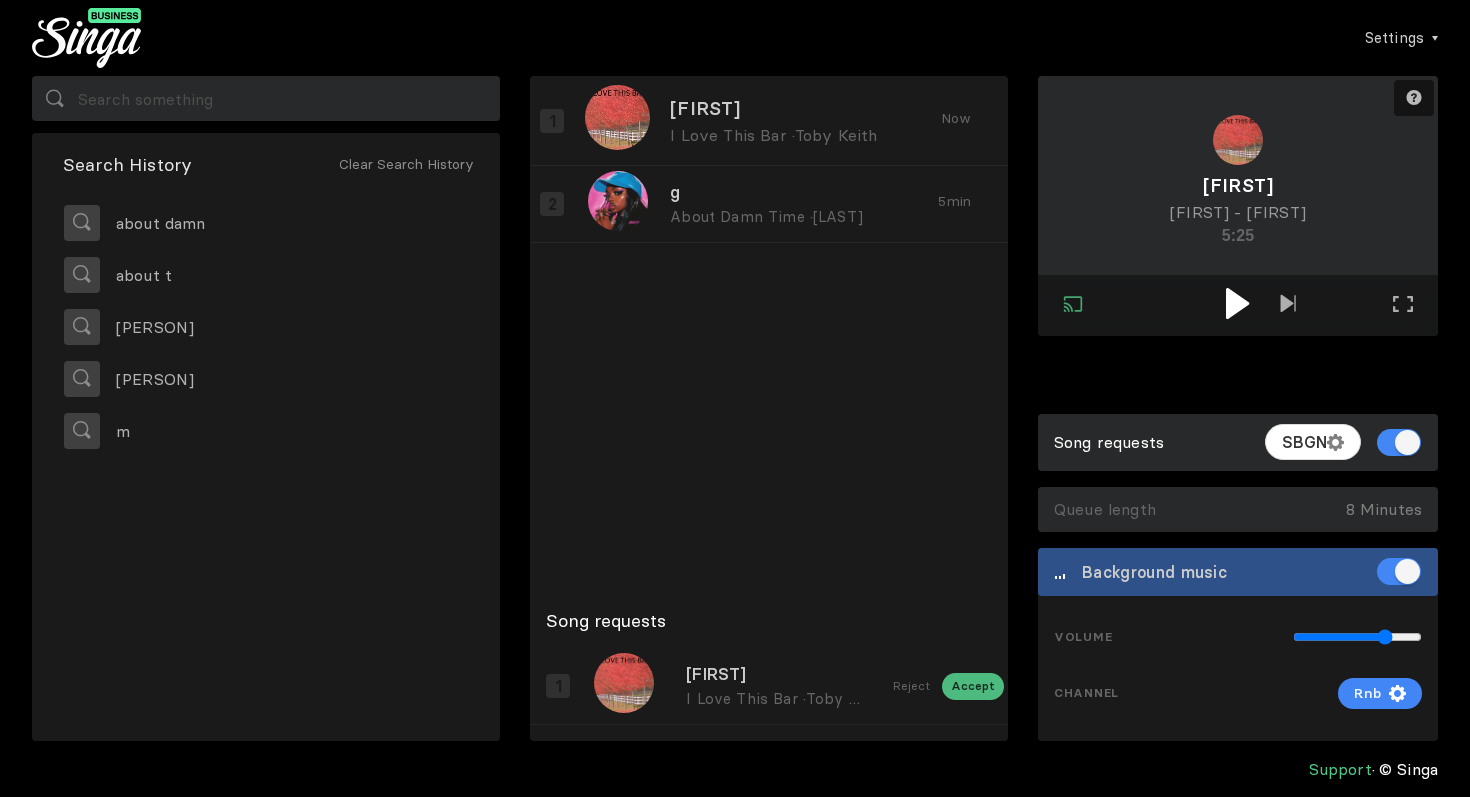 click at bounding box center (1238, 305) 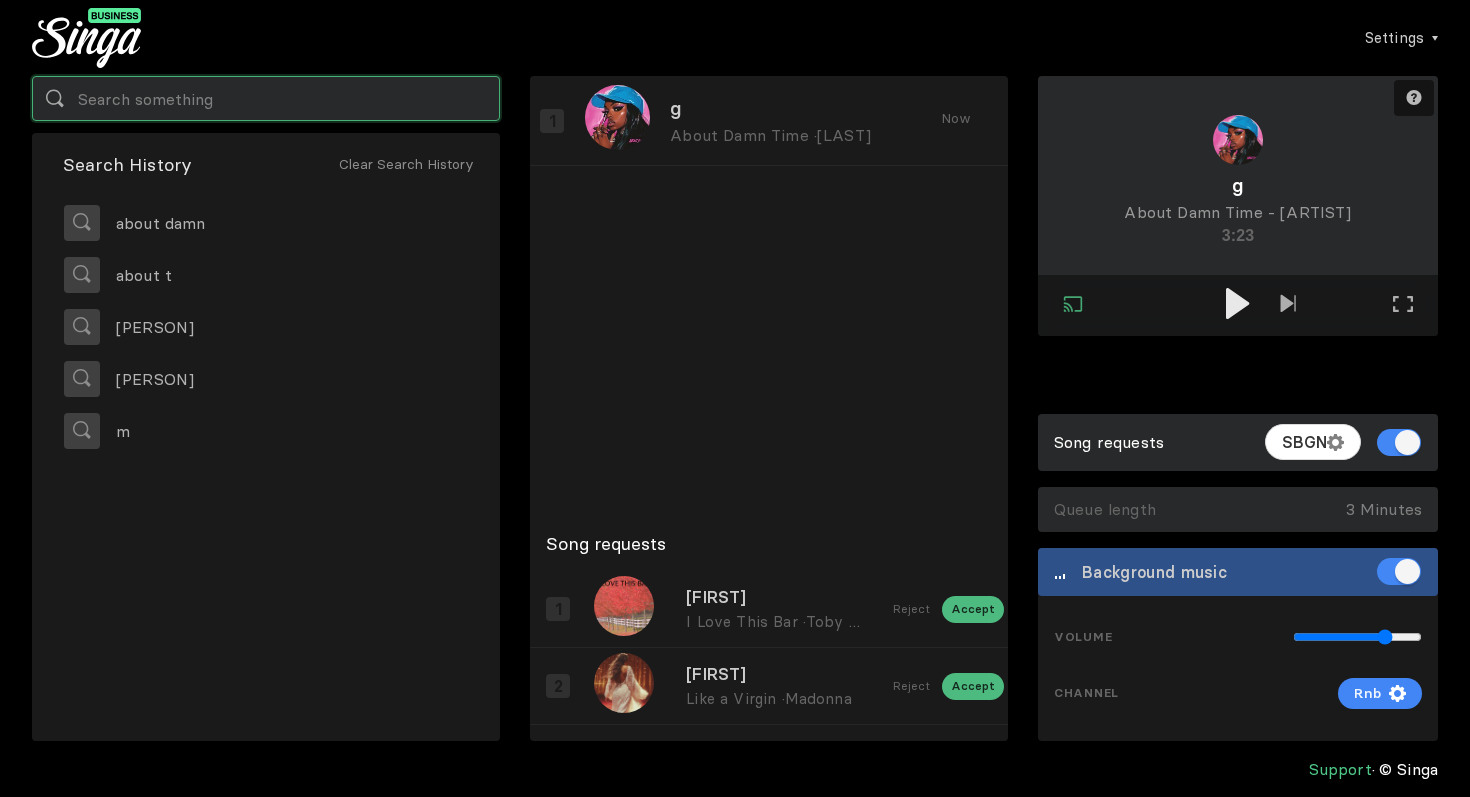 click at bounding box center [266, 98] 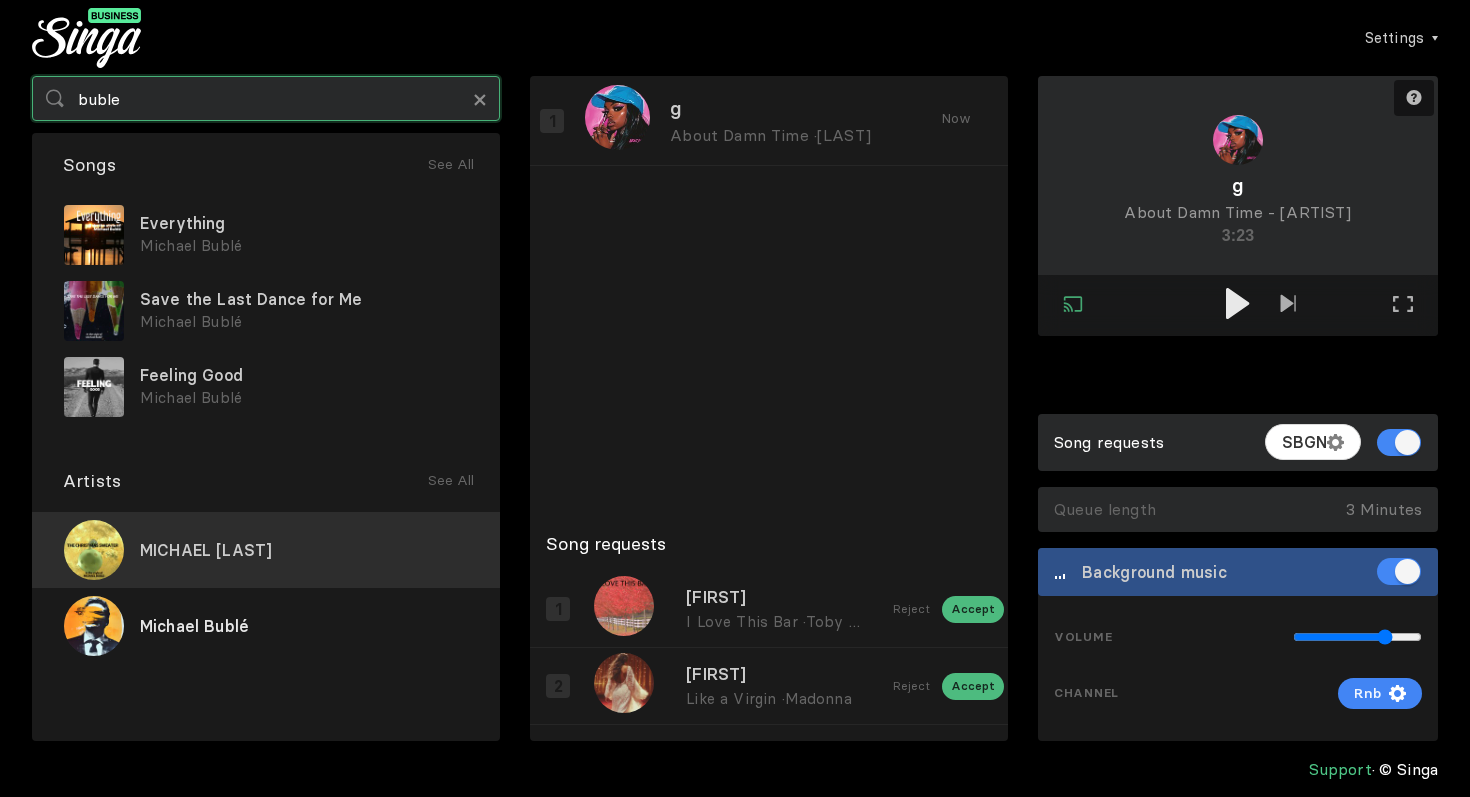 type on "buble" 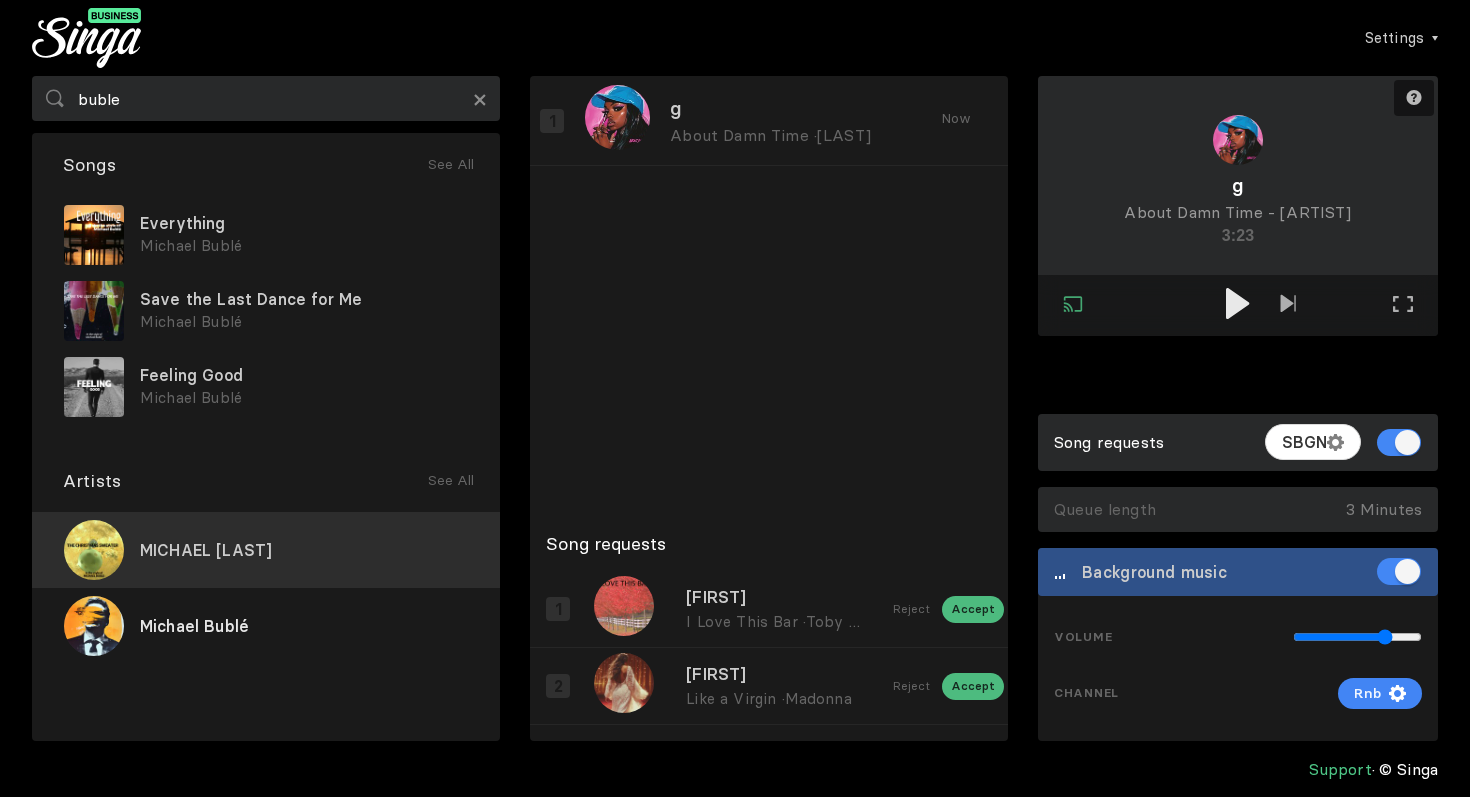 click on "MICHAEL [LAST]" at bounding box center [266, 550] 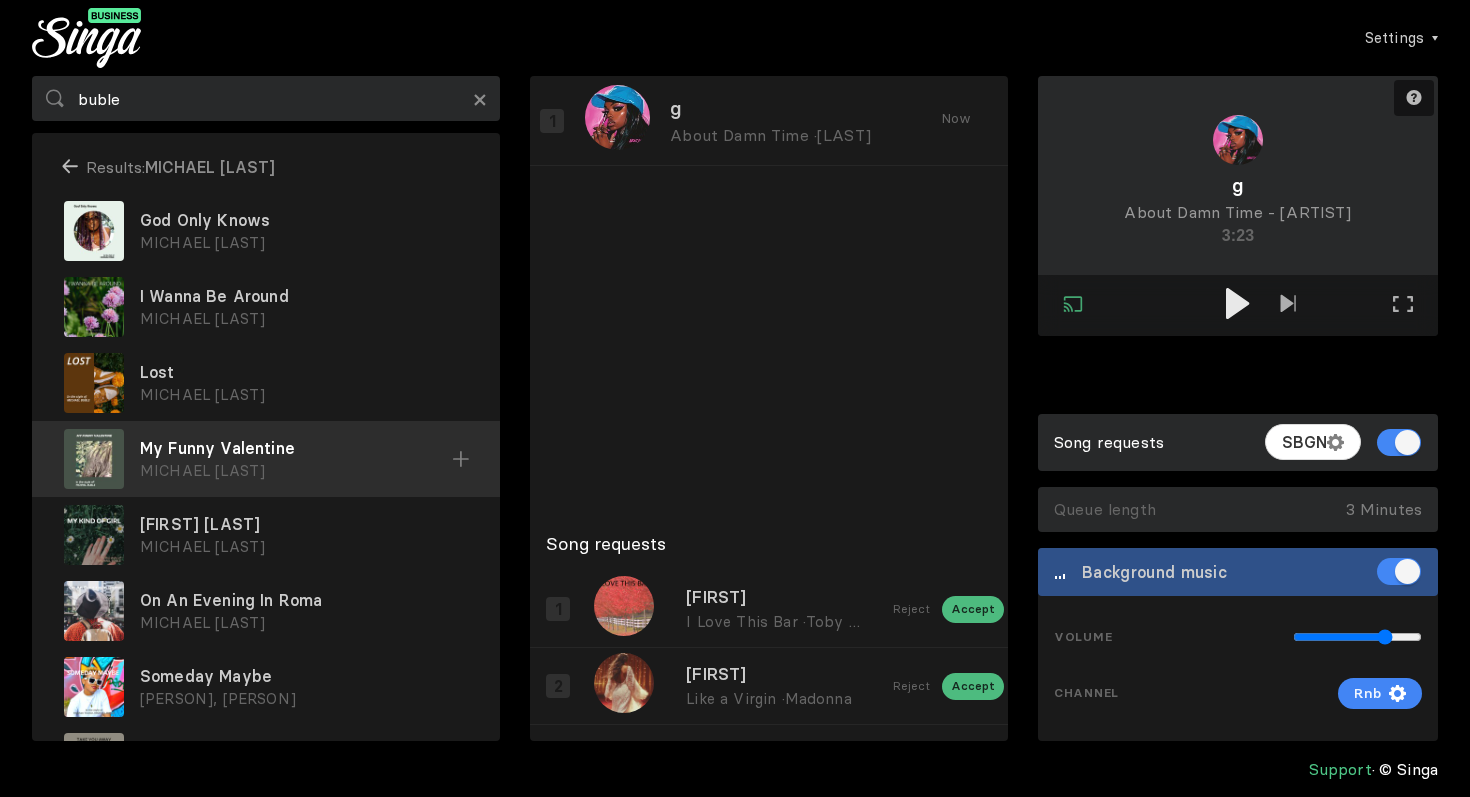 click at bounding box center (0, 0) 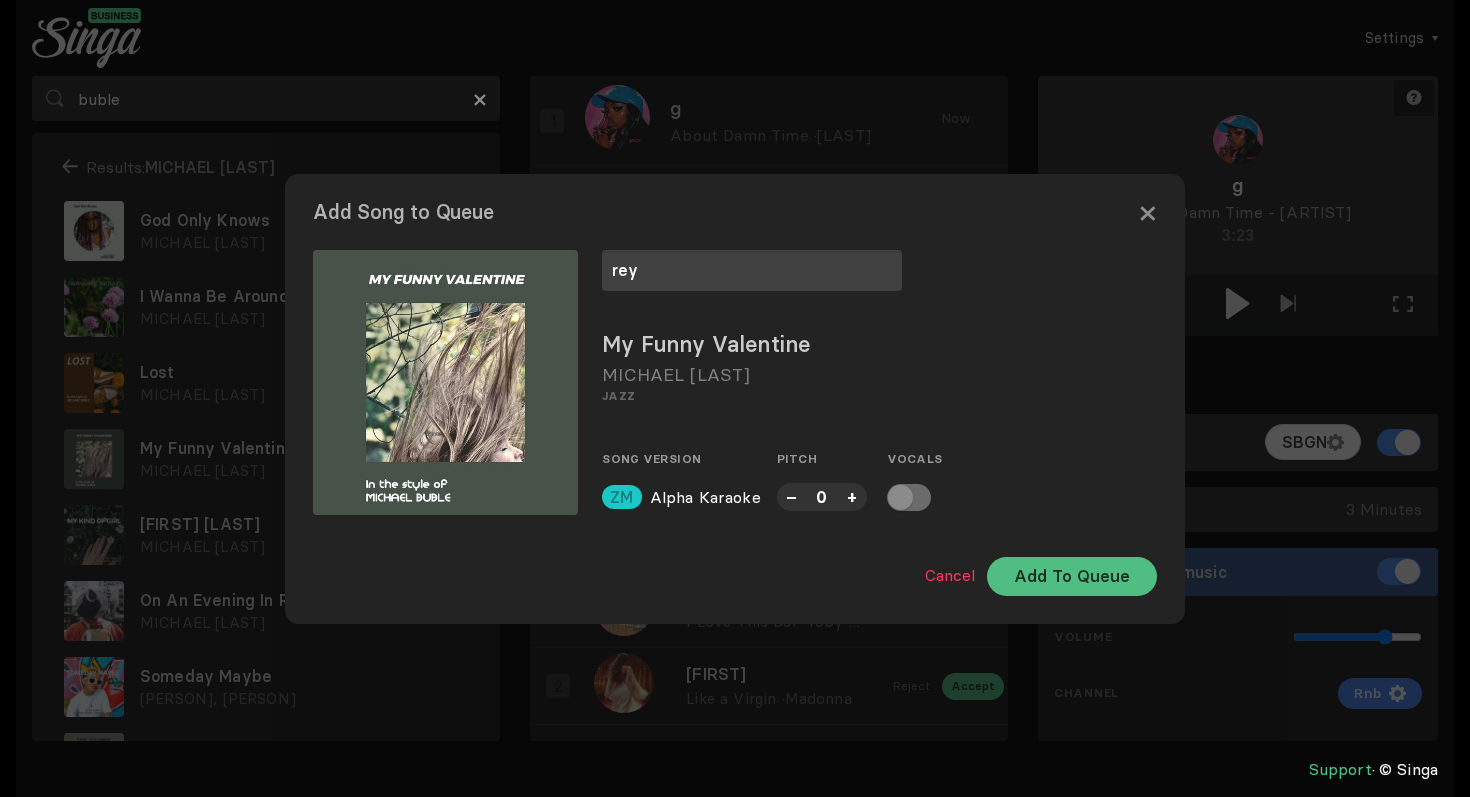 type on "rey" 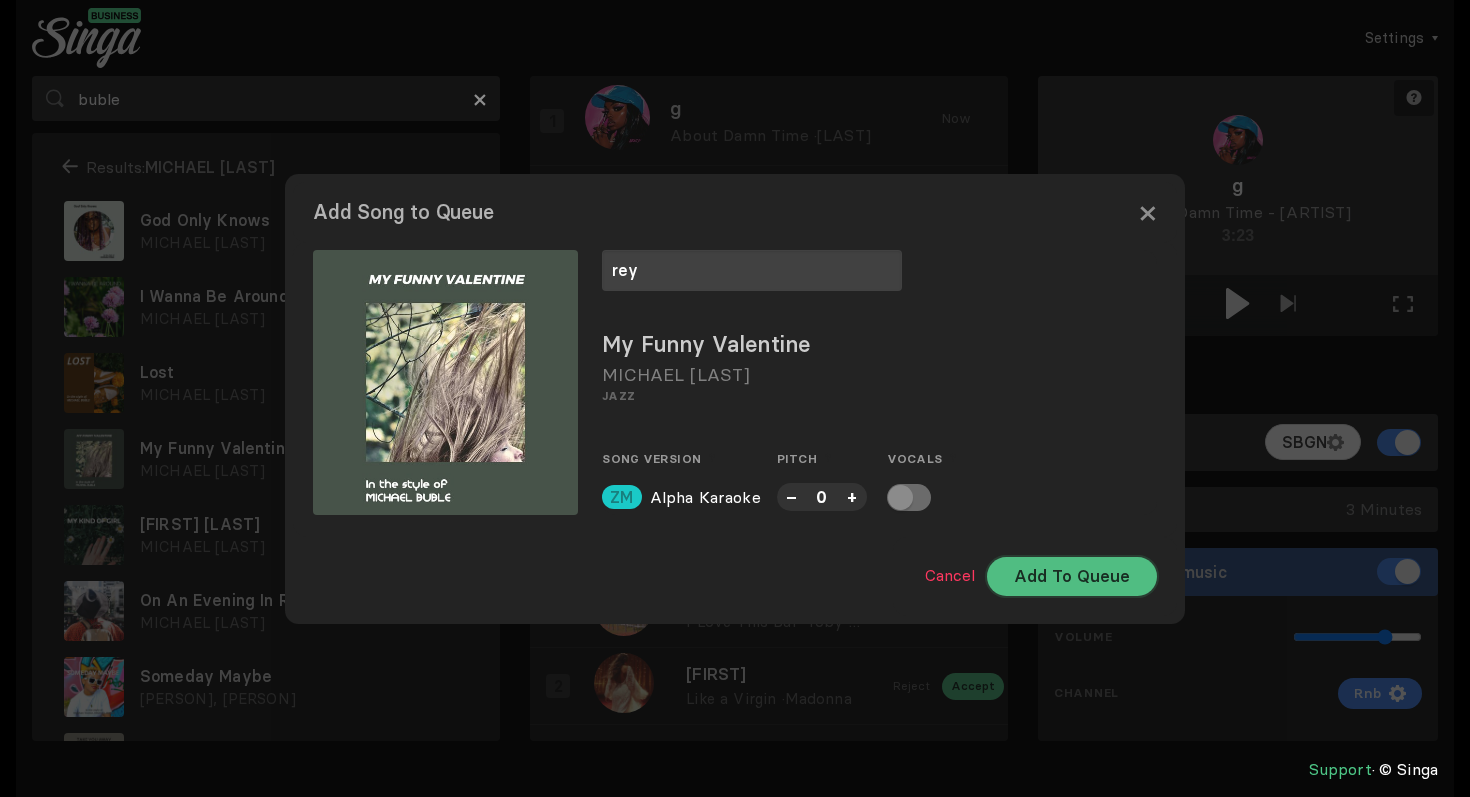 click on "Add To Queue" at bounding box center [1072, 576] 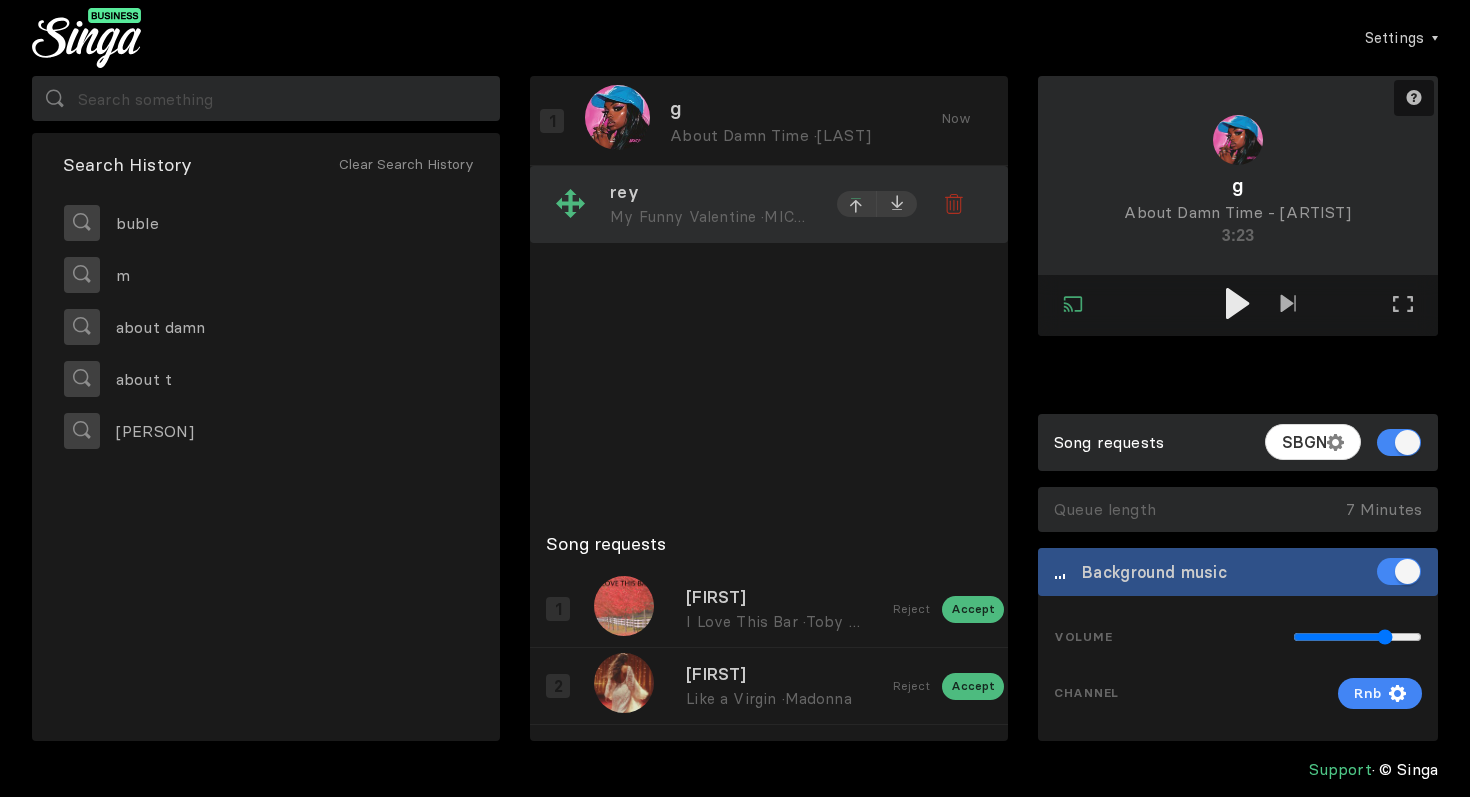 click at bounding box center [857, 121] 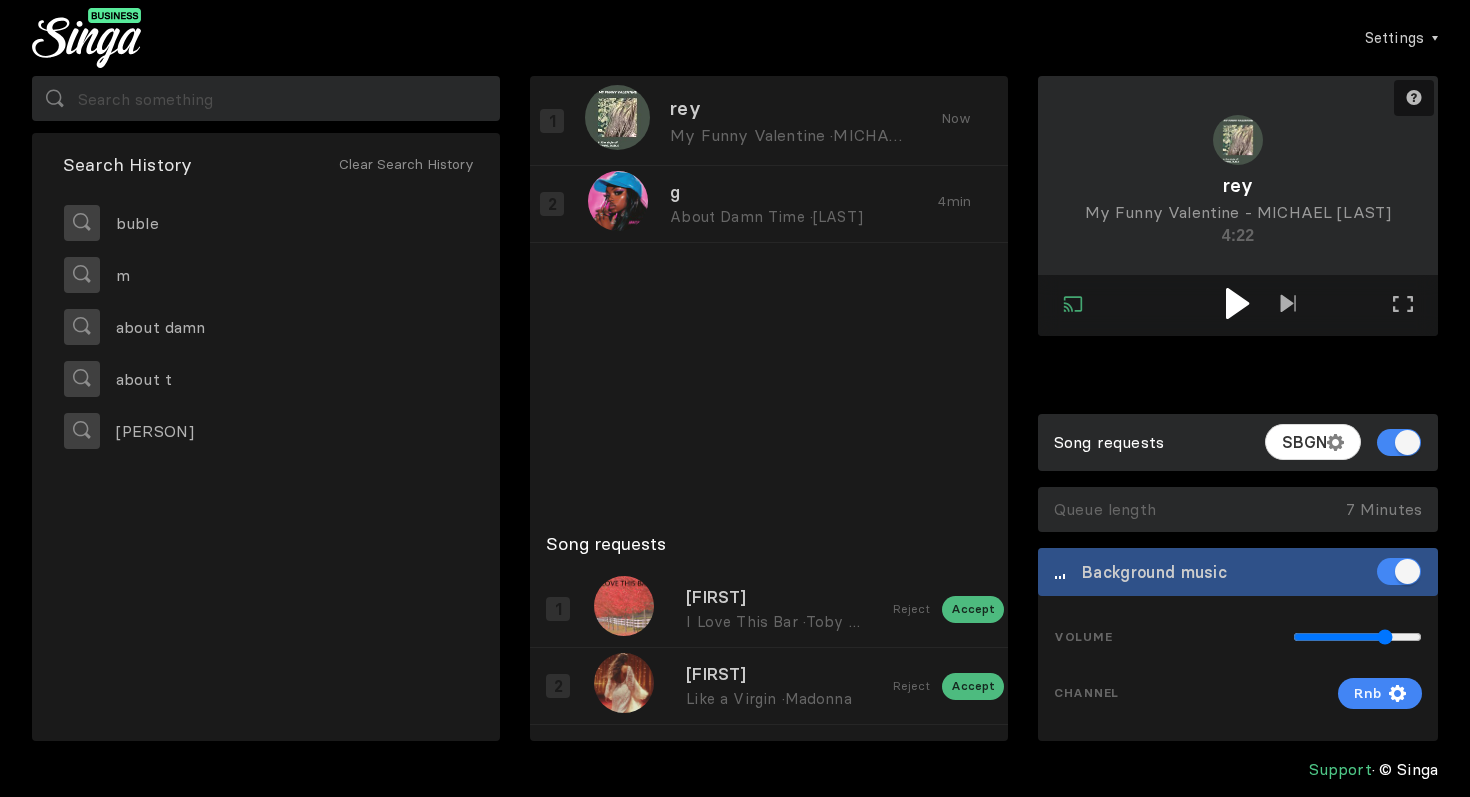click at bounding box center [1238, 303] 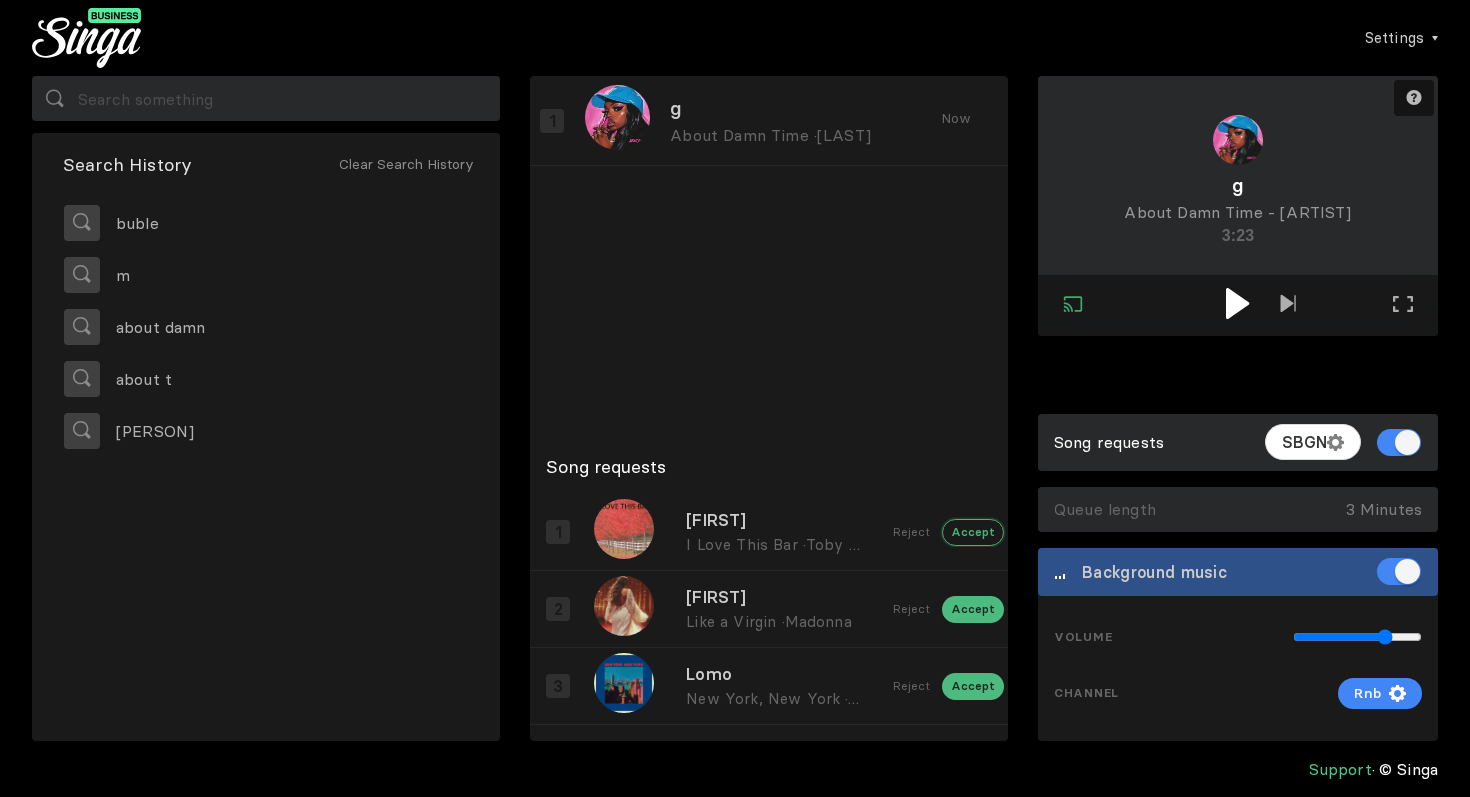 click on "Accept" at bounding box center [973, 532] 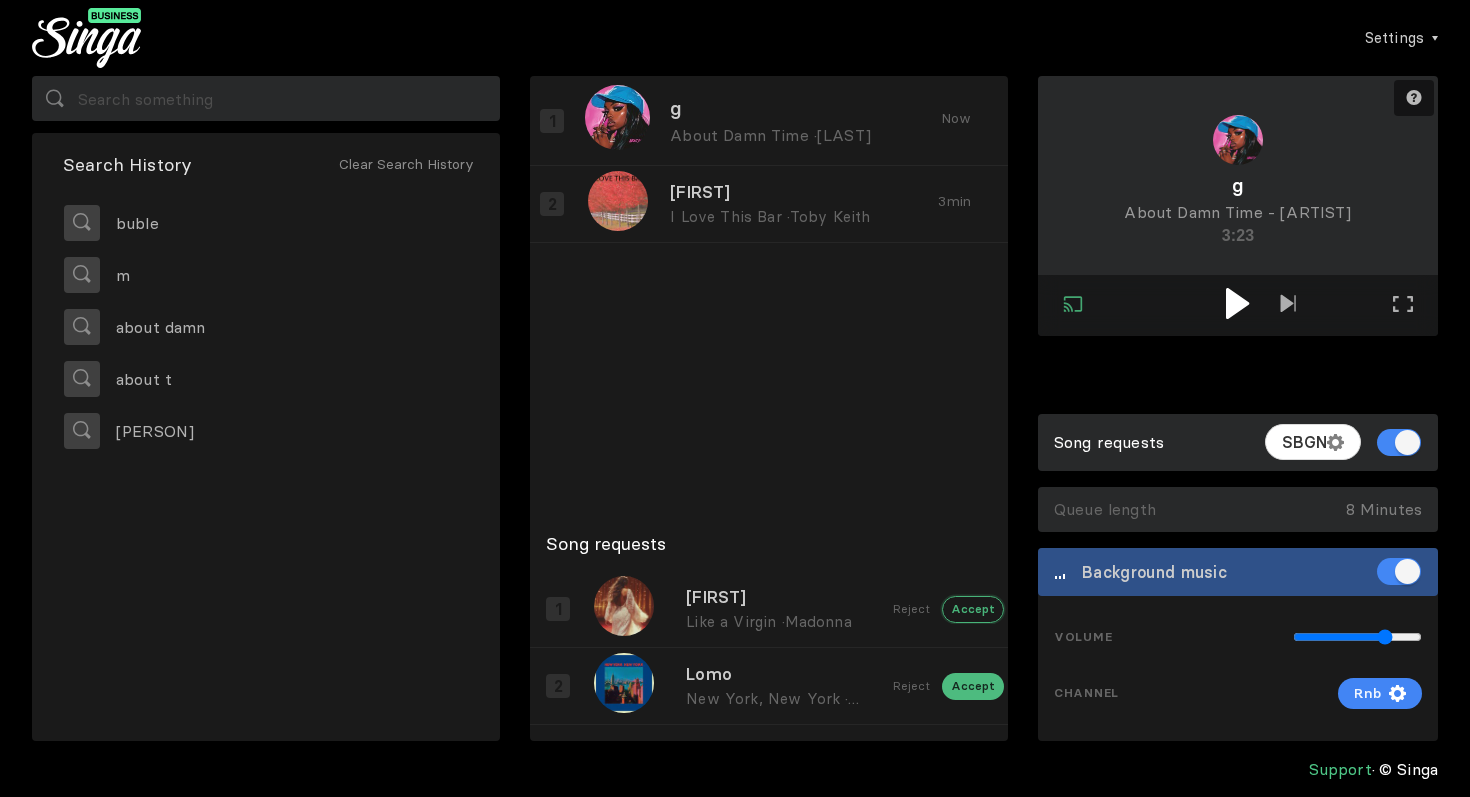 click on "Accept" at bounding box center [973, 609] 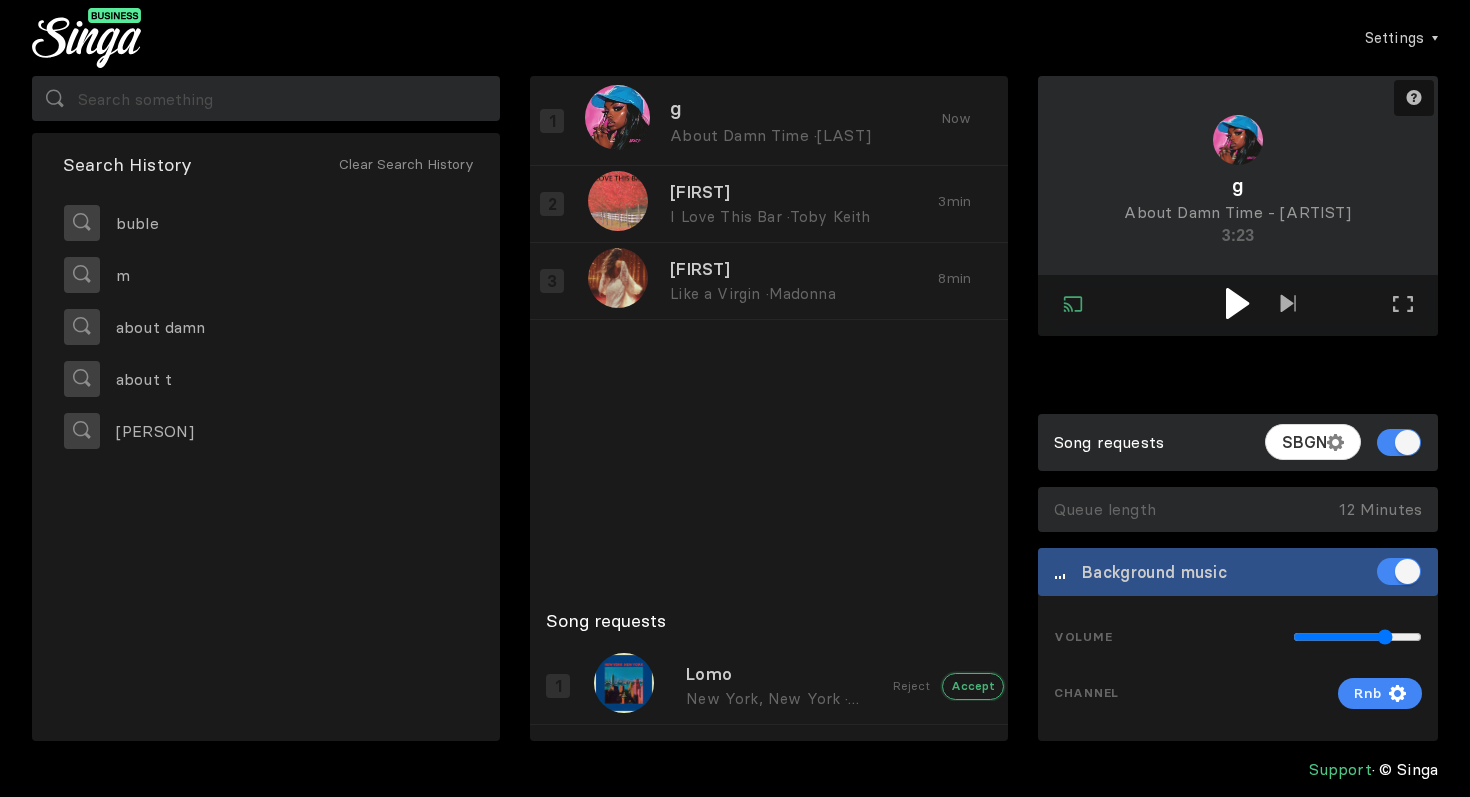 click on "Accept" at bounding box center (973, 686) 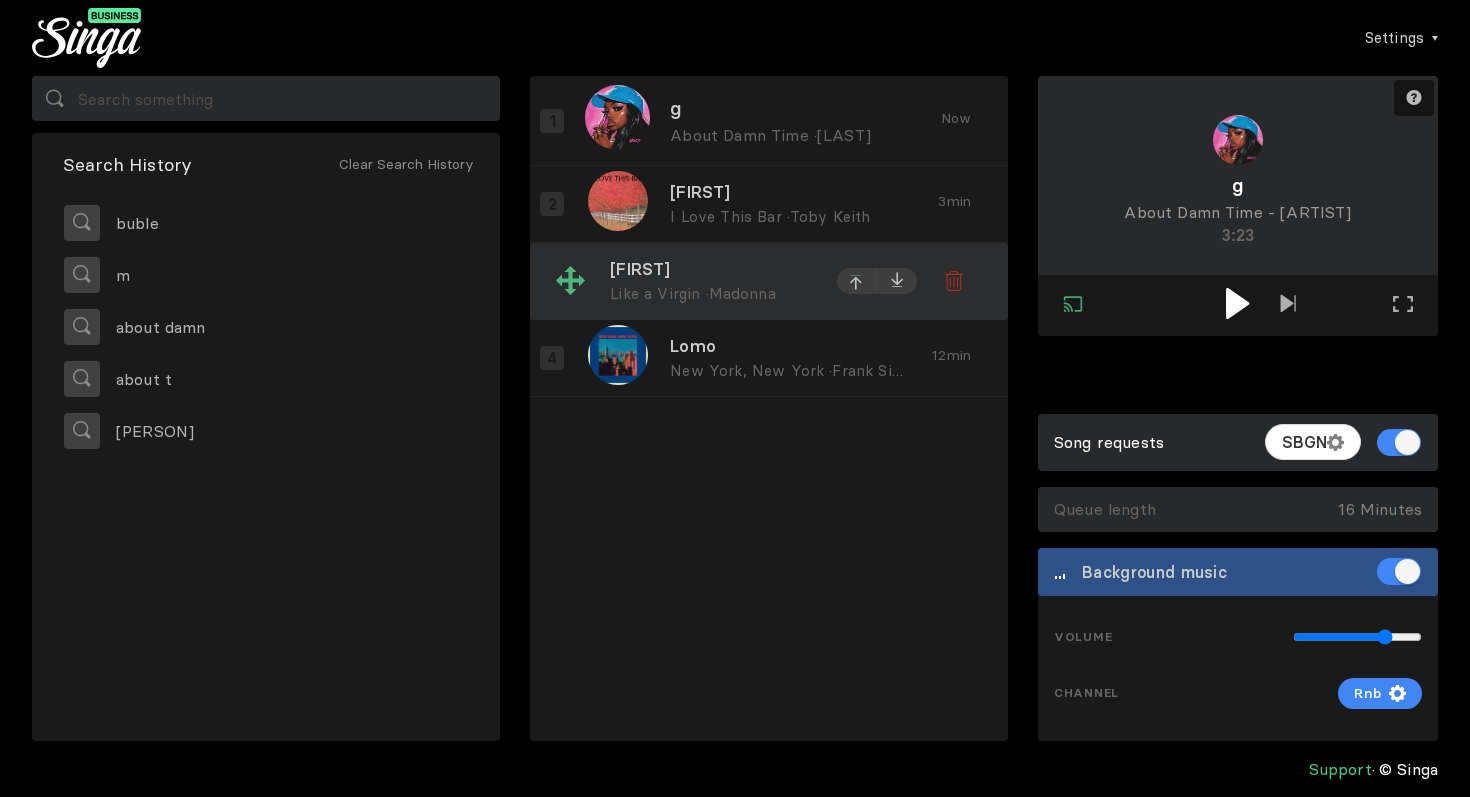 click at bounding box center (857, 281) 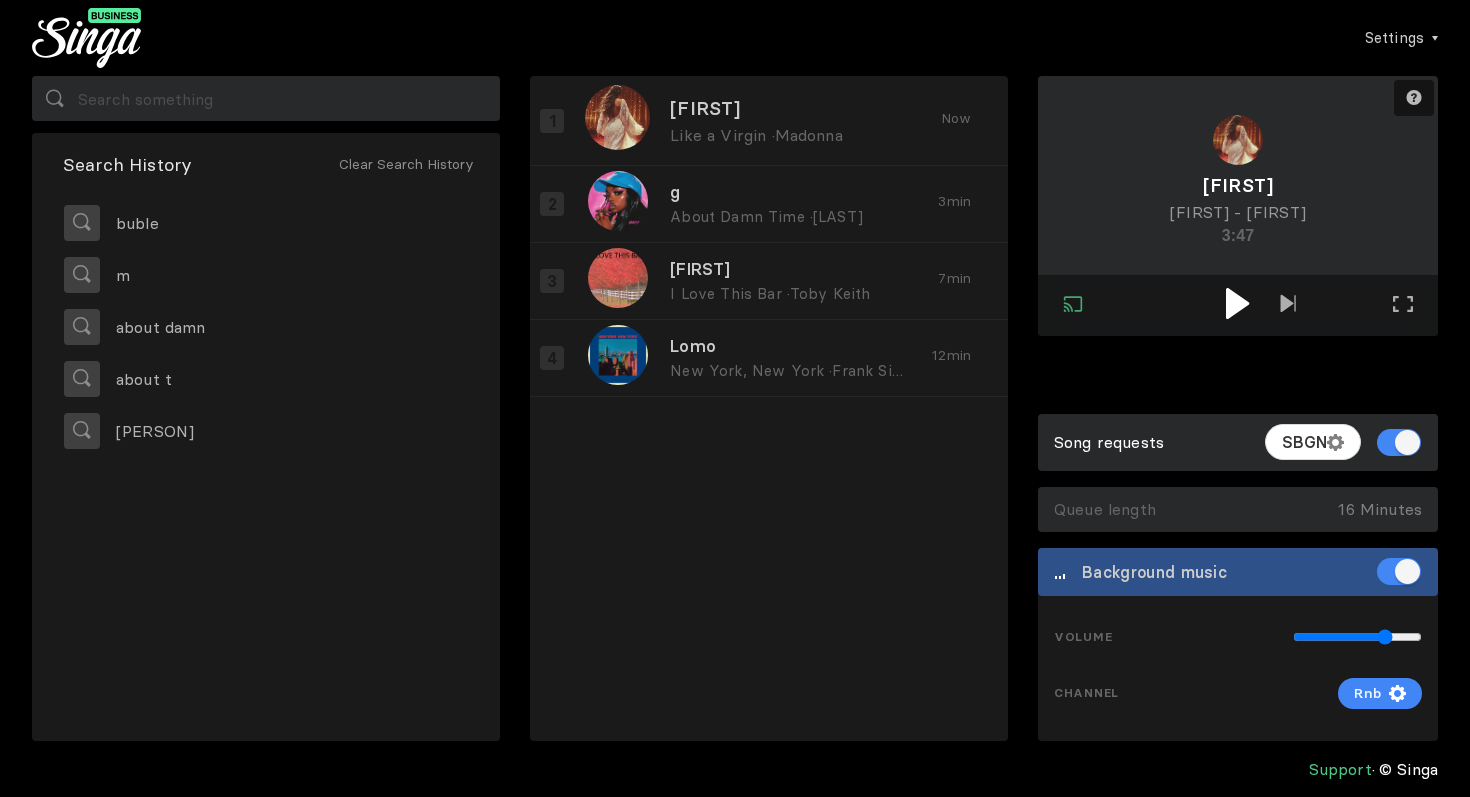 click at bounding box center [1238, 303] 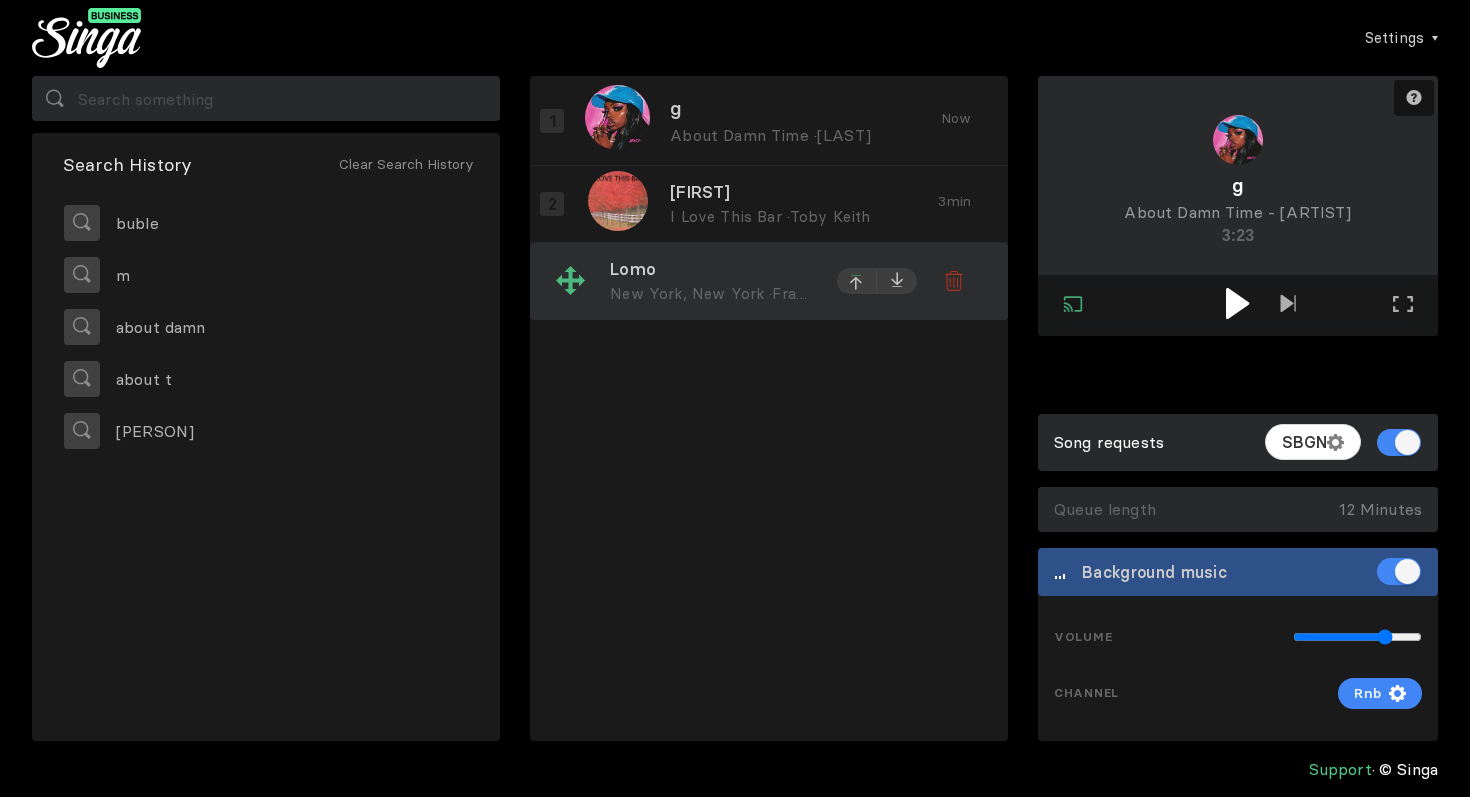 click at bounding box center (857, 207) 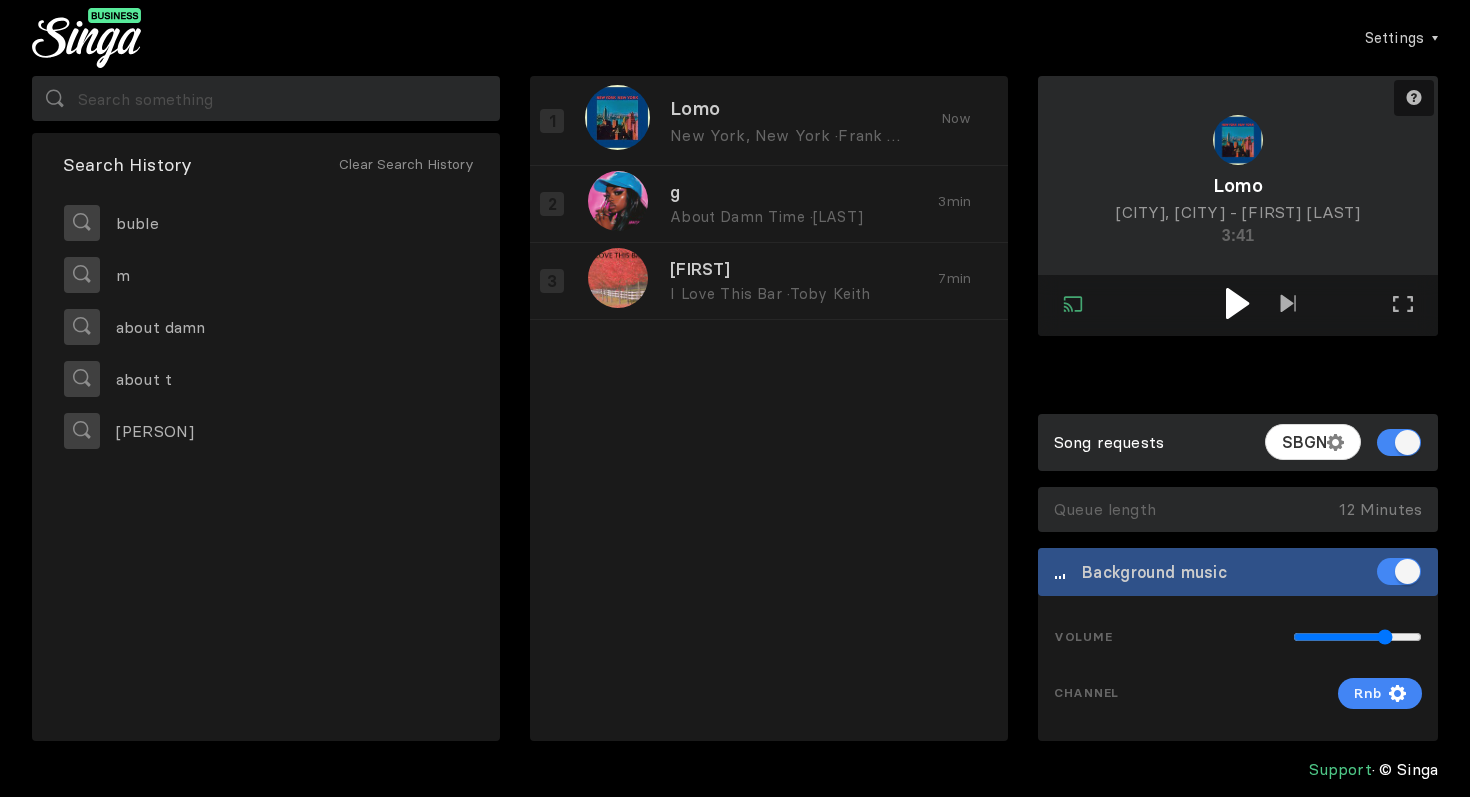 click at bounding box center [1237, 303] 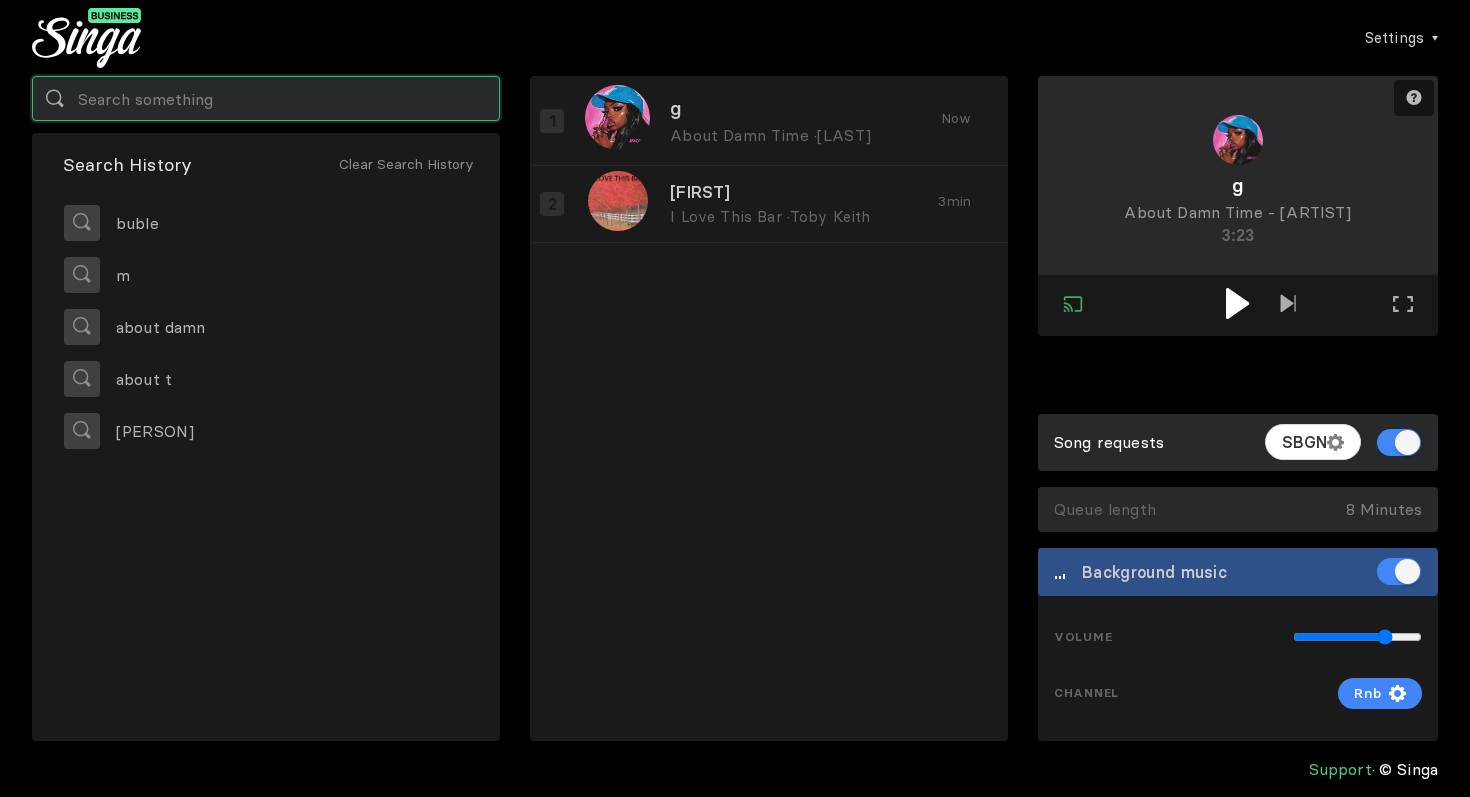 click at bounding box center (266, 98) 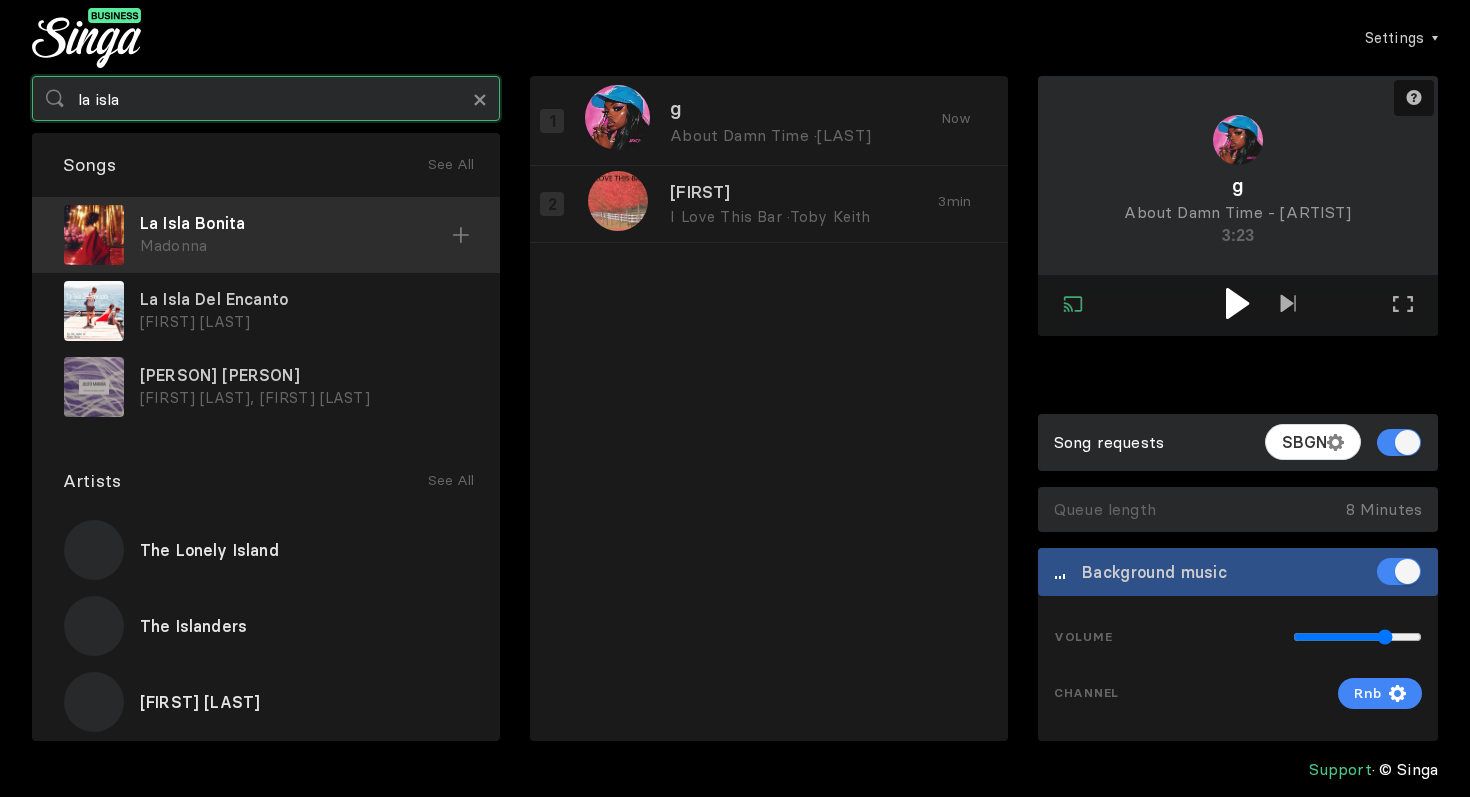type on "la isla" 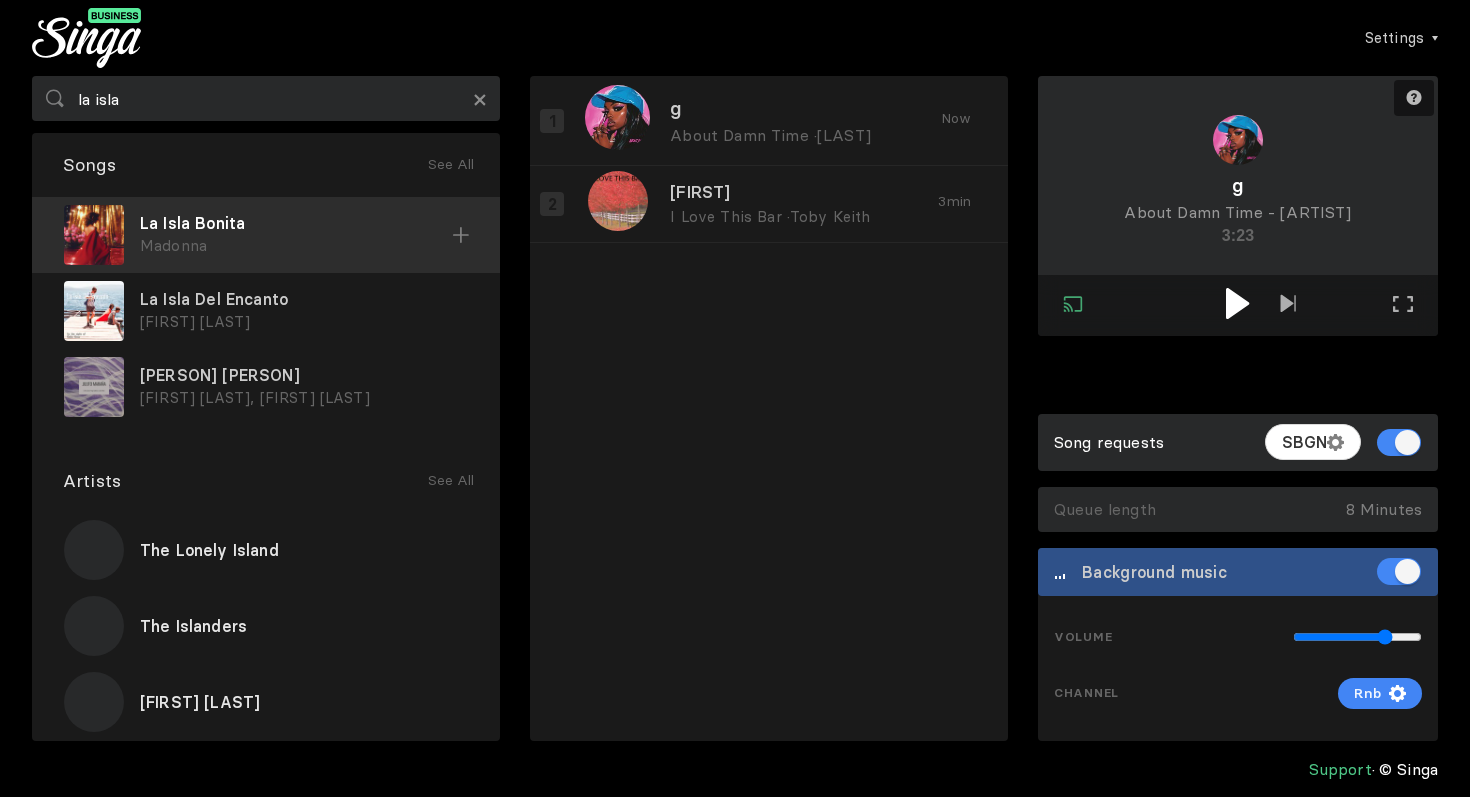 click on "La Isla Bonita [PERSON]" at bounding box center (266, 235) 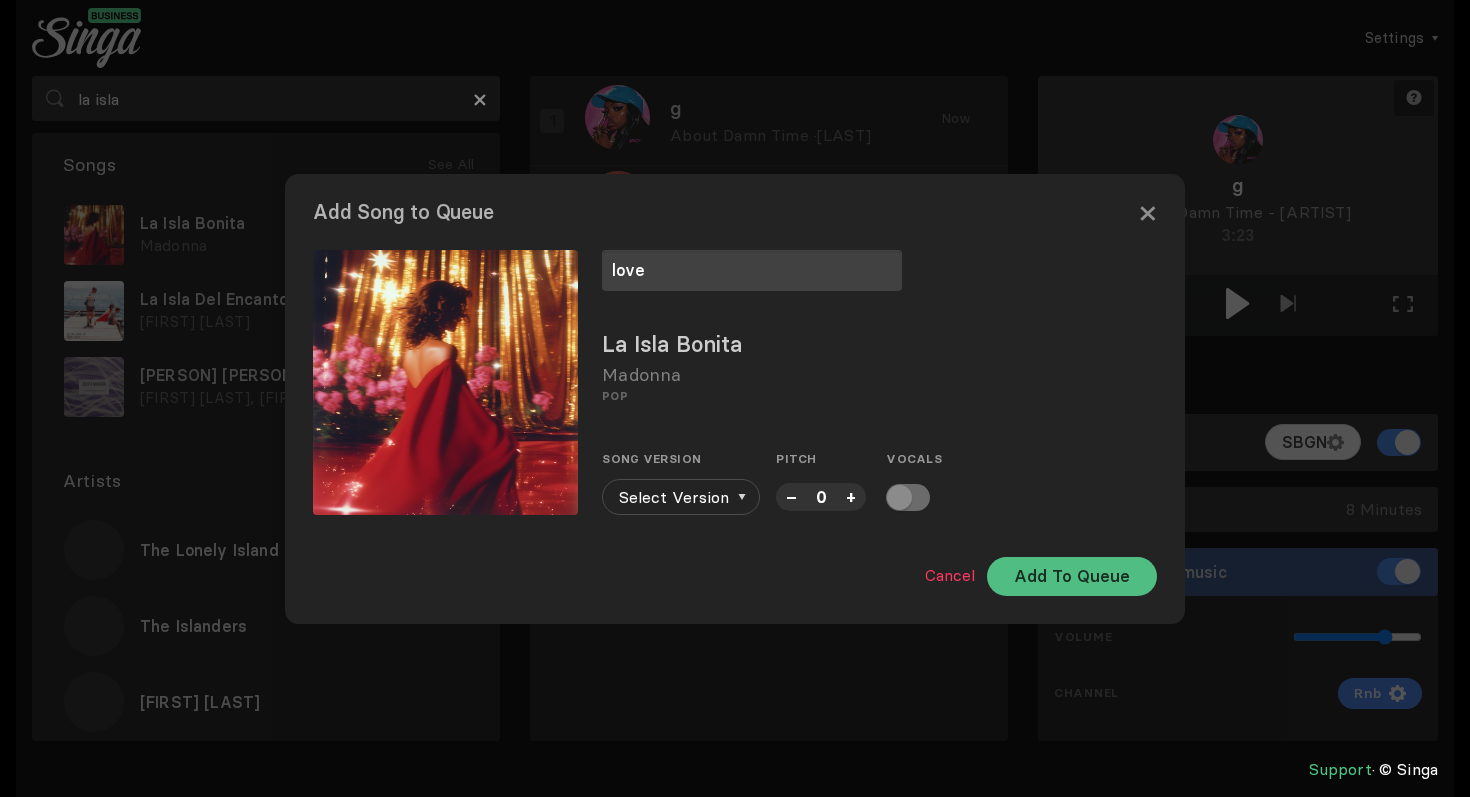 type on "love" 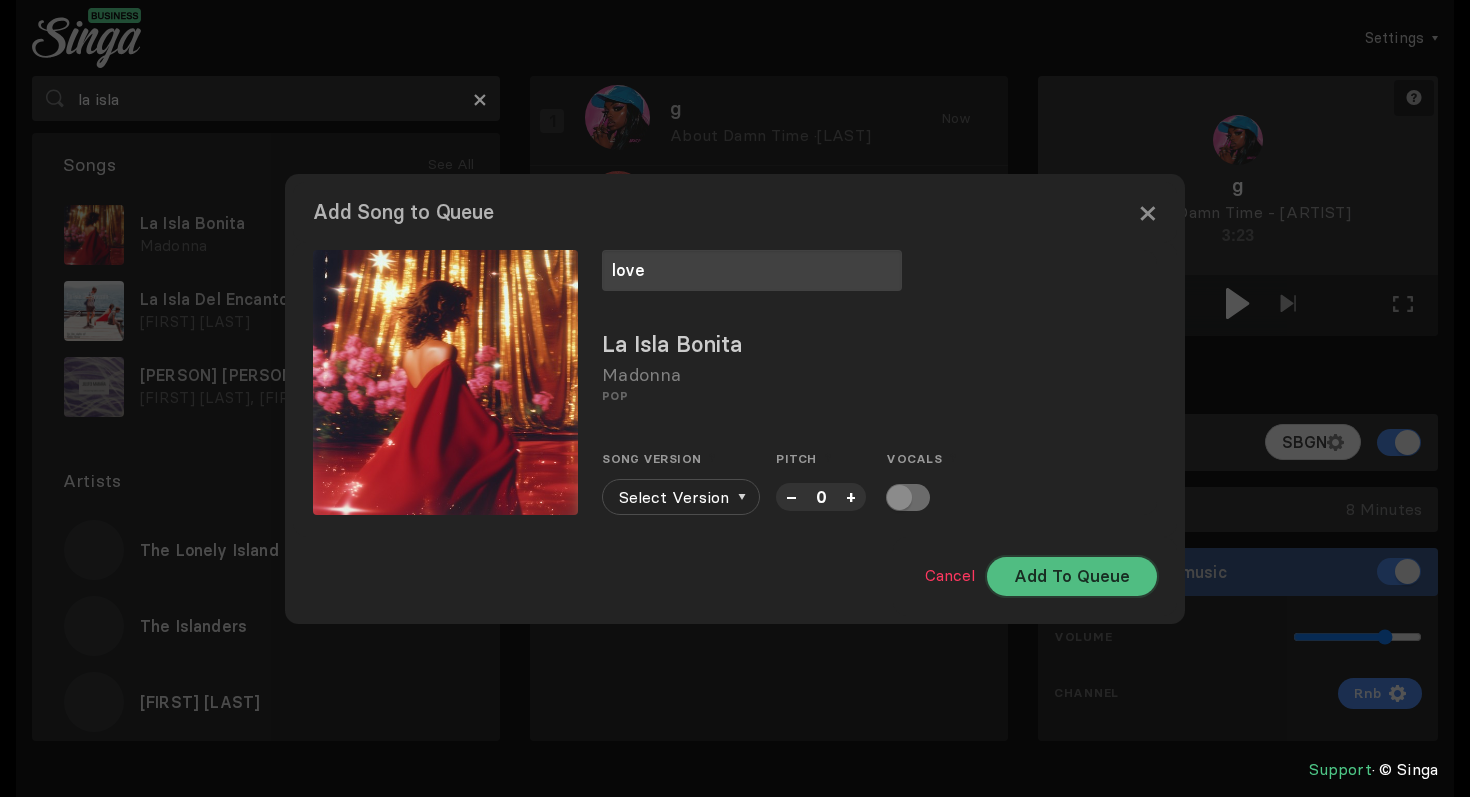 click on "Add To Queue" at bounding box center (1072, 576) 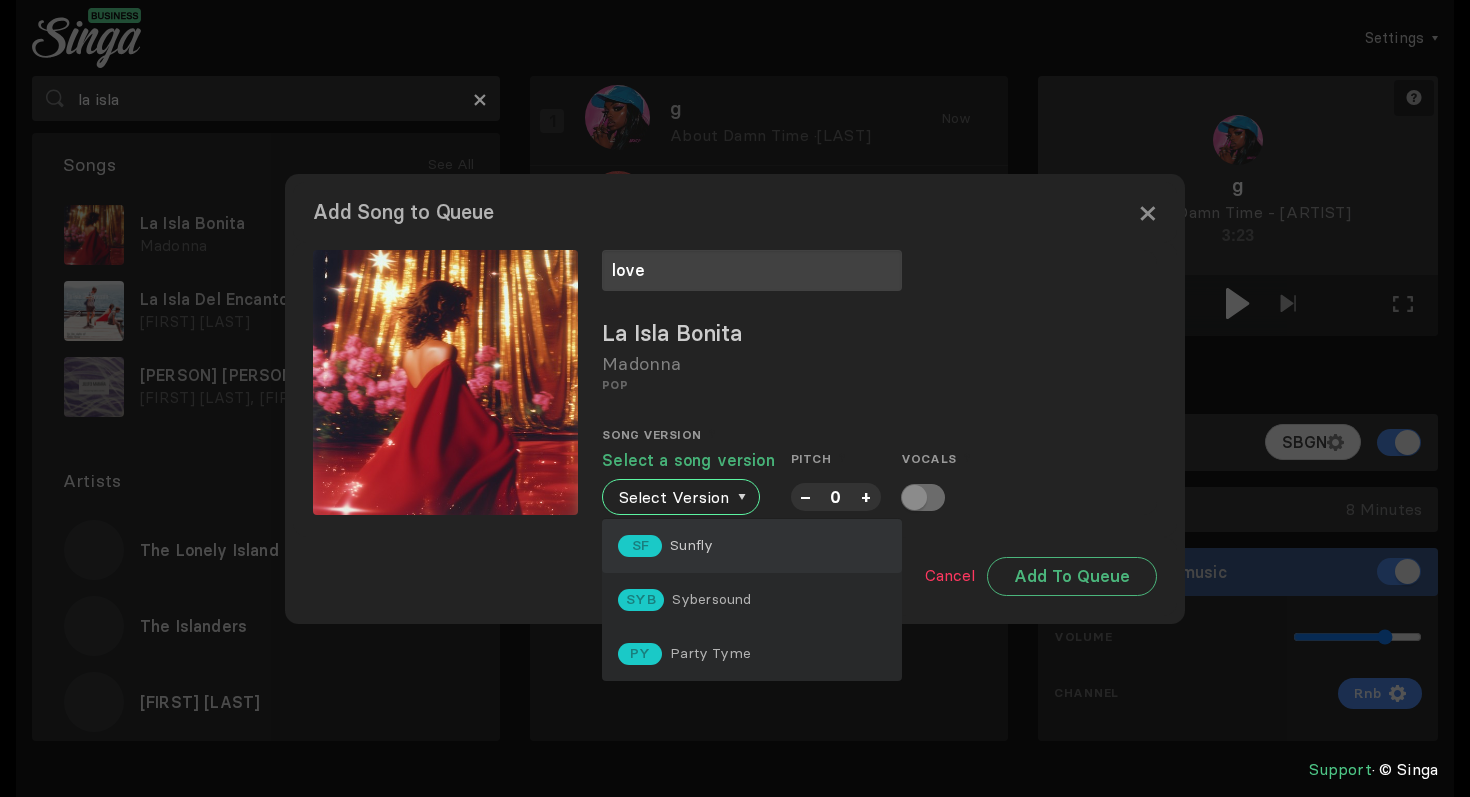 click on "SF Sunfly" at bounding box center [752, 546] 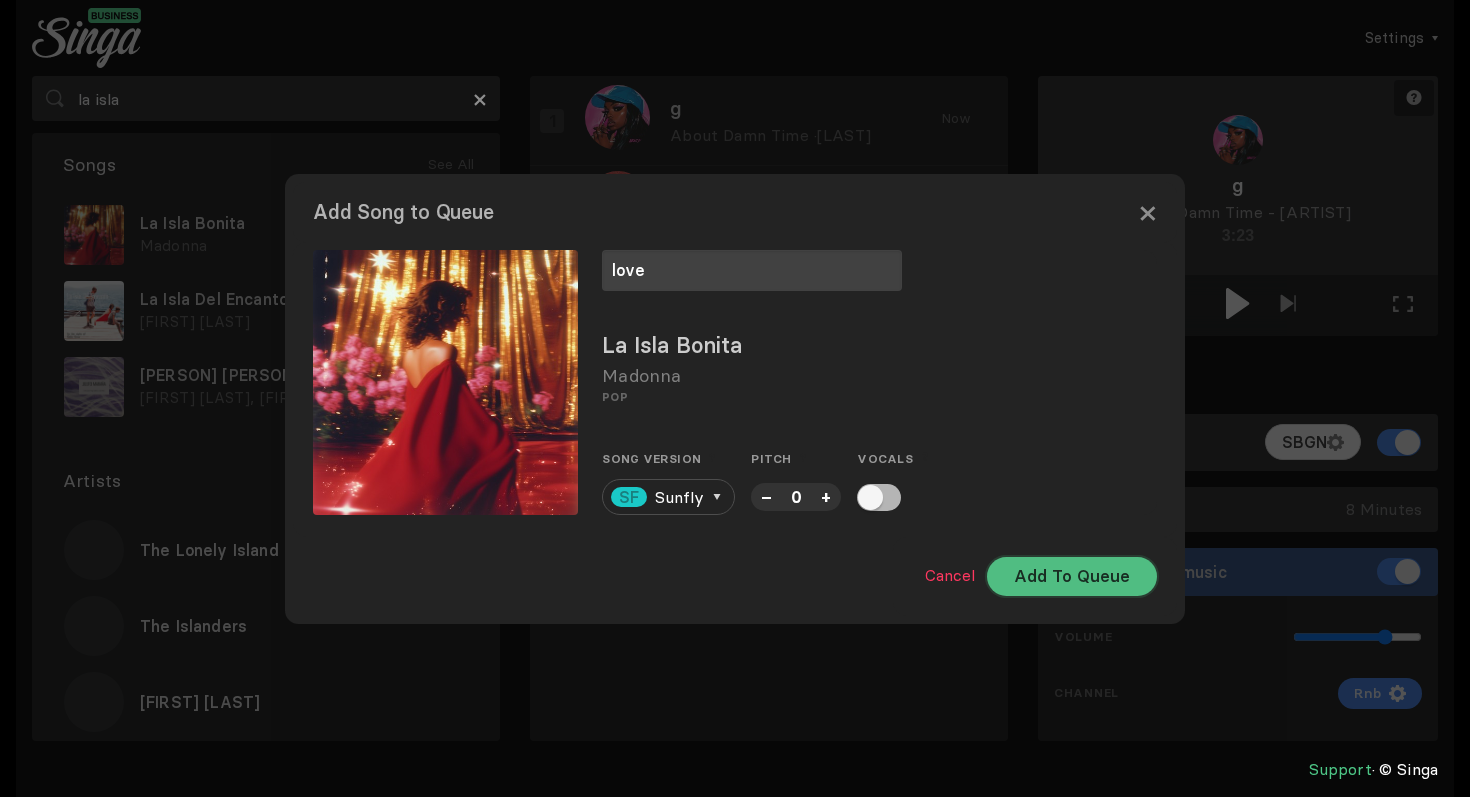 click on "Add To Queue" at bounding box center (1072, 576) 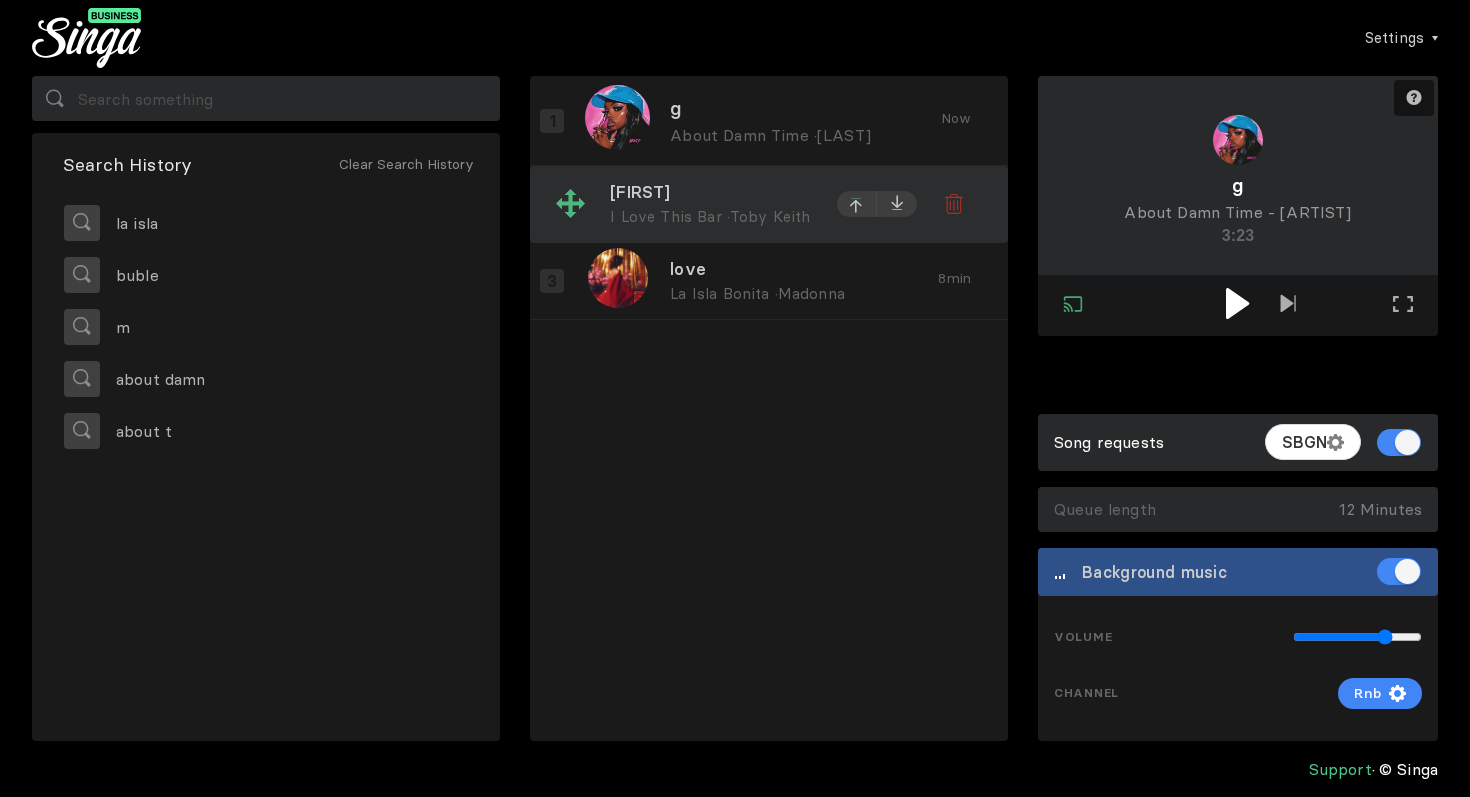 click at bounding box center [857, 206] 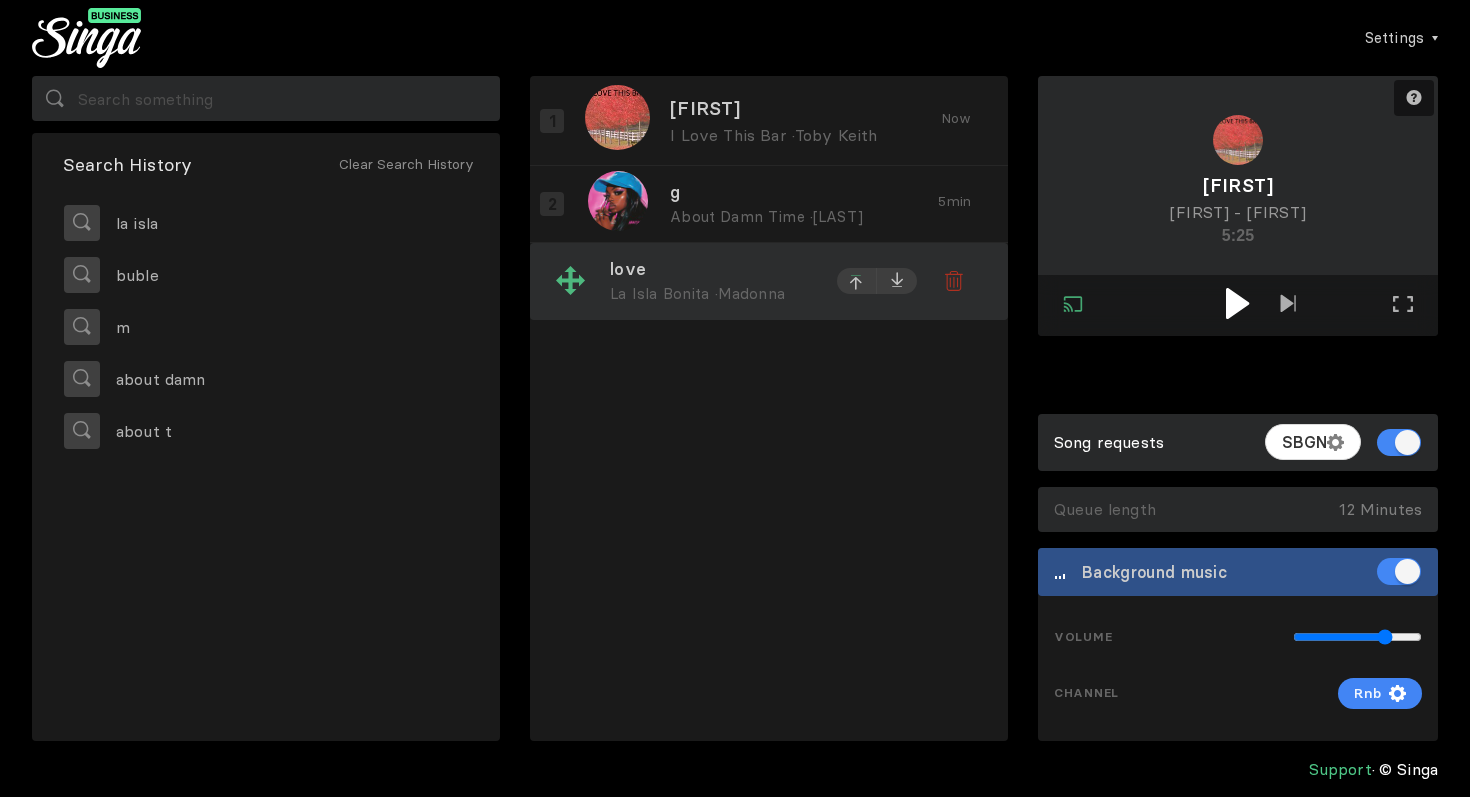 click at bounding box center [857, 123] 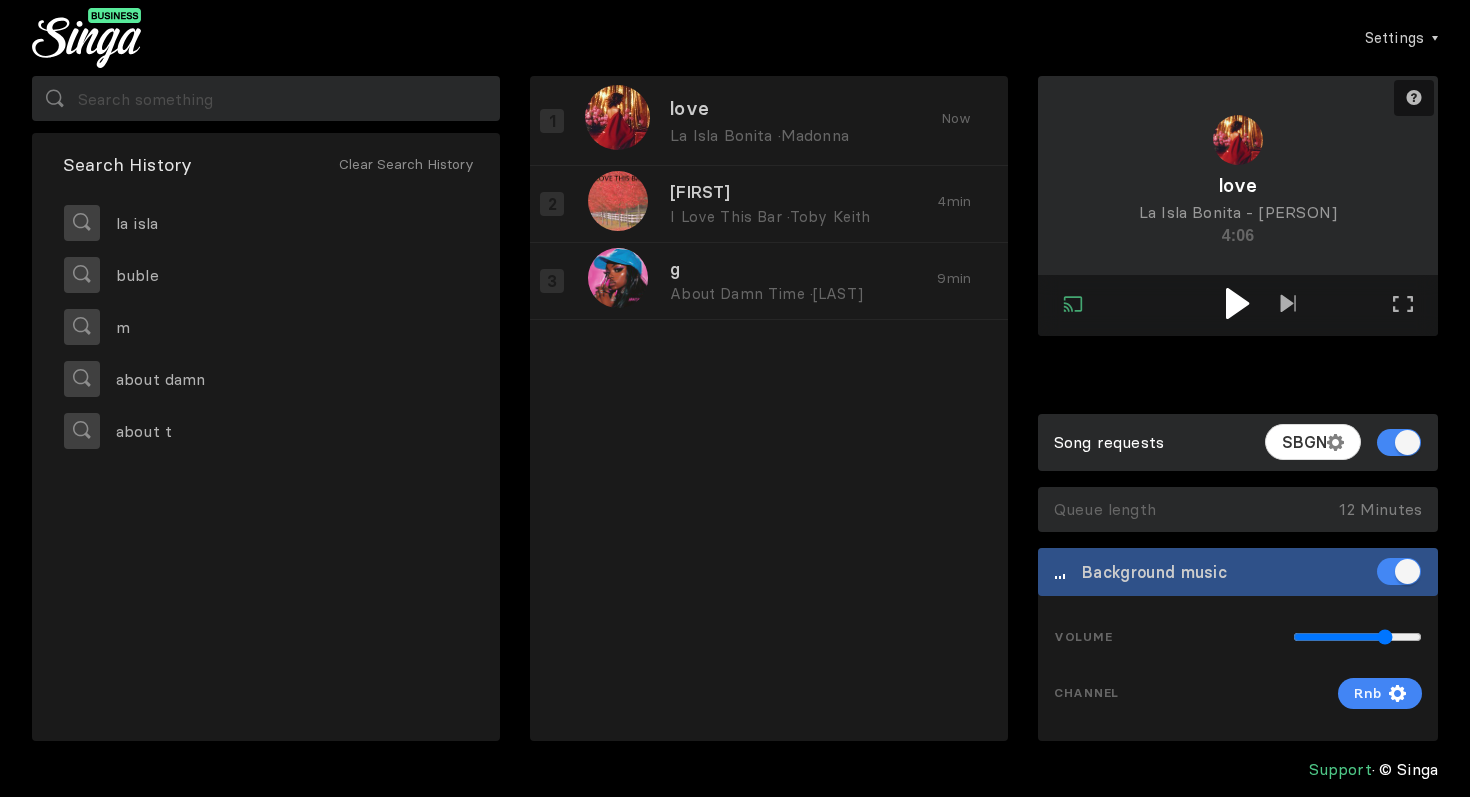 click at bounding box center [1237, 303] 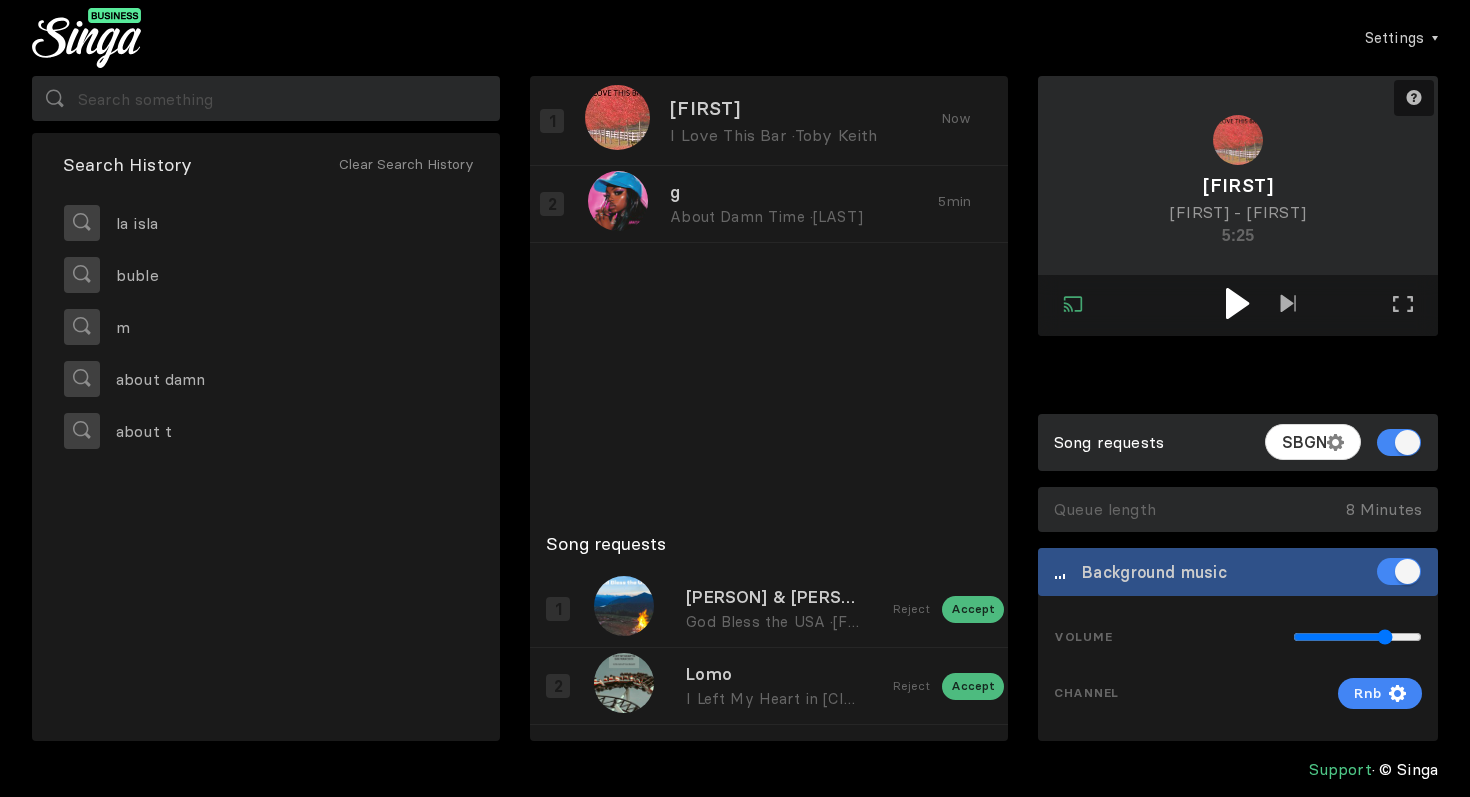 type 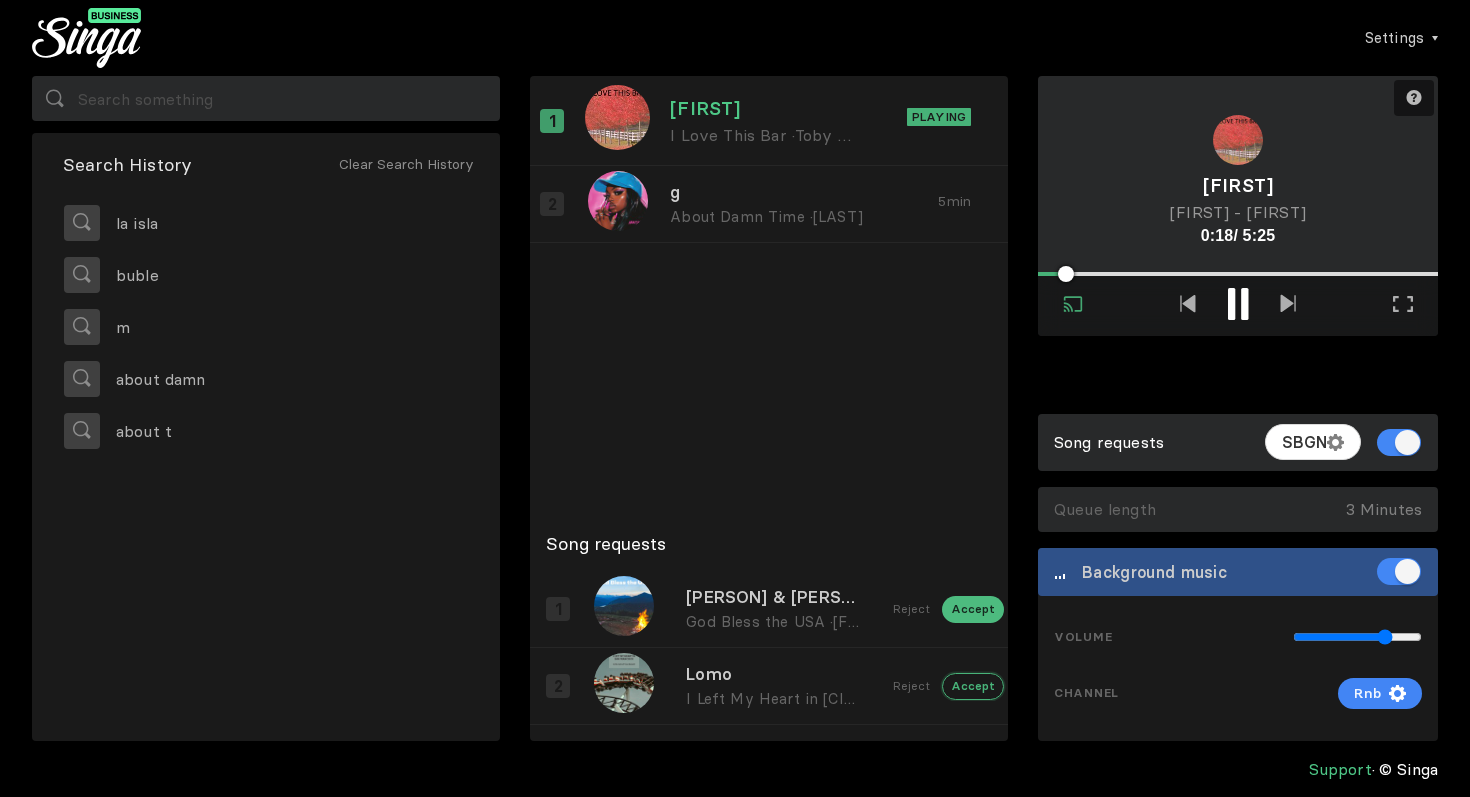 click on "Accept" at bounding box center (973, 609) 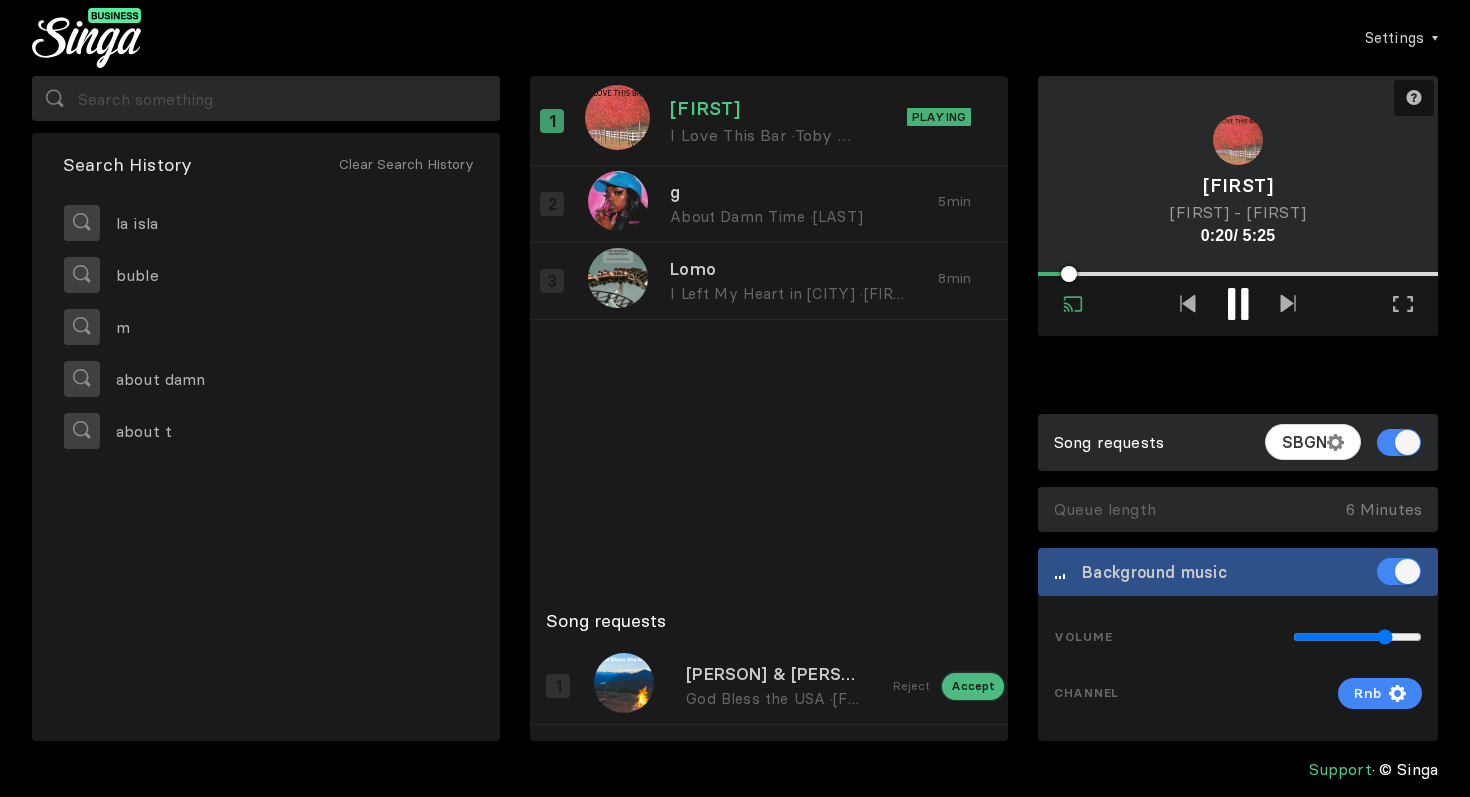 click on "Accept" at bounding box center (973, 686) 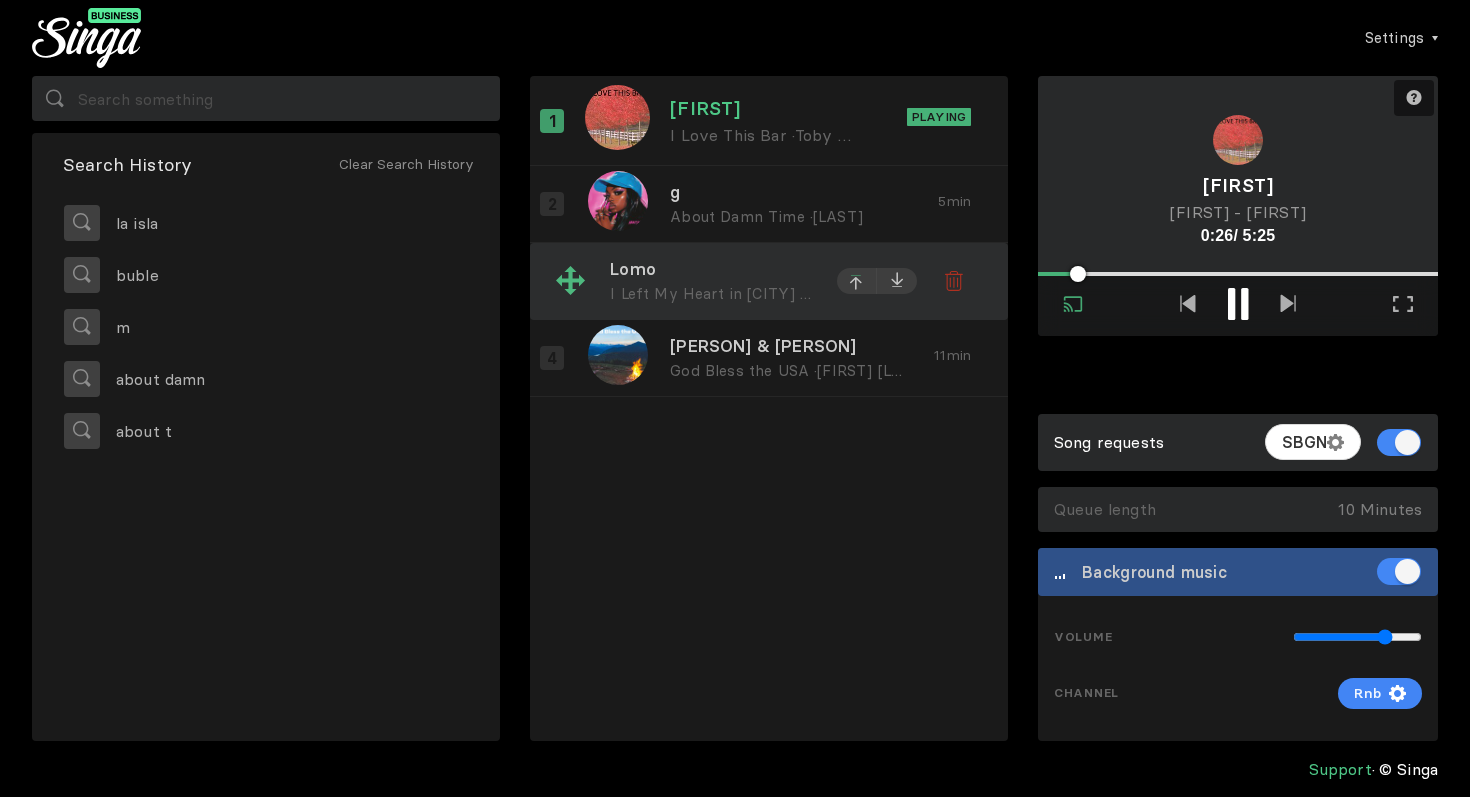 click at bounding box center [857, 281] 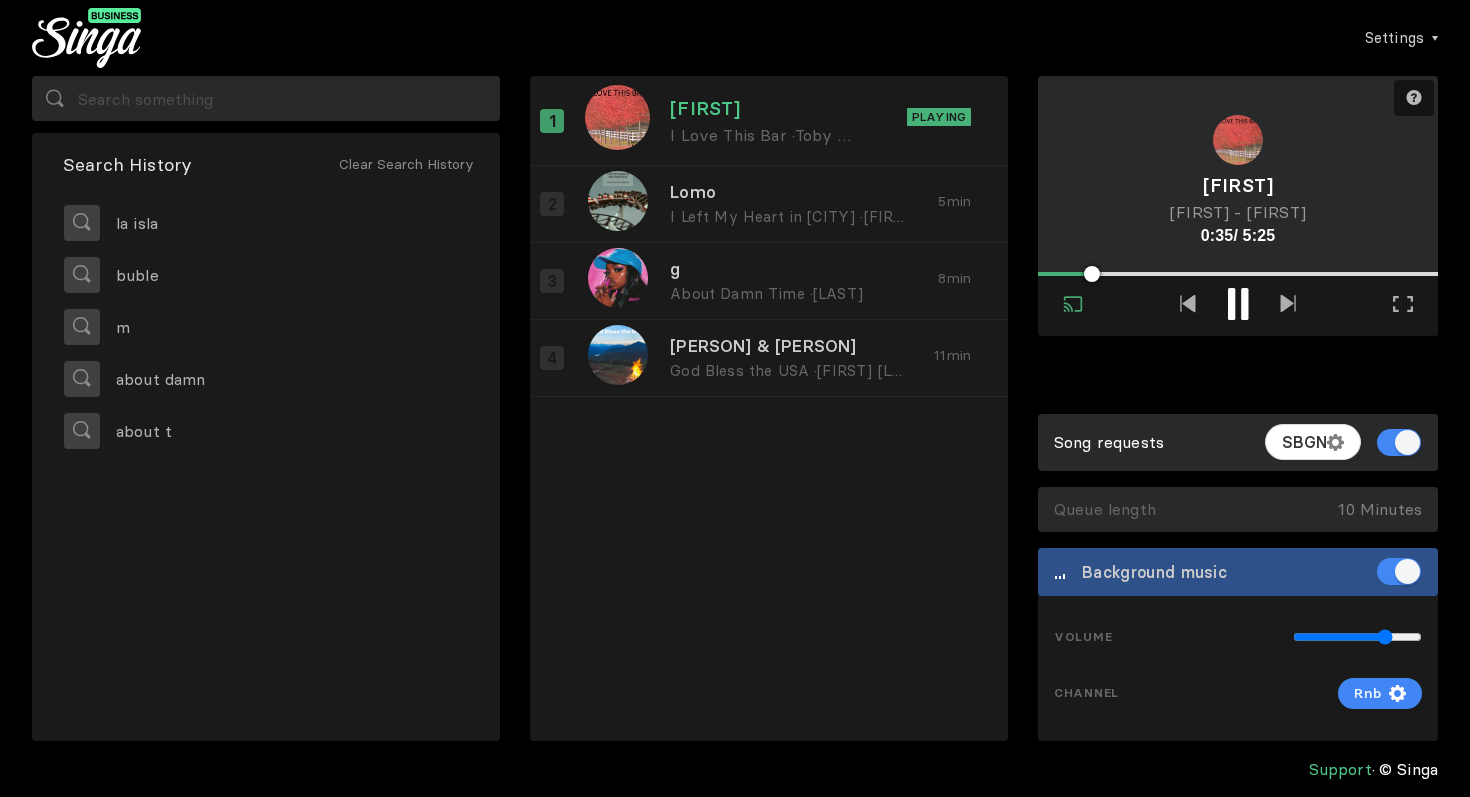 click at bounding box center (1244, 304) 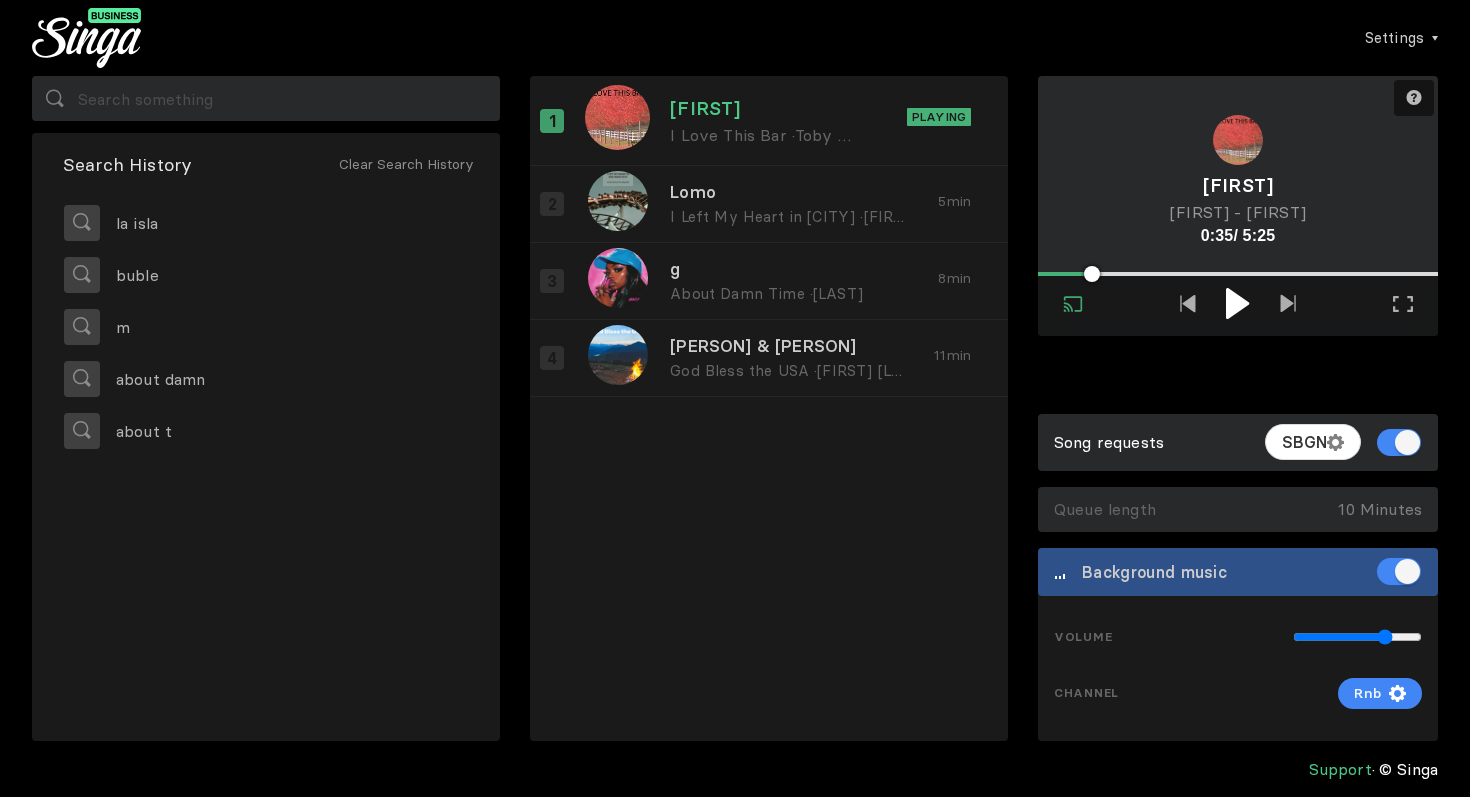 click on "Toby Keith" at bounding box center [836, 135] 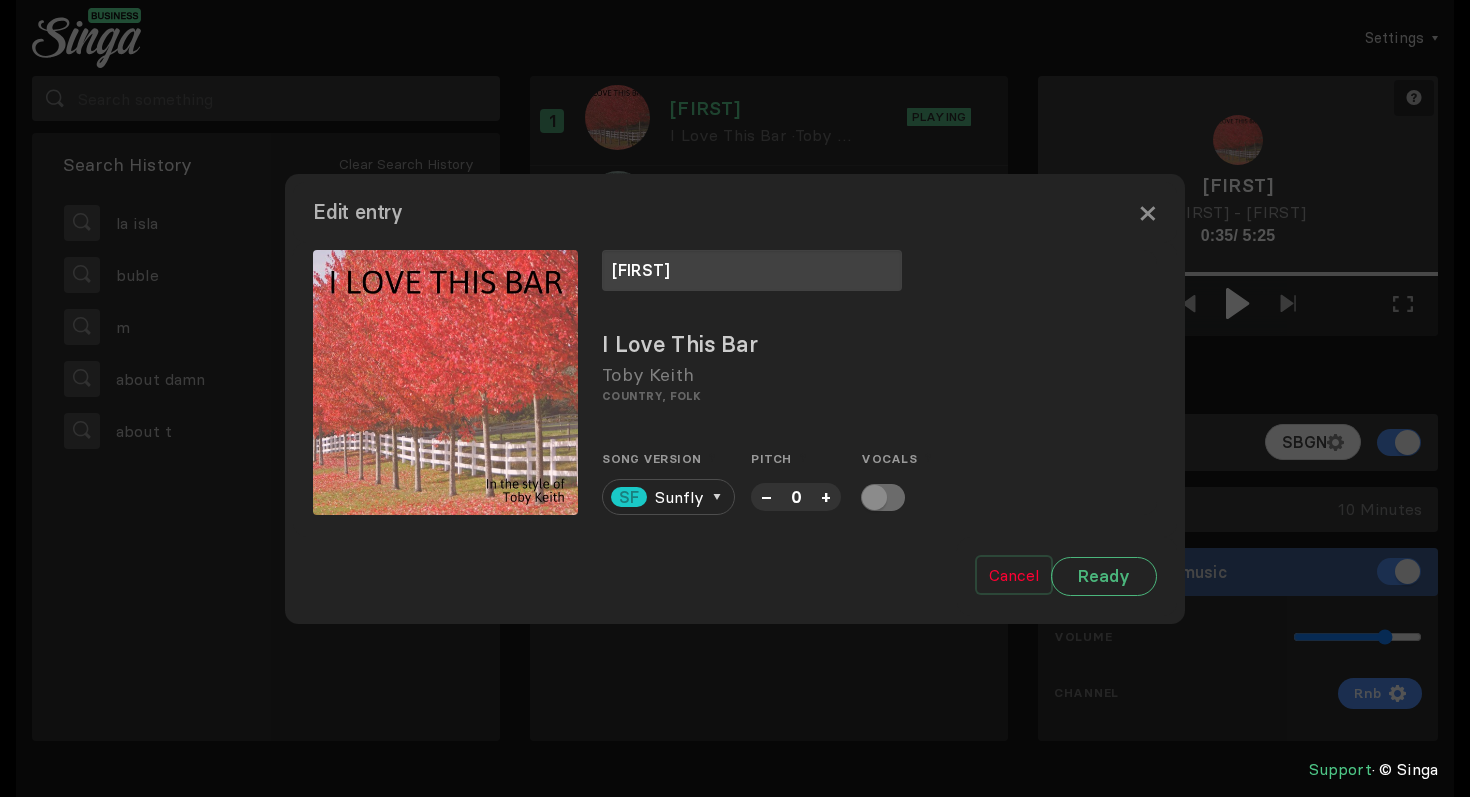 click on "Cancel" at bounding box center [1014, 575] 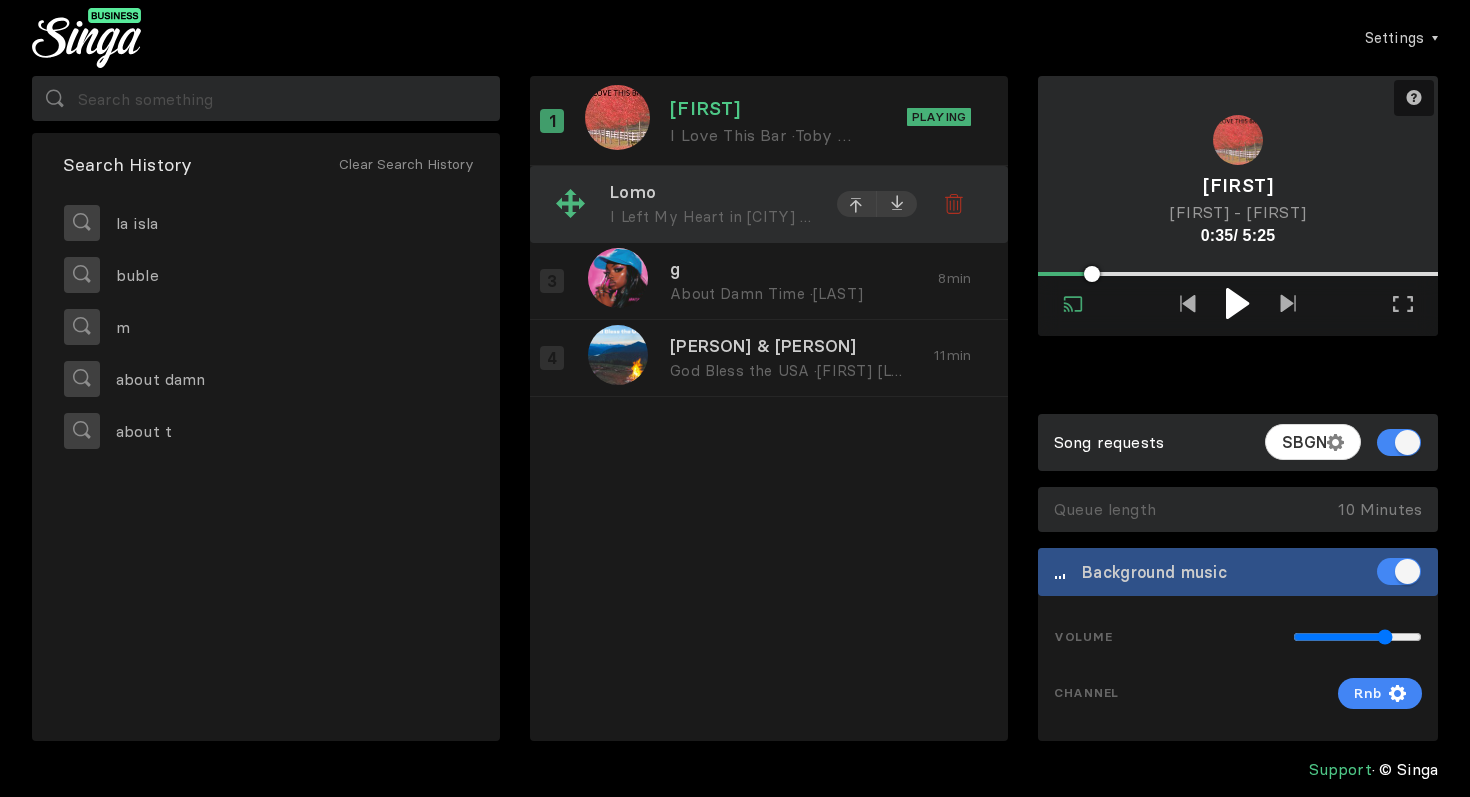 click on "I Left My Heart in [CITY] ·" at bounding box center [710, 216] 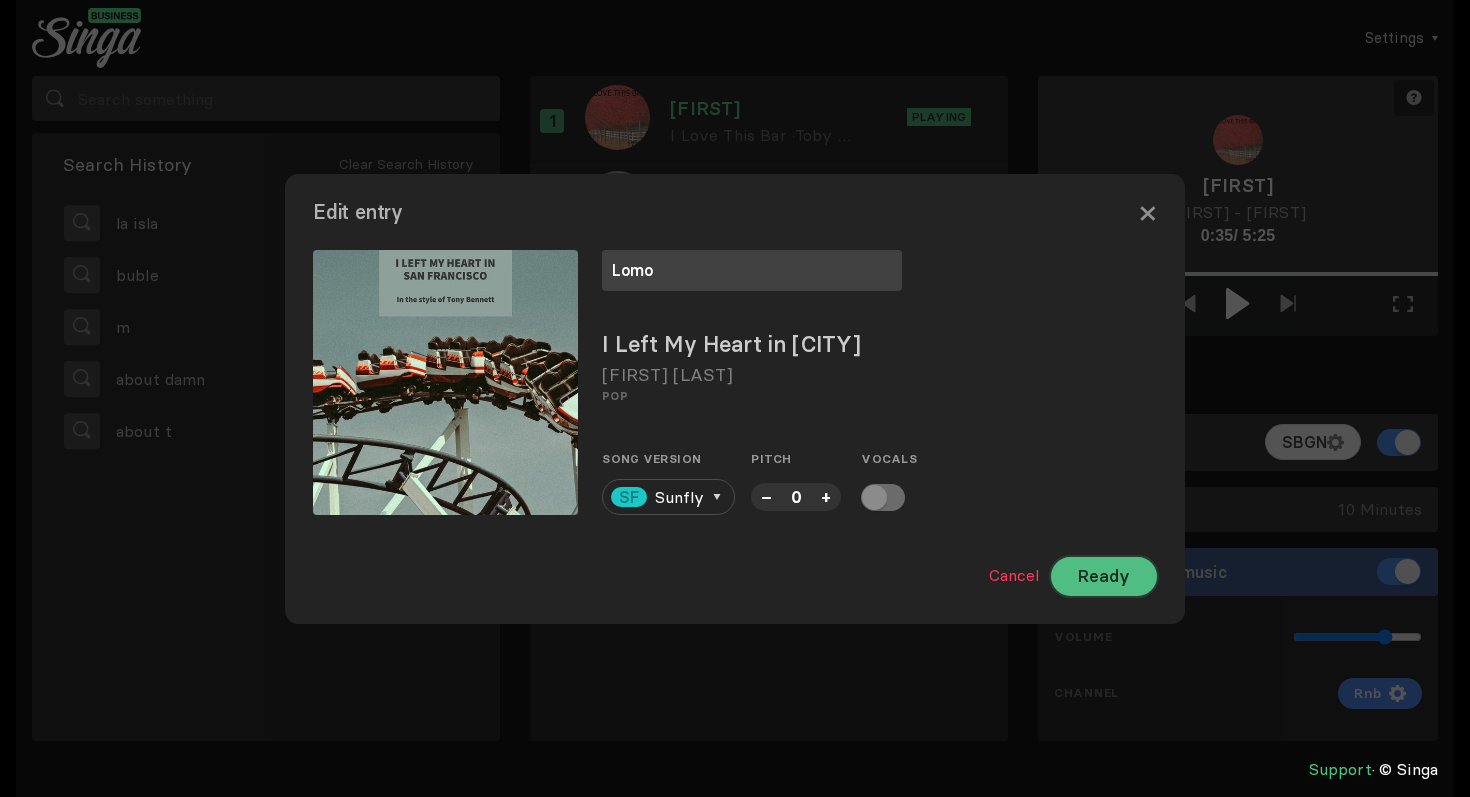 click on "Ready" at bounding box center [1104, 576] 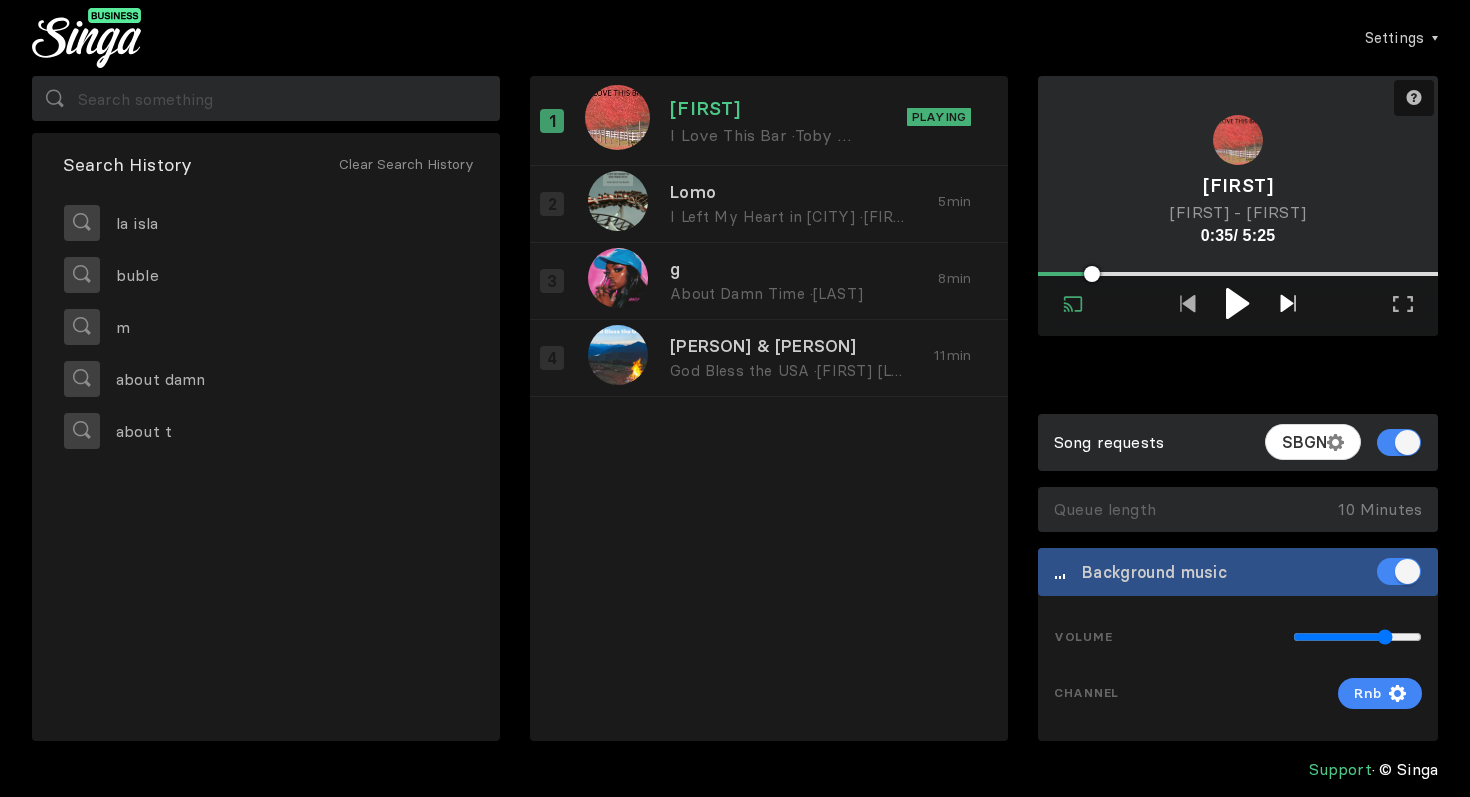 click at bounding box center (1288, 303) 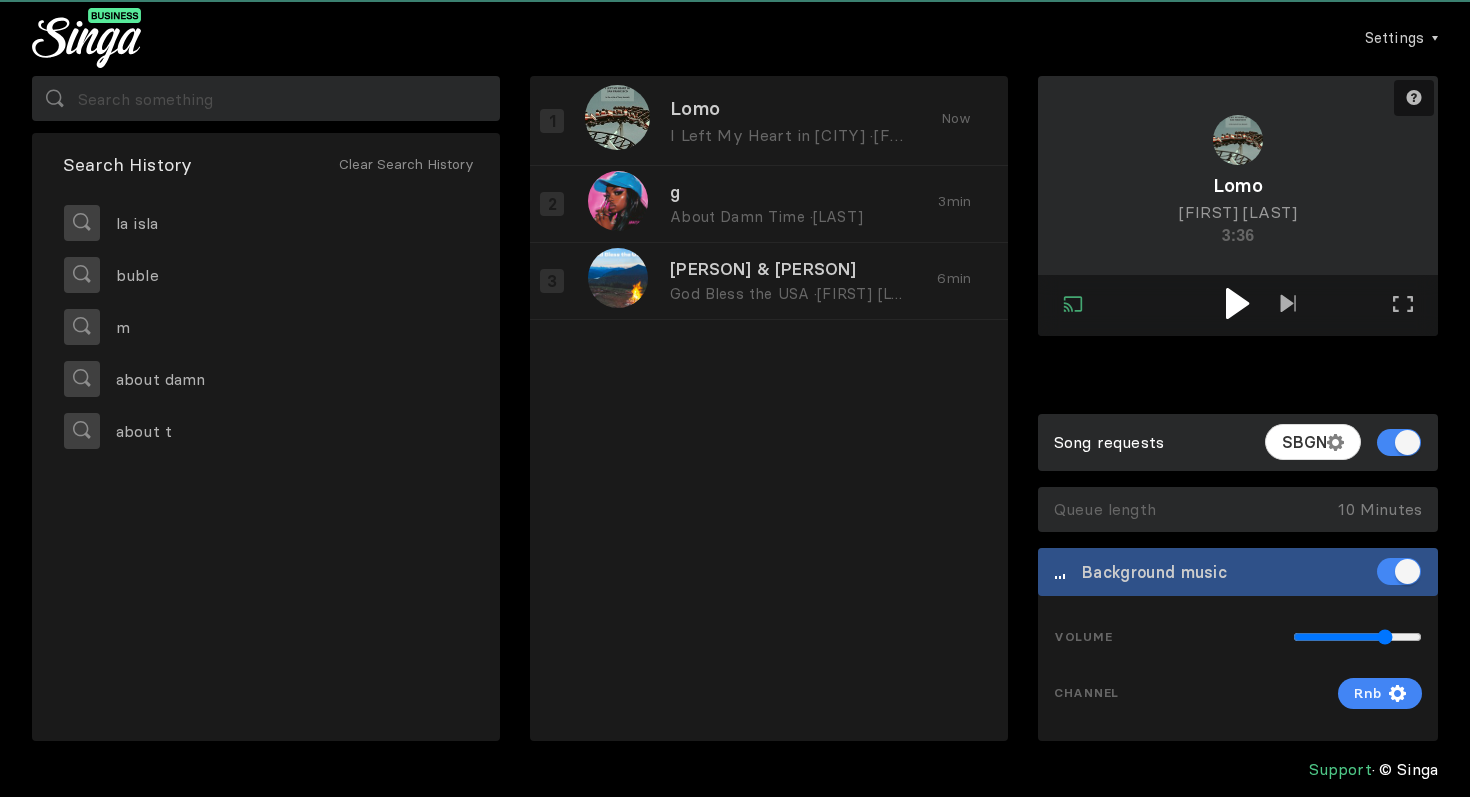 click at bounding box center (1237, 303) 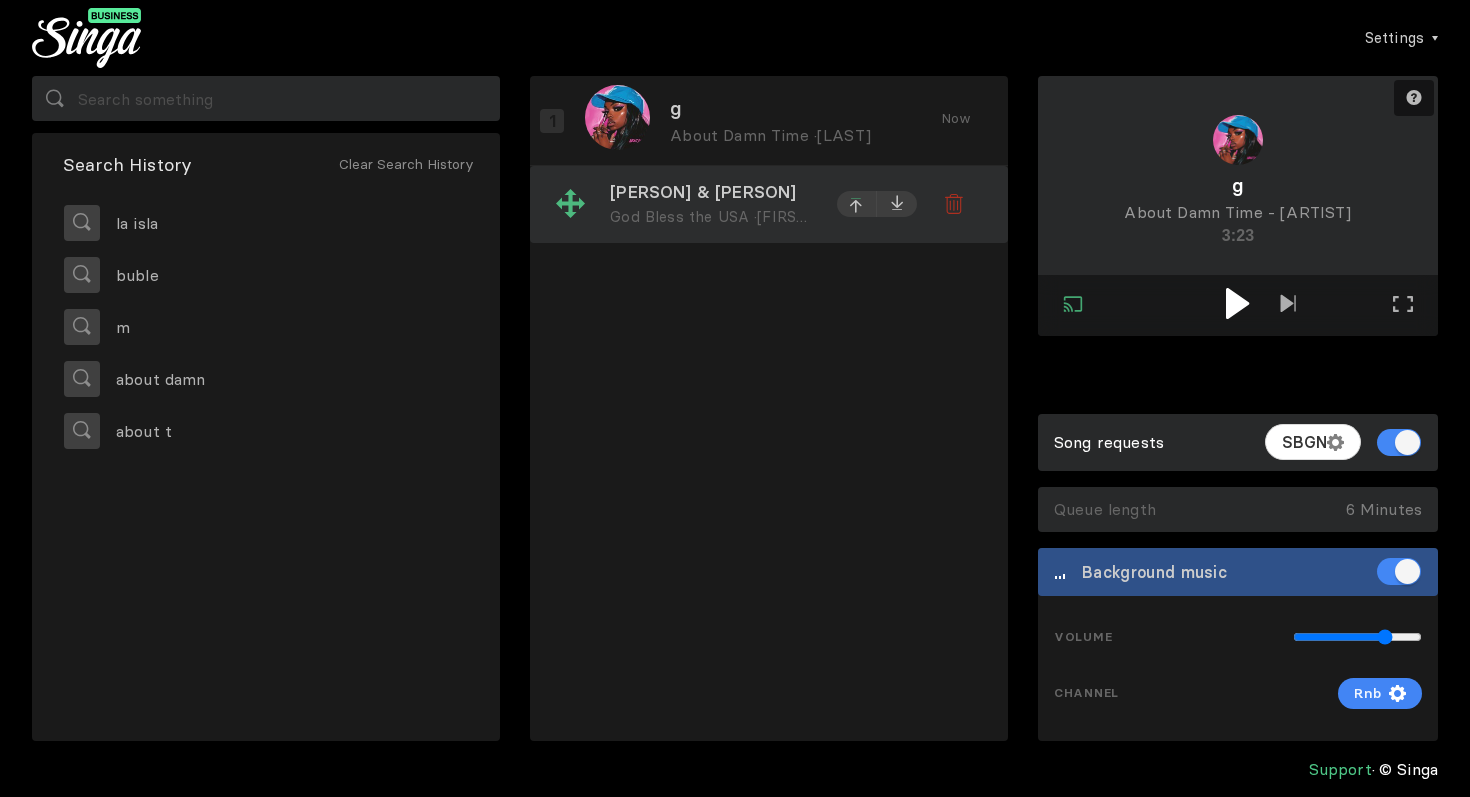 click at bounding box center (857, 204) 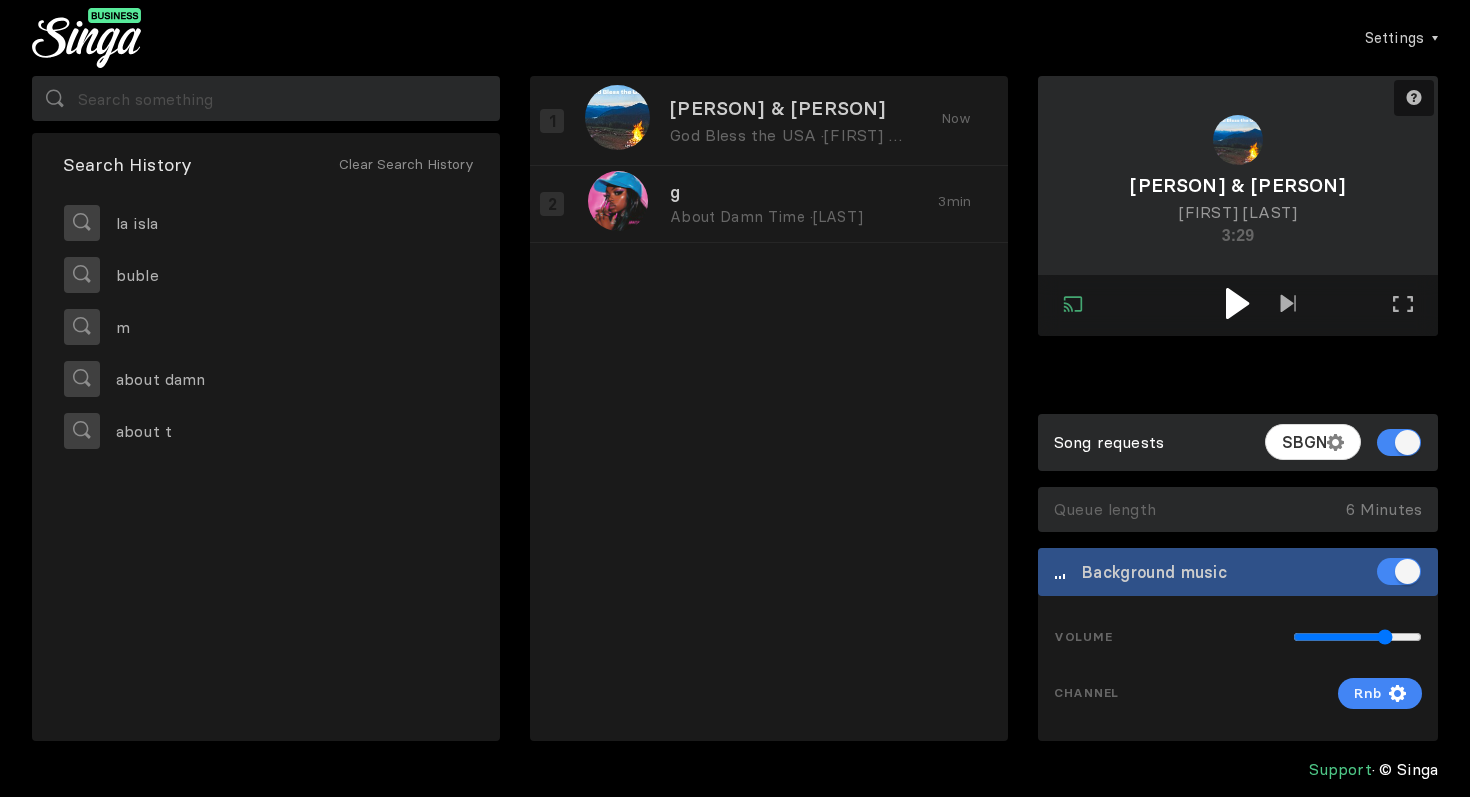 click at bounding box center [1237, 303] 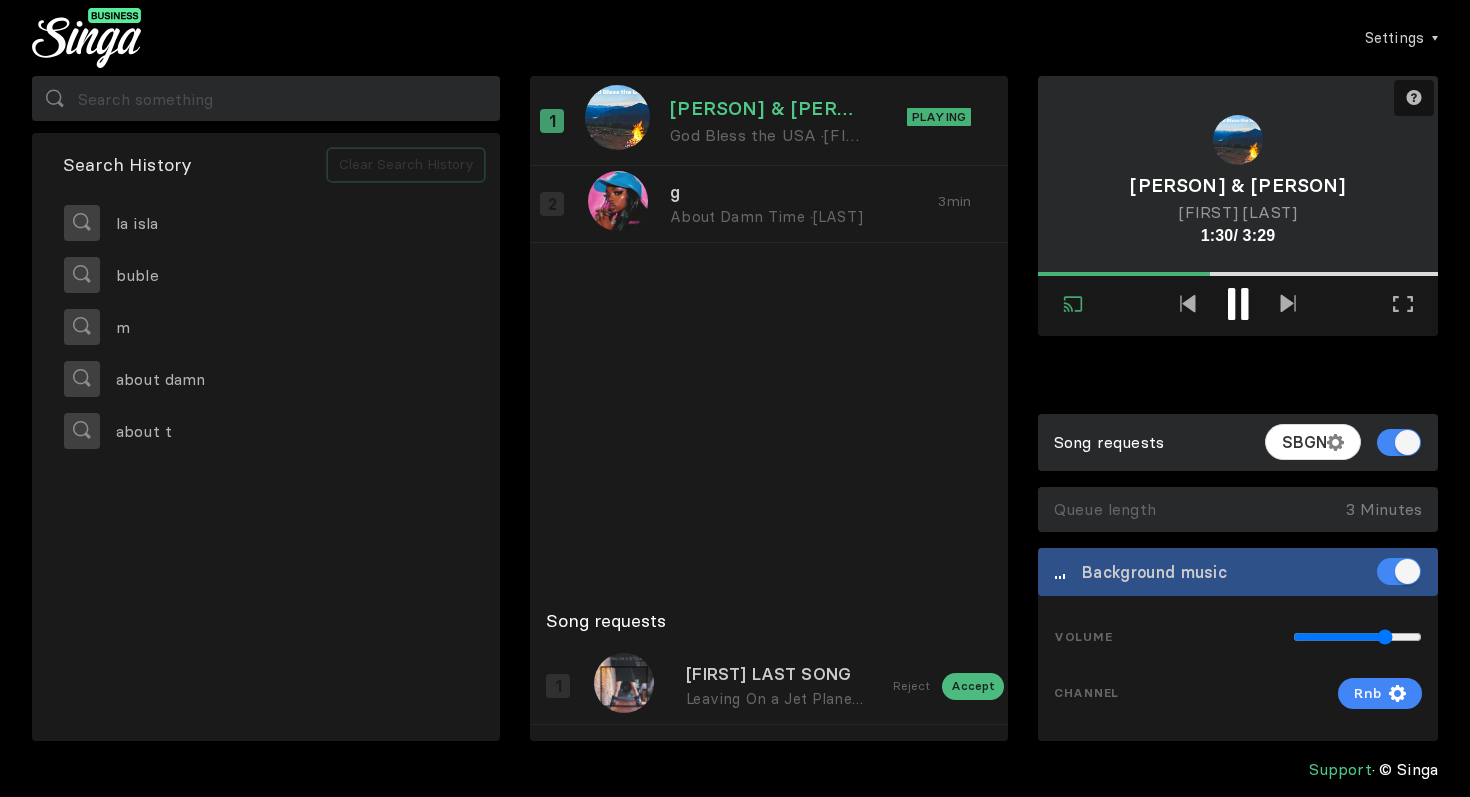 click on "Clear Search History" at bounding box center (406, 165) 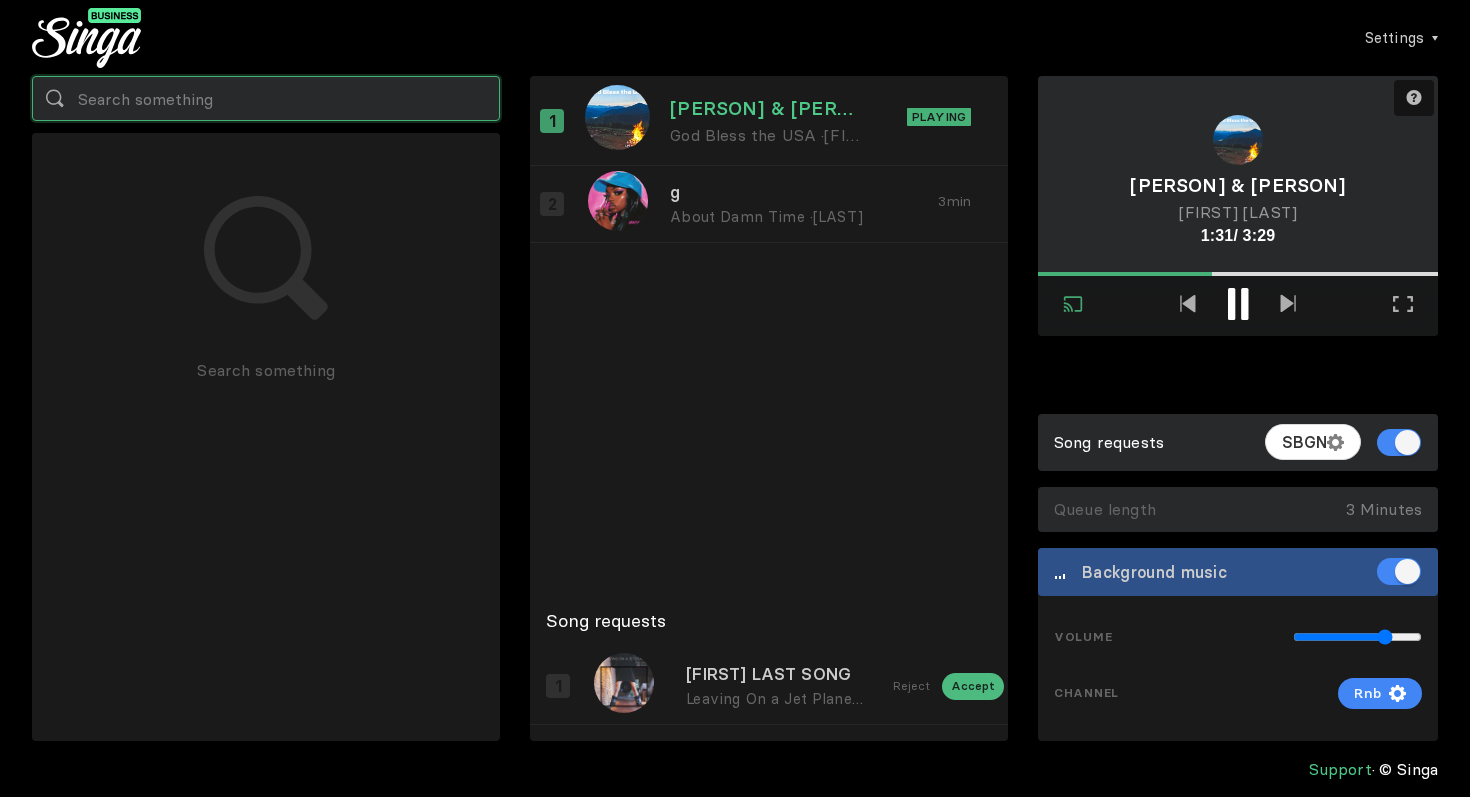 click at bounding box center (266, 98) 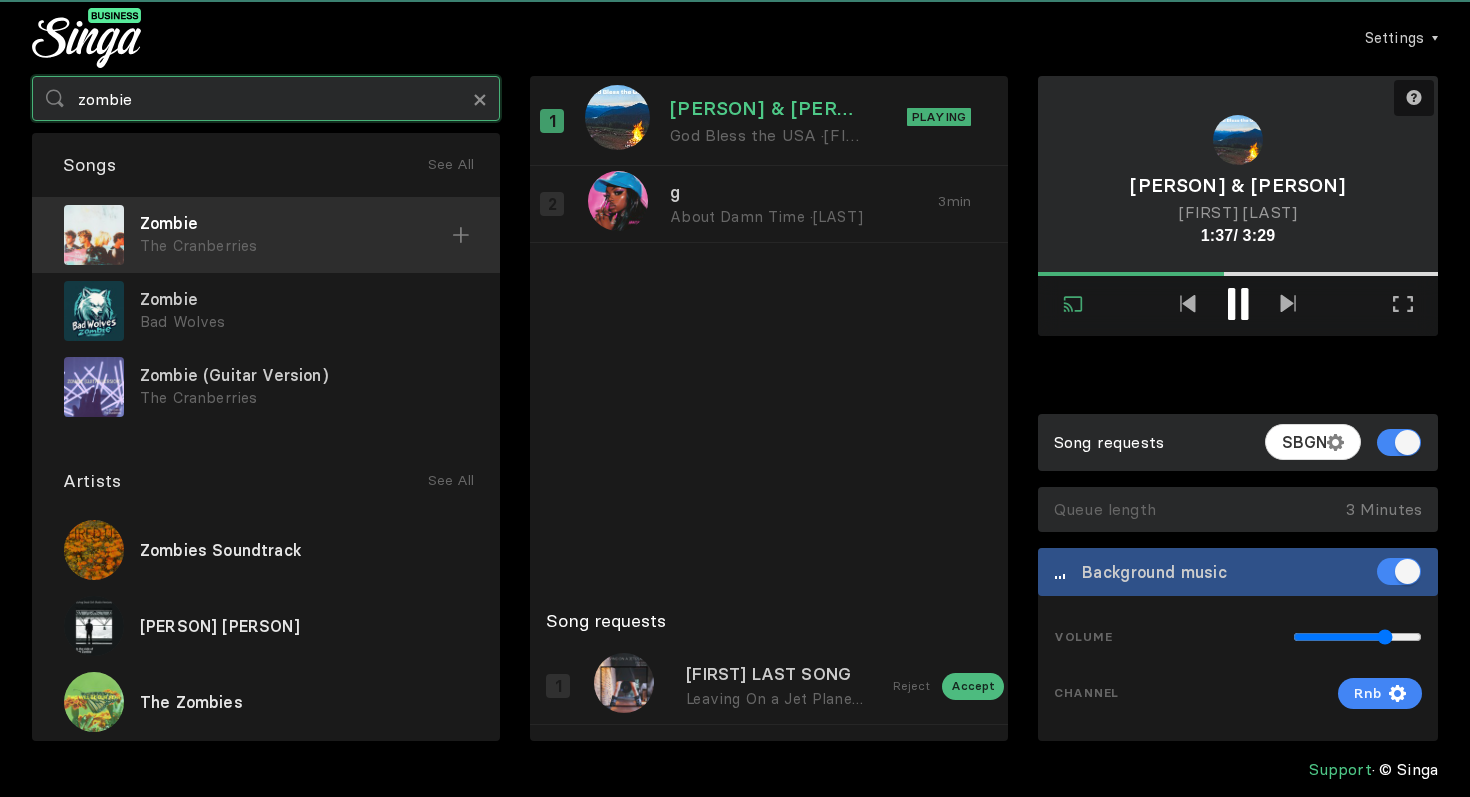 type on "zombie" 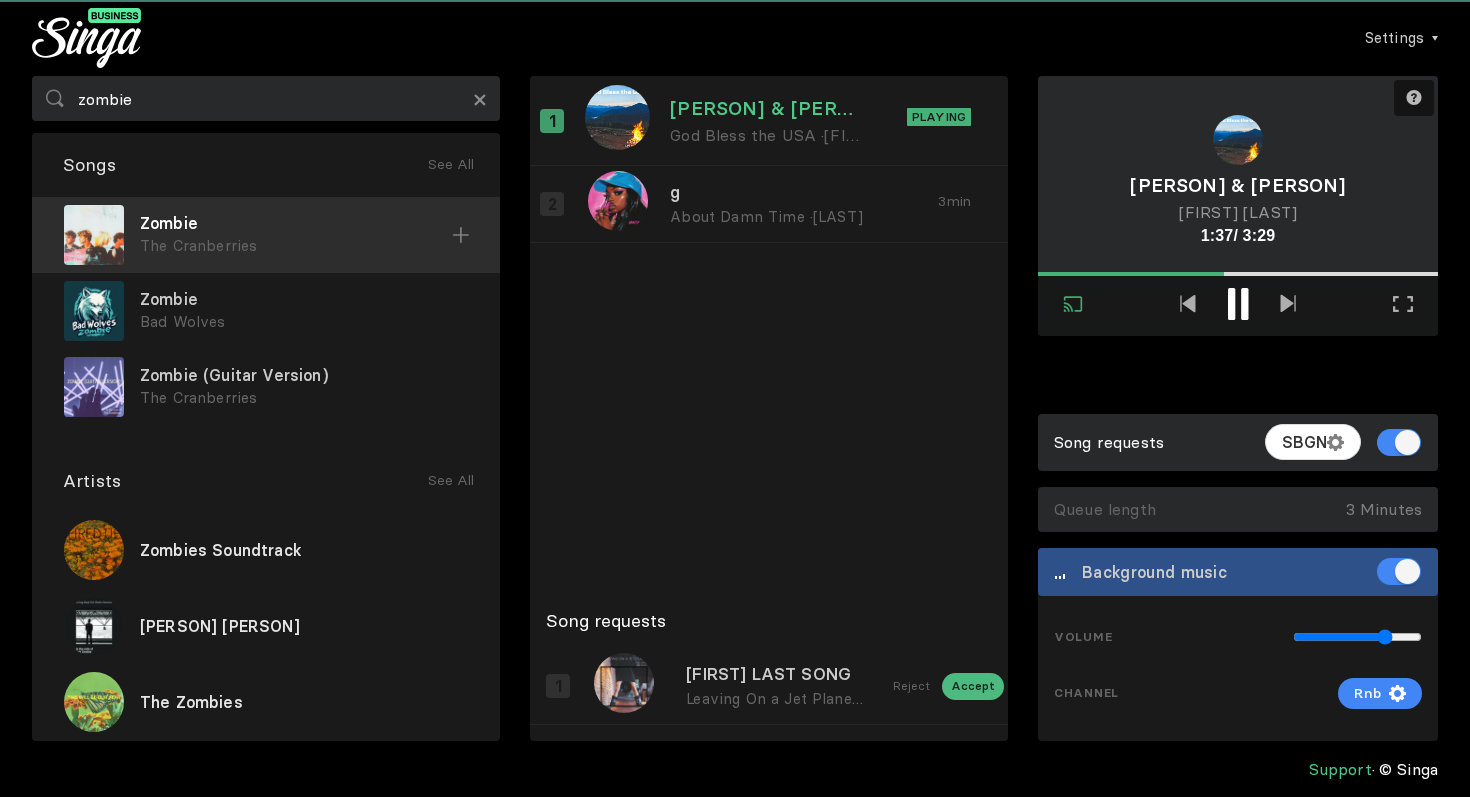click on "Zombie" at bounding box center [304, 223] 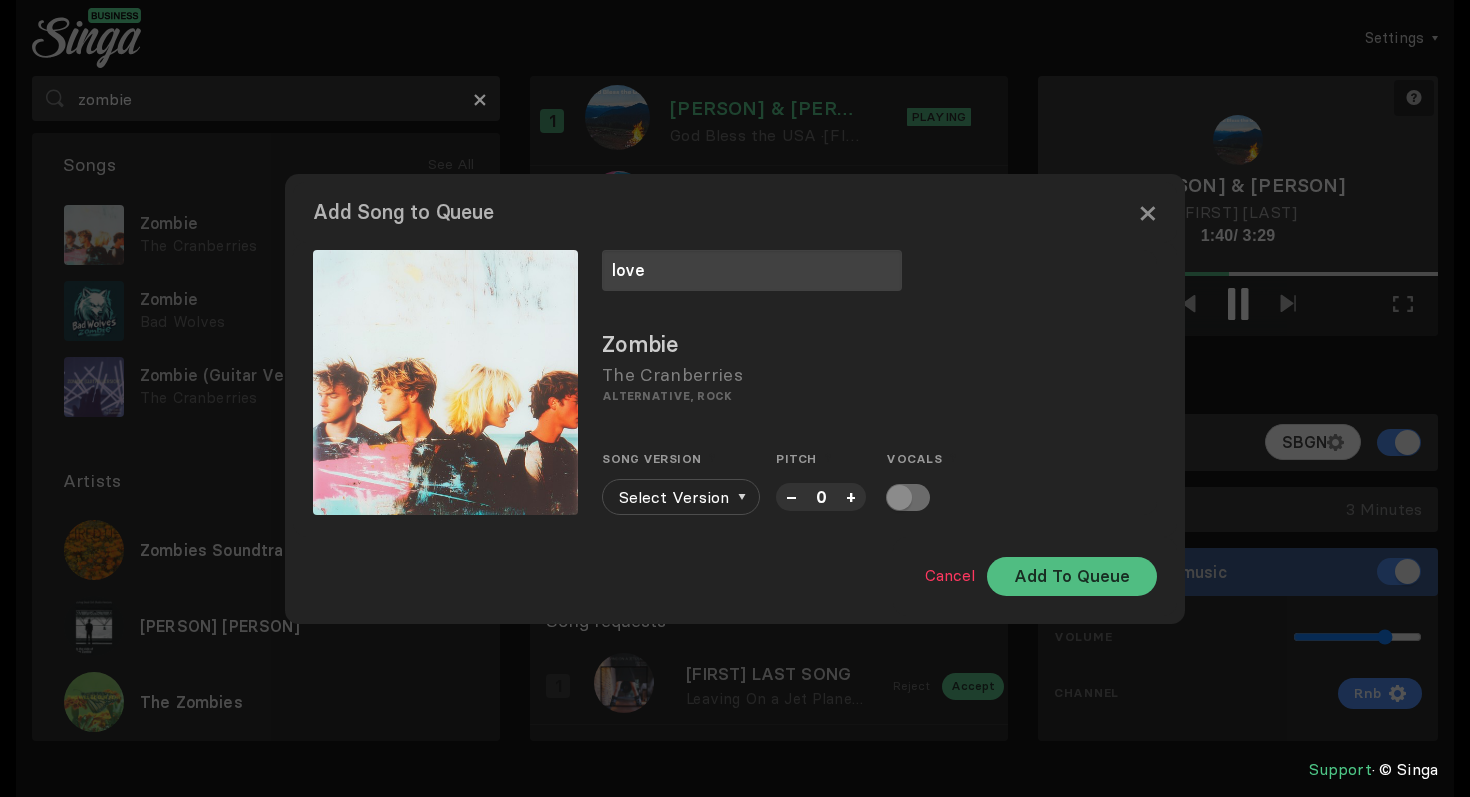 type on "love" 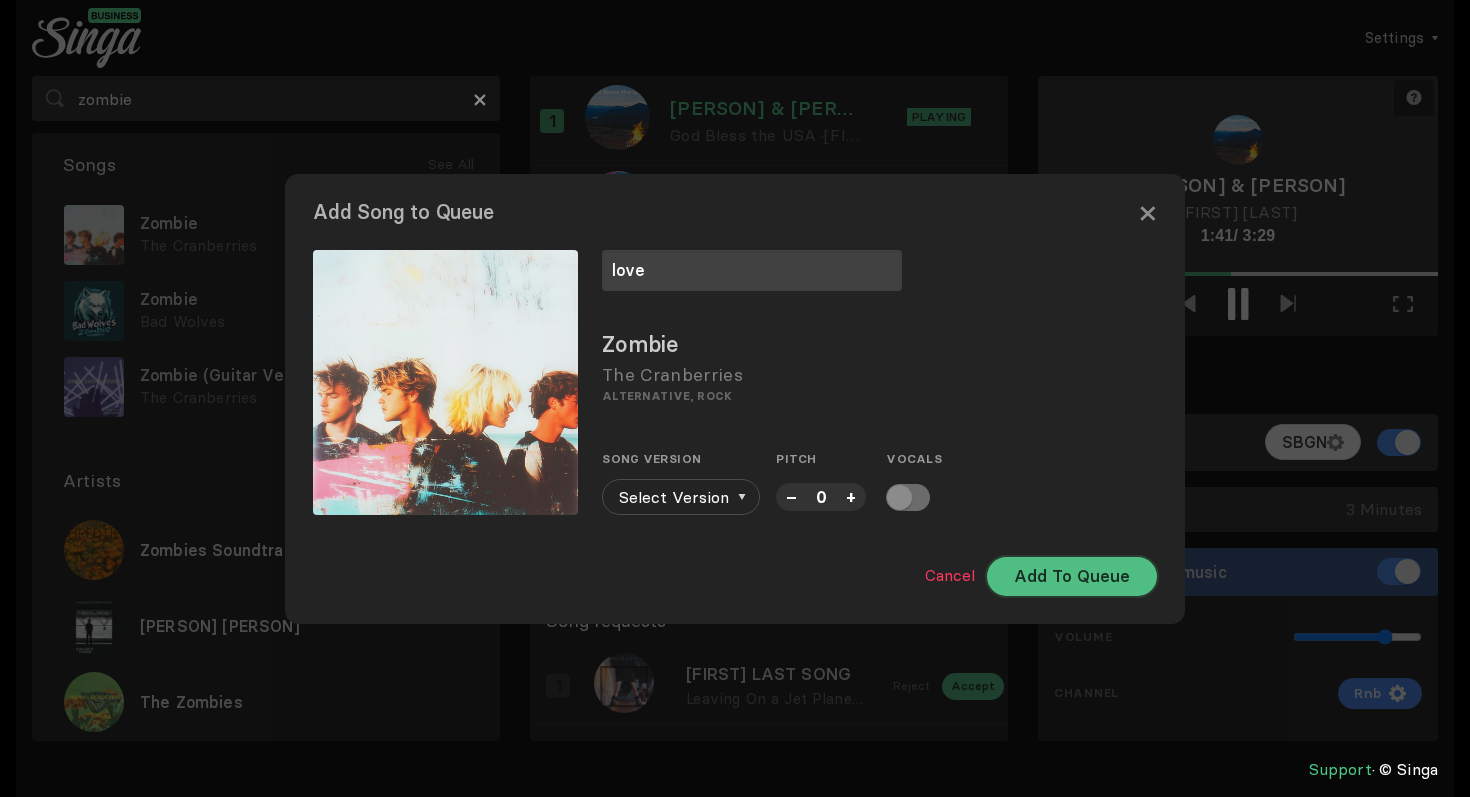 click on "Add To Queue" at bounding box center [1072, 576] 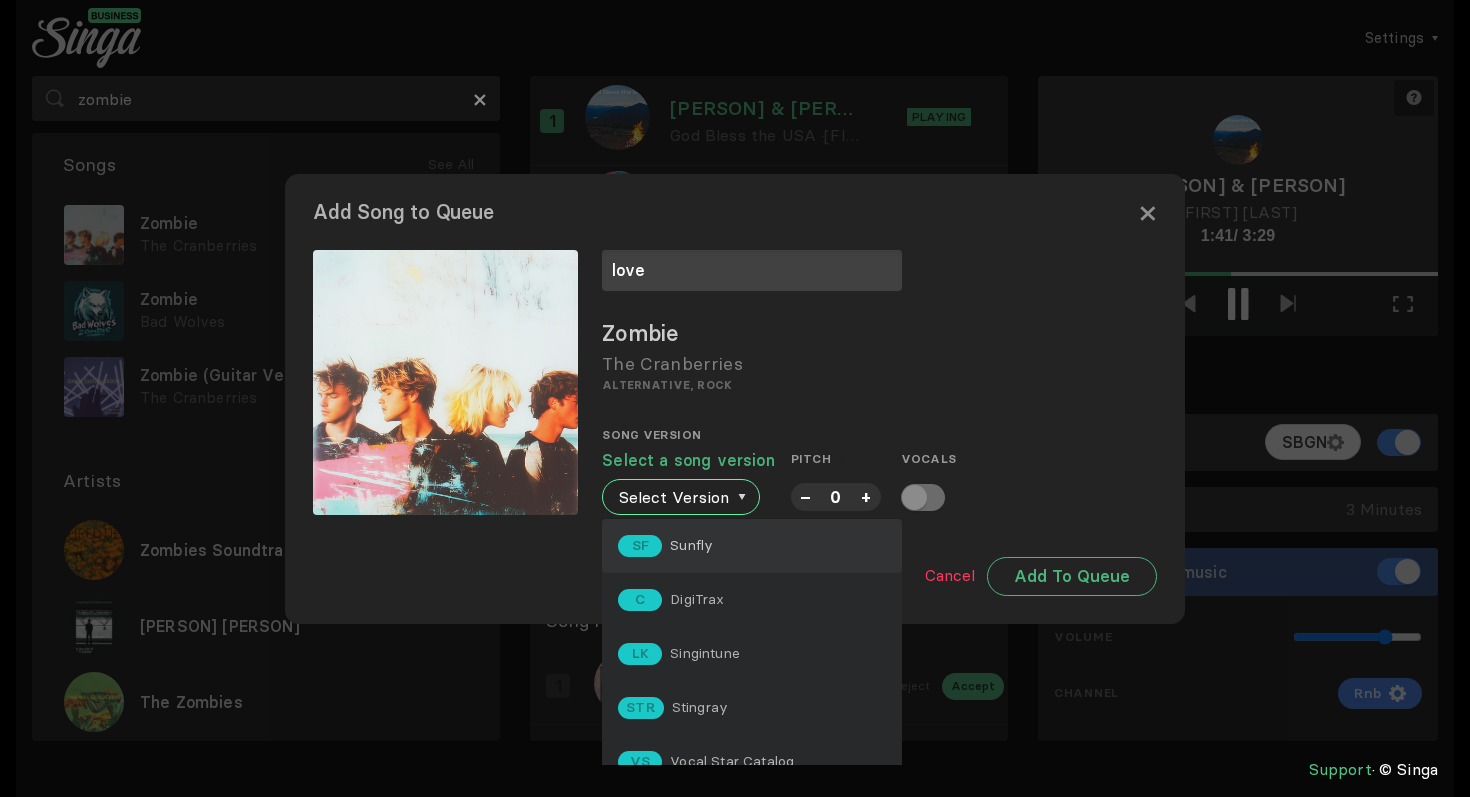 click on "SF Sunfly" at bounding box center [752, 546] 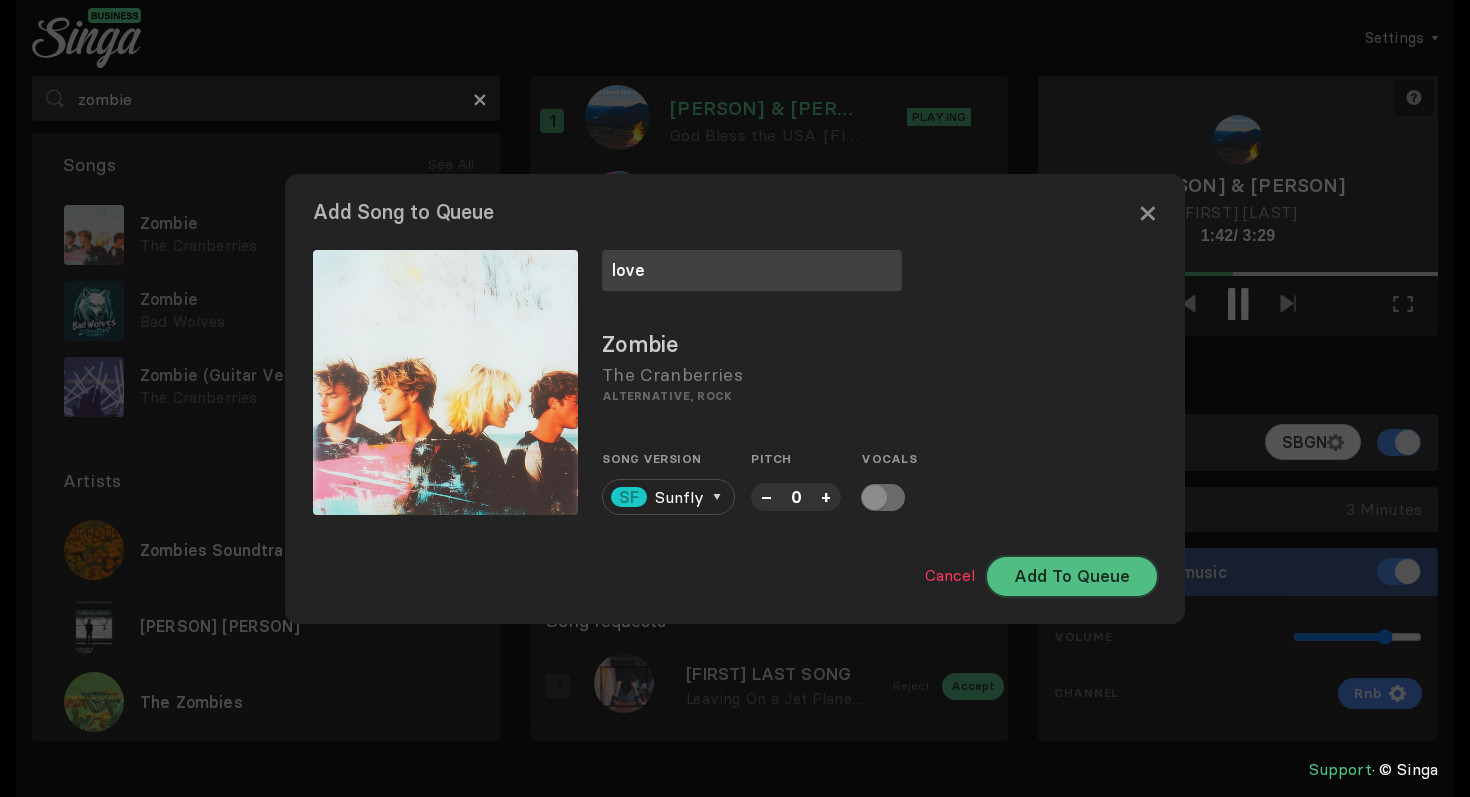 click on "Add To Queue" at bounding box center [1072, 576] 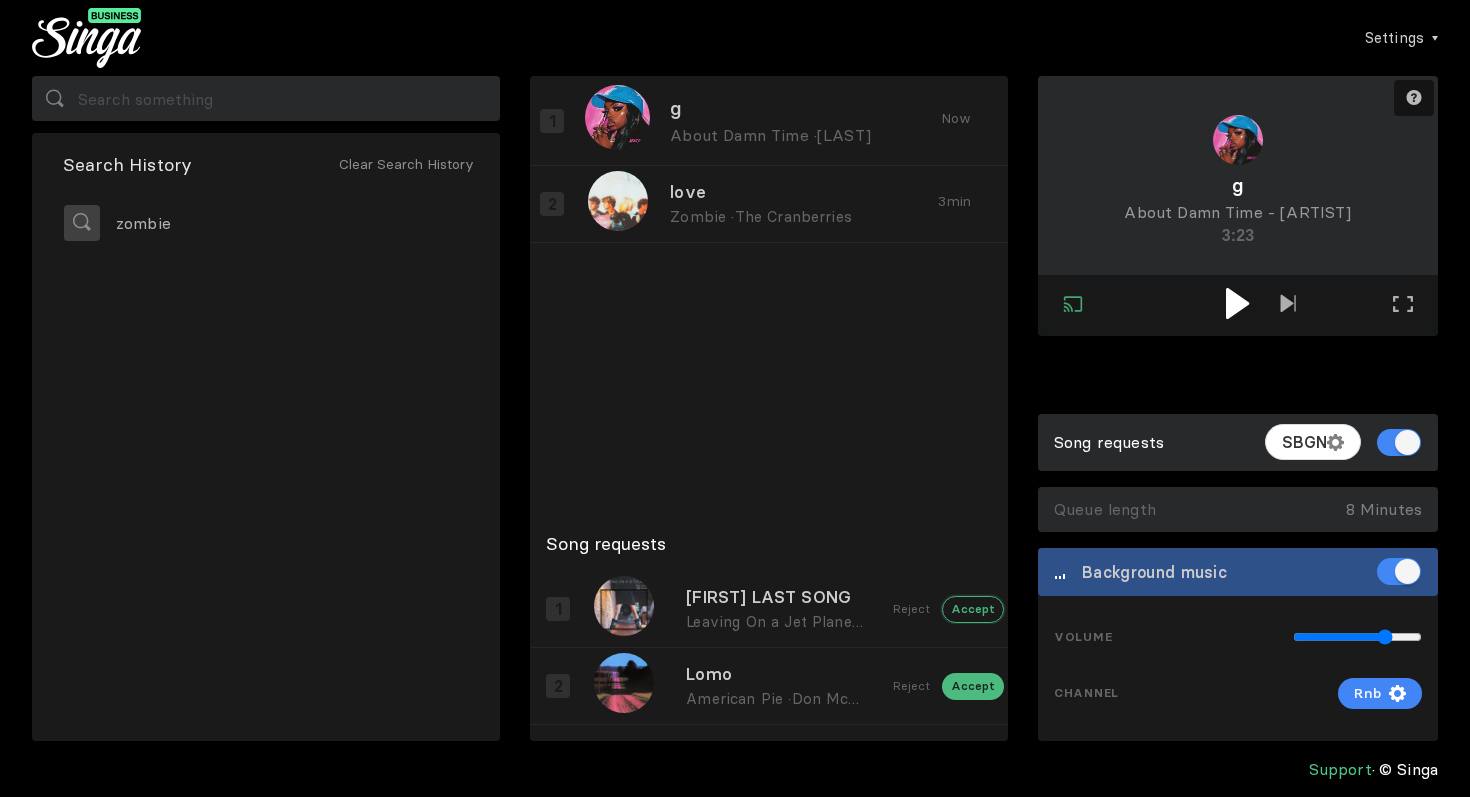 click on "Accept" at bounding box center [973, 609] 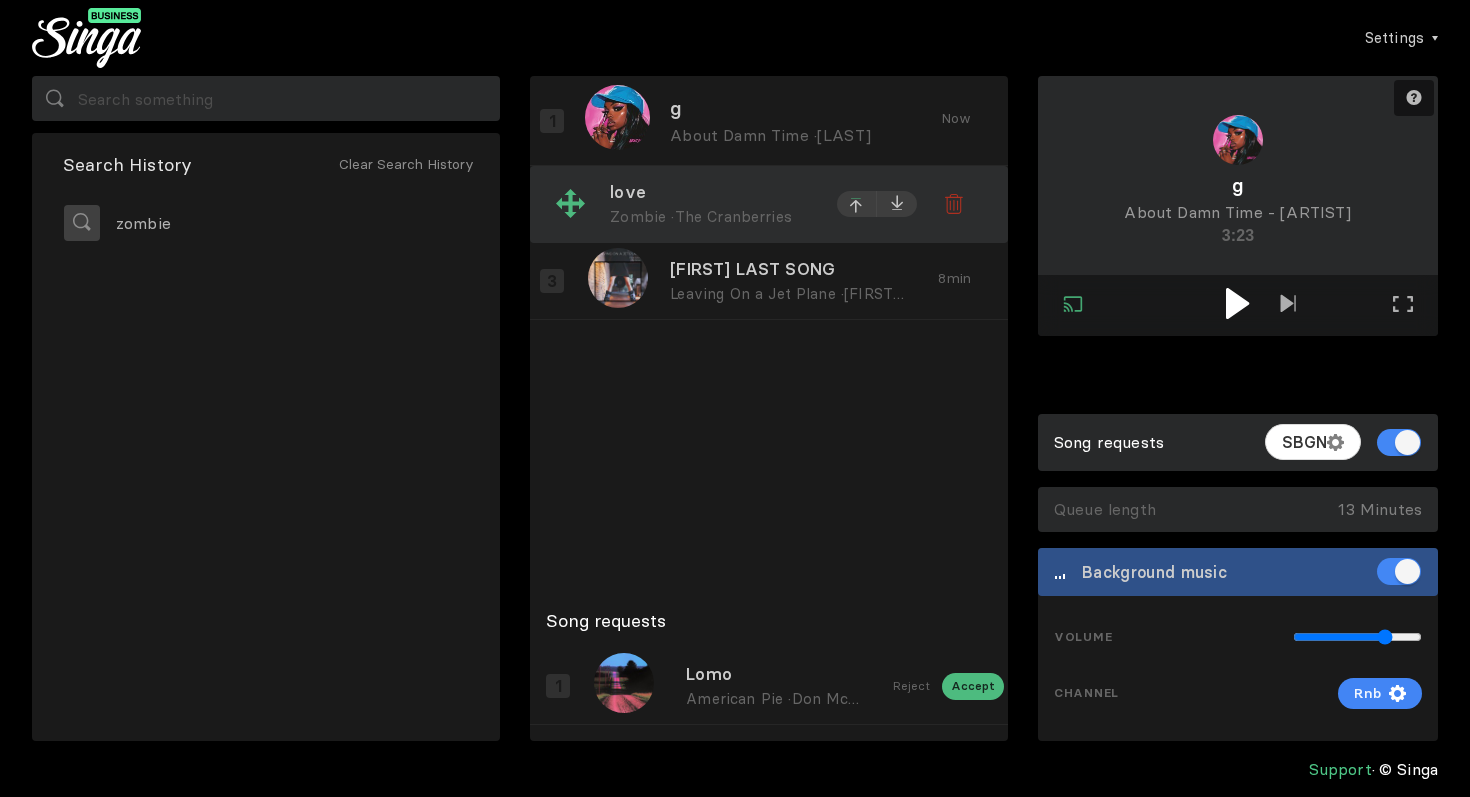 click at bounding box center [857, 204] 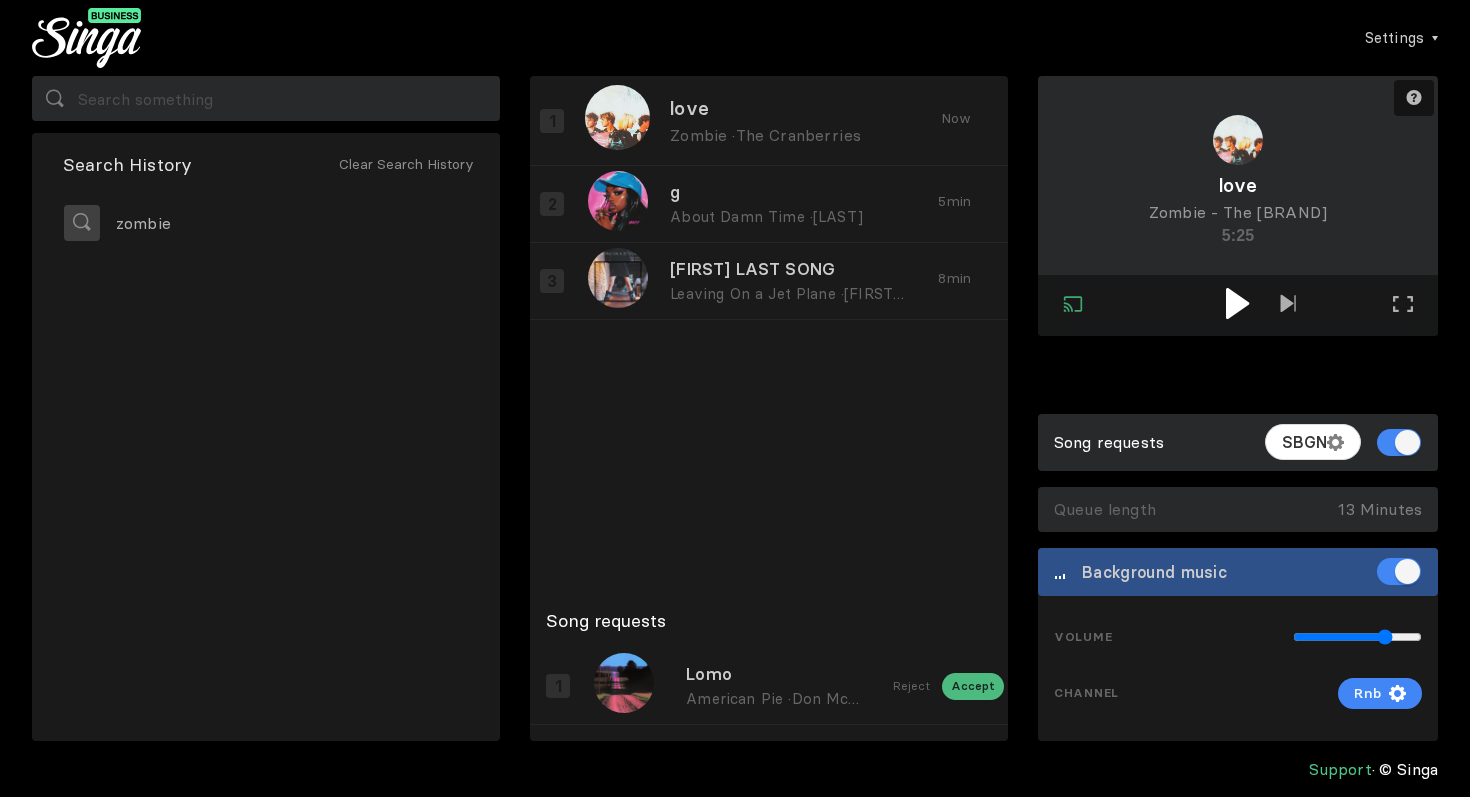 click at bounding box center (1237, 303) 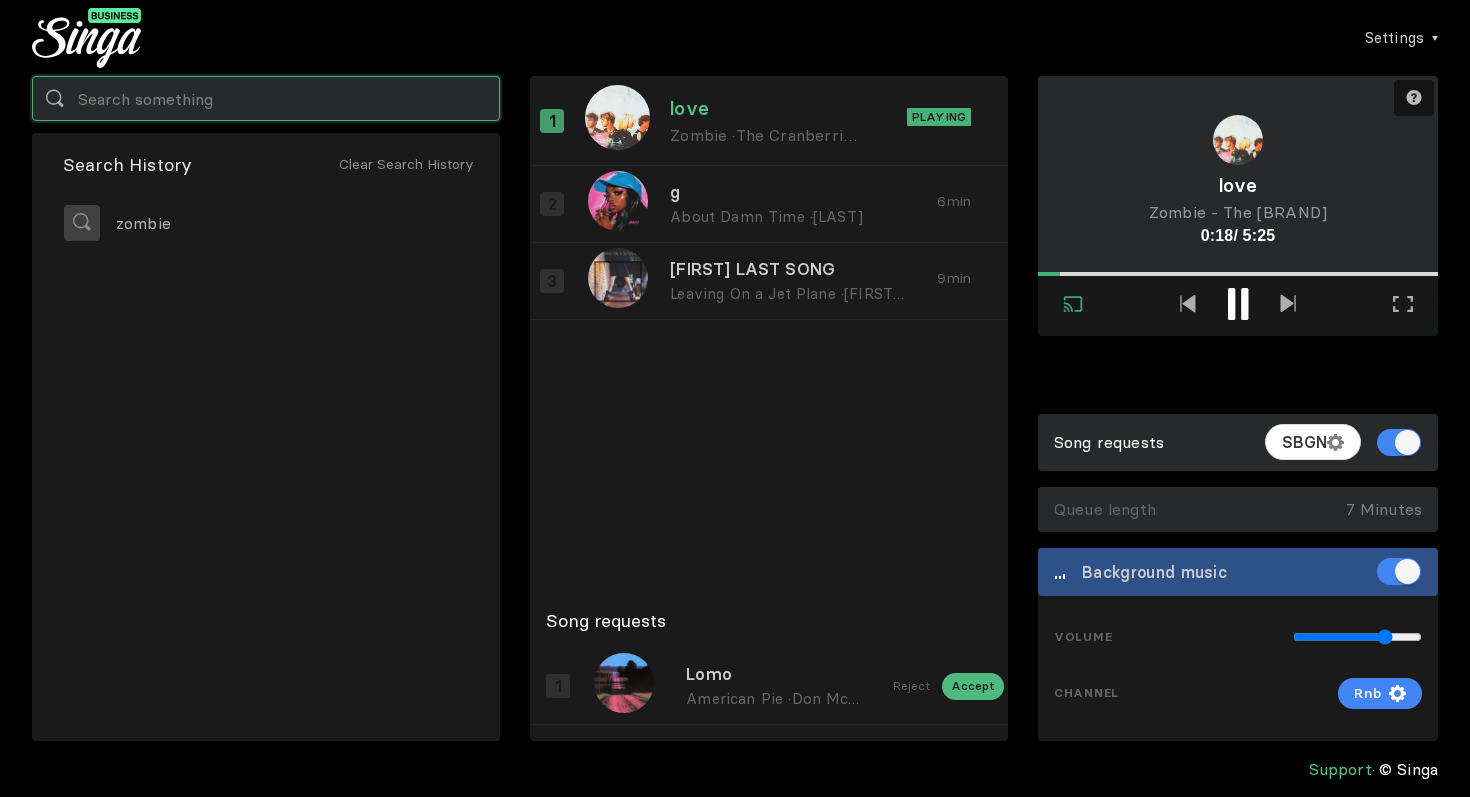 click at bounding box center (266, 98) 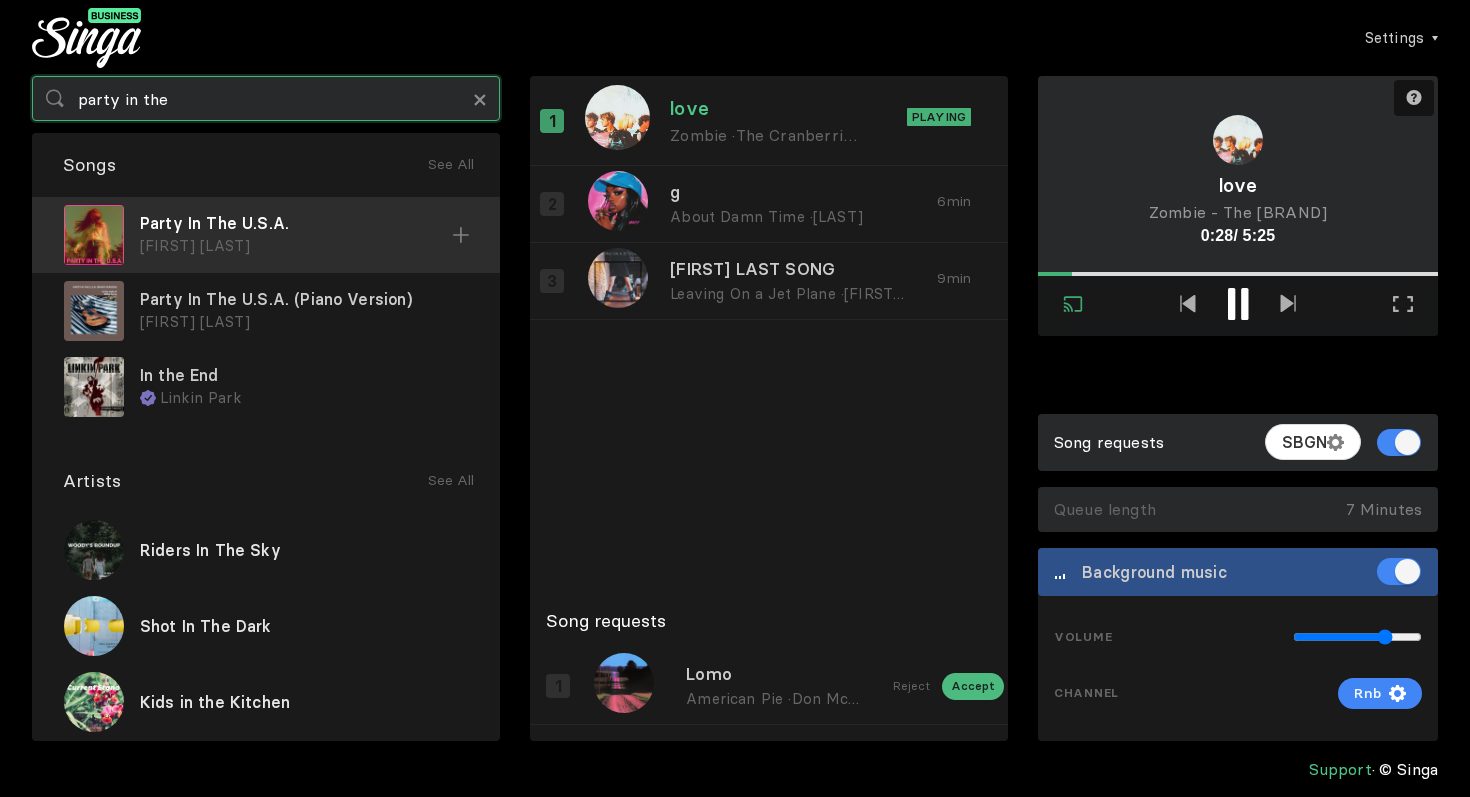 type on "party in the" 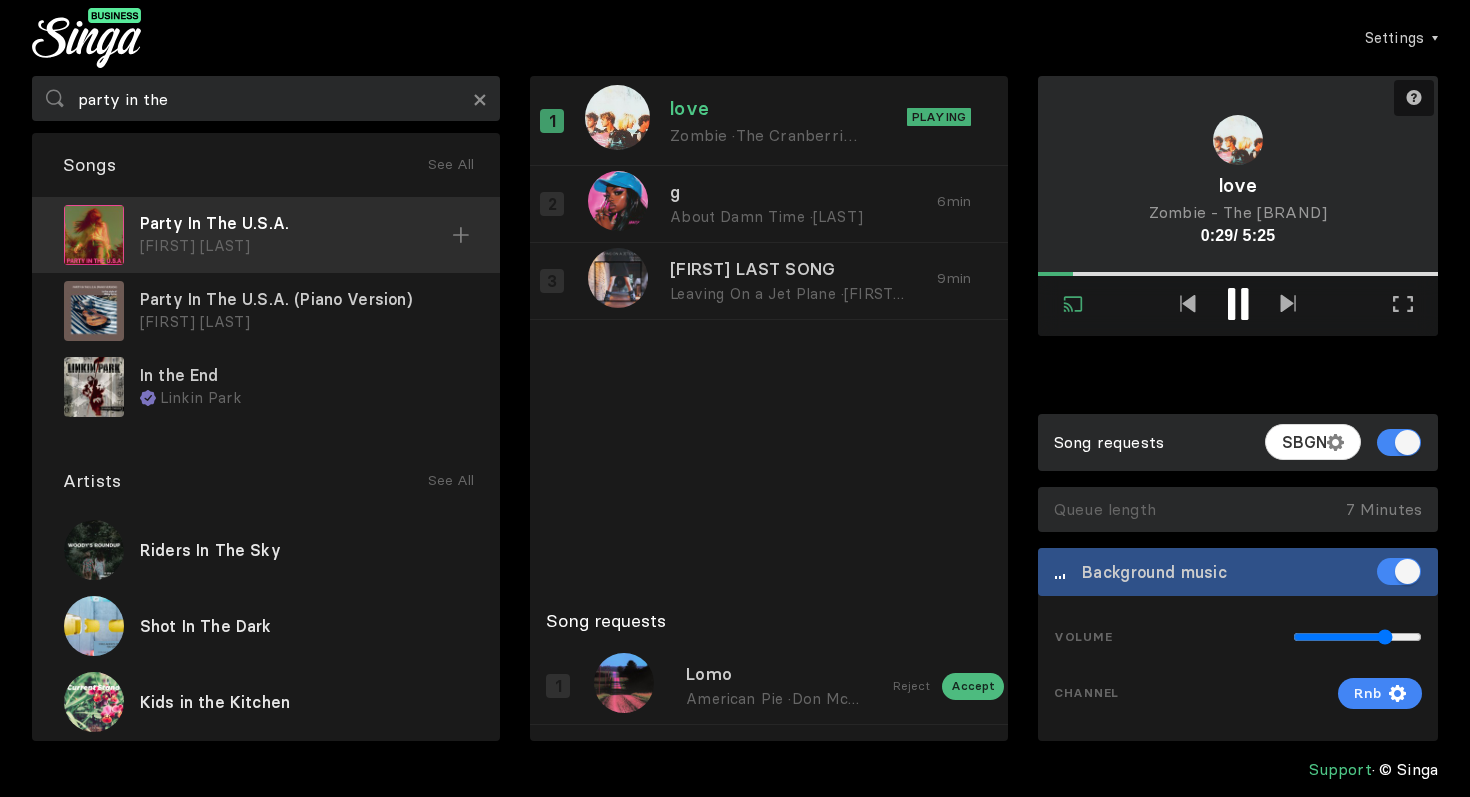 click at bounding box center [461, 235] 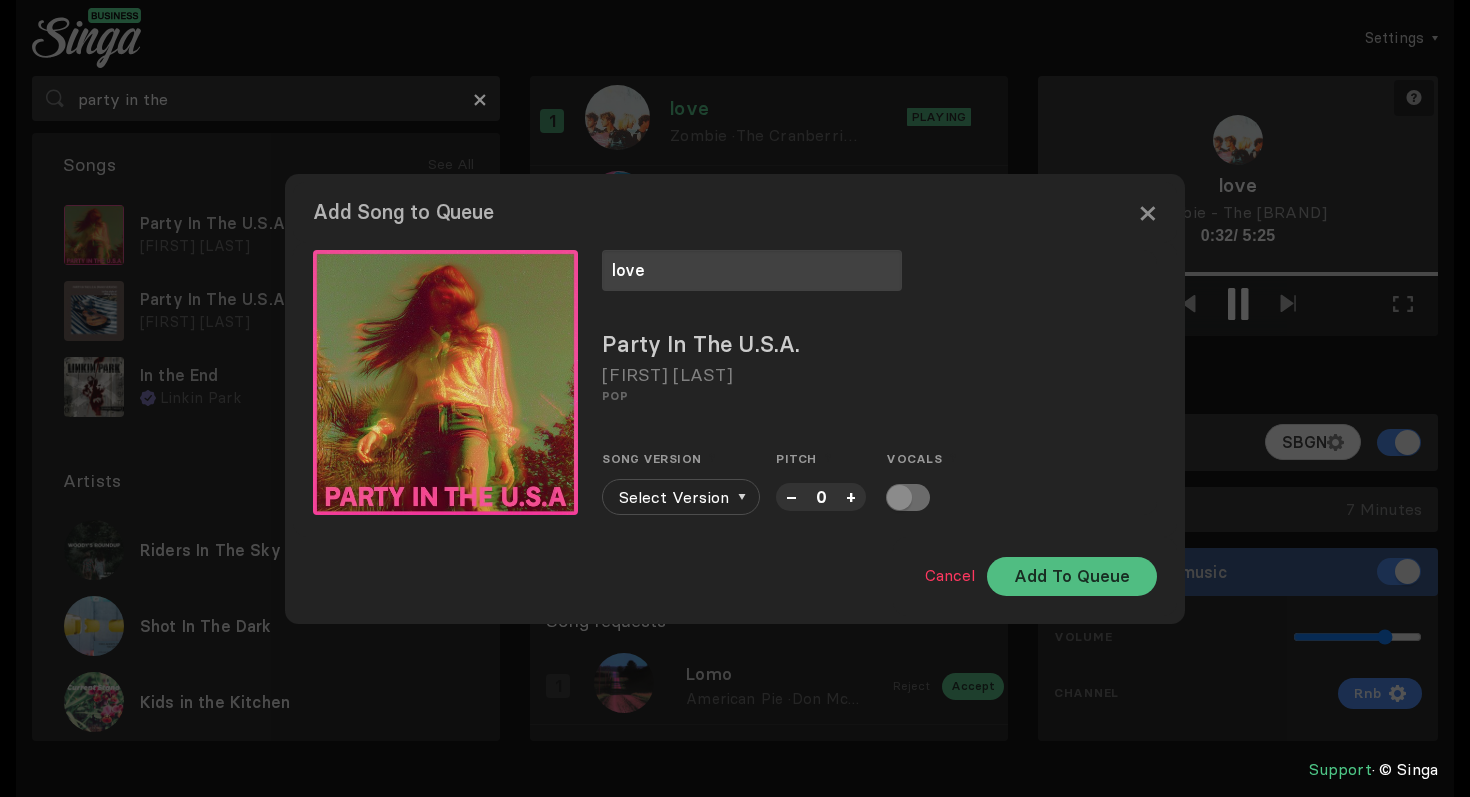 type on "love" 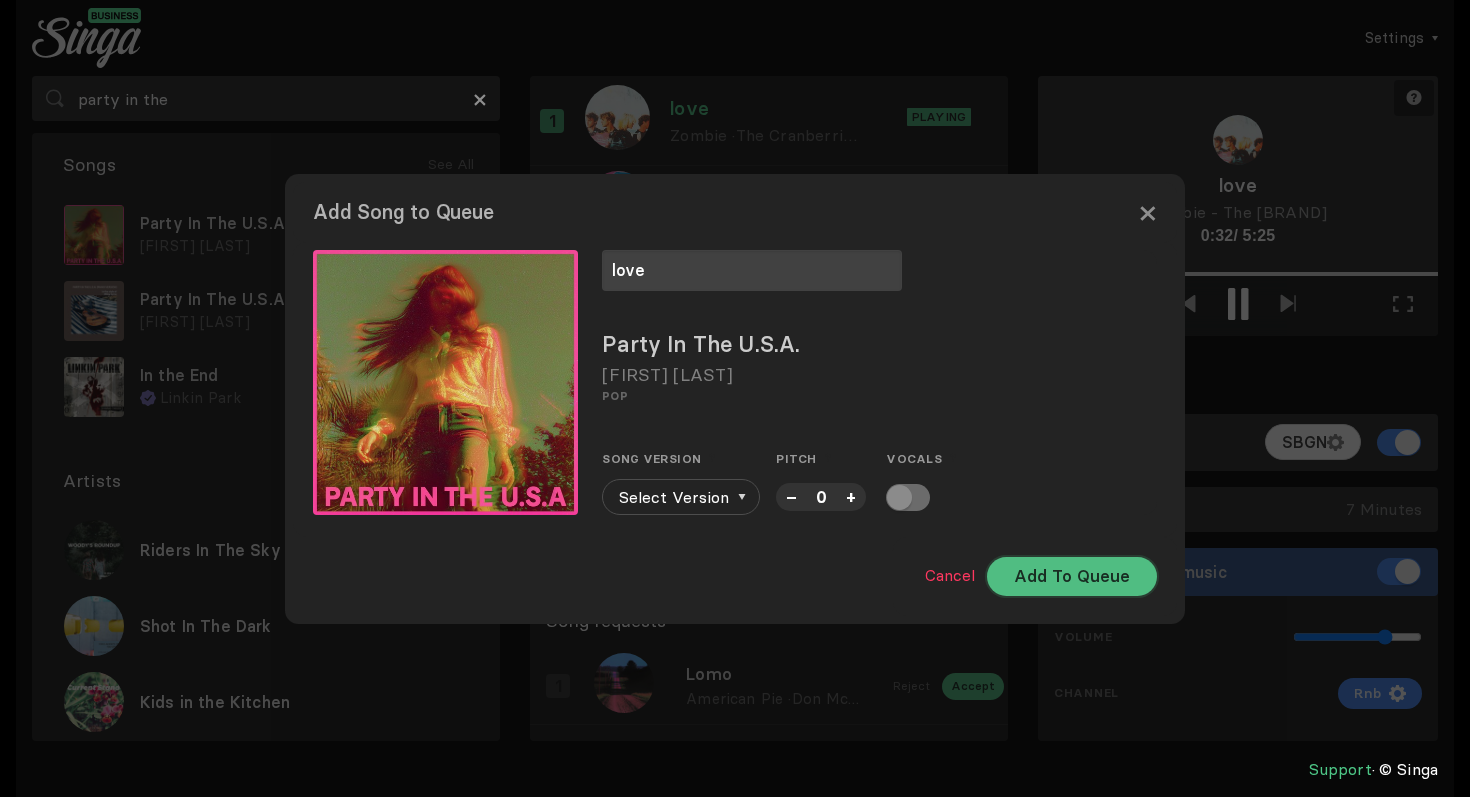 click on "Add To Queue" at bounding box center [1072, 576] 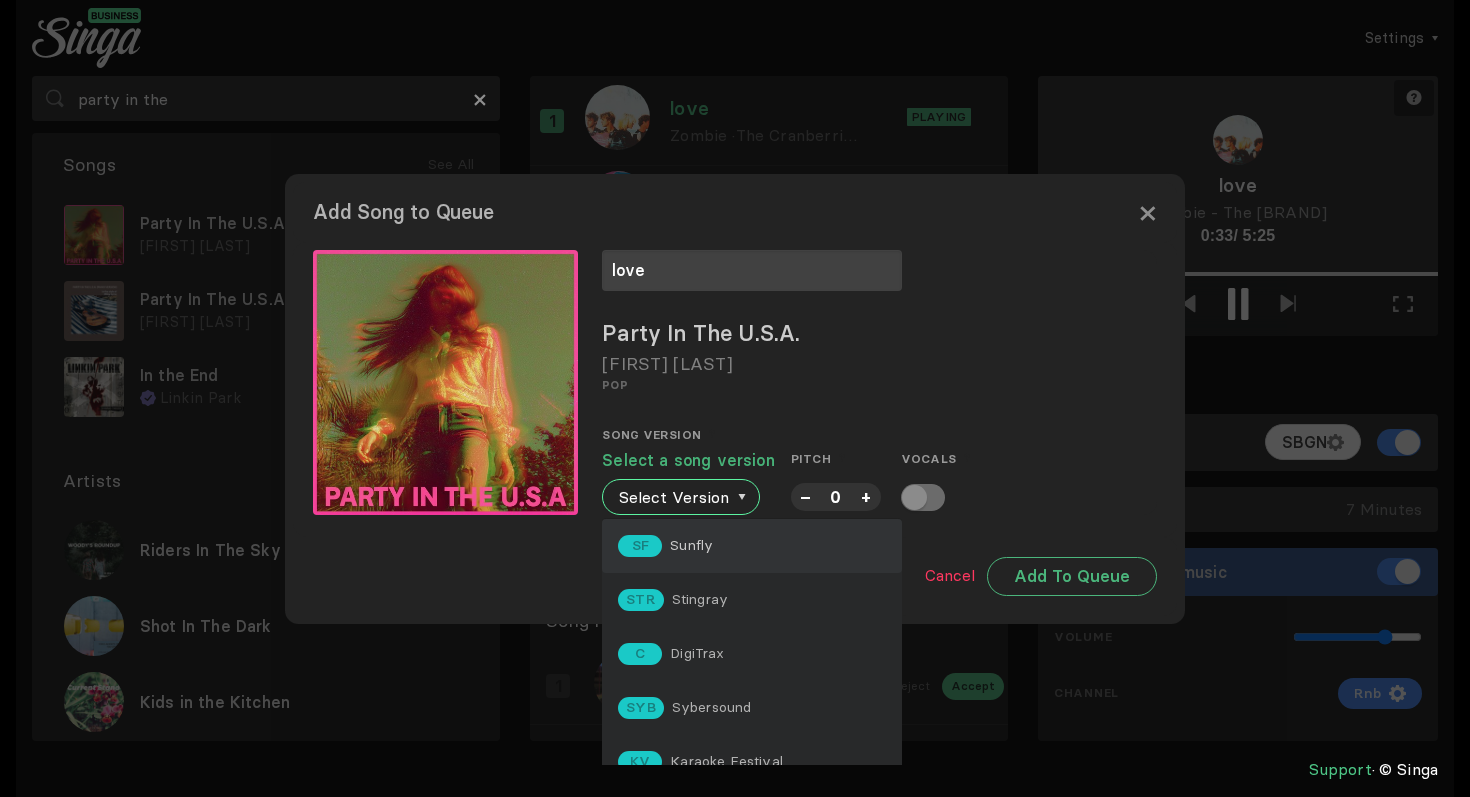 click on "SF Sunfly" at bounding box center (752, 546) 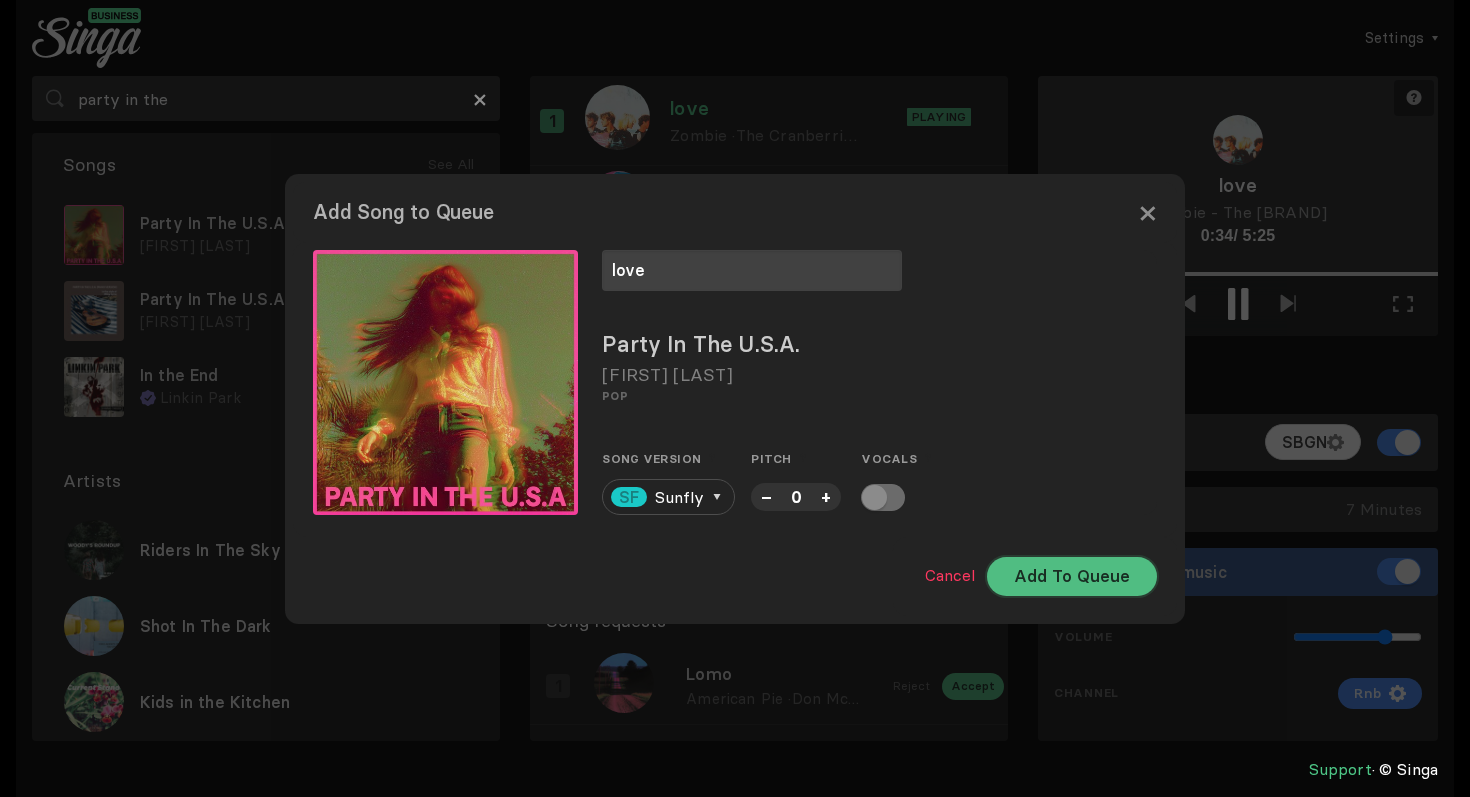 click on "Add To Queue" at bounding box center [1072, 576] 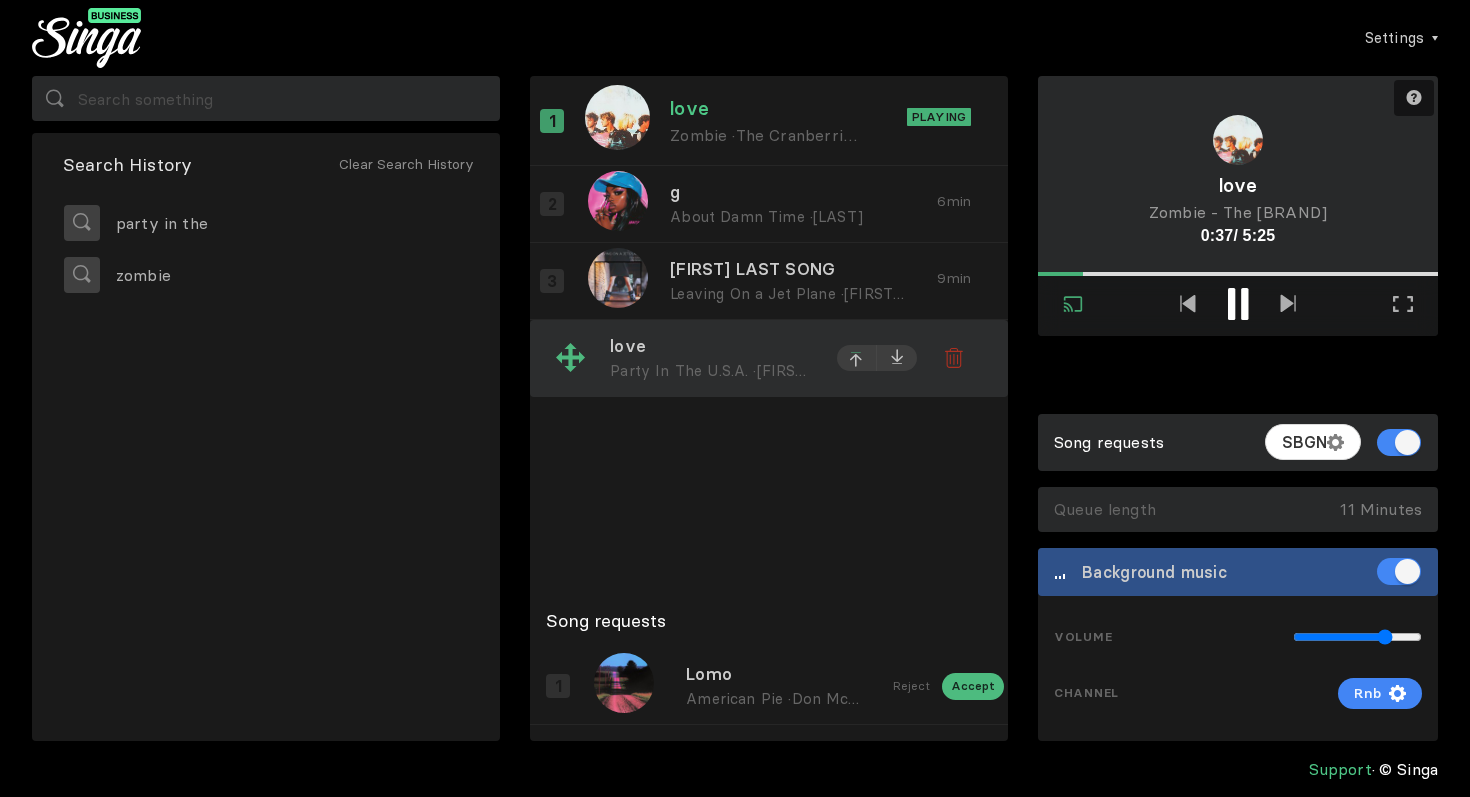 click at bounding box center (857, 204) 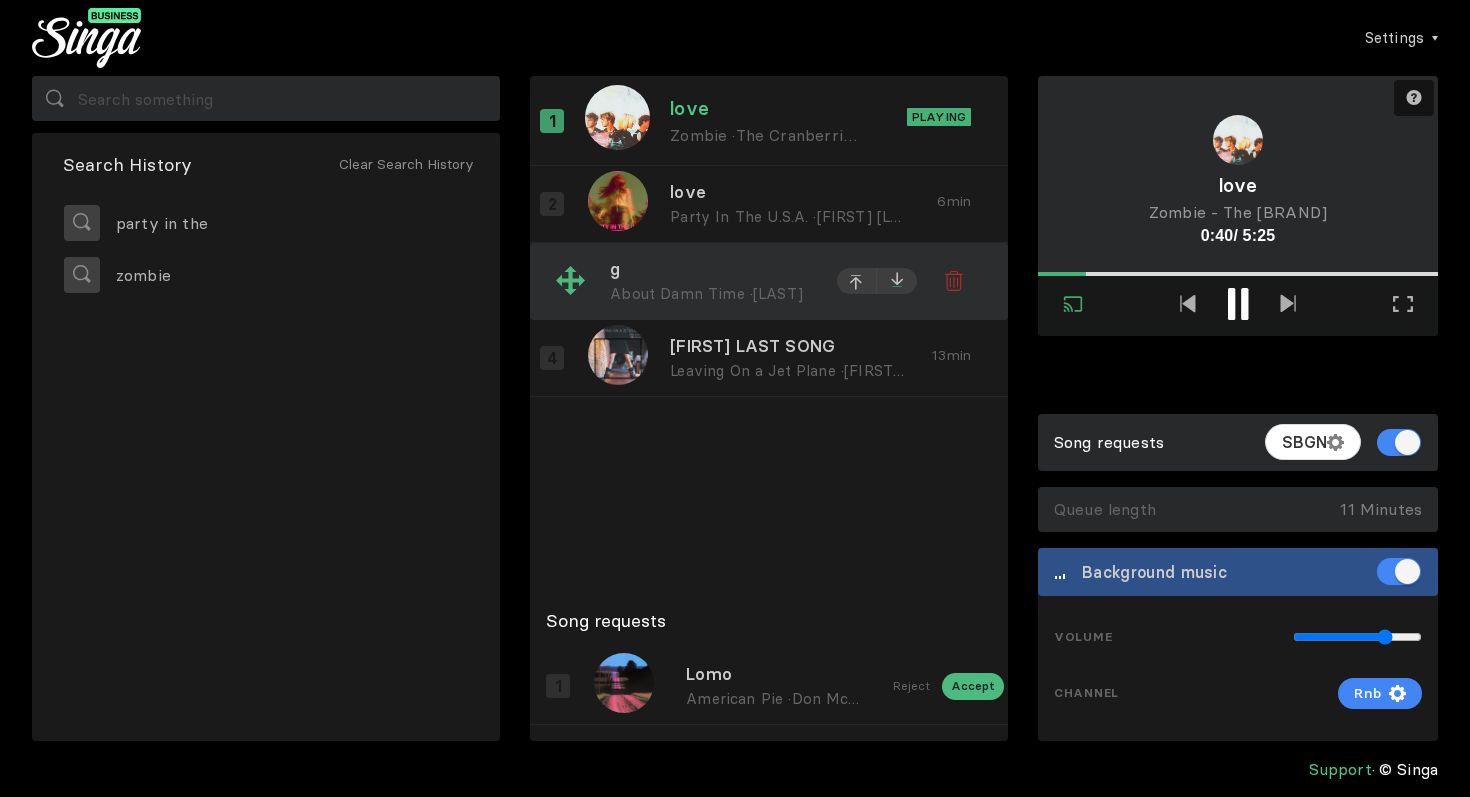 click at bounding box center (897, 202) 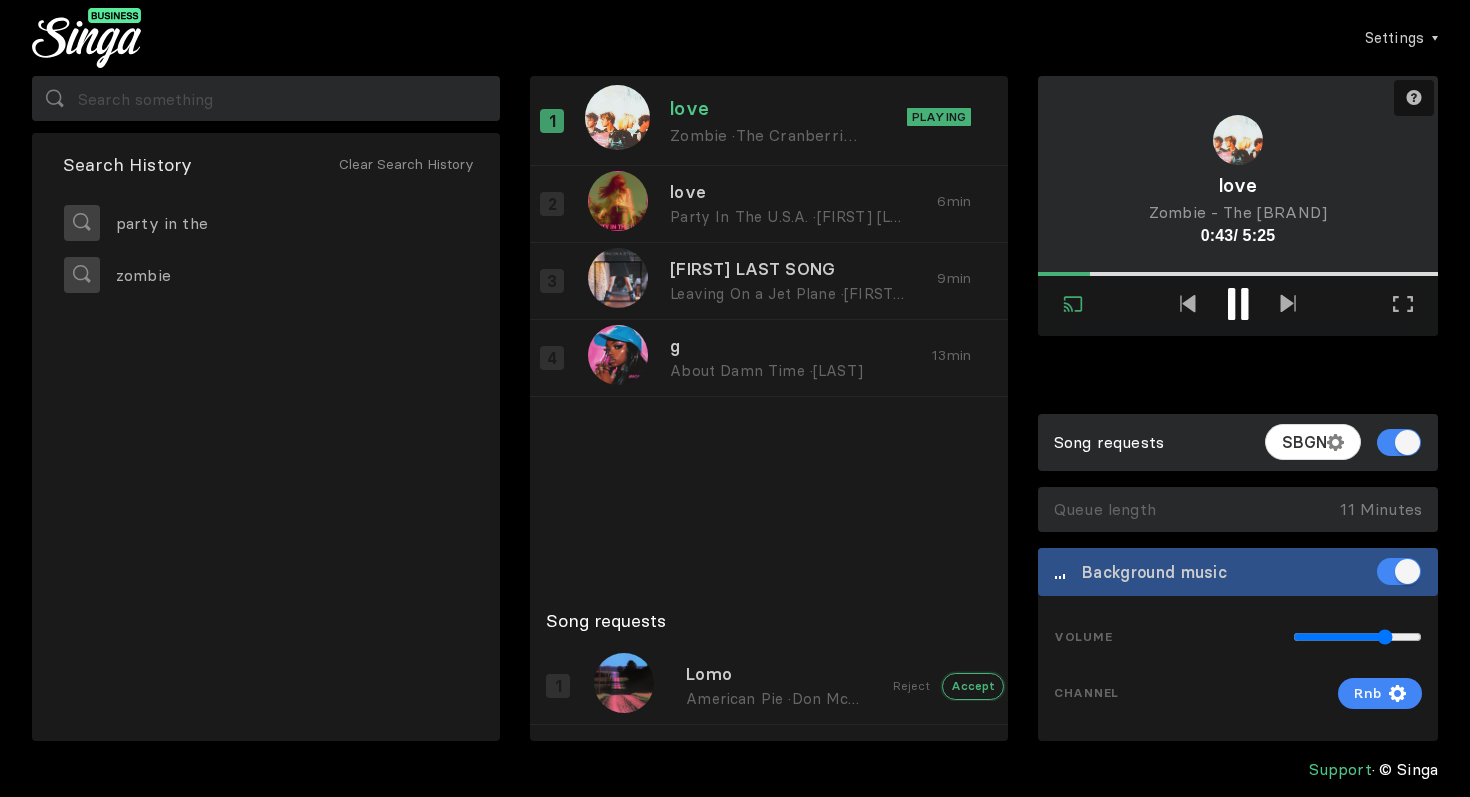 click on "Accept" at bounding box center (973, 686) 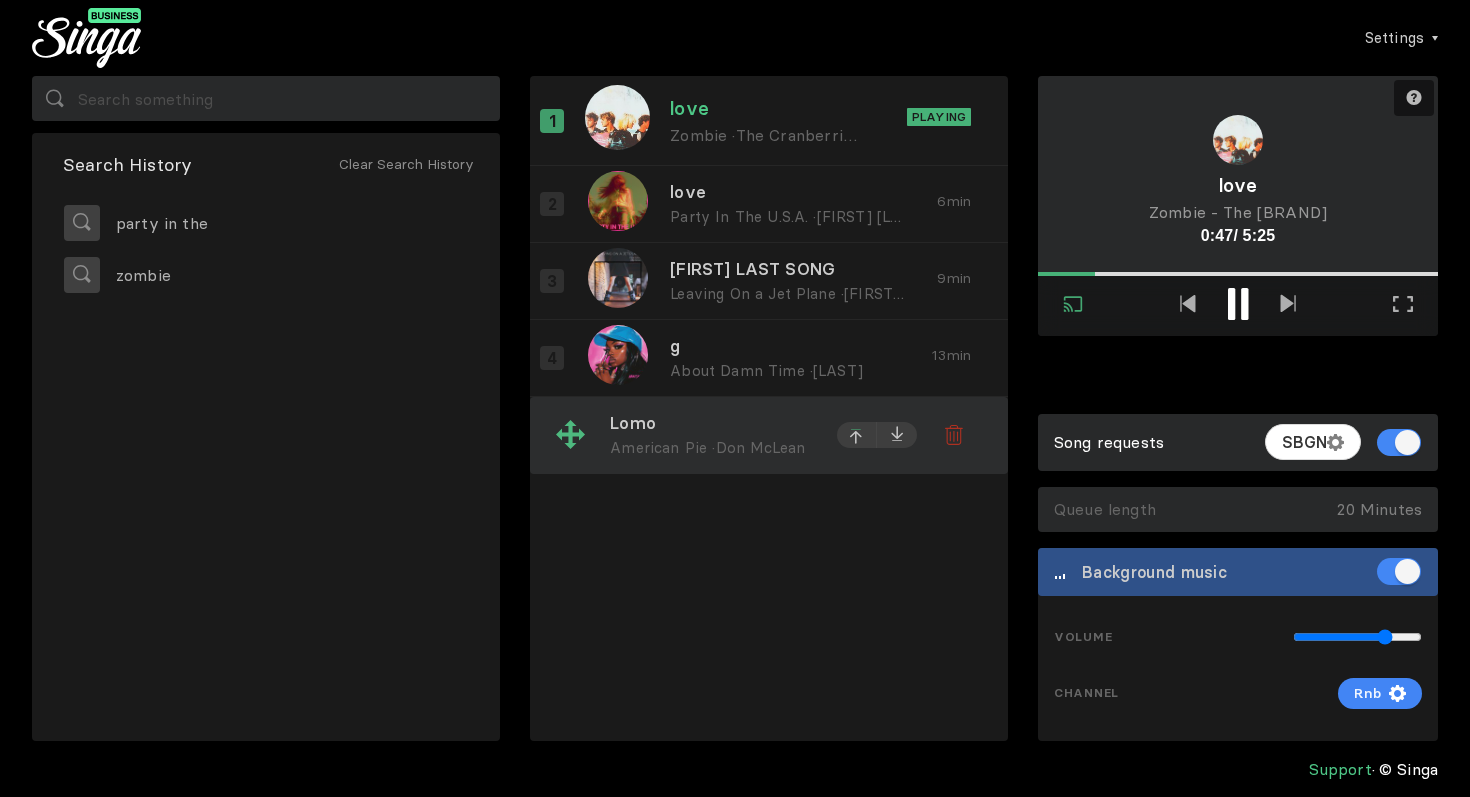 click at bounding box center [857, 283] 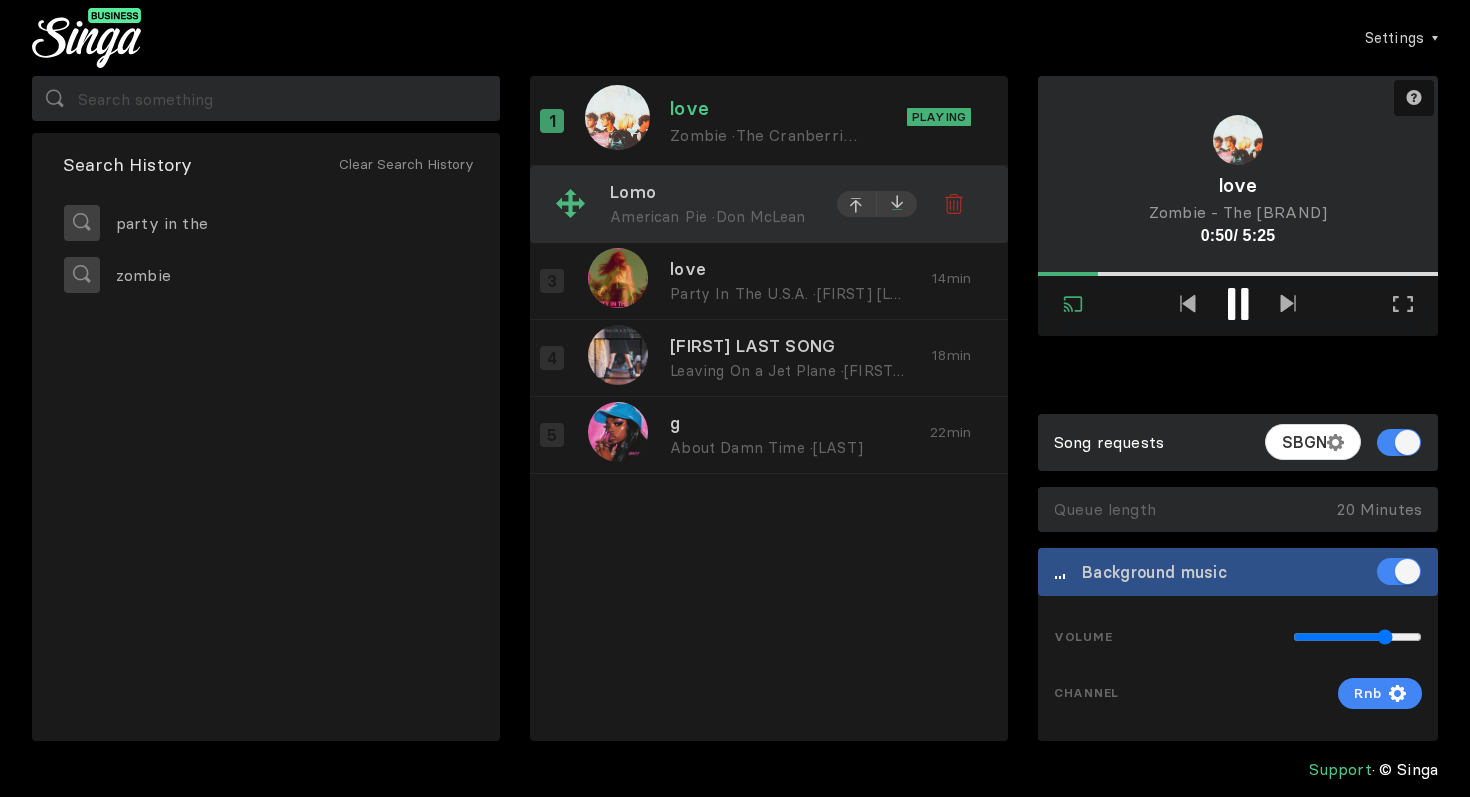 click at bounding box center (897, 201) 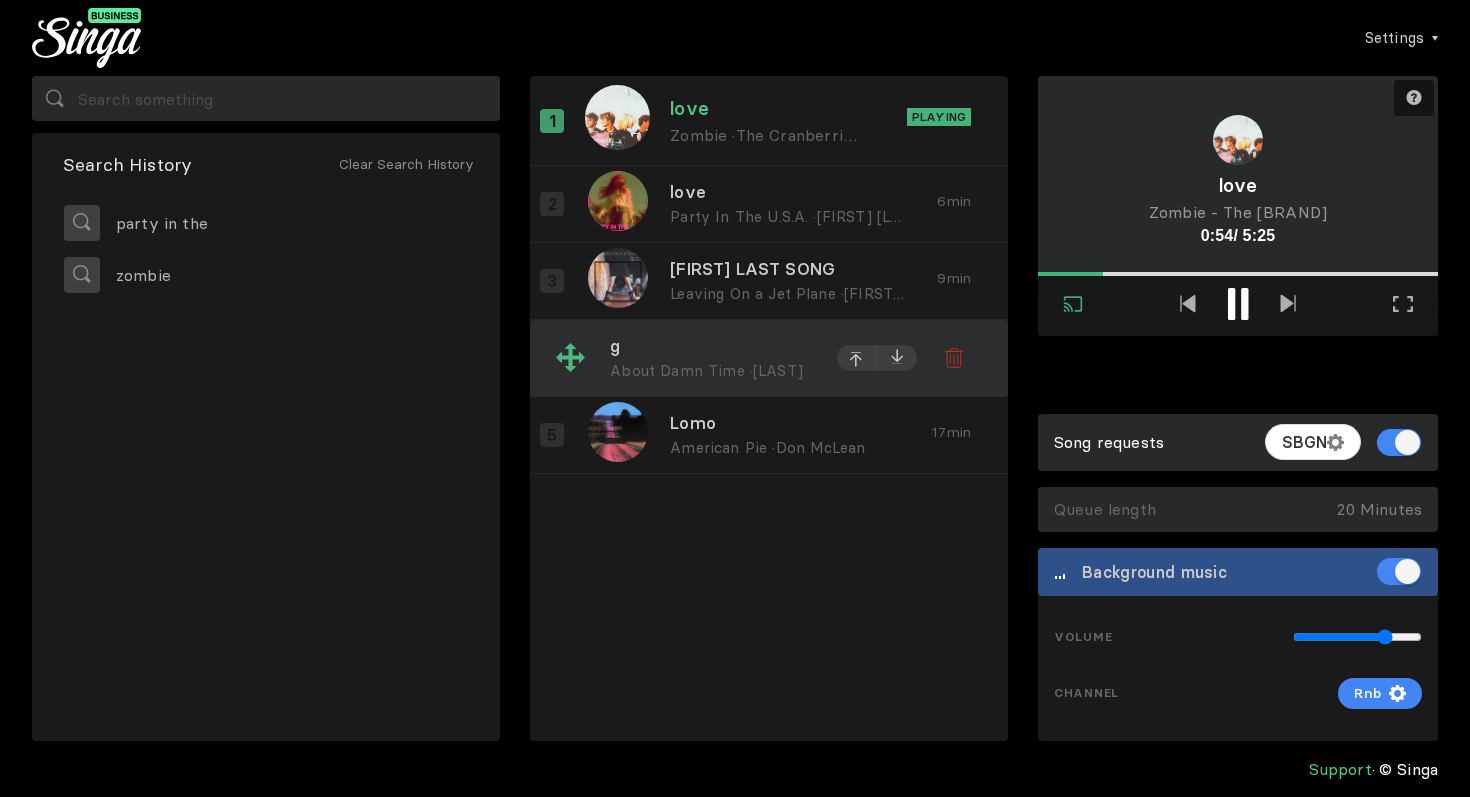 click at bounding box center [897, 204] 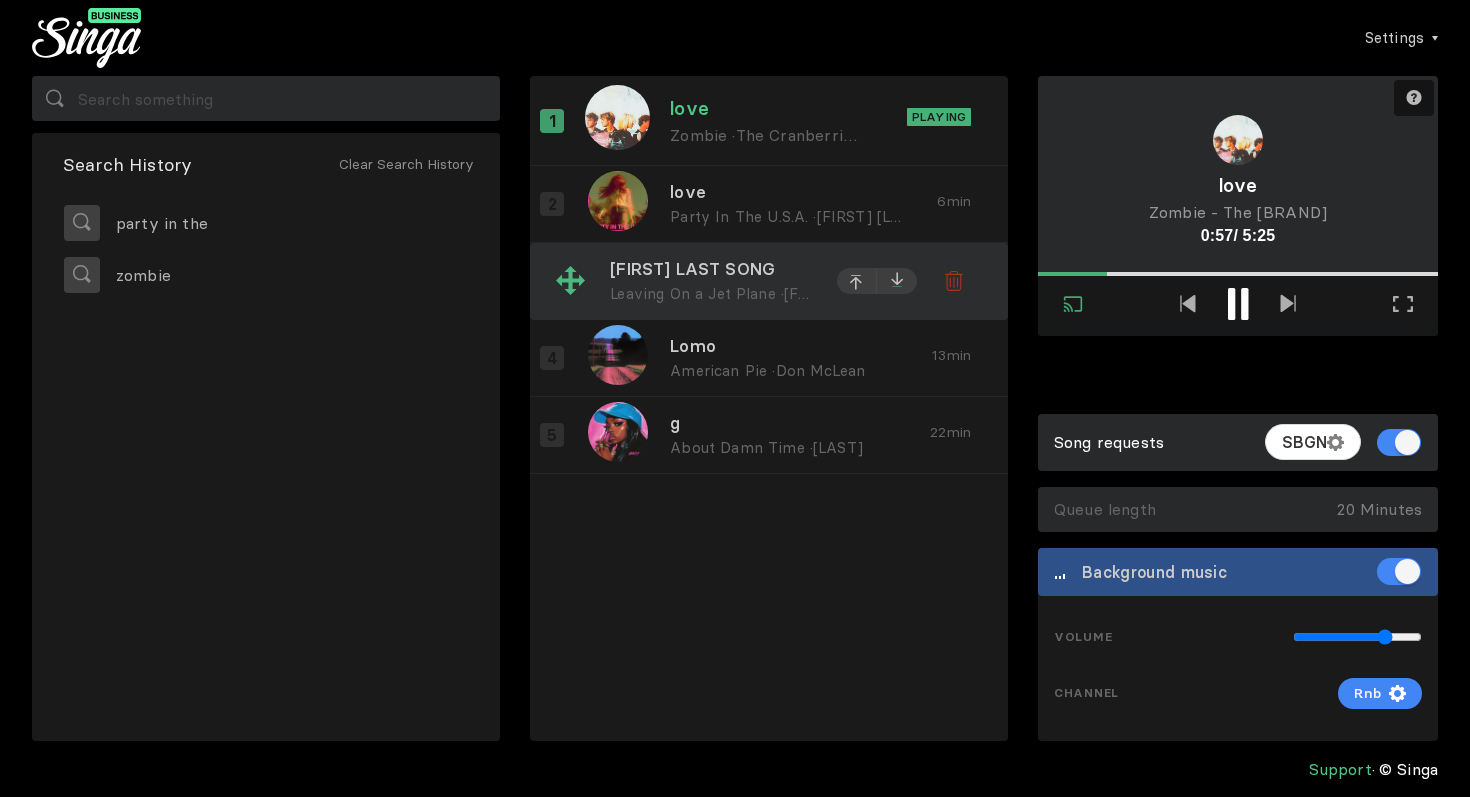 click at bounding box center [897, 279] 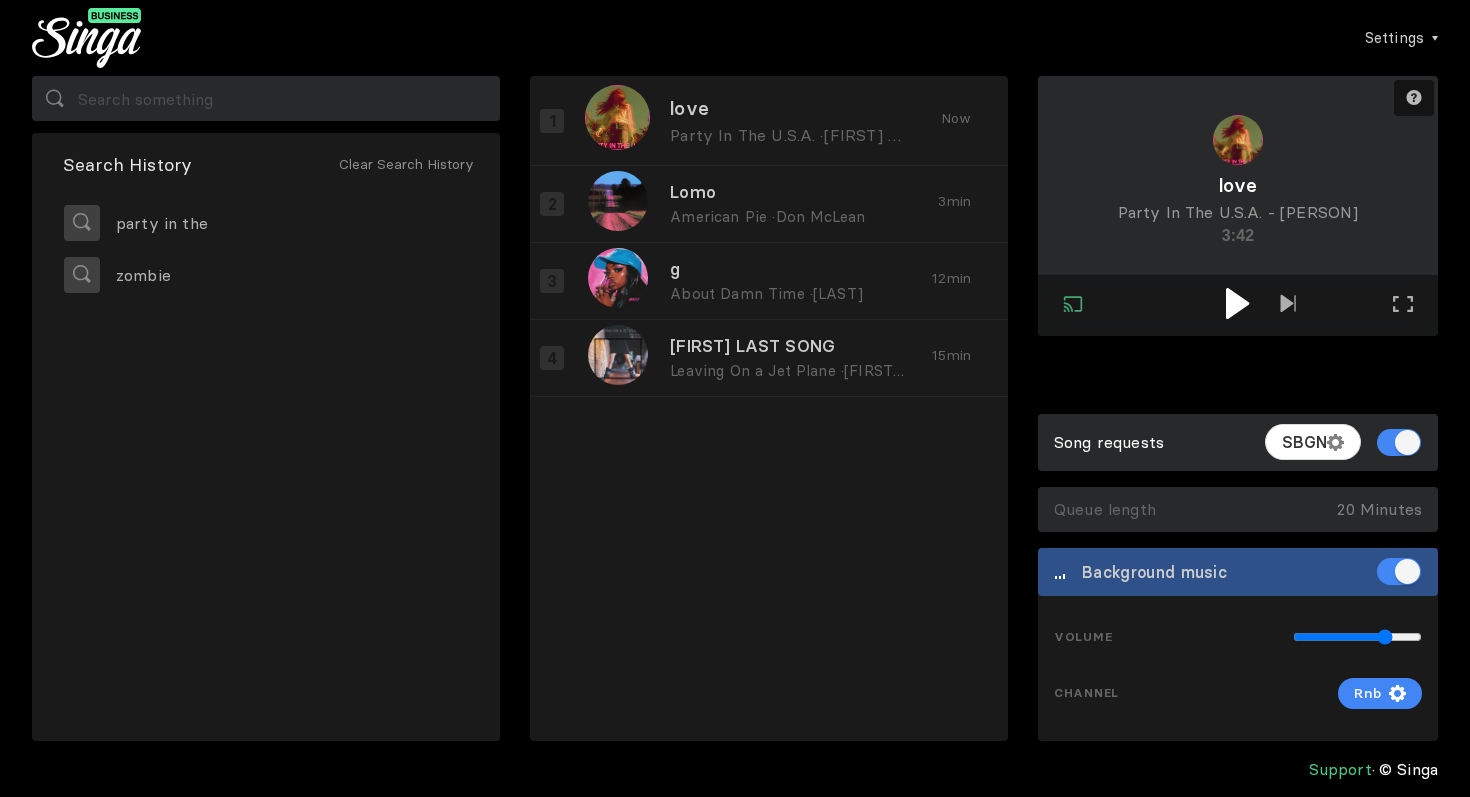 click at bounding box center [1237, 303] 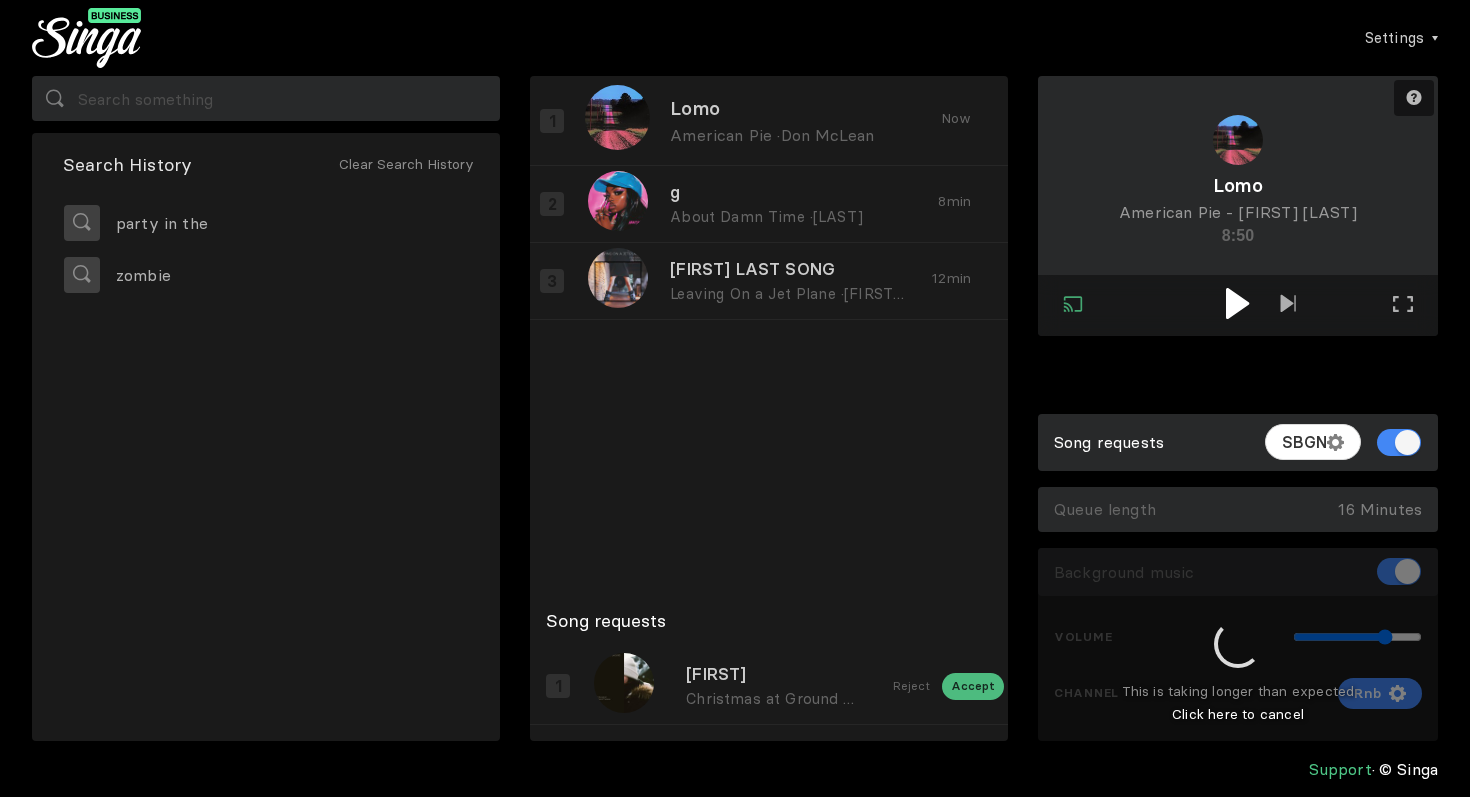click at bounding box center [1237, 303] 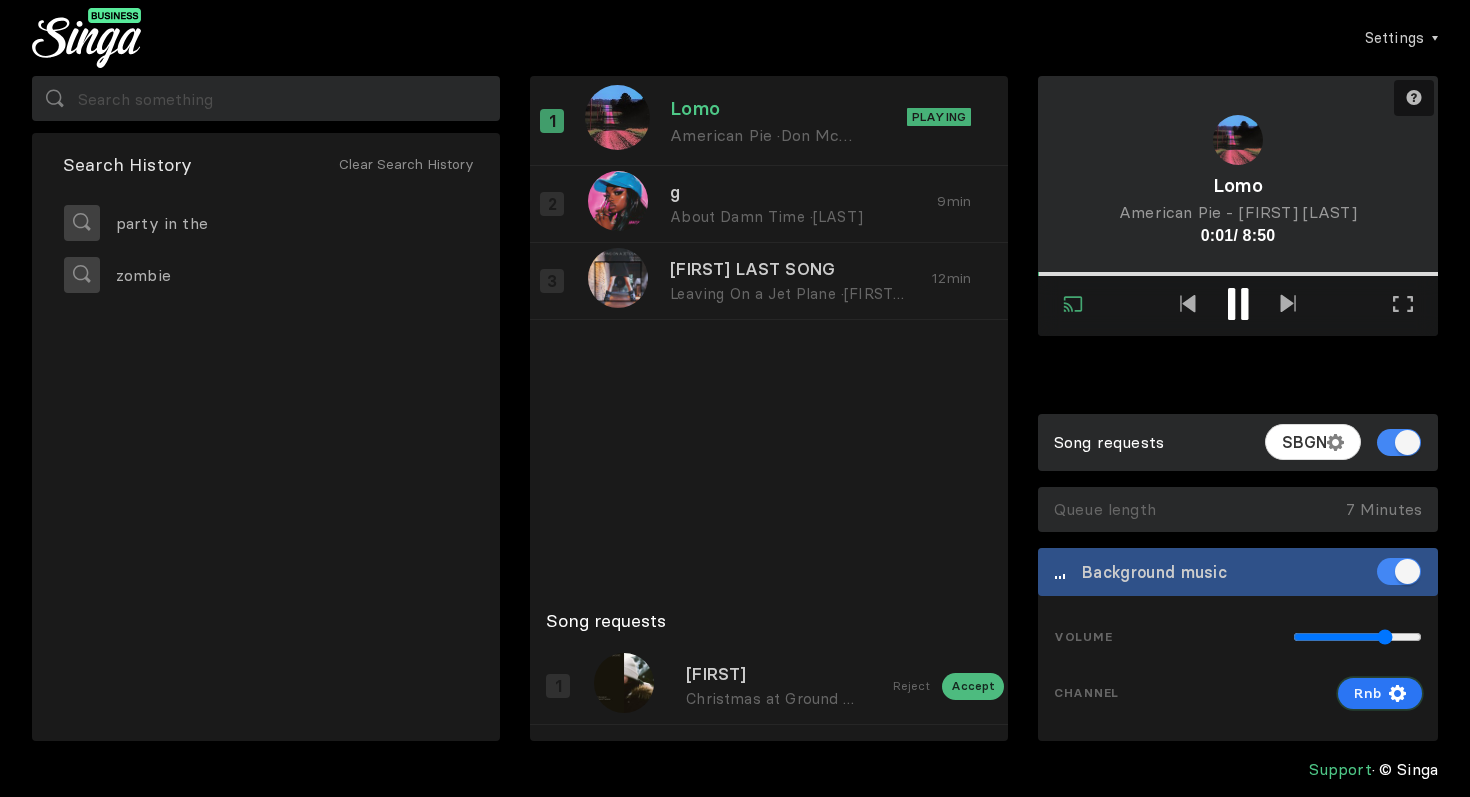 click on "Rnb" at bounding box center (1367, 693) 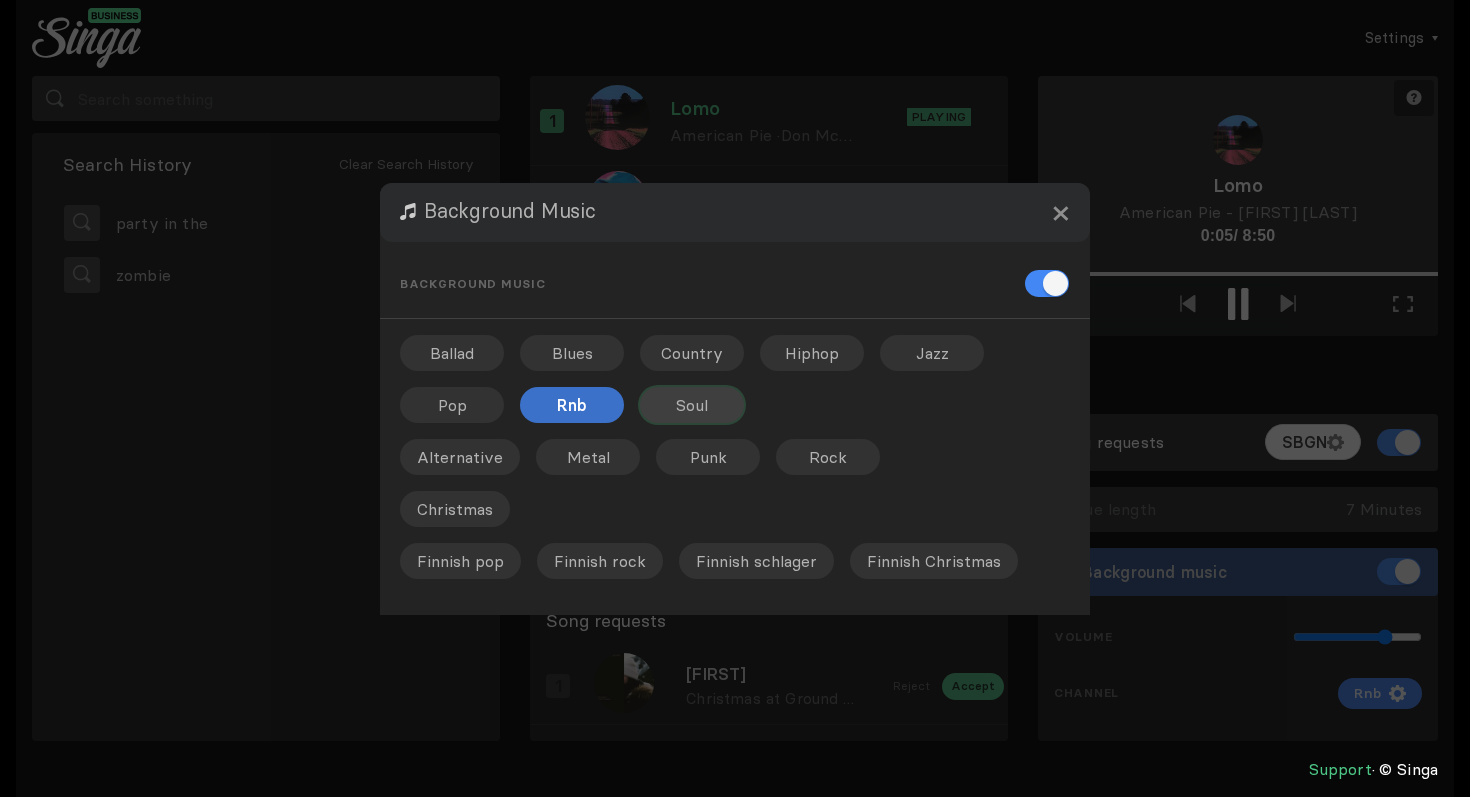 click on "Soul" at bounding box center (692, 405) 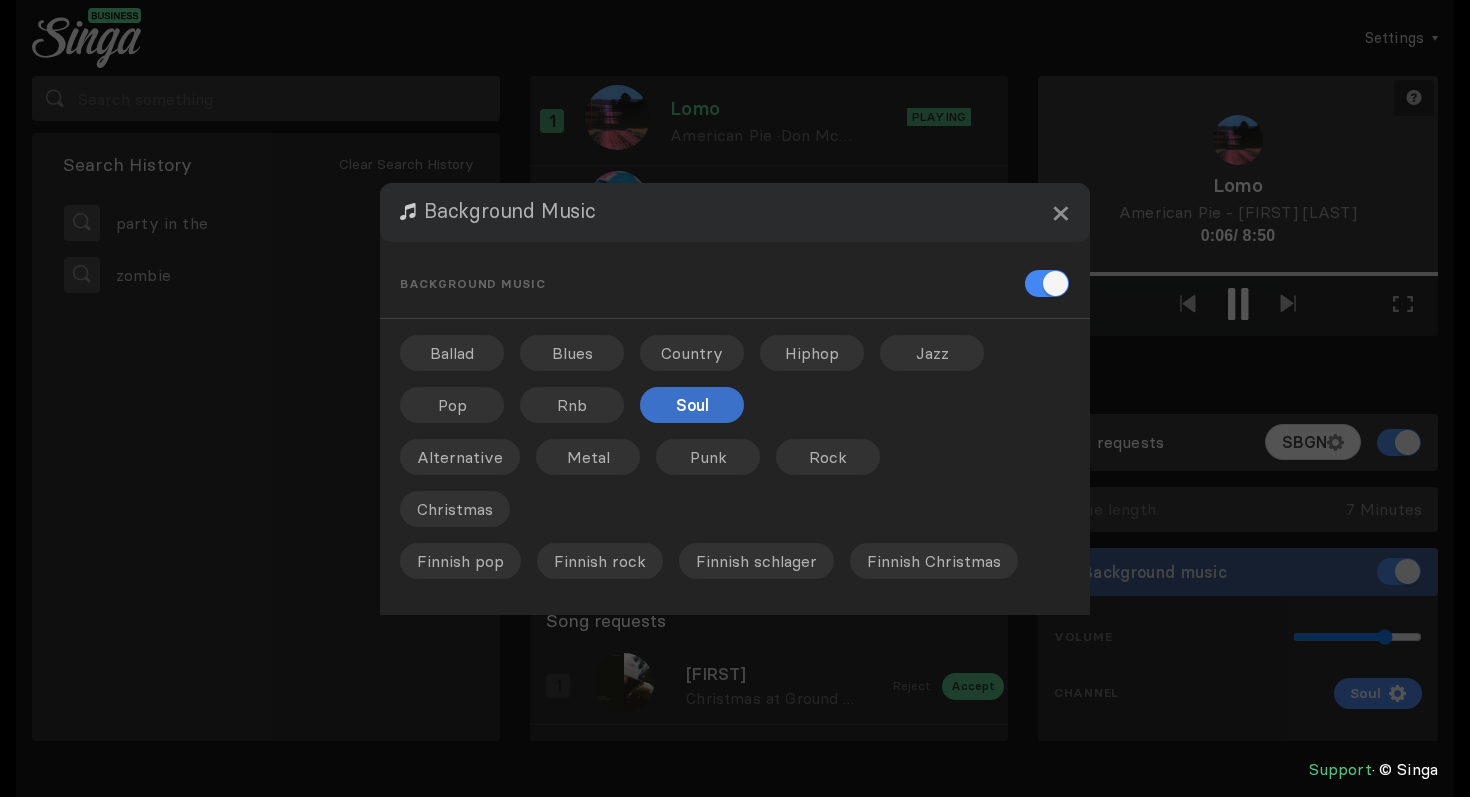 click on "Support © [PERSON]" at bounding box center (735, 769) 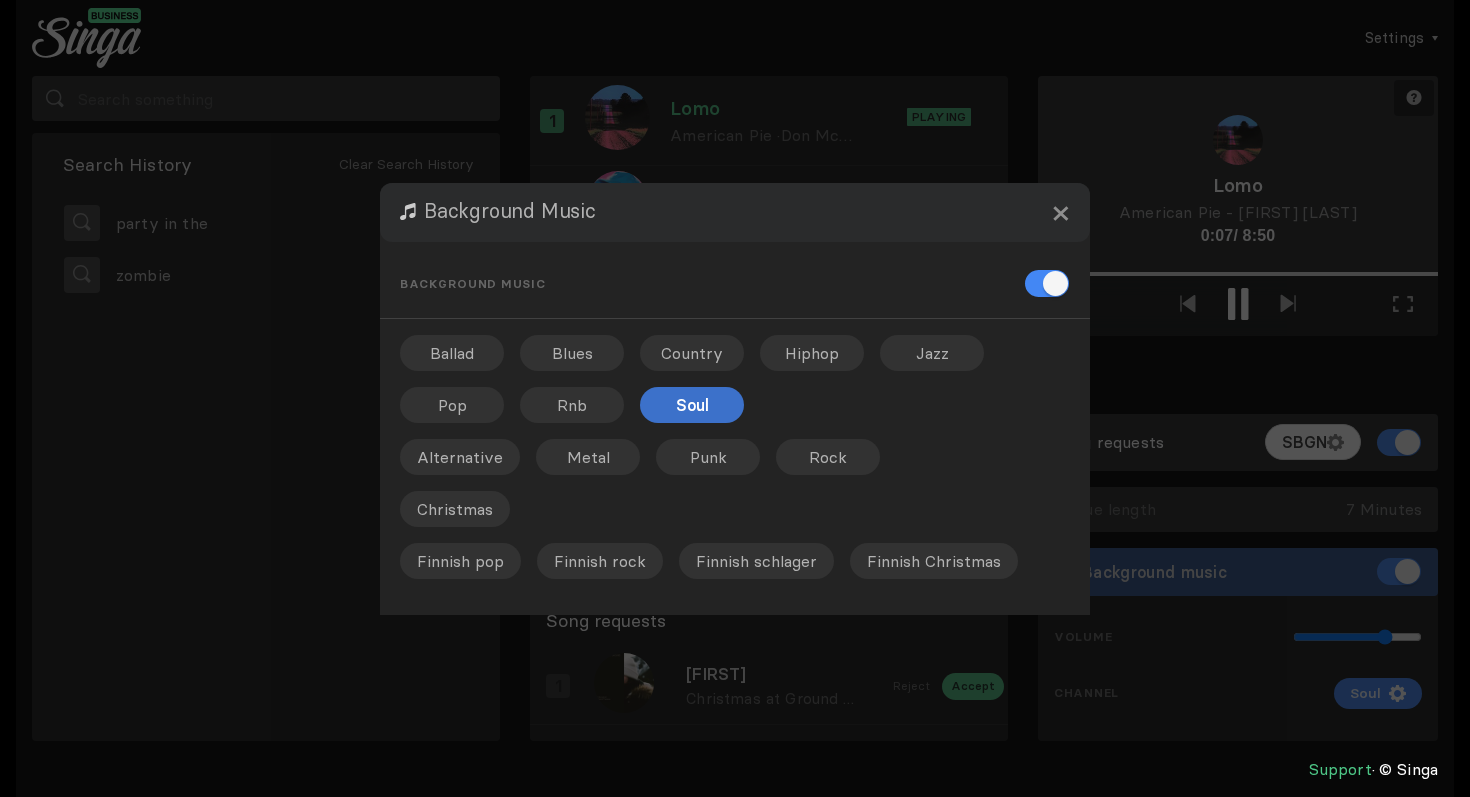 click at bounding box center [735, 398] 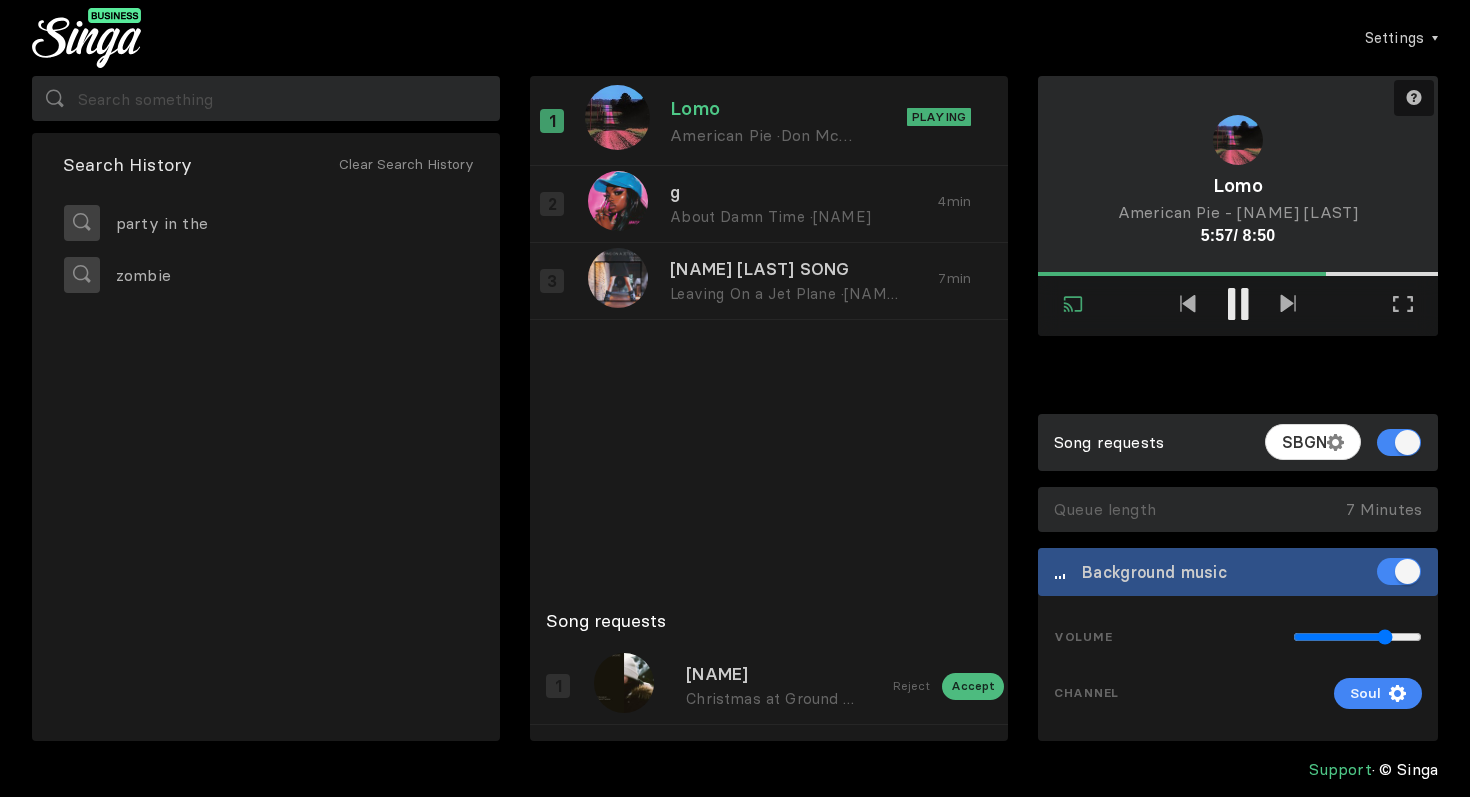 scroll, scrollTop: 0, scrollLeft: 0, axis: both 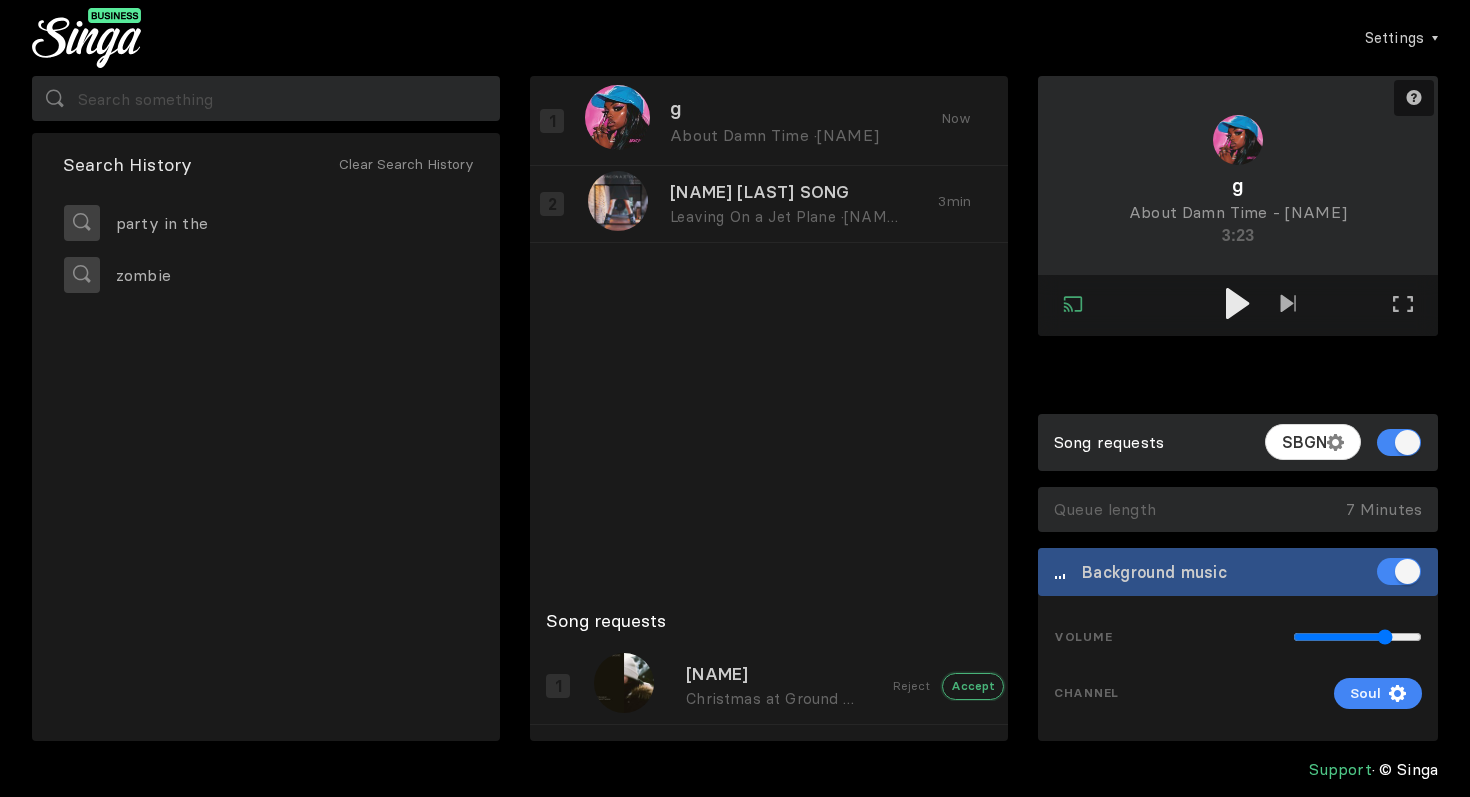 click on "Accept" at bounding box center (973, 686) 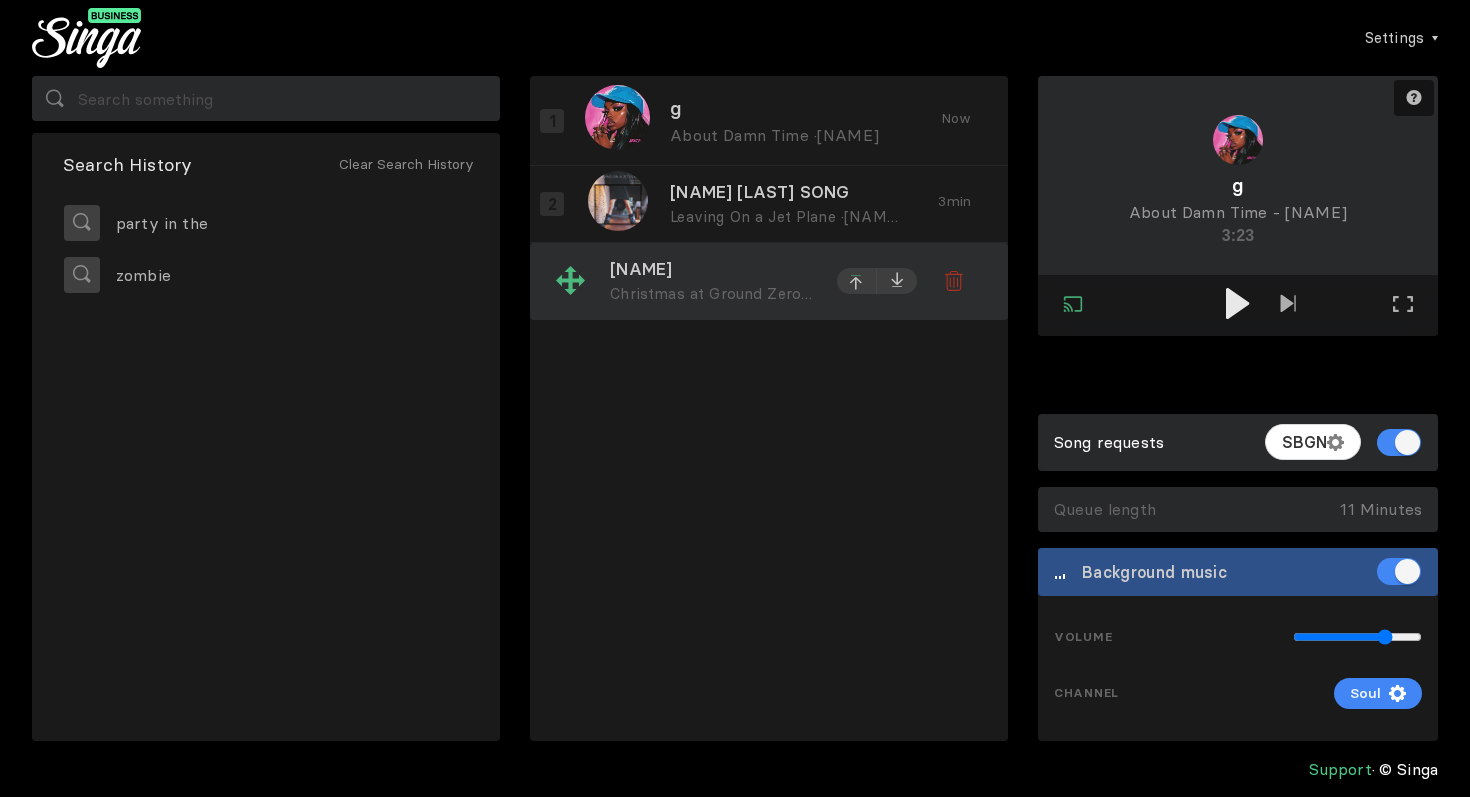 click at bounding box center [857, 207] 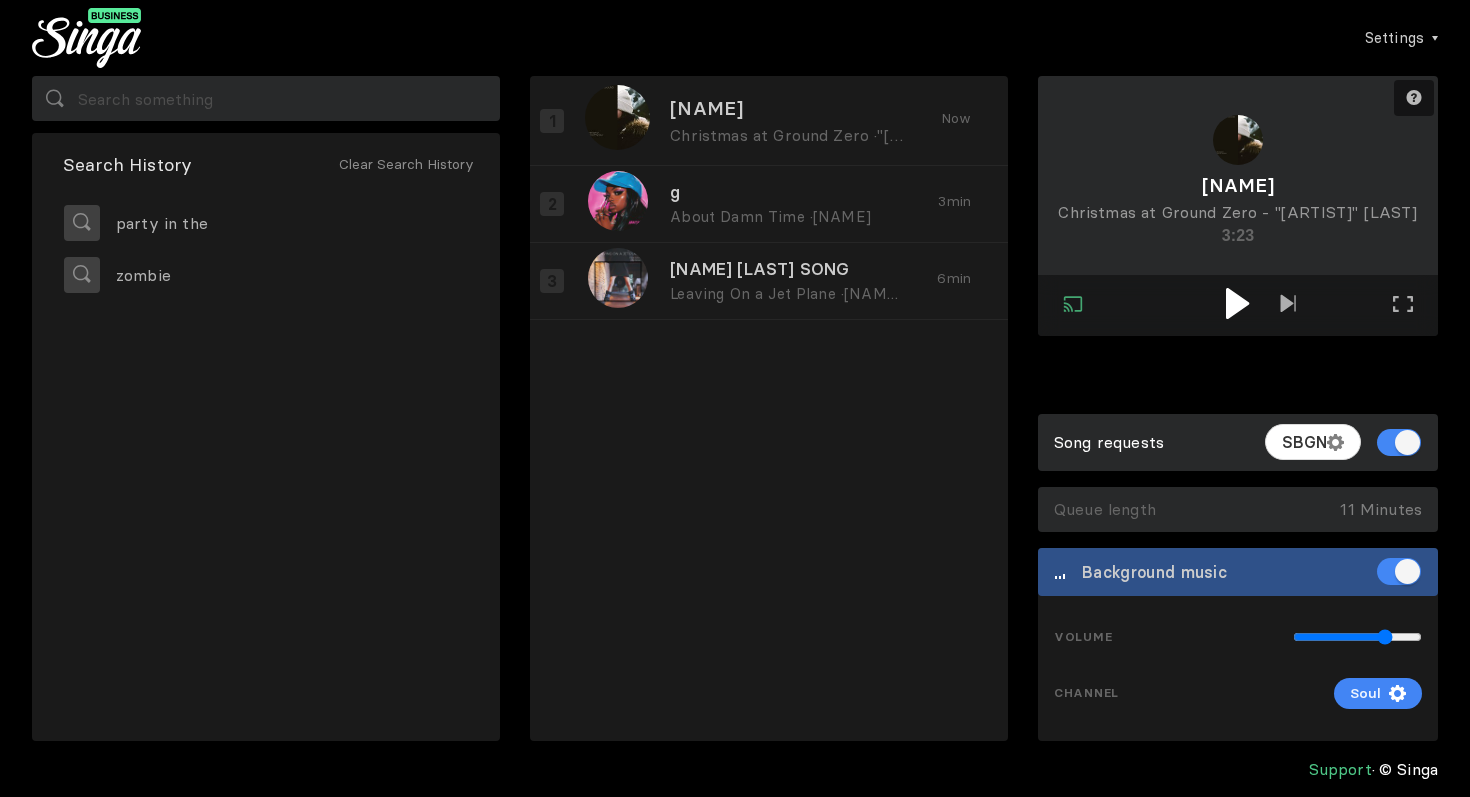 click at bounding box center [1237, 303] 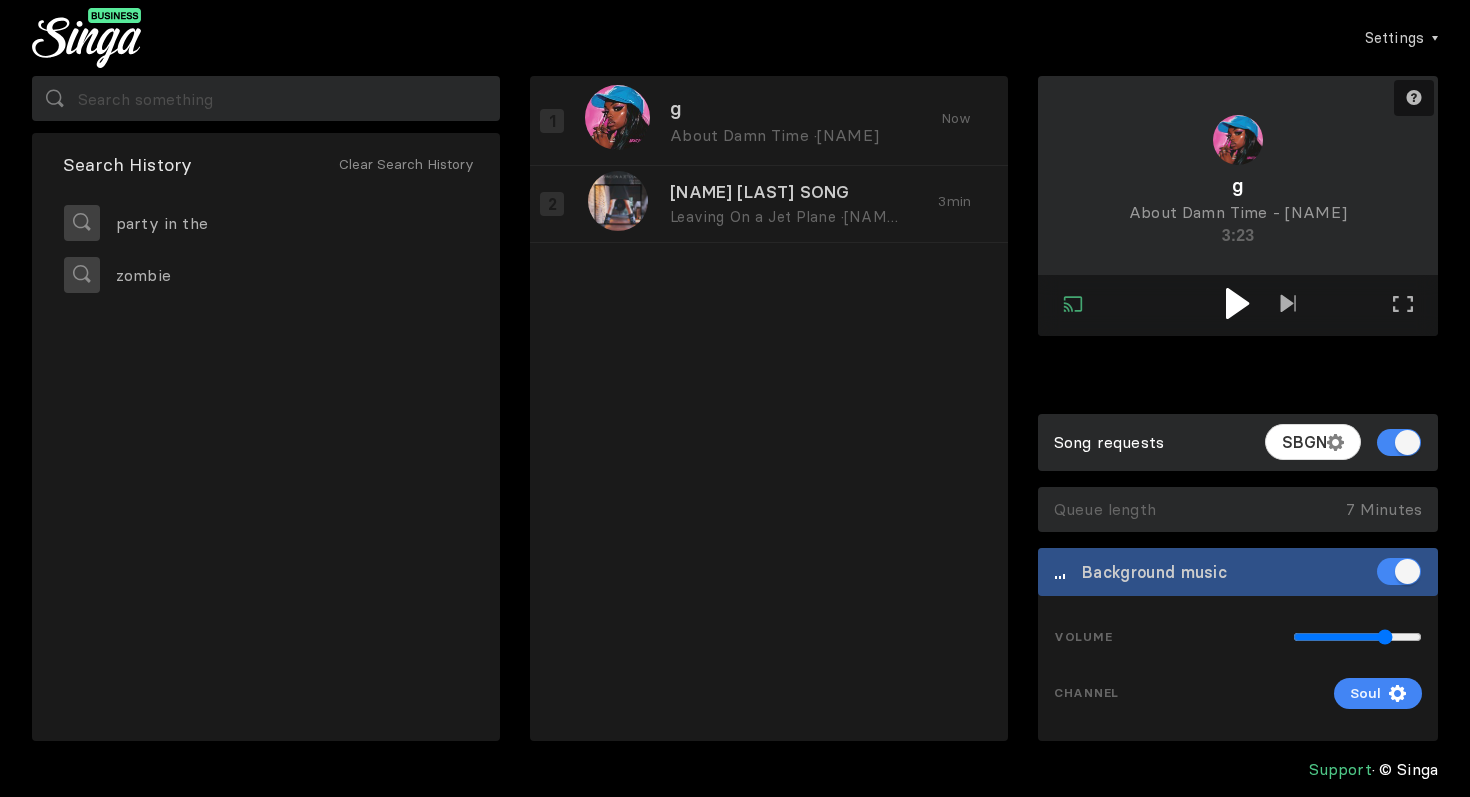 click at bounding box center [1238, 305] 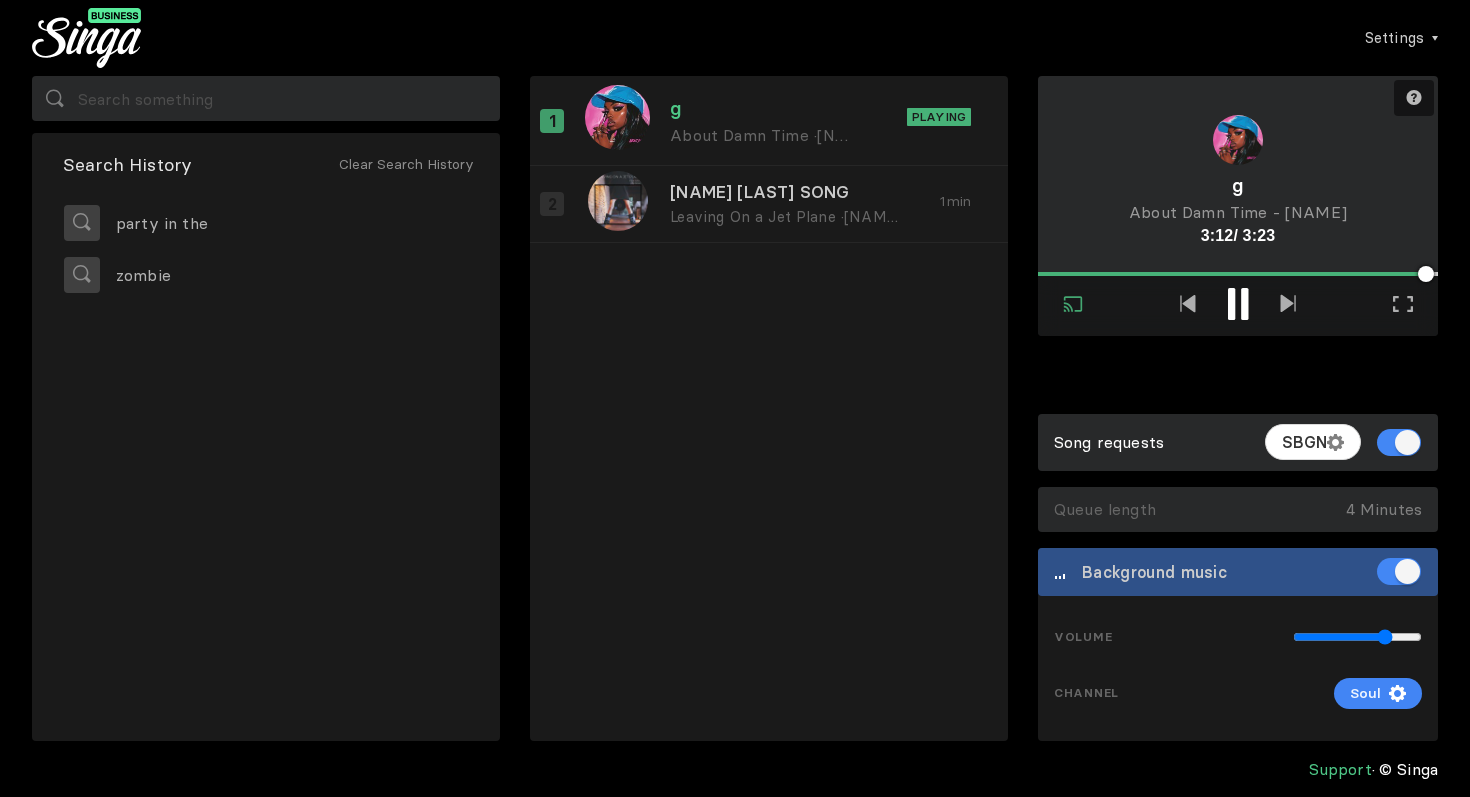 click at bounding box center [1244, 304] 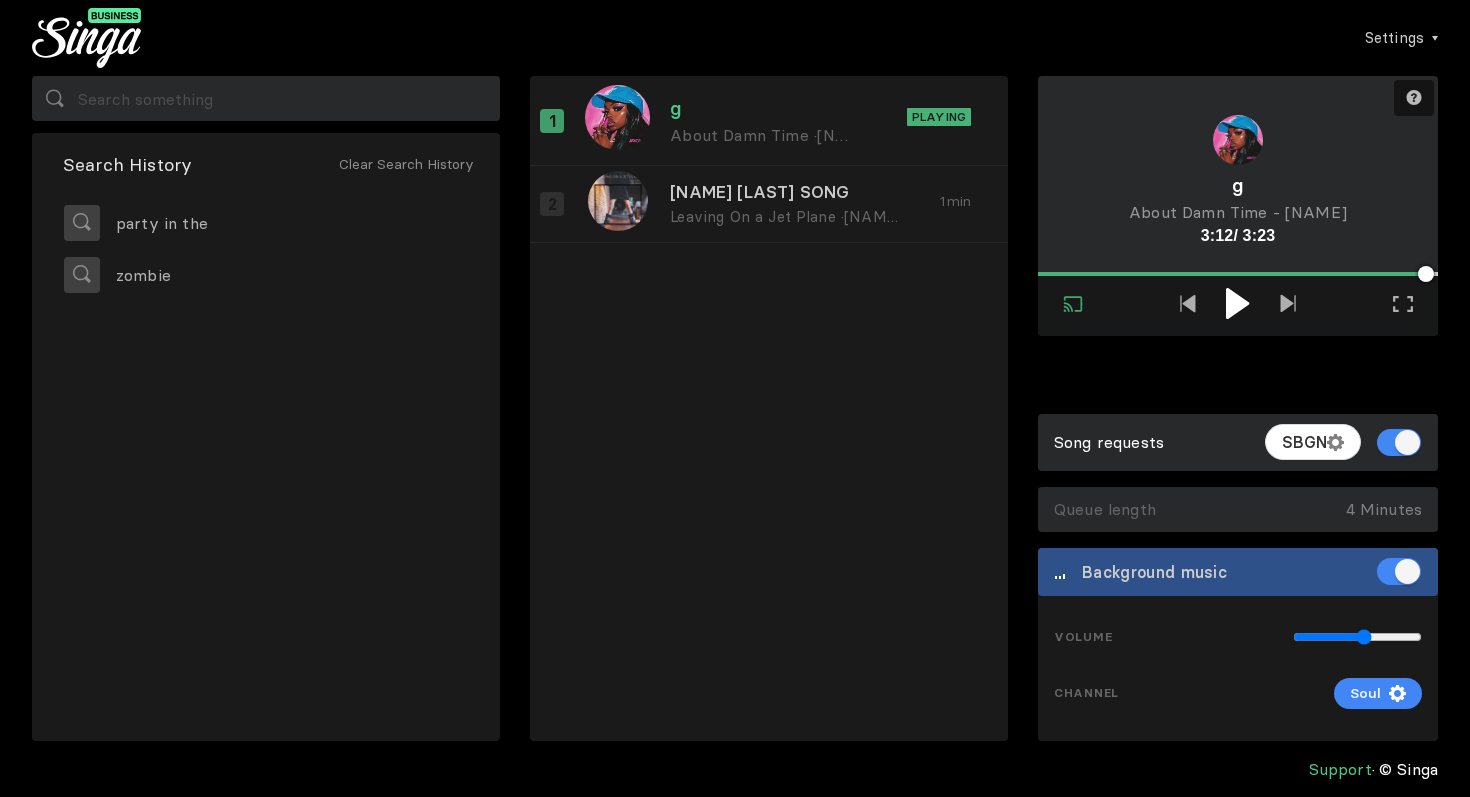 click at bounding box center (1357, 637) 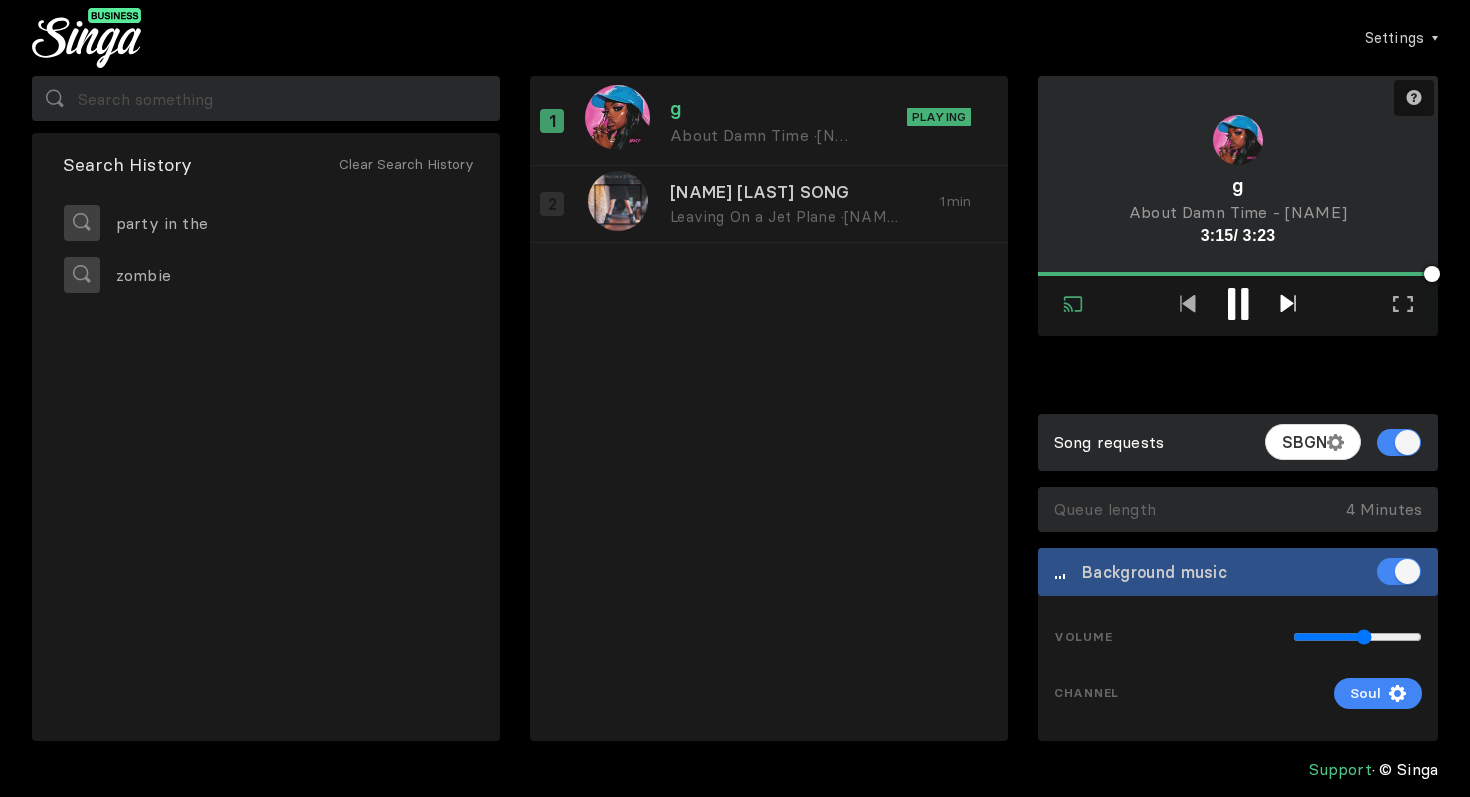 click at bounding box center [1287, 303] 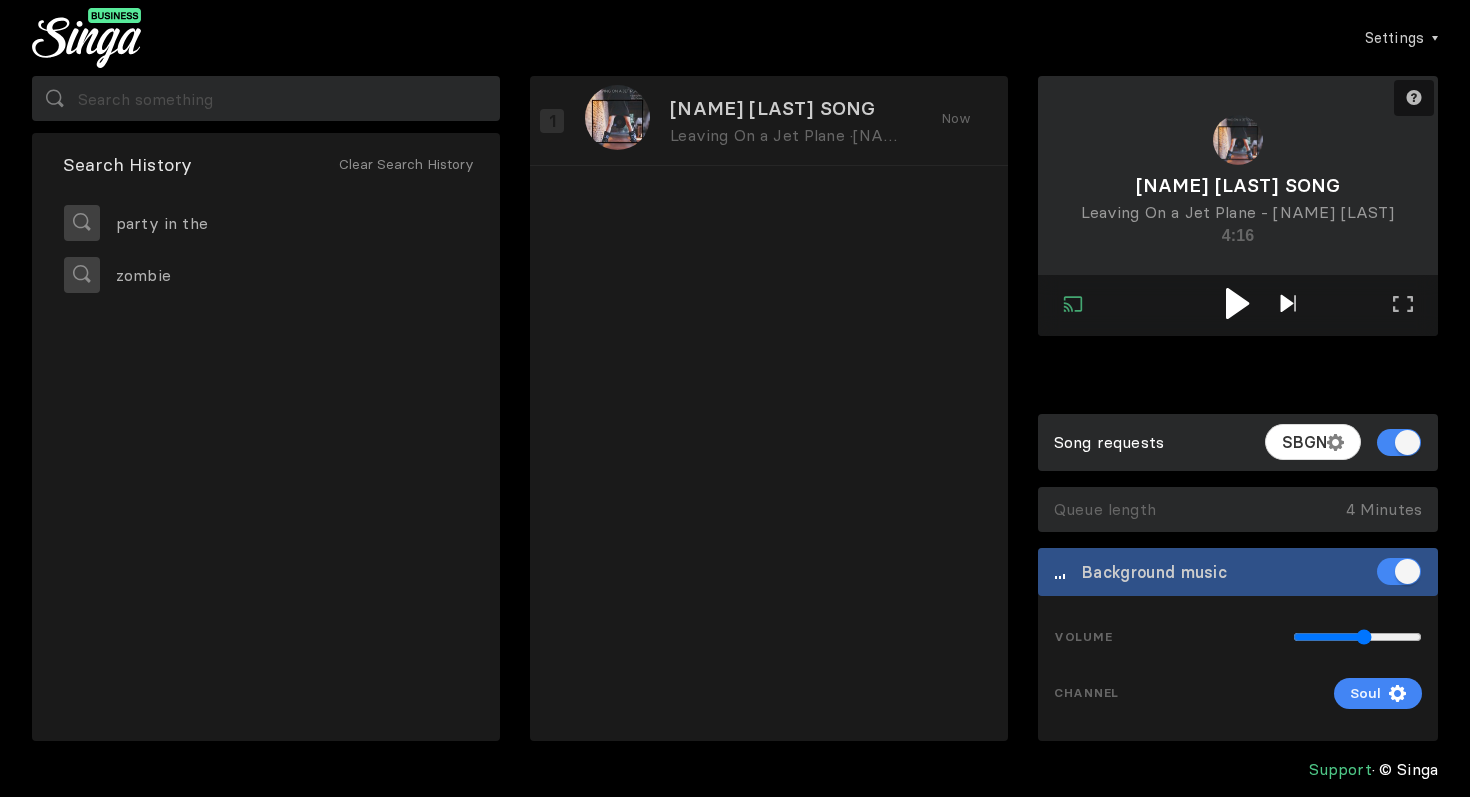 click at bounding box center [1288, 305] 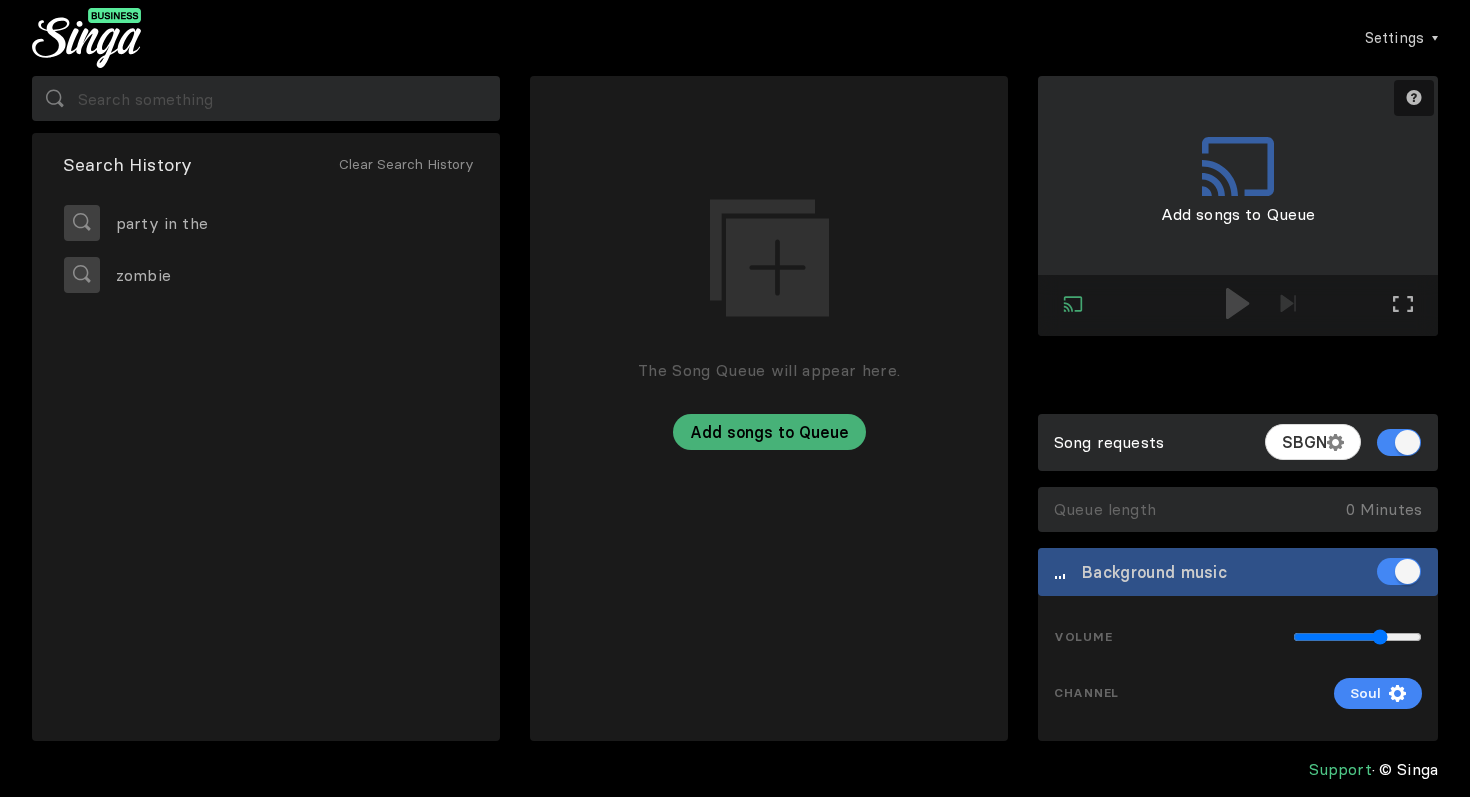type on "0.7" 